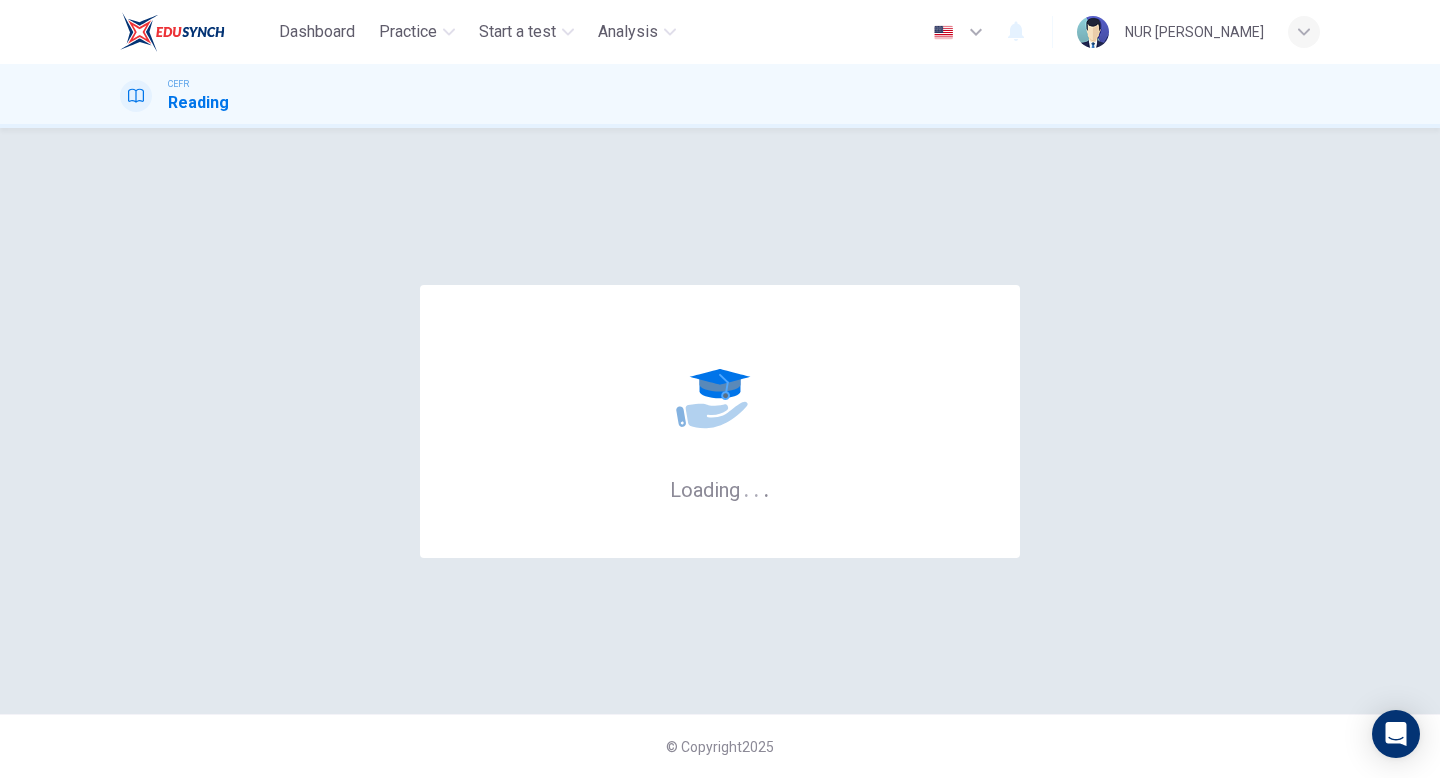 scroll, scrollTop: 0, scrollLeft: 0, axis: both 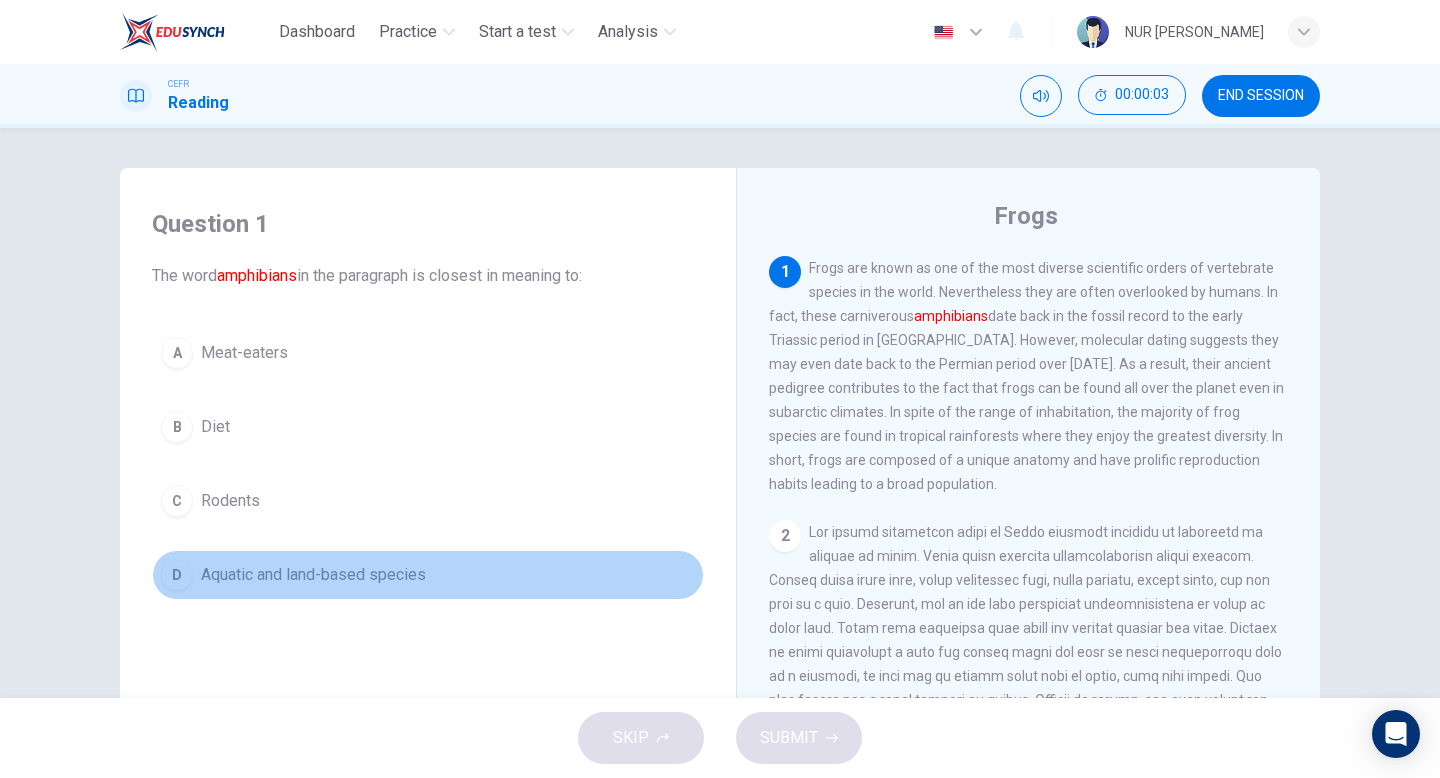 click on "D Aquatic and land-based species" at bounding box center (428, 575) 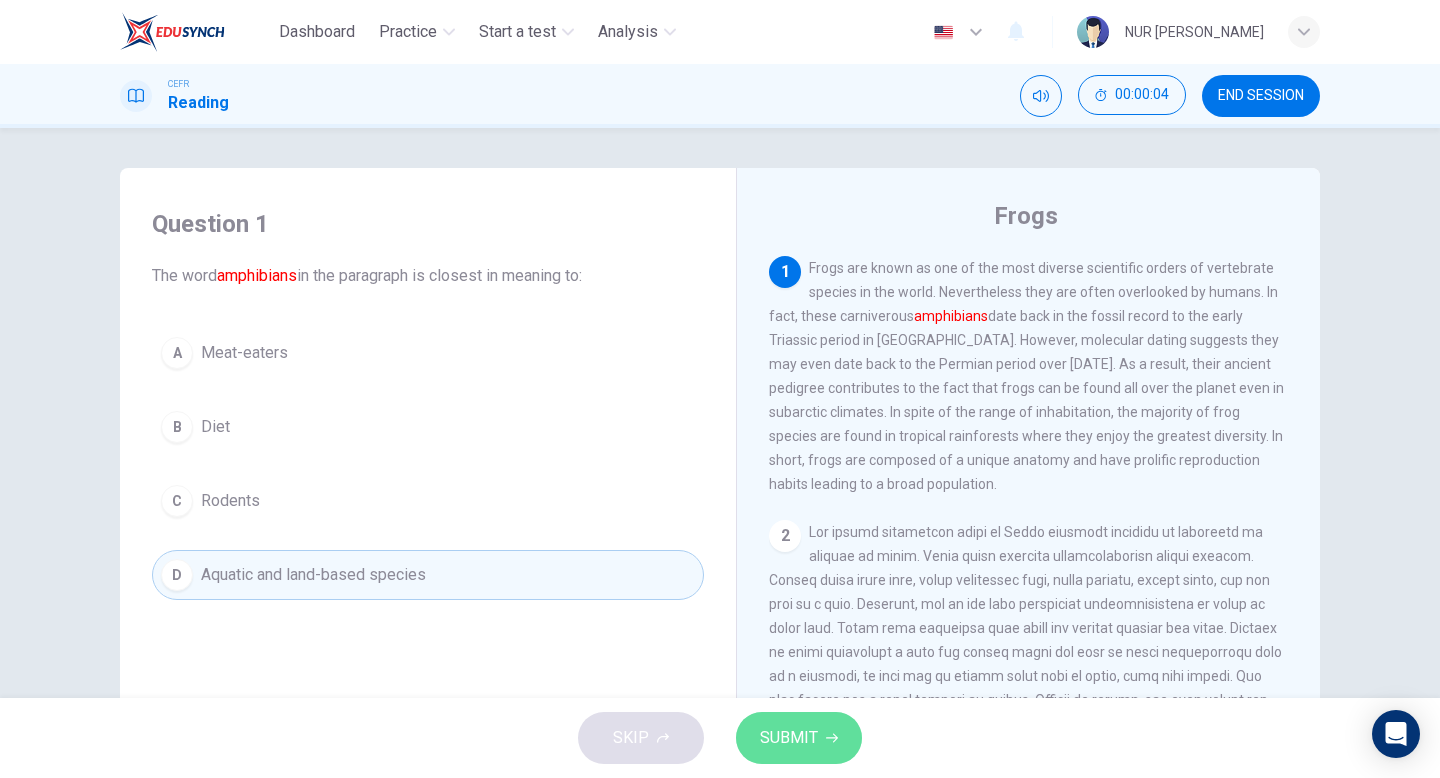 click on "SUBMIT" at bounding box center (789, 738) 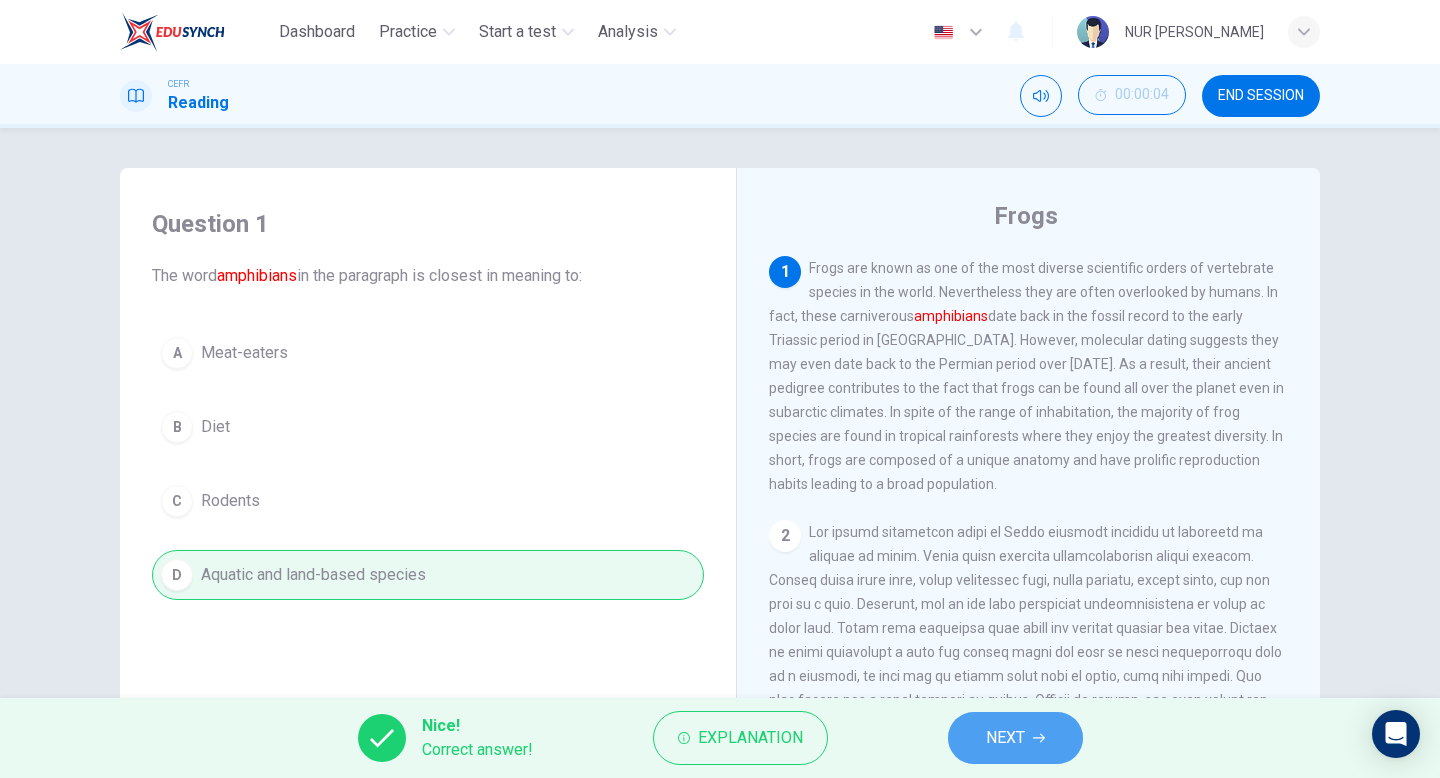 click on "NEXT" at bounding box center (1005, 738) 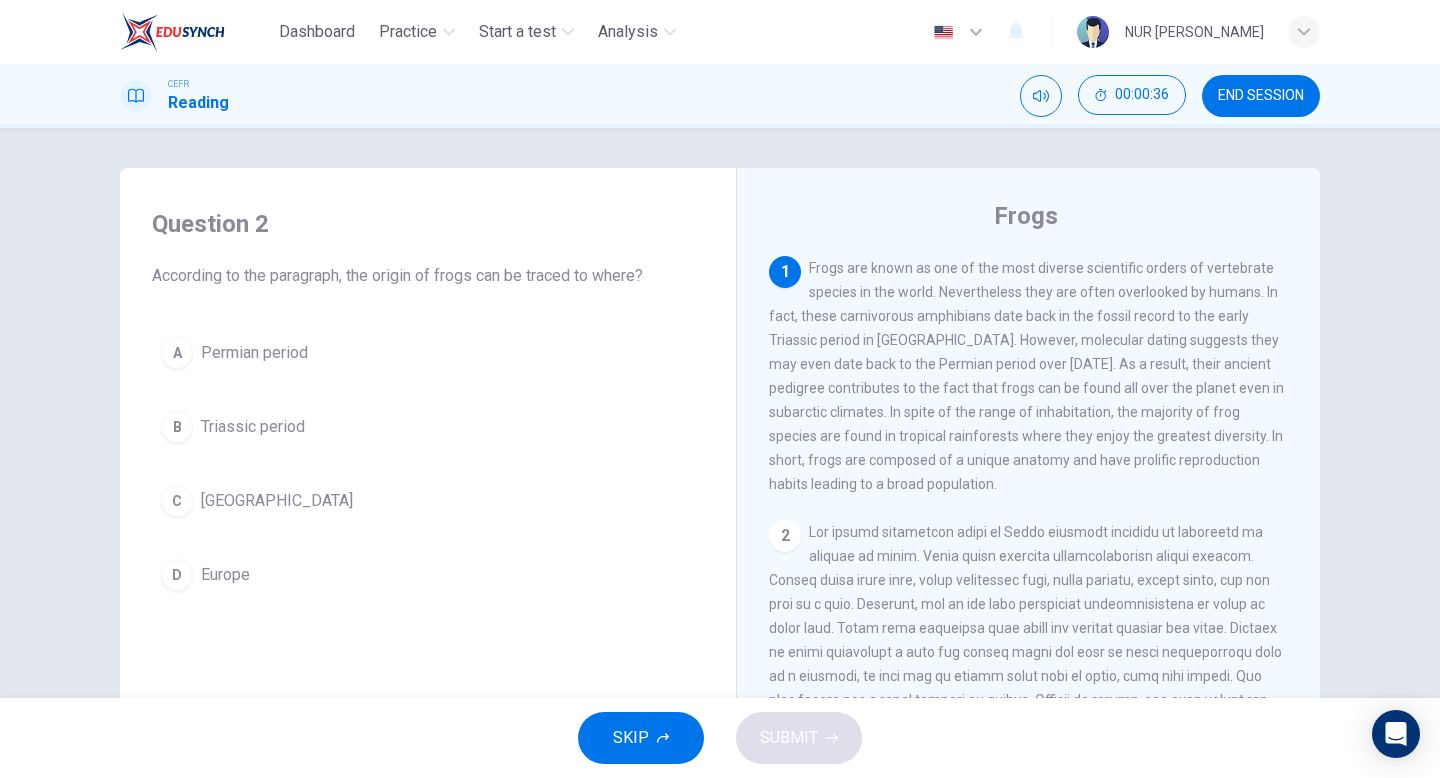 click on "Permian period" at bounding box center (254, 353) 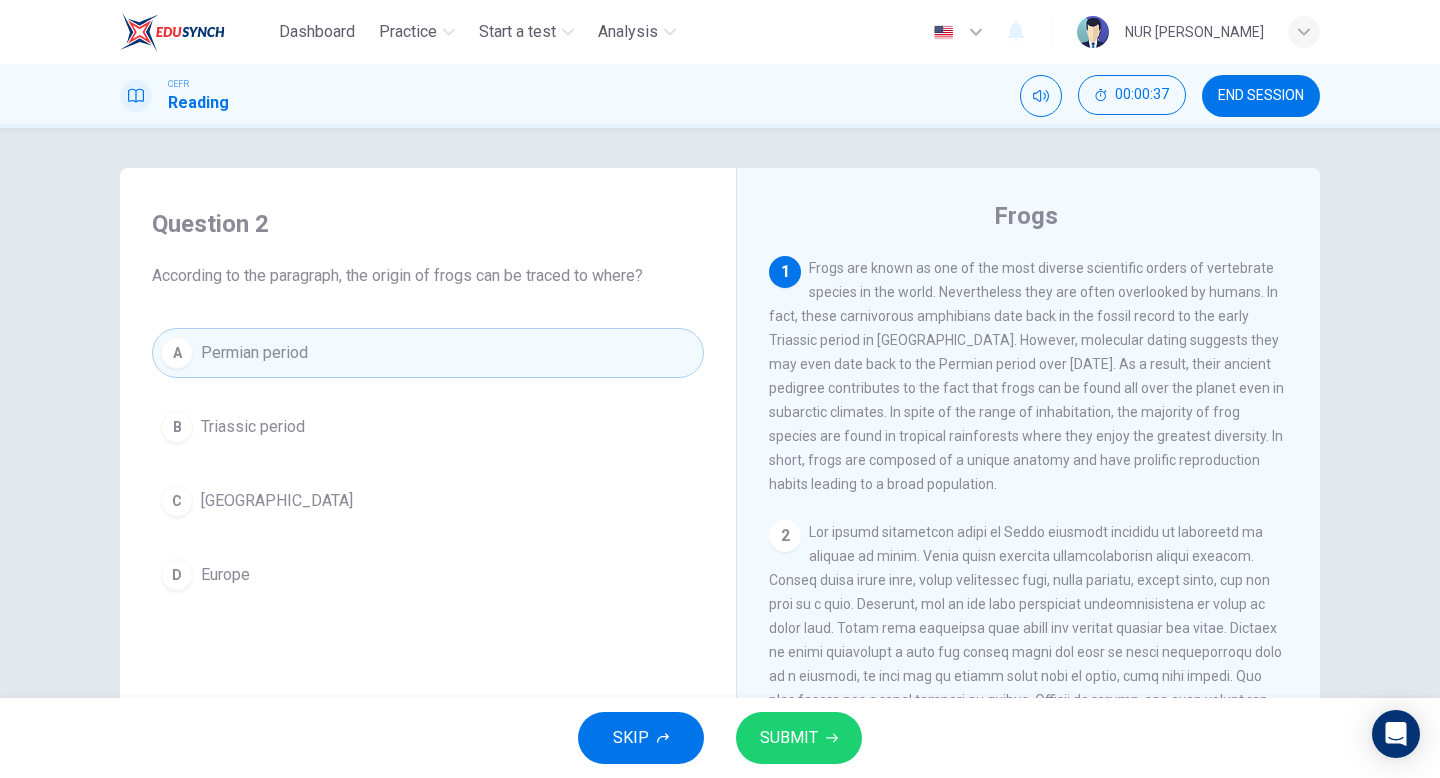 click on "SUBMIT" at bounding box center (789, 738) 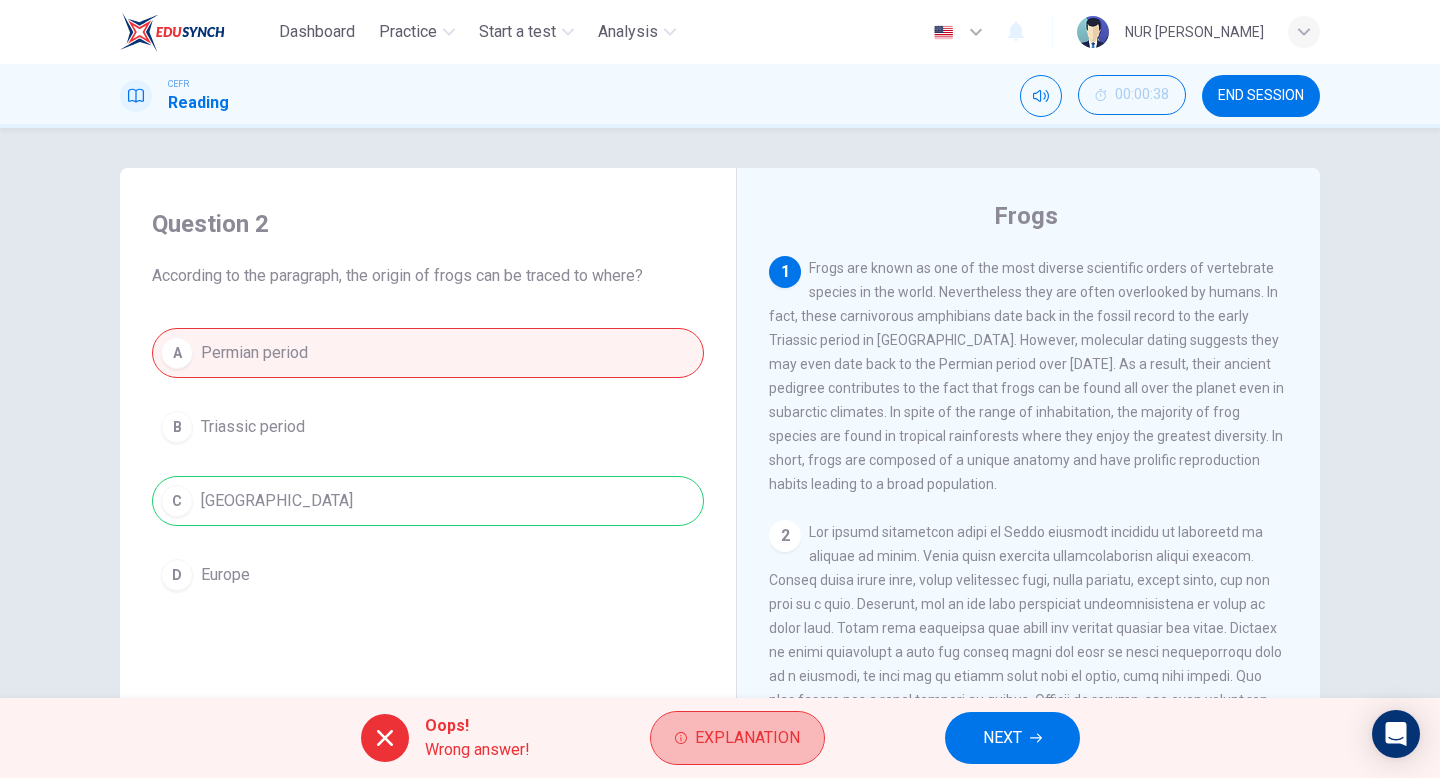 click on "Explanation" at bounding box center [747, 738] 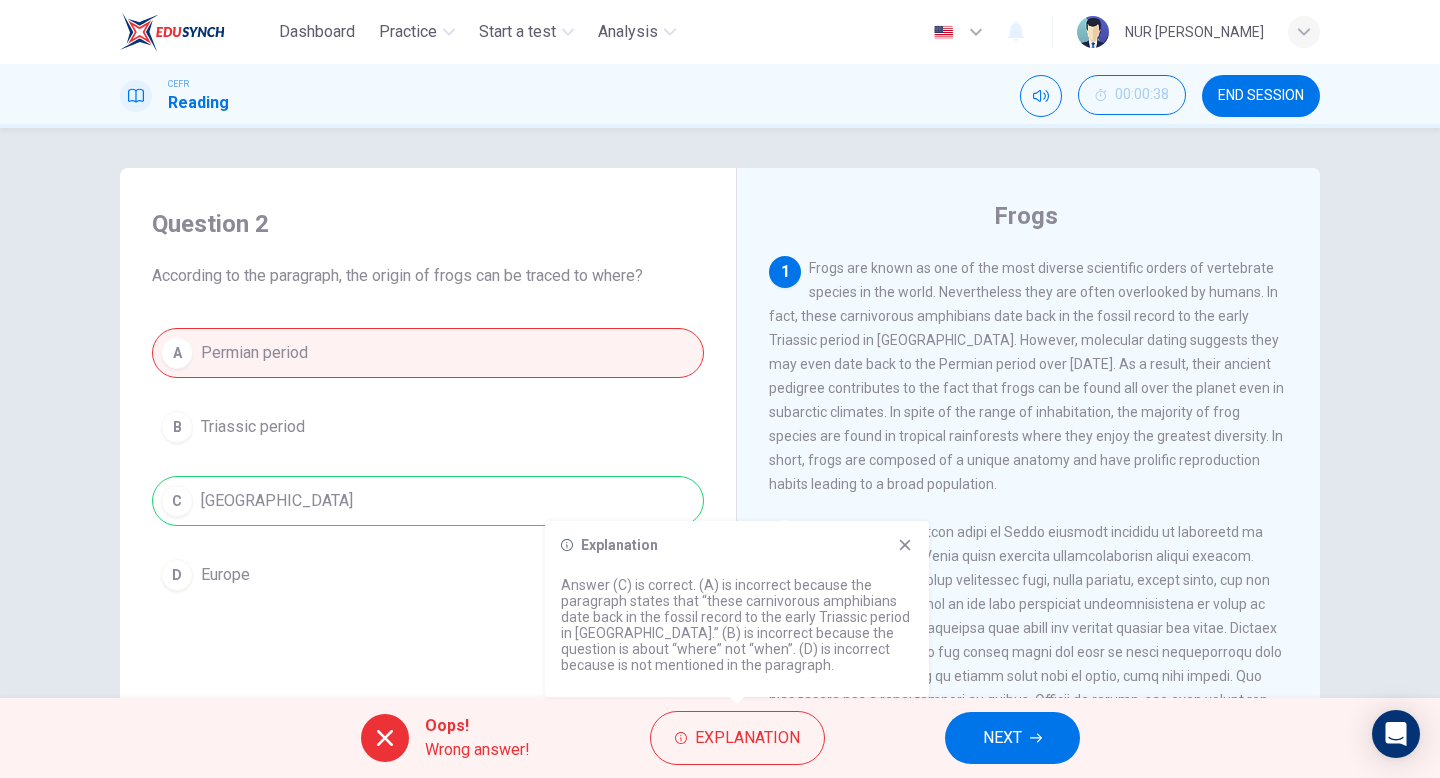 click on "NEXT" at bounding box center (1002, 738) 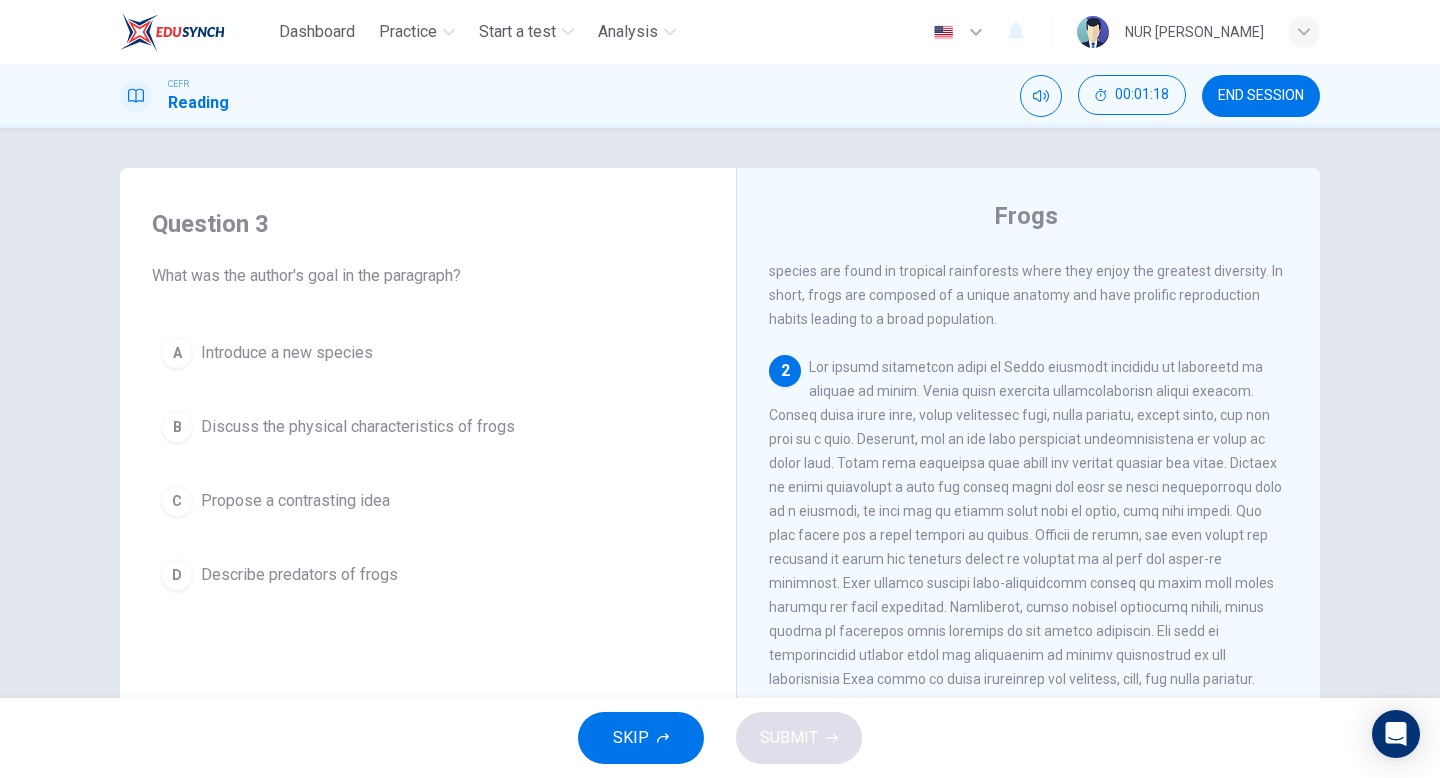 scroll, scrollTop: 194, scrollLeft: 0, axis: vertical 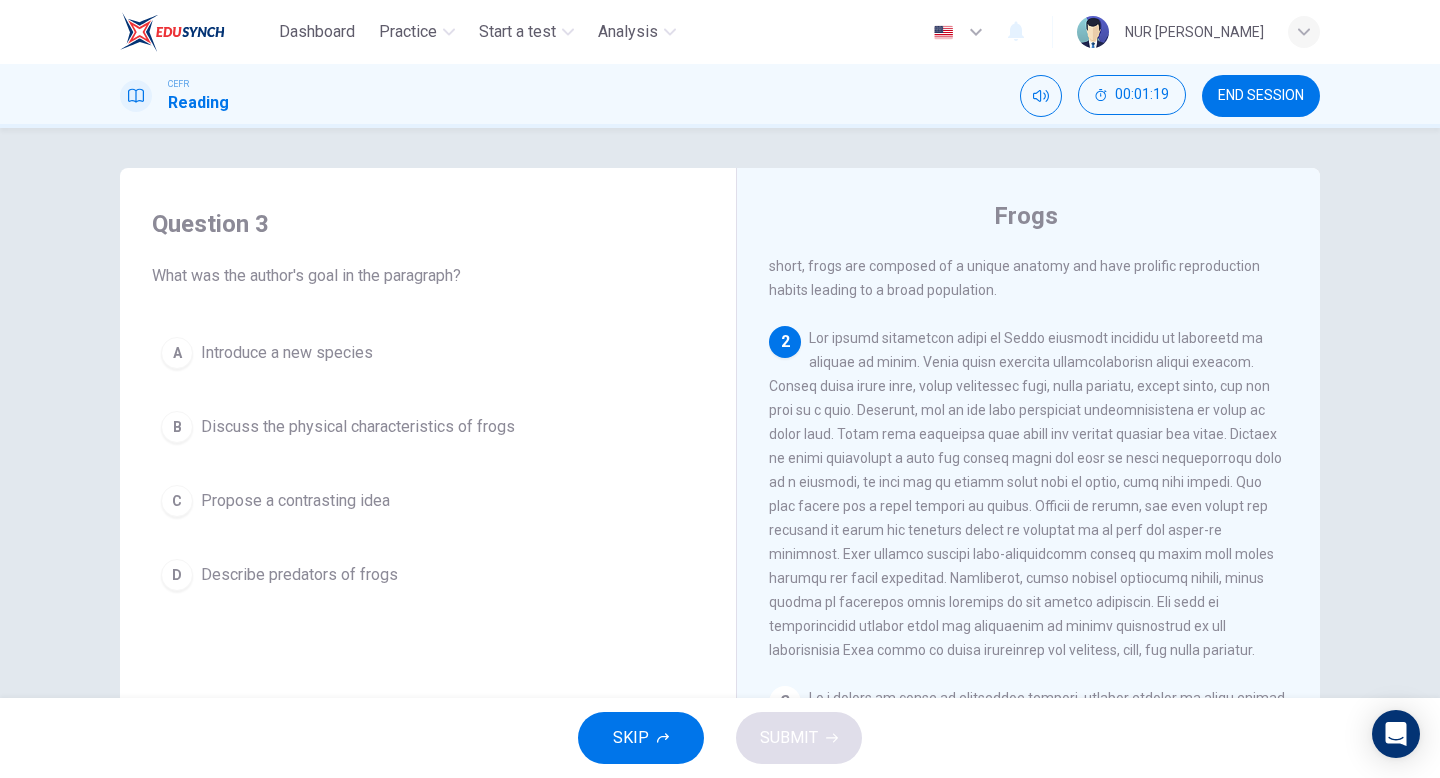 click at bounding box center (1025, 494) 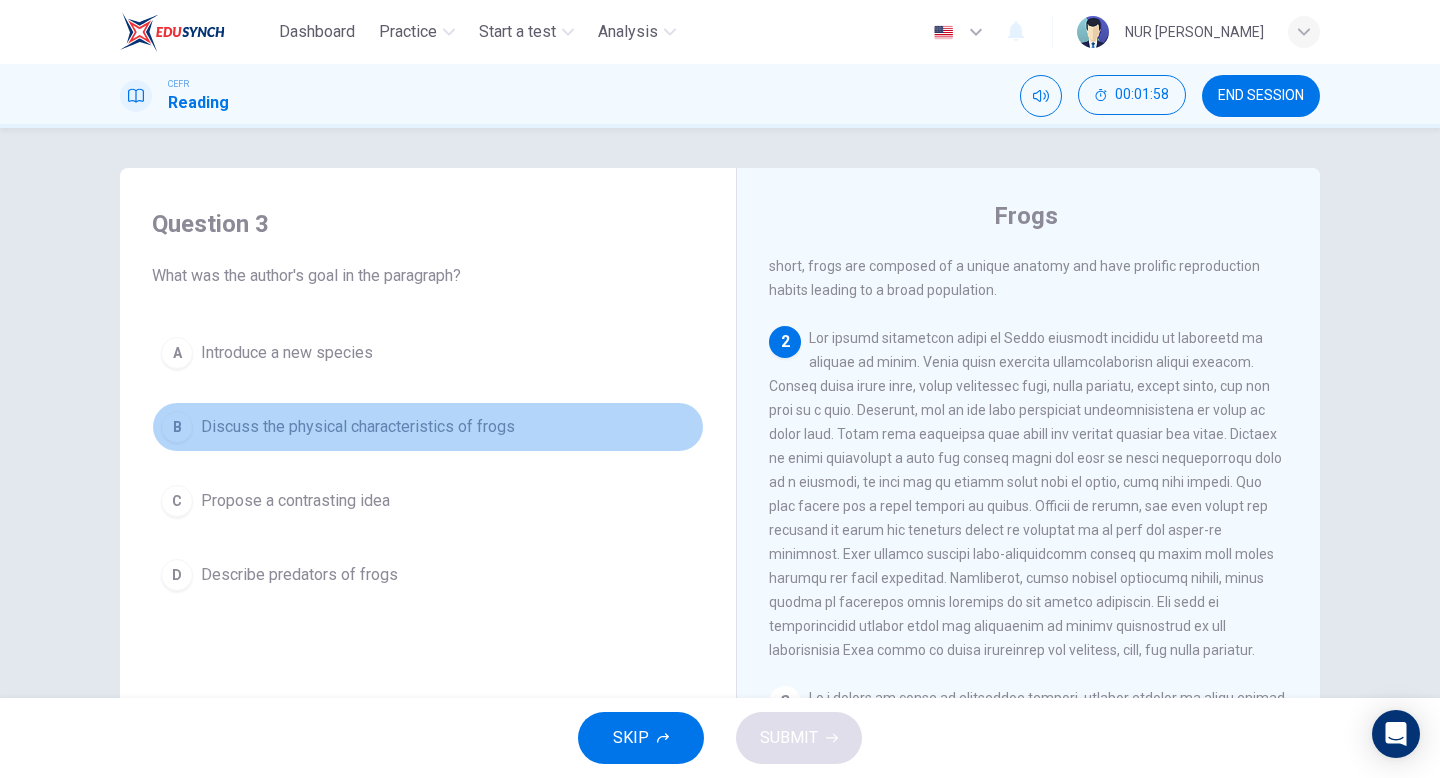 click on "Discuss the physical characteristics of frogs" at bounding box center [358, 427] 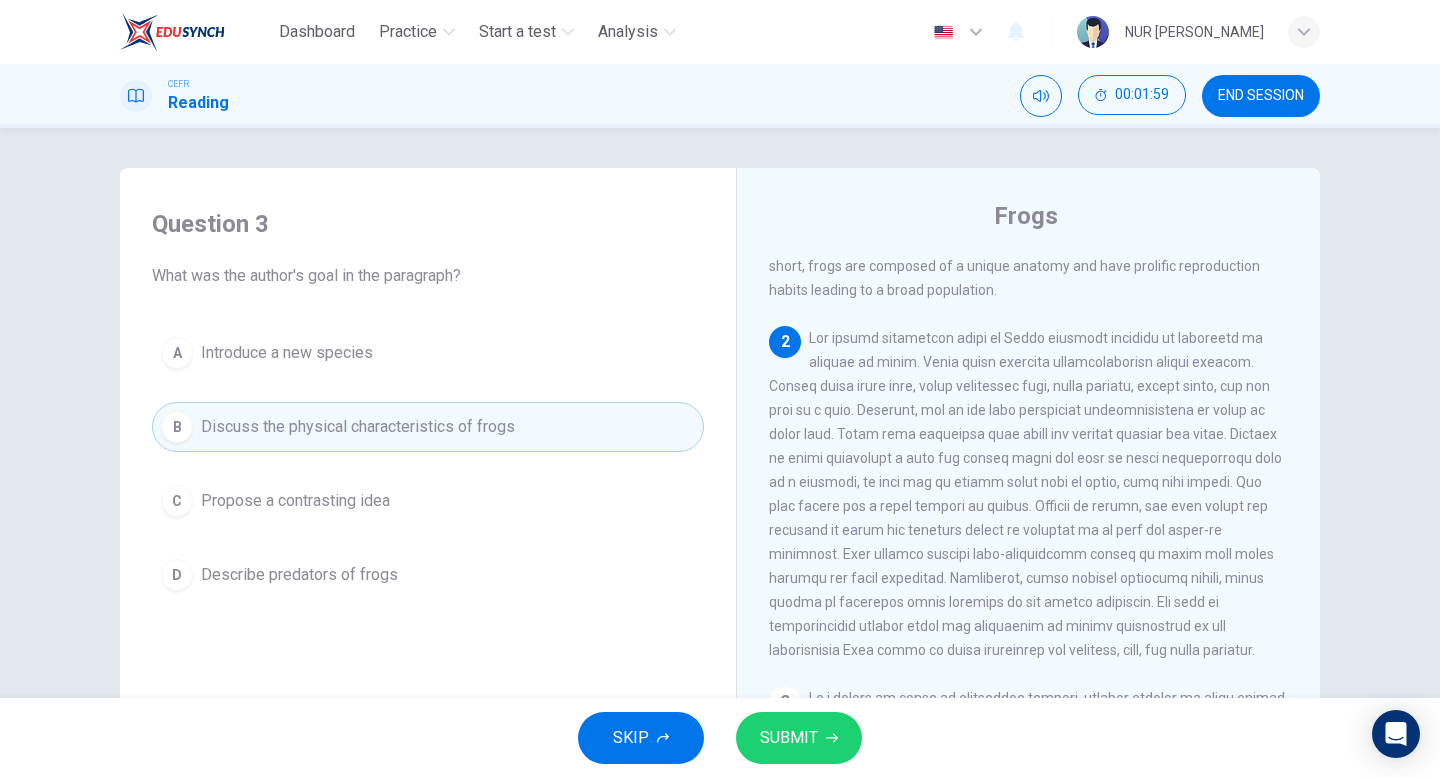 click on "SUBMIT" at bounding box center (799, 738) 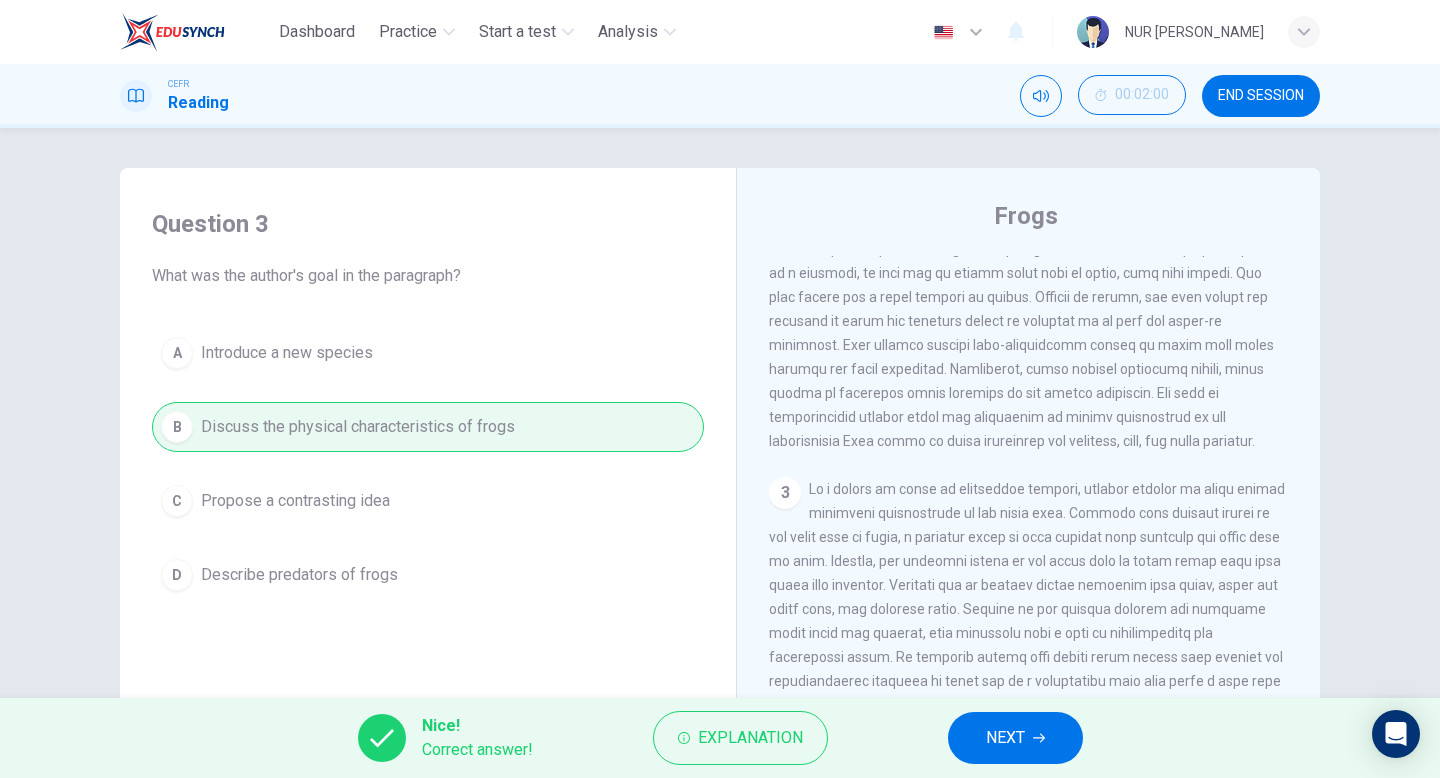 scroll, scrollTop: 532, scrollLeft: 0, axis: vertical 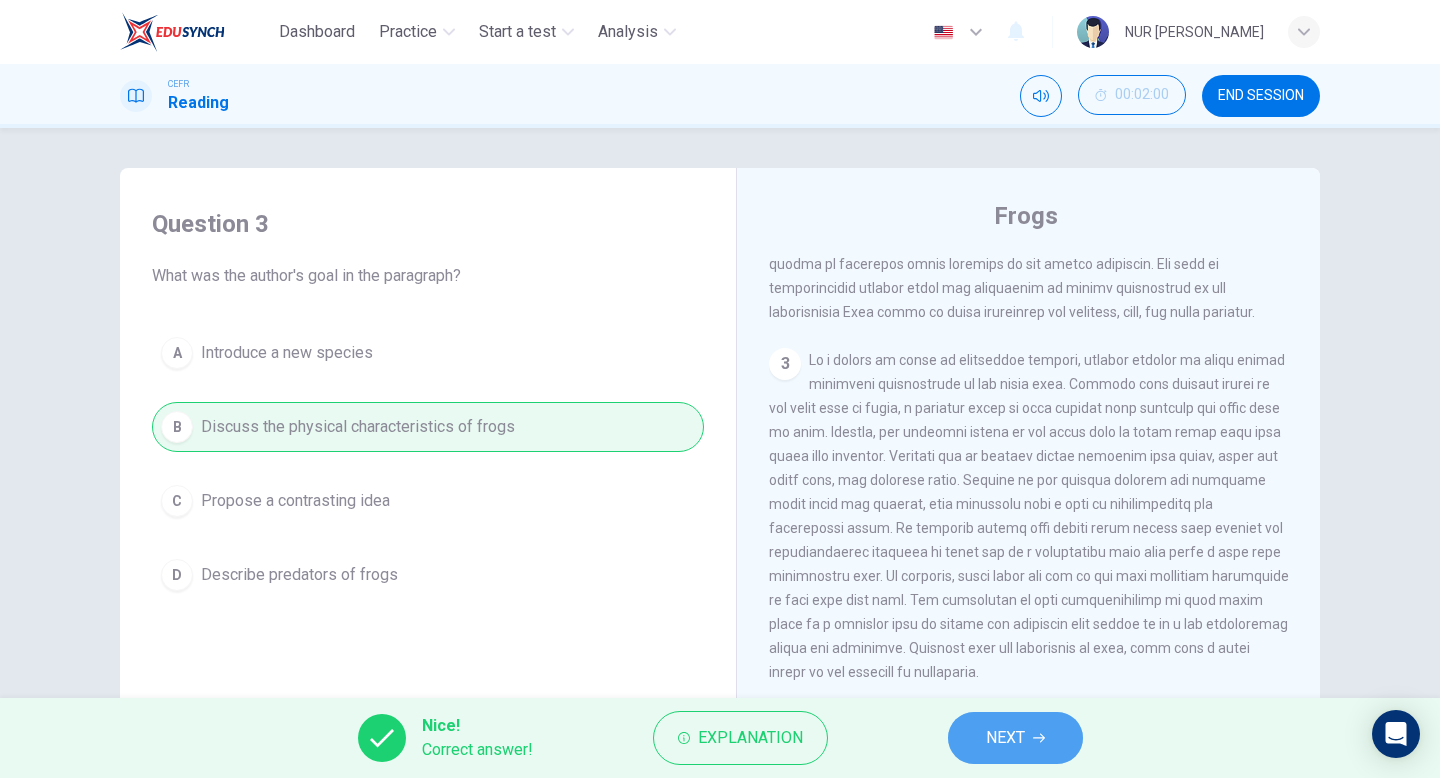 click on "NEXT" at bounding box center [1005, 738] 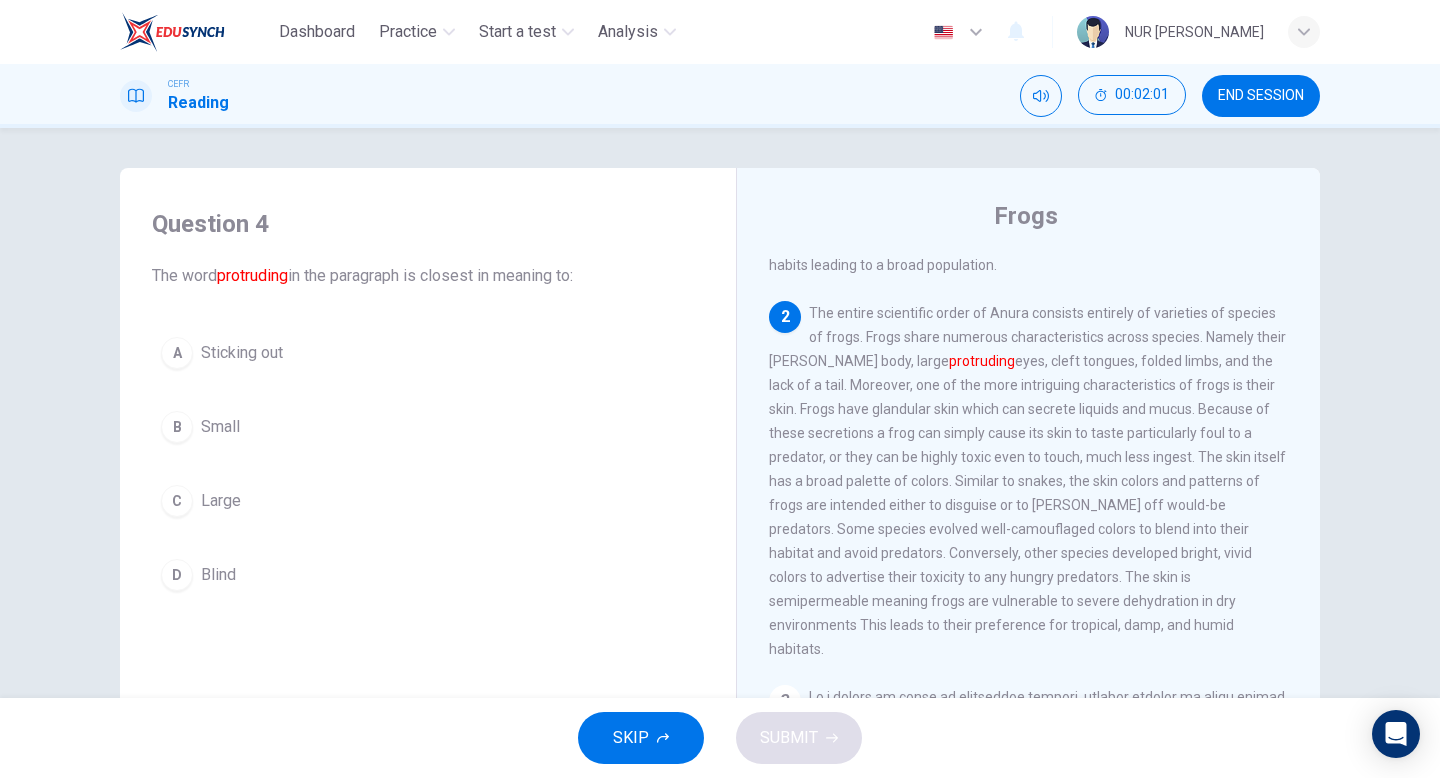scroll, scrollTop: 209, scrollLeft: 0, axis: vertical 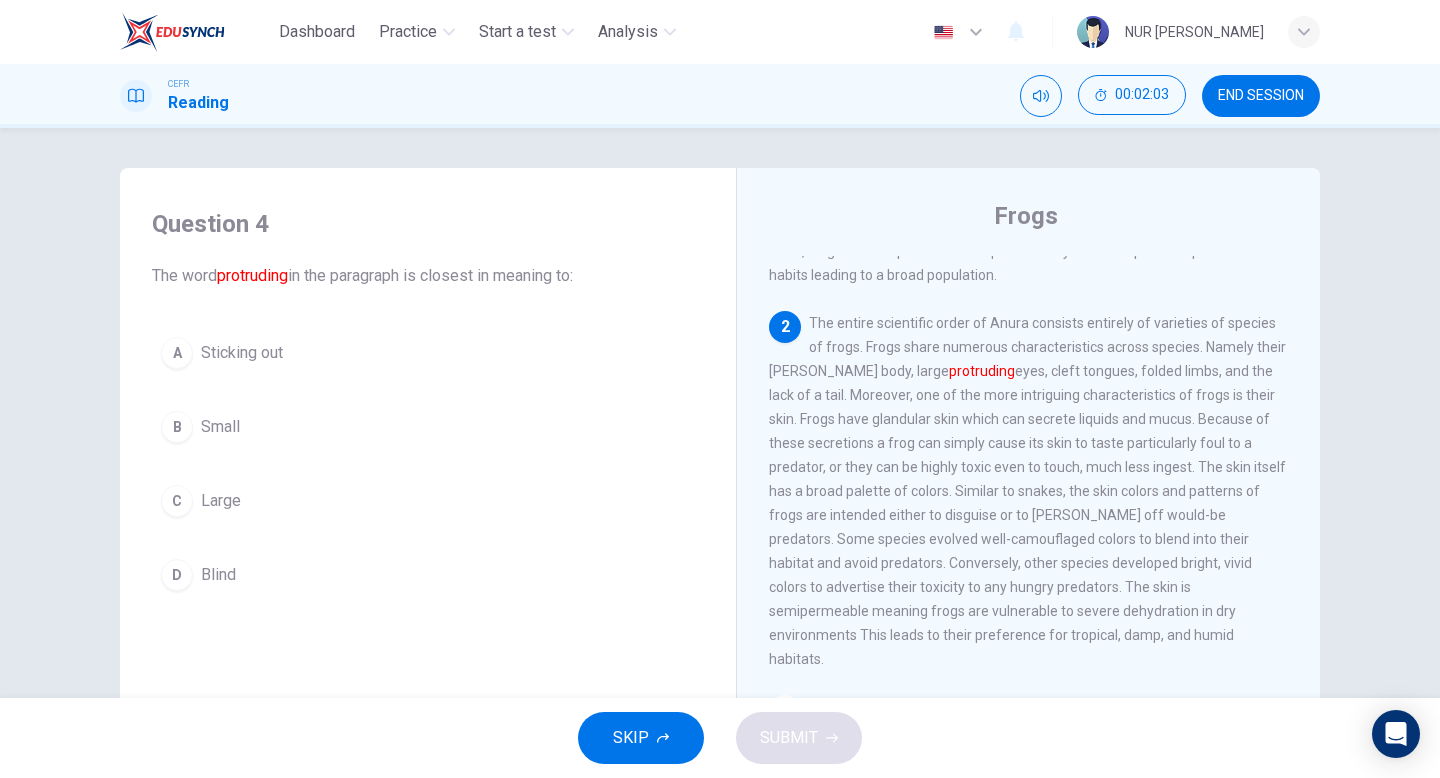 click on "Large" at bounding box center [221, 501] 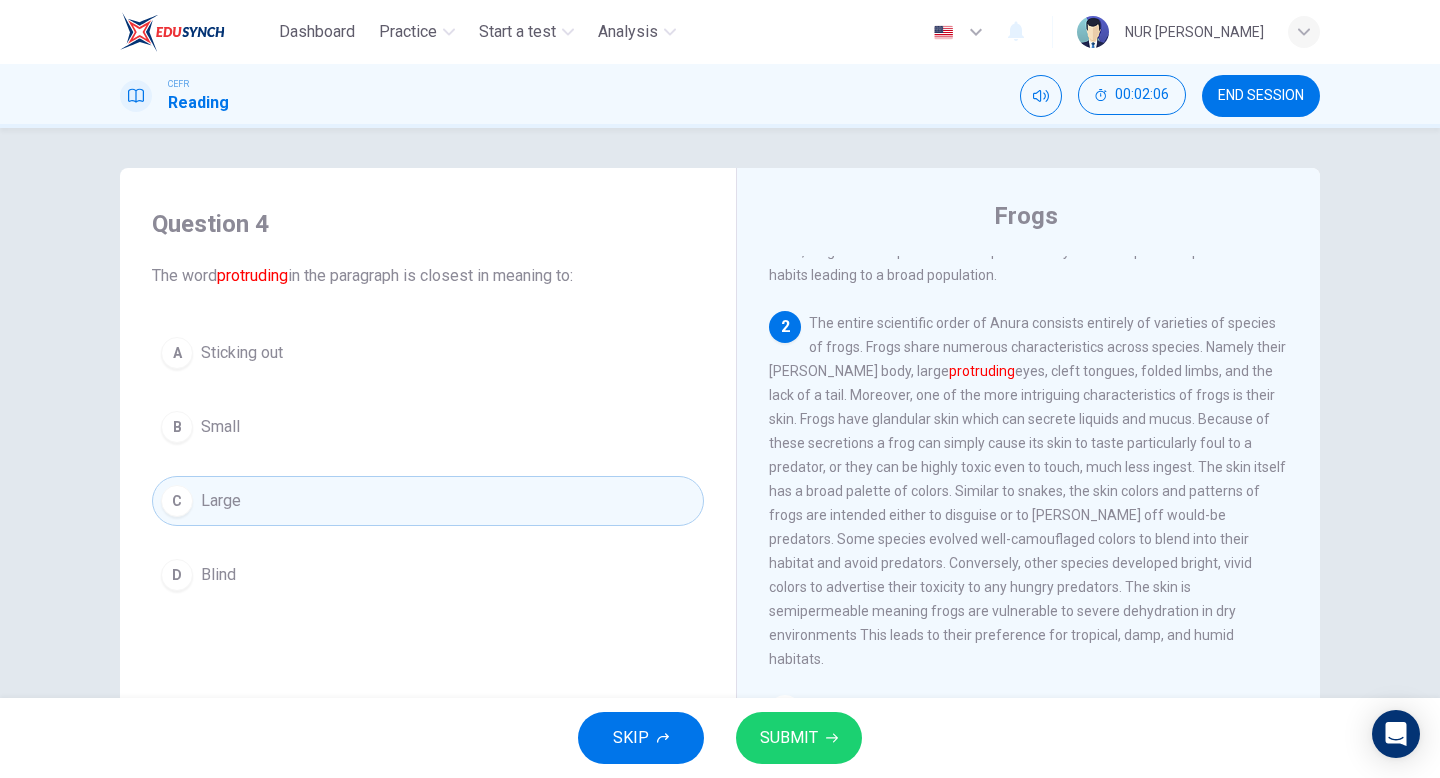 click on "A Sticking out" at bounding box center [428, 353] 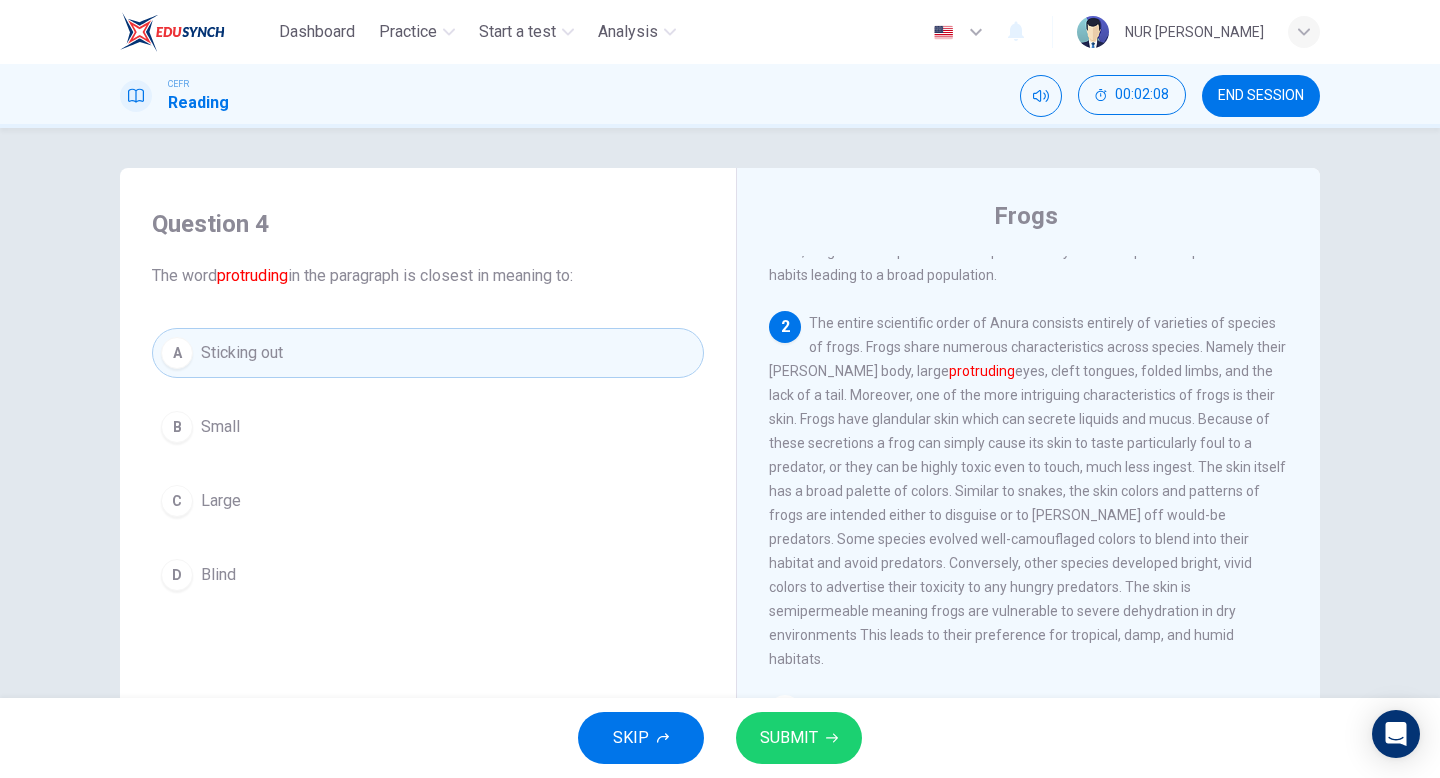 click on "SKIP SUBMIT" at bounding box center (720, 738) 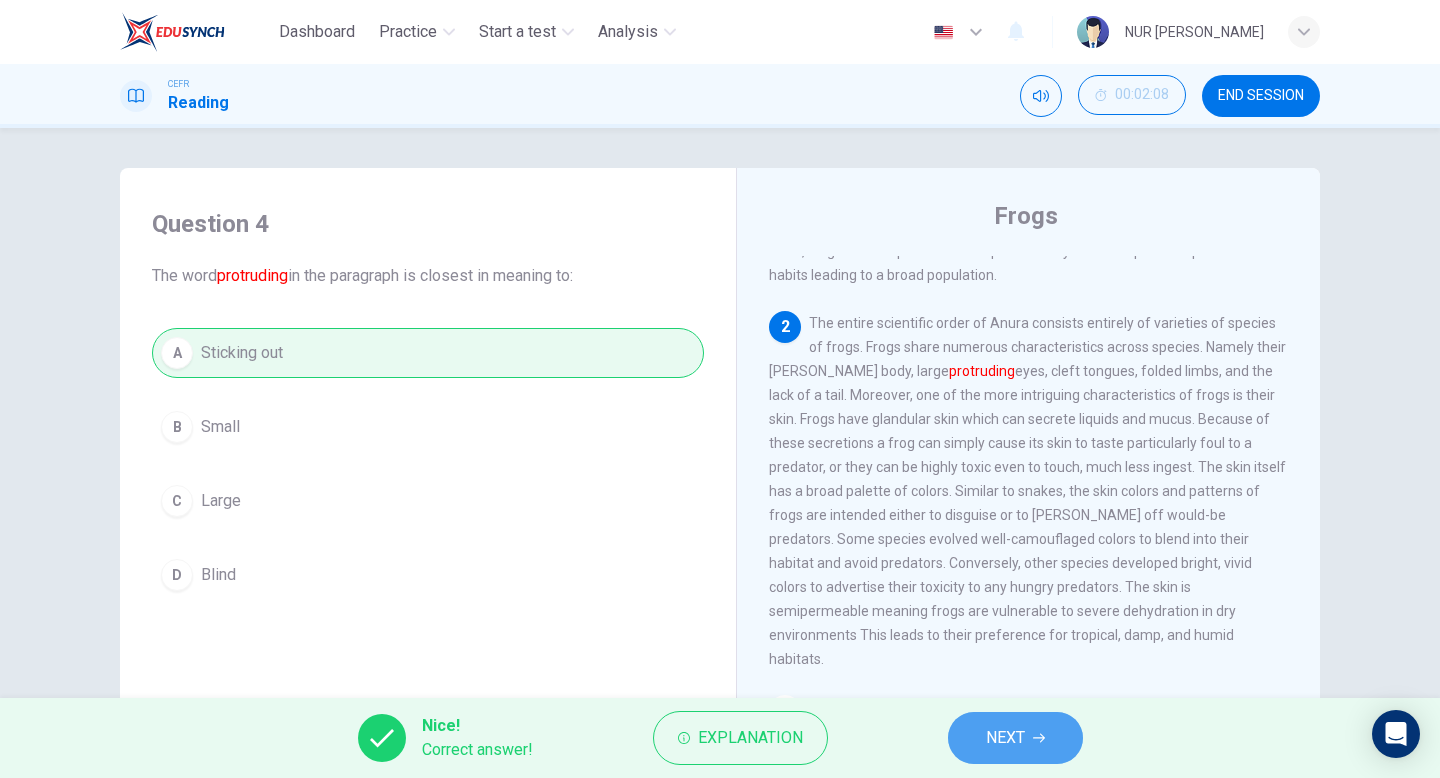 click on "NEXT" at bounding box center [1005, 738] 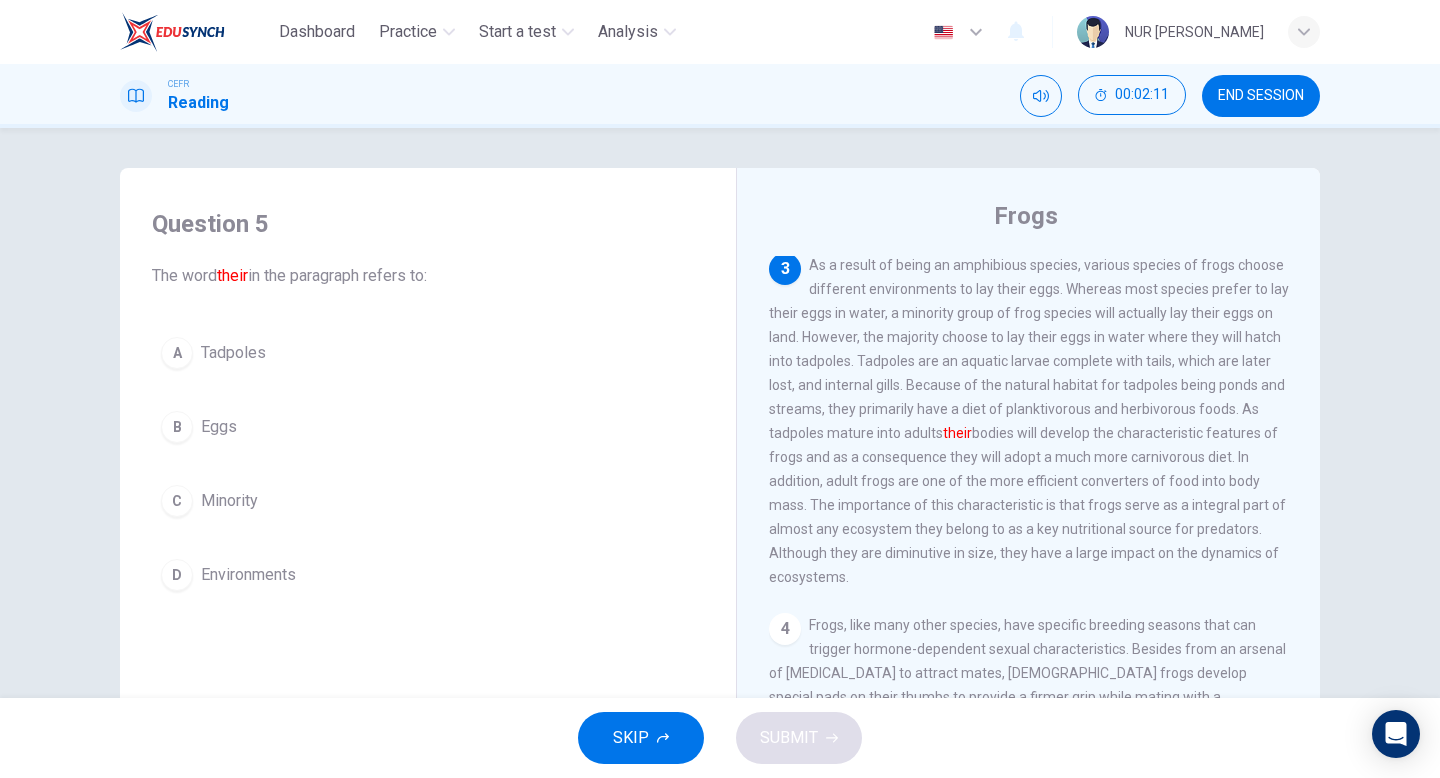 scroll, scrollTop: 628, scrollLeft: 0, axis: vertical 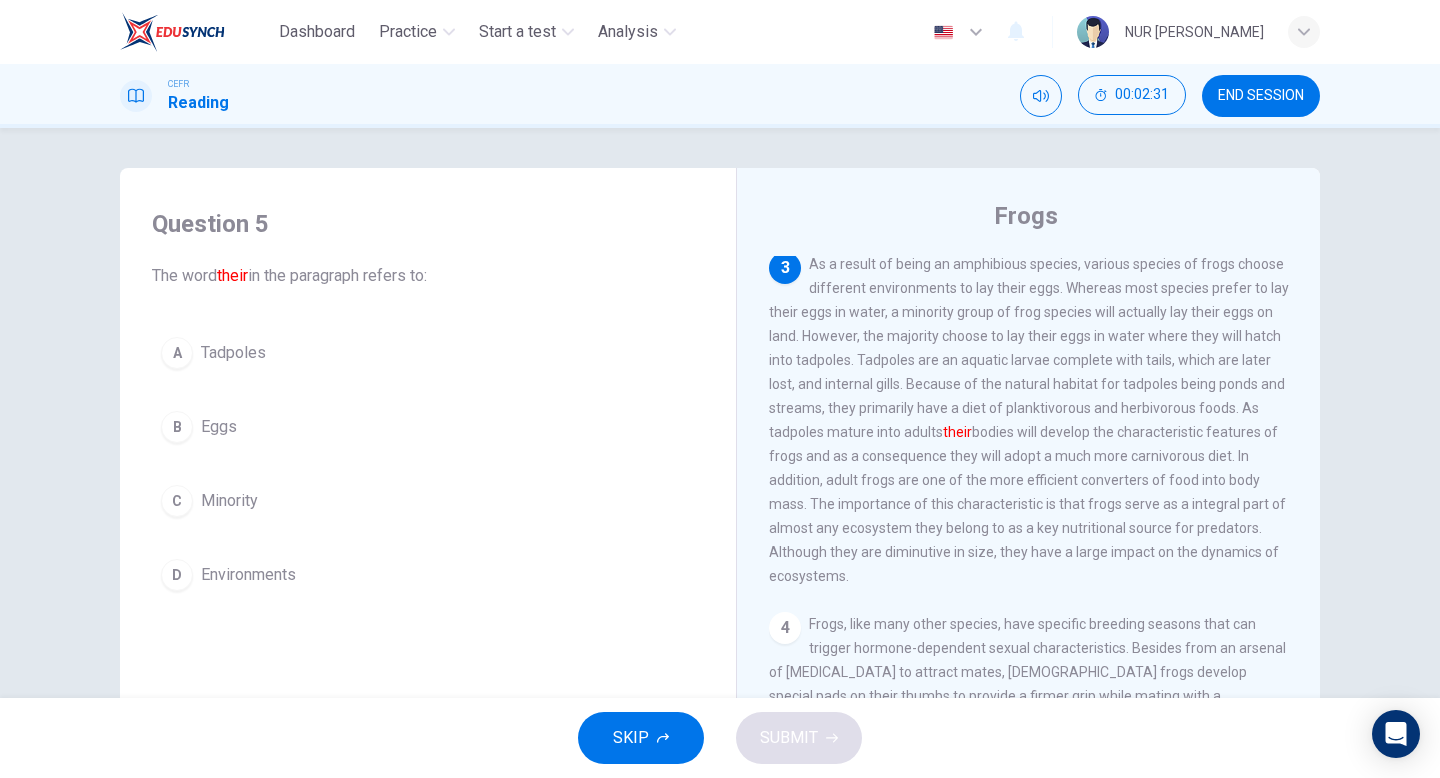 click on "Tadpoles" at bounding box center [233, 353] 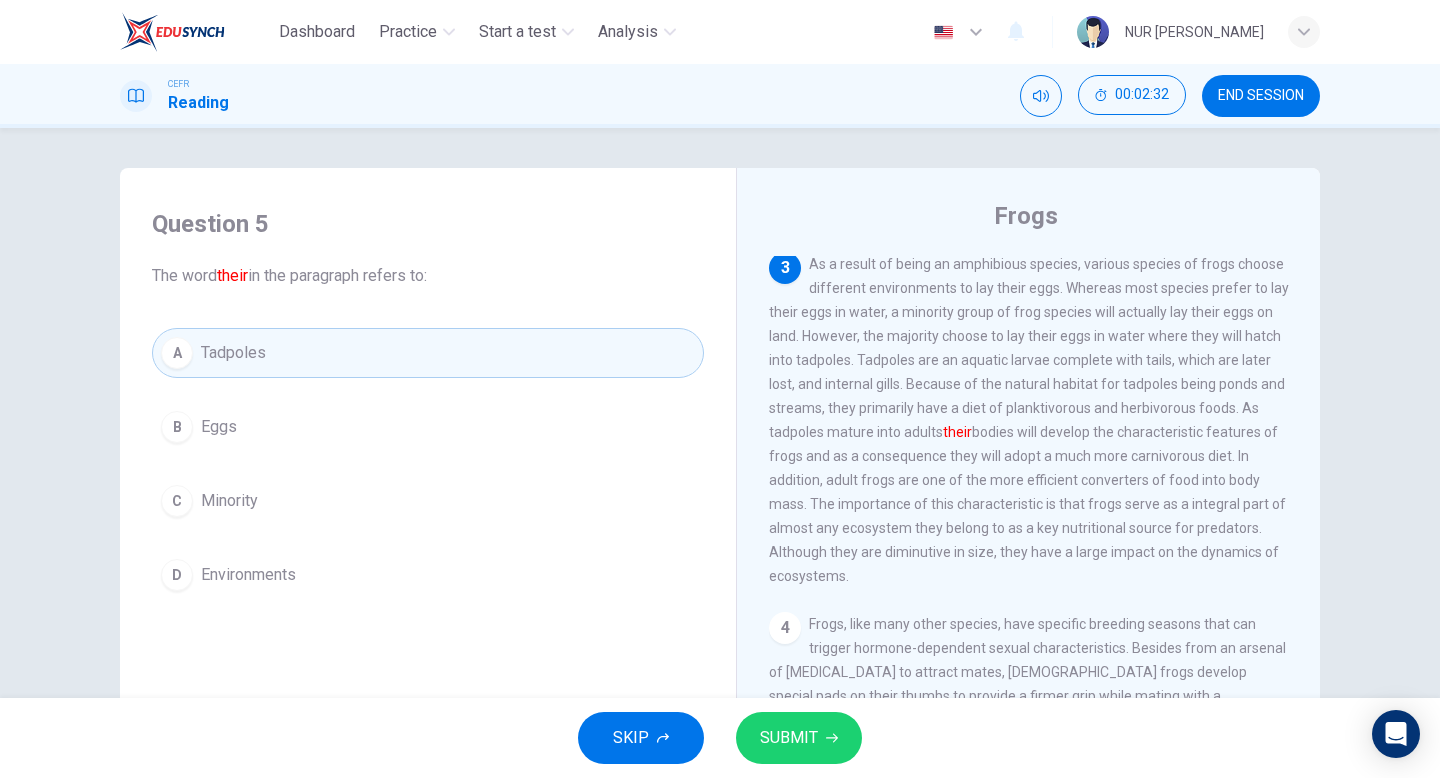 click on "SUBMIT" at bounding box center [789, 738] 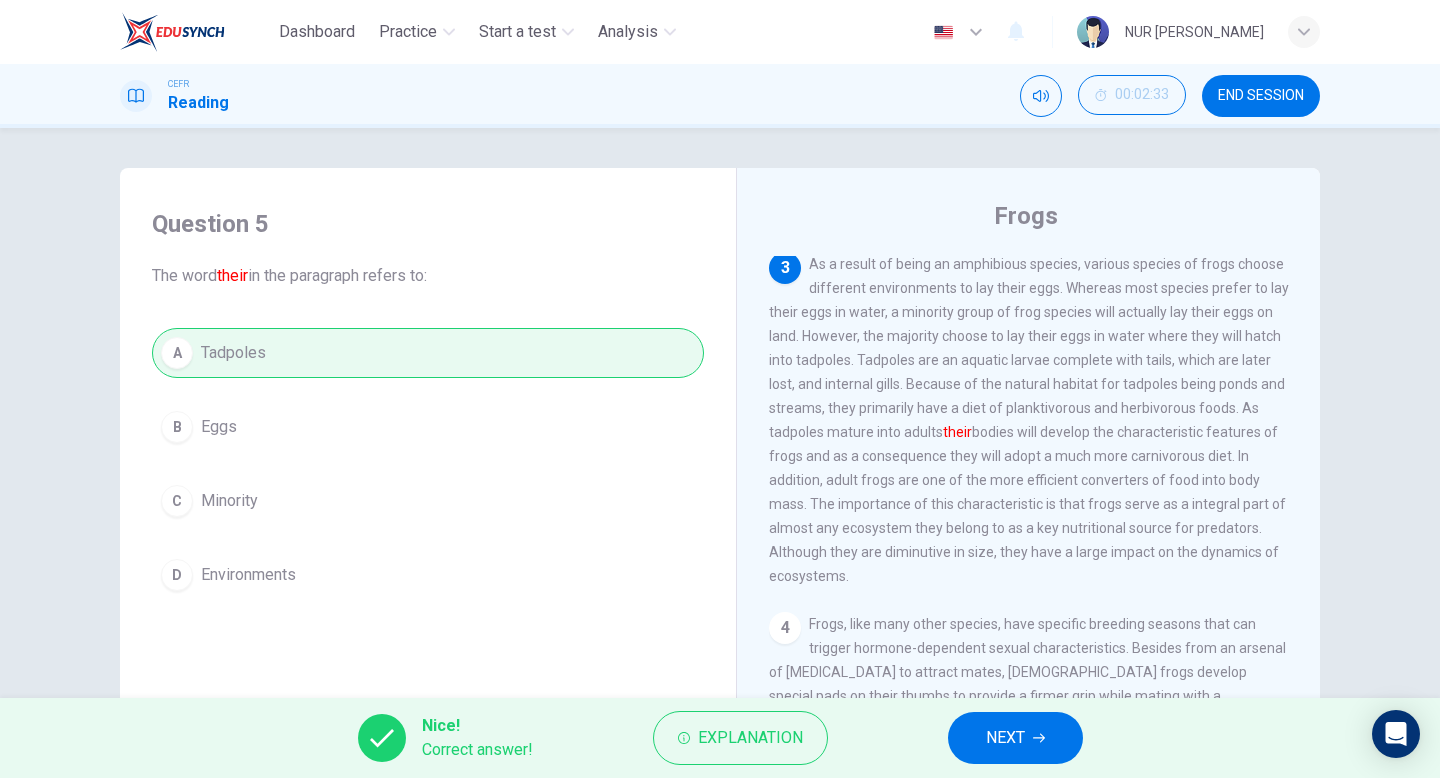 click on "NEXT" at bounding box center [1005, 738] 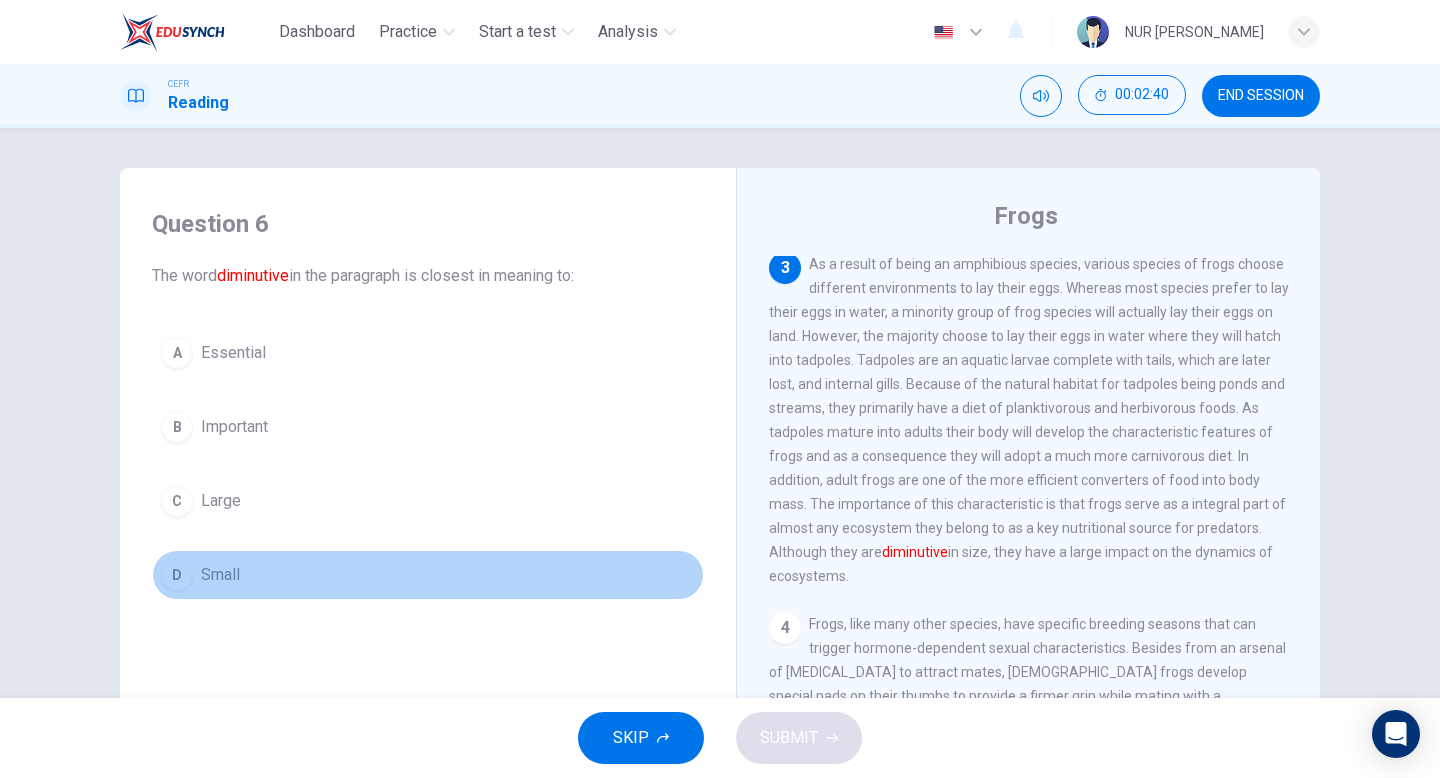 click on "D Small" at bounding box center [428, 575] 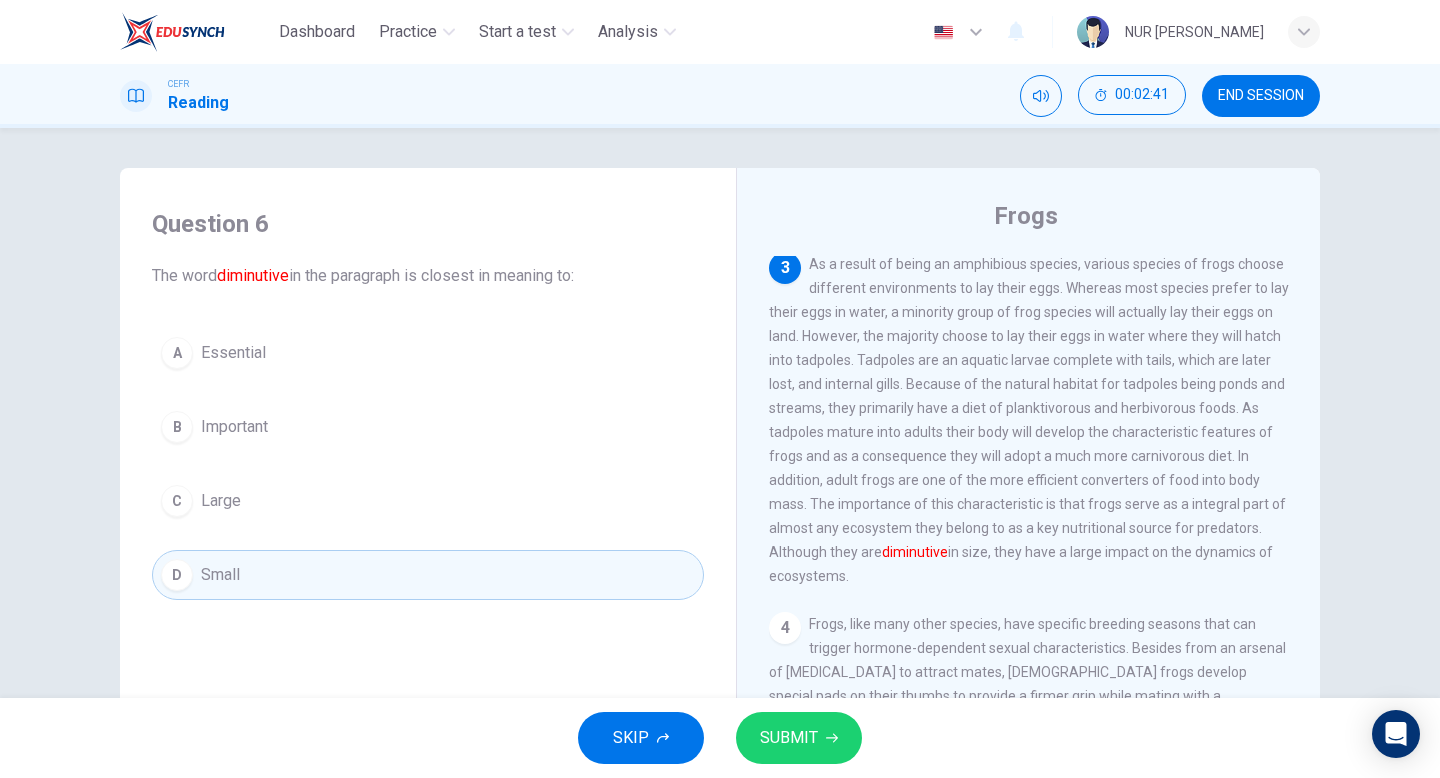 click on "SUBMIT" at bounding box center [799, 738] 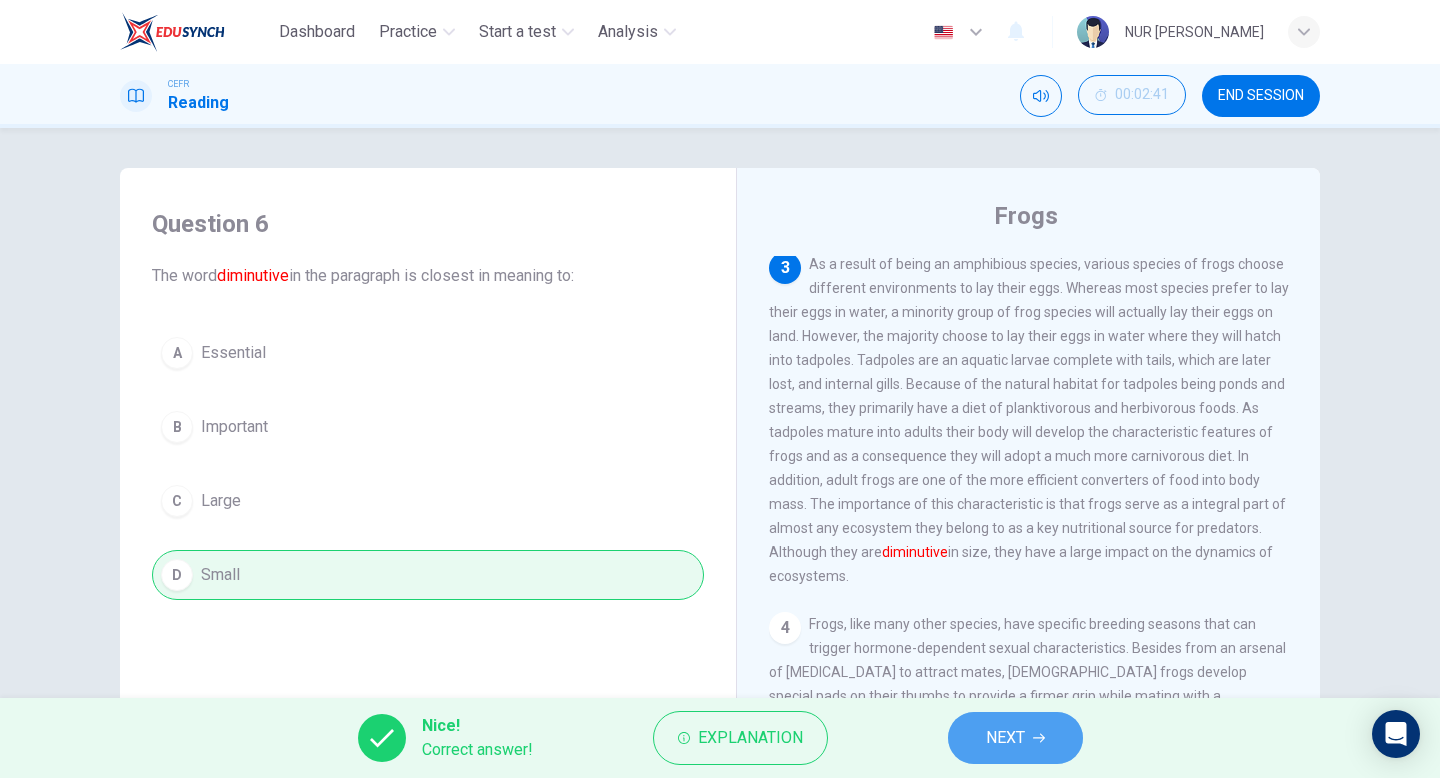 click on "NEXT" at bounding box center (1015, 738) 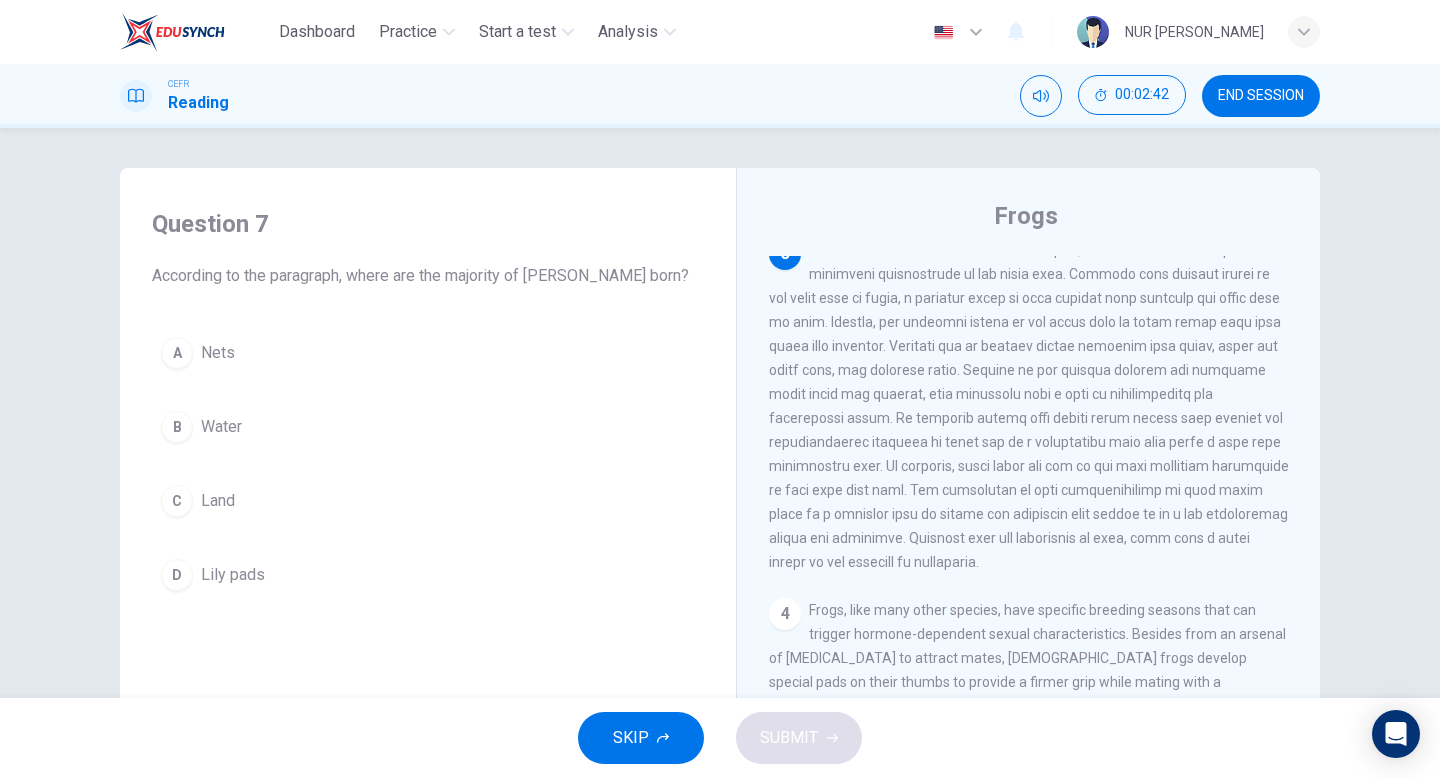 scroll, scrollTop: 617, scrollLeft: 0, axis: vertical 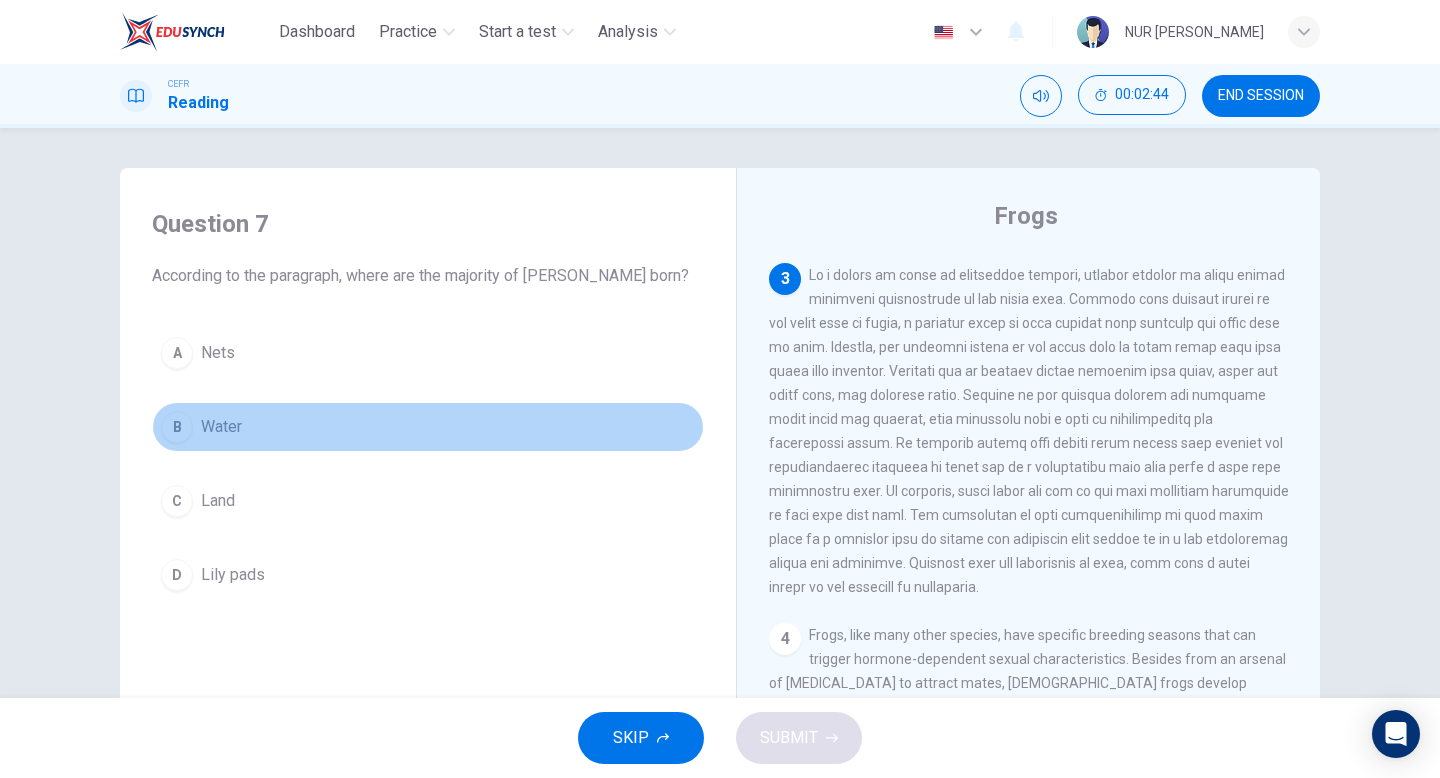 click on "Water" at bounding box center (221, 427) 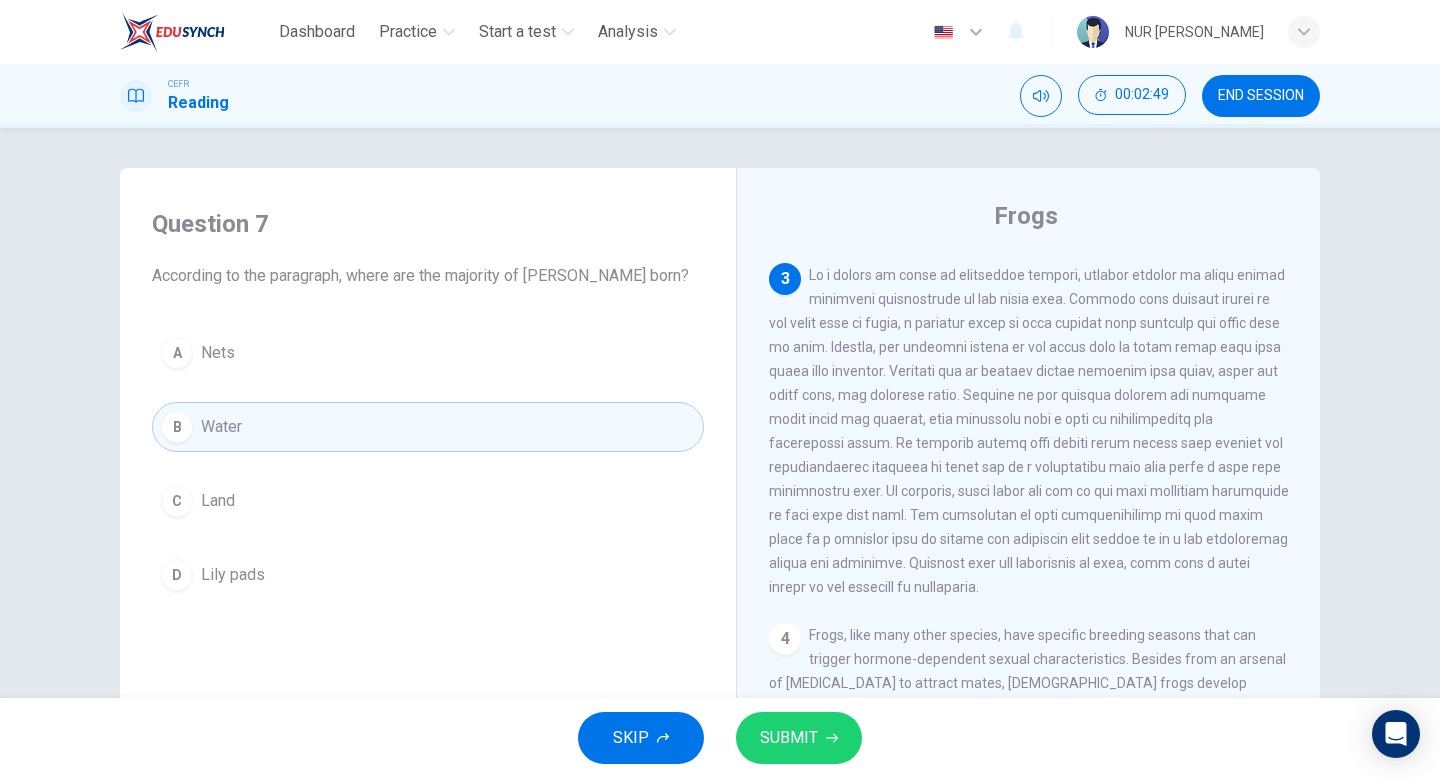 click on "SUBMIT" at bounding box center (789, 738) 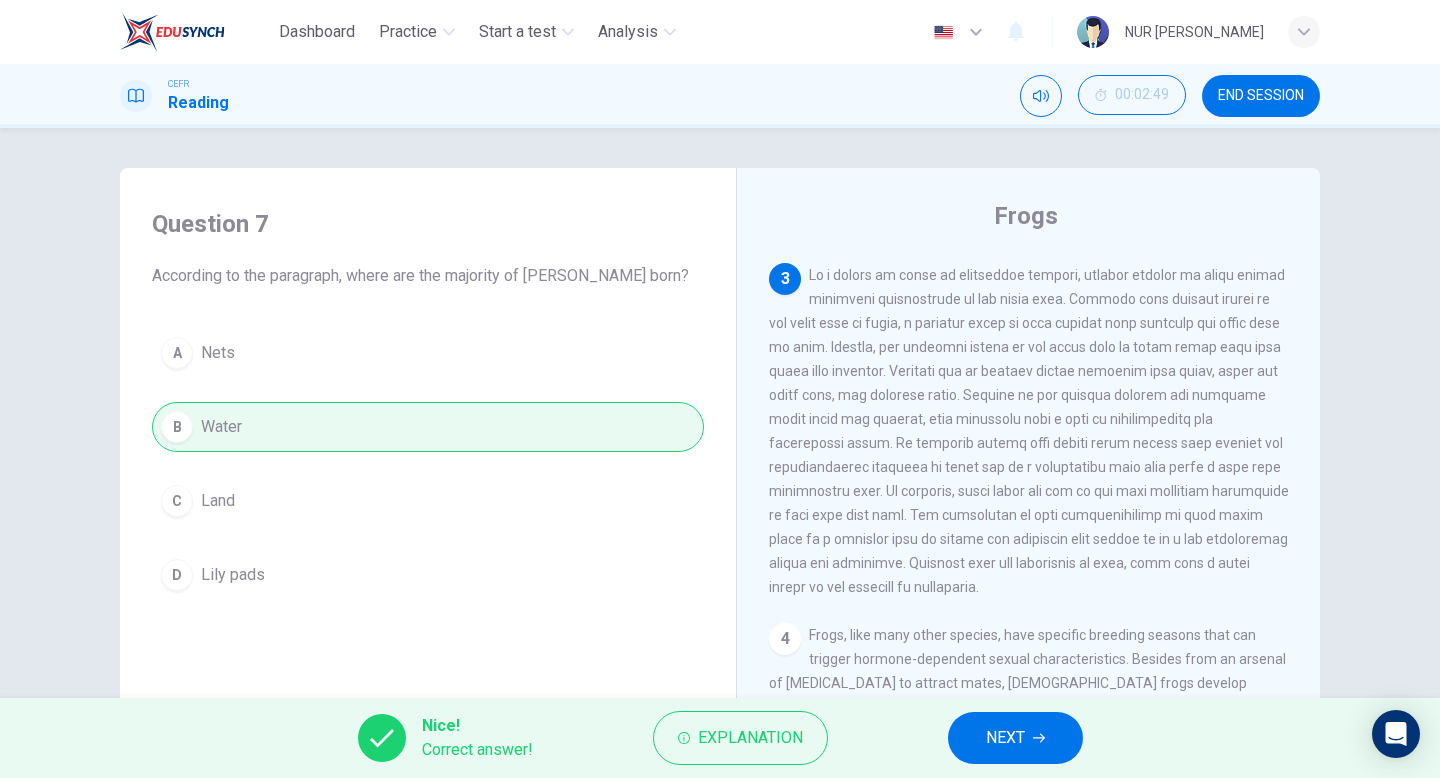 click on "NEXT" at bounding box center [1015, 738] 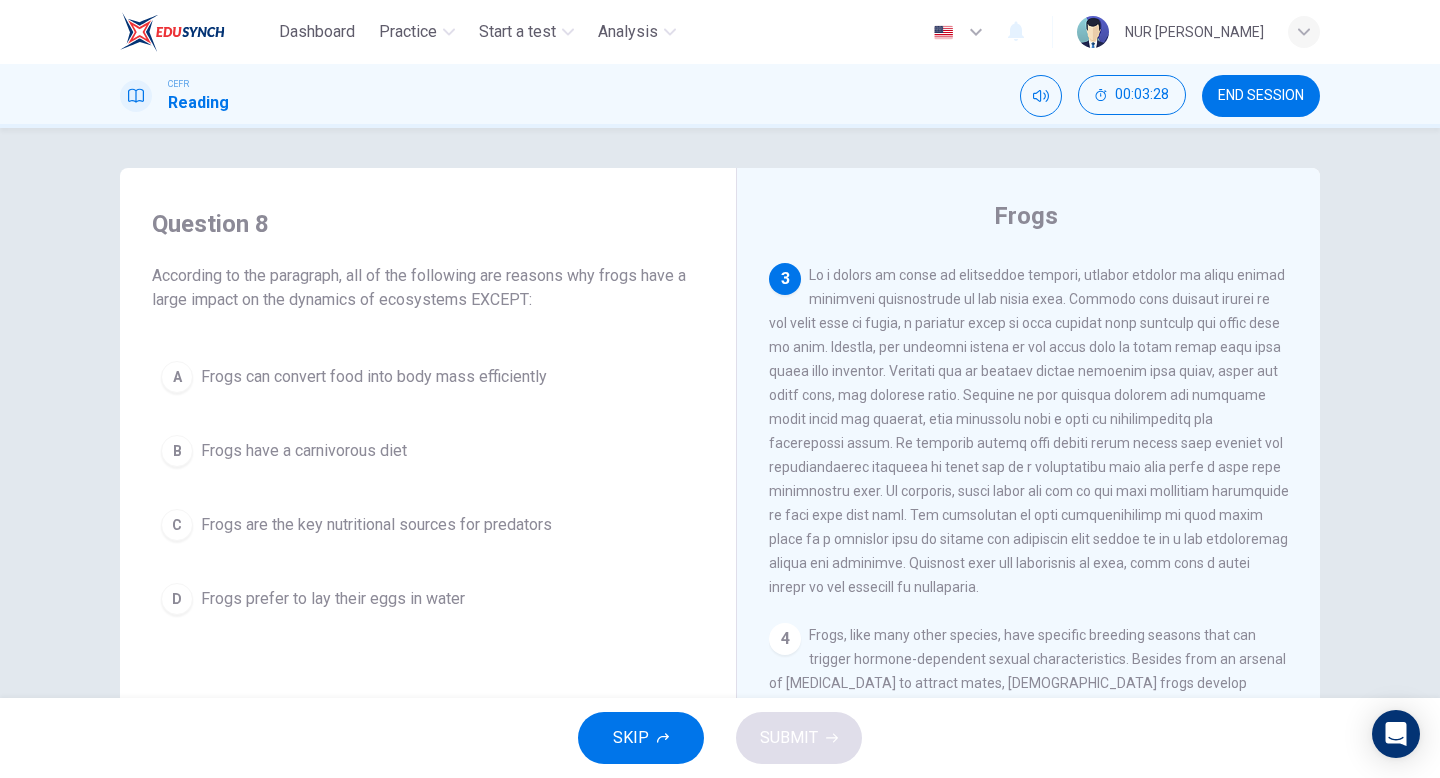 click on "Frogs prefer to lay their eggs in water" at bounding box center (333, 599) 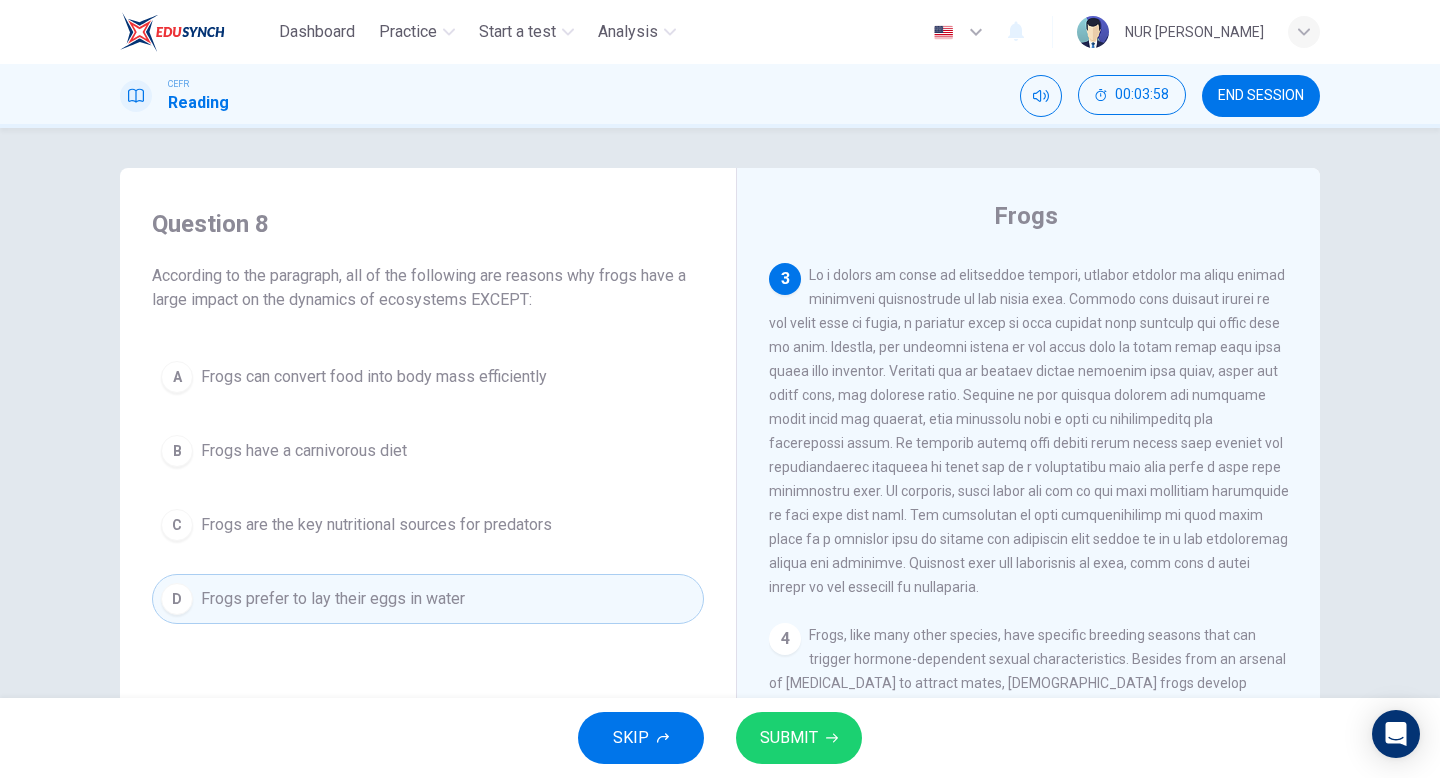 click on "B Frogs have a carnivorous diet" at bounding box center (428, 451) 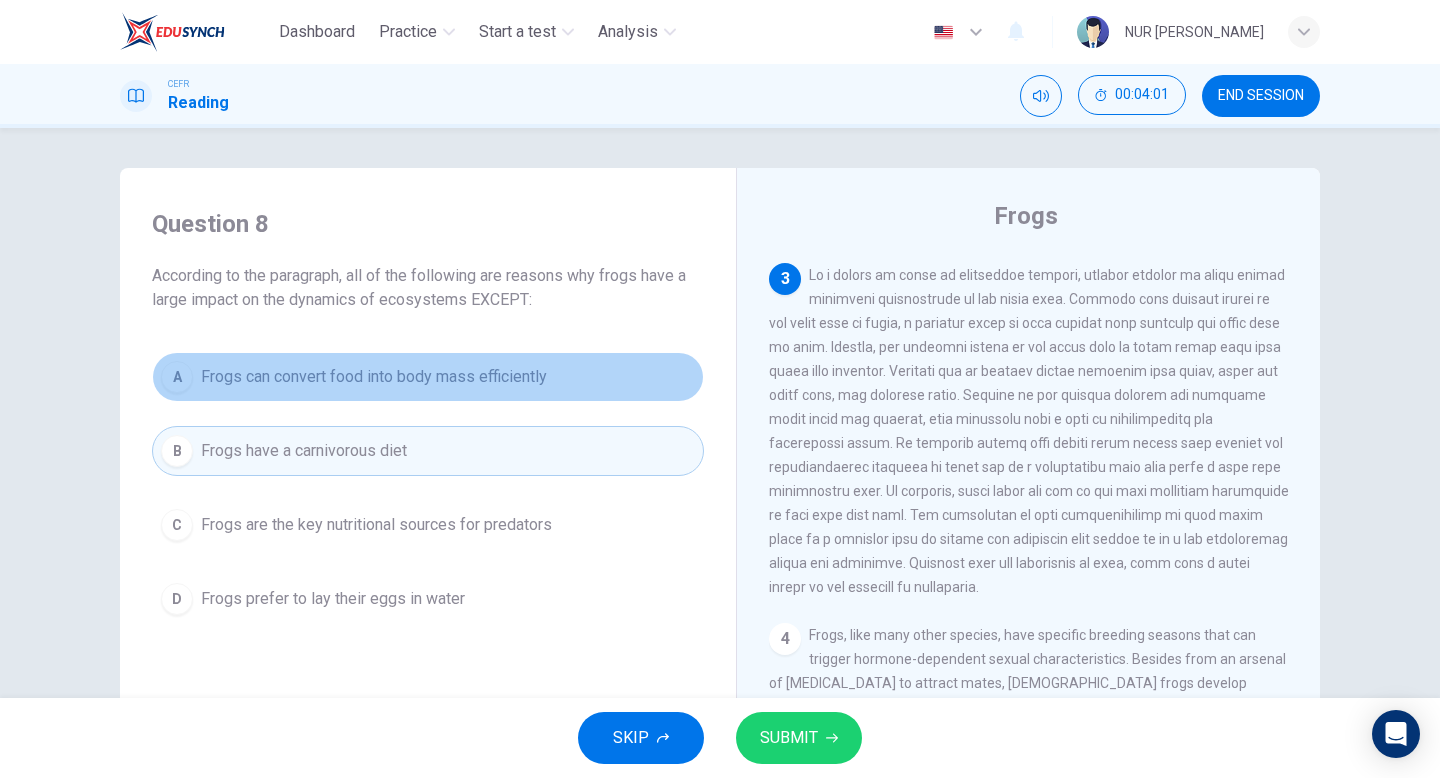 click on "A Frogs can convert food into body mass efficiently" at bounding box center [428, 377] 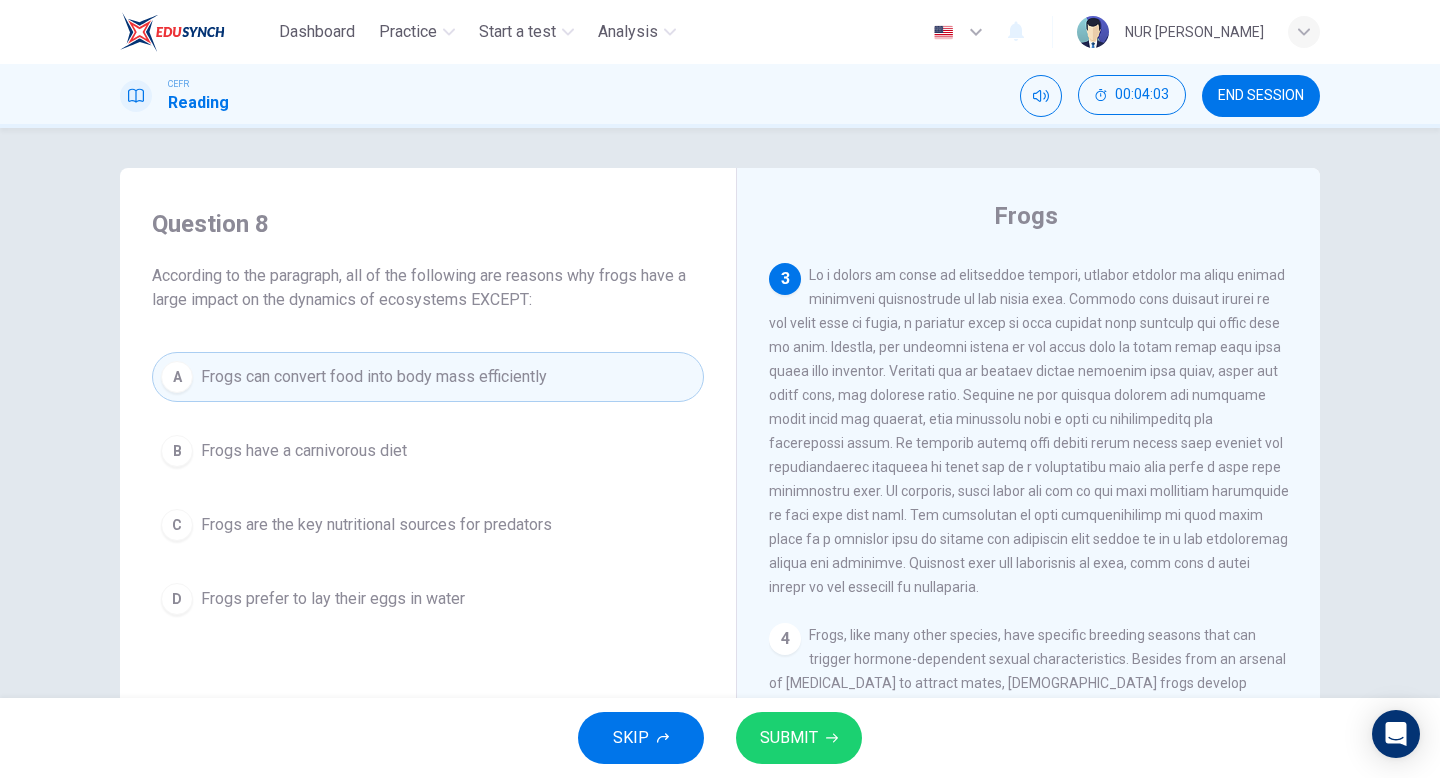 click on "B Frogs have a carnivorous diet" at bounding box center (428, 451) 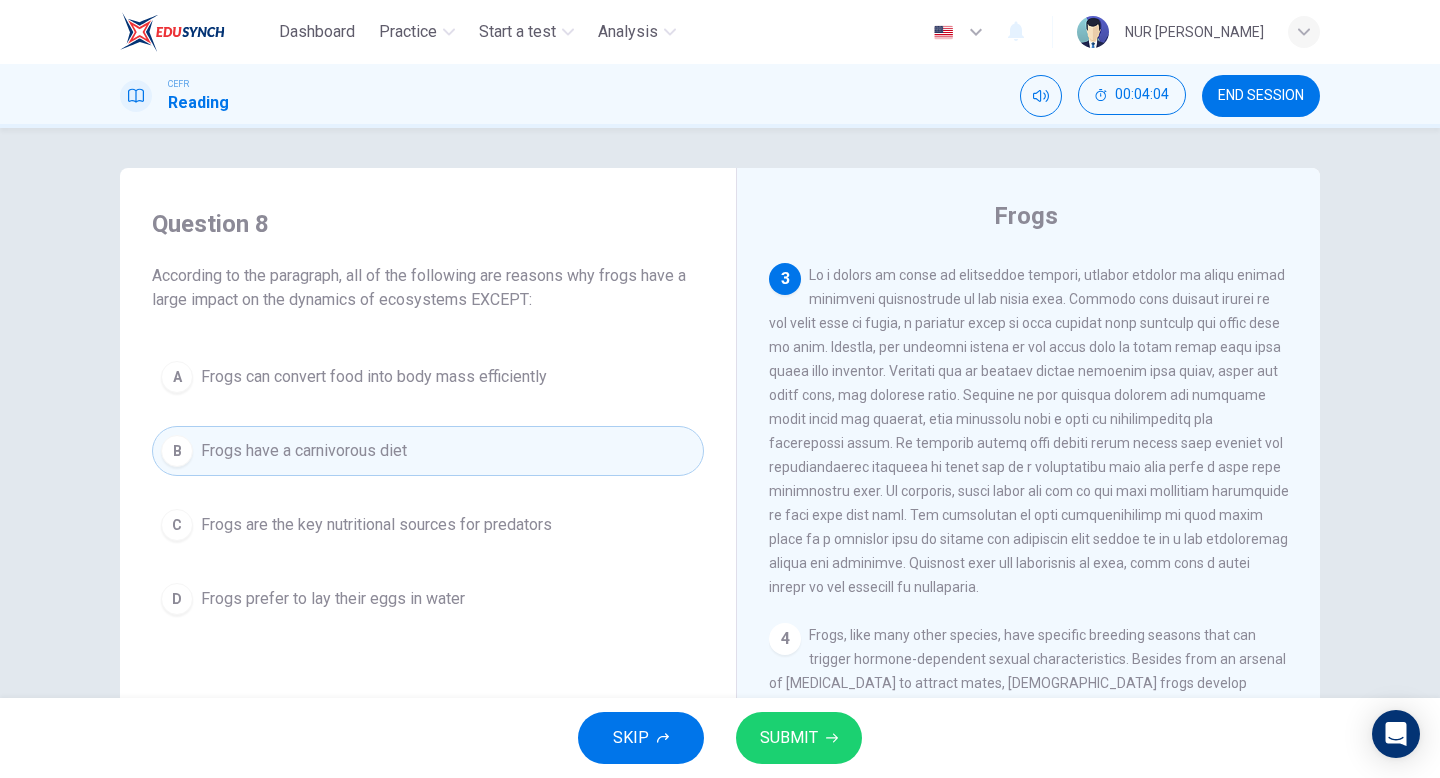 click on "SUBMIT" at bounding box center (789, 738) 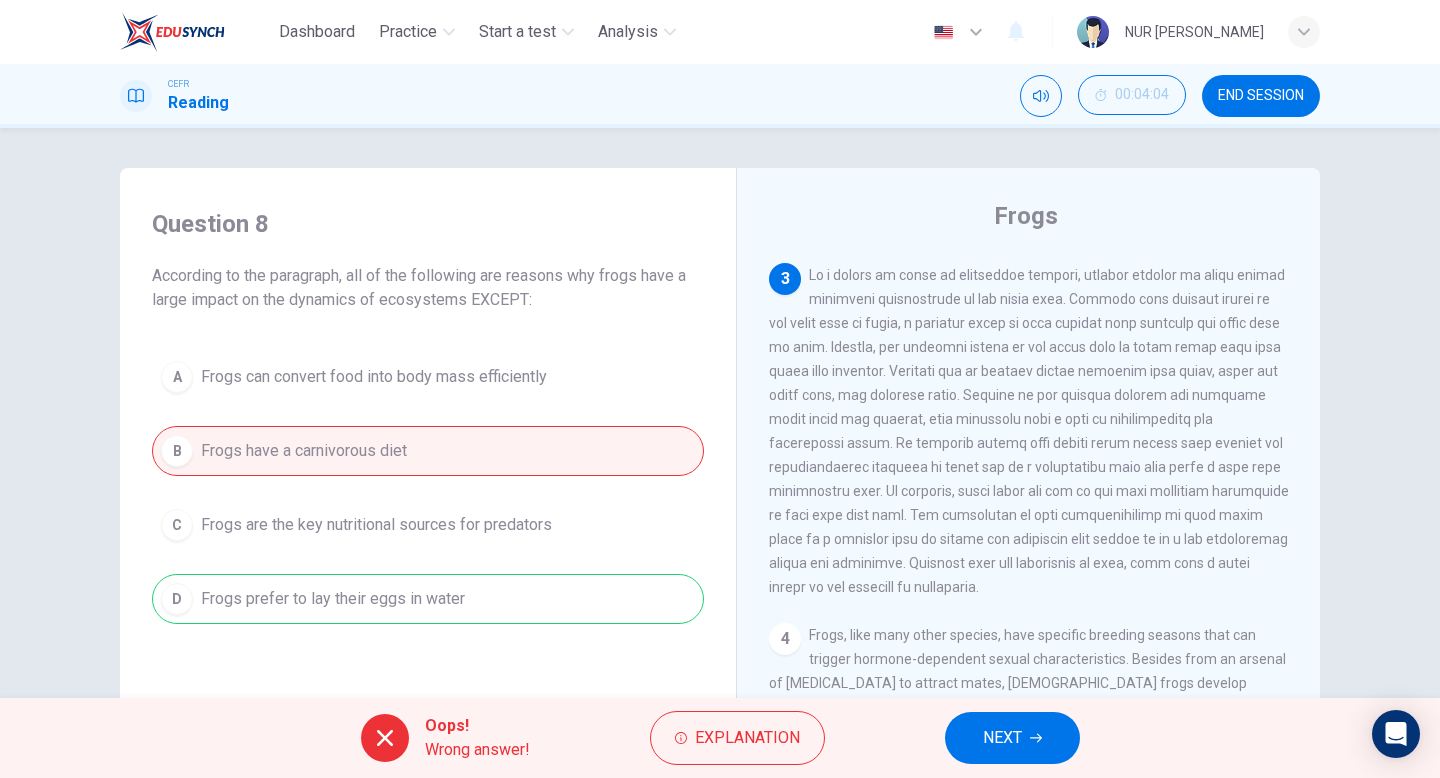 click on "A Frogs can convert food into body mass efficiently B Frogs have a carnivorous diet C Frogs are the key nutritional sources for predators D Frogs prefer to lay their eggs in water" at bounding box center [428, 488] 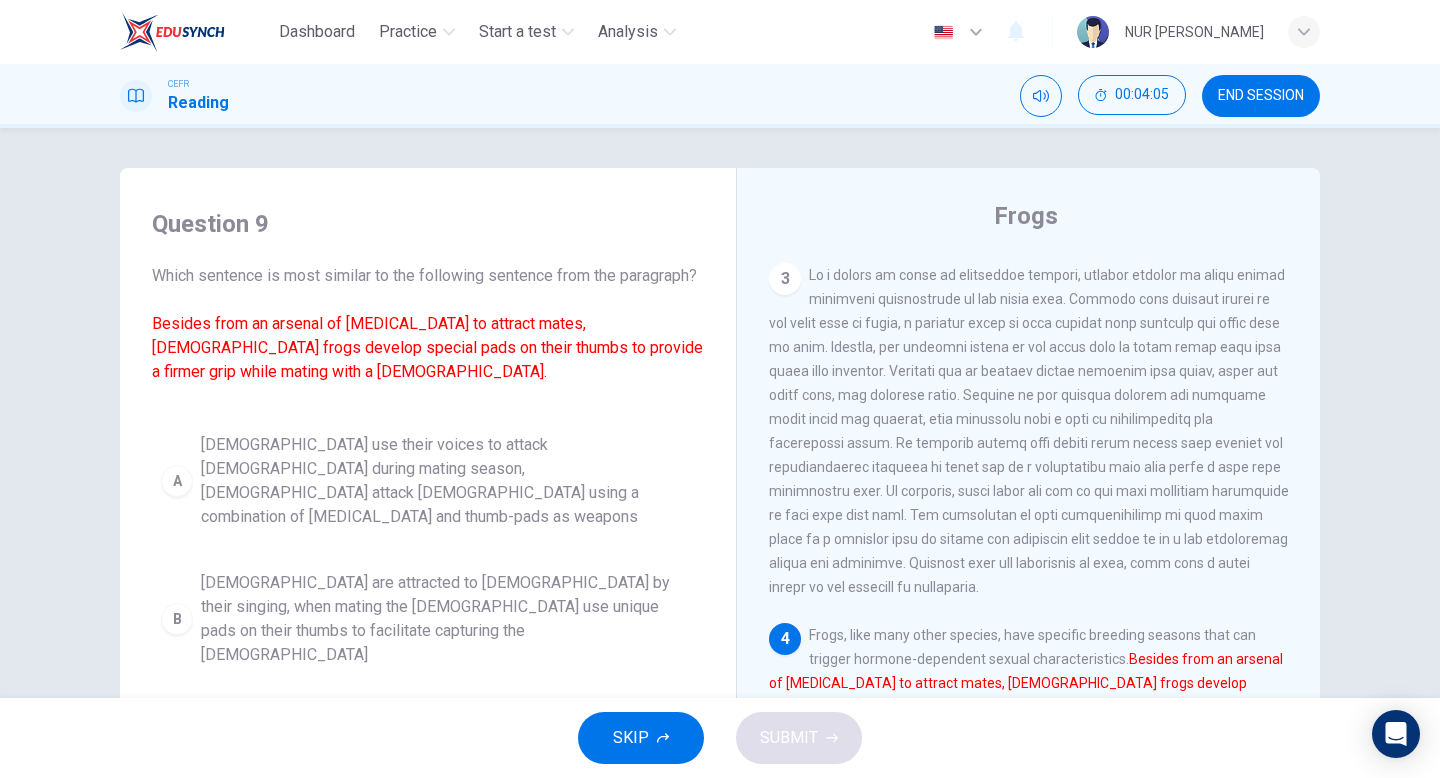 scroll, scrollTop: 9, scrollLeft: 0, axis: vertical 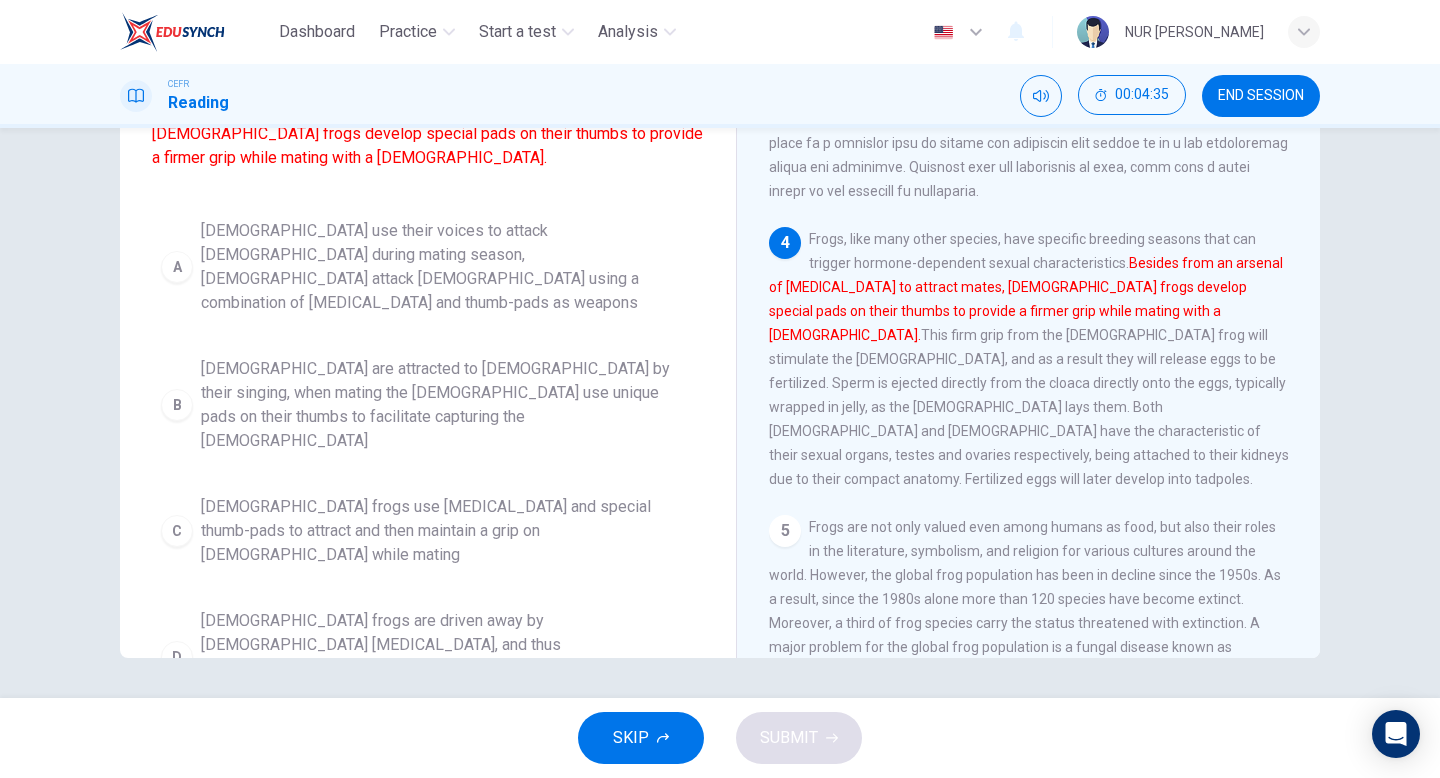 click on "[DEMOGRAPHIC_DATA] frogs use [MEDICAL_DATA] and special thumb-pads to attract and then maintain a grip on [DEMOGRAPHIC_DATA] while mating" at bounding box center (448, 531) 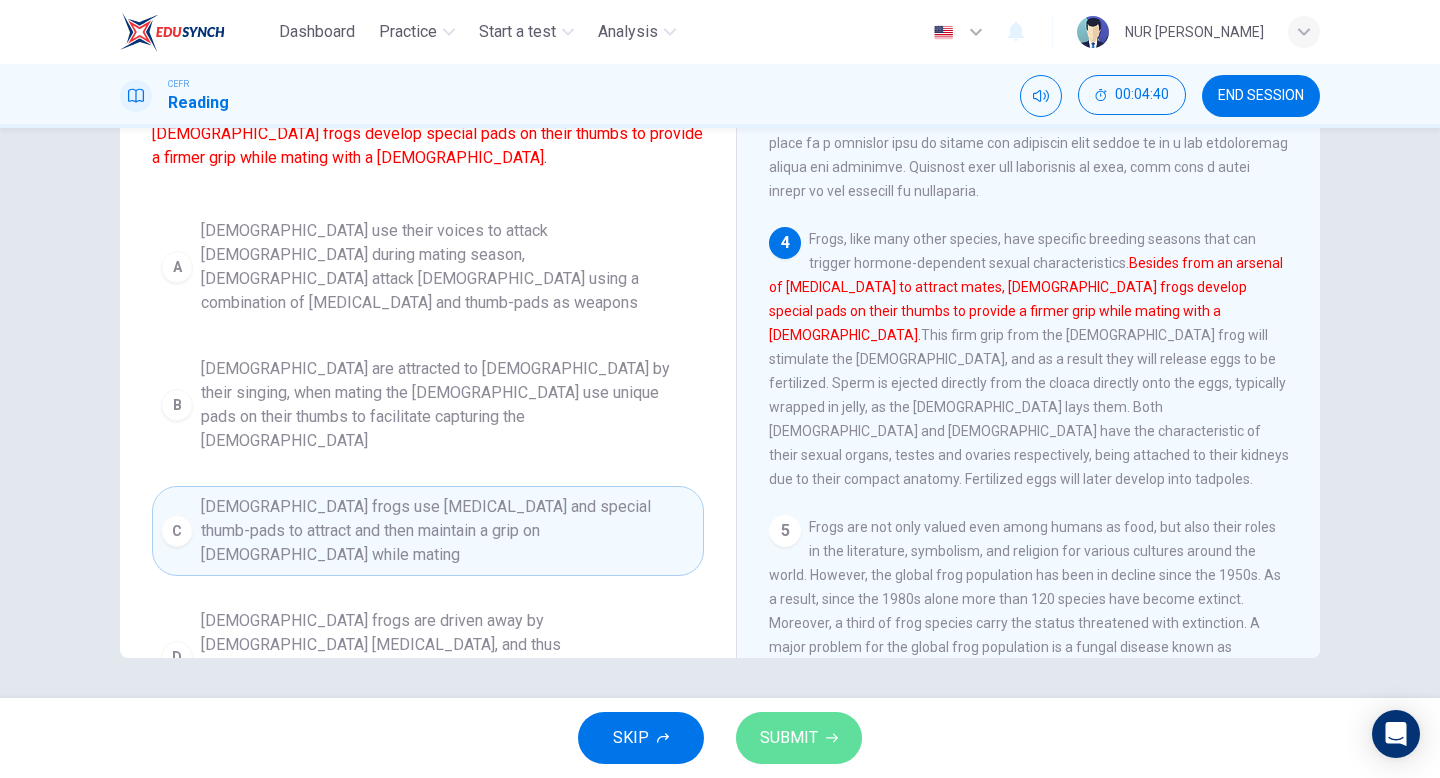 click on "SUBMIT" at bounding box center [789, 738] 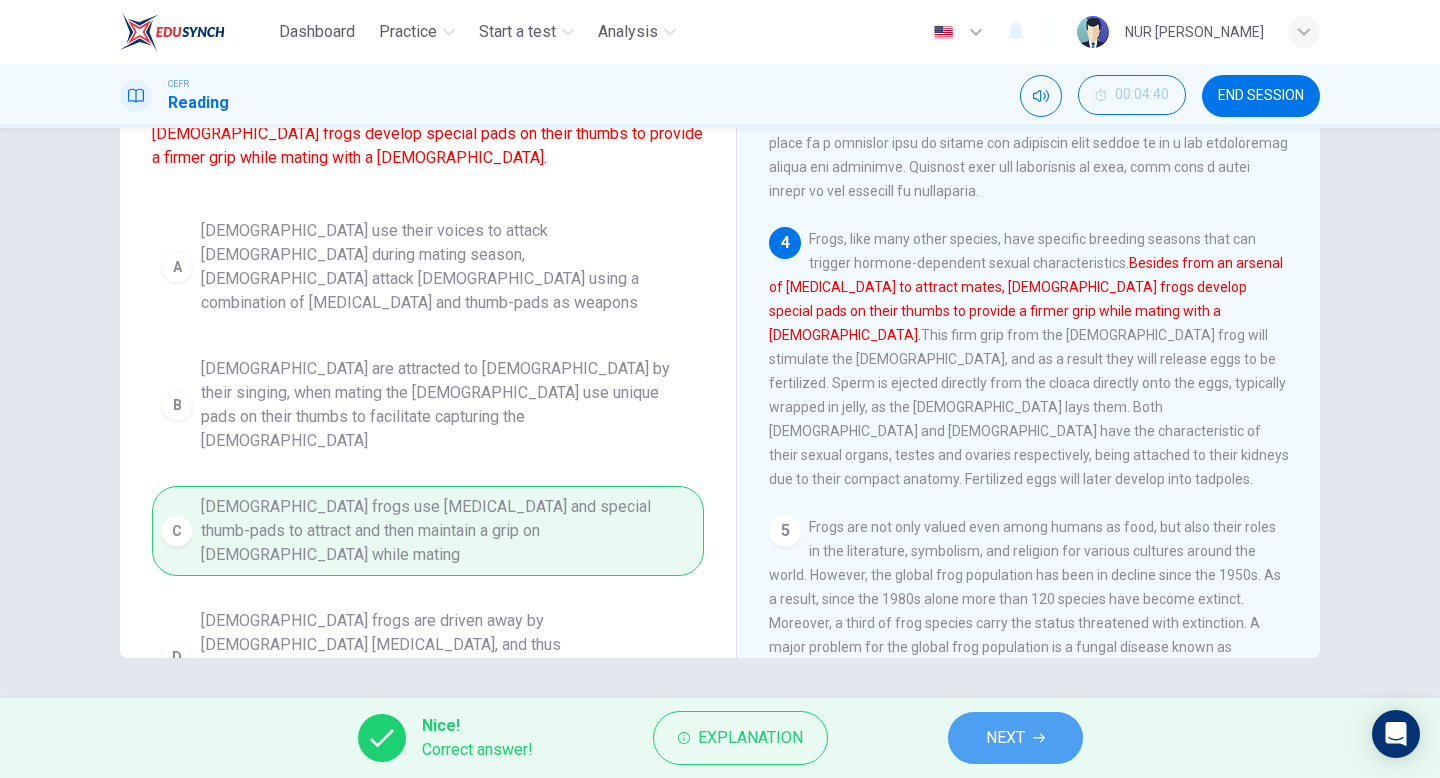 click on "NEXT" at bounding box center [1005, 738] 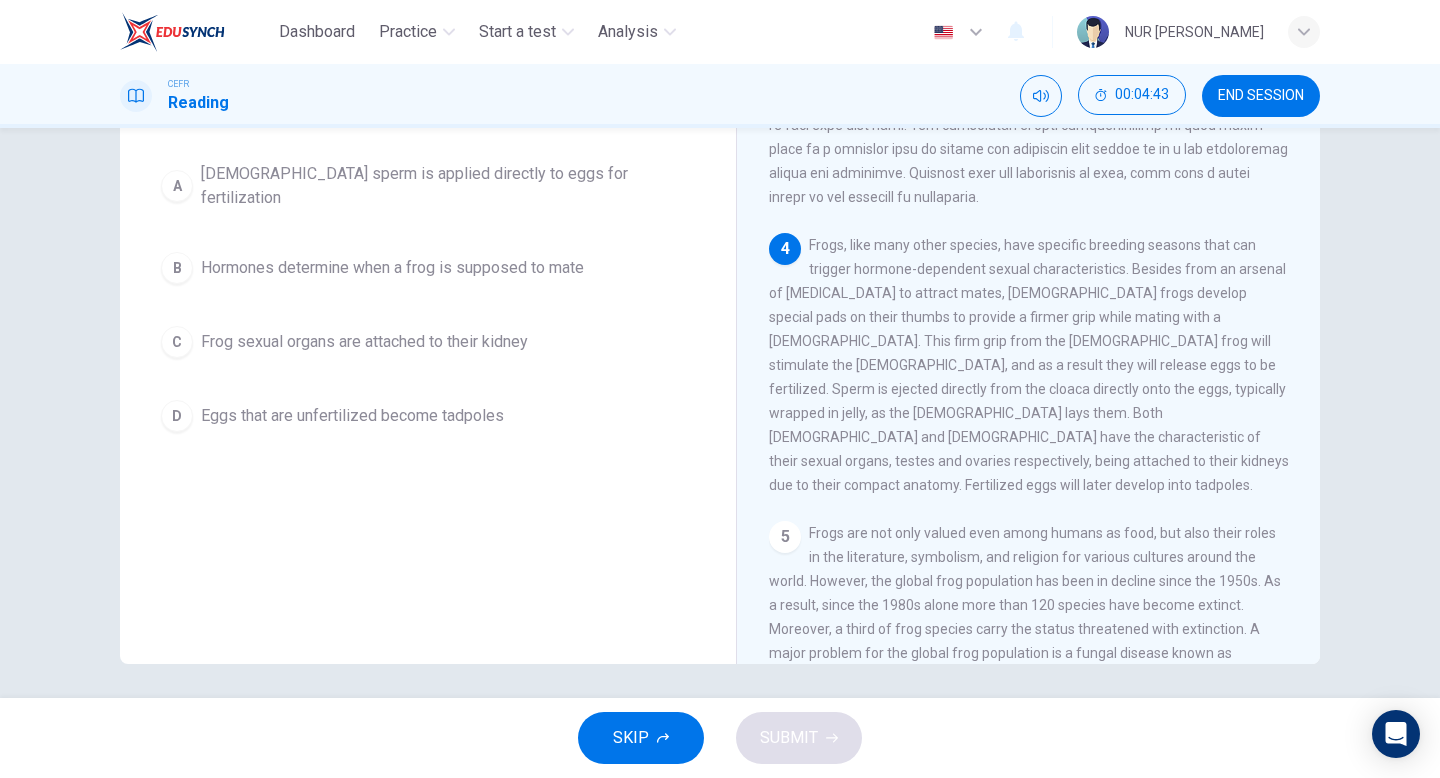 scroll, scrollTop: 201, scrollLeft: 0, axis: vertical 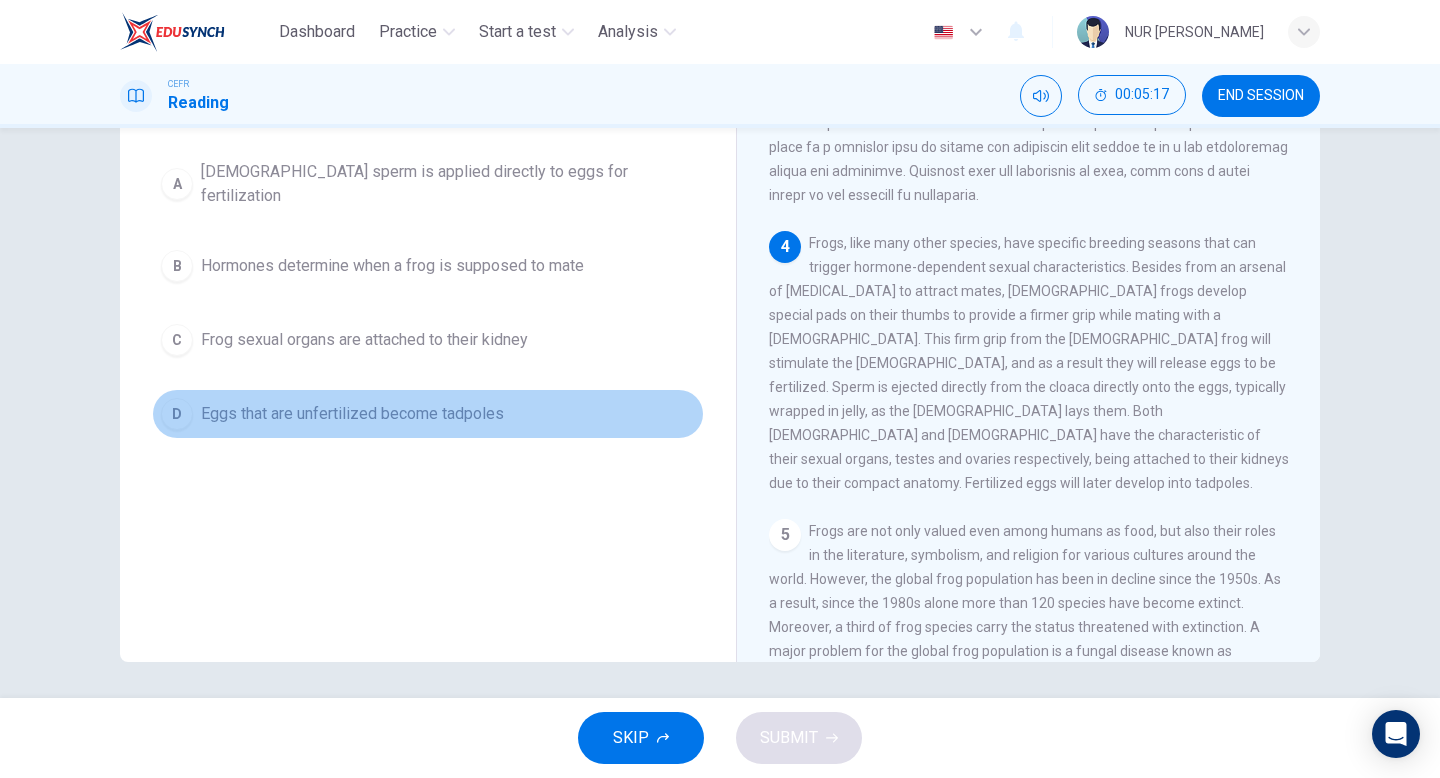 click on "Eggs that are unfertilized become tadpoles" at bounding box center [352, 414] 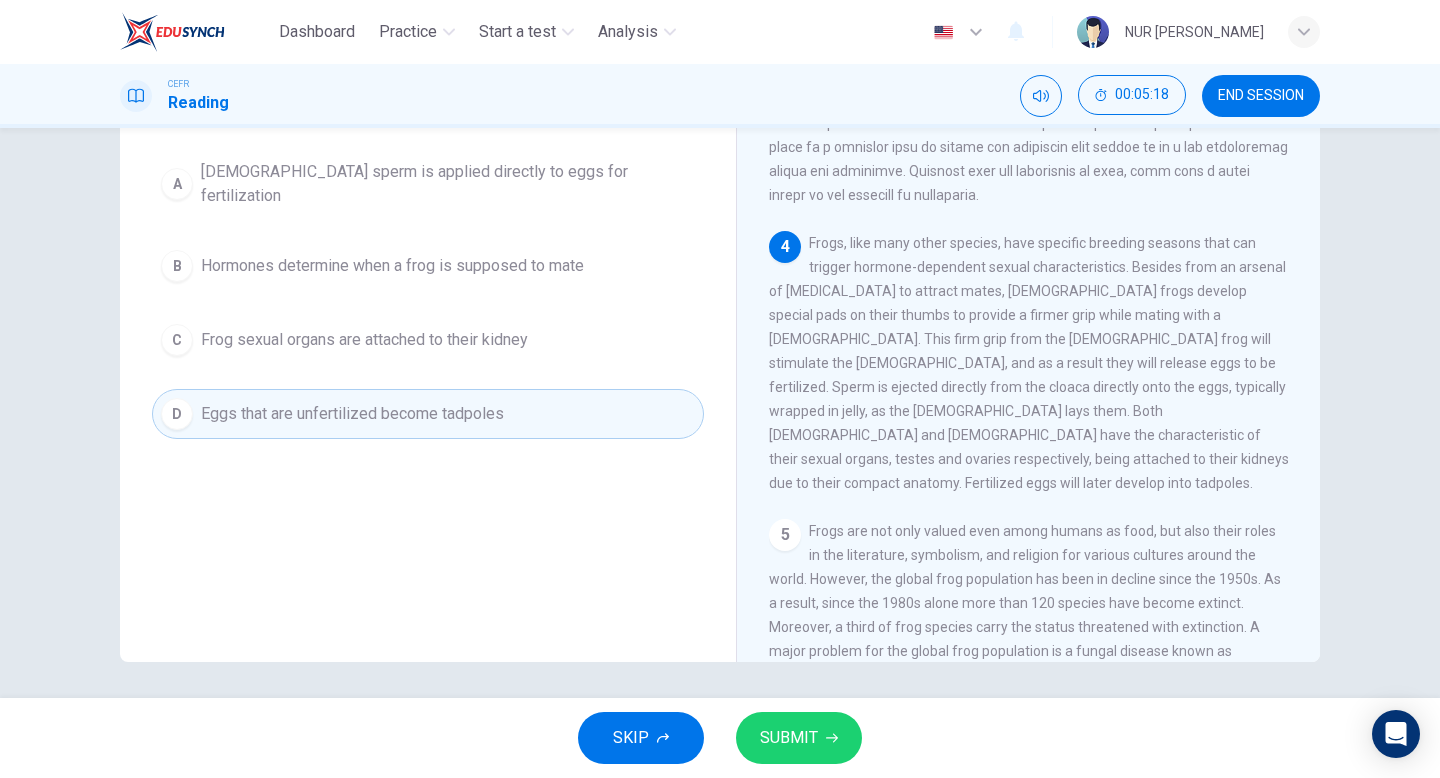click on "SUBMIT" at bounding box center [789, 738] 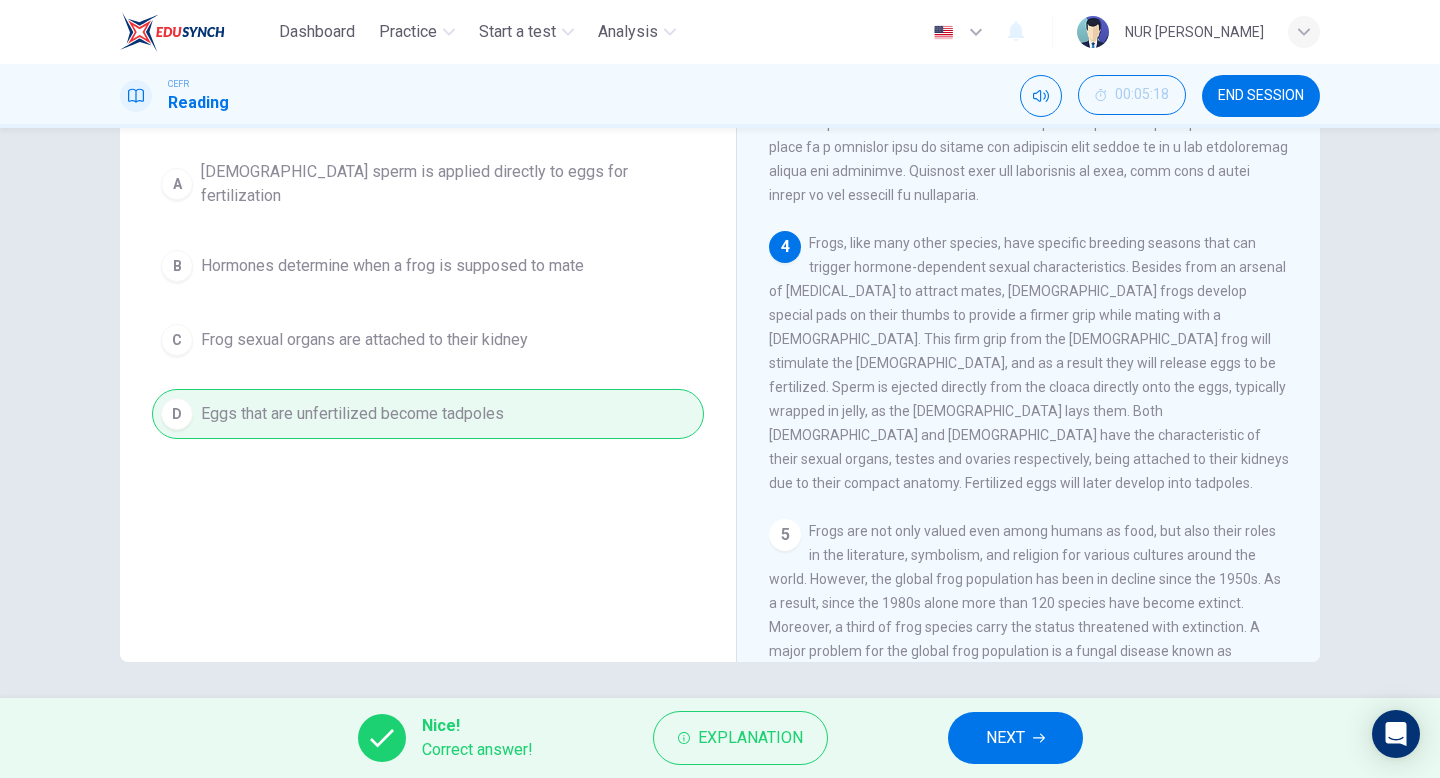 click on "NEXT" at bounding box center (1015, 738) 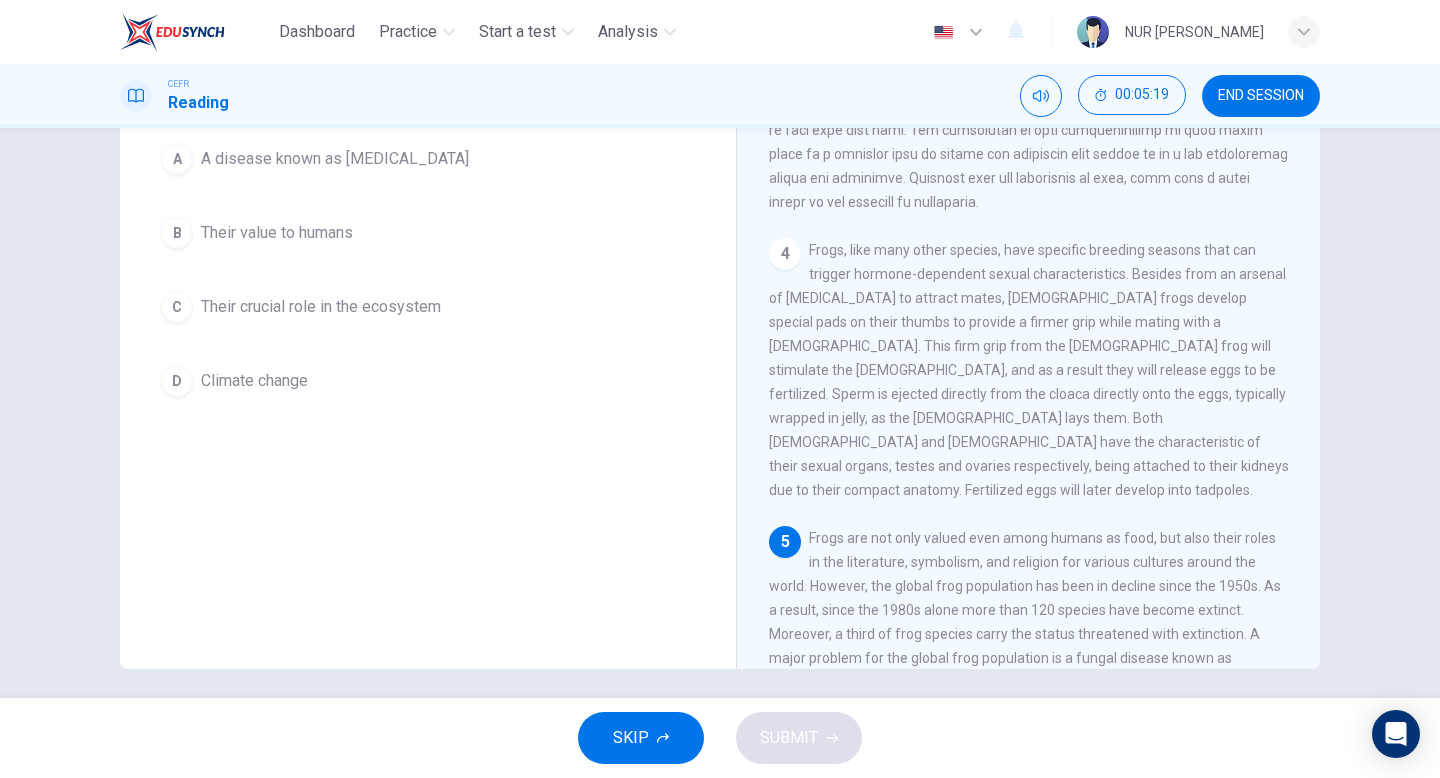 scroll, scrollTop: 198, scrollLeft: 0, axis: vertical 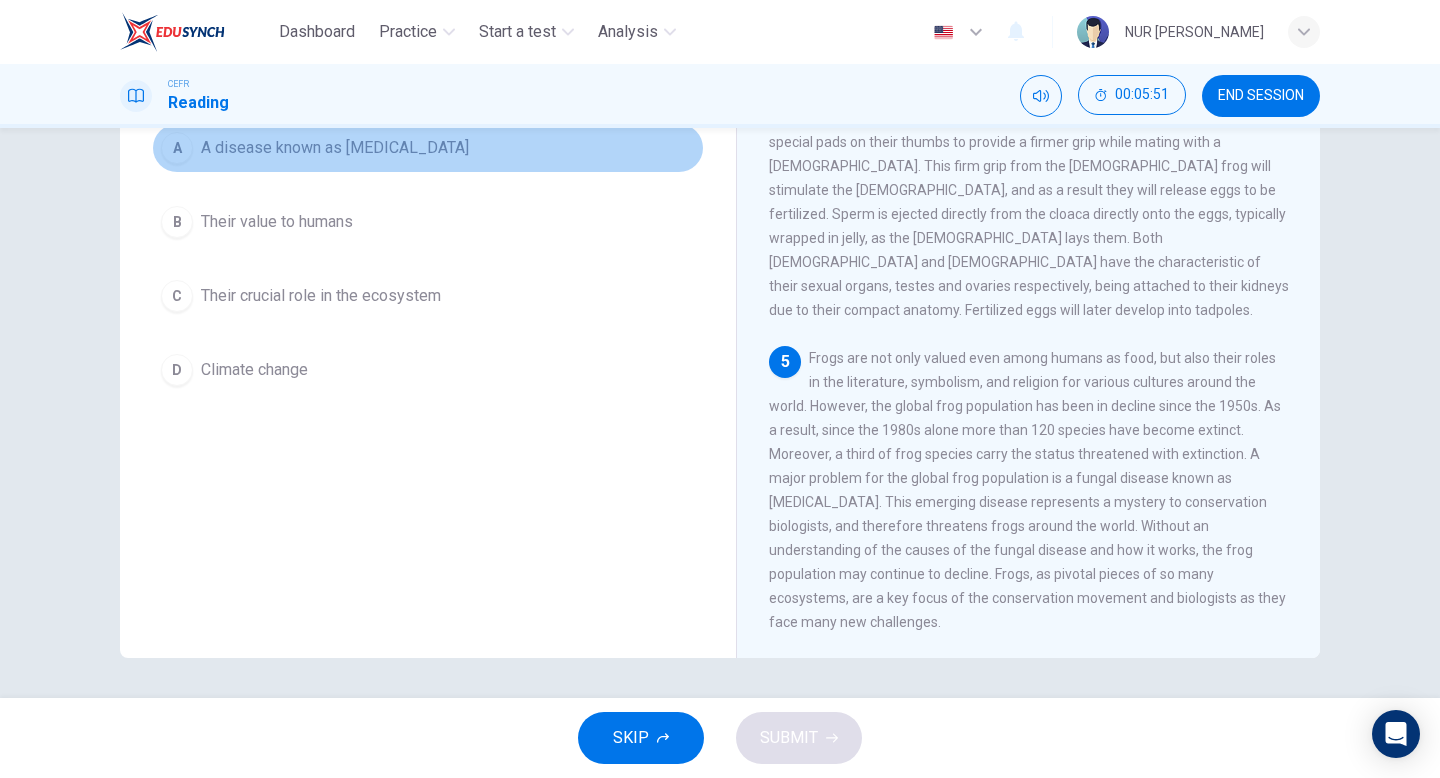click on "A disease known as [MEDICAL_DATA]" at bounding box center (335, 148) 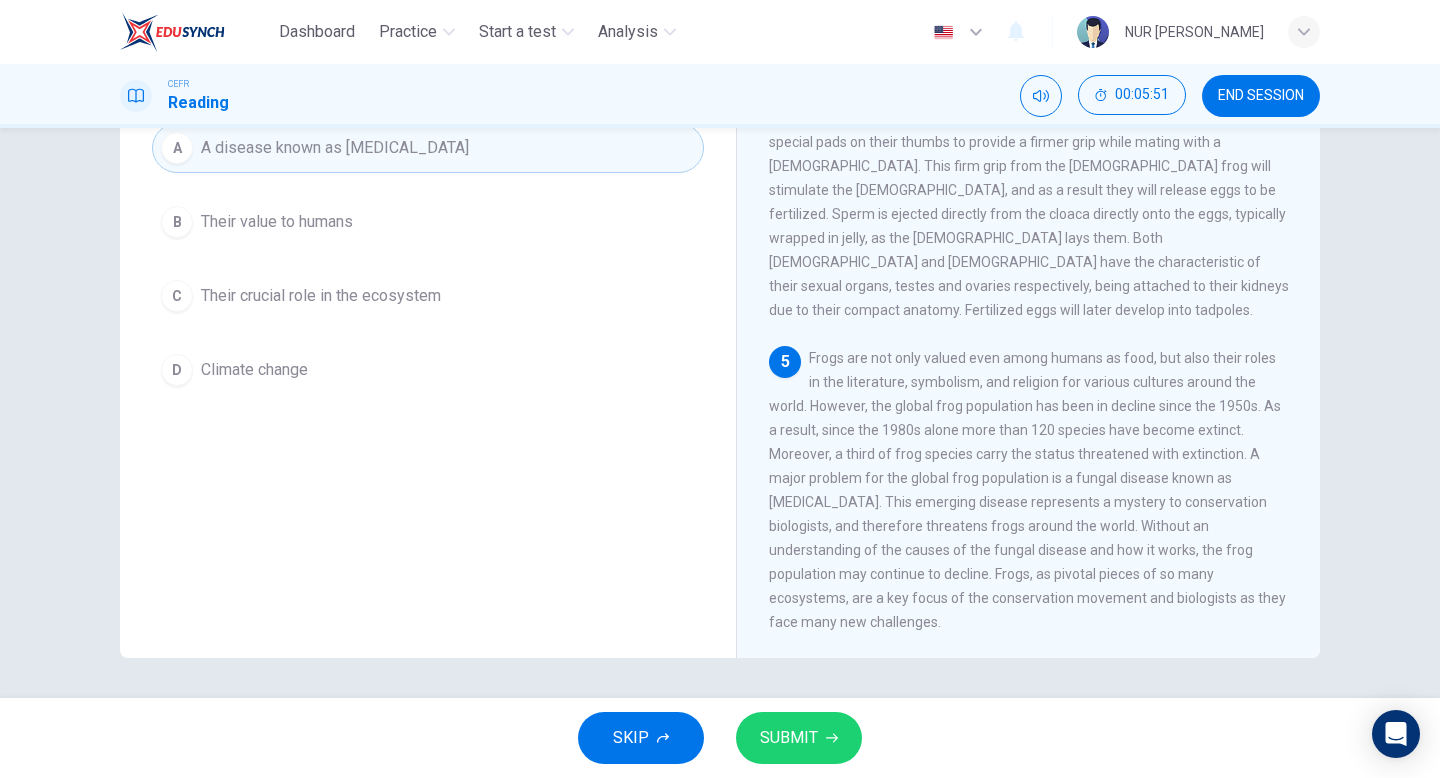 click on "SUBMIT" at bounding box center (799, 738) 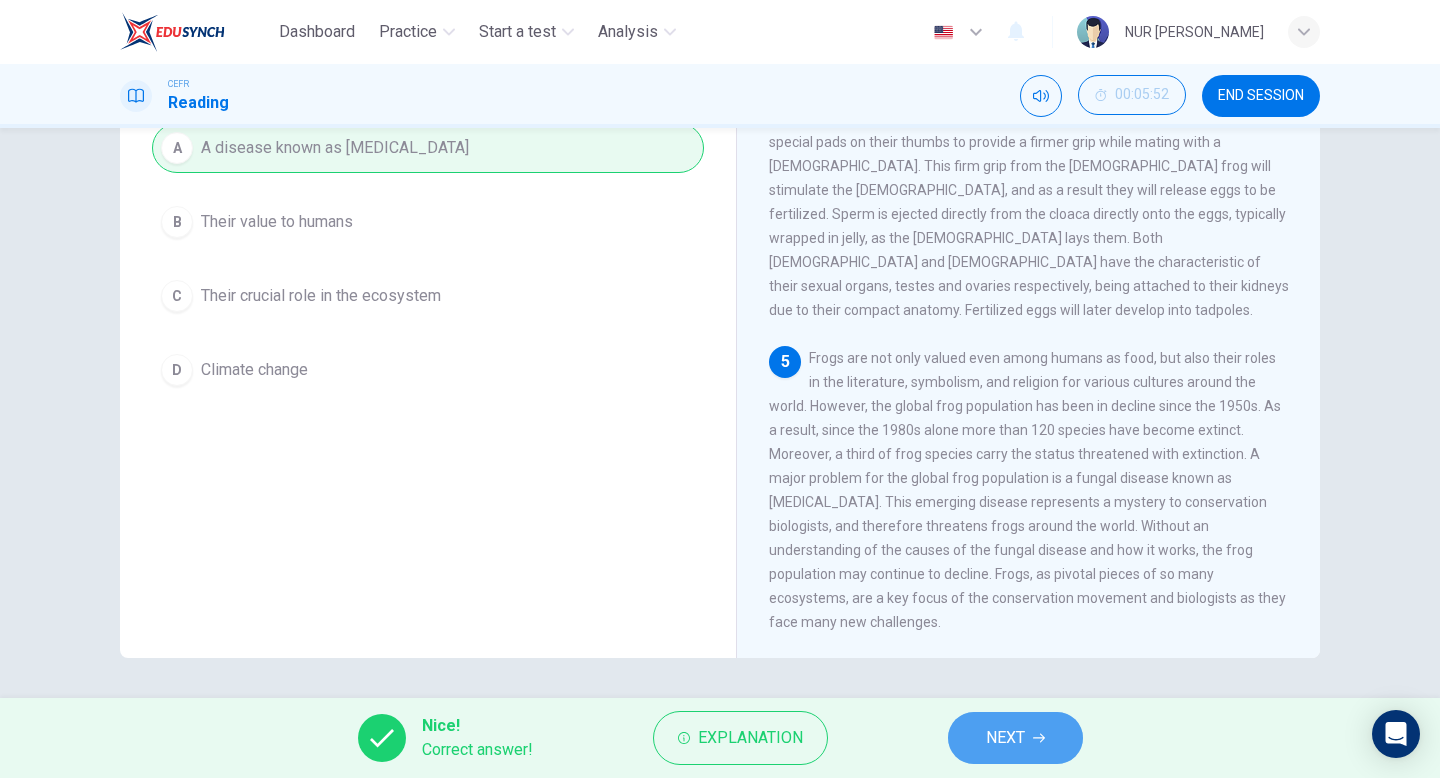 click on "NEXT" at bounding box center [1005, 738] 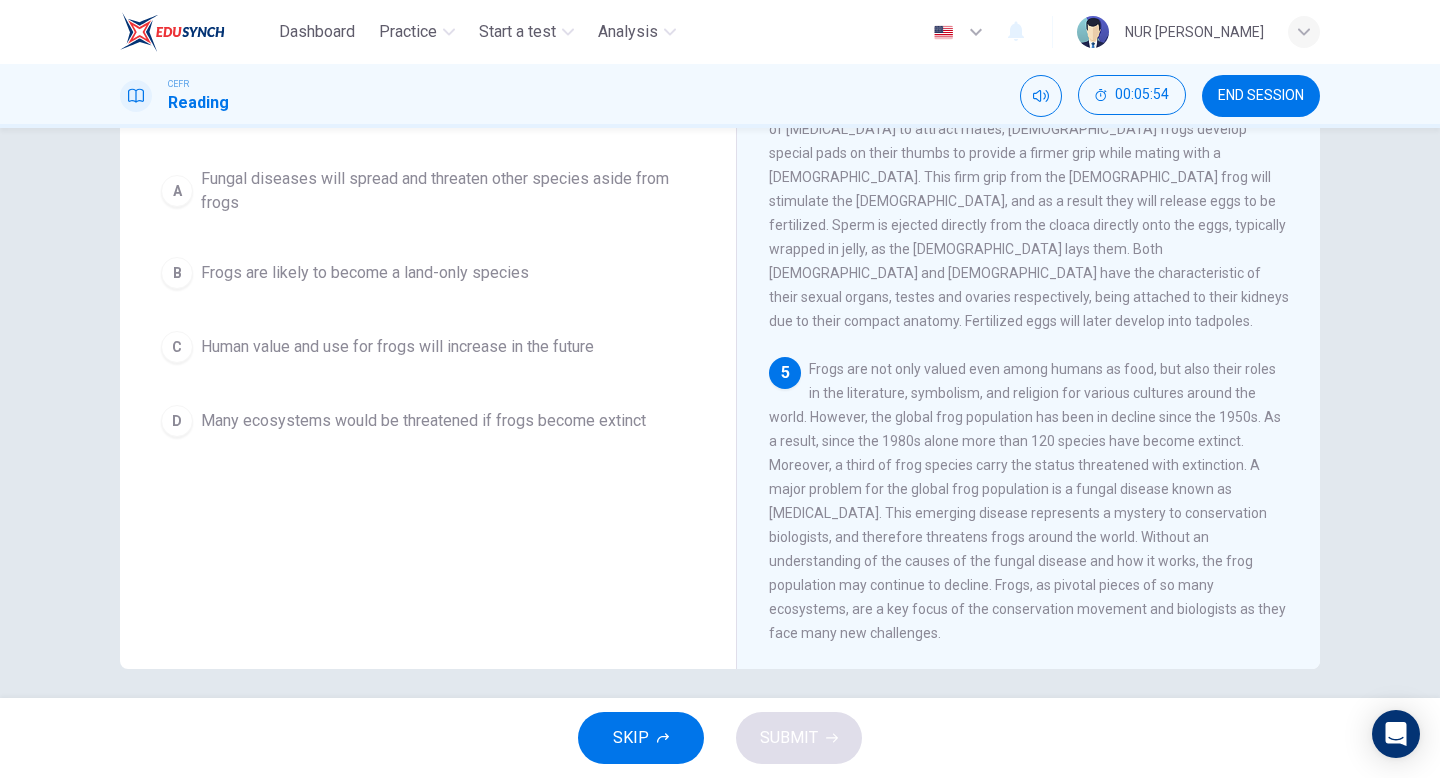 scroll, scrollTop: 196, scrollLeft: 0, axis: vertical 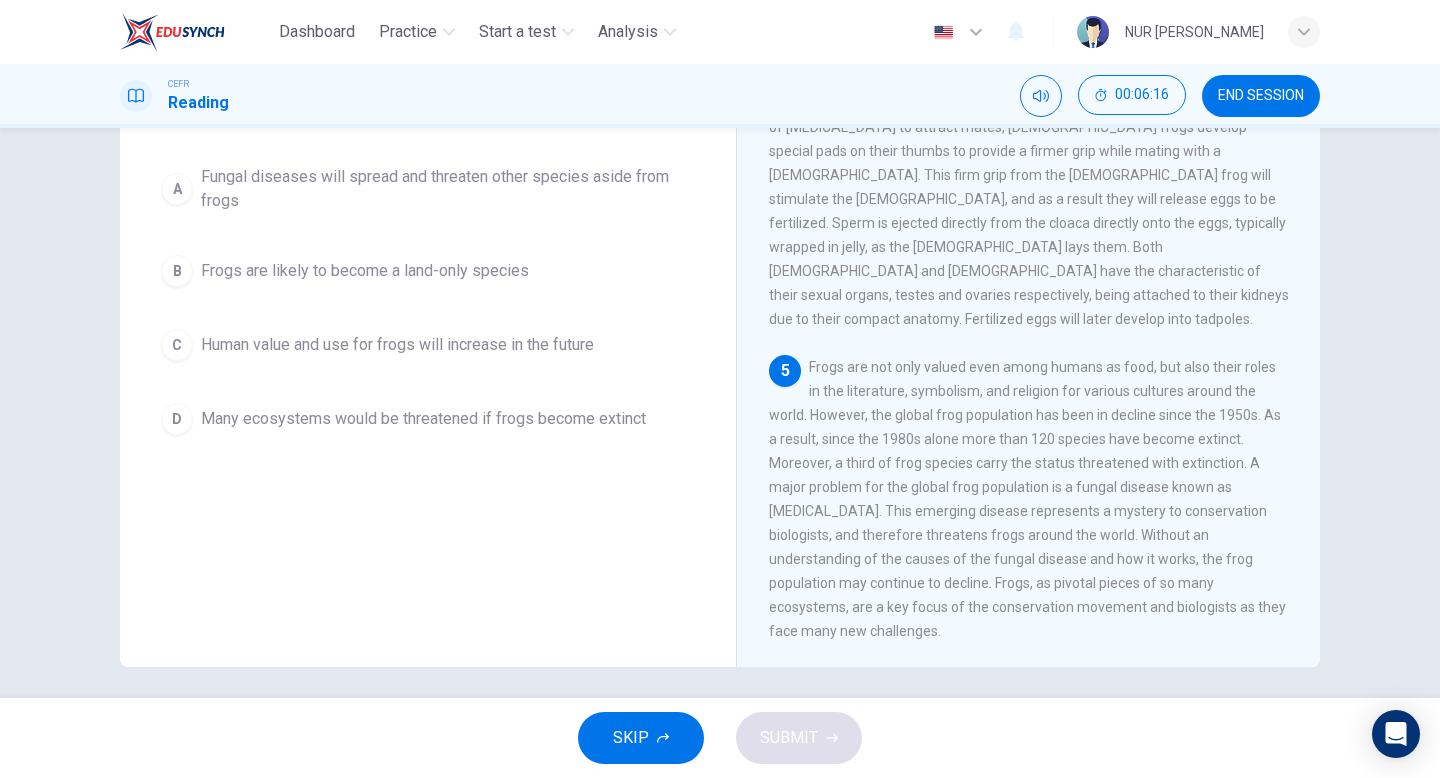 click on "D Many ecosystems would be threatened if frogs become extinct" at bounding box center [428, 419] 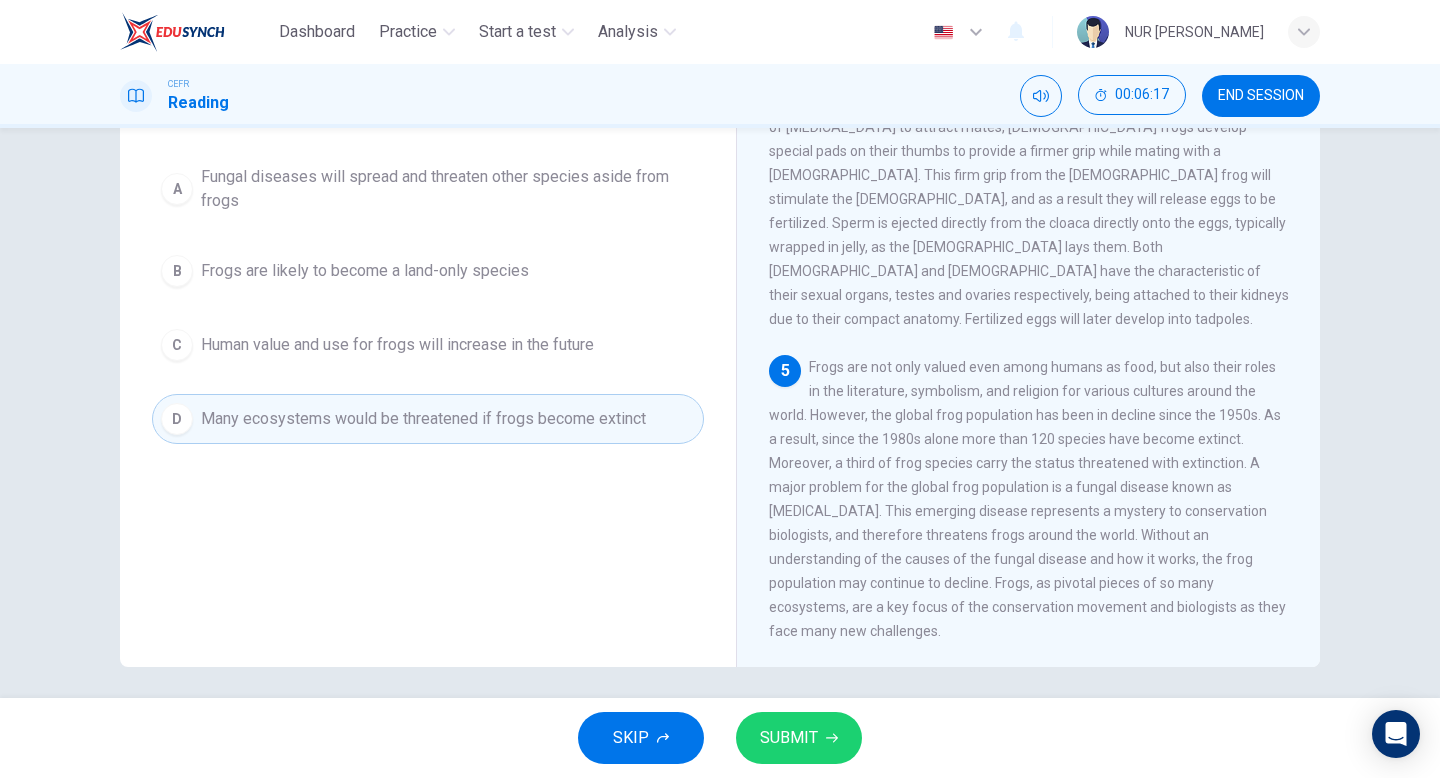 click on "SUBMIT" at bounding box center (799, 738) 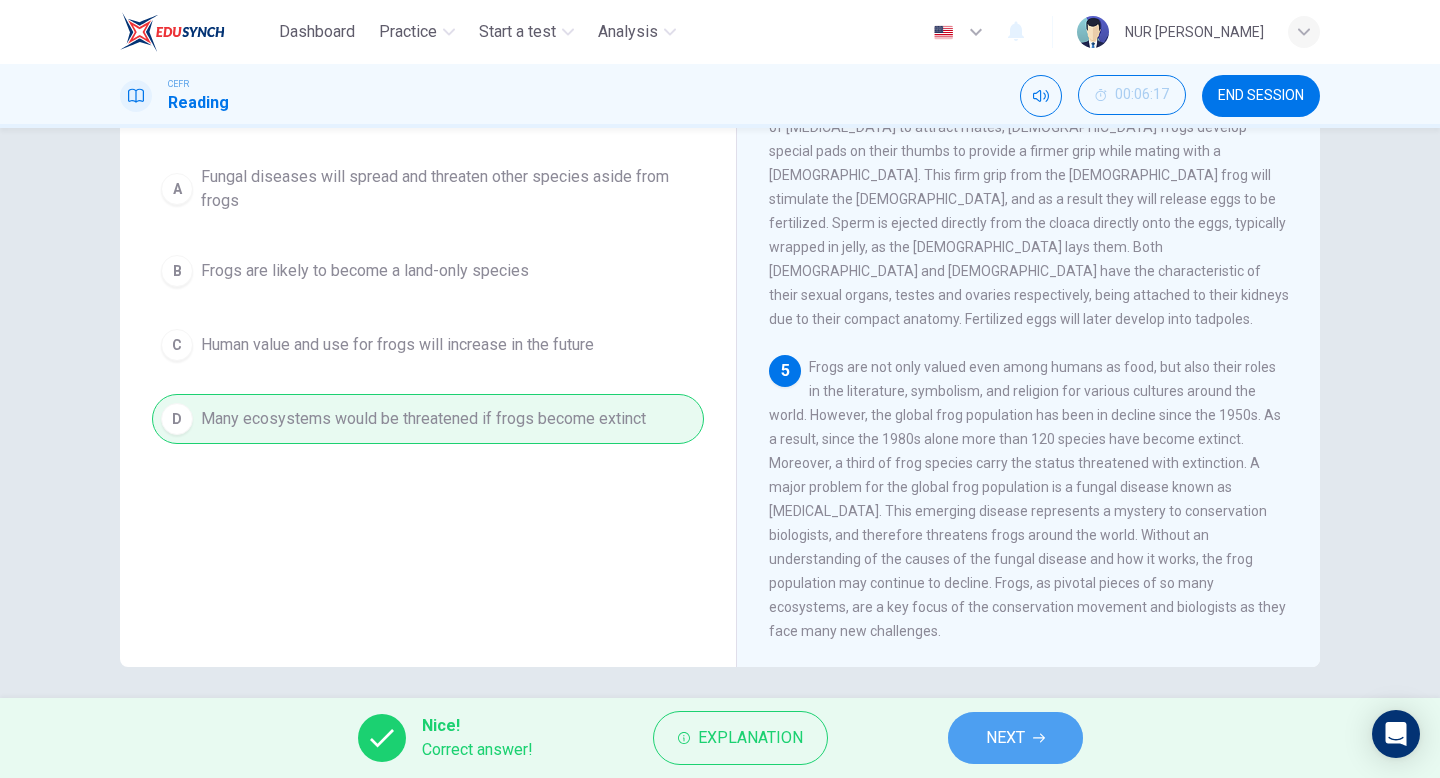 click on "NEXT" at bounding box center [1015, 738] 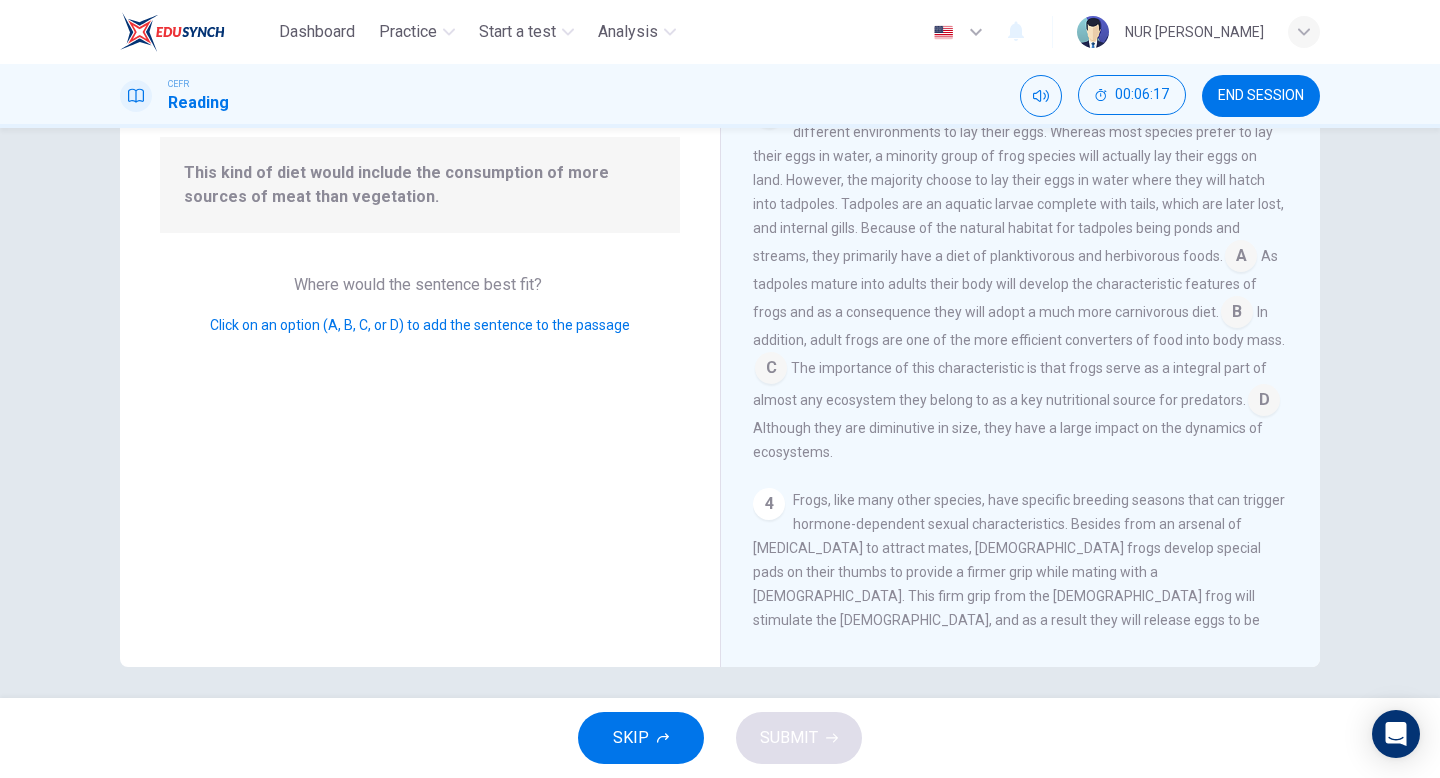 scroll, scrollTop: 573, scrollLeft: 0, axis: vertical 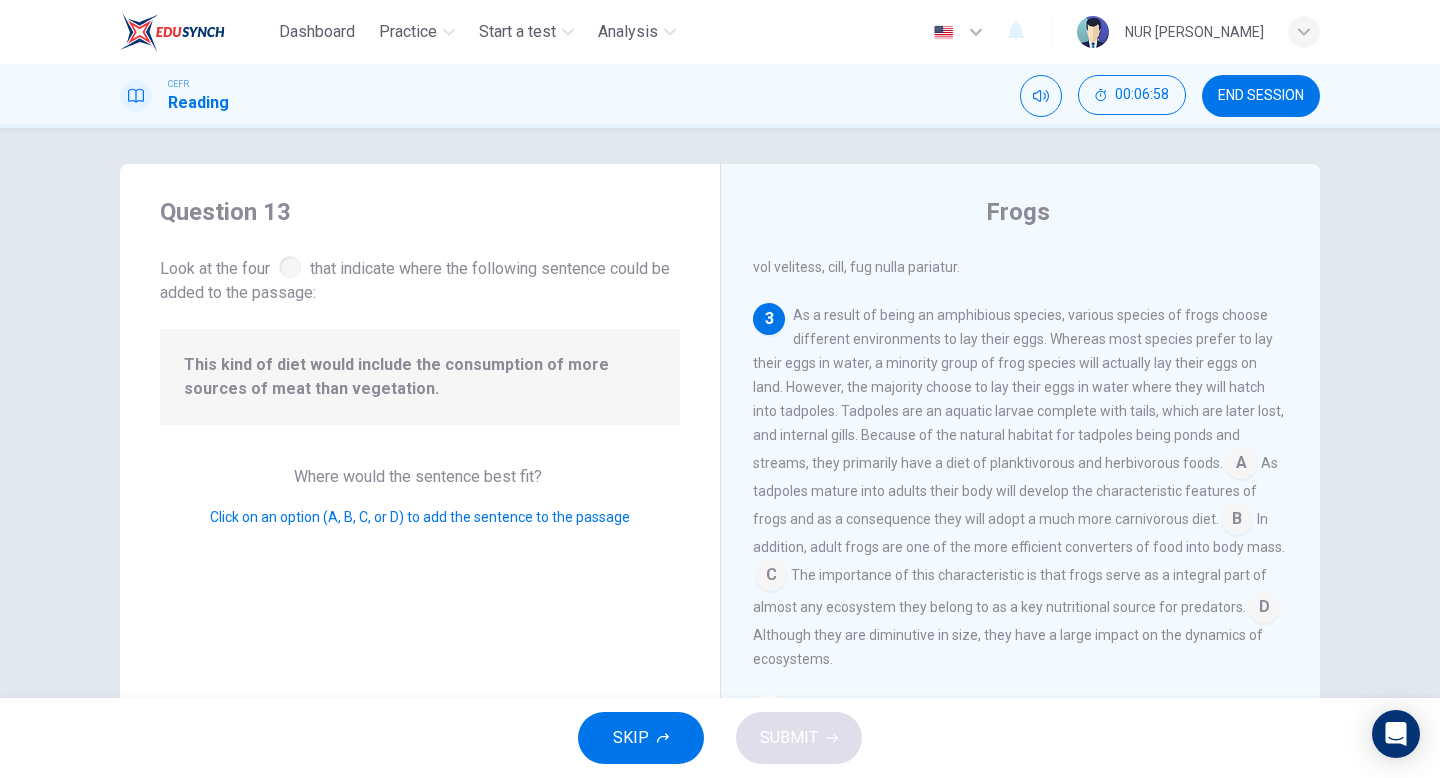 click at bounding box center (1237, 521) 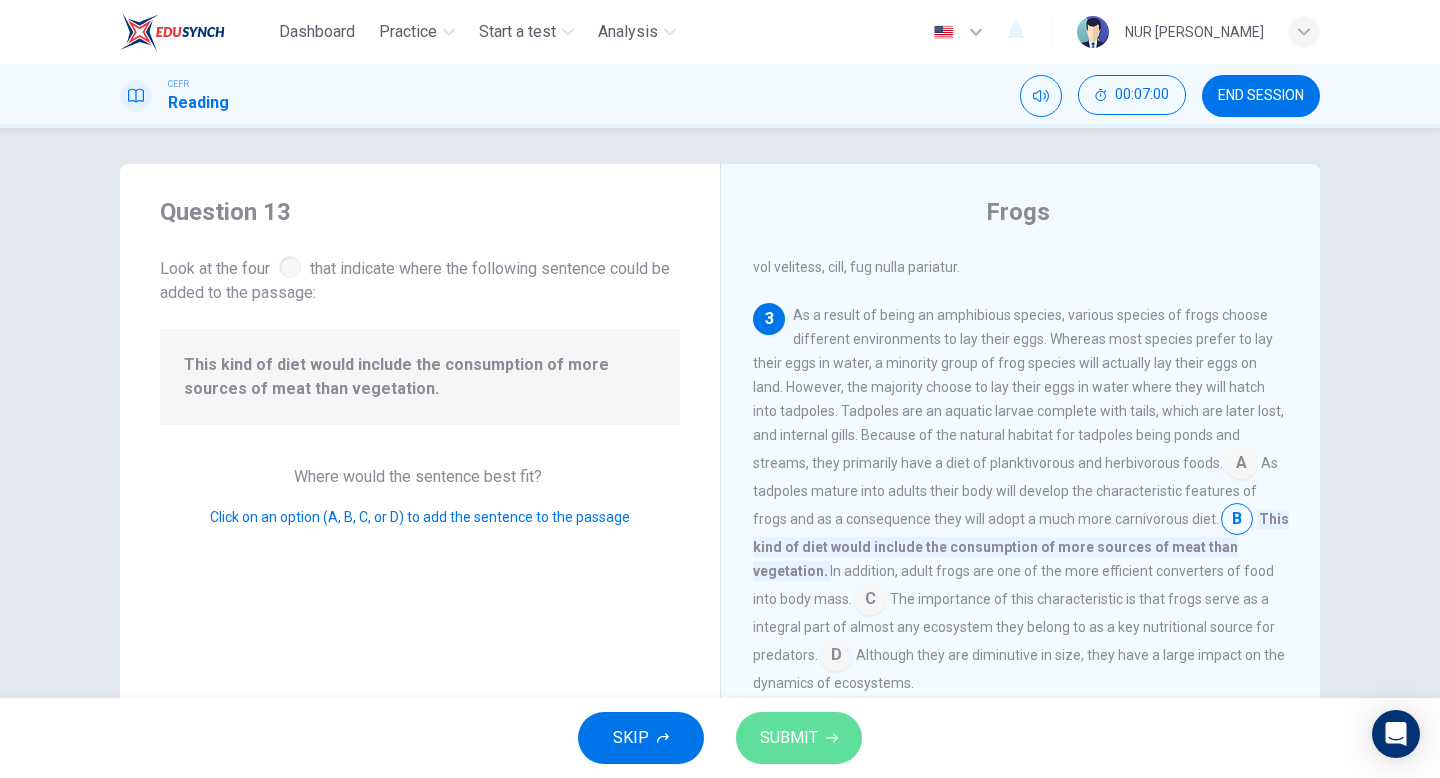 click 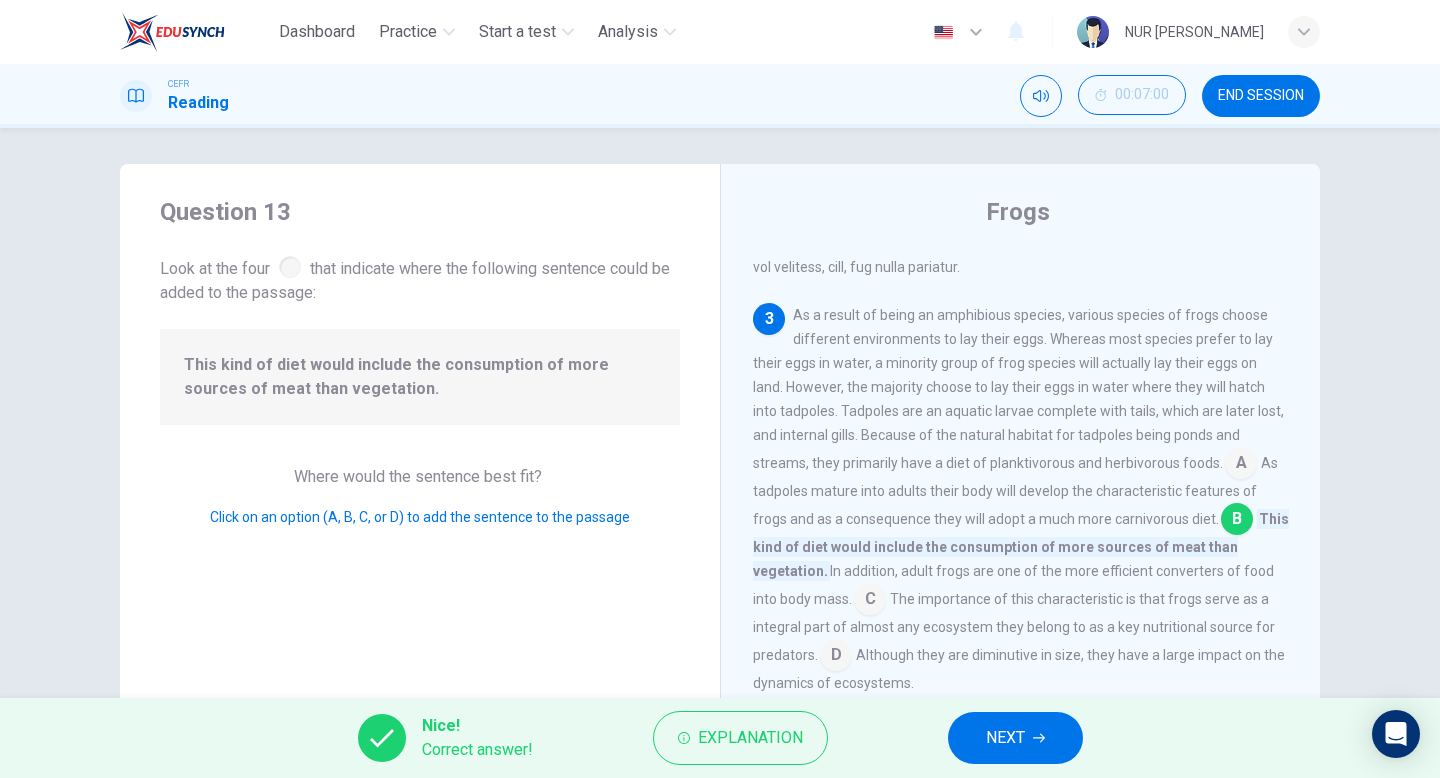 click 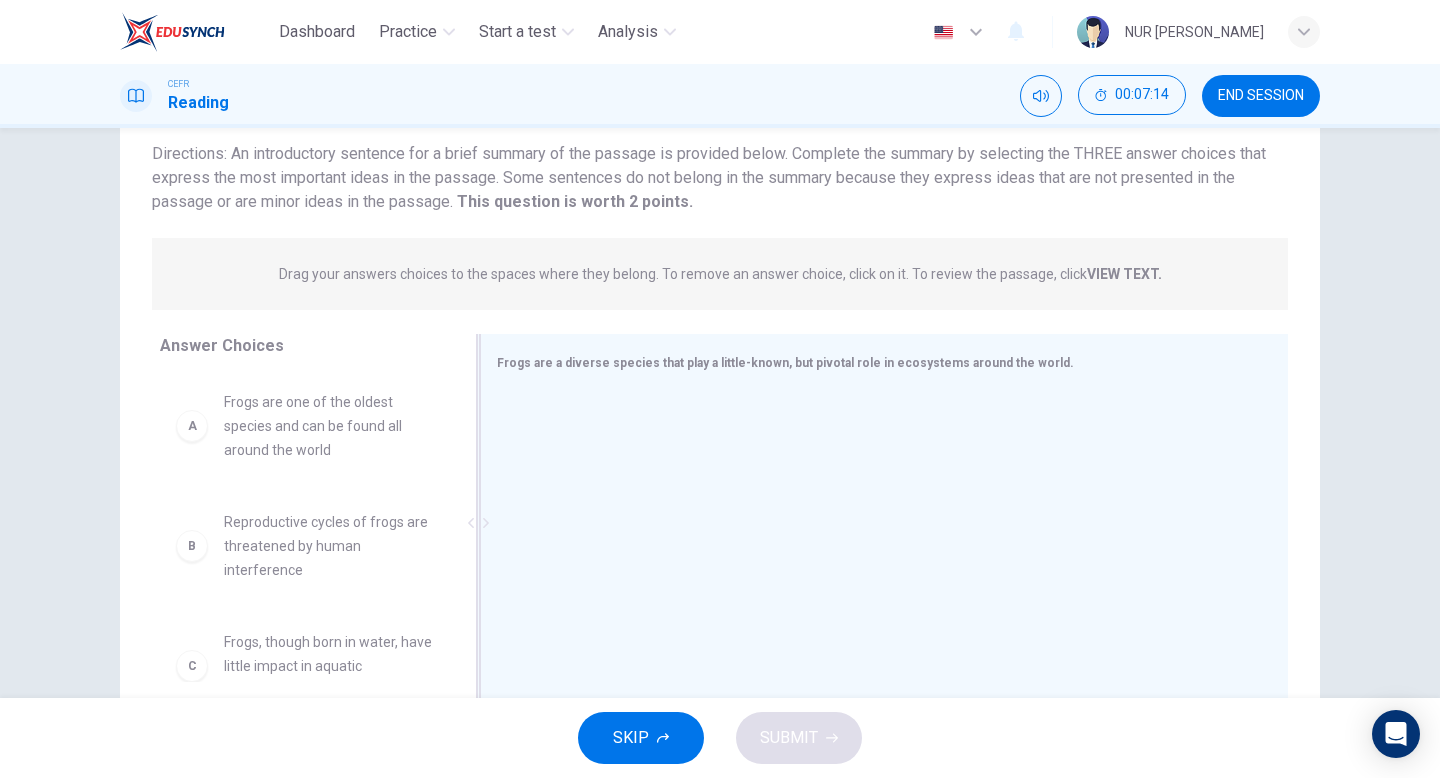 scroll, scrollTop: 145, scrollLeft: 0, axis: vertical 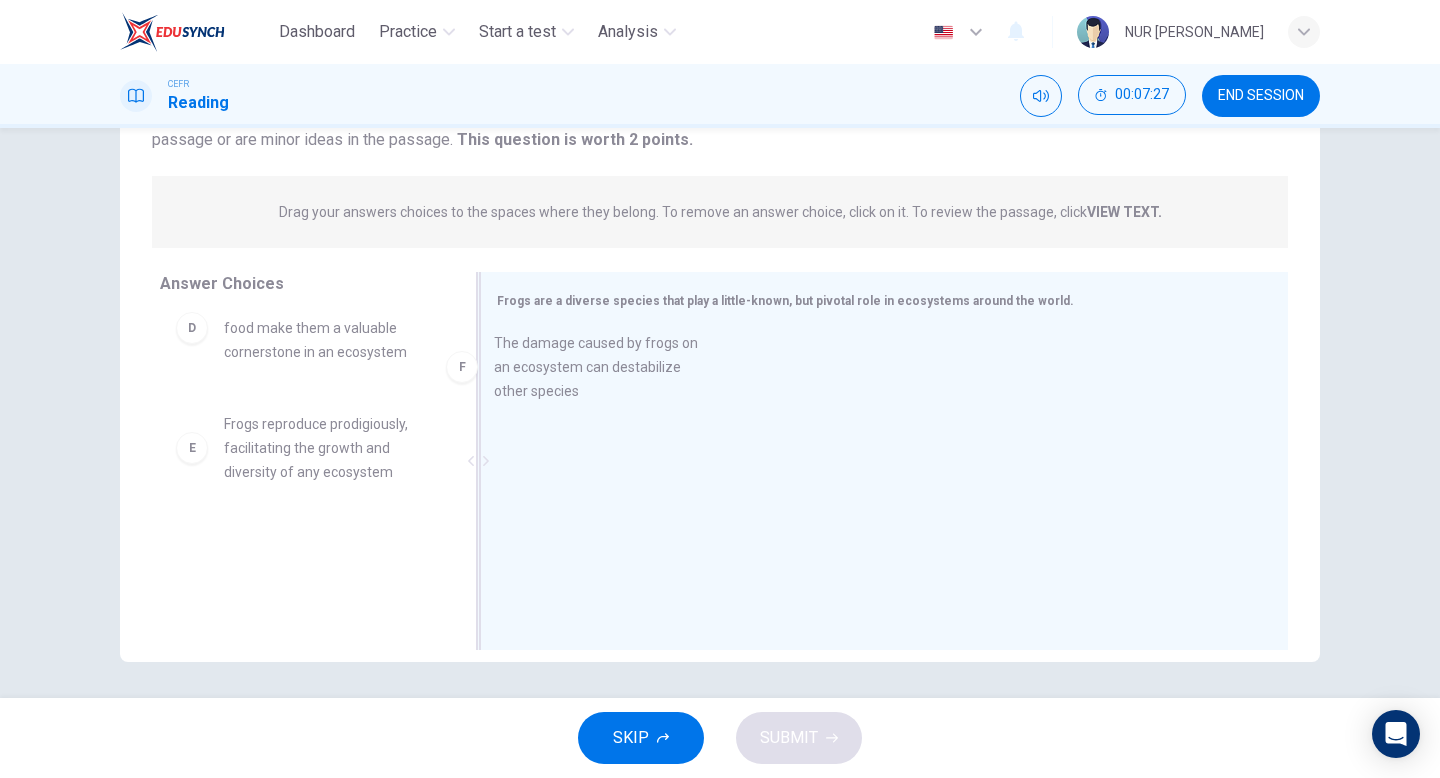 drag, startPoint x: 385, startPoint y: 581, endPoint x: 664, endPoint y: 379, distance: 344.44882 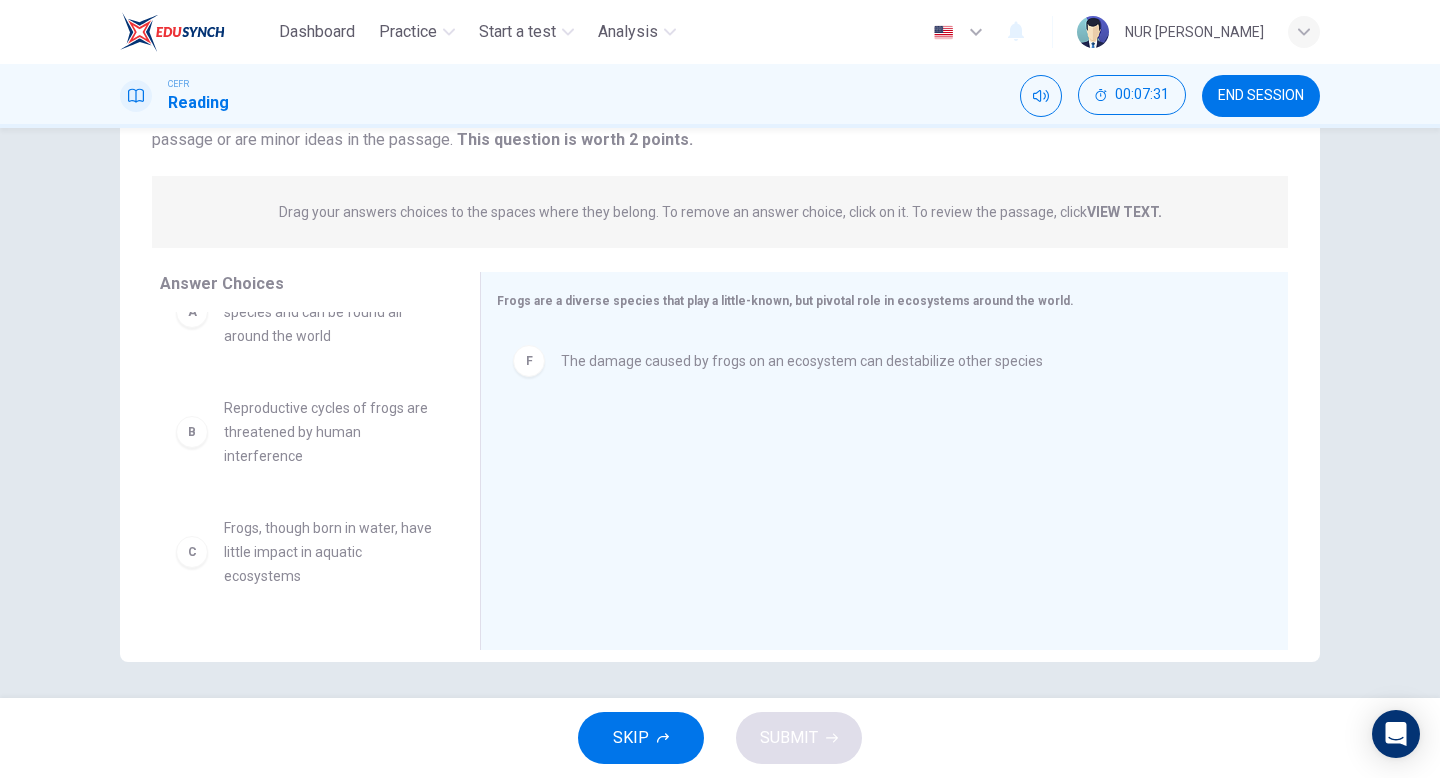 scroll, scrollTop: 0, scrollLeft: 0, axis: both 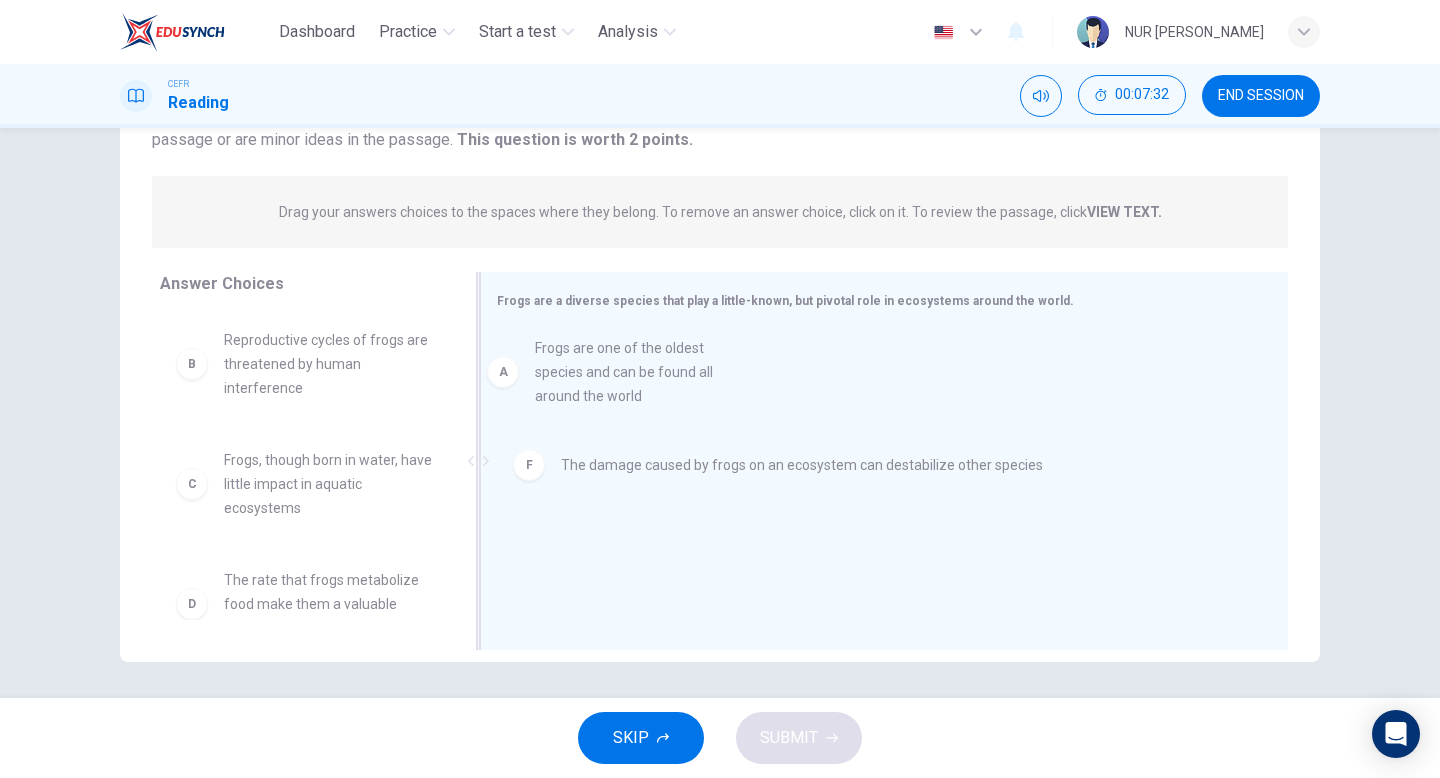 drag, startPoint x: 312, startPoint y: 366, endPoint x: 669, endPoint y: 355, distance: 357.16943 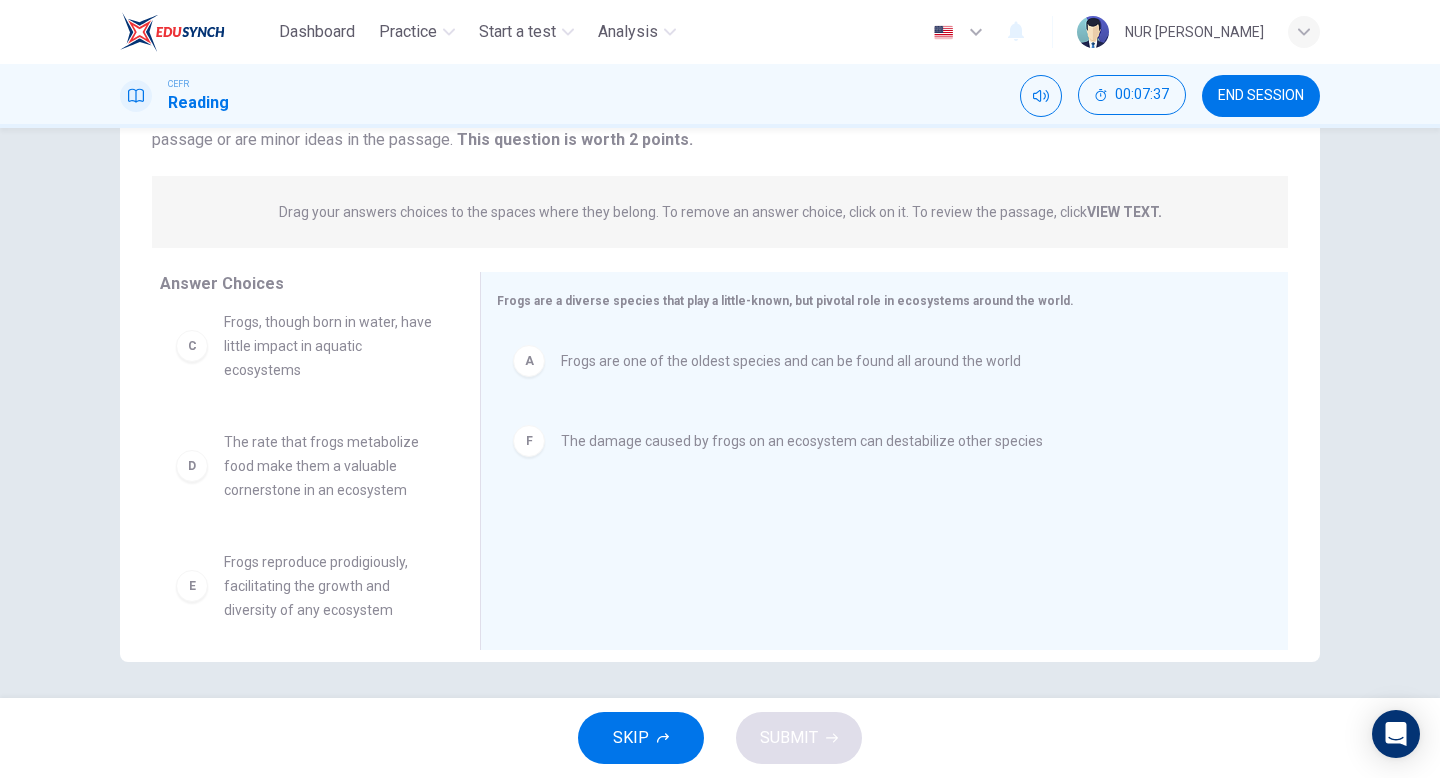 scroll, scrollTop: 156, scrollLeft: 0, axis: vertical 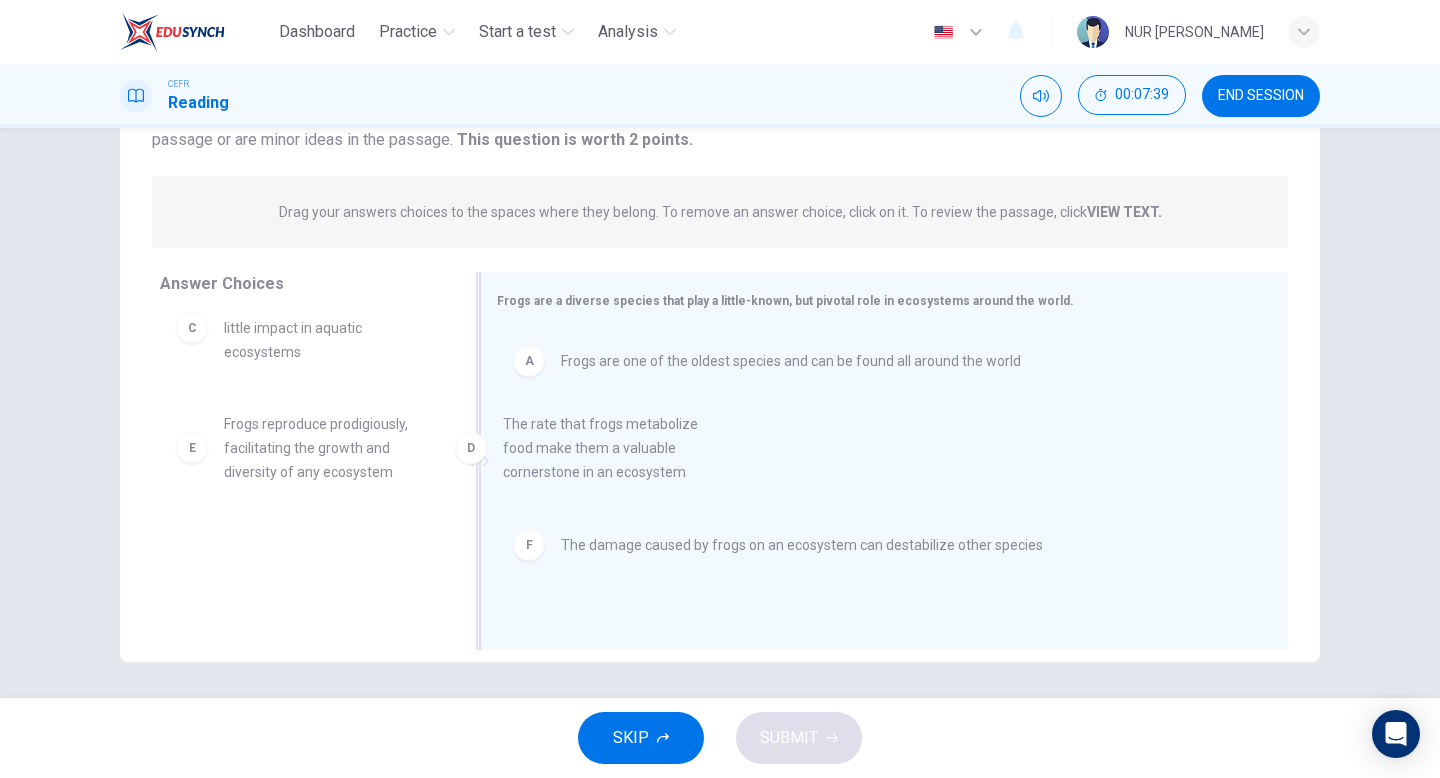 drag, startPoint x: 347, startPoint y: 462, endPoint x: 648, endPoint y: 467, distance: 301.04153 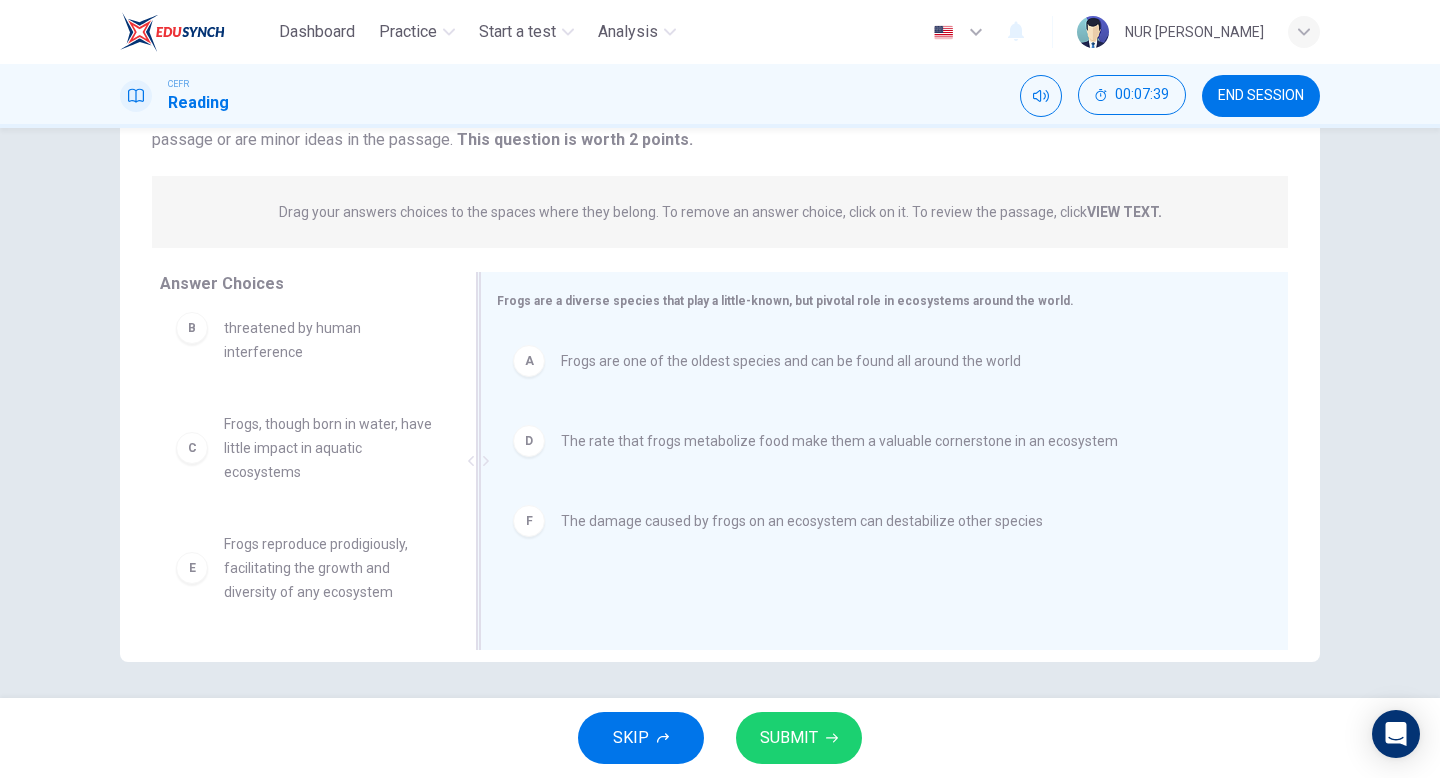 scroll, scrollTop: 36, scrollLeft: 0, axis: vertical 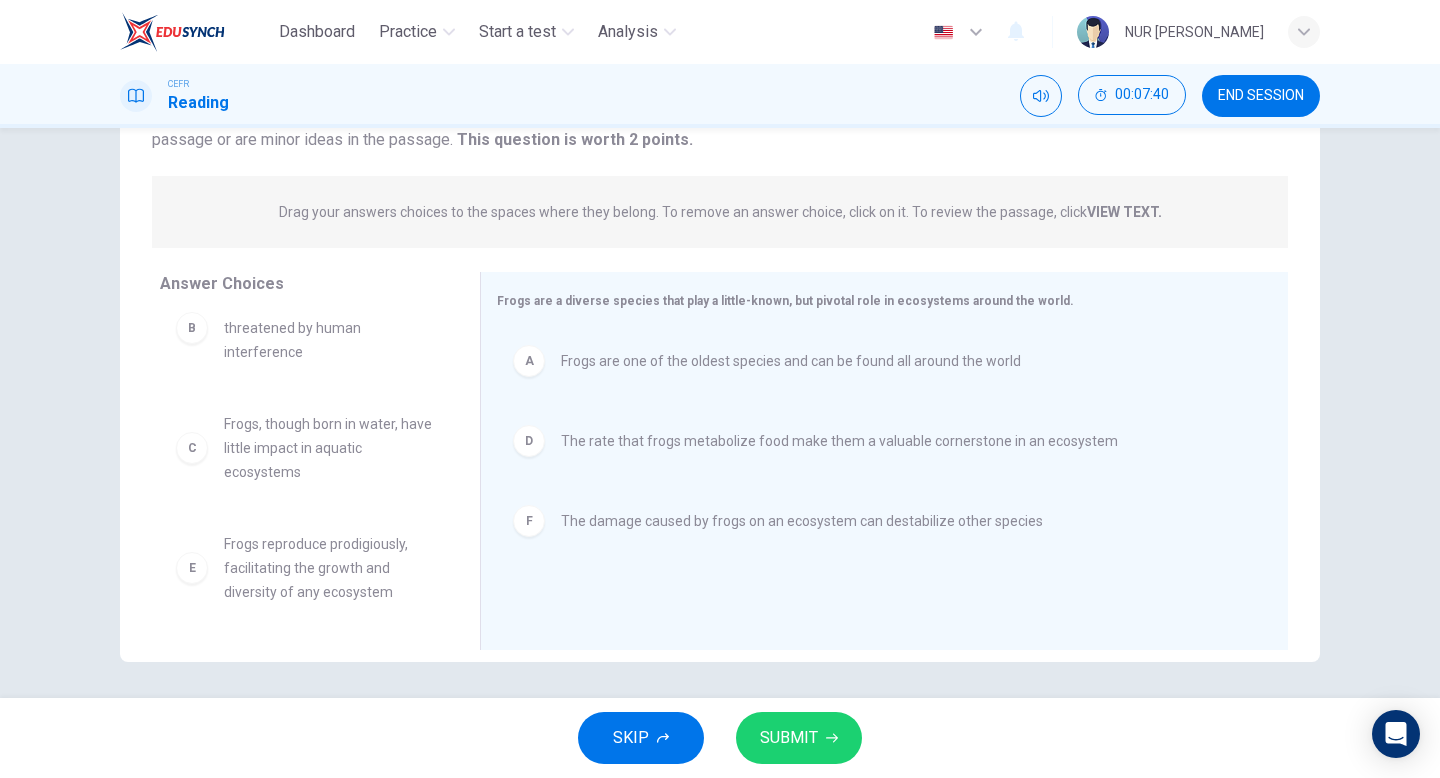 click on "SUBMIT" at bounding box center [789, 738] 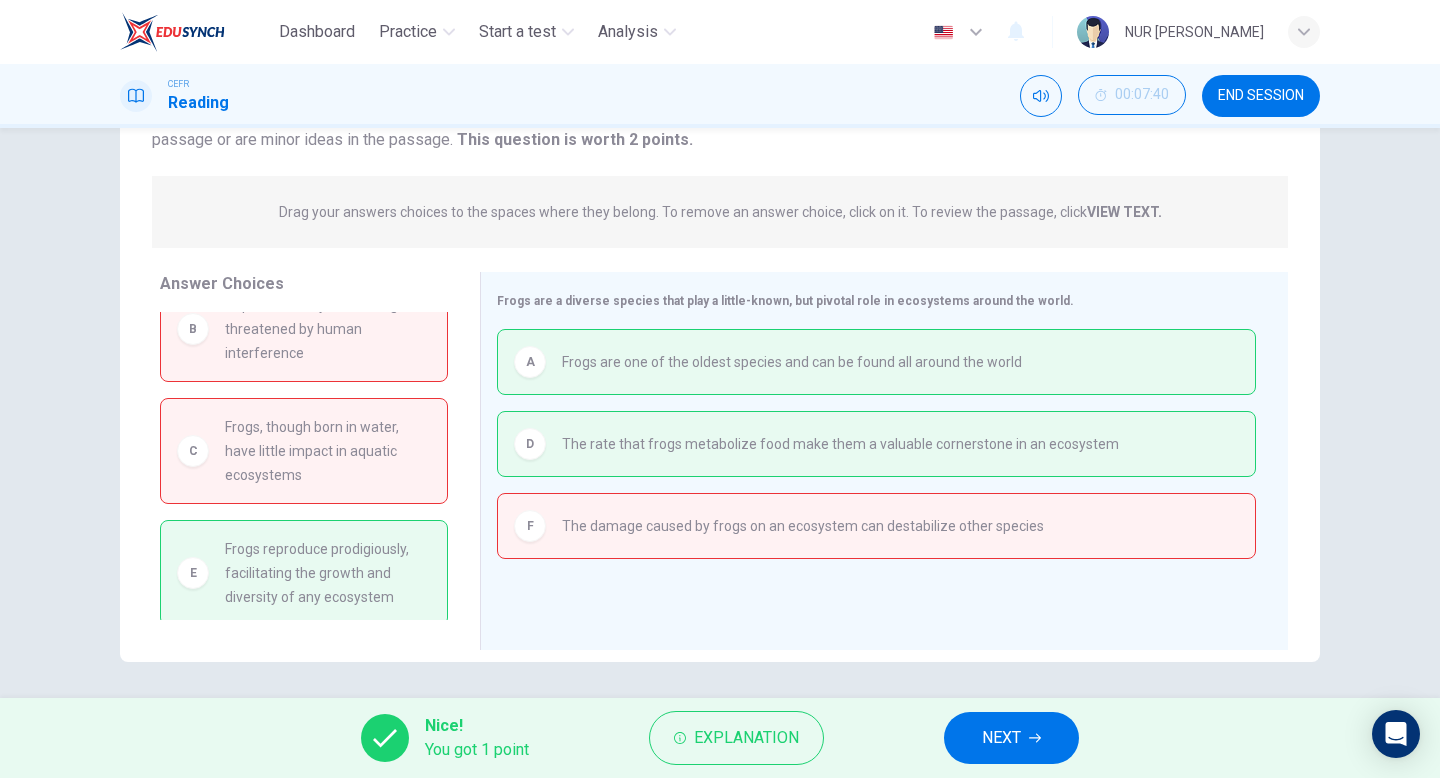 scroll, scrollTop: 42, scrollLeft: 0, axis: vertical 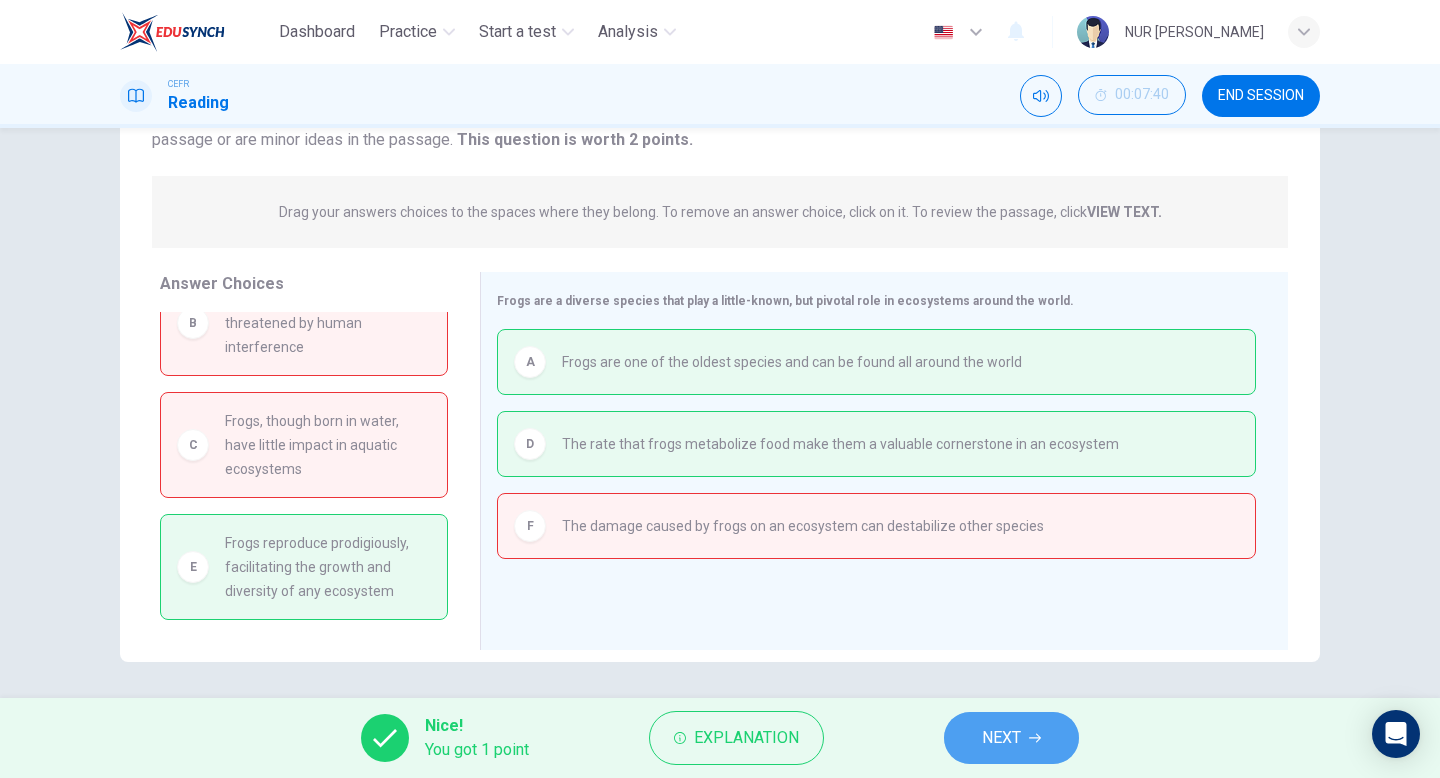 click on "NEXT" at bounding box center [1001, 738] 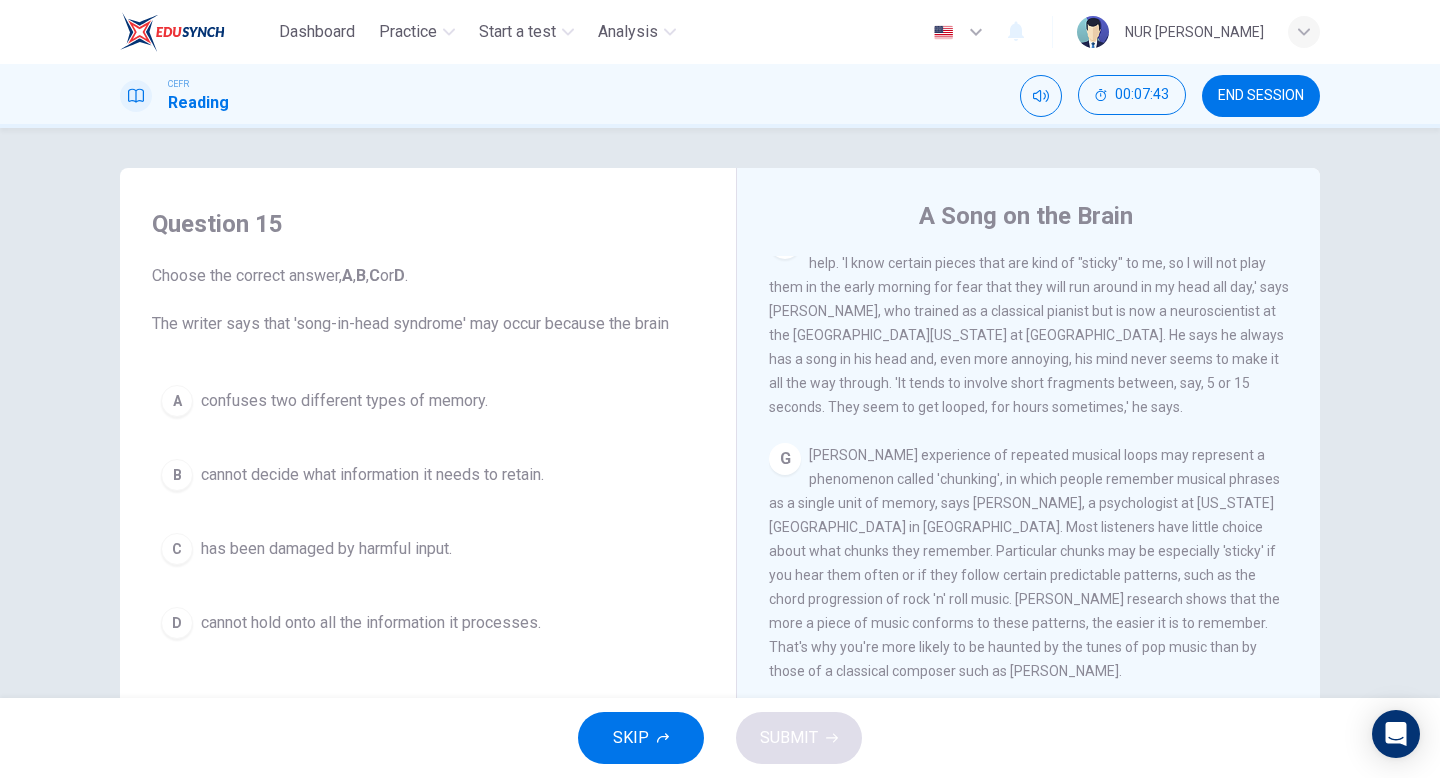 scroll, scrollTop: 1555, scrollLeft: 0, axis: vertical 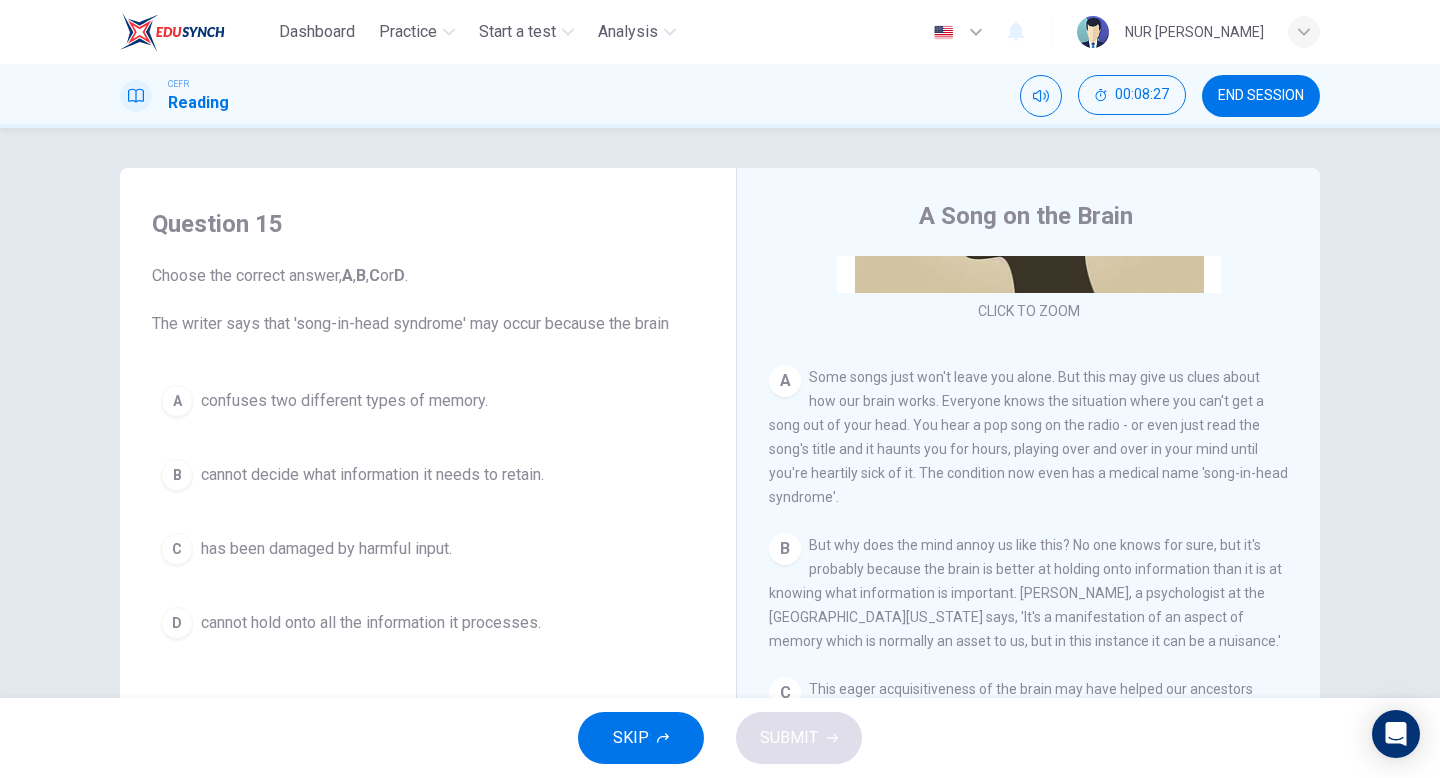 click on "cannot decide what information it needs to retain." at bounding box center (372, 475) 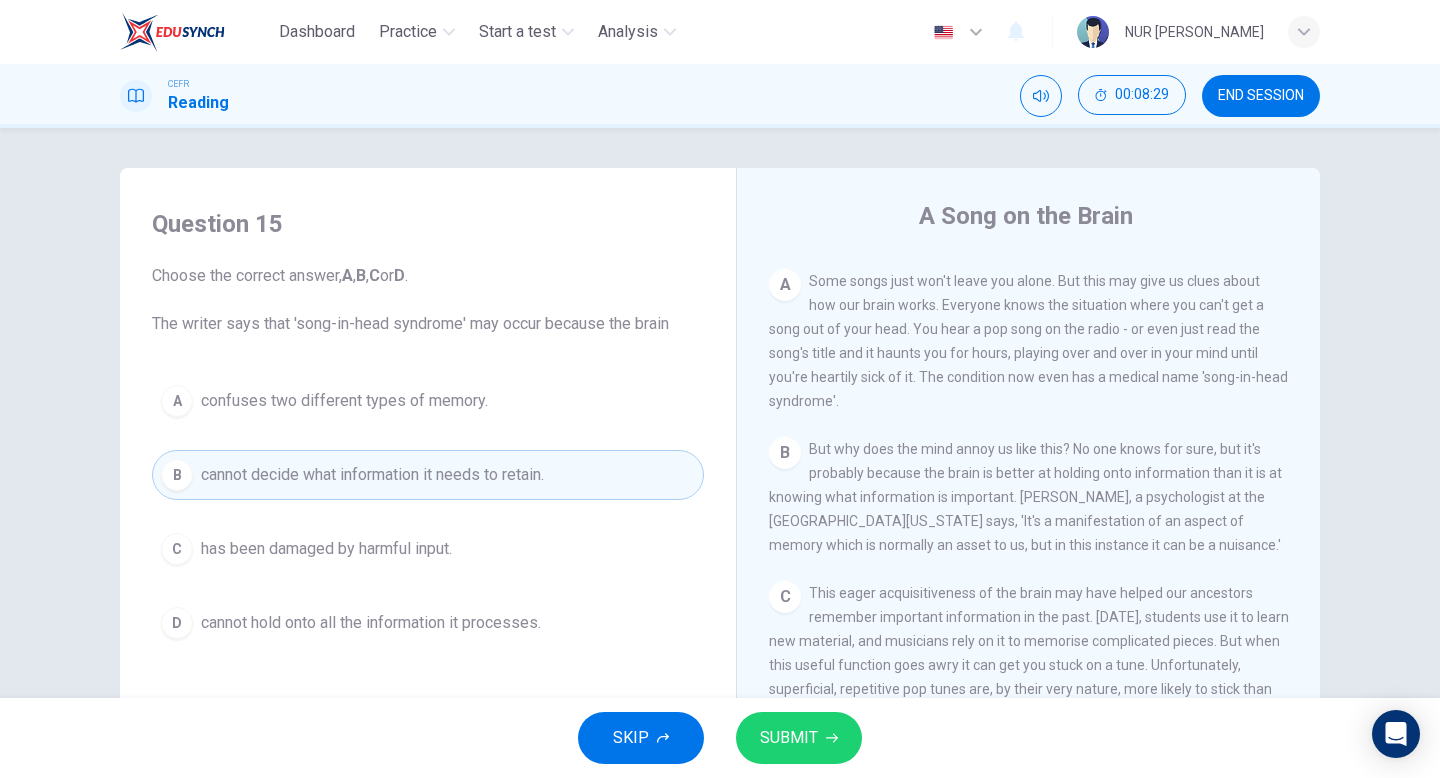 scroll, scrollTop: 410, scrollLeft: 0, axis: vertical 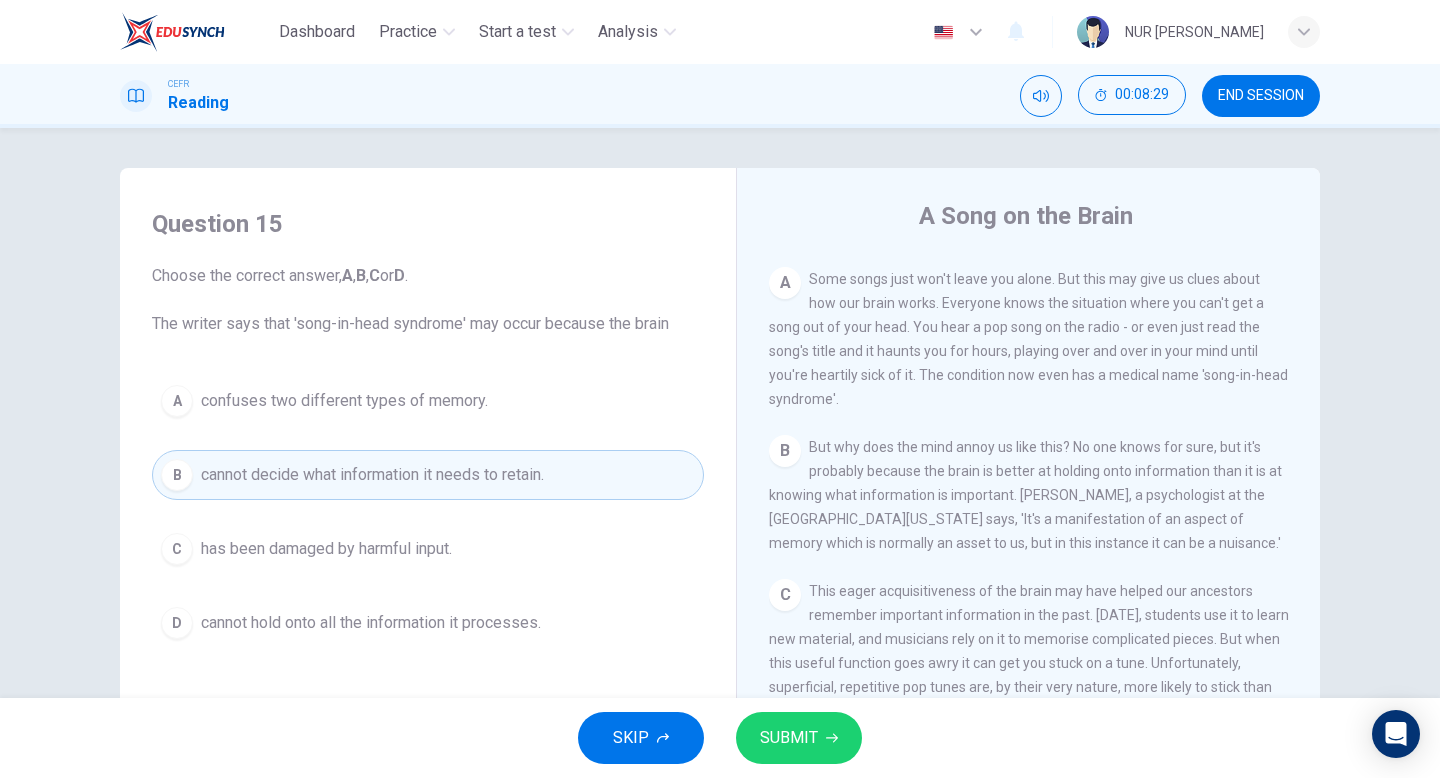 click on "SUBMIT" at bounding box center [799, 738] 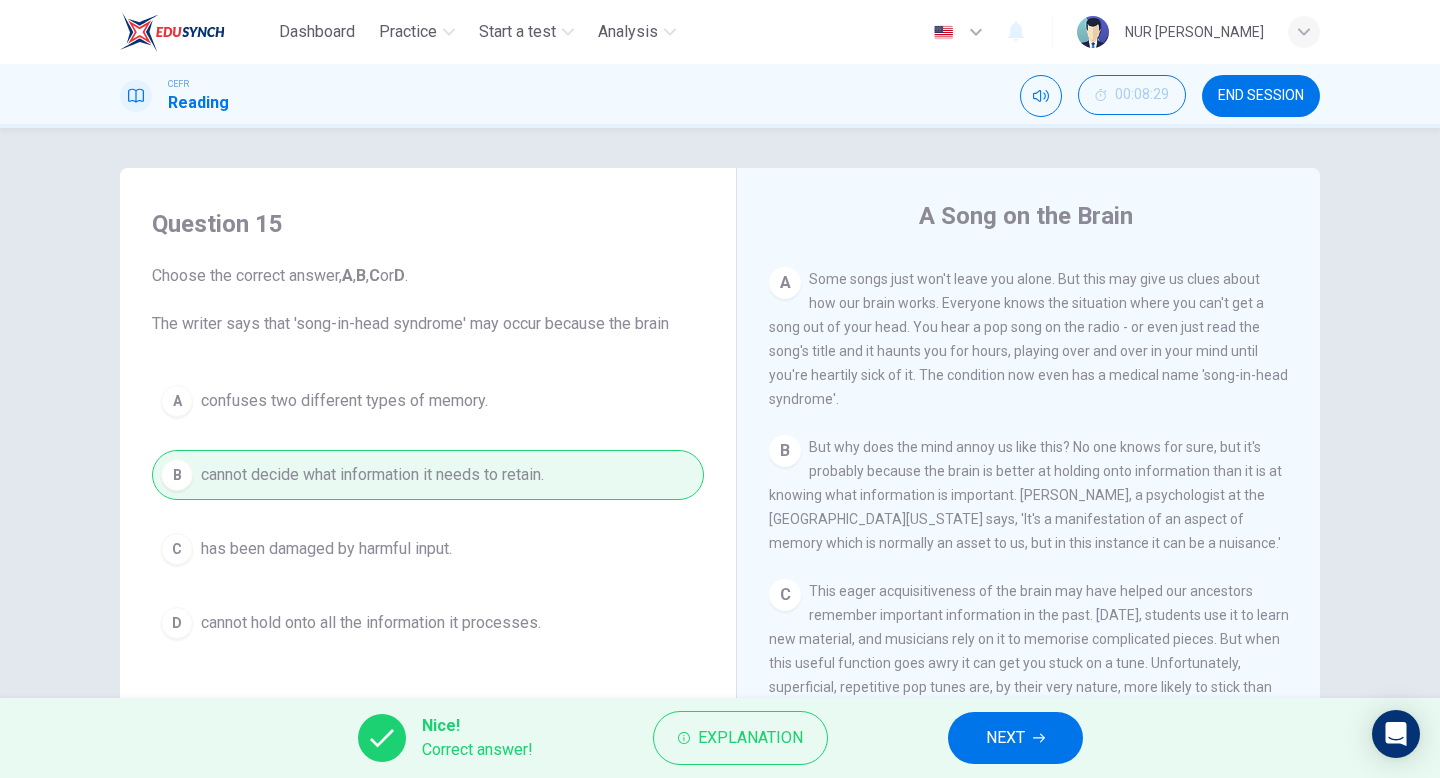 click on "NEXT" at bounding box center [1015, 738] 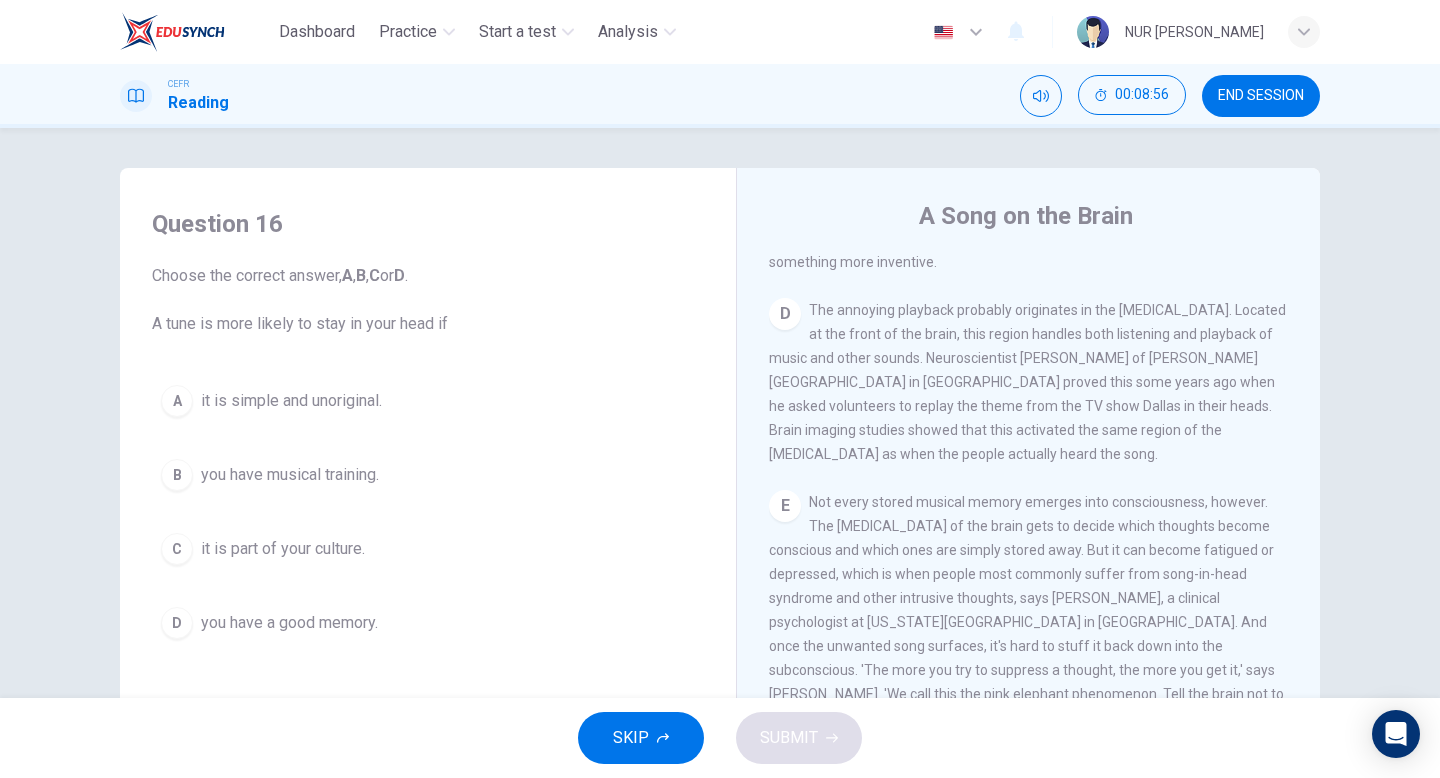 scroll, scrollTop: 893, scrollLeft: 0, axis: vertical 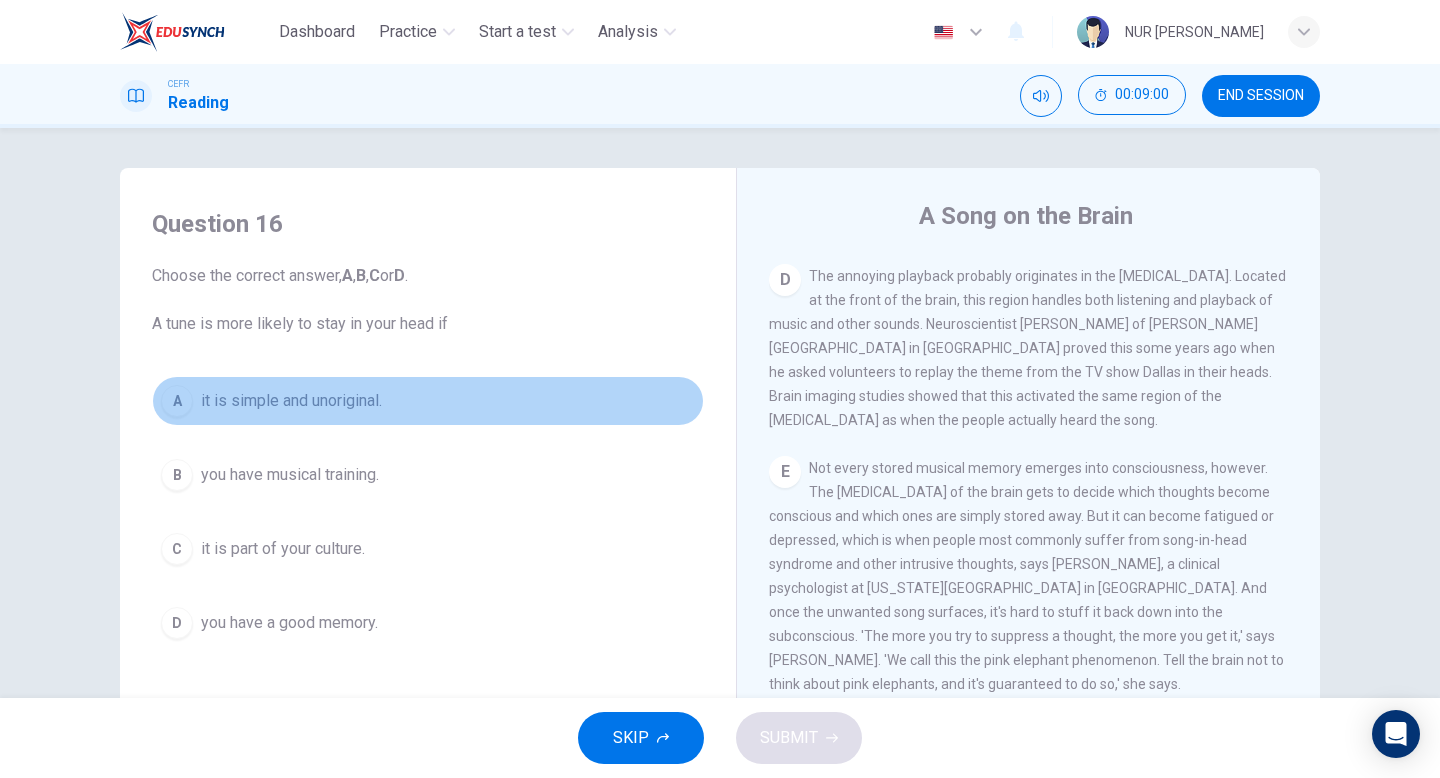 click on "it is simple and unoriginal." at bounding box center (291, 401) 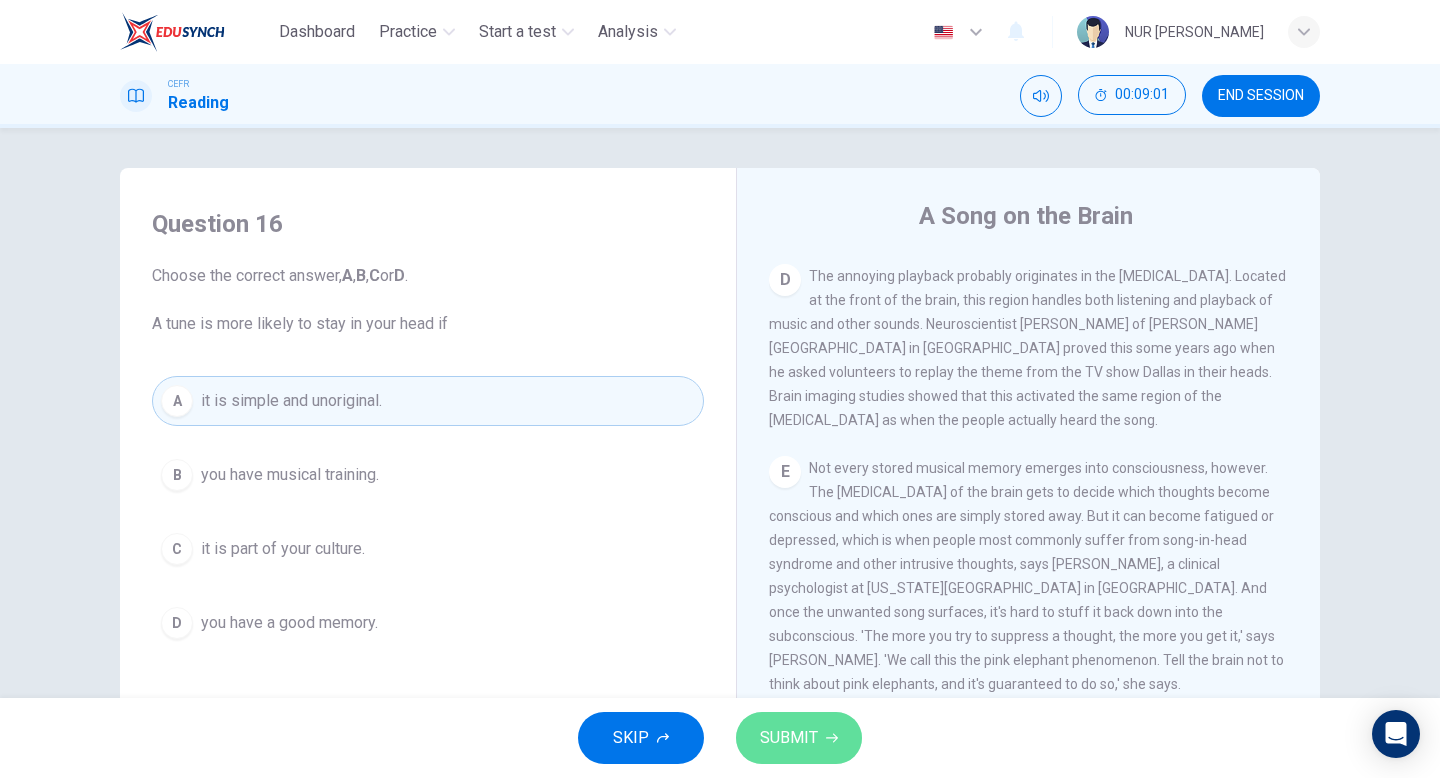click on "SUBMIT" at bounding box center (789, 738) 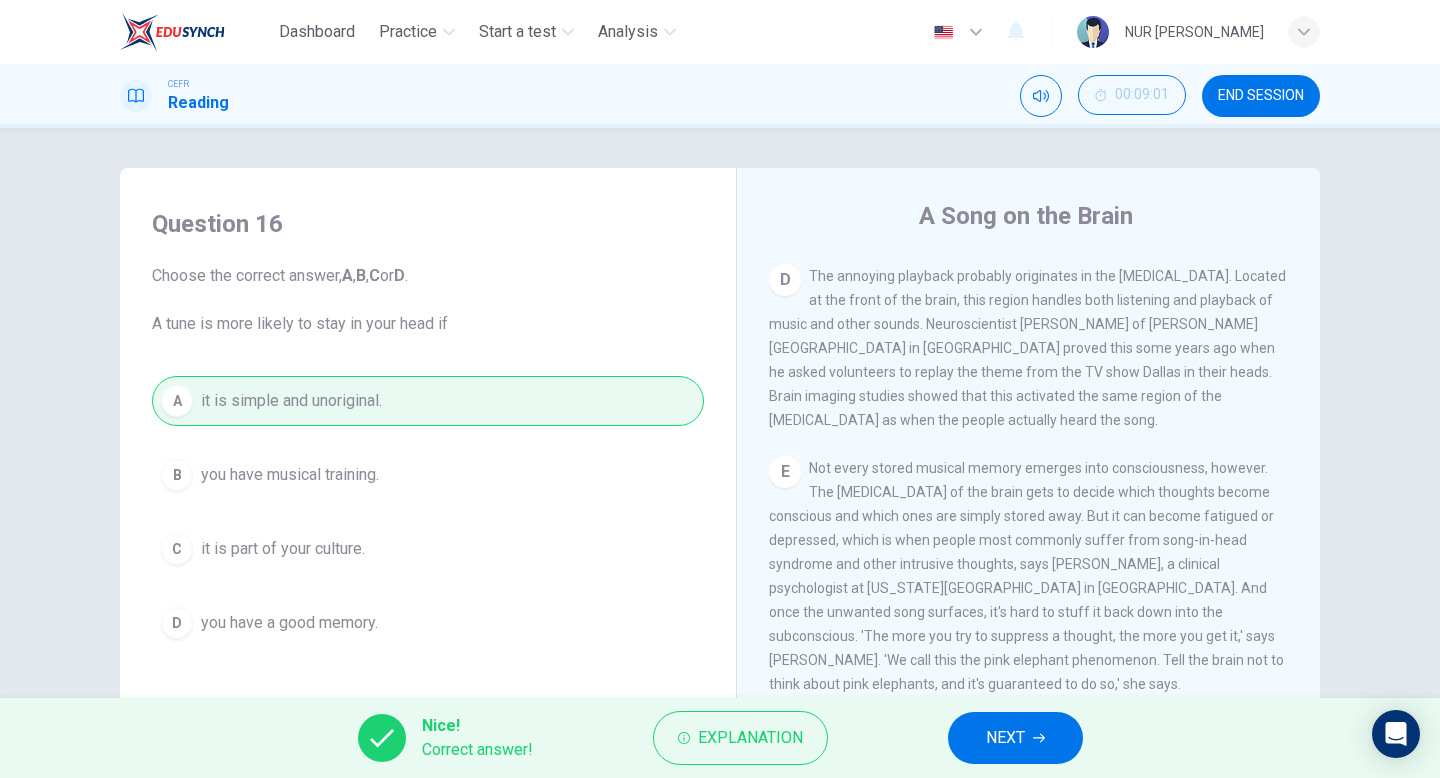click on "NEXT" at bounding box center [1015, 738] 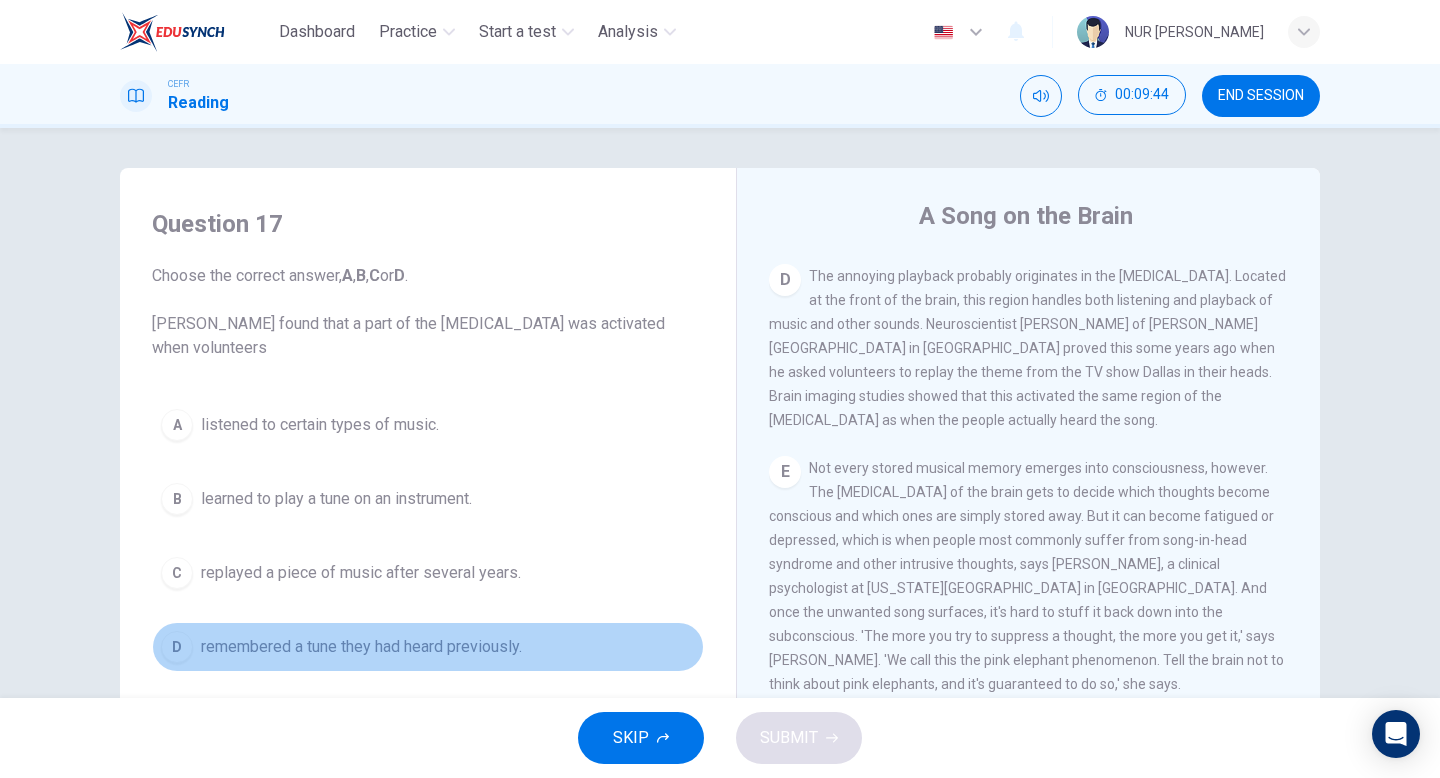 click on "D remembered a tune they had heard previously." at bounding box center [428, 647] 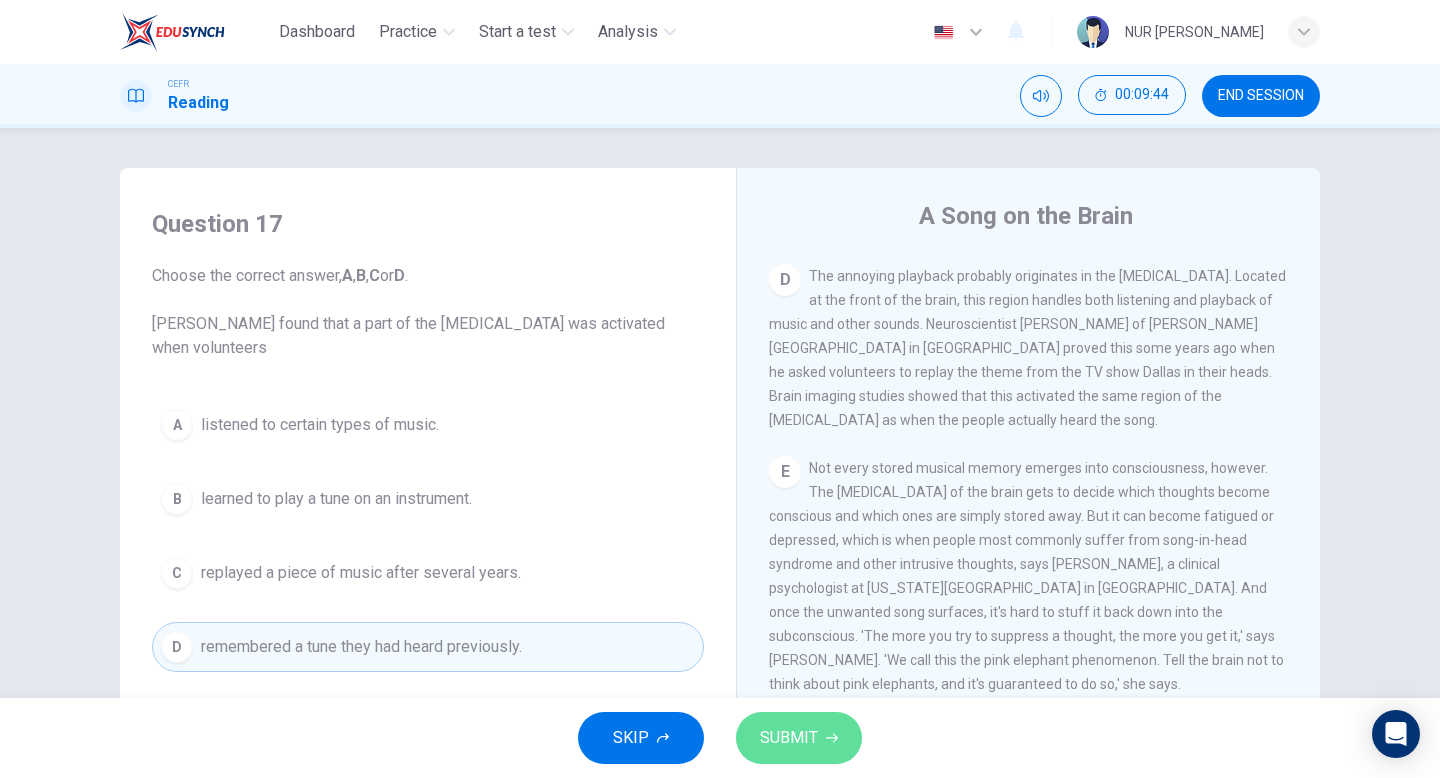 click on "SUBMIT" at bounding box center (789, 738) 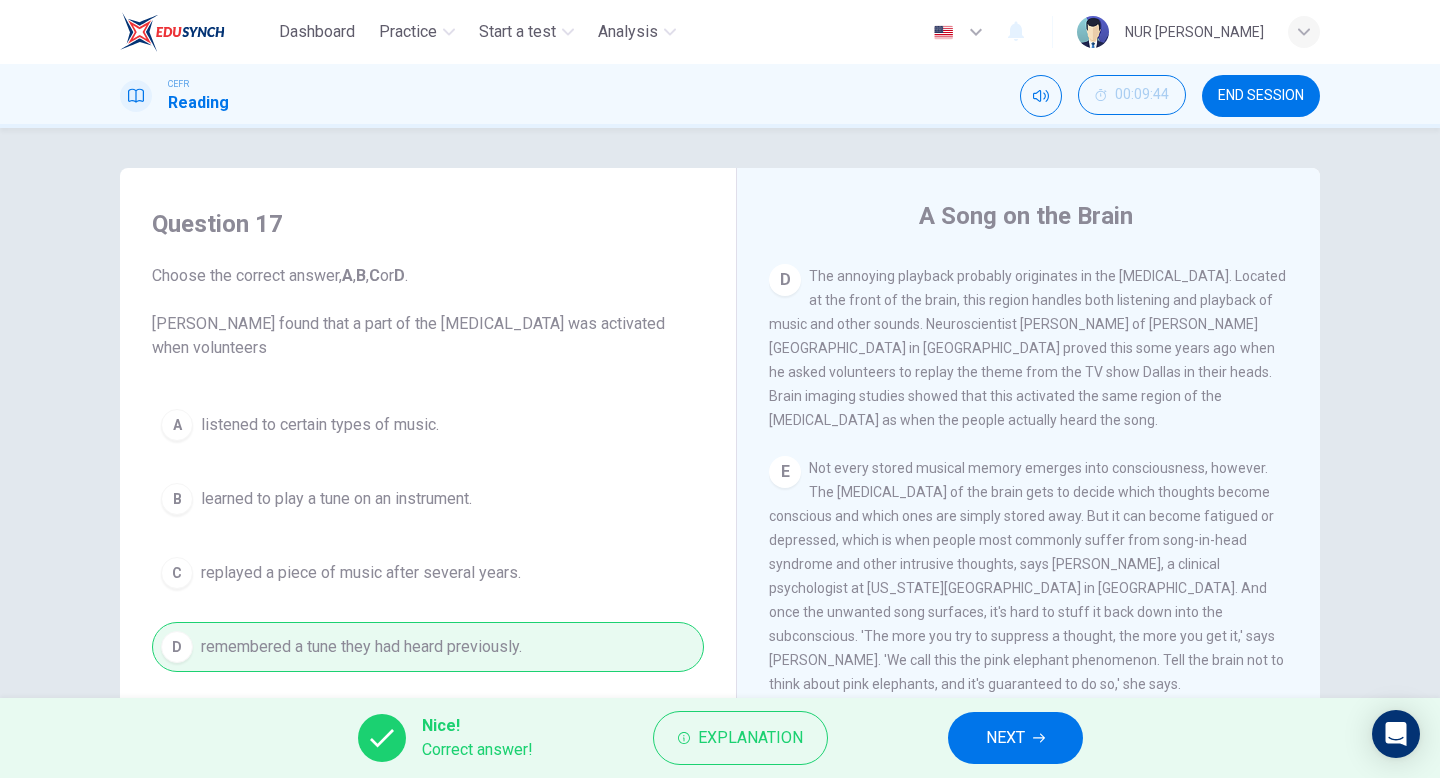 click on "NEXT" at bounding box center (1015, 738) 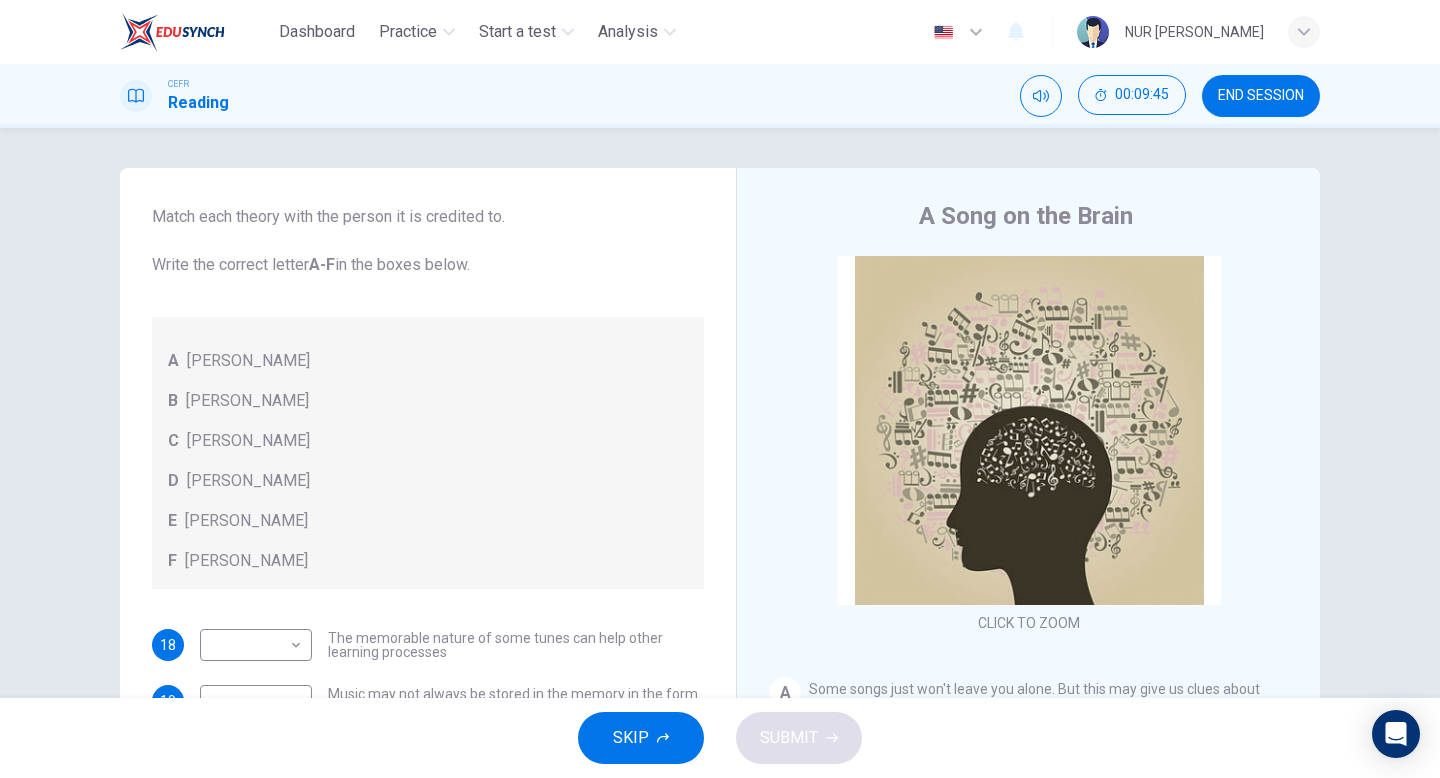 scroll, scrollTop: 113, scrollLeft: 0, axis: vertical 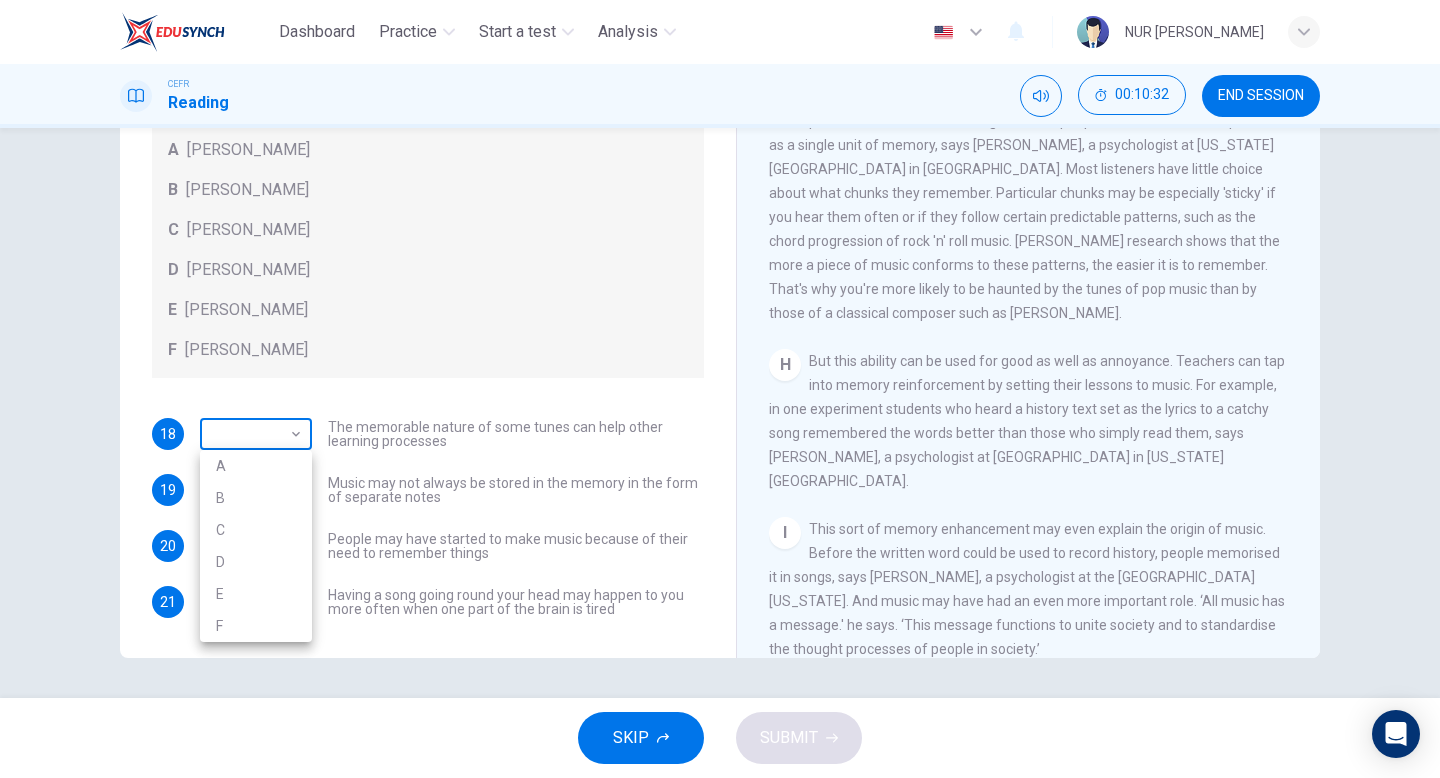 click on "Dashboard Practice Start a test Analysis English en ​ NUR [PERSON_NAME] Reading 00:10:32 END SESSION Questions 18 - 21 Look at the following theories and the list of people below.
Match each theory with the person it is credited to.
Write the correct letter  A-F  in the boxes below. A [PERSON_NAME] B [PERSON_NAME] C [PERSON_NAME] D [PERSON_NAME] E [PERSON_NAME] F [PERSON_NAME] 18 ​ ​ The memorable nature of some tunes can help other learning processes 19 ​ ​ Music may not always be stored in the memory in the form of separate notes 20 ​ ​ People may have started to make music because of their need to remember things 21 ​ ​ Having a song going round your head may happen to you more often when one part of the brain is tired A Song on the Brain CLICK TO ZOOM Click to Zoom A B C D E F G H I SKIP SUBMIT EduSynch - Online Language Proficiency Testing
Dashboard Practice Start a test Analysis Notifications © Copyright  2025 A B C D E F" at bounding box center [720, 389] 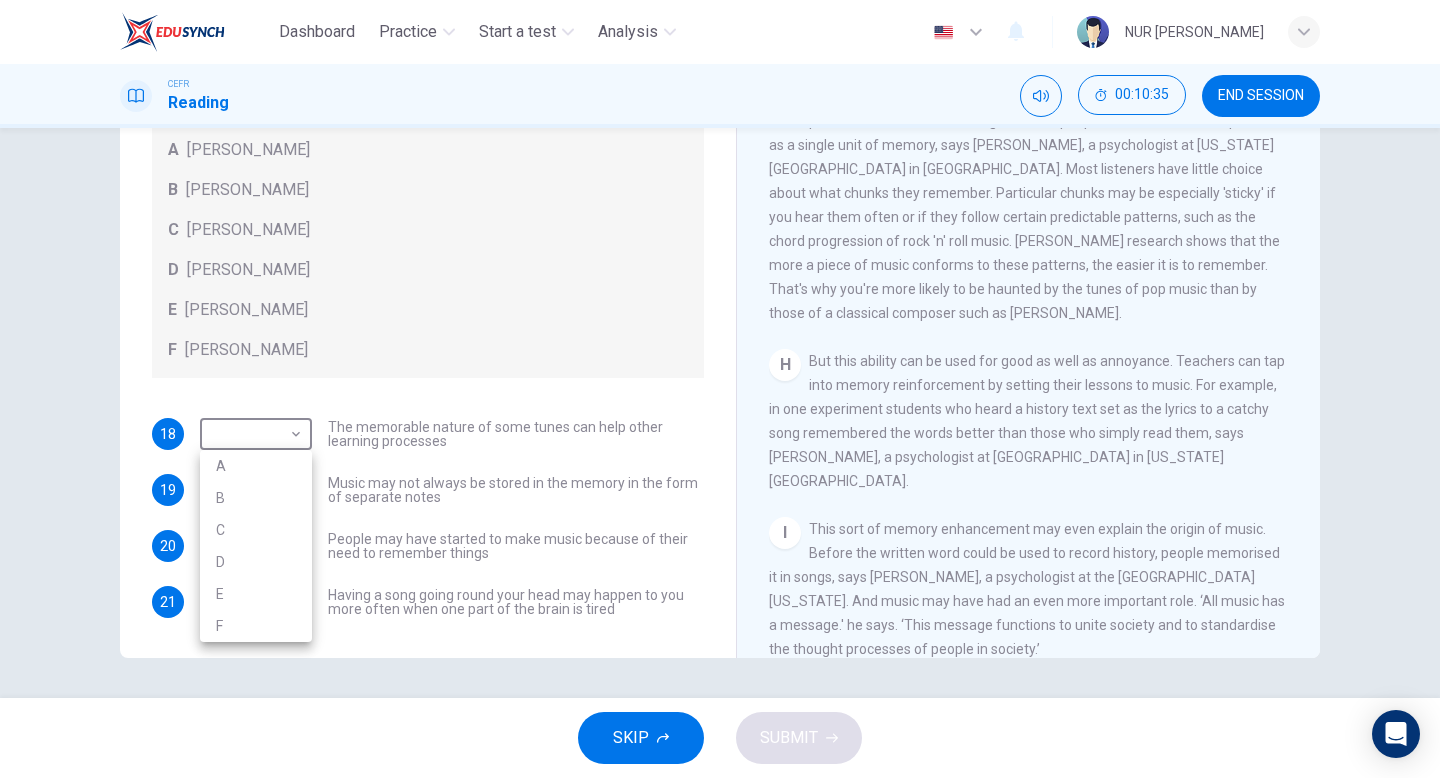click on "E" at bounding box center [256, 594] 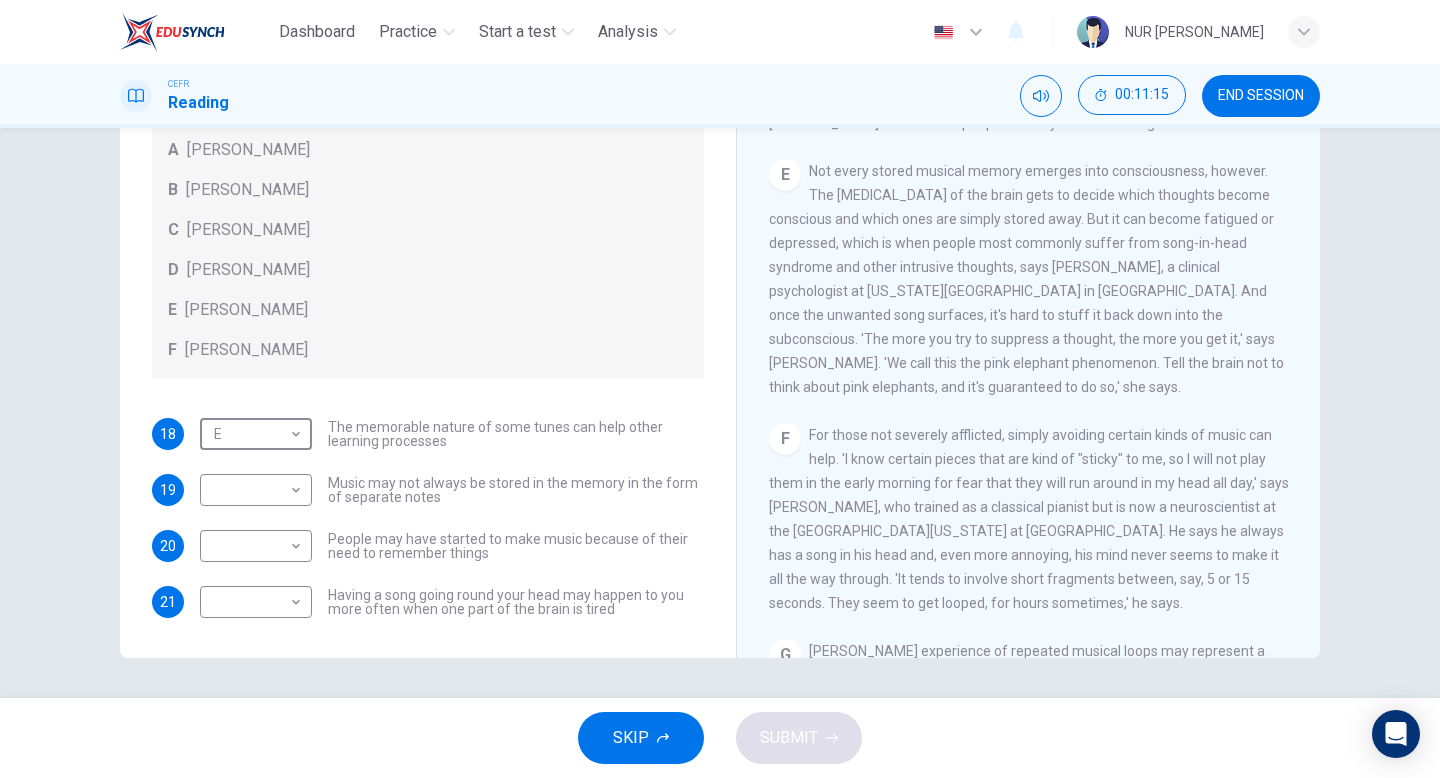 scroll, scrollTop: 953, scrollLeft: 0, axis: vertical 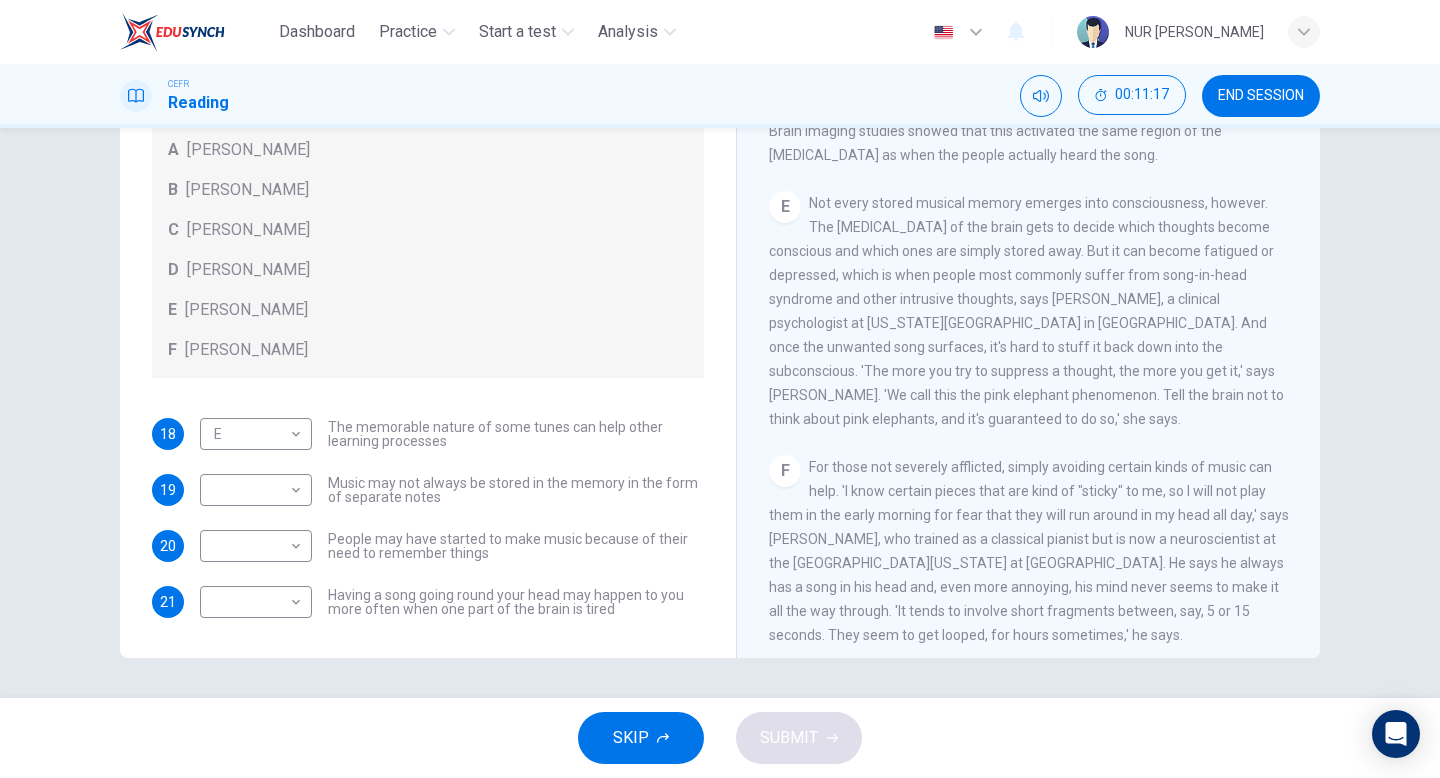 drag, startPoint x: 849, startPoint y: 208, endPoint x: 1037, endPoint y: 208, distance: 188 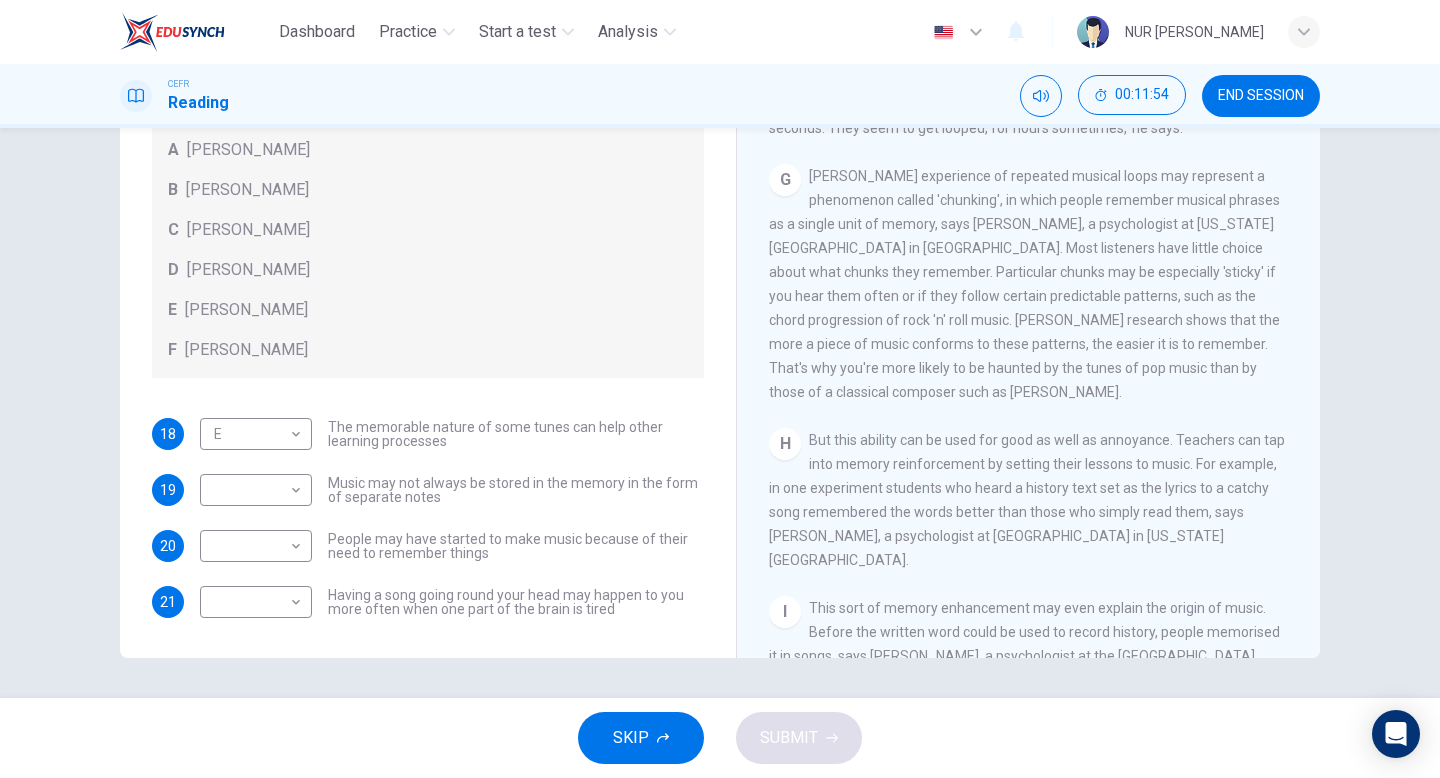scroll, scrollTop: 1477, scrollLeft: 0, axis: vertical 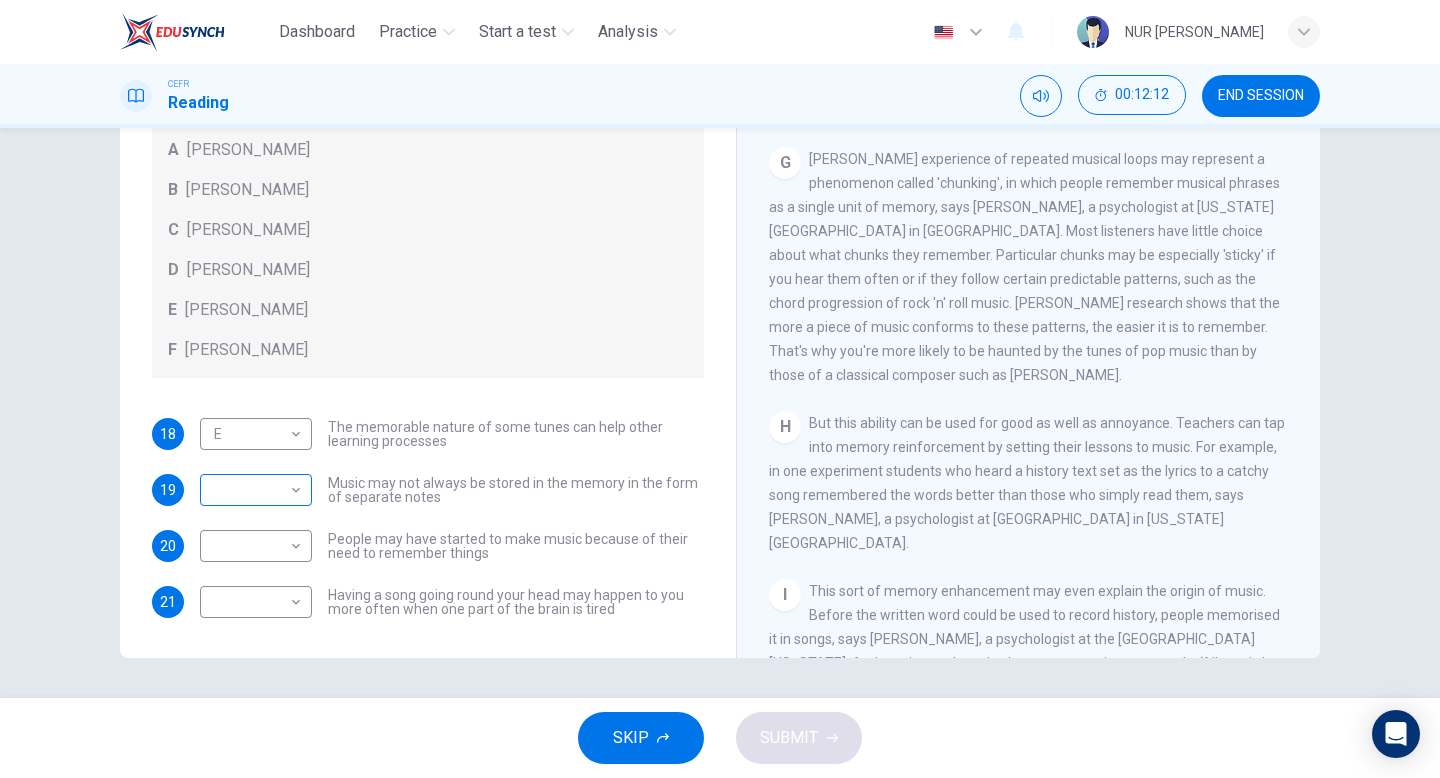 click on "Dashboard Practice Start a test Analysis English en ​ NUR [PERSON_NAME] Reading 00:12:12 END SESSION Questions 18 - 21 Look at the following theories and the list of people below.
Match each theory with the person it is credited to.
Write the correct letter  A-F  in the boxes below. A [PERSON_NAME] B [PERSON_NAME] C [PERSON_NAME] D [PERSON_NAME] E [PERSON_NAME] F [PERSON_NAME] 18 E E ​ The memorable nature of some tunes can help other learning processes 19 ​ ​ Music may not always be stored in the memory in the form of separate notes 20 ​ ​ People may have started to make music because of their need to remember things 21 ​ ​ Having a song going round your head may happen to you more often when one part of the brain is tired A Song on the Brain CLICK TO ZOOM Click to Zoom A B C D E F G H I SKIP SUBMIT EduSynch - Online Language Proficiency Testing
Dashboard Practice Start a test Analysis Notifications © Copyright  2025" at bounding box center (720, 389) 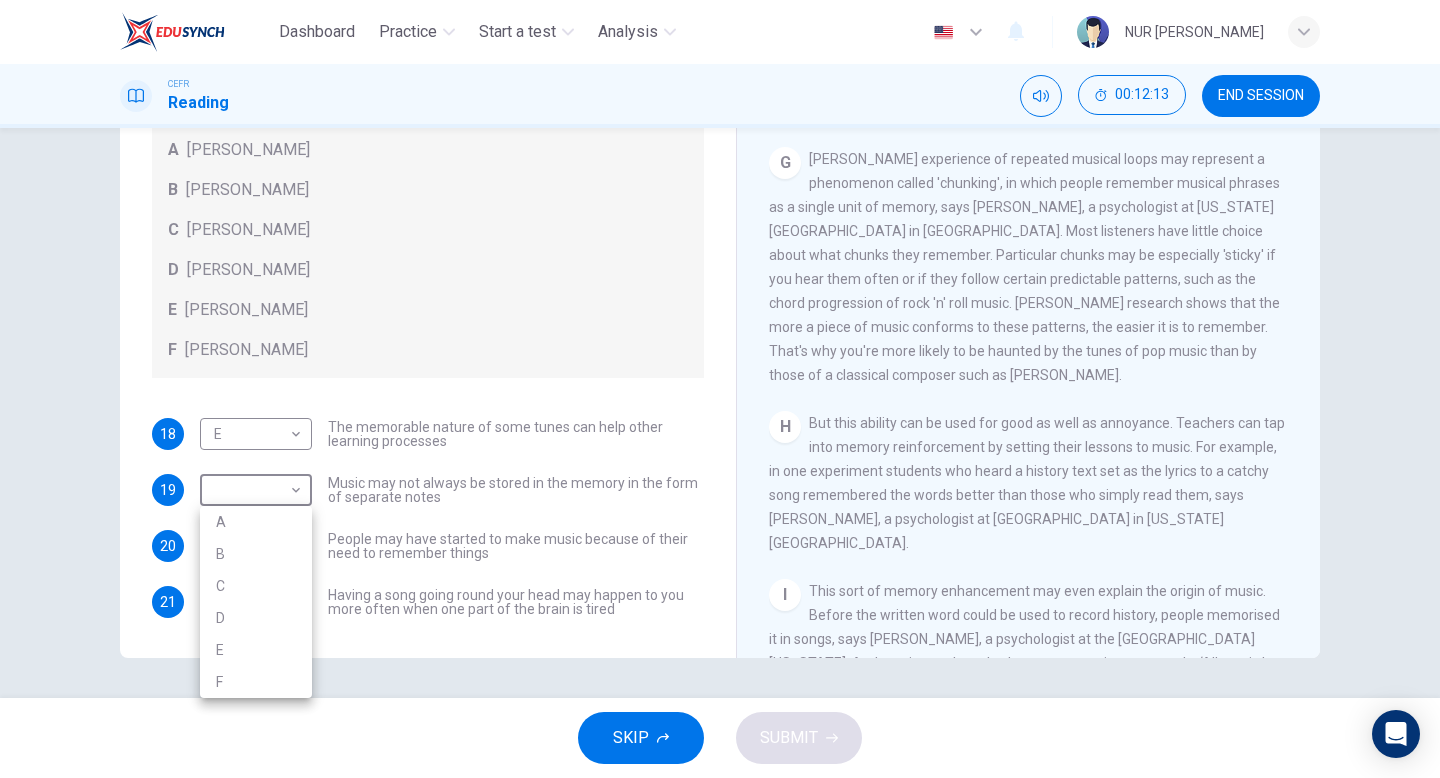 click on "D" at bounding box center [256, 618] 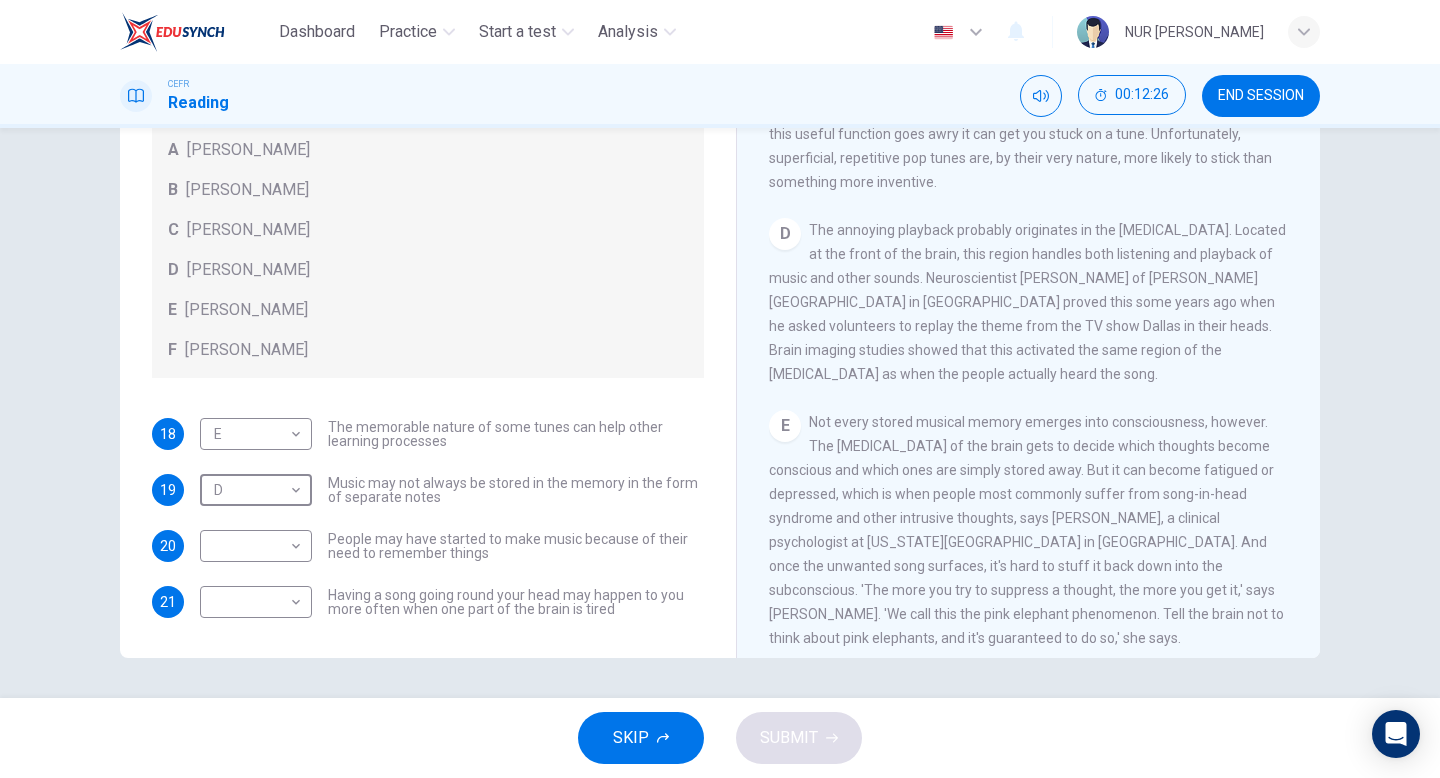 scroll, scrollTop: 782, scrollLeft: 0, axis: vertical 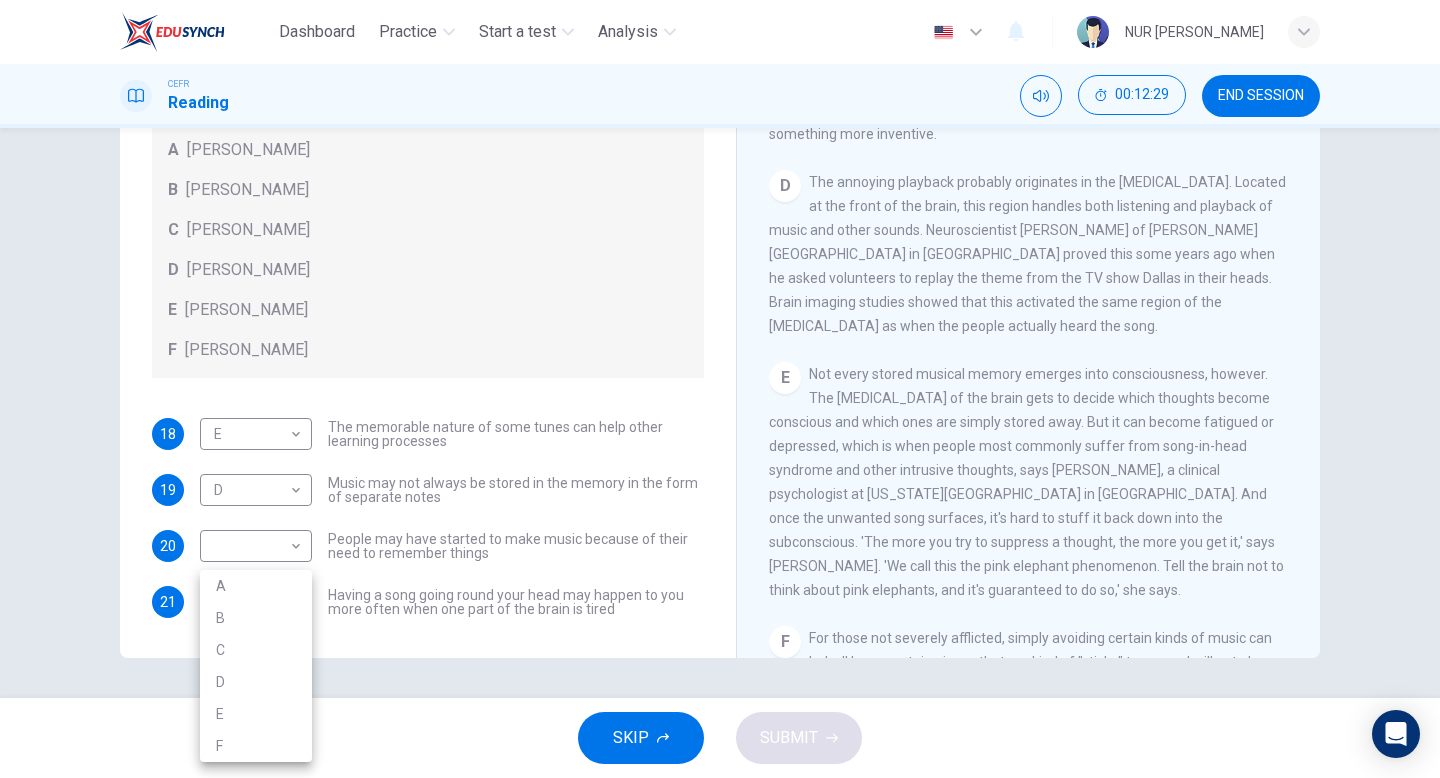 click on "Dashboard Practice Start a test Analysis English en ​ NUR [PERSON_NAME] Reading 00:12:29 END SESSION Questions 18 - 21 Look at the following theories and the list of people below.
Match each theory with the person it is credited to.
Write the correct letter  A-F  in the boxes below. A [PERSON_NAME] B [PERSON_NAME] C [PERSON_NAME] D [PERSON_NAME] E [PERSON_NAME] F [PERSON_NAME] 18 E E ​ The memorable nature of some tunes can help other learning processes 19 D D ​ Music may not always be stored in the memory in the form of separate notes 20 ​ ​ People may have started to make music because of their need to remember things 21 ​ ​ Having a song going round your head may happen to you more often when one part of the brain is tired A Song on the Brain CLICK TO ZOOM Click to Zoom A B C D E F G H I SKIP SUBMIT EduSynch - Online Language Proficiency Testing
Dashboard Practice Start a test Analysis Notifications © Copyright  2025 A B C D E F" at bounding box center [720, 389] 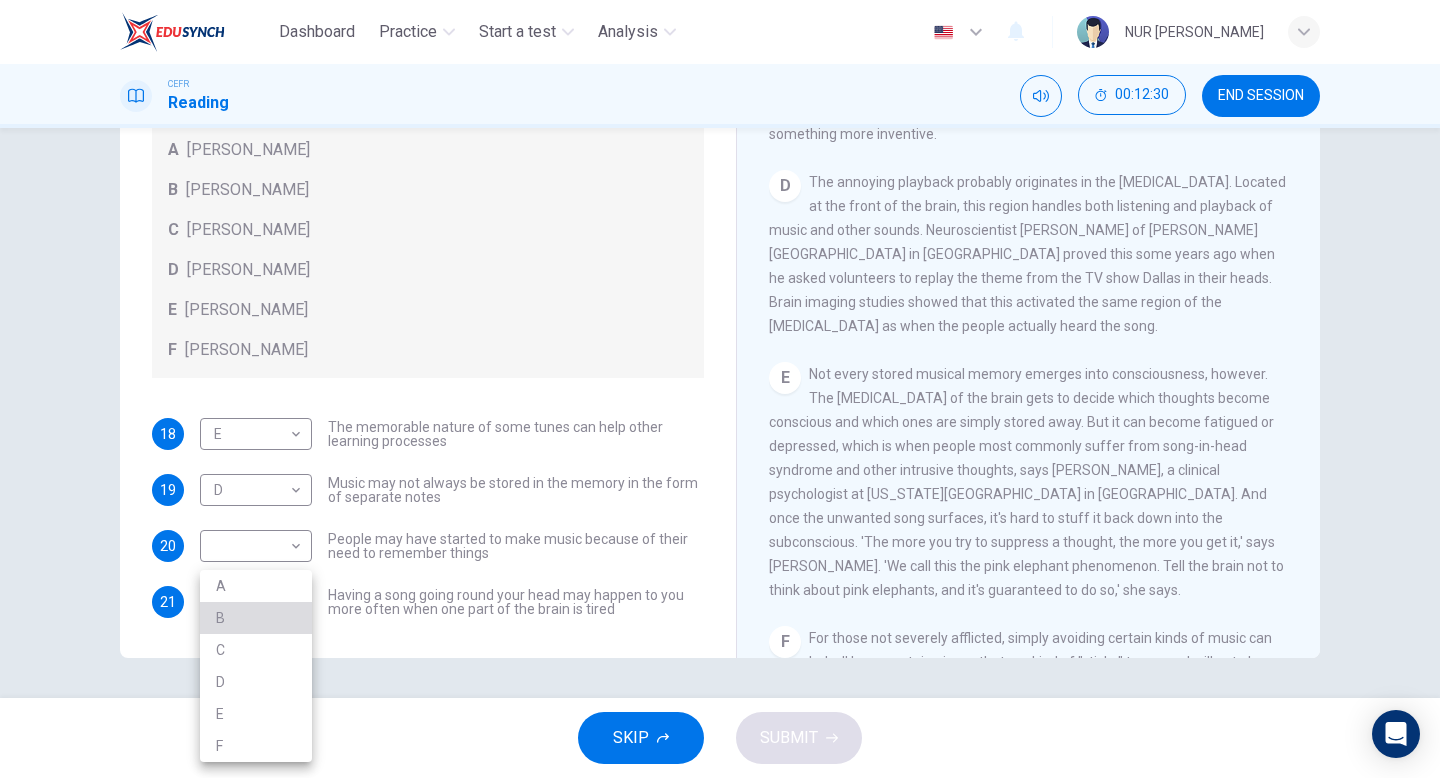 click on "B" at bounding box center [256, 618] 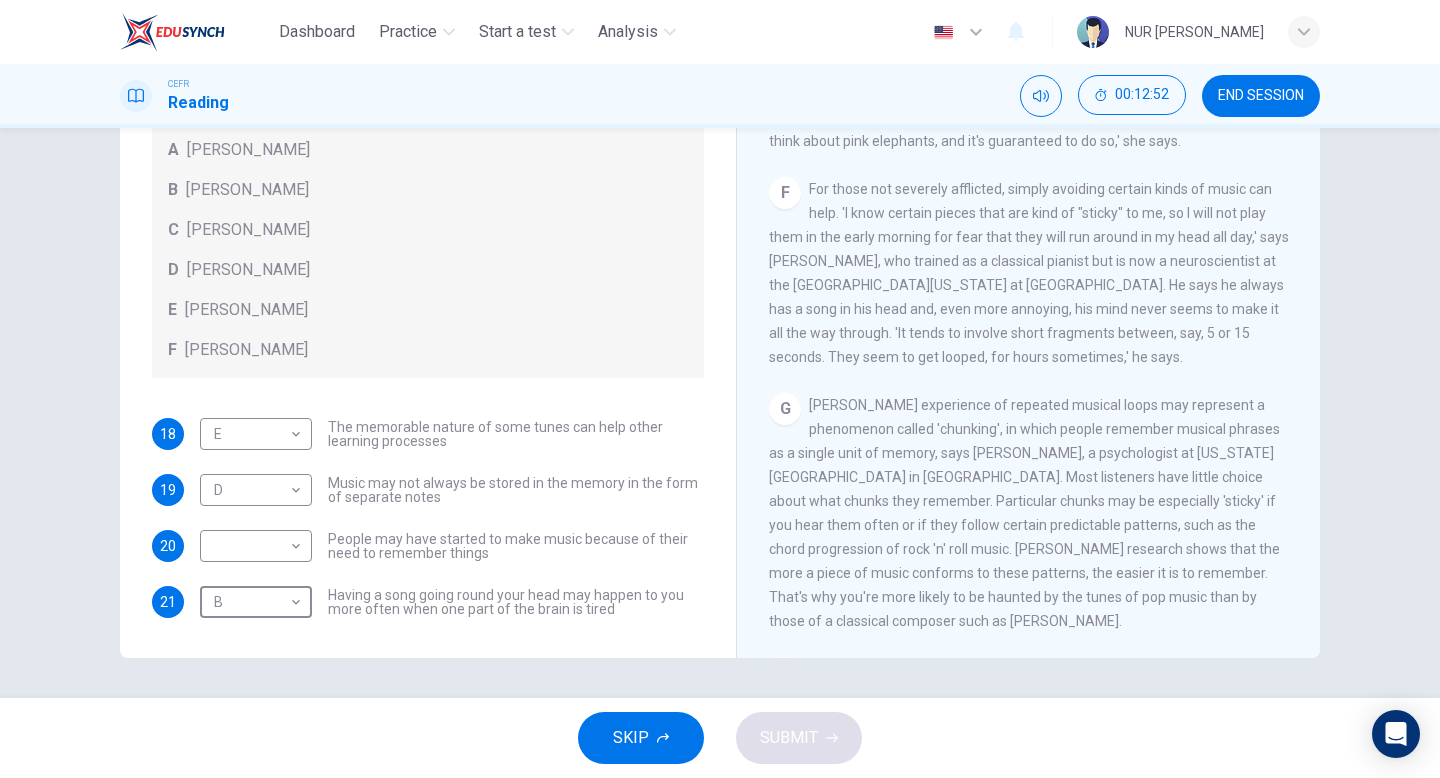 scroll, scrollTop: 1555, scrollLeft: 0, axis: vertical 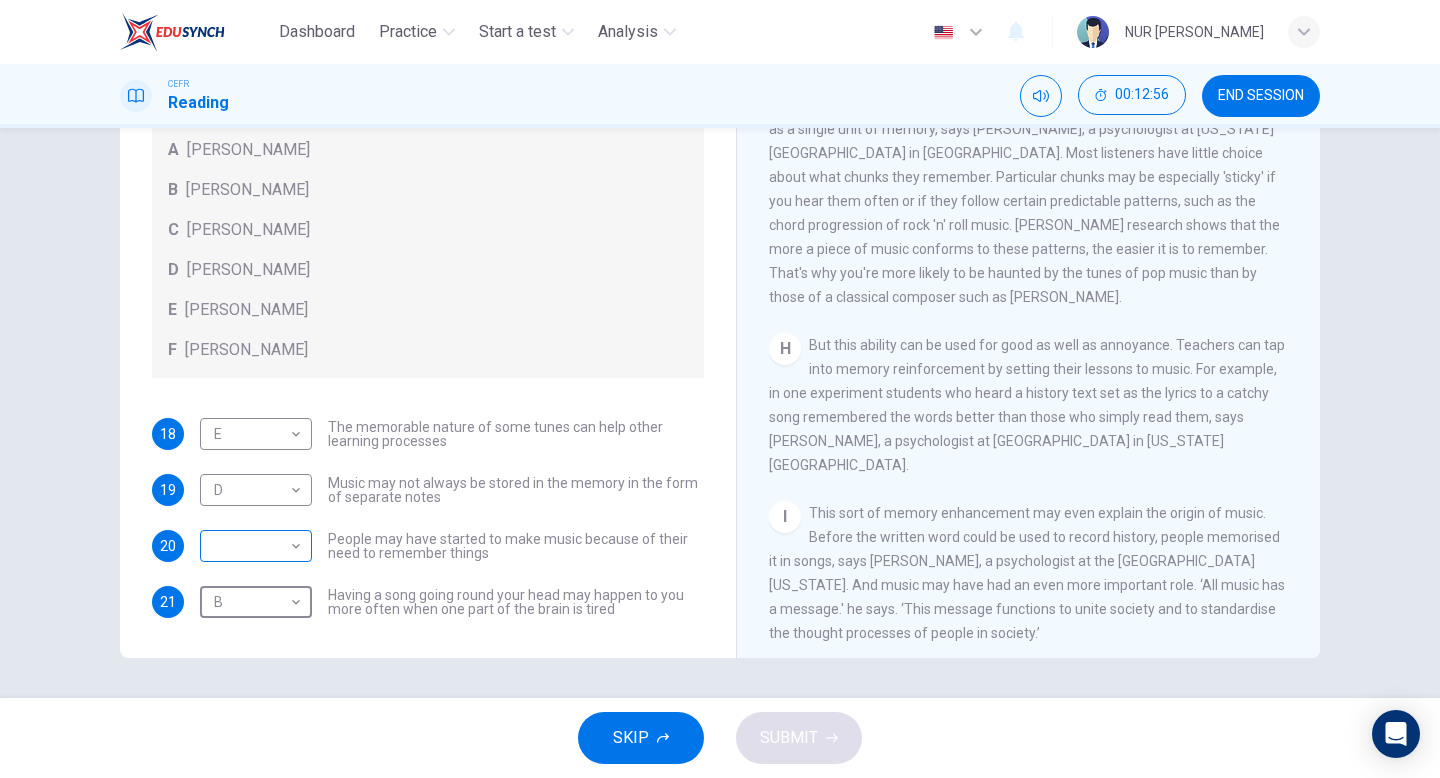click on "Dashboard Practice Start a test Analysis English en ​ NUR [PERSON_NAME] Reading 00:12:56 END SESSION Questions 18 - 21 Look at the following theories and the list of people below.
Match each theory with the person it is credited to.
Write the correct letter  A-F  in the boxes below. A [PERSON_NAME] B [PERSON_NAME] C [PERSON_NAME] D [PERSON_NAME] E [PERSON_NAME] F [PERSON_NAME] 18 E E ​ The memorable nature of some tunes can help other learning processes 19 D D ​ Music may not always be stored in the memory in the form of separate notes 20 ​ ​ People may have started to make music because of their need to remember things 21 B B ​ Having a song going round your head may happen to you more often when one part of the brain is tired A Song on the Brain CLICK TO ZOOM Click to Zoom A B C D E F G H I SKIP SUBMIT EduSynch - Online Language Proficiency Testing
Dashboard Practice Start a test Analysis Notifications © Copyright  2025" at bounding box center [720, 389] 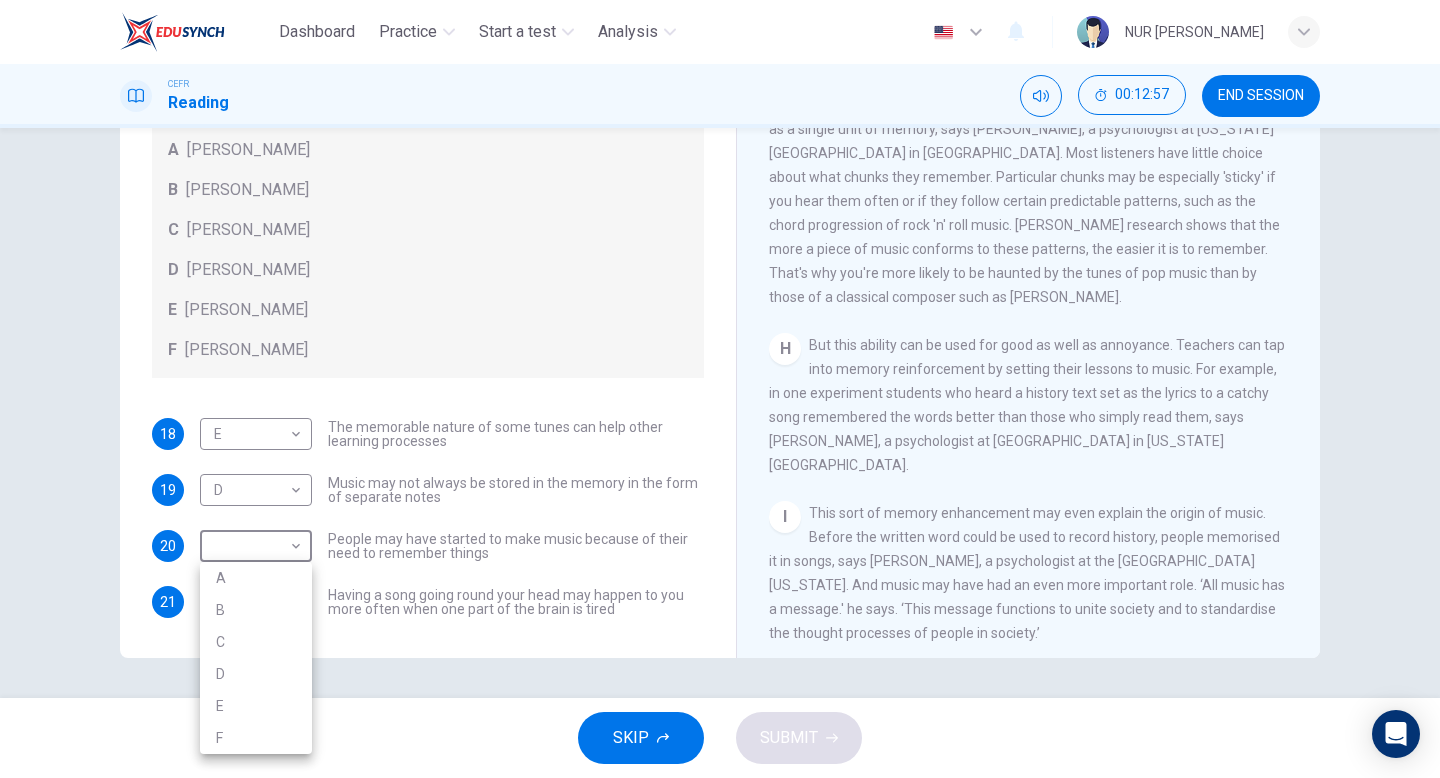 click on "F" at bounding box center (256, 738) 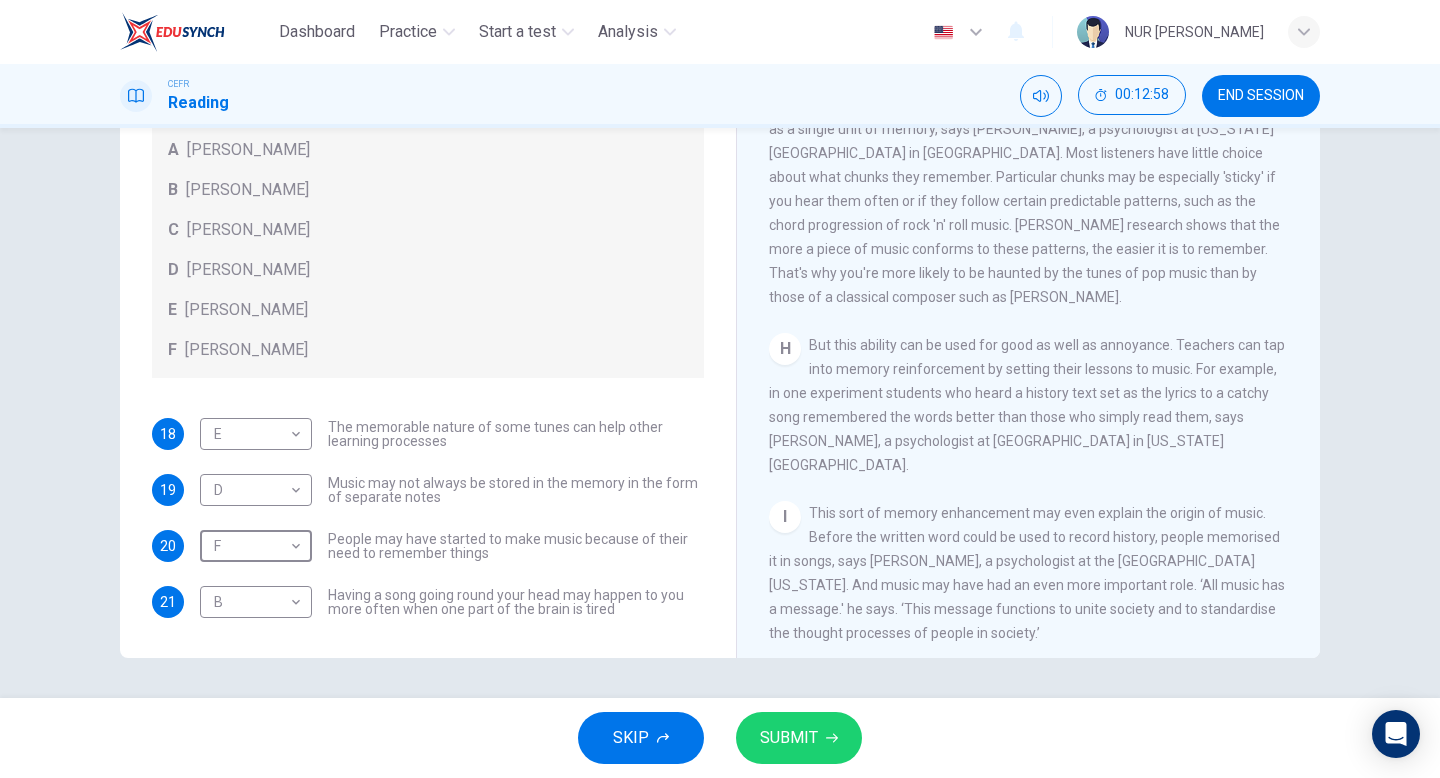 click on "SUBMIT" at bounding box center [789, 738] 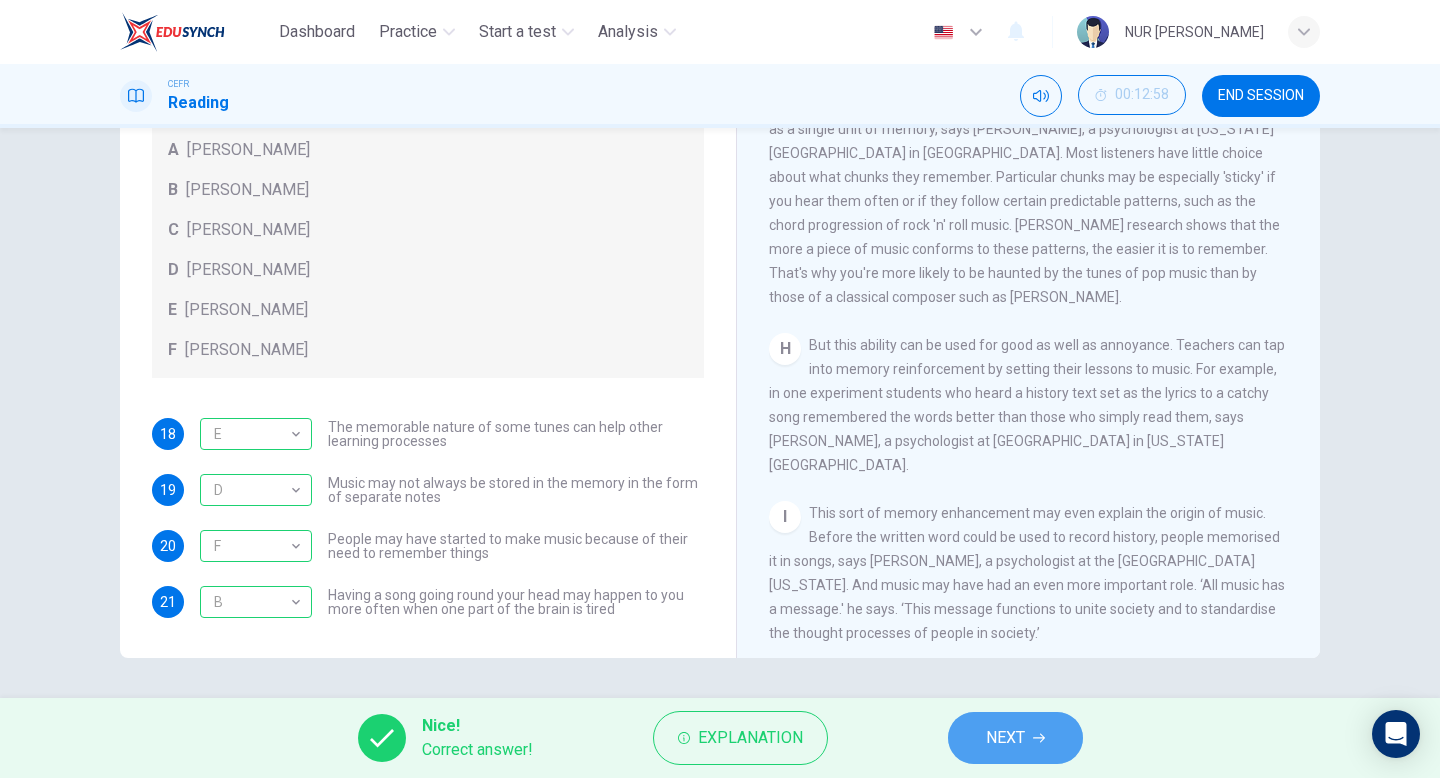 click on "NEXT" at bounding box center [1005, 738] 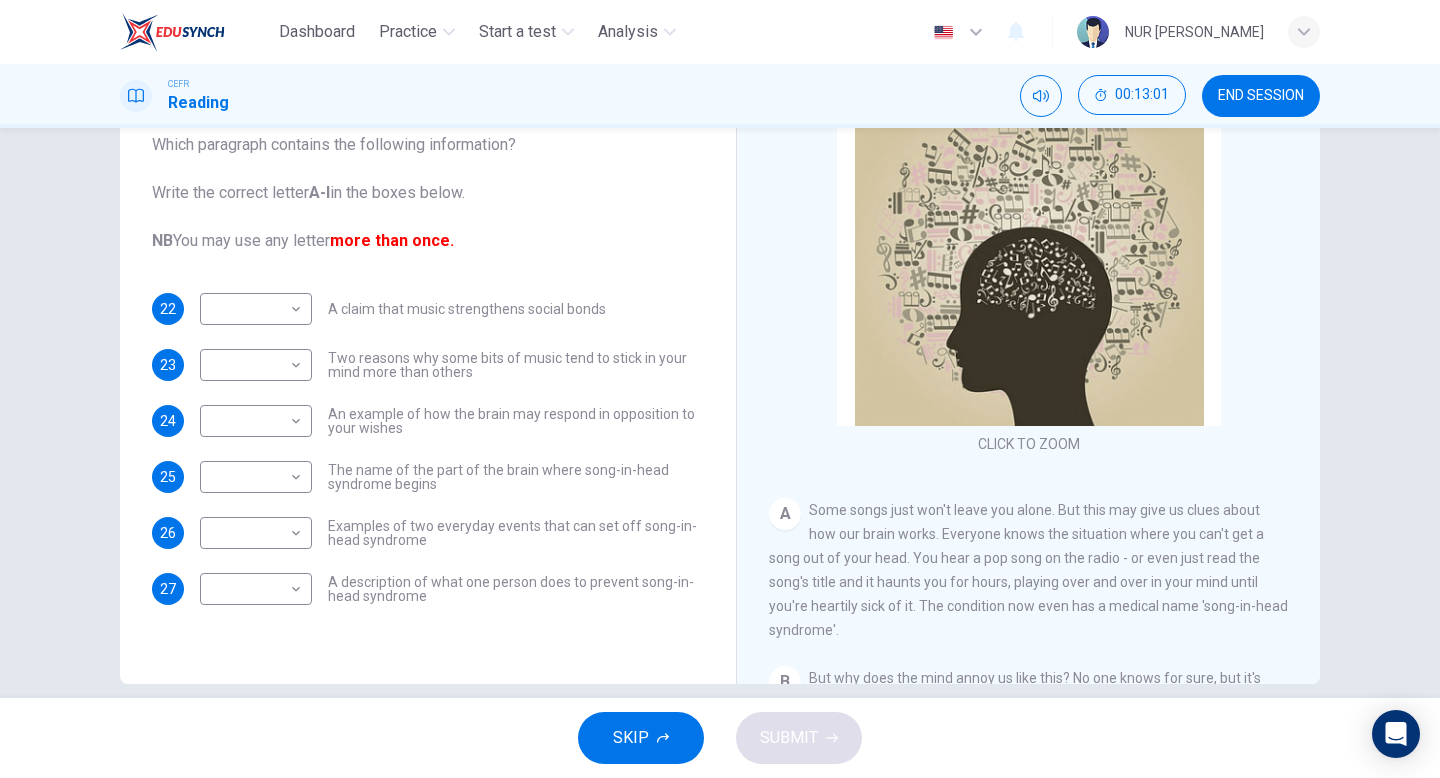 scroll, scrollTop: 205, scrollLeft: 0, axis: vertical 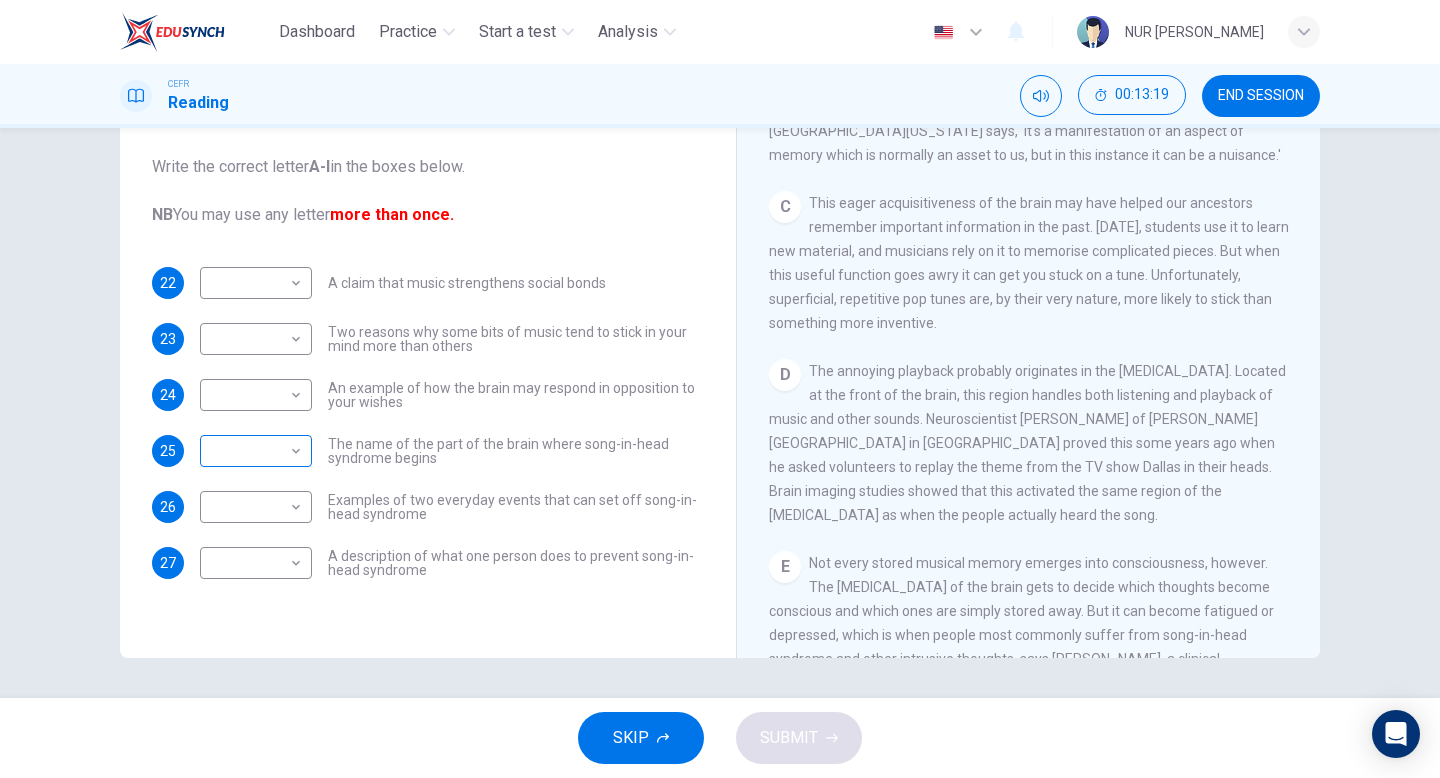click on "Dashboard Practice Start a test Analysis English en ​ NUR [PERSON_NAME] Reading 00:13:19 END SESSION Questions 22 - 27 The Reading Passage has nine paragraphs labelled  A-l .
Which paragraph contains the following information?
Write the correct letter  A-l  in the boxes below.
NB  You may use any letter  more than once. 22 ​ ​ A claim that music strengthens social bonds 23 ​ ​ Two reasons why some bits of music tend to stick in your mind more than others 24 ​ ​ An example of how the brain may respond in opposition to your wishes 25 ​ ​ The name of the part of the brain where song-in-head syndrome begins 26 ​ ​ Examples of two everyday events that can set off song-in-head syndrome 27 ​ ​ A description of what one person does to prevent song-in-head syndrome A Song on the Brain CLICK TO ZOOM Click to Zoom A B C D E F G H I SKIP SUBMIT EduSynch - Online Language Proficiency Testing
Dashboard Practice Start a test Analysis Notifications © Copyright  2025" at bounding box center [720, 389] 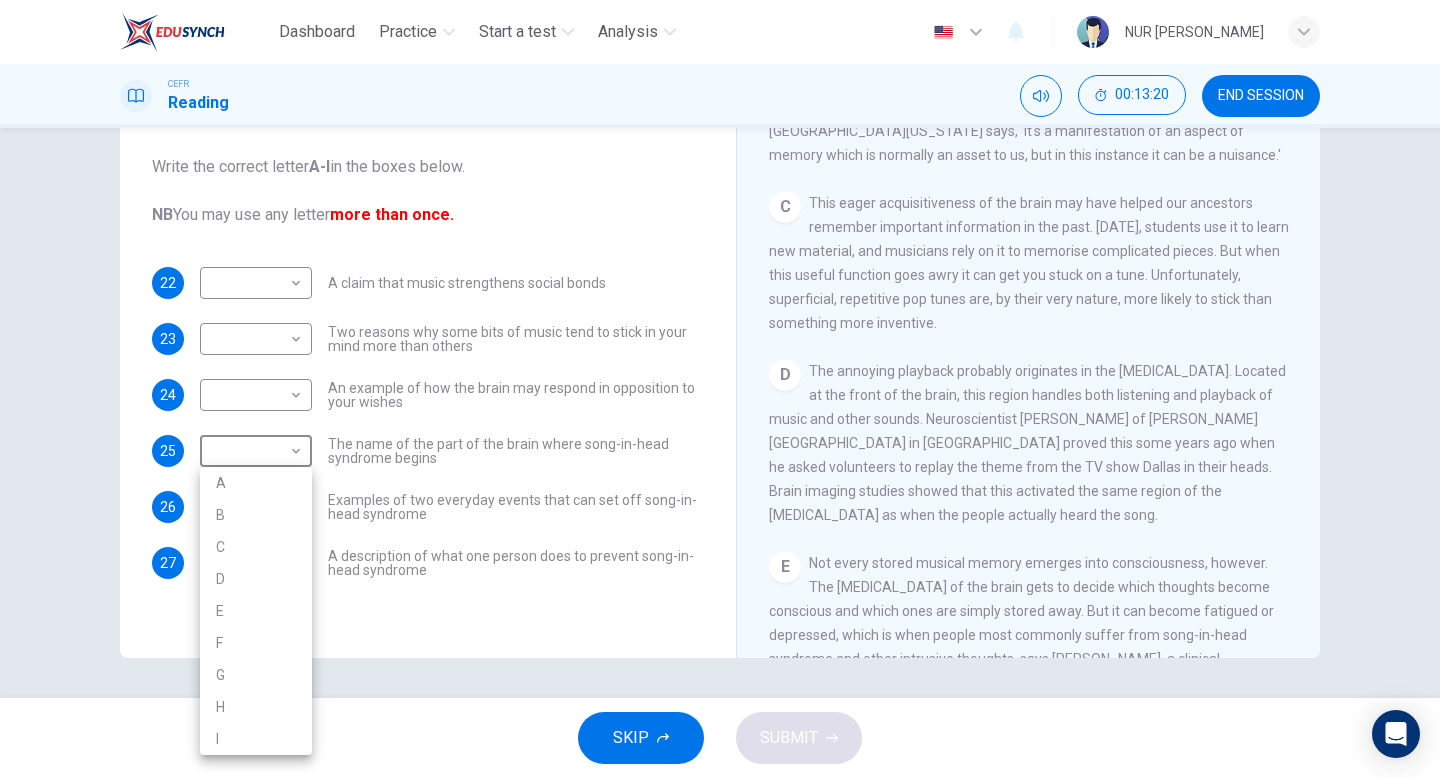 click on "D" at bounding box center (256, 579) 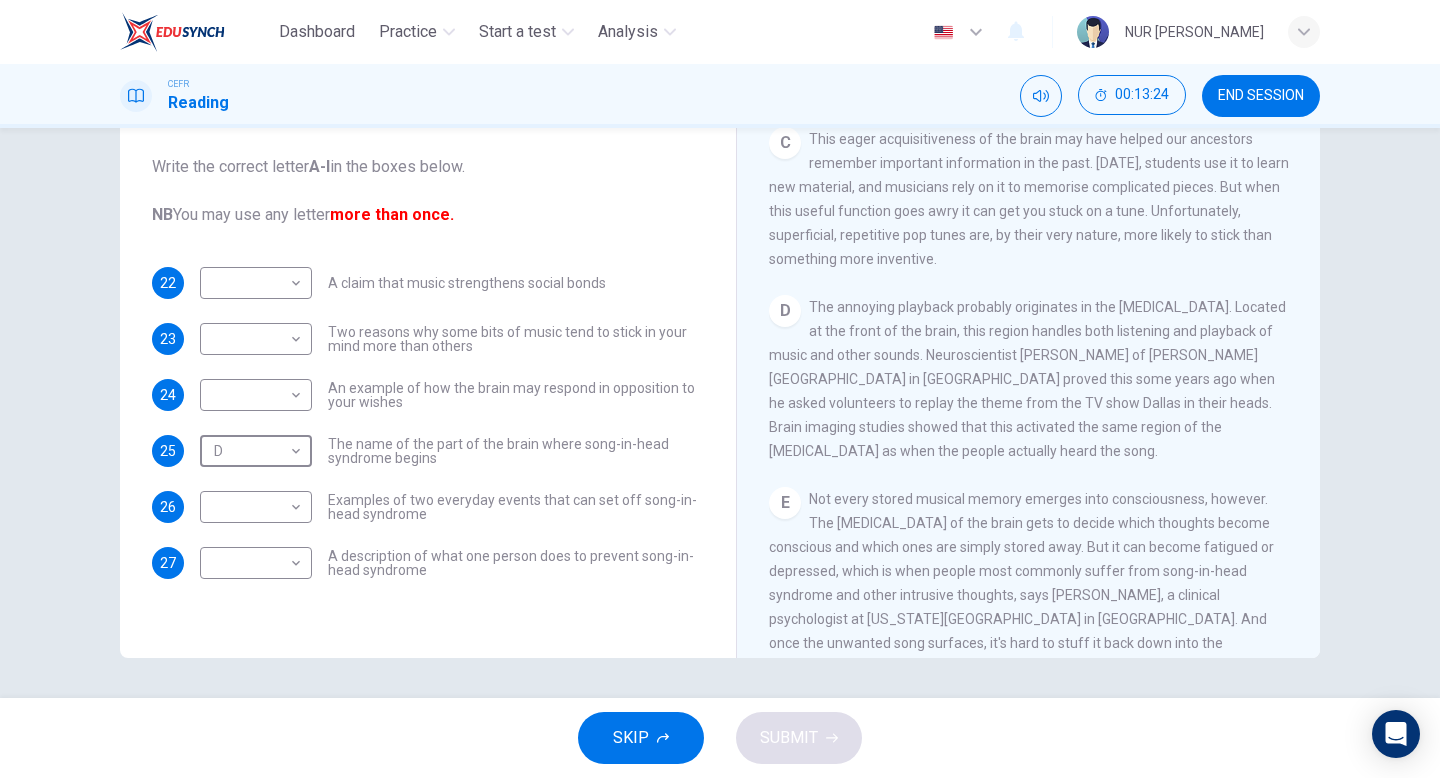 scroll, scrollTop: 1555, scrollLeft: 0, axis: vertical 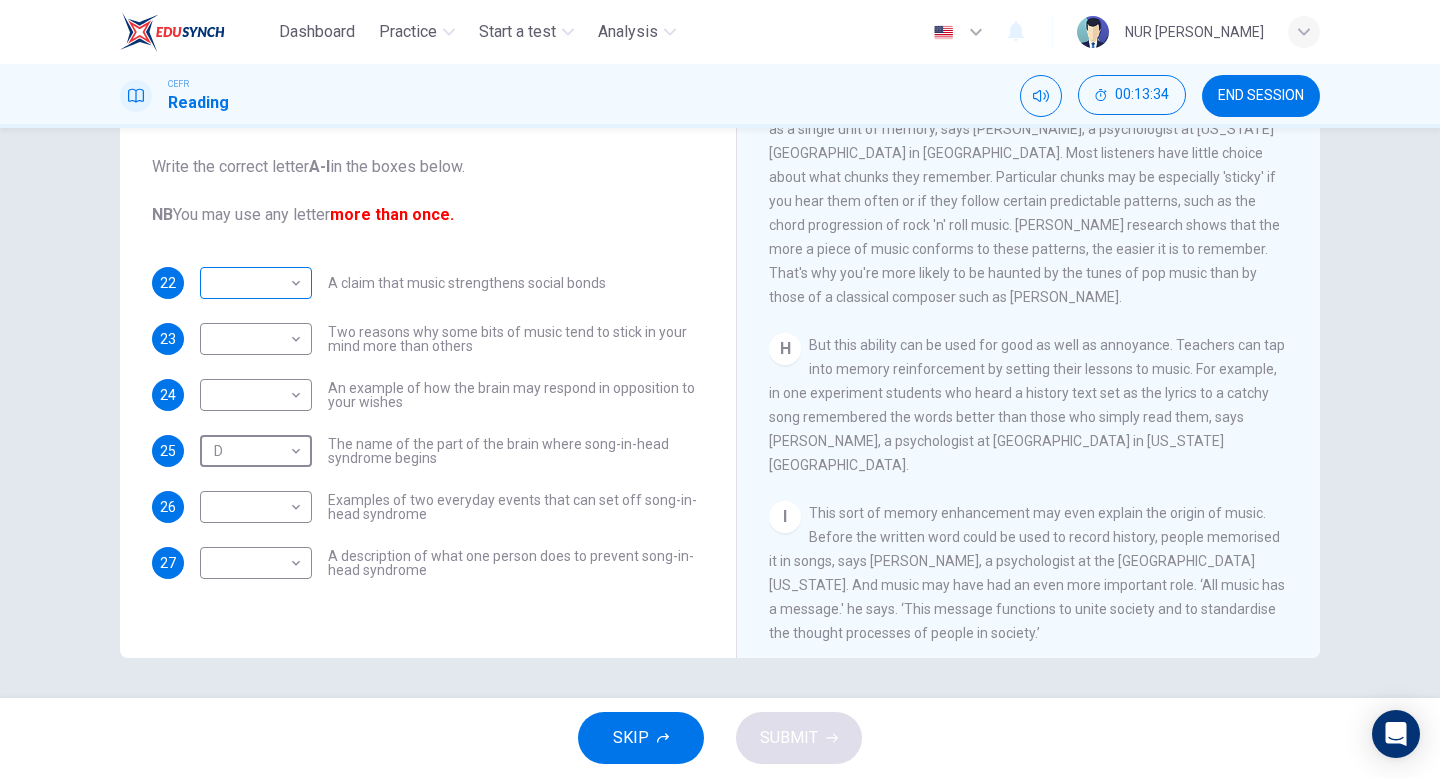 click on "Dashboard Practice Start a test Analysis English en ​ NUR [PERSON_NAME] Reading 00:13:34 END SESSION Questions 22 - 27 The Reading Passage has nine paragraphs labelled  A-l .
Which paragraph contains the following information?
Write the correct letter  A-l  in the boxes below.
NB  You may use any letter  more than once. 22 ​ ​ A claim that music strengthens social bonds 23 ​ ​ Two reasons why some bits of music tend to stick in your mind more than others 24 ​ ​ An example of how the brain may respond in opposition to your wishes 25 D D ​ The name of the part of the brain where song-in-head syndrome begins 26 ​ ​ Examples of two everyday events that can set off song-in-head syndrome 27 ​ ​ A description of what one person does to prevent song-in-head syndrome A Song on the Brain CLICK TO ZOOM Click to Zoom A B C D E F G H I SKIP SUBMIT EduSynch - Online Language Proficiency Testing
Dashboard Practice Start a test Analysis Notifications © Copyright  2025" at bounding box center (720, 389) 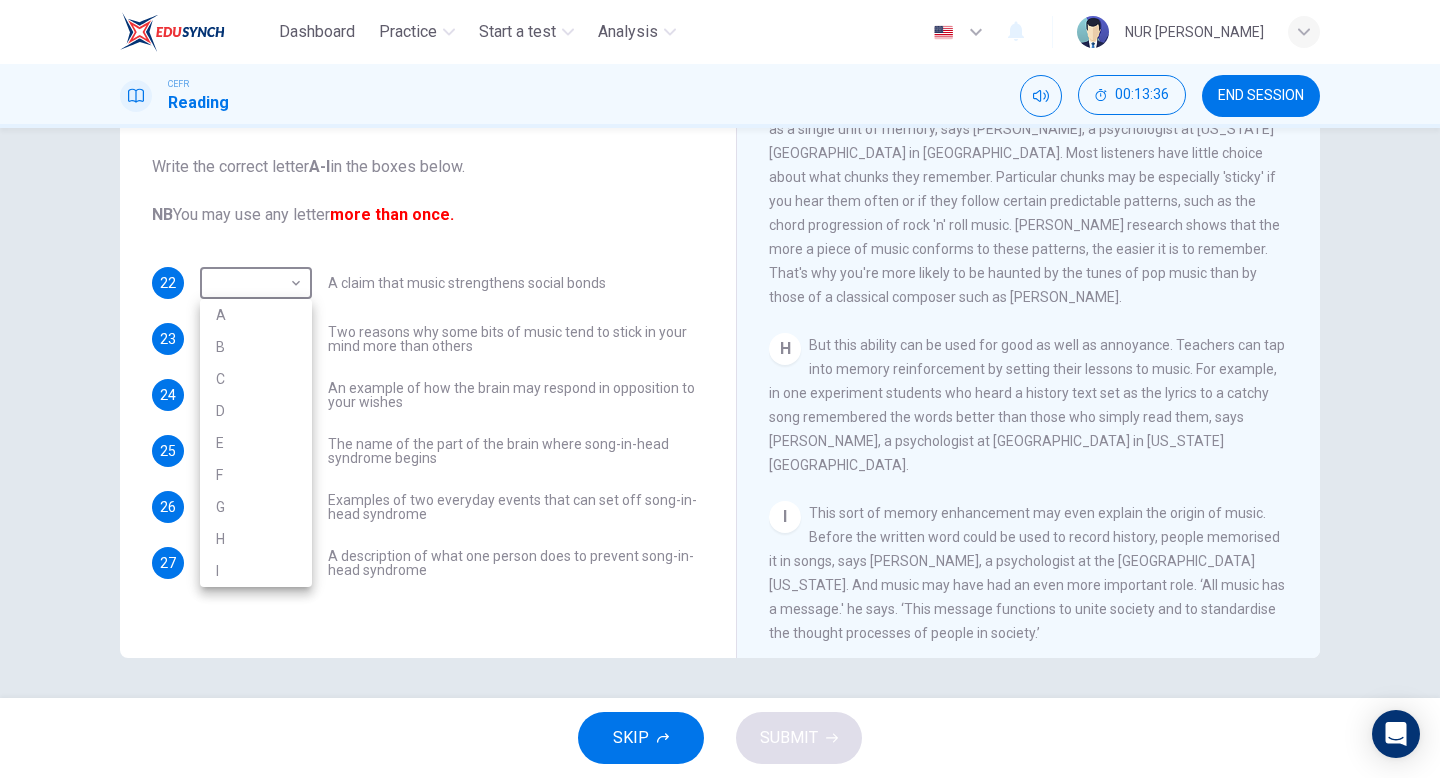 click on "I" at bounding box center (256, 571) 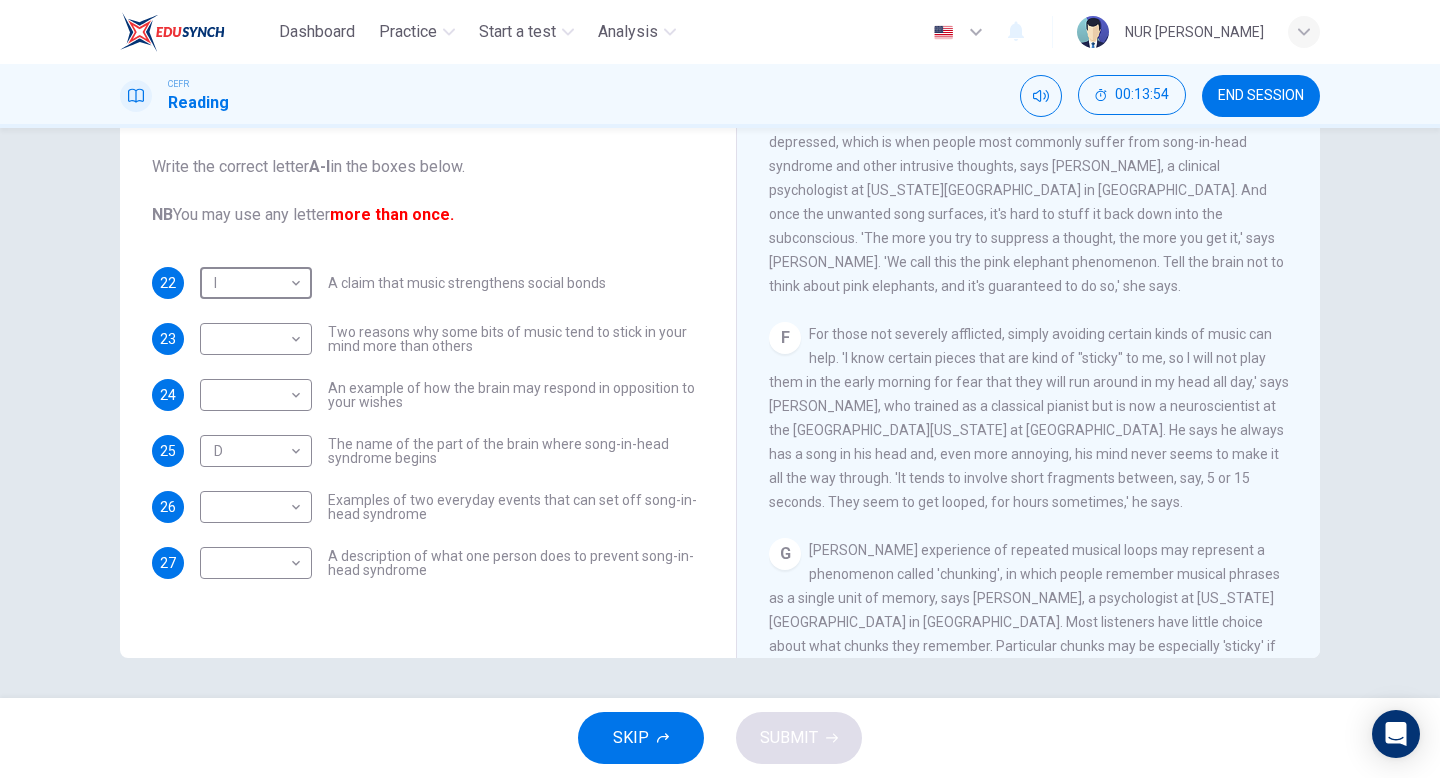 scroll, scrollTop: 840, scrollLeft: 0, axis: vertical 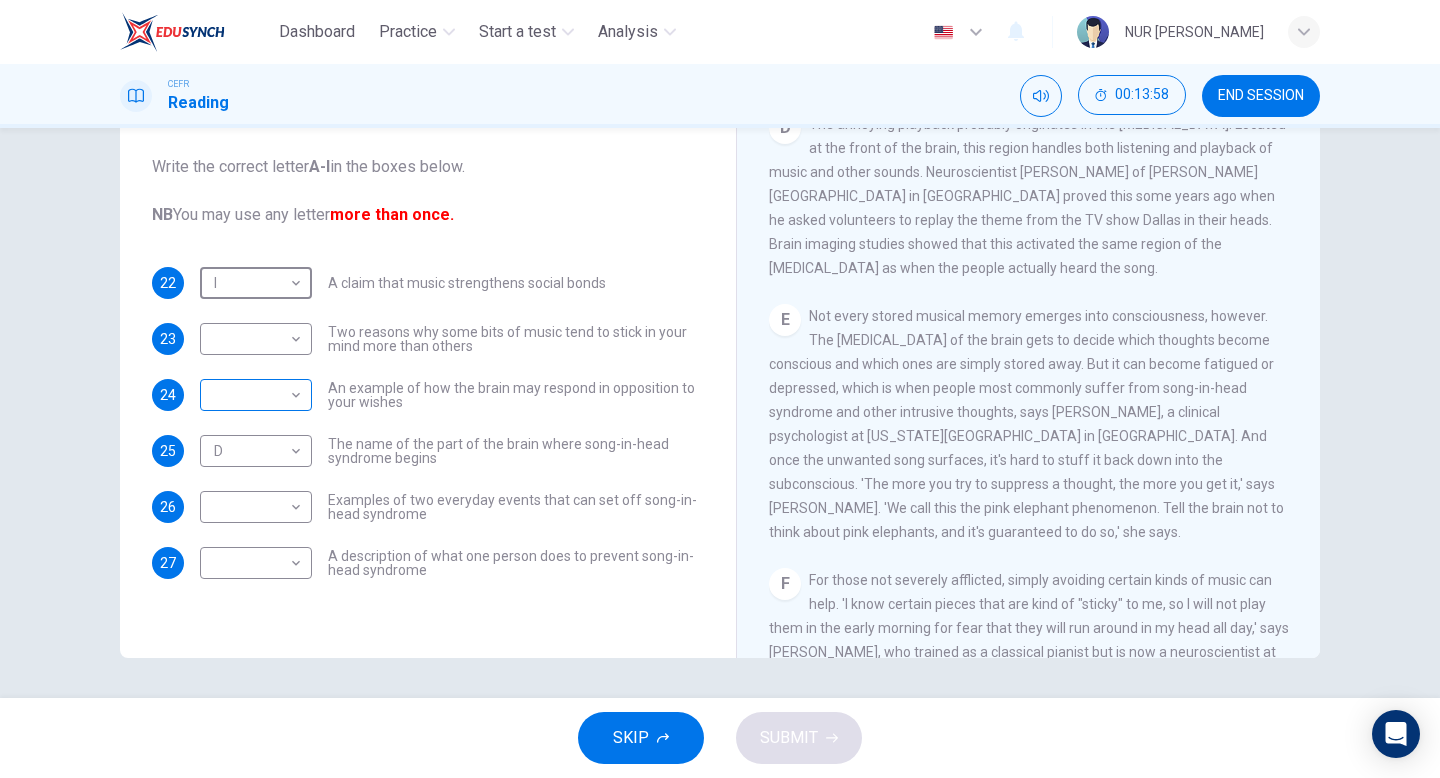 click on "Dashboard Practice Start a test Analysis English en ​ NUR [PERSON_NAME] Reading 00:13:58 END SESSION Questions 22 - 27 The Reading Passage has nine paragraphs labelled  A-l .
Which paragraph contains the following information?
Write the correct letter  A-l  in the boxes below.
NB  You may use any letter  more than once. 22 I I ​ A claim that music strengthens social bonds 23 ​ ​ Two reasons why some bits of music tend to stick in your mind more than others 24 ​ ​ An example of how the brain may respond in opposition to your wishes 25 D D ​ The name of the part of the brain where song-in-head syndrome begins 26 ​ ​ Examples of two everyday events that can set off song-in-head syndrome 27 ​ ​ A description of what one person does to prevent song-in-head syndrome A Song on the Brain CLICK TO ZOOM Click to Zoom A B C D E F G H I SKIP SUBMIT EduSynch - Online Language Proficiency Testing
Dashboard Practice Start a test Analysis Notifications © Copyright  2025" at bounding box center [720, 389] 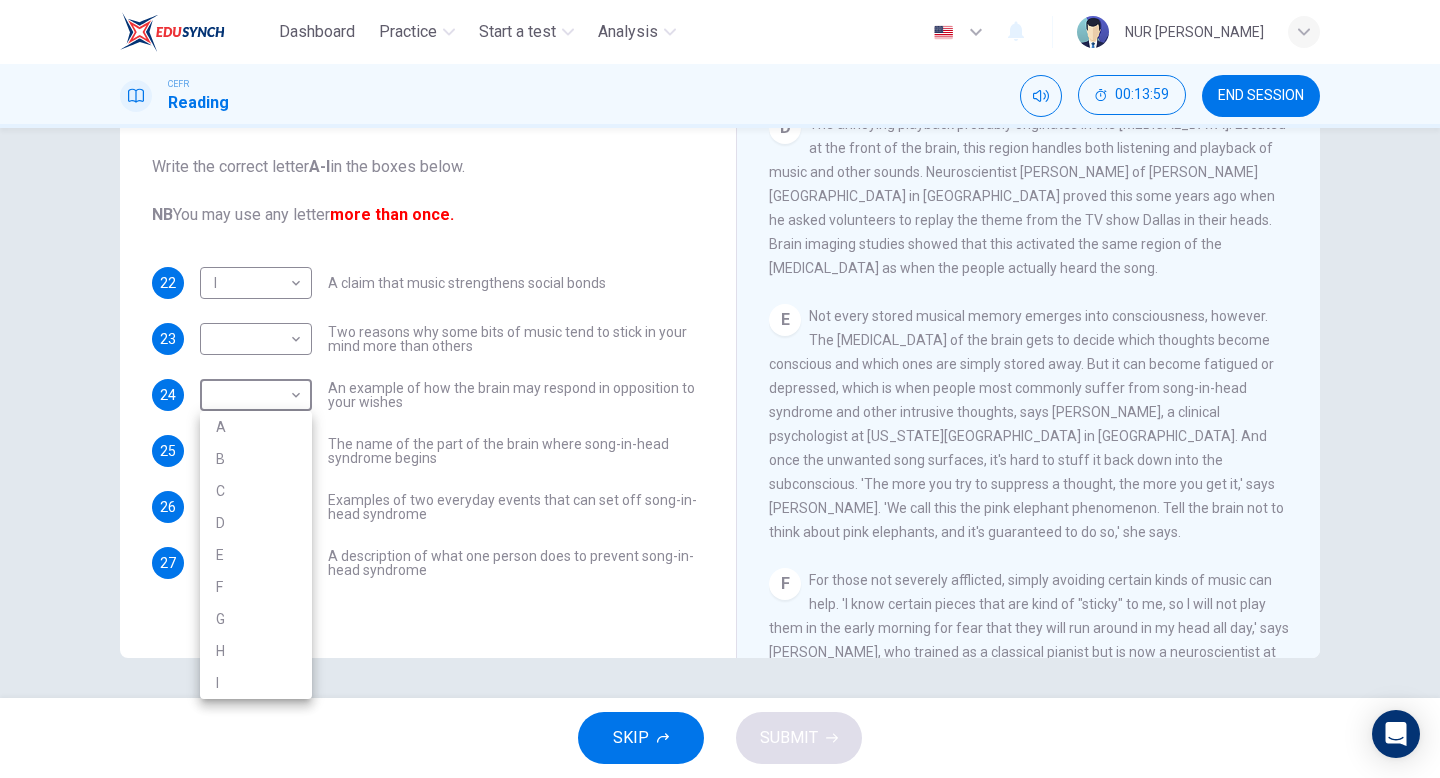 click on "E" at bounding box center [256, 555] 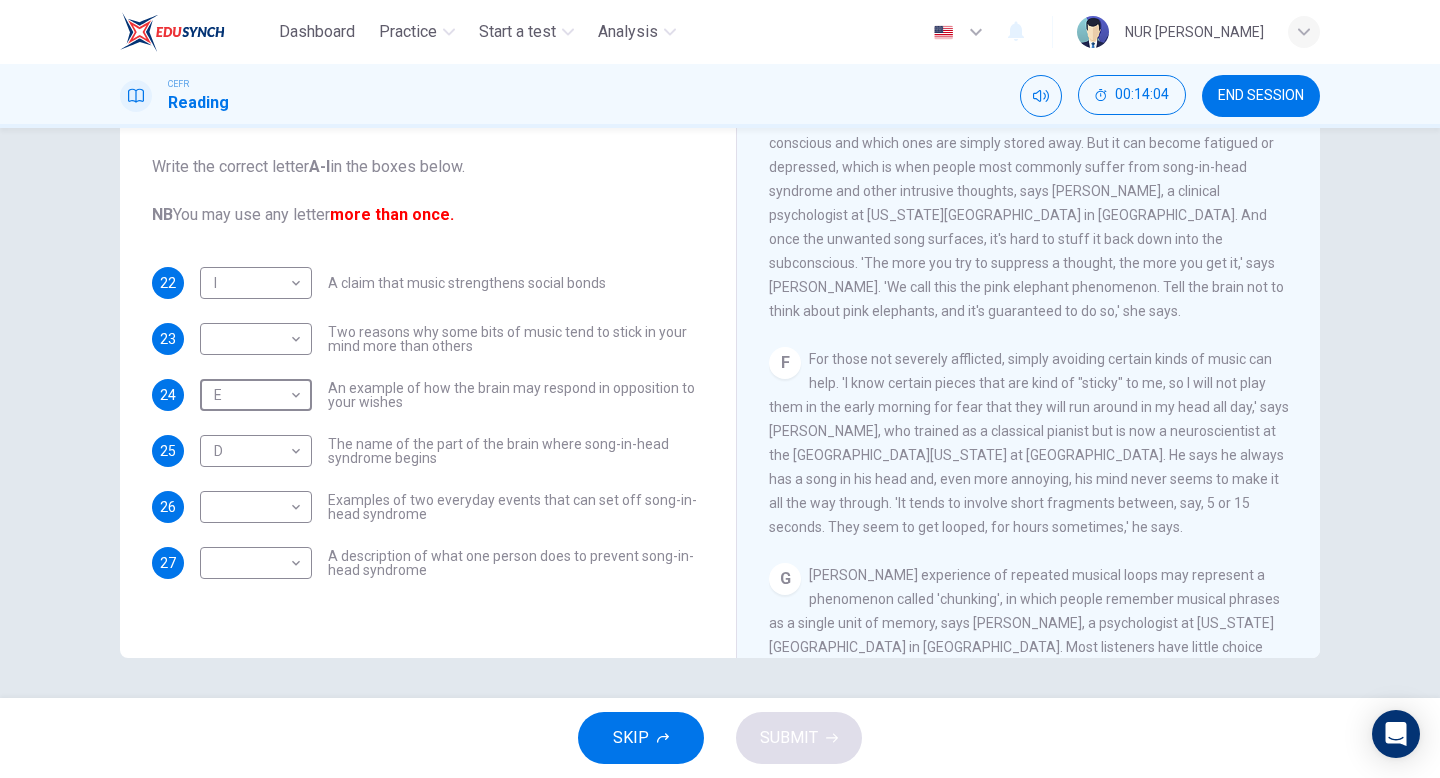 scroll, scrollTop: 1071, scrollLeft: 0, axis: vertical 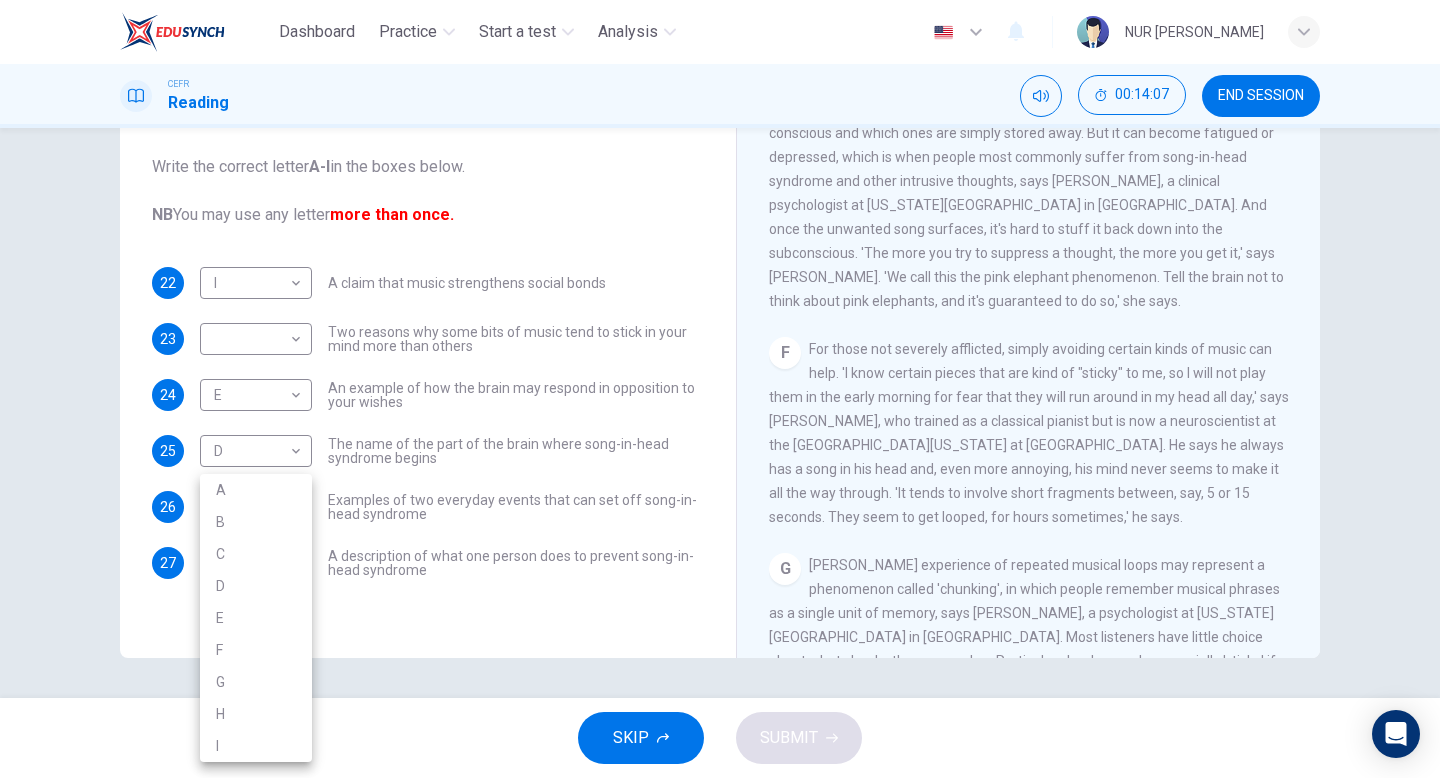 click on "Dashboard Practice Start a test Analysis English en ​ NUR [PERSON_NAME] Reading 00:14:07 END SESSION Questions 22 - 27 The Reading Passage has nine paragraphs labelled  A-l .
Which paragraph contains the following information?
Write the correct letter  A-l  in the boxes below.
NB  You may use any letter  more than once. 22 I I ​ A claim that music strengthens social bonds 23 ​ ​ Two reasons why some bits of music tend to stick in your mind more than others 24 E E ​ An example of how the brain may respond in opposition to your wishes 25 D D ​ The name of the part of the brain where song-in-head syndrome begins 26 ​ ​ Examples of two everyday events that can set off song-in-head syndrome 27 ​ ​ A description of what one person does to prevent song-in-head syndrome A Song on the Brain CLICK TO ZOOM Click to Zoom A B C D E F G H I SKIP SUBMIT EduSynch - Online Language Proficiency Testing
Dashboard Practice Start a test Analysis Notifications © Copyright  2025" at bounding box center (720, 389) 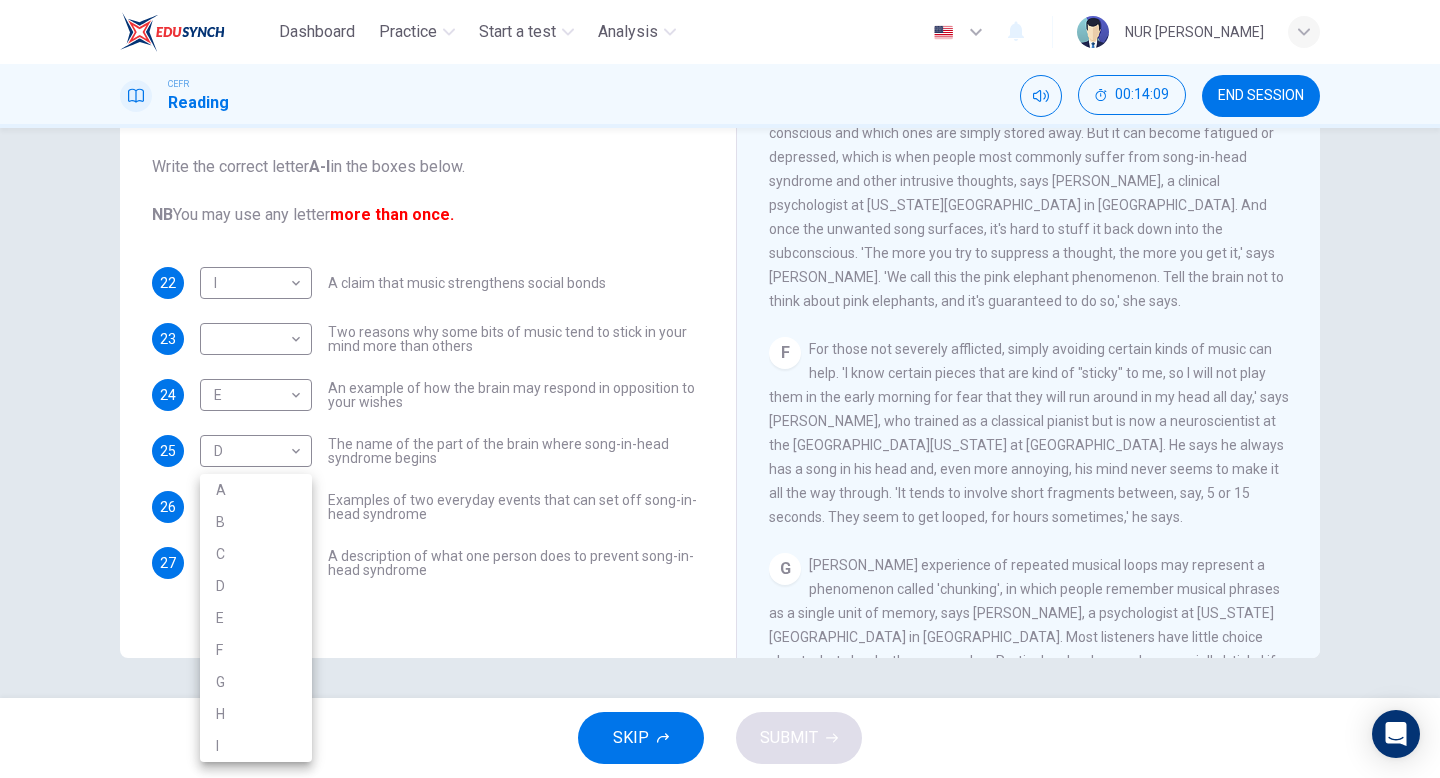 click on "F" at bounding box center [256, 650] 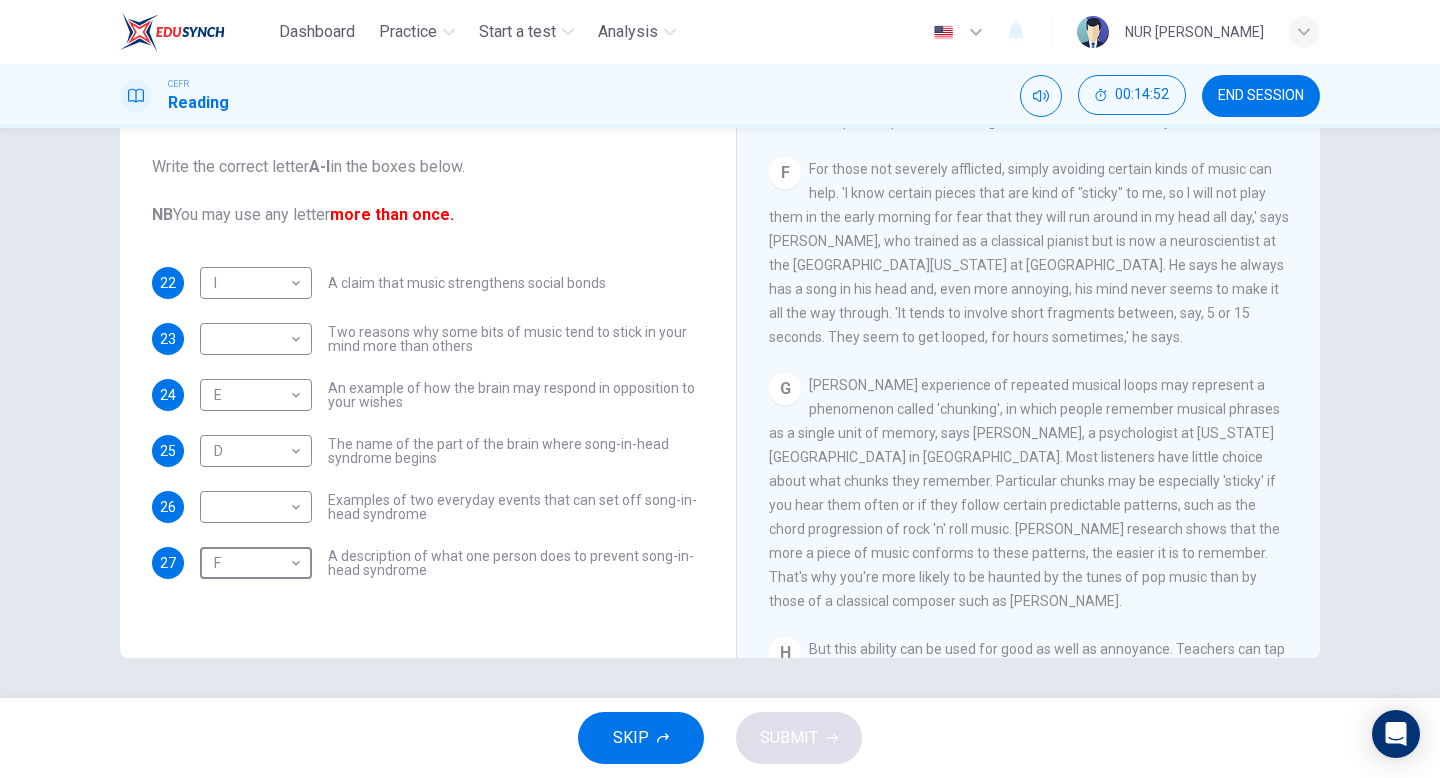 scroll, scrollTop: 1252, scrollLeft: 0, axis: vertical 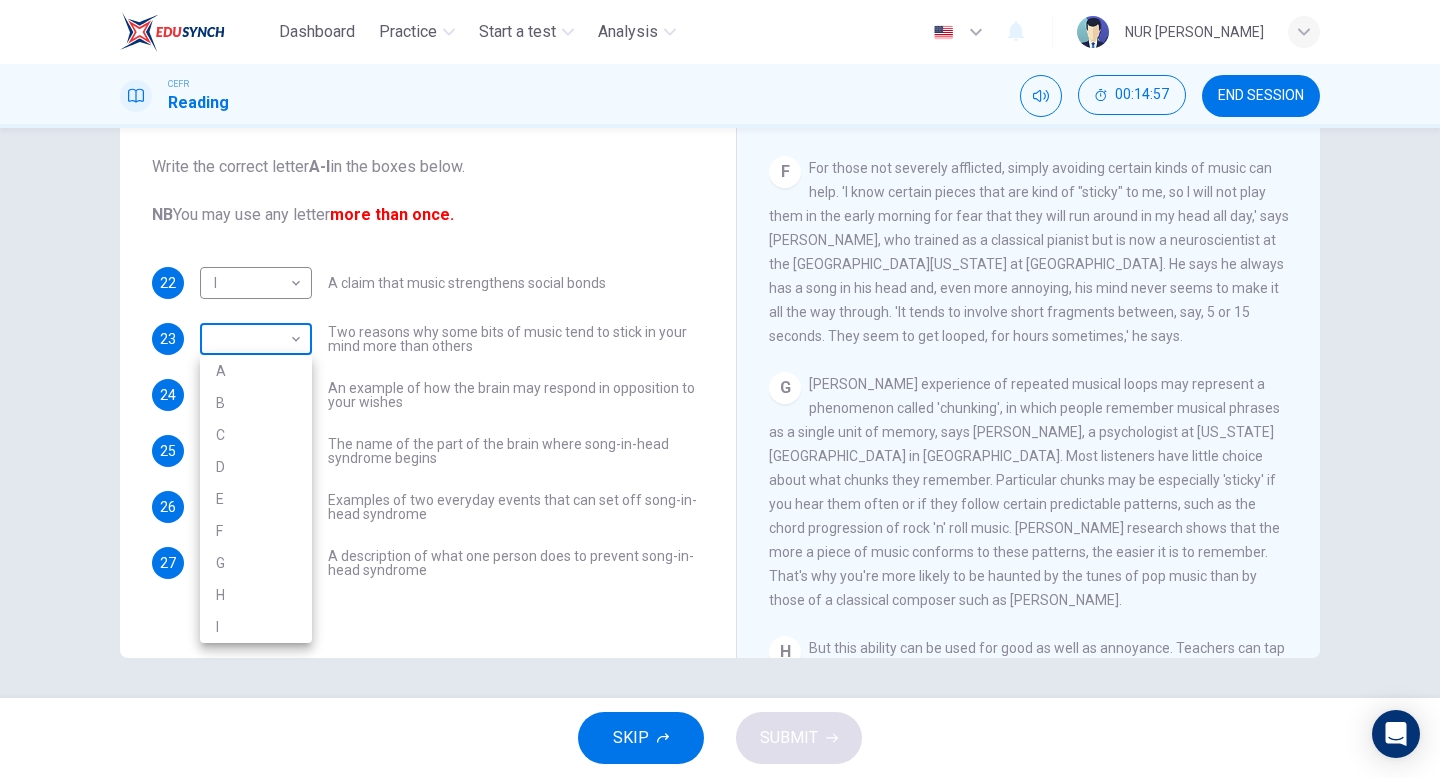 click on "Dashboard Practice Start a test Analysis English en ​ NUR [PERSON_NAME] Reading 00:14:57 END SESSION Questions 22 - 27 The Reading Passage has nine paragraphs labelled  A-l .
Which paragraph contains the following information?
Write the correct letter  A-l  in the boxes below.
NB  You may use any letter  more than once. 22 I I ​ A claim that music strengthens social bonds 23 ​ ​ Two reasons why some bits of music tend to stick in your mind more than others 24 E E ​ An example of how the brain may respond in opposition to your wishes 25 D D ​ The name of the part of the brain where song-in-head syndrome begins 26 ​ ​ Examples of two everyday events that can set off song-in-head syndrome 27 F F ​ A description of what one person does to prevent song-in-head syndrome A Song on the Brain CLICK TO ZOOM Click to Zoom A B C D E F G H I SKIP SUBMIT EduSynch - Online Language Proficiency Testing
Dashboard Practice Start a test Analysis Notifications © Copyright  2025" at bounding box center (720, 389) 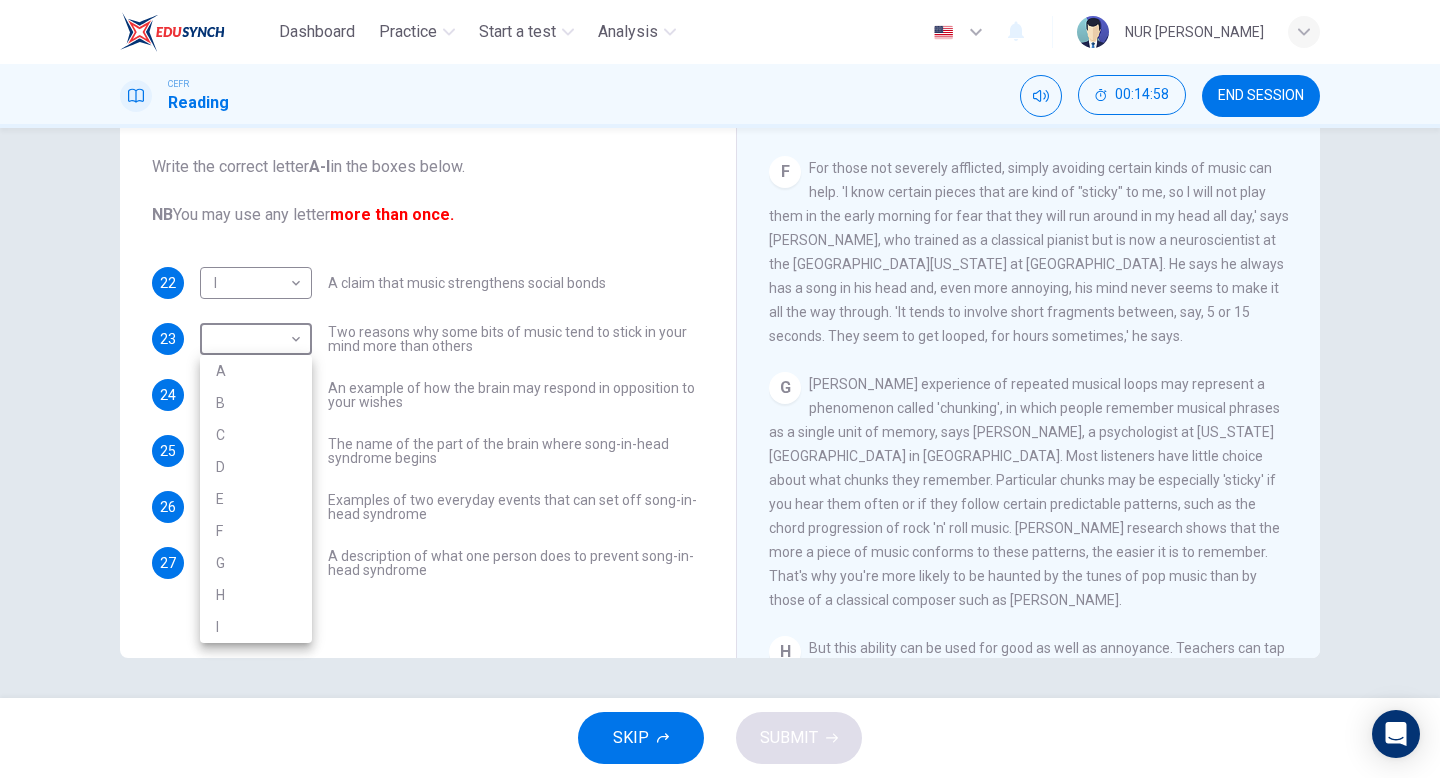click on "G" at bounding box center (256, 563) 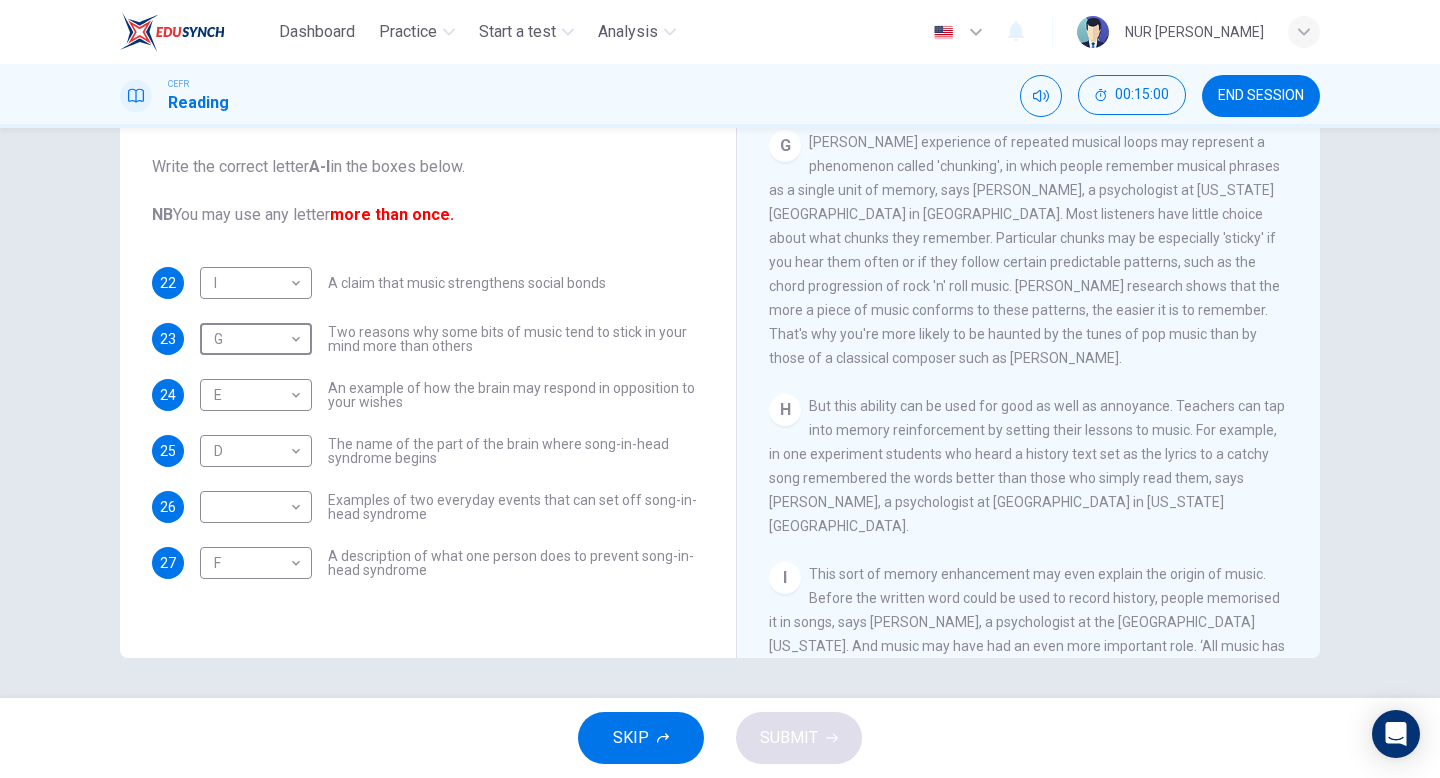 scroll, scrollTop: 1497, scrollLeft: 0, axis: vertical 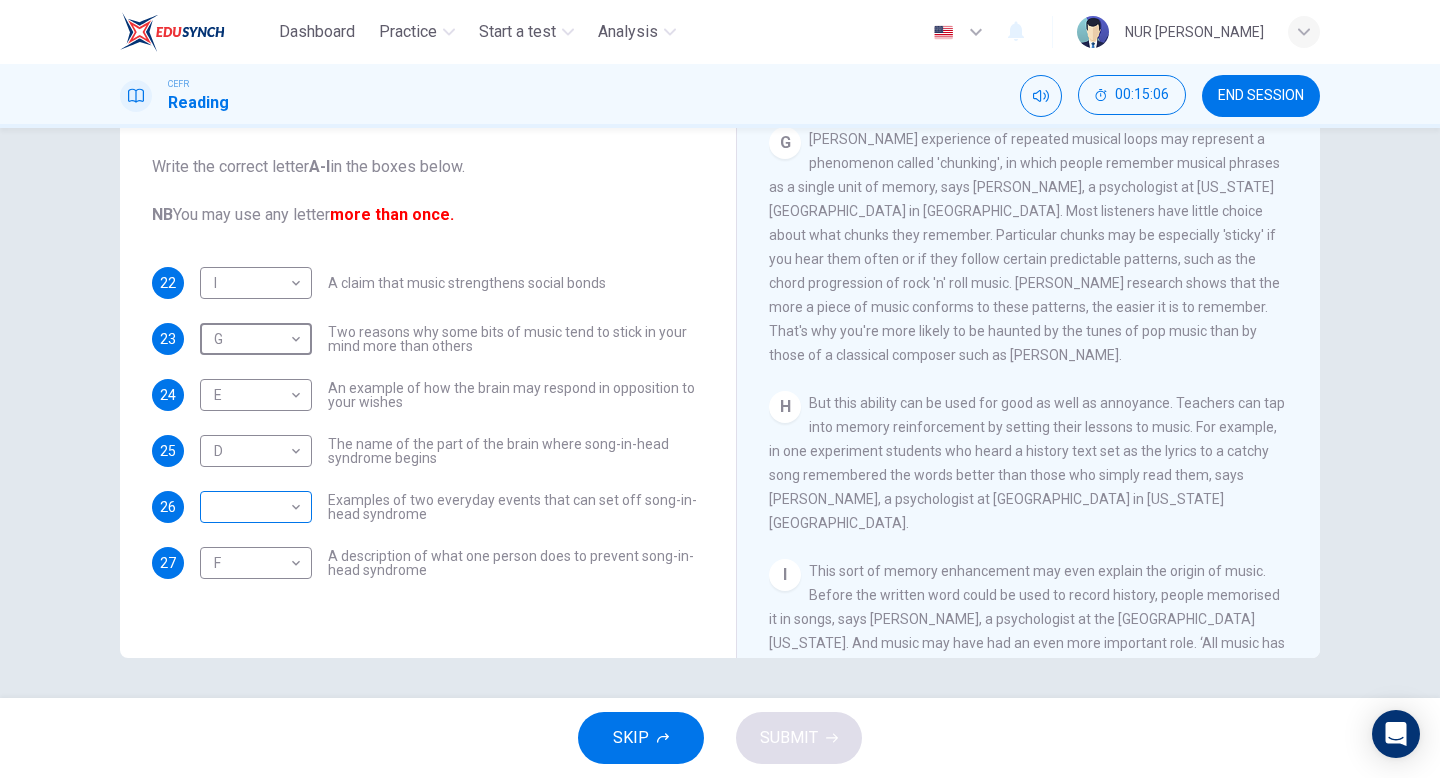 click on "Dashboard Practice Start a test Analysis English en ​ NUR [PERSON_NAME] Reading 00:15:06 END SESSION Questions 22 - 27 The Reading Passage has nine paragraphs labelled  A-l .
Which paragraph contains the following information?
Write the correct letter  A-l  in the boxes below.
NB  You may use any letter  more than once. 22 I I ​ A claim that music strengthens social bonds 23 G G ​ Two reasons why some bits of music tend to stick in your mind more than others 24 E E ​ An example of how the brain may respond in opposition to your wishes 25 D D ​ The name of the part of the brain where song-in-head syndrome begins 26 ​ ​ Examples of two everyday events that can set off song-in-head syndrome 27 F F ​ A description of what one person does to prevent song-in-head syndrome A Song on the Brain CLICK TO ZOOM Click to Zoom A B C D E F G H I SKIP SUBMIT EduSynch - Online Language Proficiency Testing
Dashboard Practice Start a test Analysis Notifications © Copyright  2025" at bounding box center (720, 389) 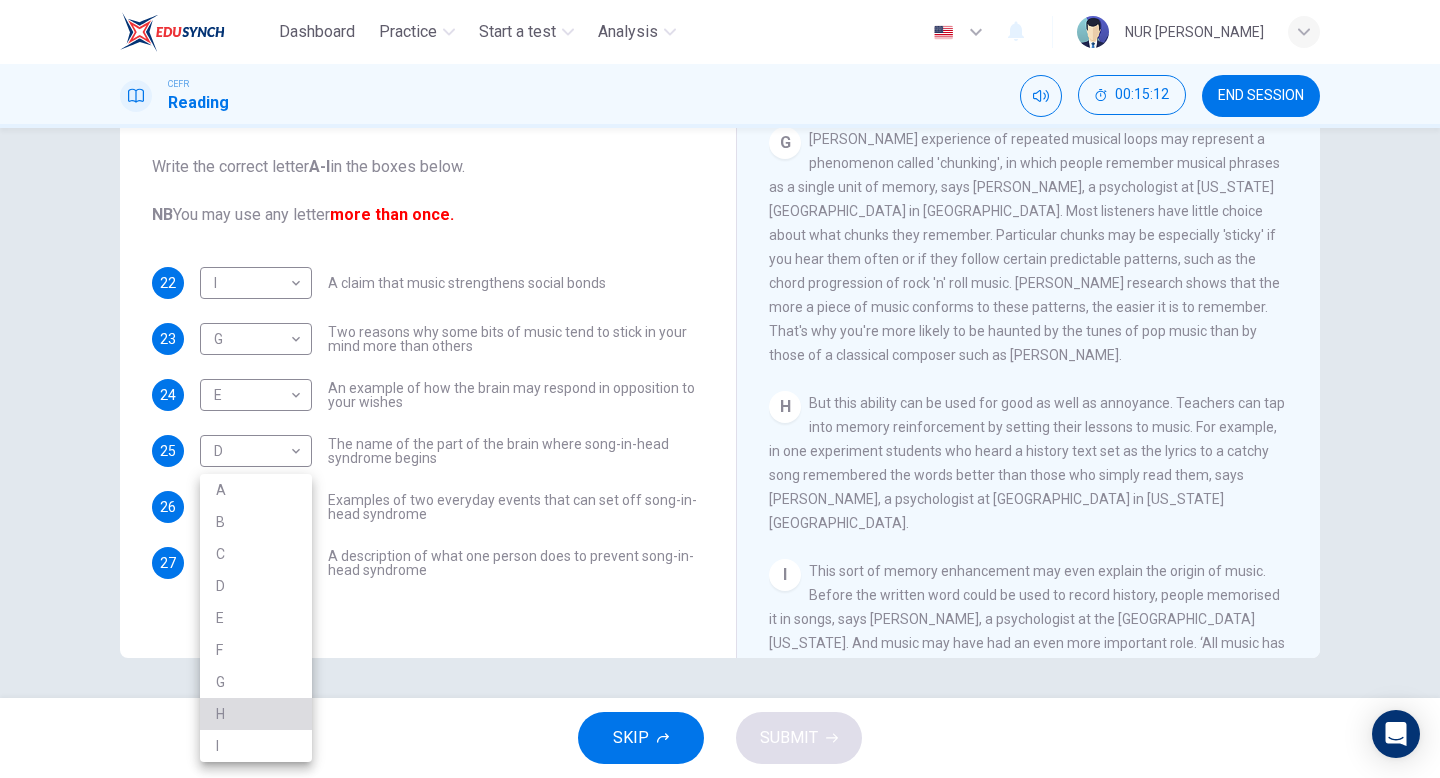 click on "H" at bounding box center [256, 714] 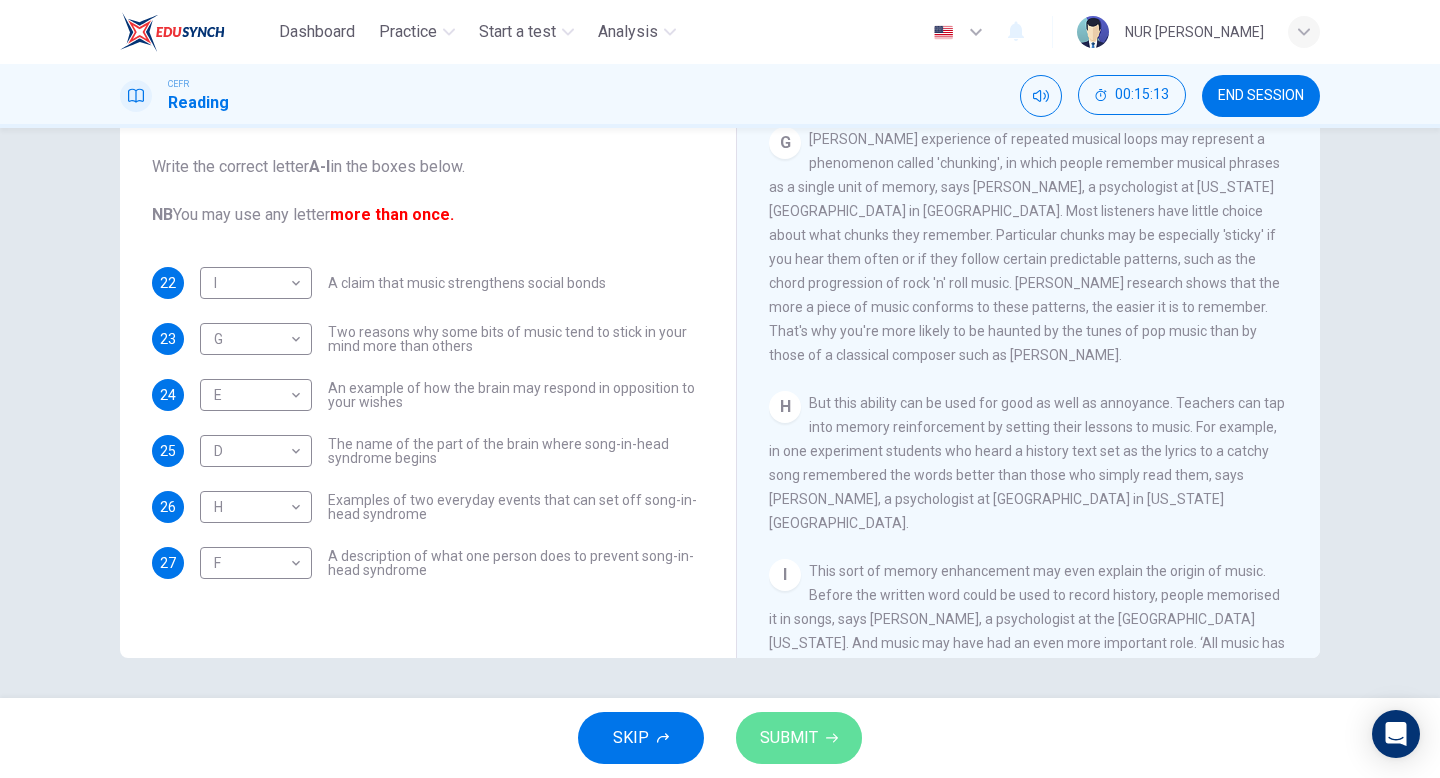 click on "SUBMIT" at bounding box center [799, 738] 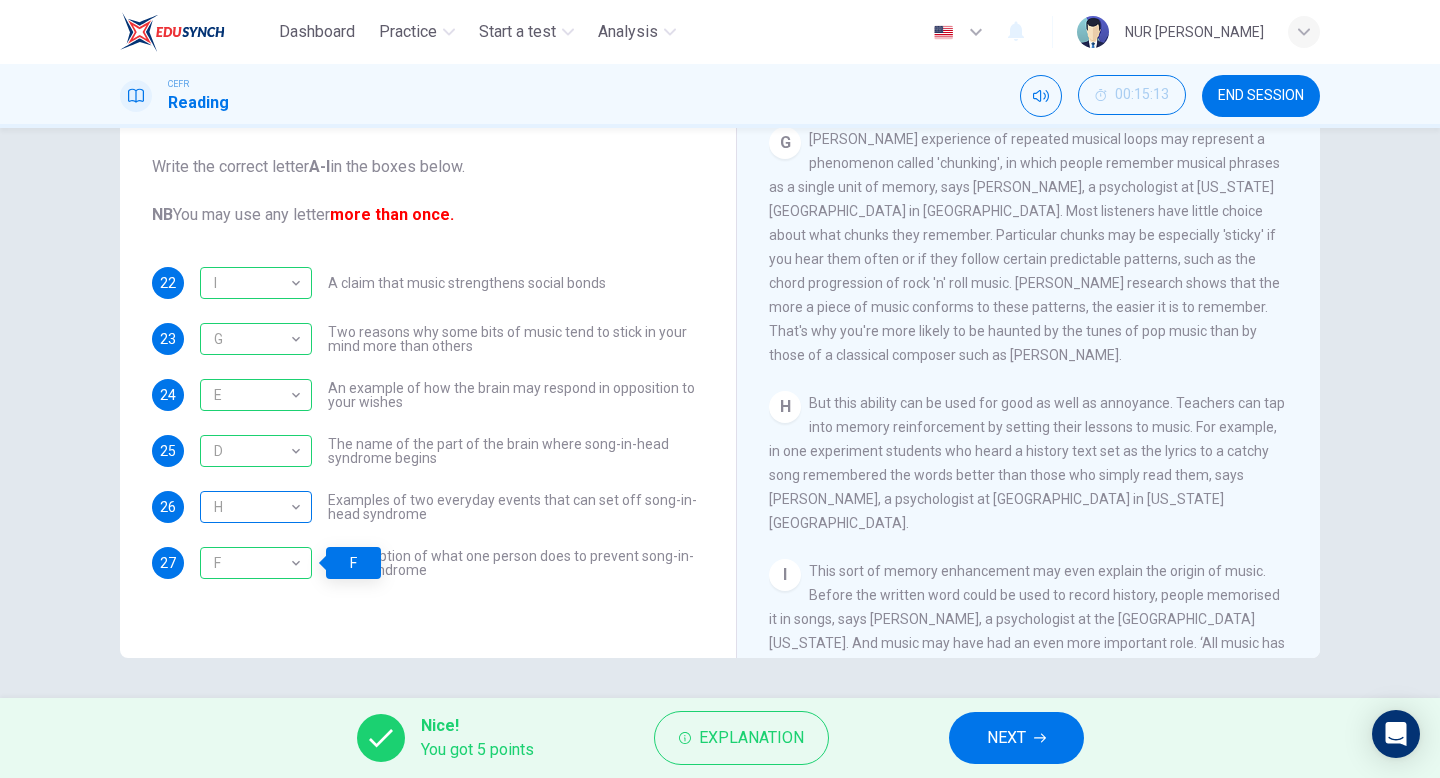 click on "H" at bounding box center [252, 507] 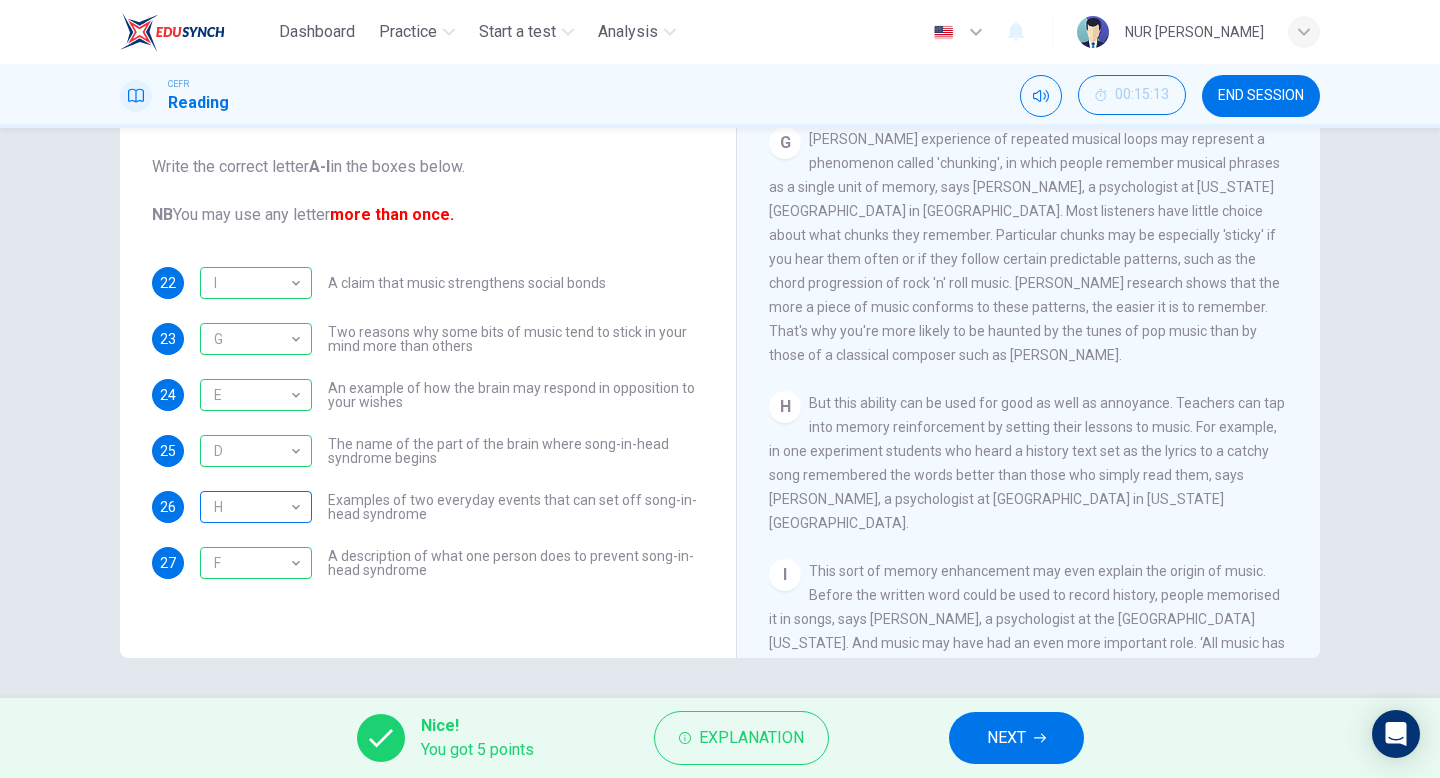 click on "H" at bounding box center [252, 507] 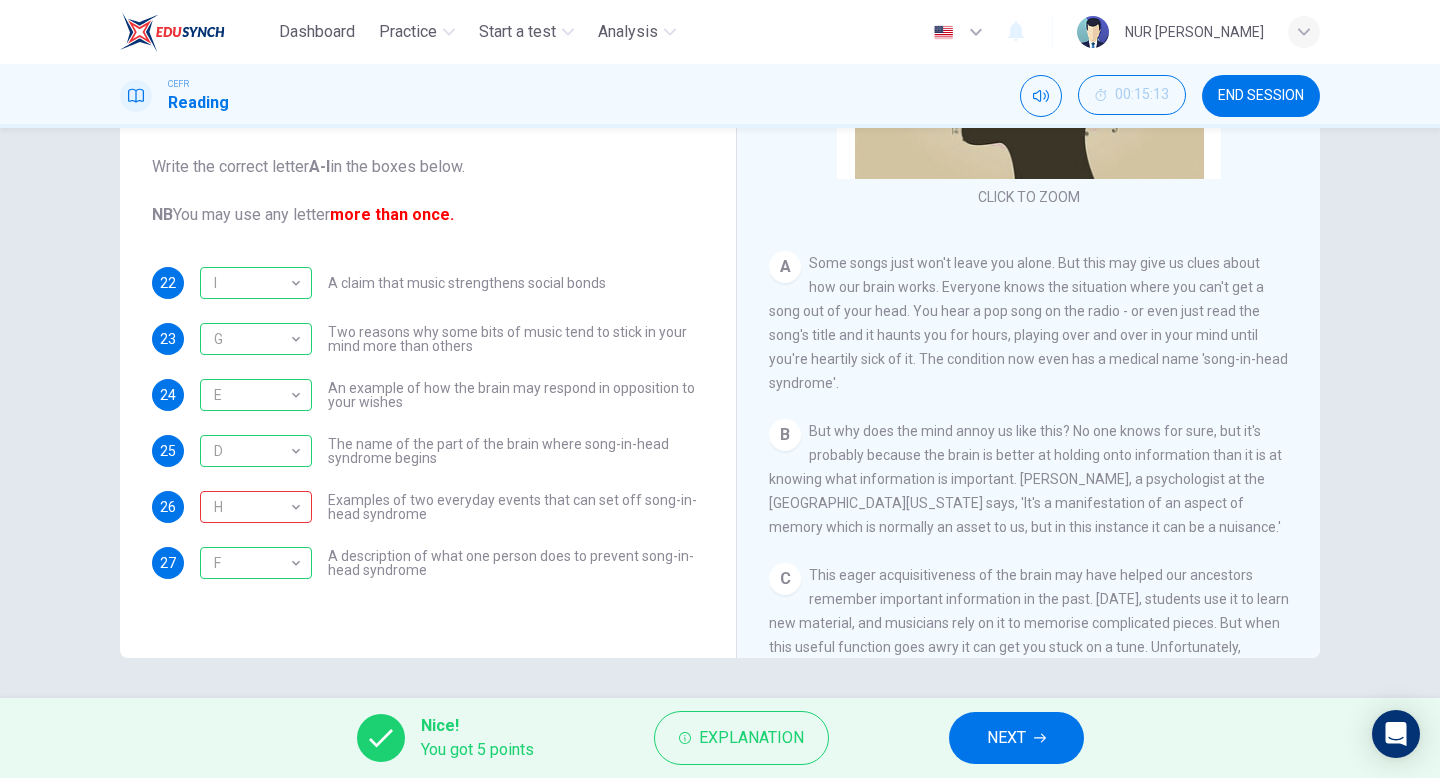 scroll, scrollTop: 0, scrollLeft: 0, axis: both 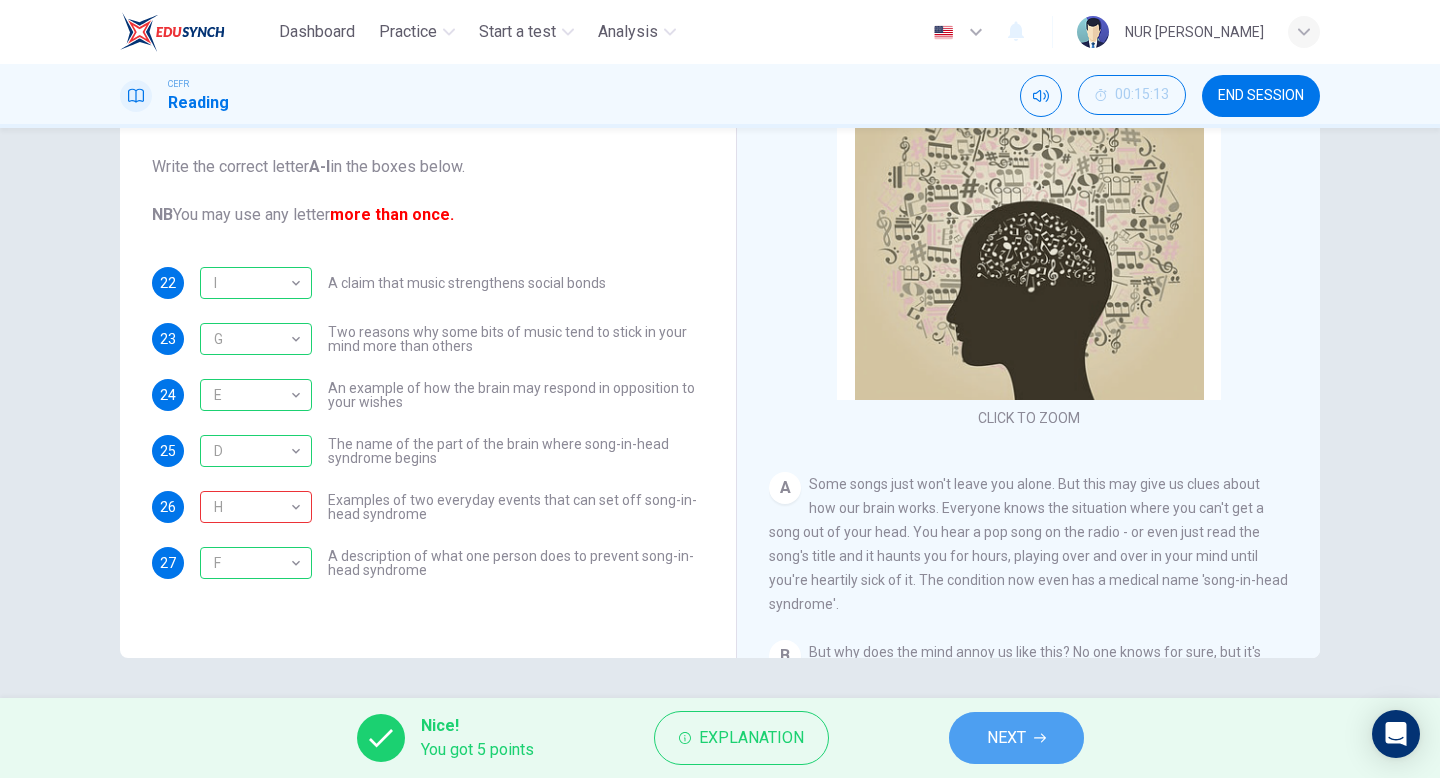 click on "NEXT" at bounding box center [1016, 738] 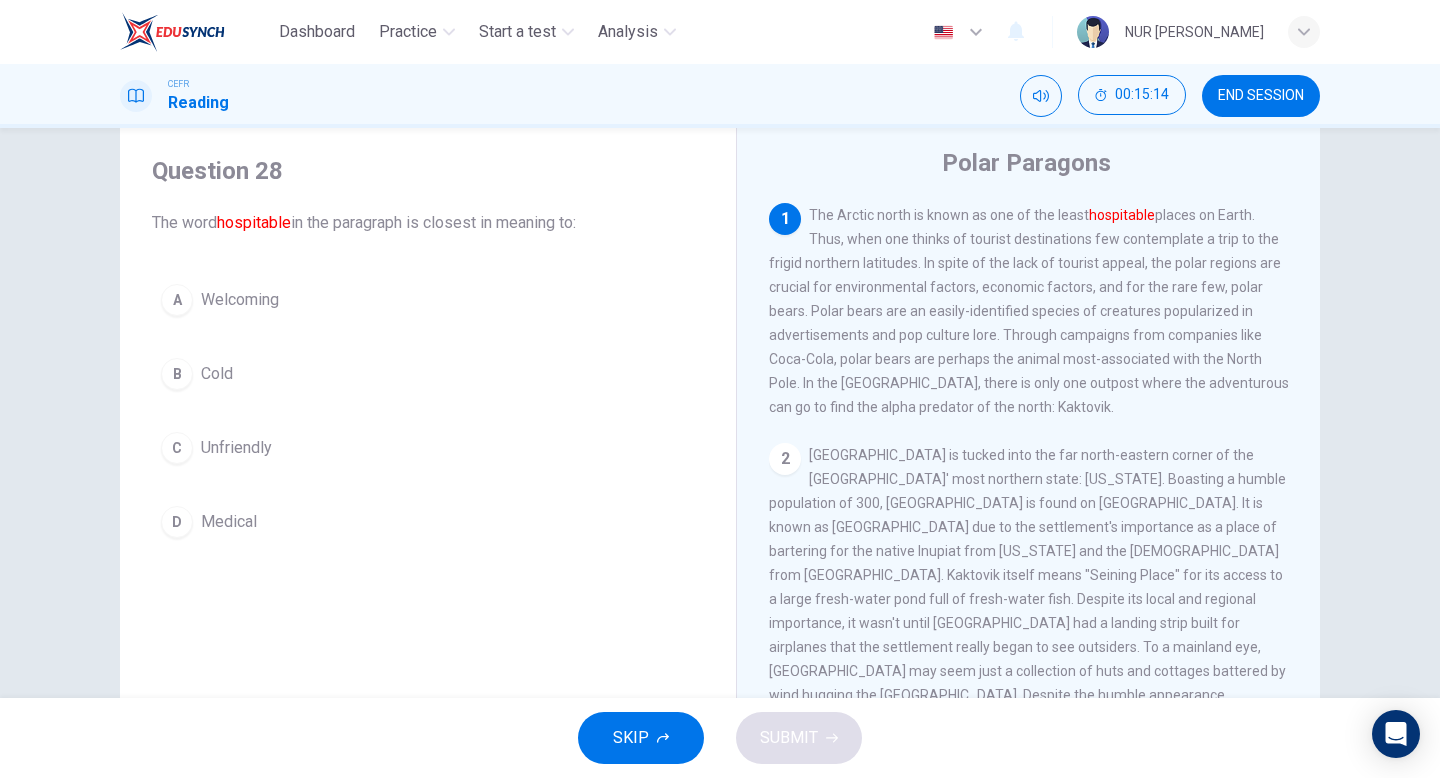 scroll, scrollTop: 57, scrollLeft: 0, axis: vertical 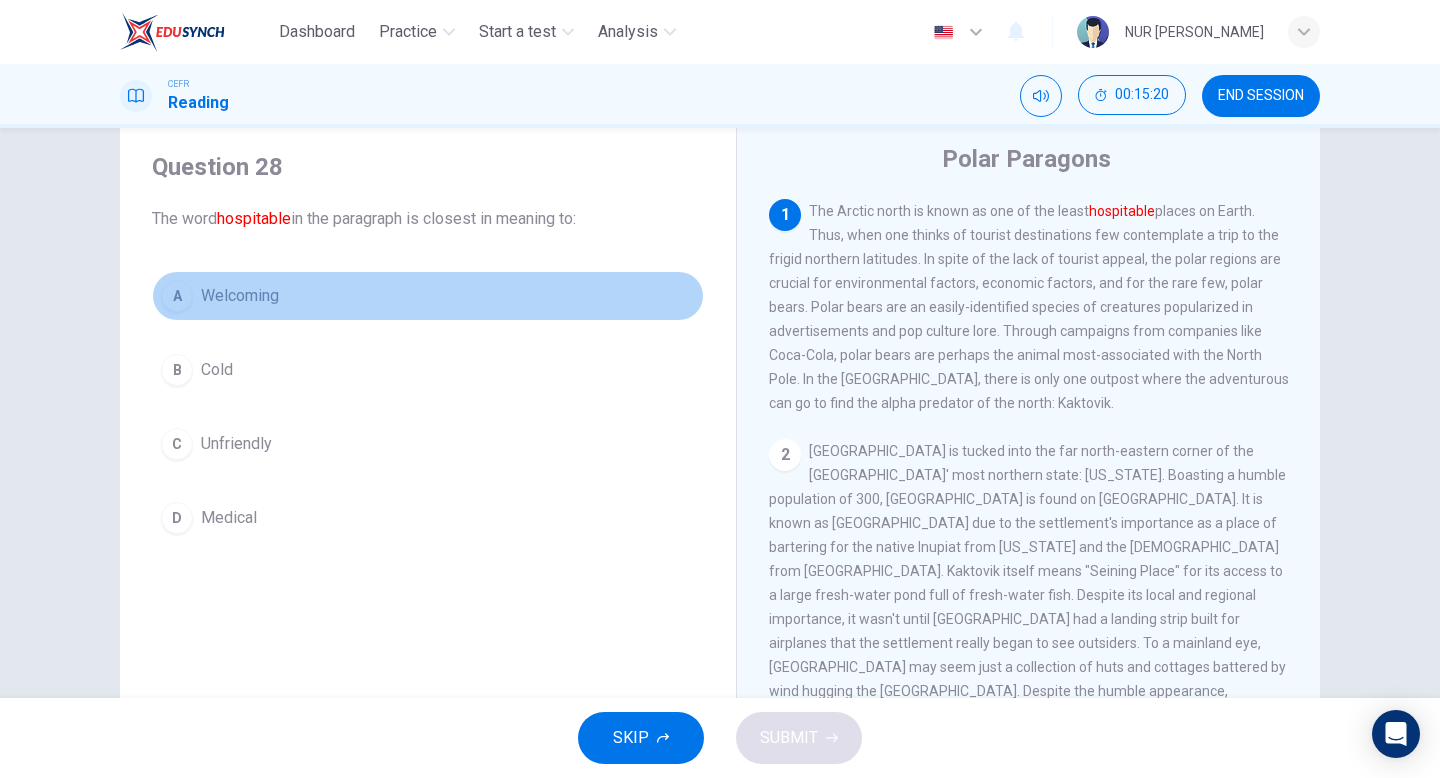 click on "Welcoming" at bounding box center (240, 296) 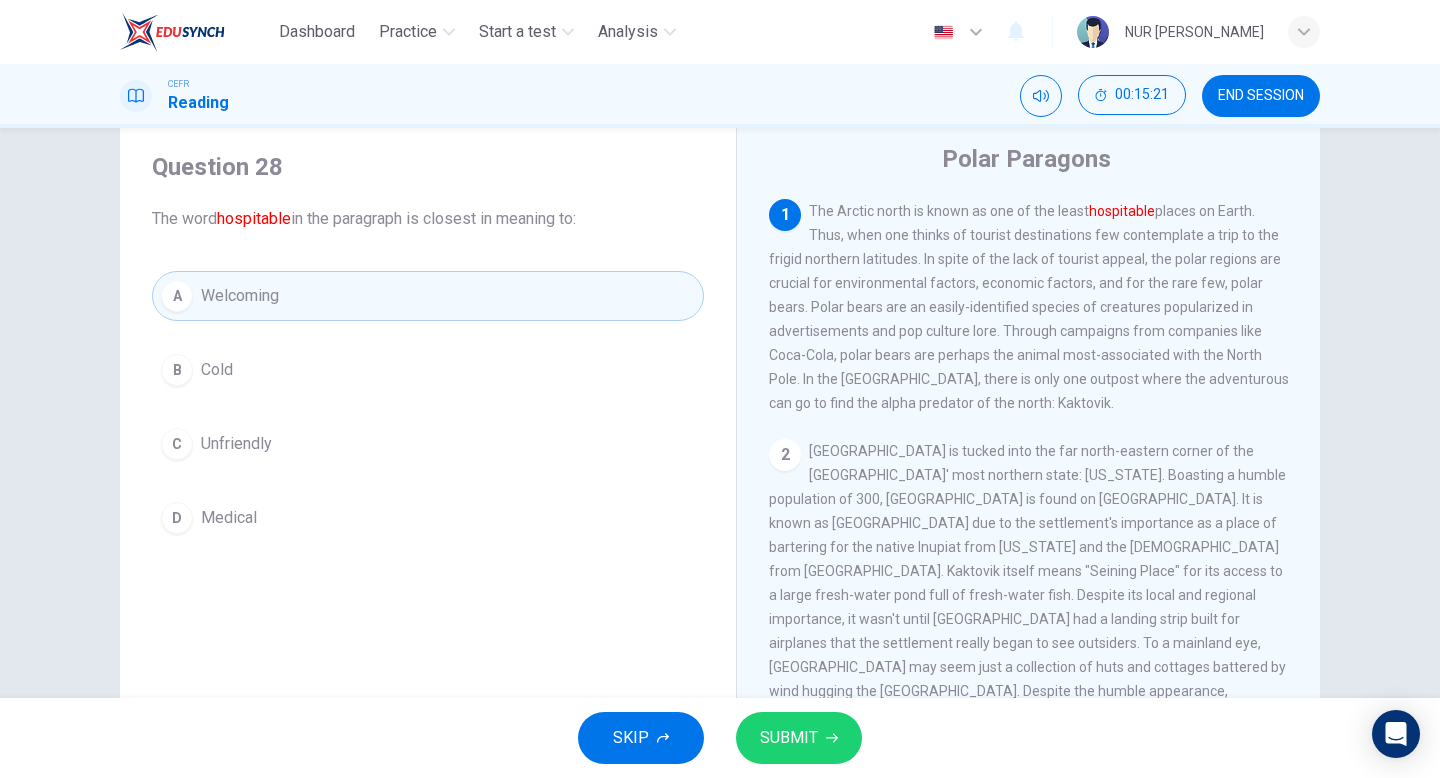 click on "SKIP SUBMIT" at bounding box center (720, 738) 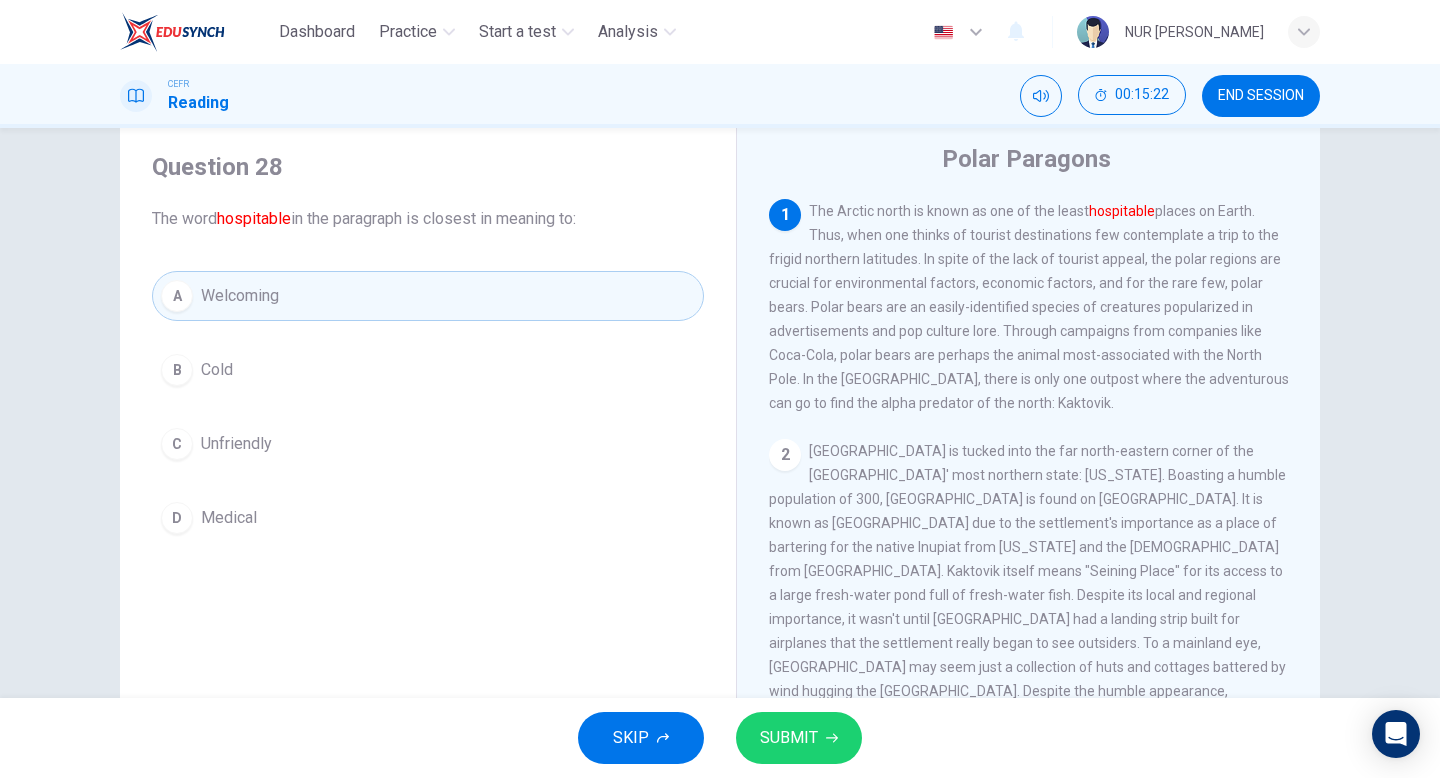 click on "SUBMIT" at bounding box center [799, 738] 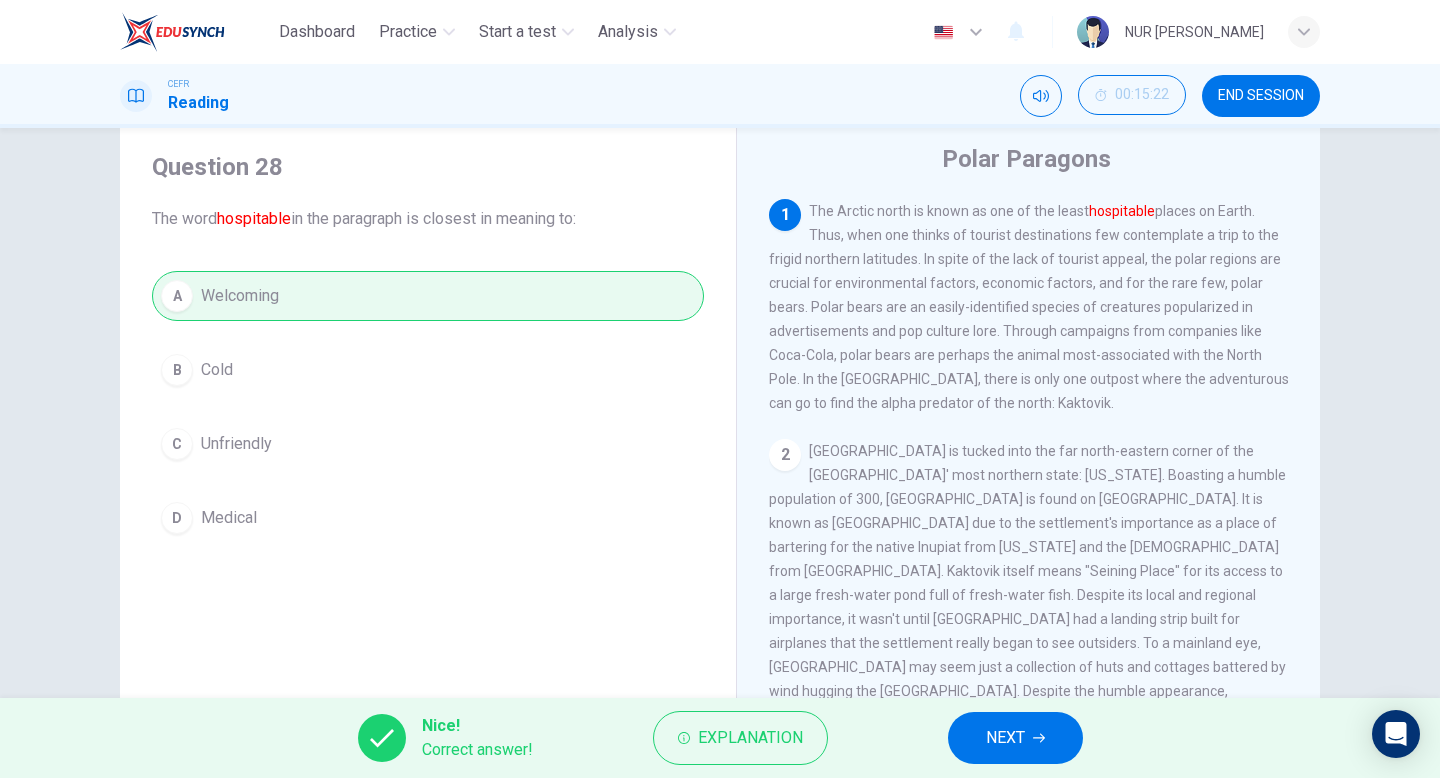 click on "NEXT" at bounding box center (1005, 738) 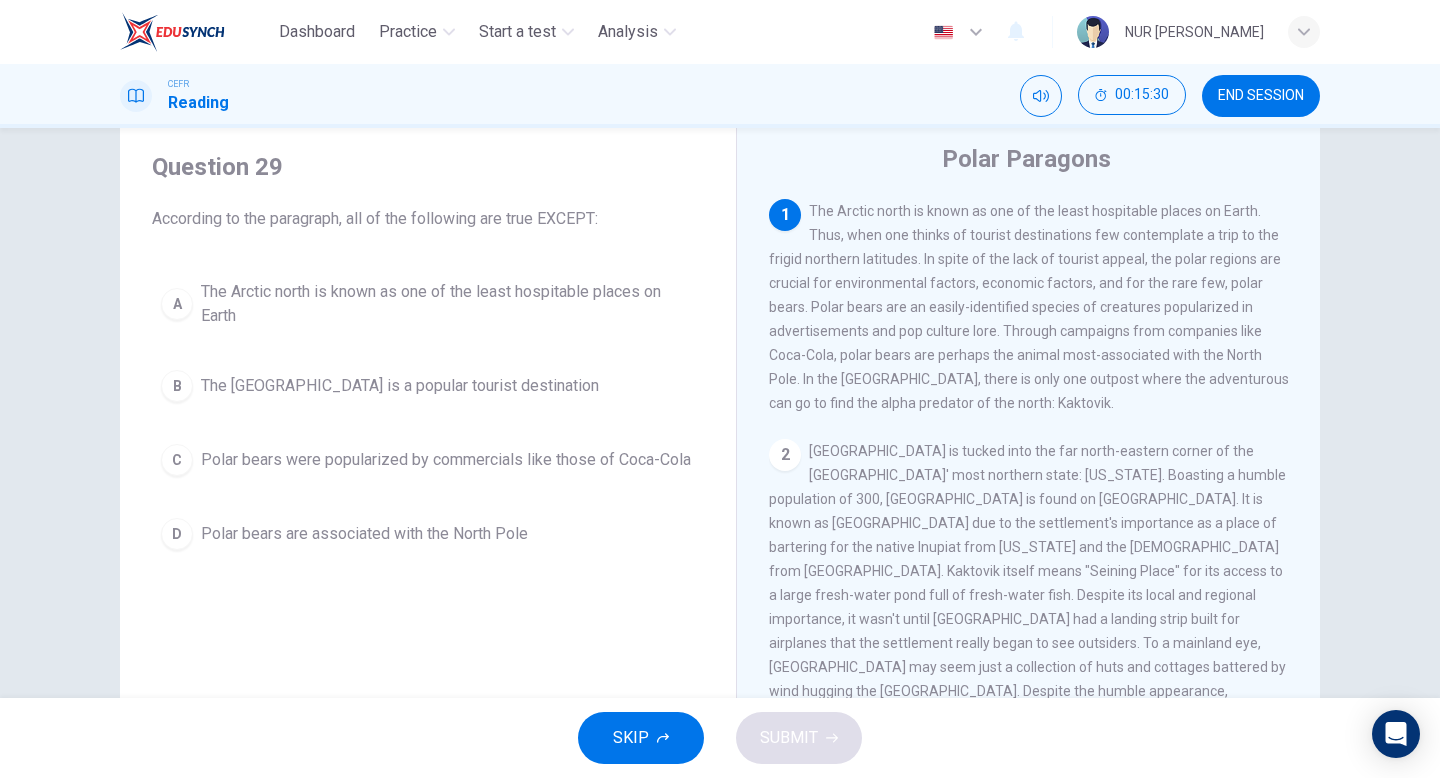 click on "D Polar bears are associated with the North Pole" at bounding box center (428, 534) 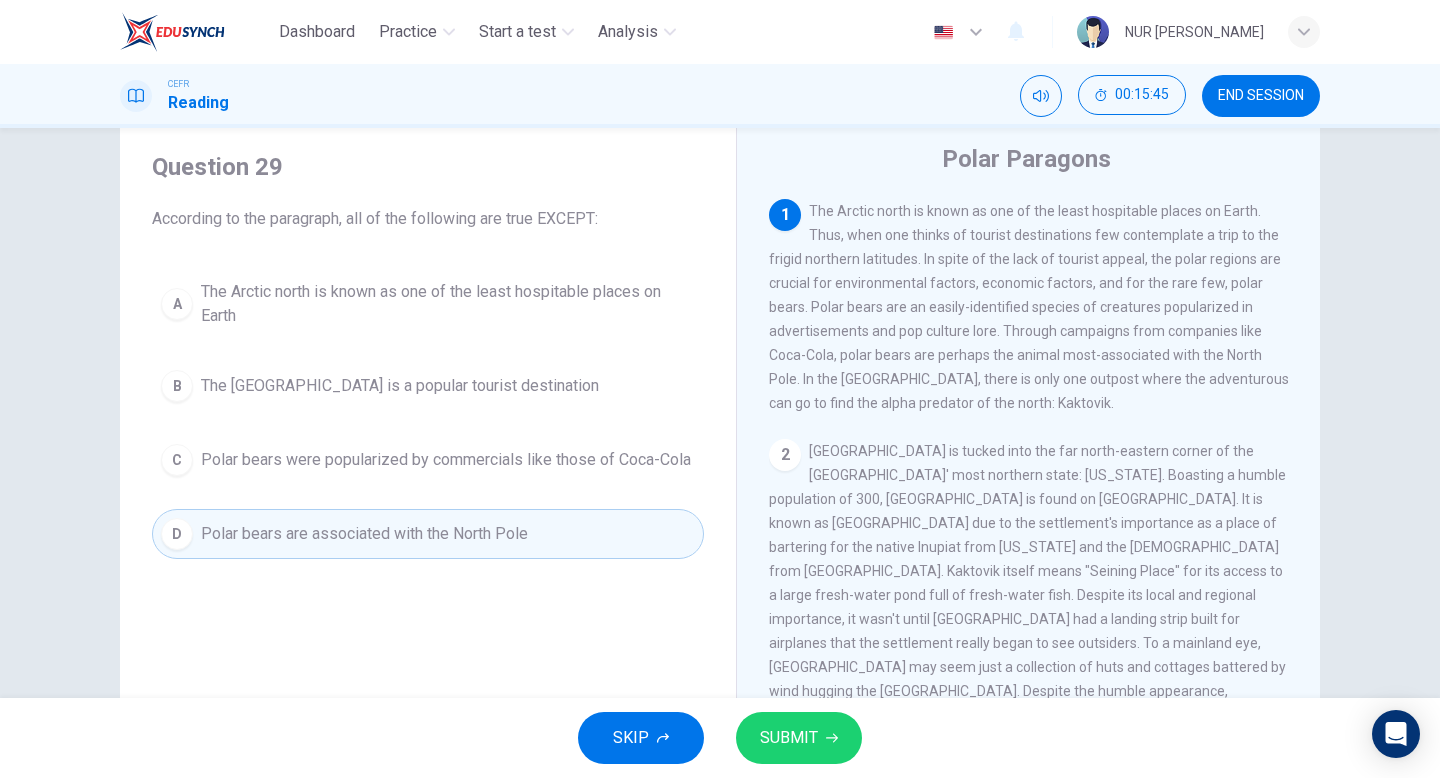 click on "B The [GEOGRAPHIC_DATA] is a popular tourist destination" at bounding box center [428, 386] 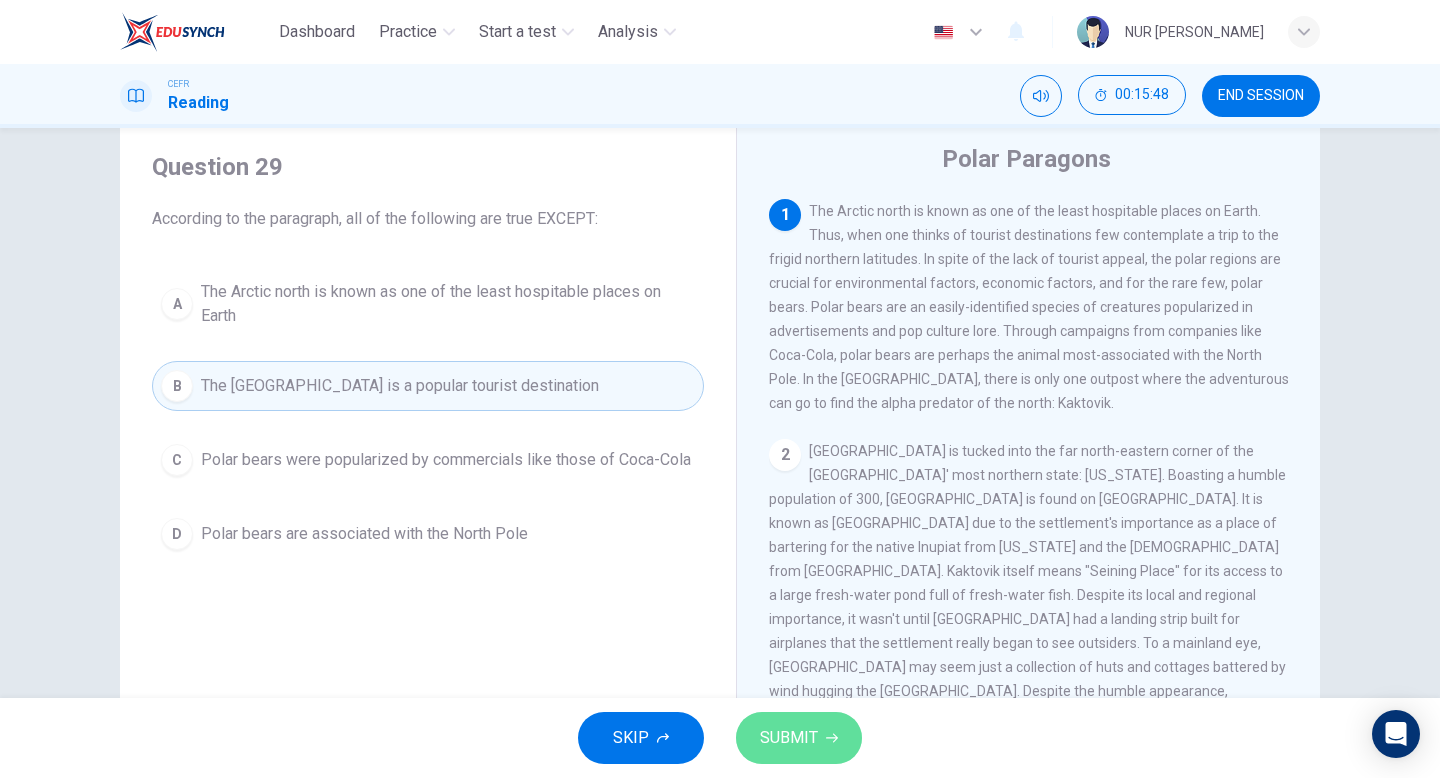 click on "SUBMIT" at bounding box center [799, 738] 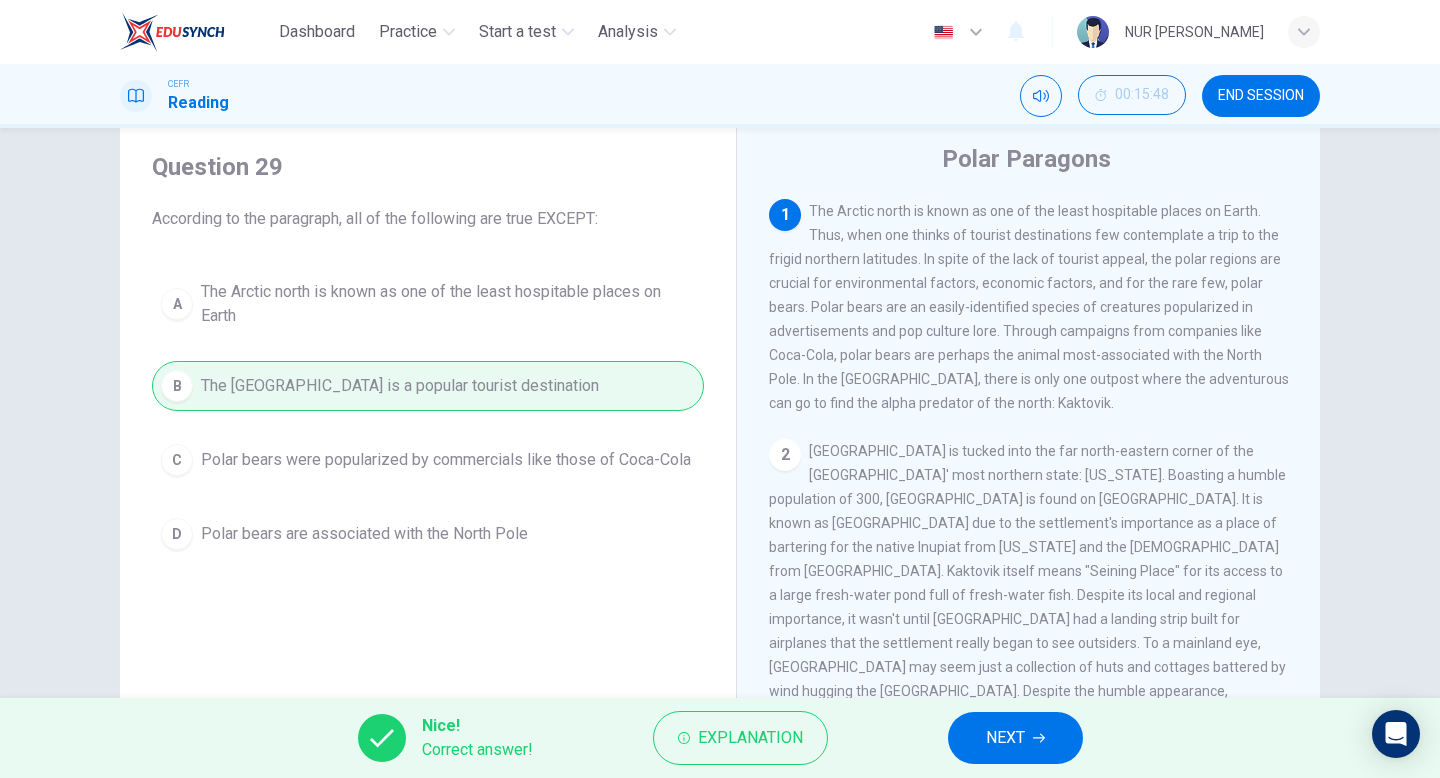 click on "NEXT" at bounding box center [1005, 738] 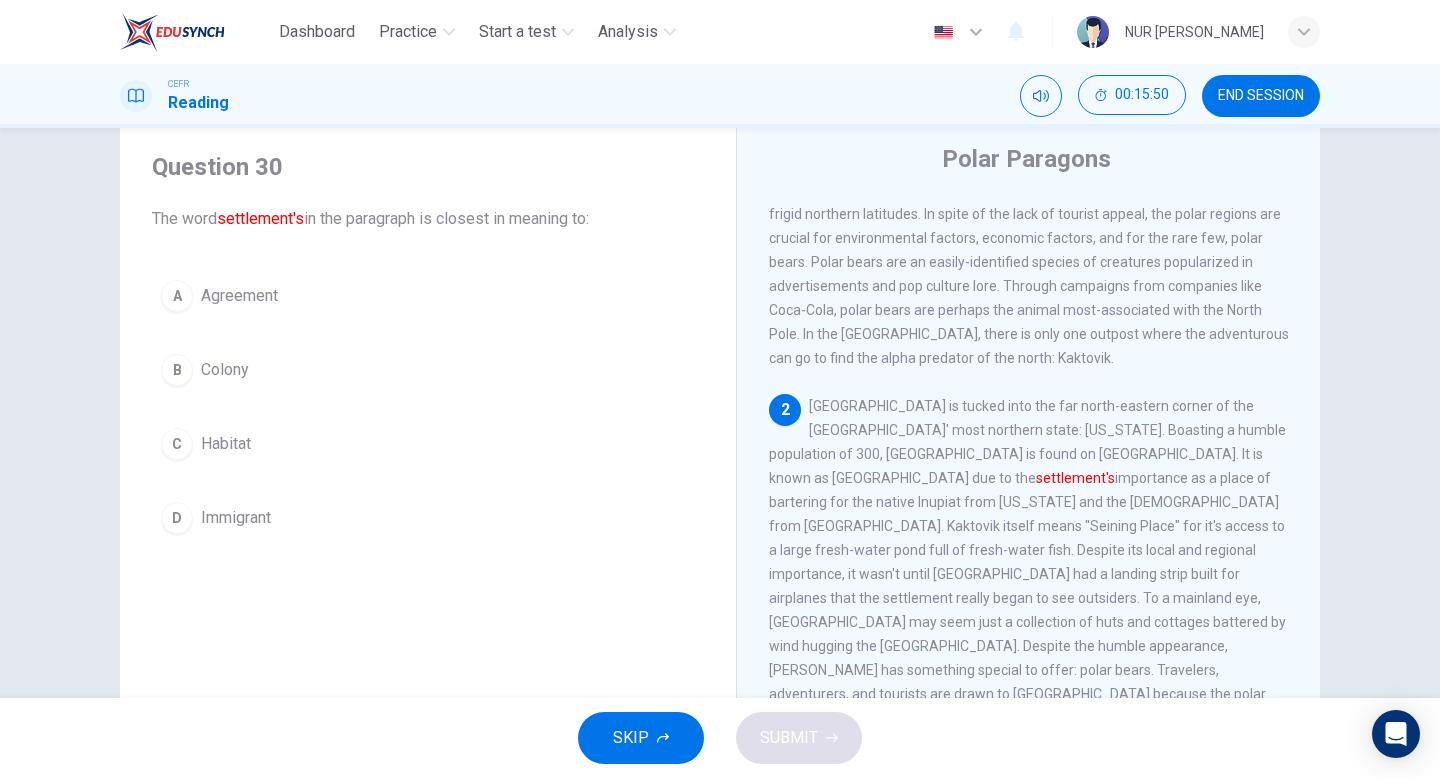 scroll, scrollTop: 65, scrollLeft: 0, axis: vertical 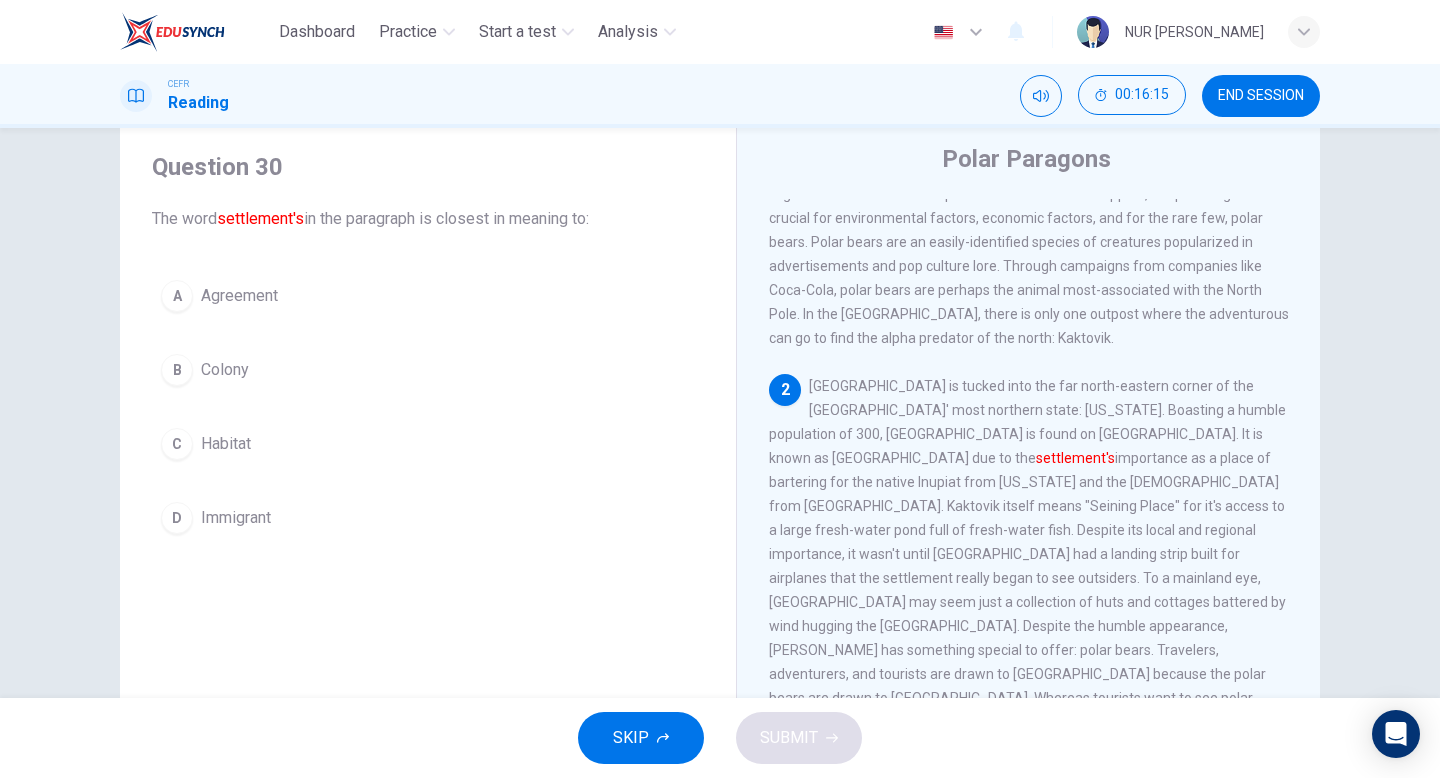 click on "A Agreement" at bounding box center (428, 296) 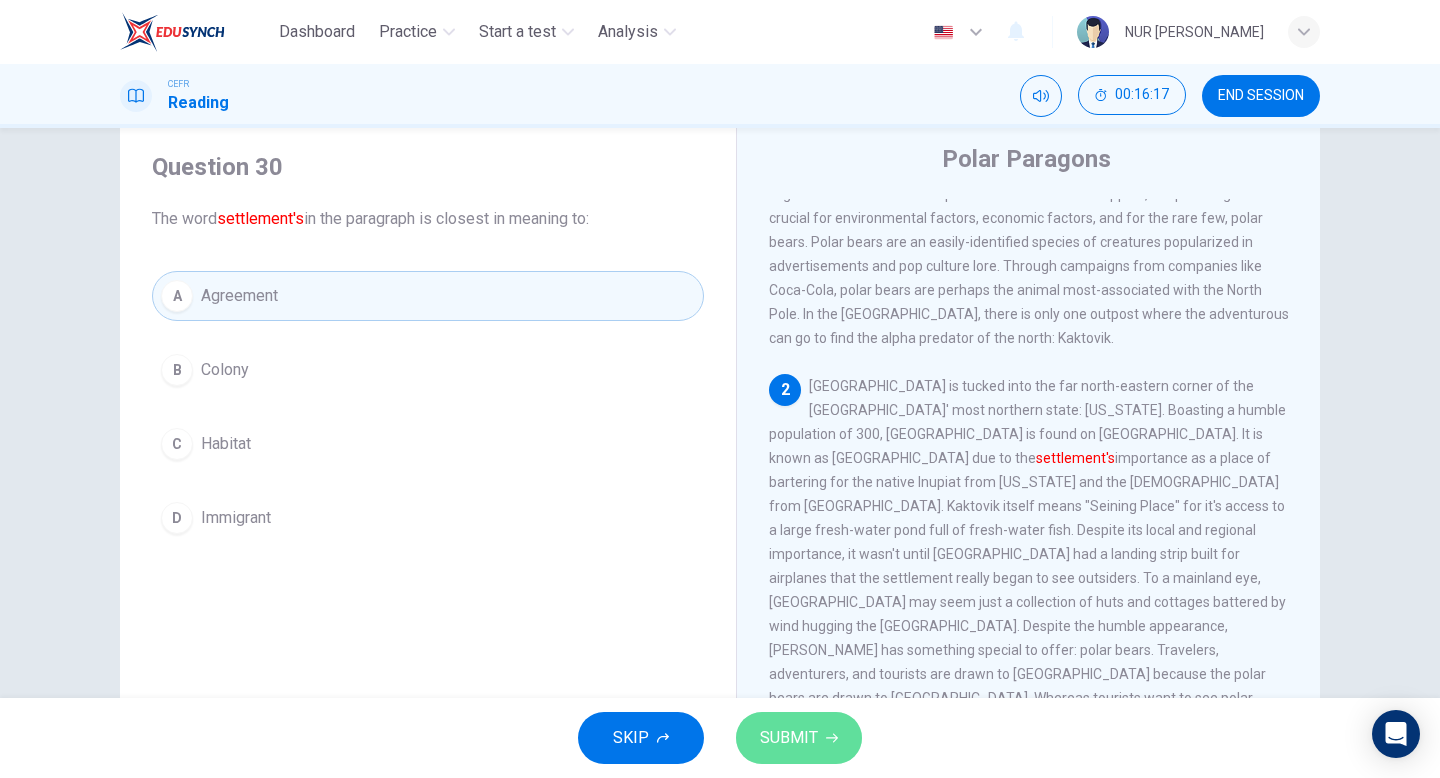 click on "SUBMIT" at bounding box center [799, 738] 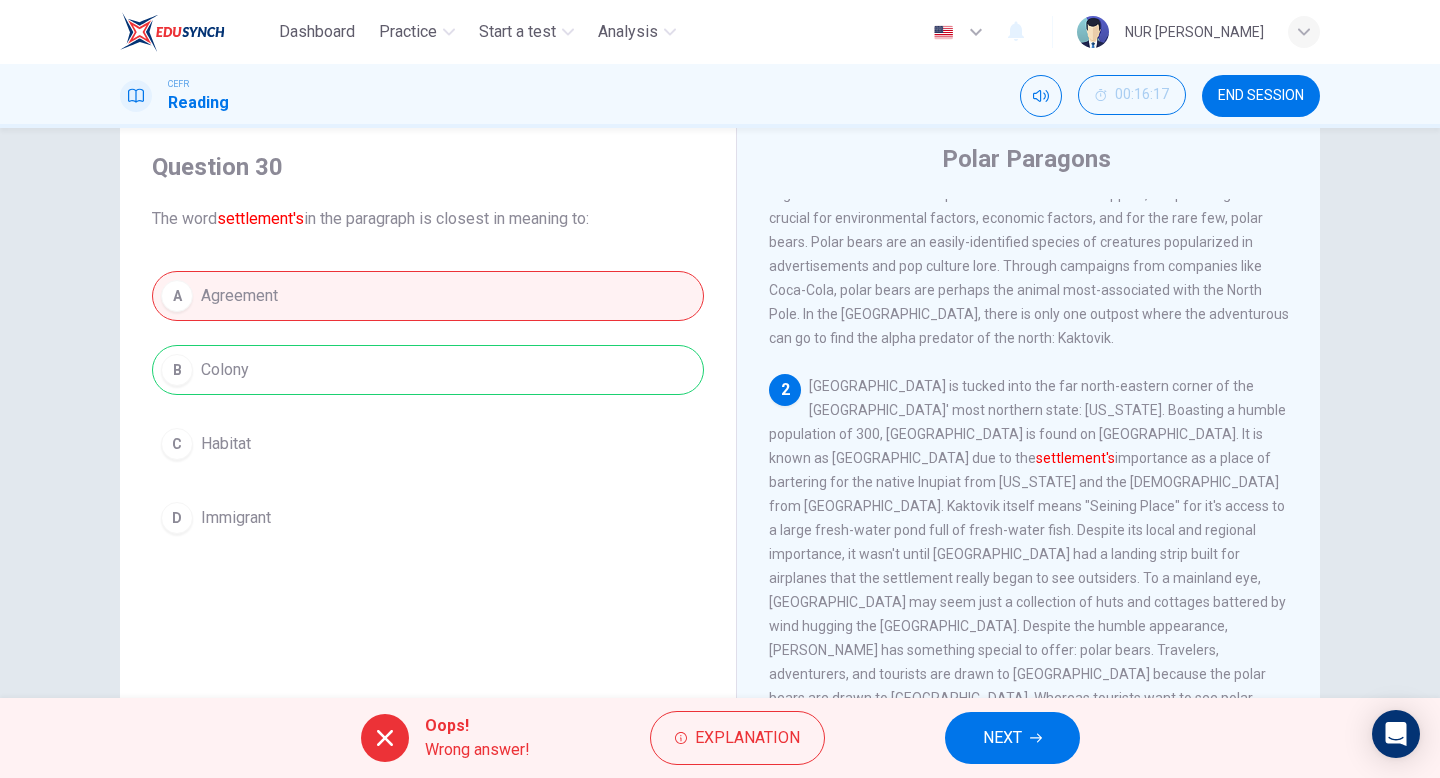 click on "A Agreement B Colony C Habitat D Immigrant" at bounding box center (428, 407) 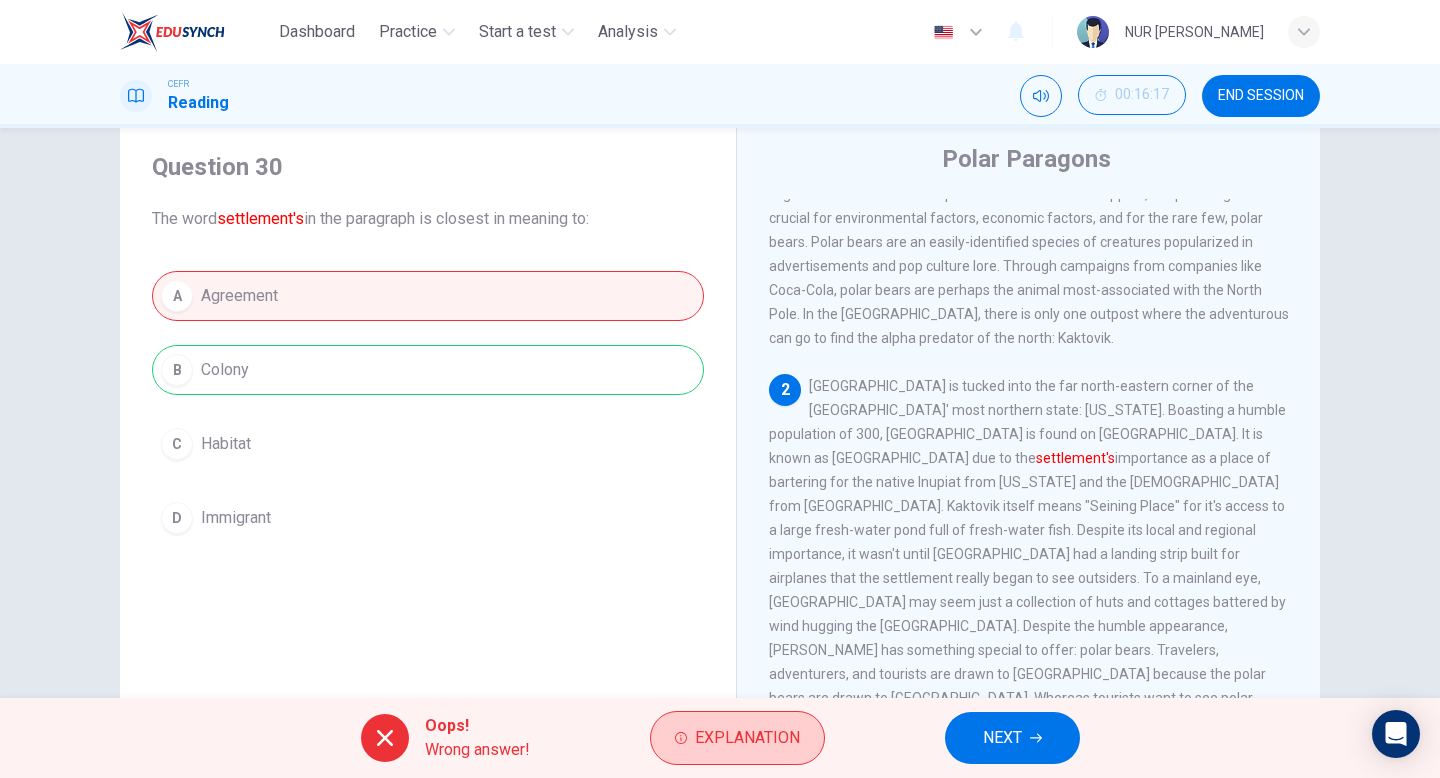 click on "Explanation" at bounding box center [747, 738] 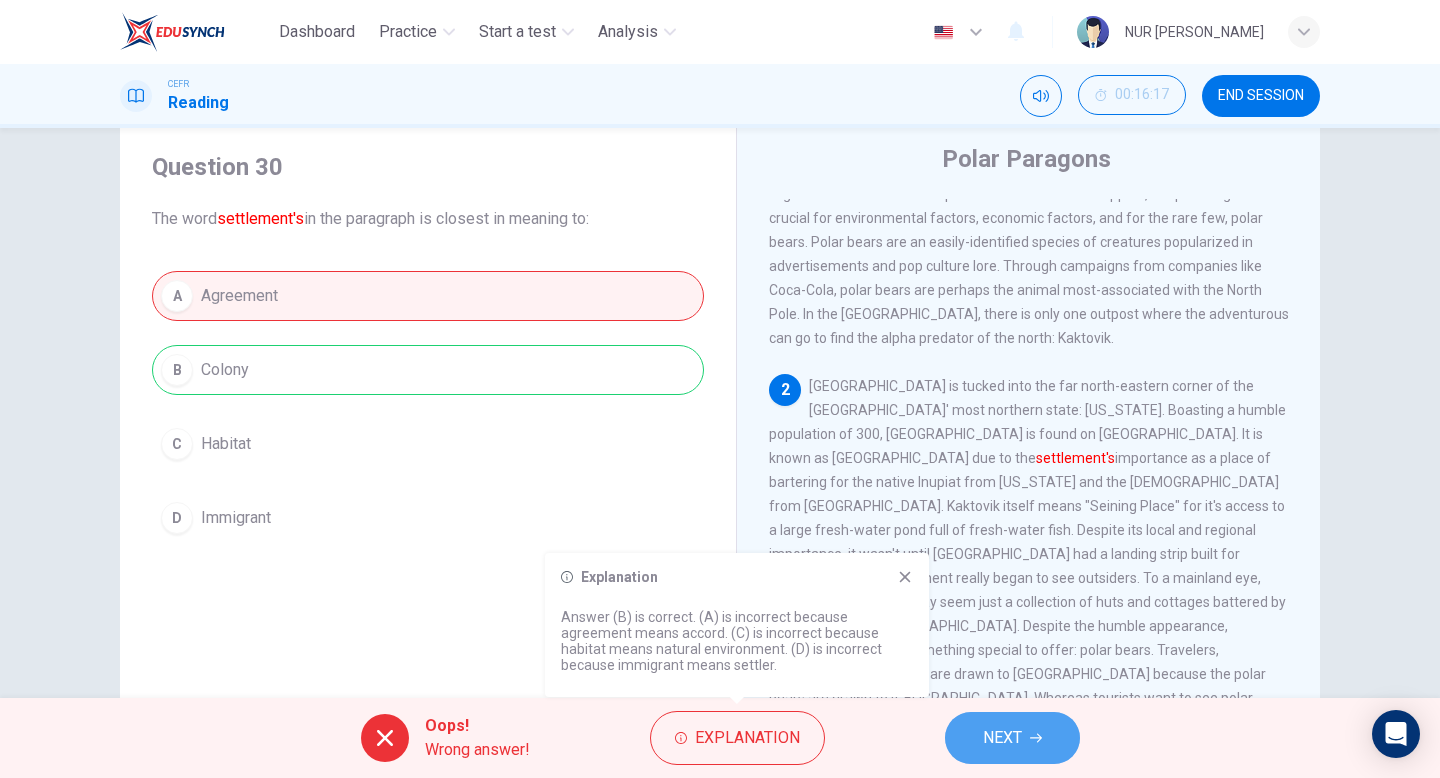 click on "NEXT" at bounding box center [1002, 738] 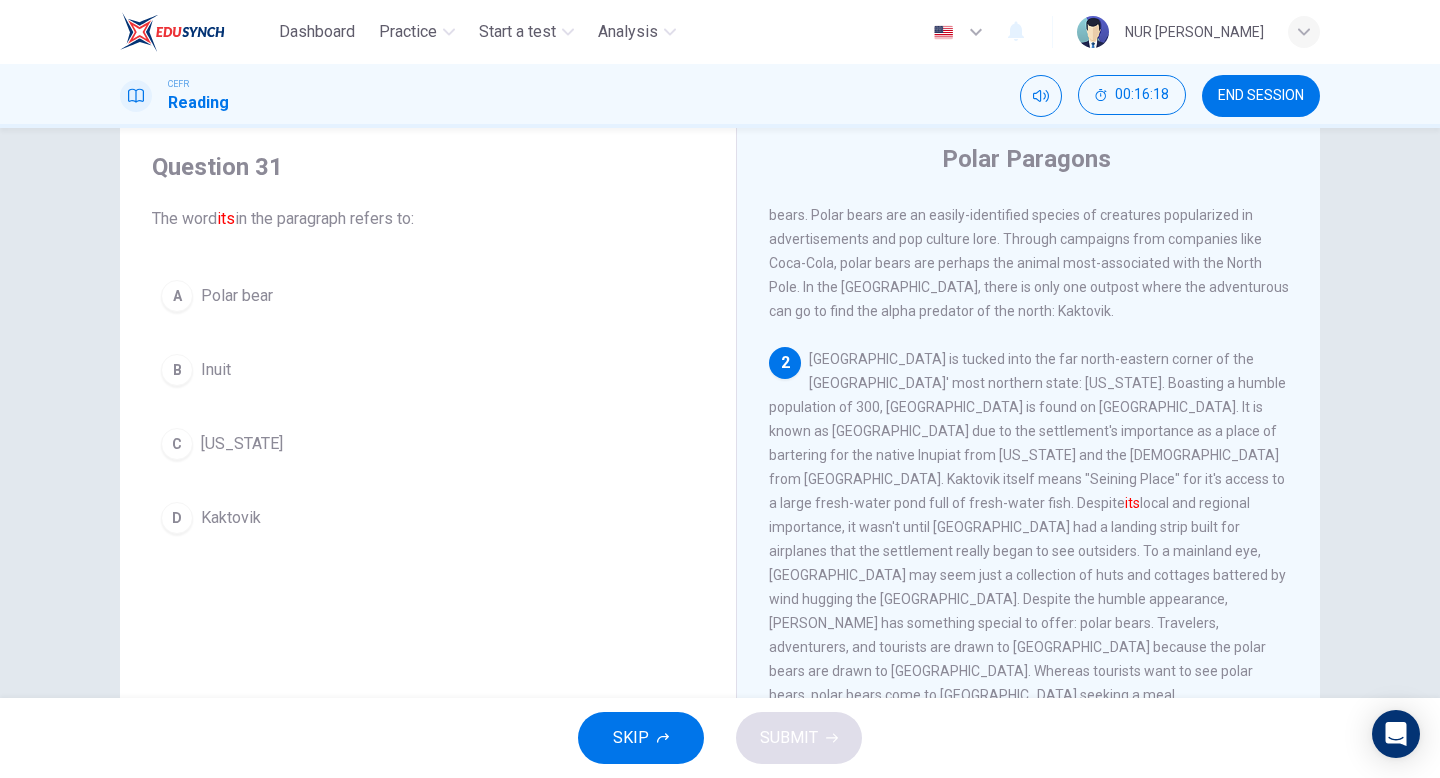scroll, scrollTop: 96, scrollLeft: 0, axis: vertical 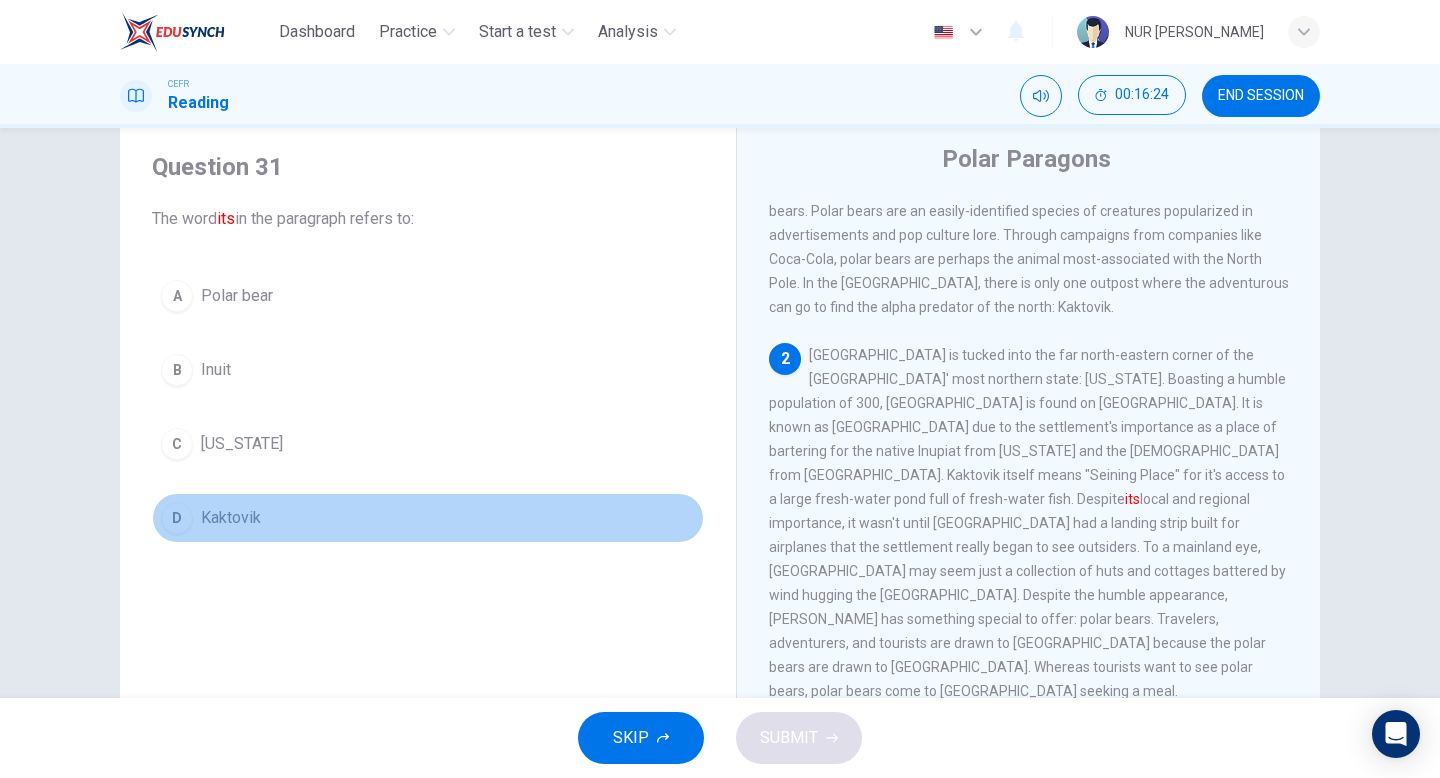 click on "D Kaktovik" at bounding box center [428, 518] 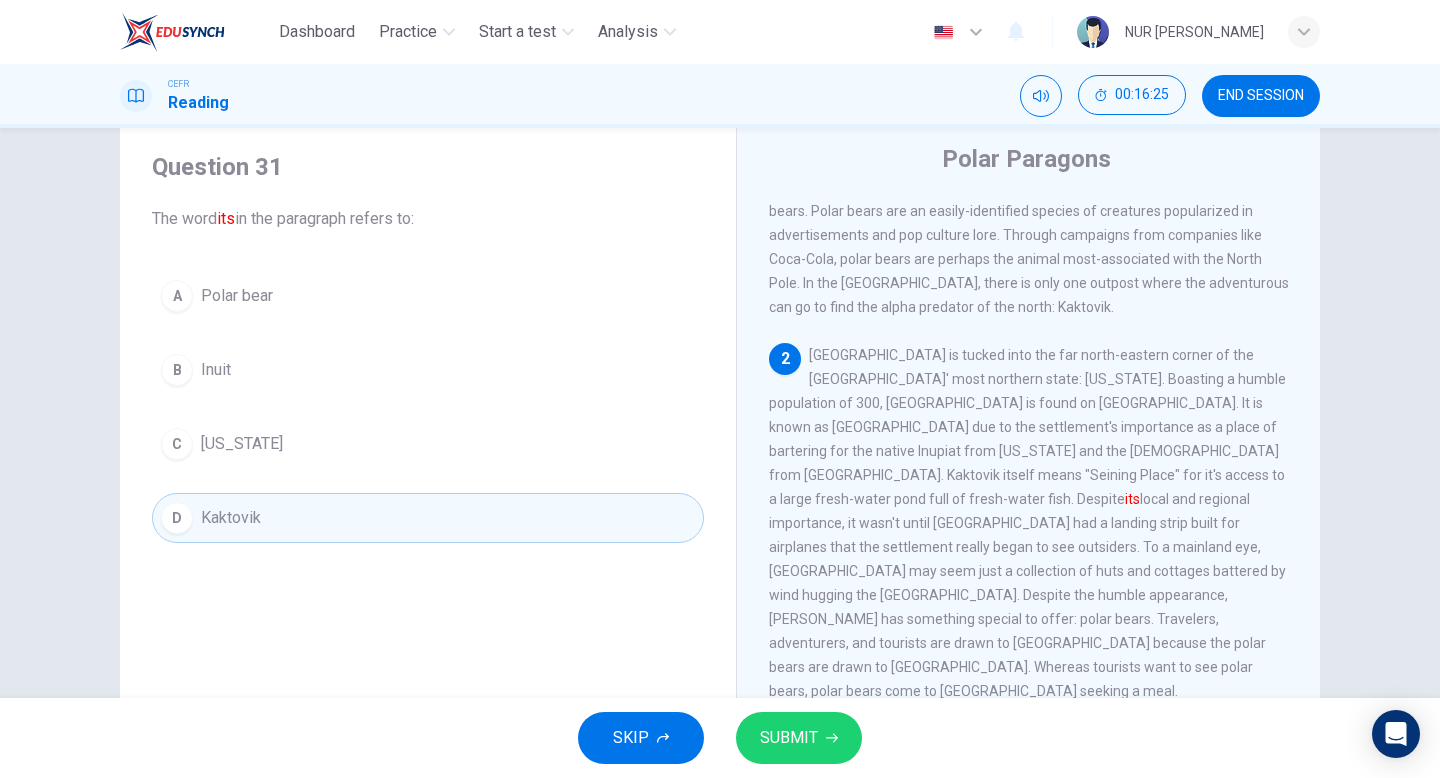 click on "SUBMIT" at bounding box center [789, 738] 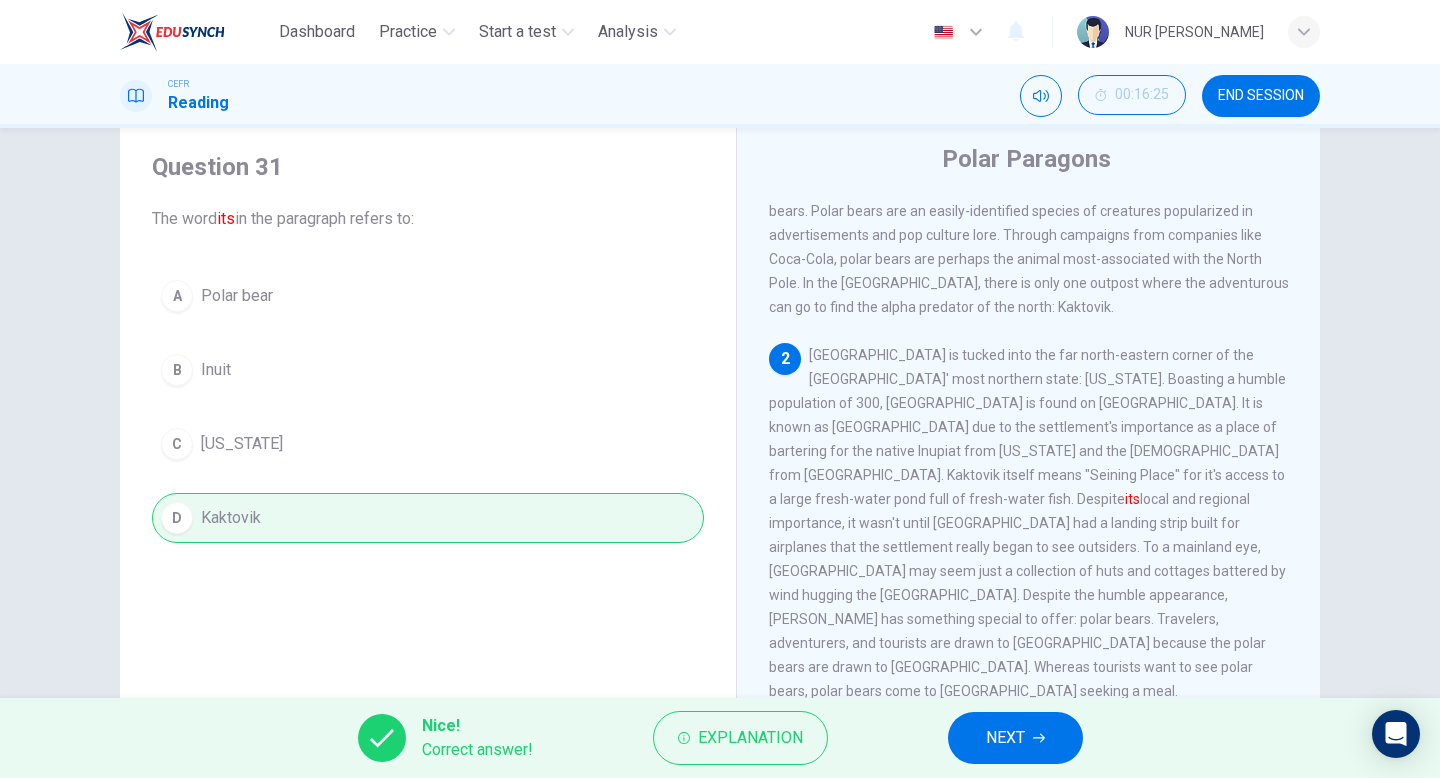 click on "NEXT" at bounding box center [1015, 738] 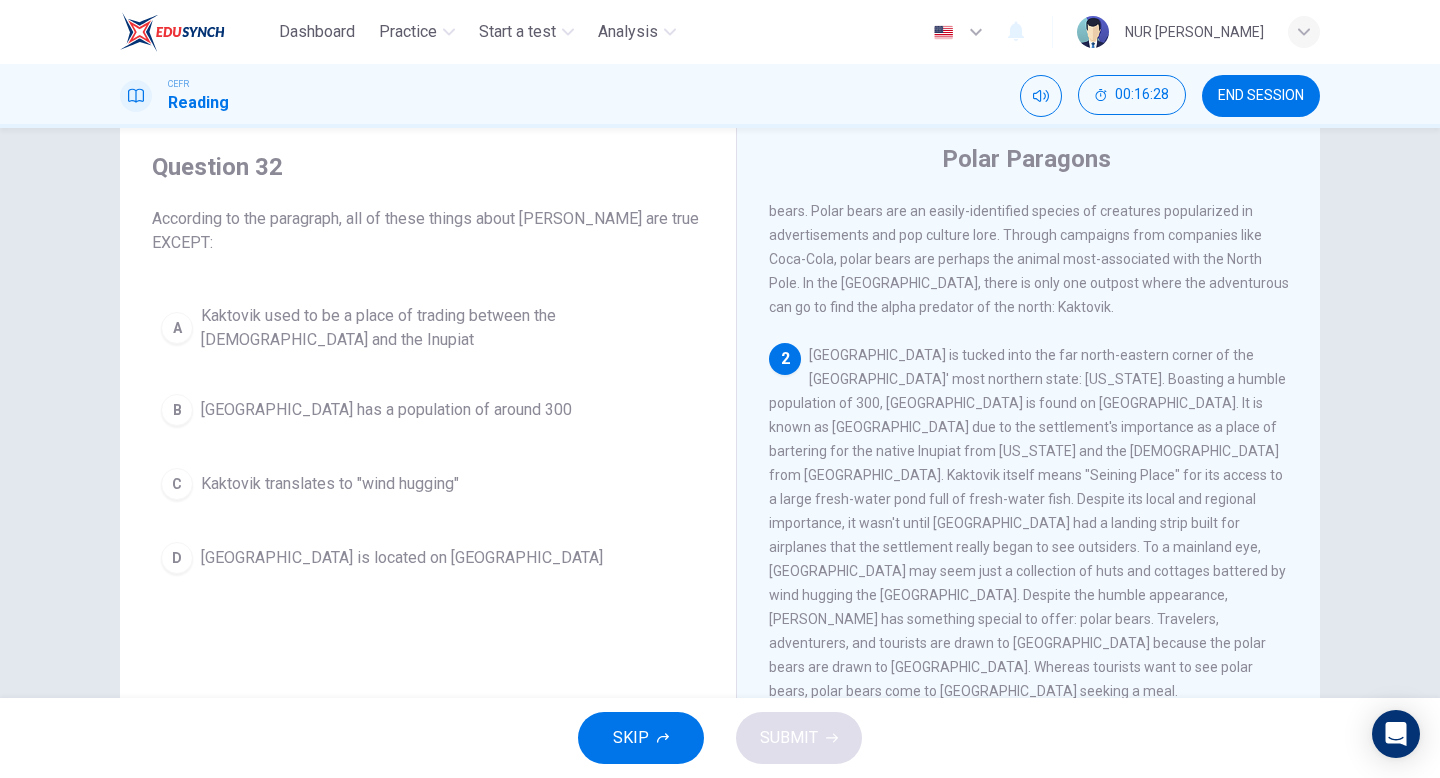 scroll, scrollTop: 71, scrollLeft: 0, axis: vertical 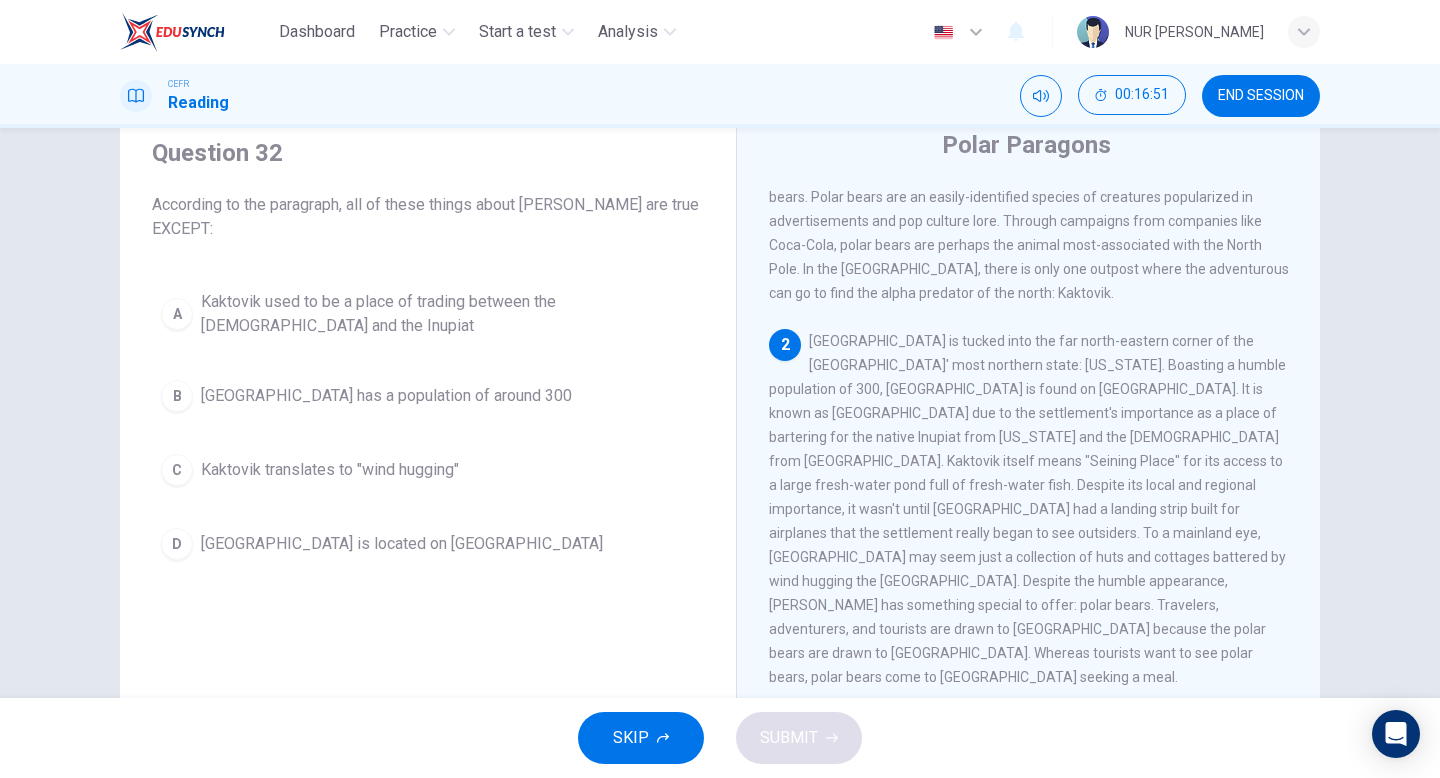 click on "C Kaktovik translates to "wind hugging"" at bounding box center [428, 470] 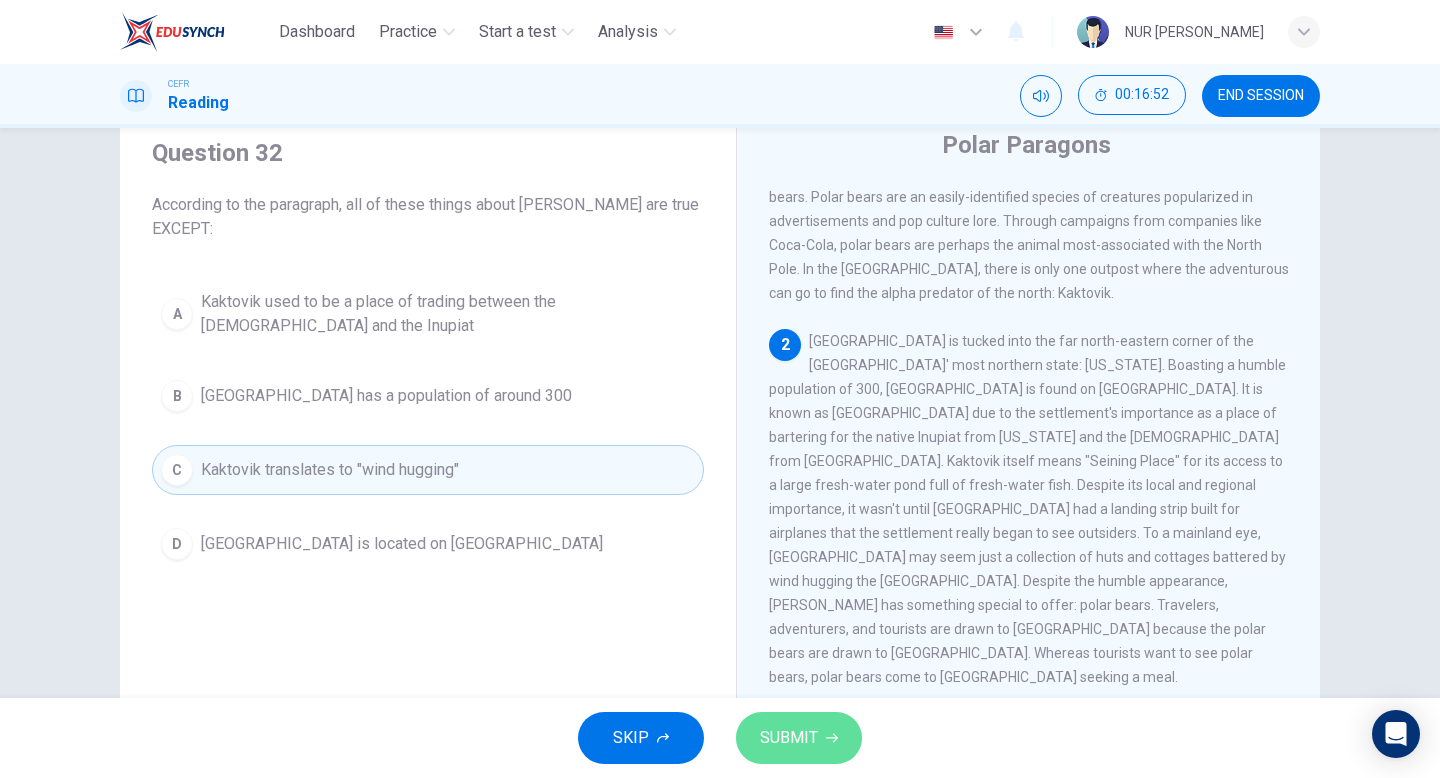 click on "SUBMIT" at bounding box center [789, 738] 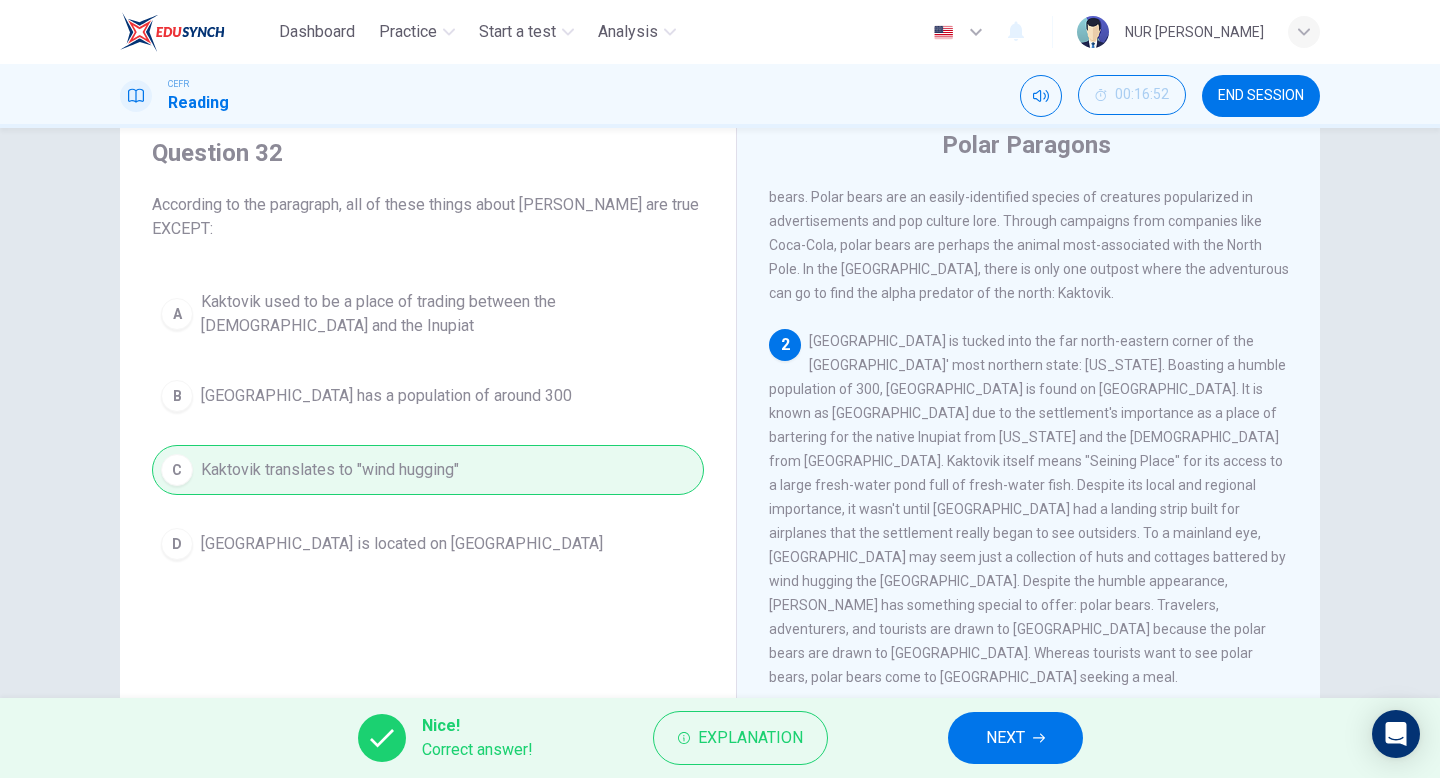 click on "NEXT" at bounding box center (1005, 738) 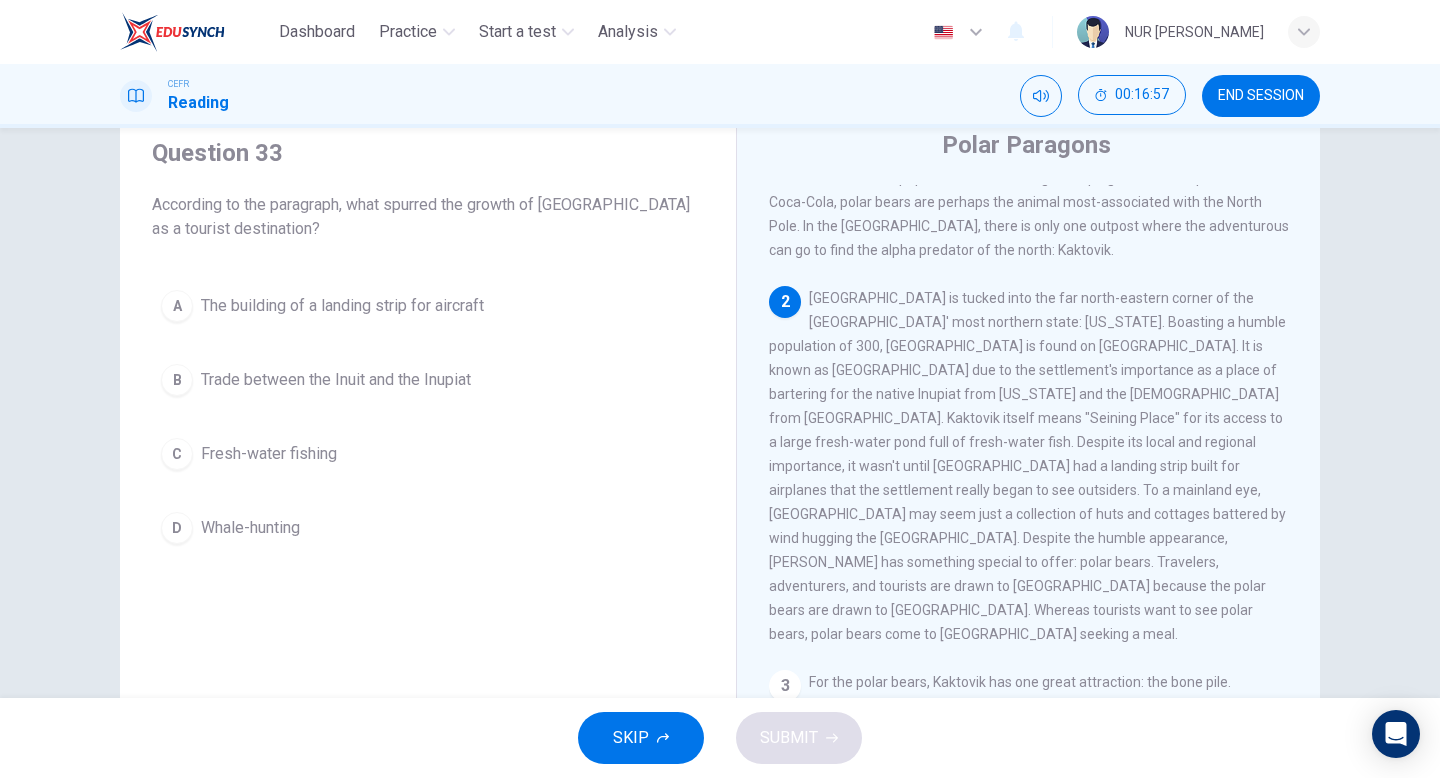 scroll, scrollTop: 141, scrollLeft: 0, axis: vertical 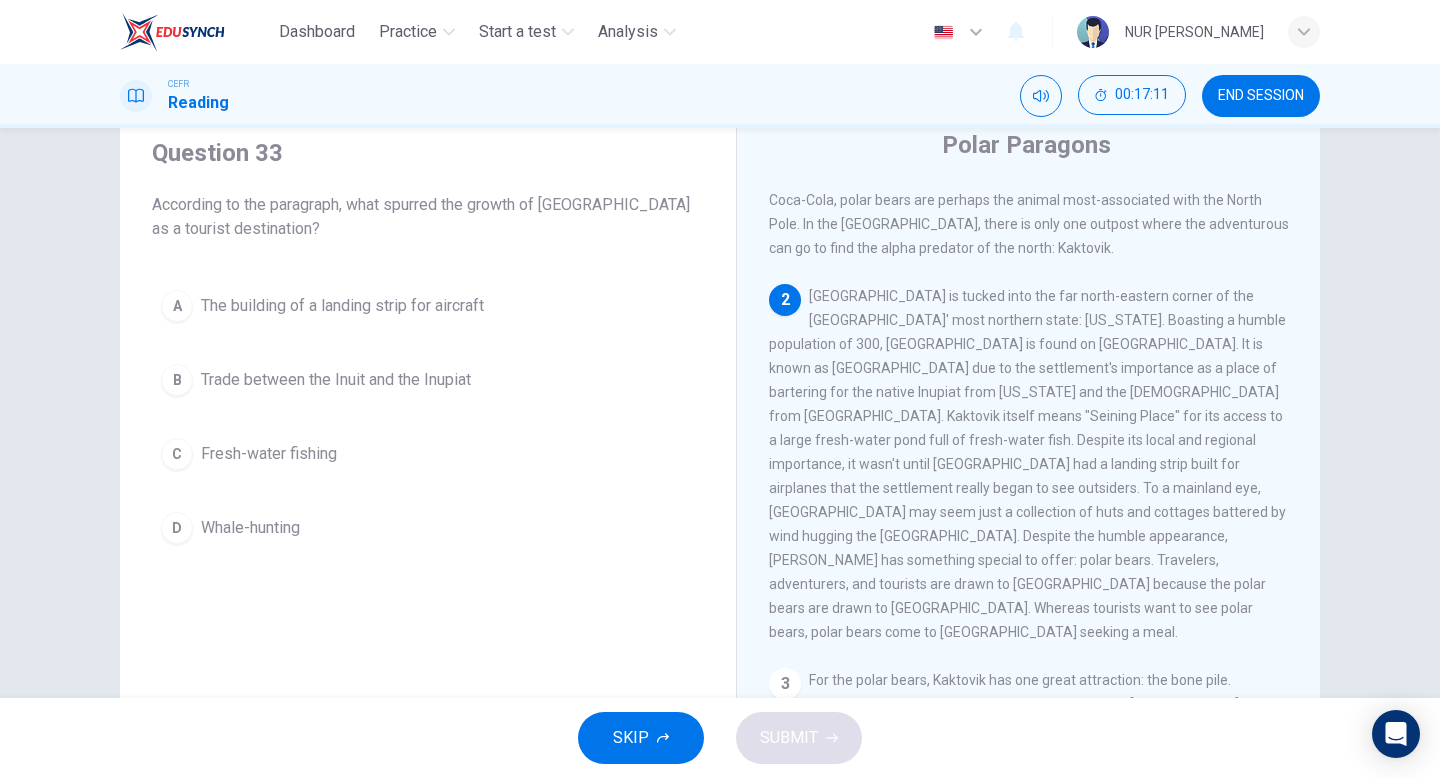 click on "A The building of a landing strip for aircraft" at bounding box center (428, 306) 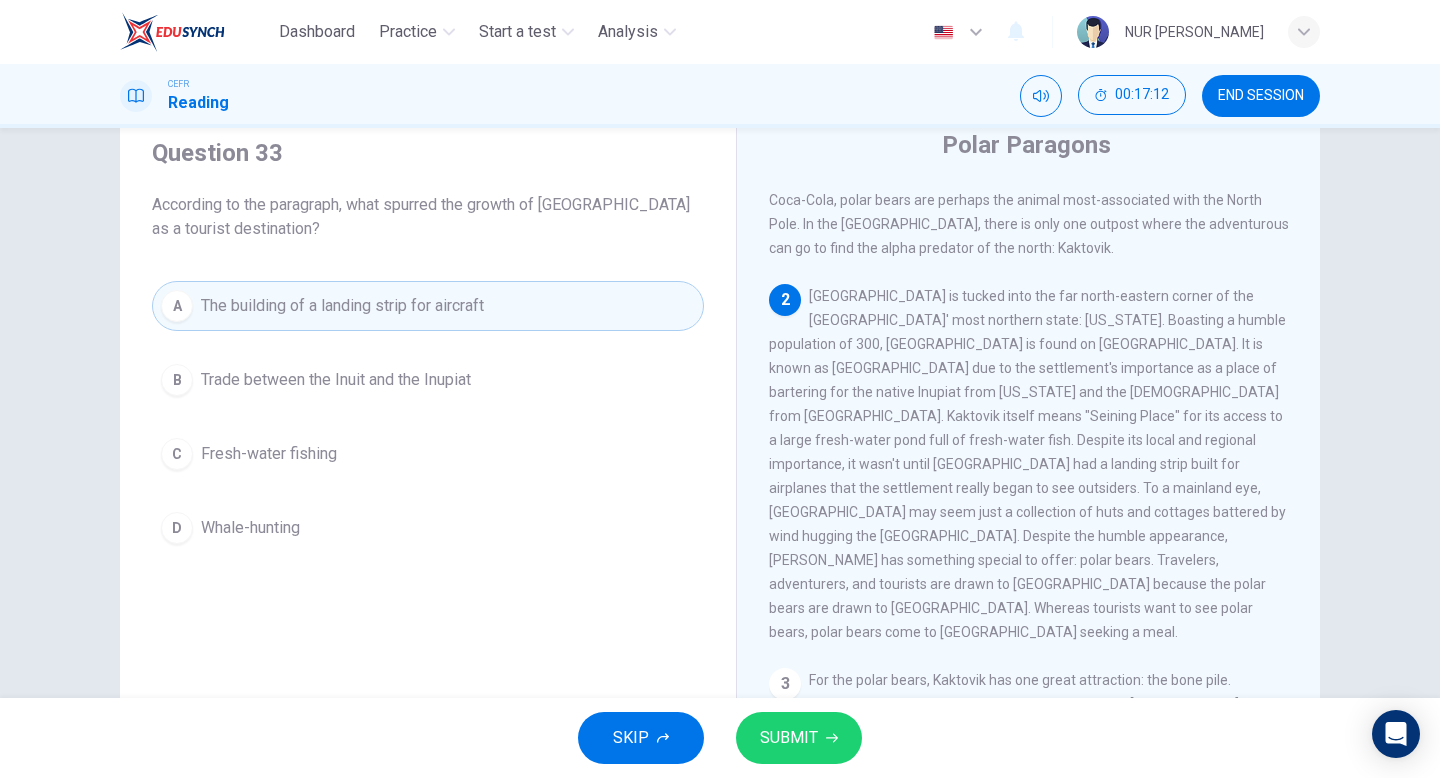 click on "SUBMIT" at bounding box center [789, 738] 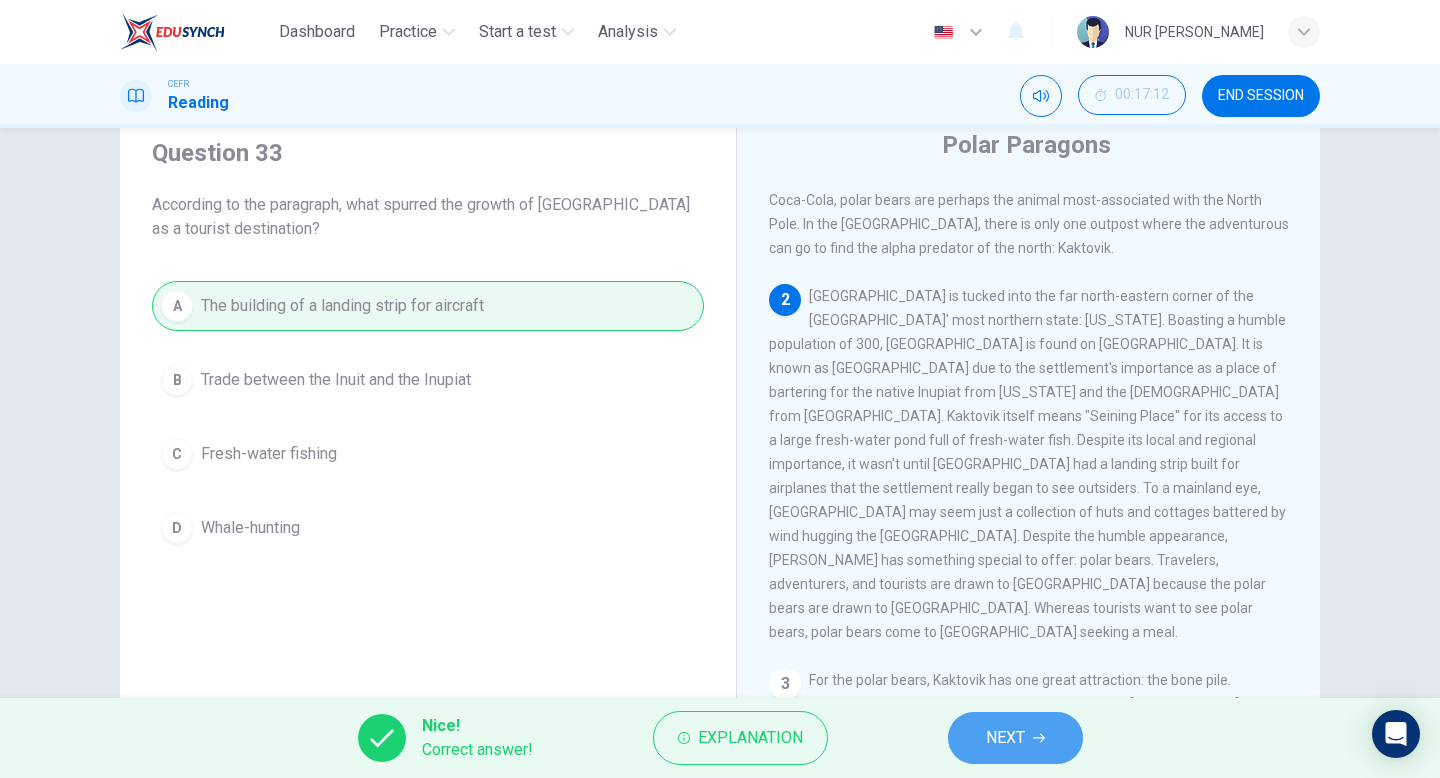 click on "NEXT" at bounding box center (1015, 738) 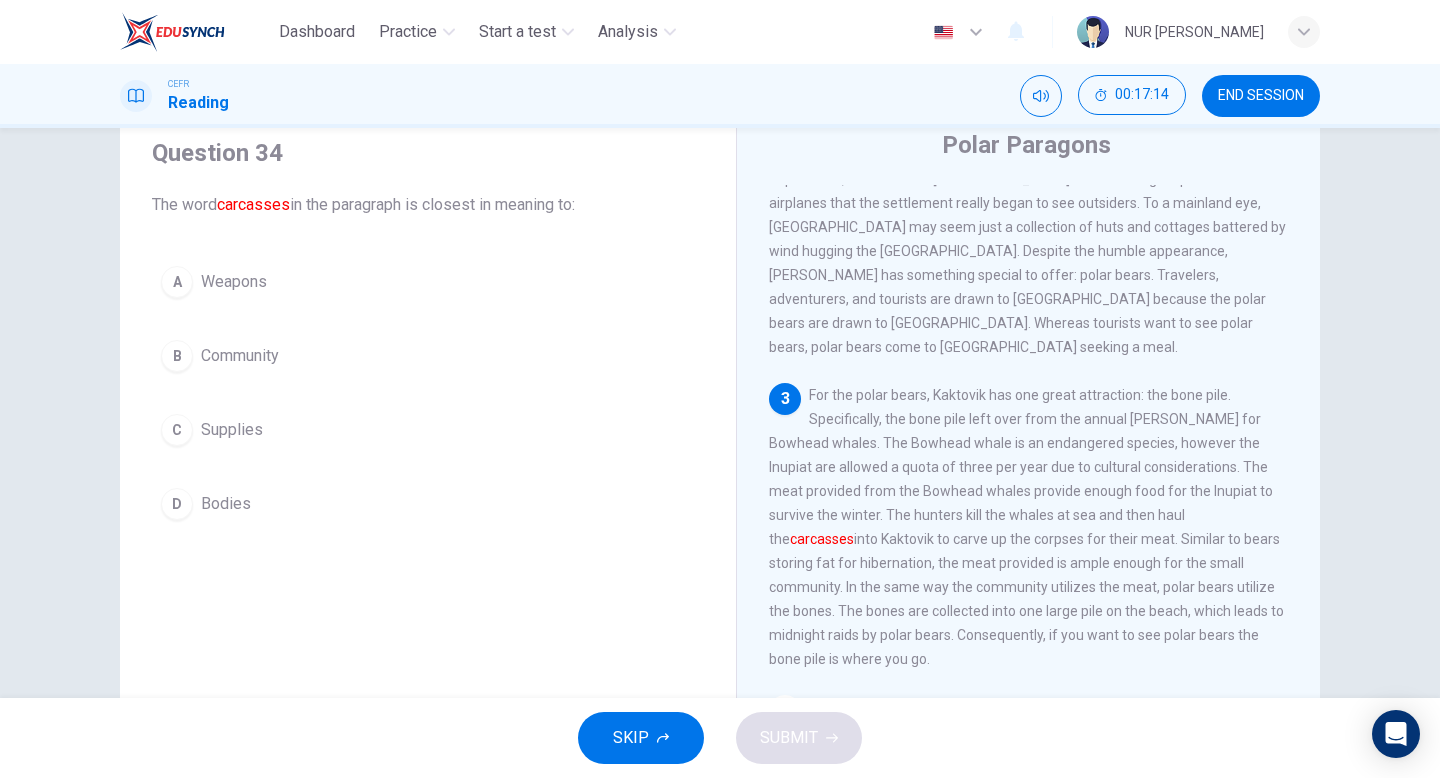 scroll, scrollTop: 427, scrollLeft: 0, axis: vertical 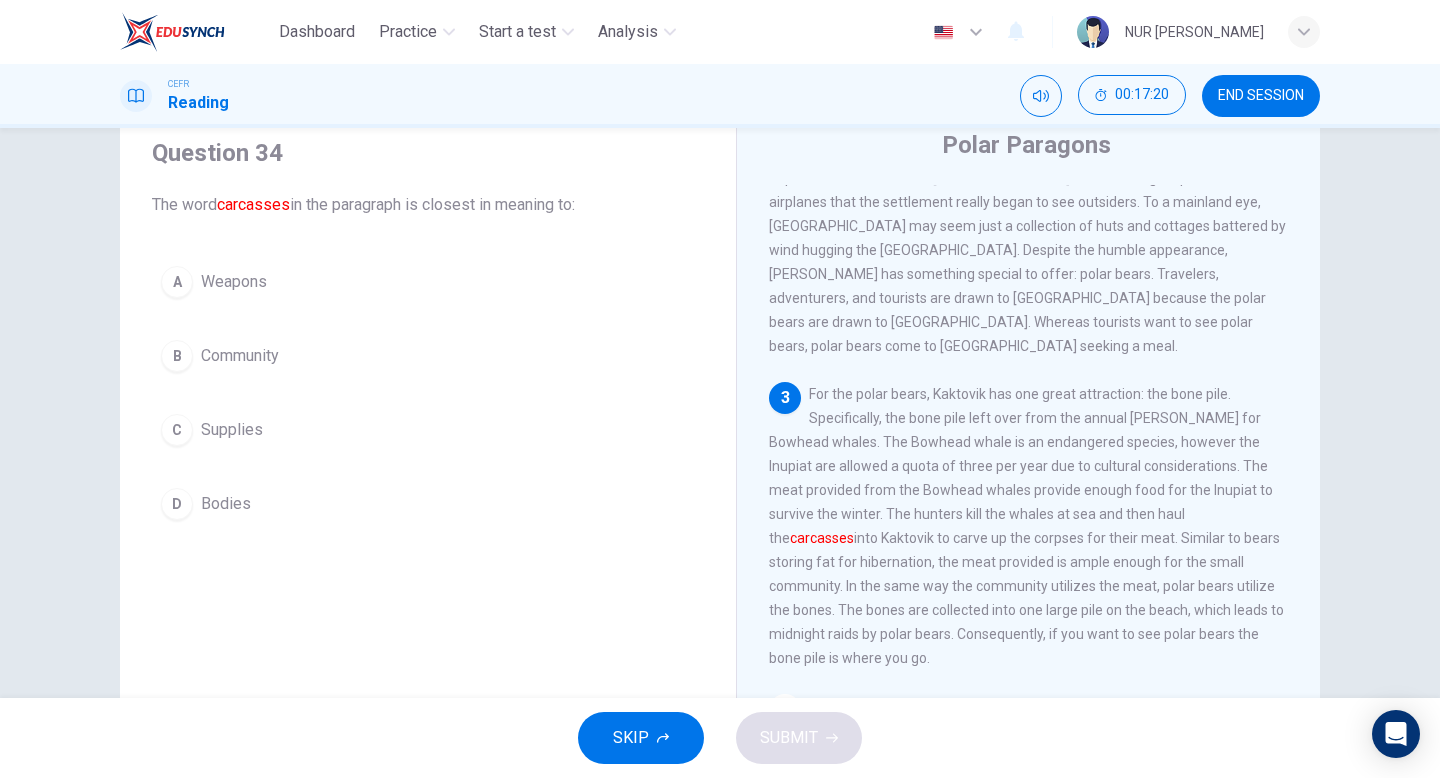 click on "D Bodies" at bounding box center (428, 504) 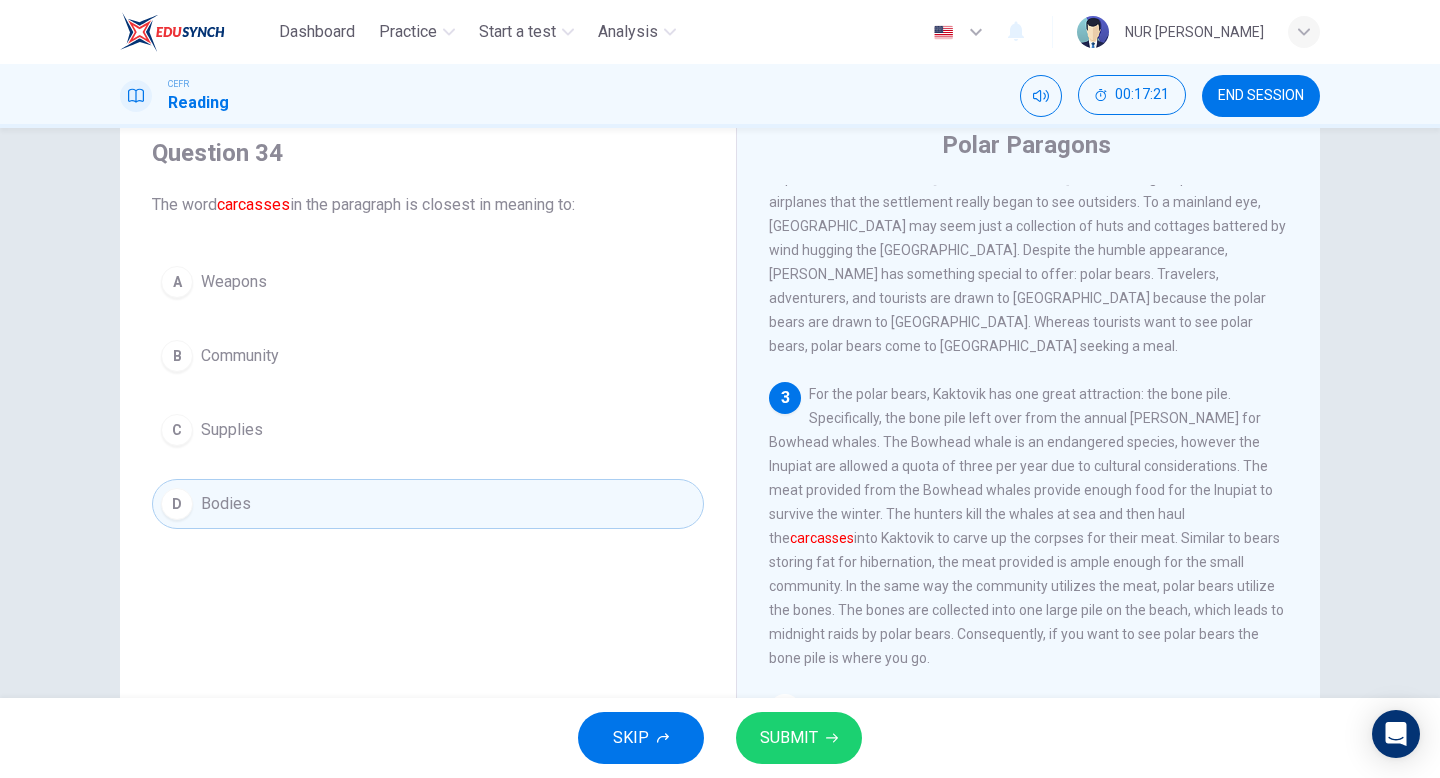 click on "SUBMIT" at bounding box center [789, 738] 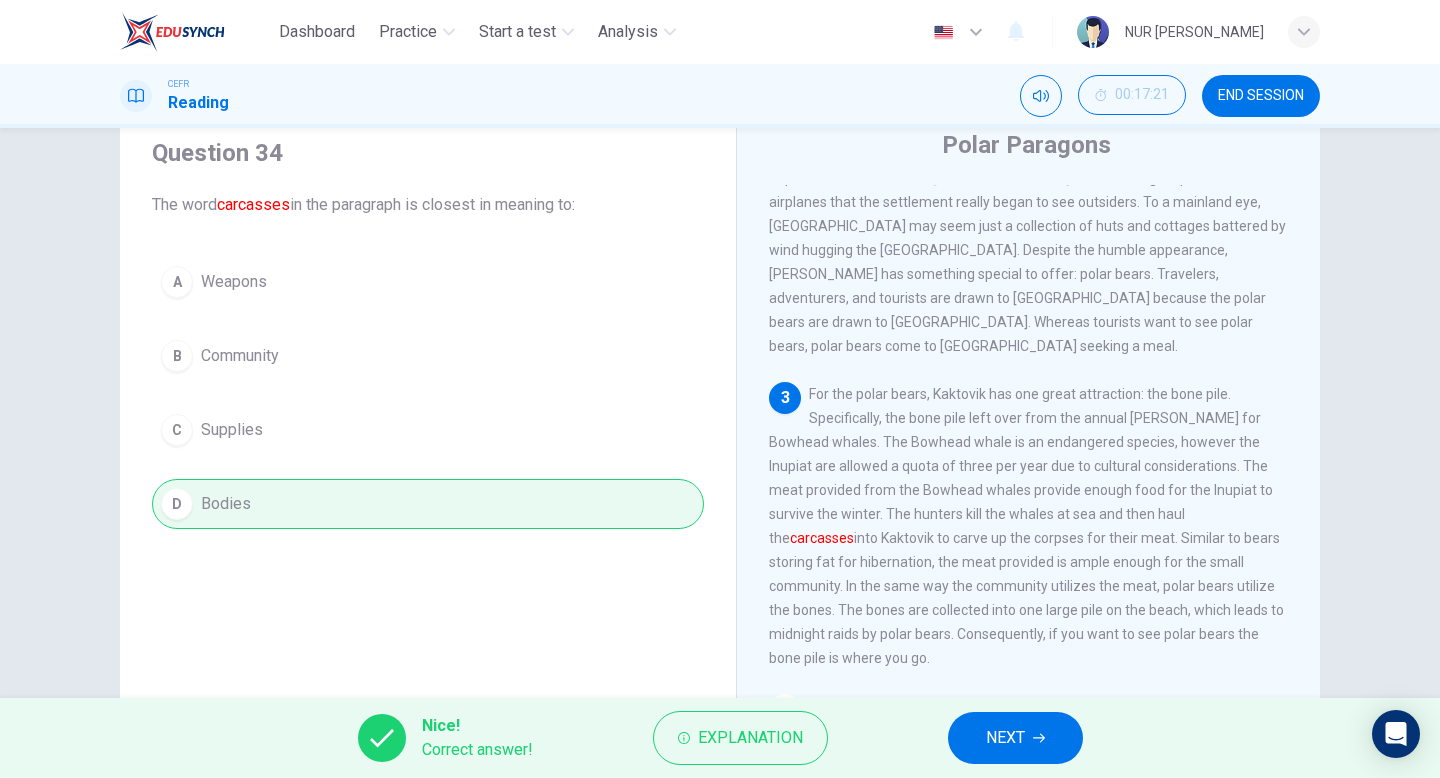 click on "NEXT" at bounding box center (1015, 738) 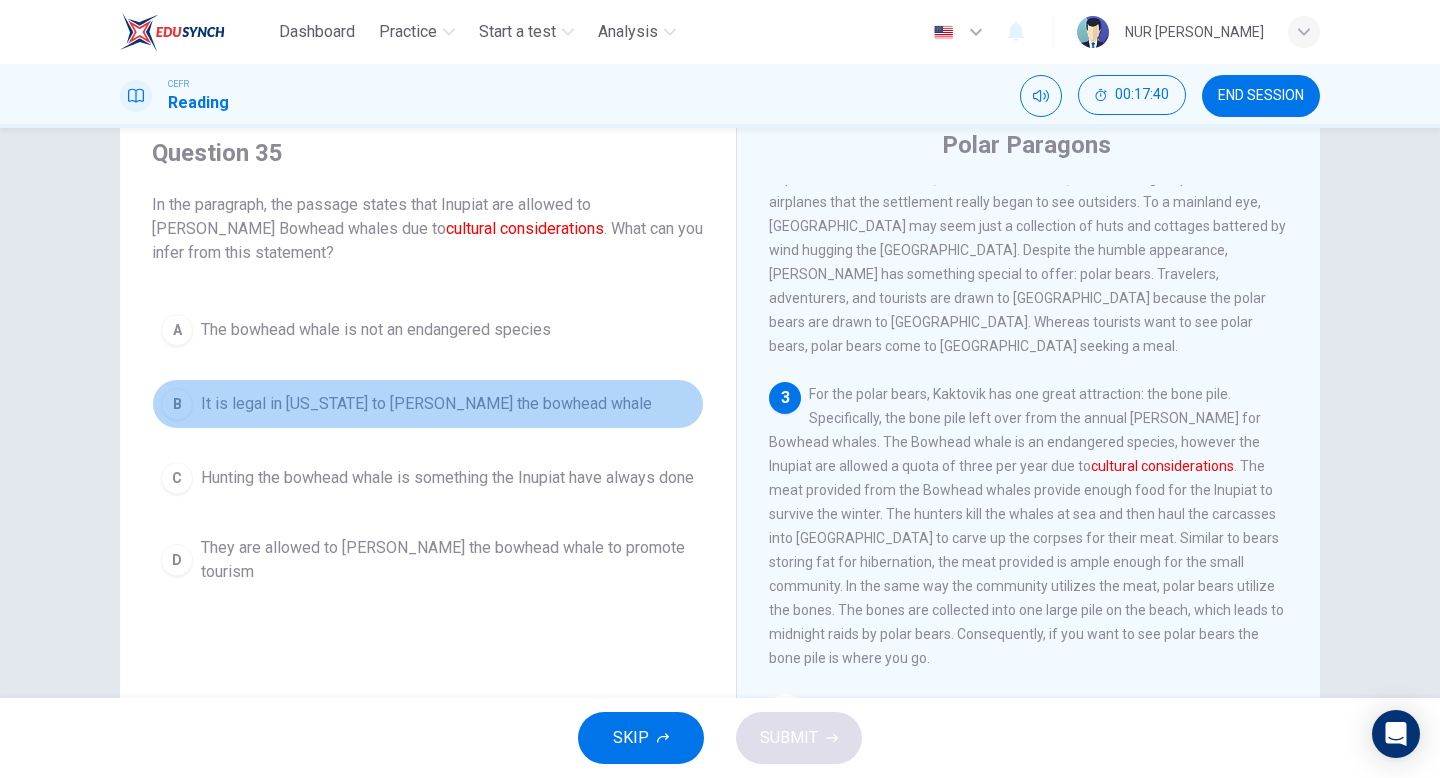 click on "B It is legal in [US_STATE] to [PERSON_NAME] the bowhead whale" at bounding box center (428, 404) 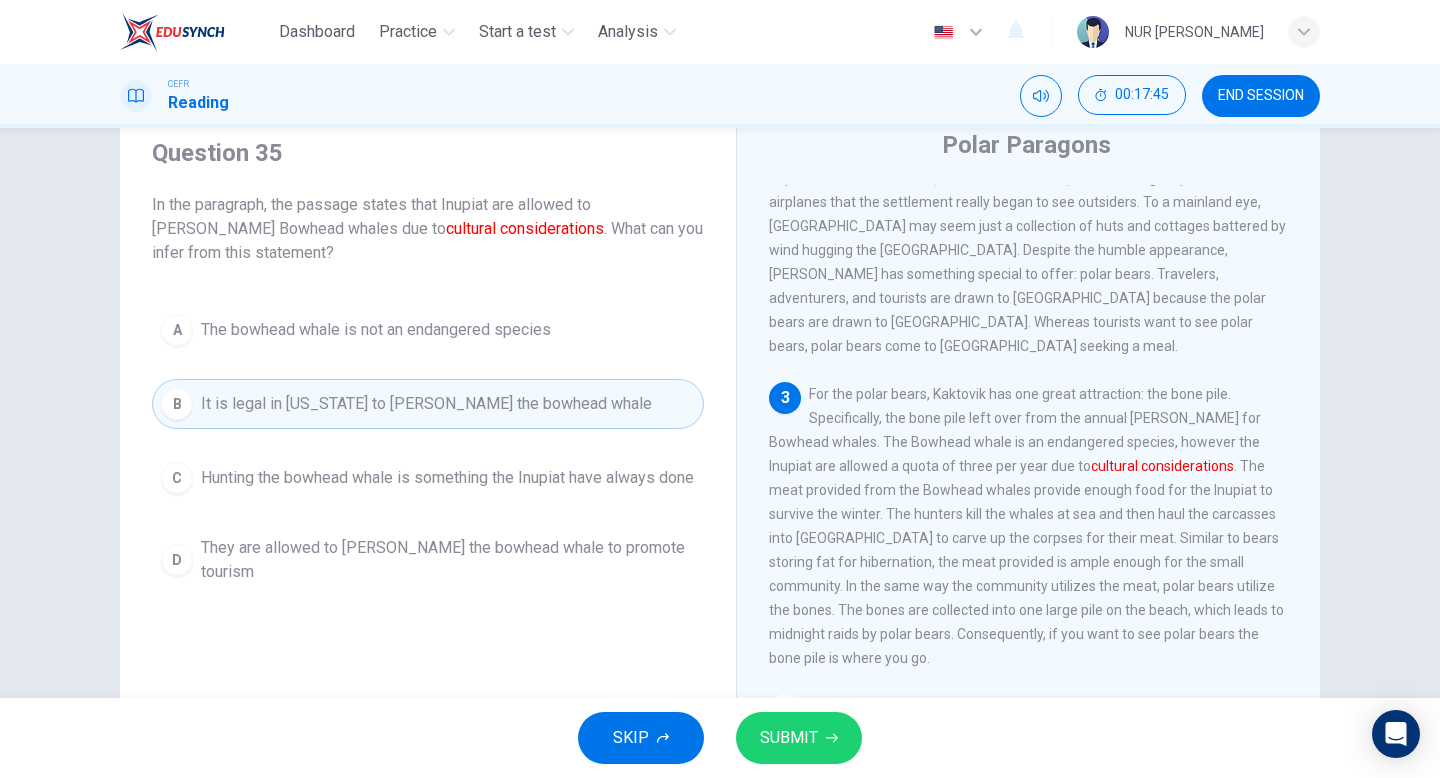 click on "Hunting the bowhead whale is something the Inupiat have always done" at bounding box center [447, 478] 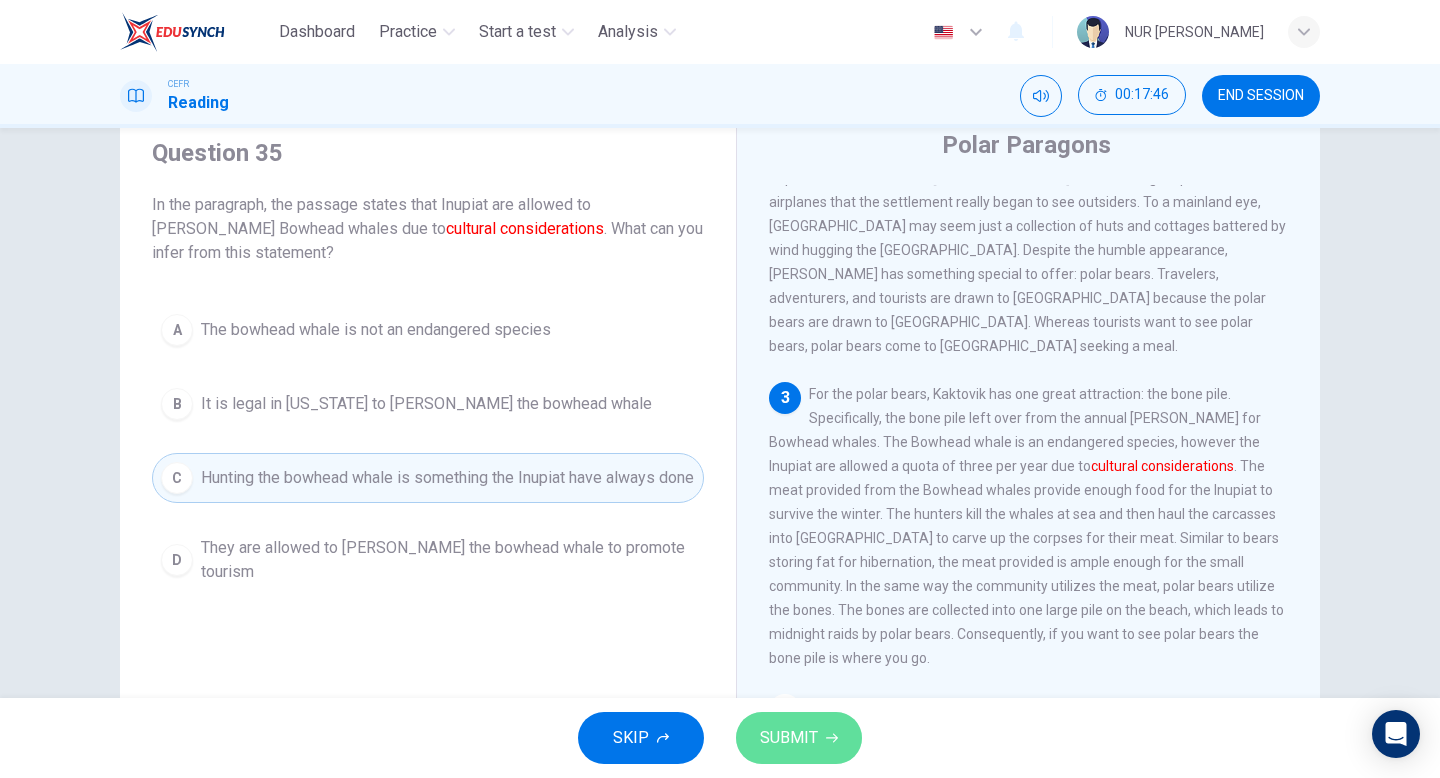 click on "SUBMIT" at bounding box center (789, 738) 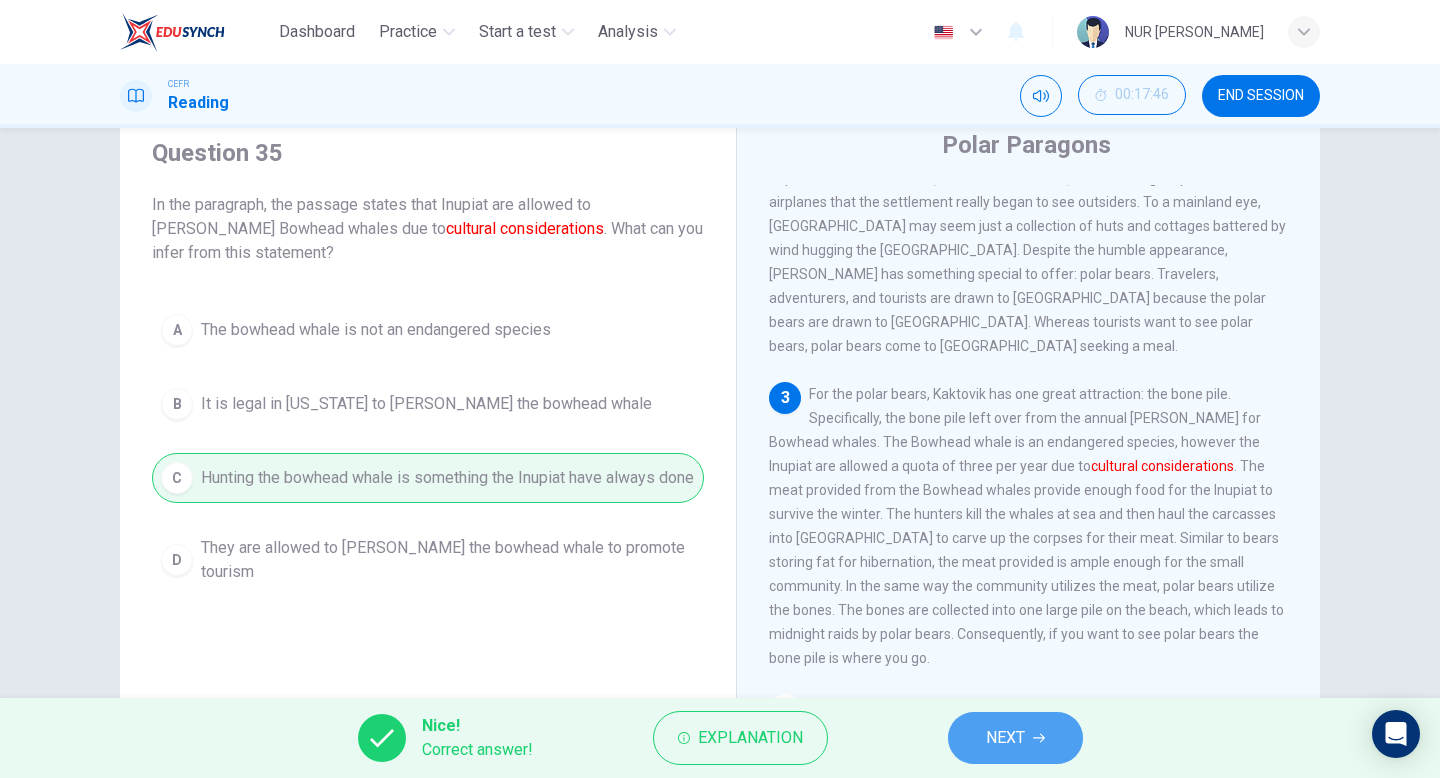 click on "NEXT" at bounding box center (1005, 738) 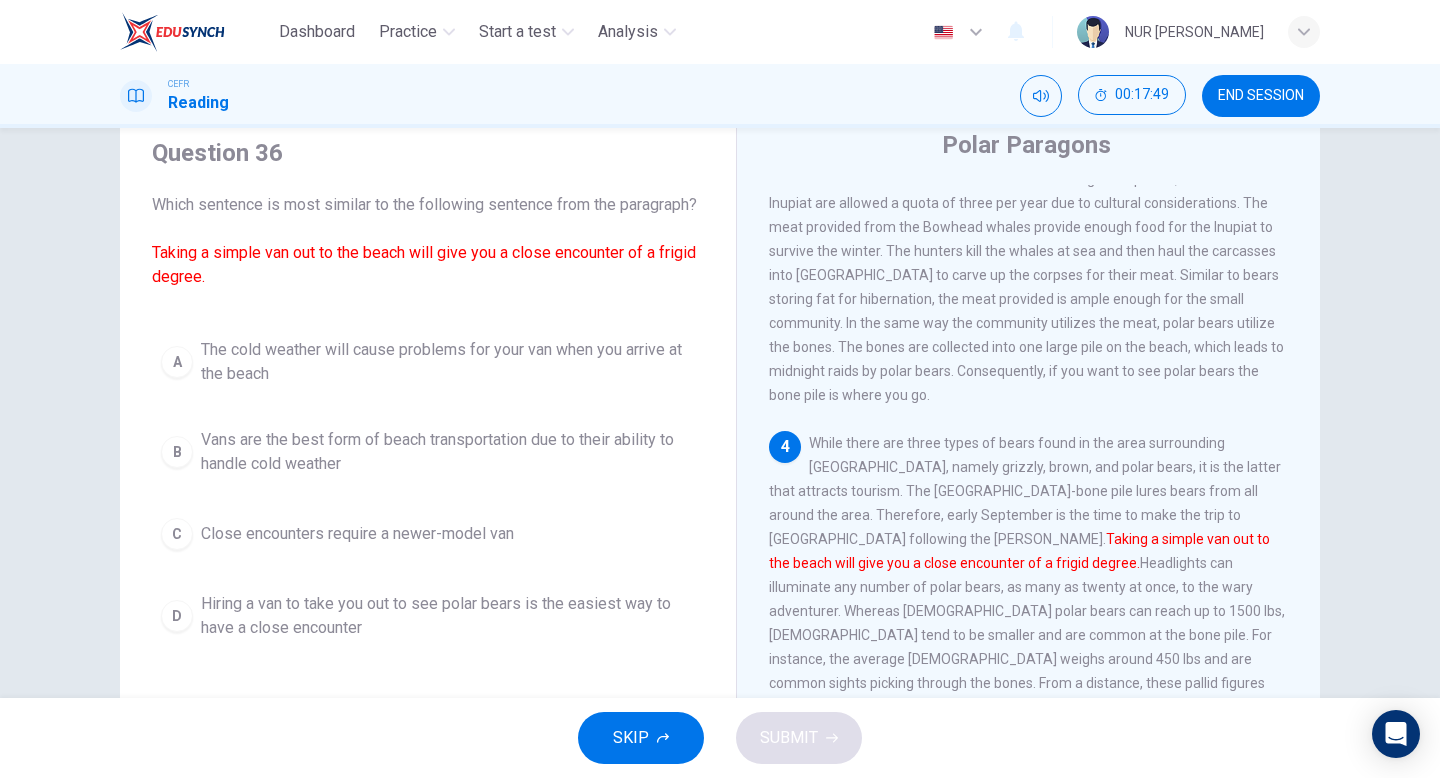 scroll, scrollTop: 692, scrollLeft: 0, axis: vertical 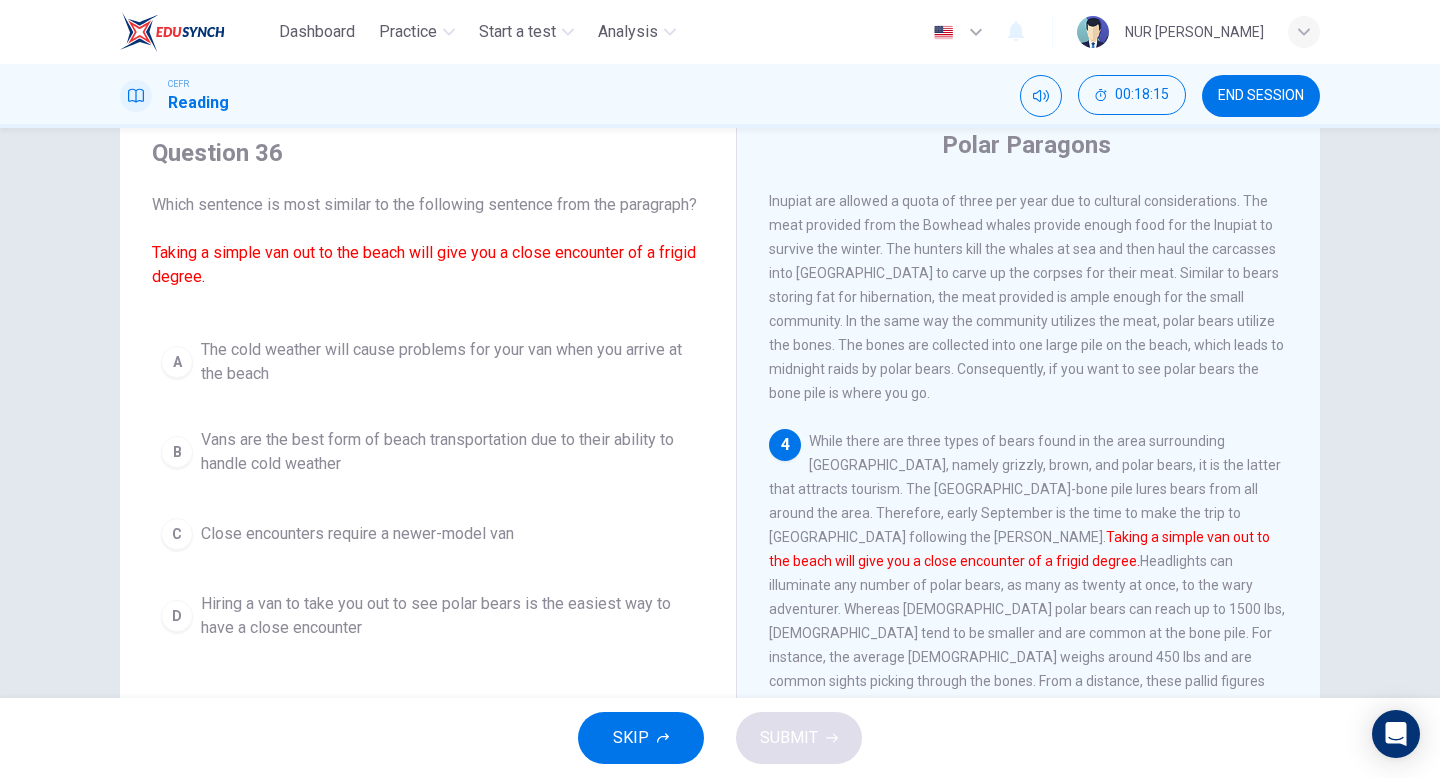 click on "Hiring a van to take you out to see polar bears is the easiest way to have a close encounter" at bounding box center [448, 616] 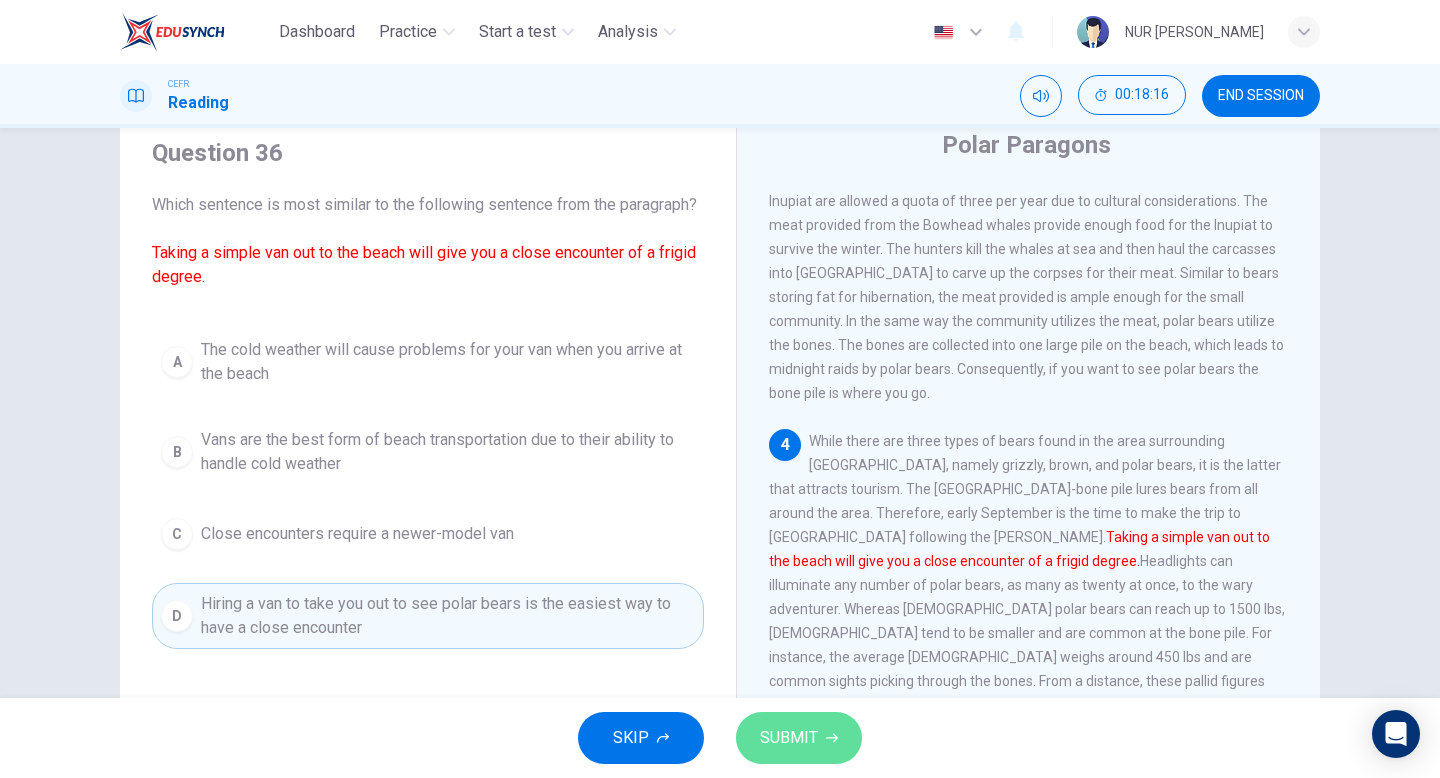click on "SUBMIT" at bounding box center (789, 738) 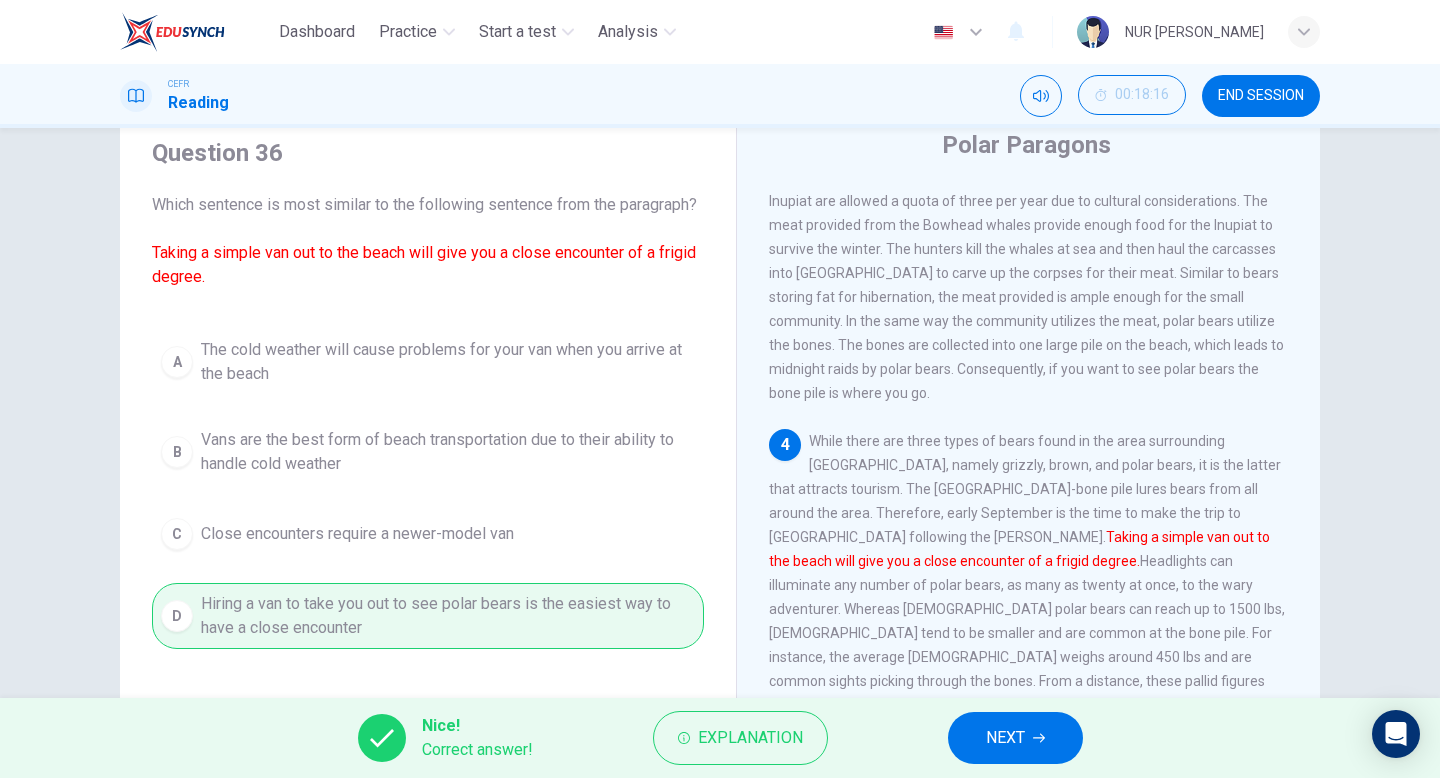 click on "NEXT" at bounding box center (1005, 738) 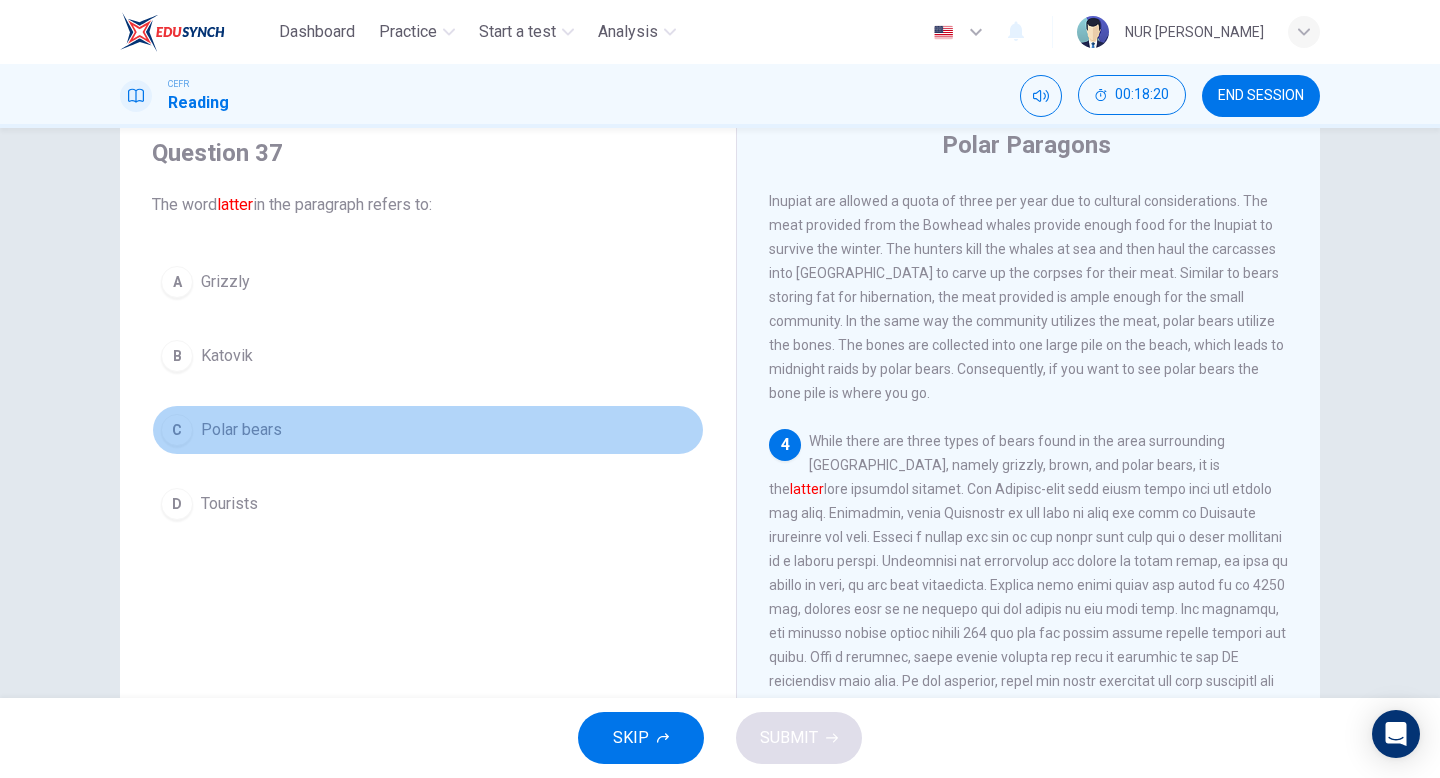 click on "C Polar bears" at bounding box center (428, 430) 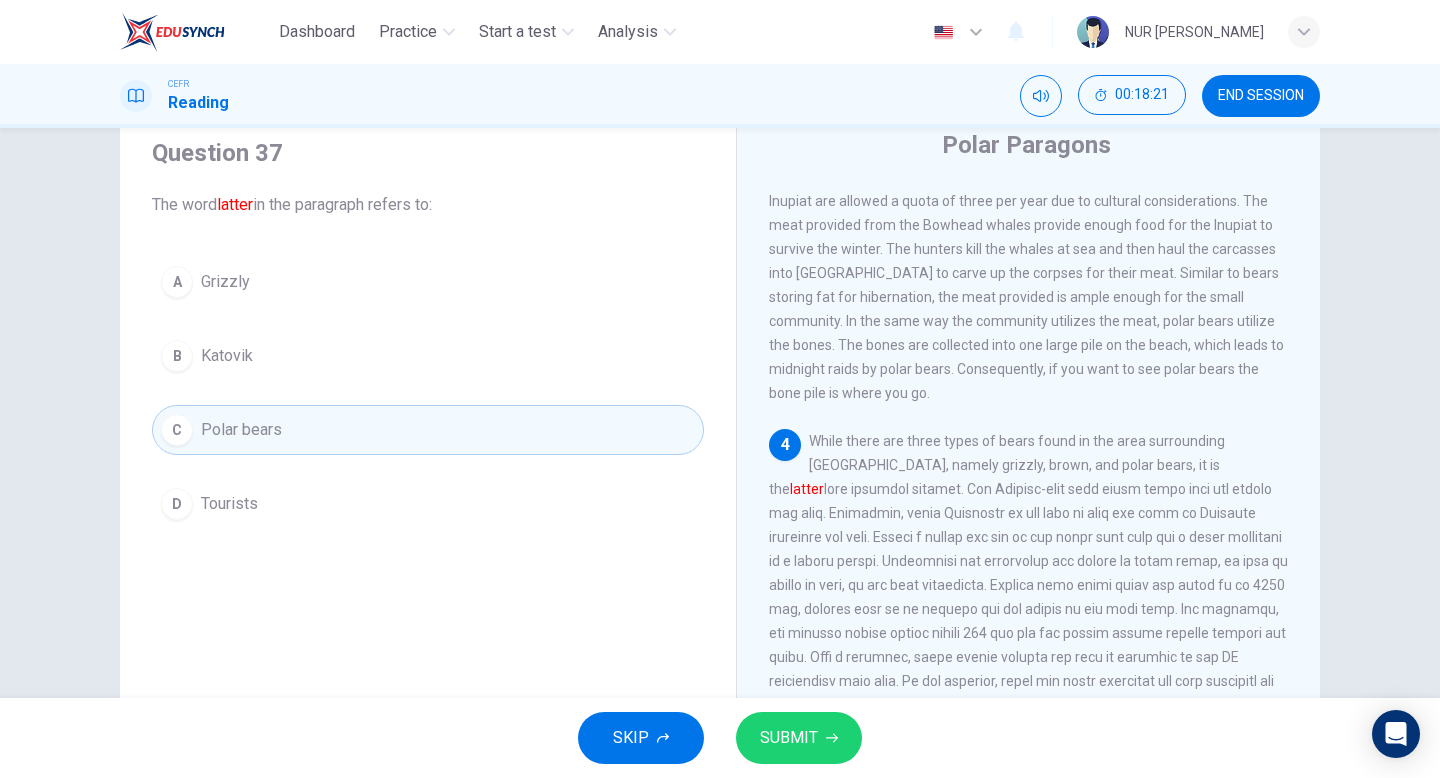 click on "SUBMIT" at bounding box center [799, 738] 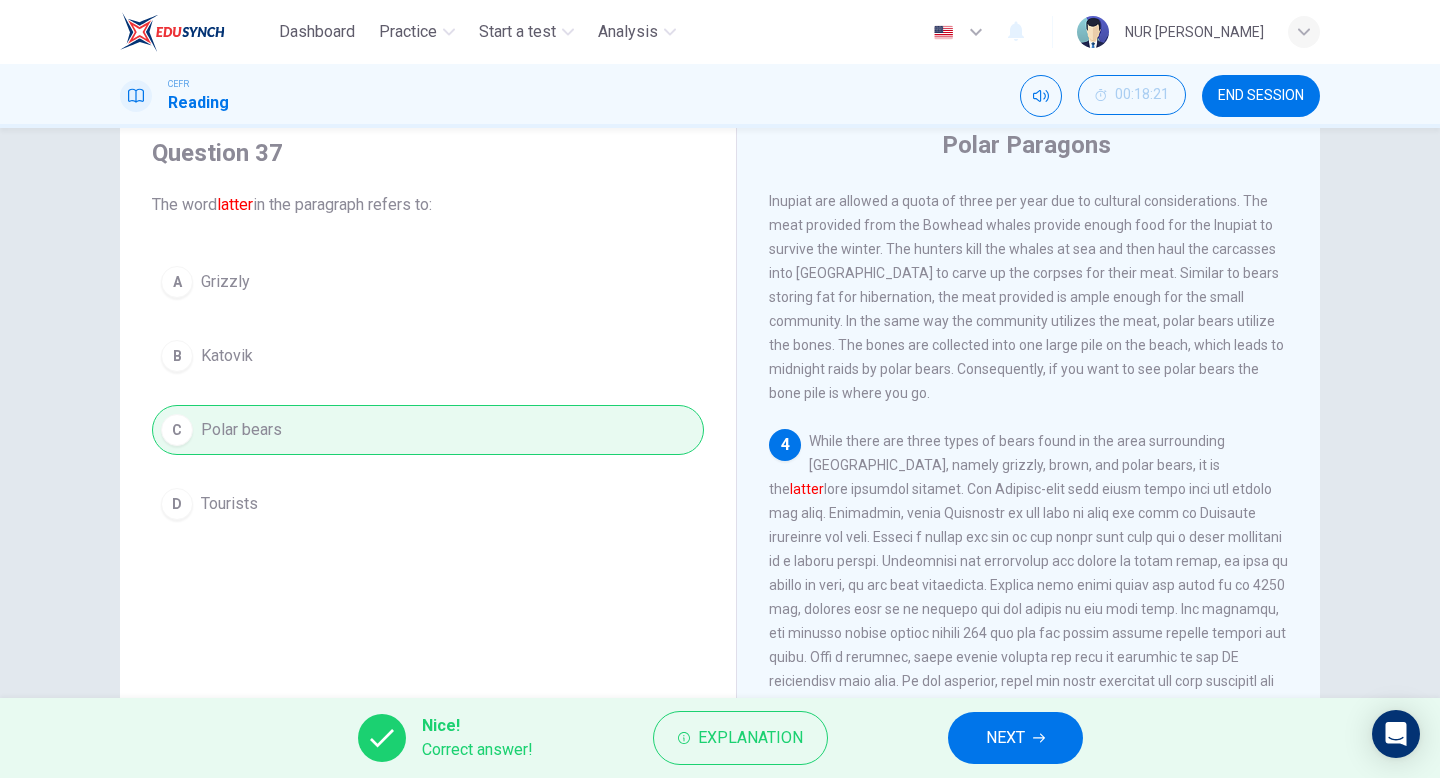 click on "NEXT" at bounding box center (1005, 738) 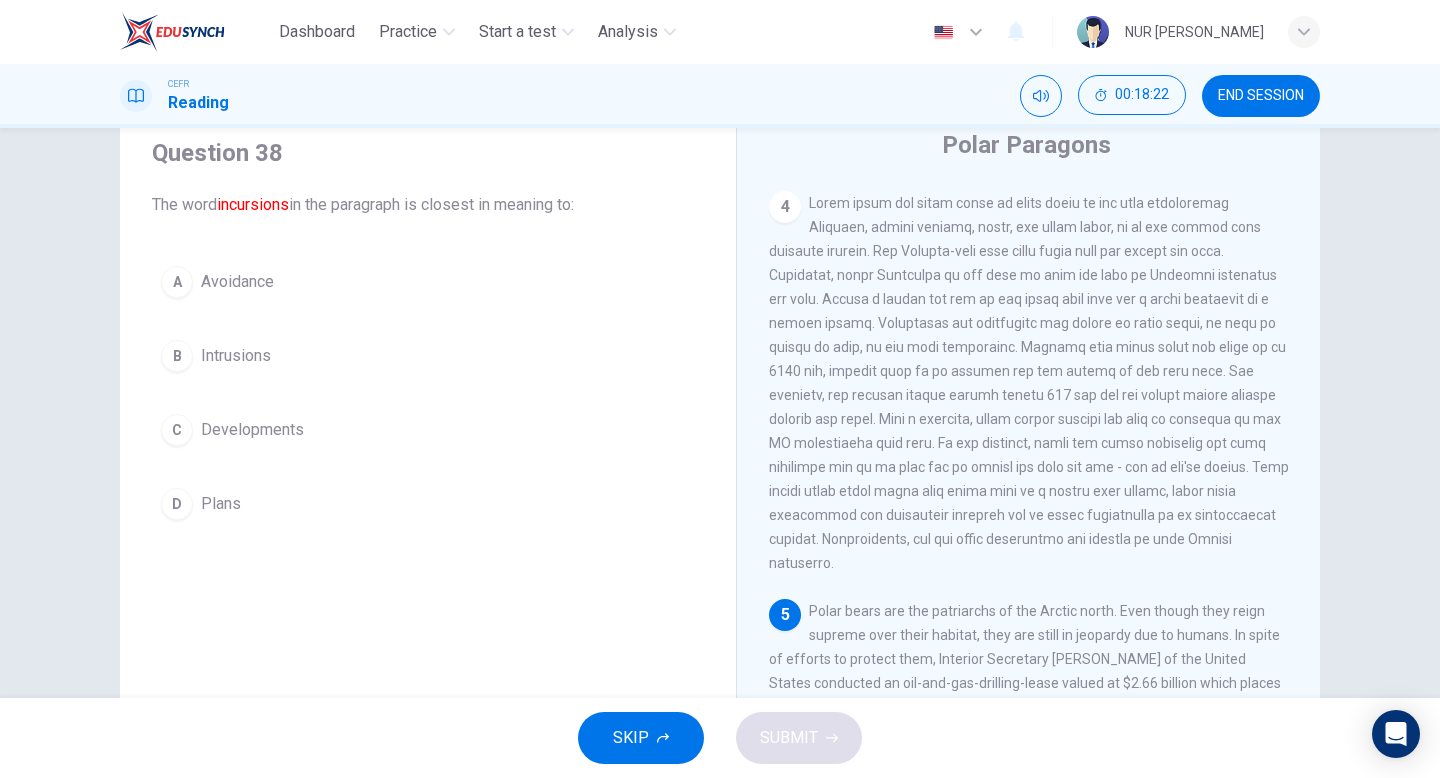 scroll, scrollTop: 938, scrollLeft: 0, axis: vertical 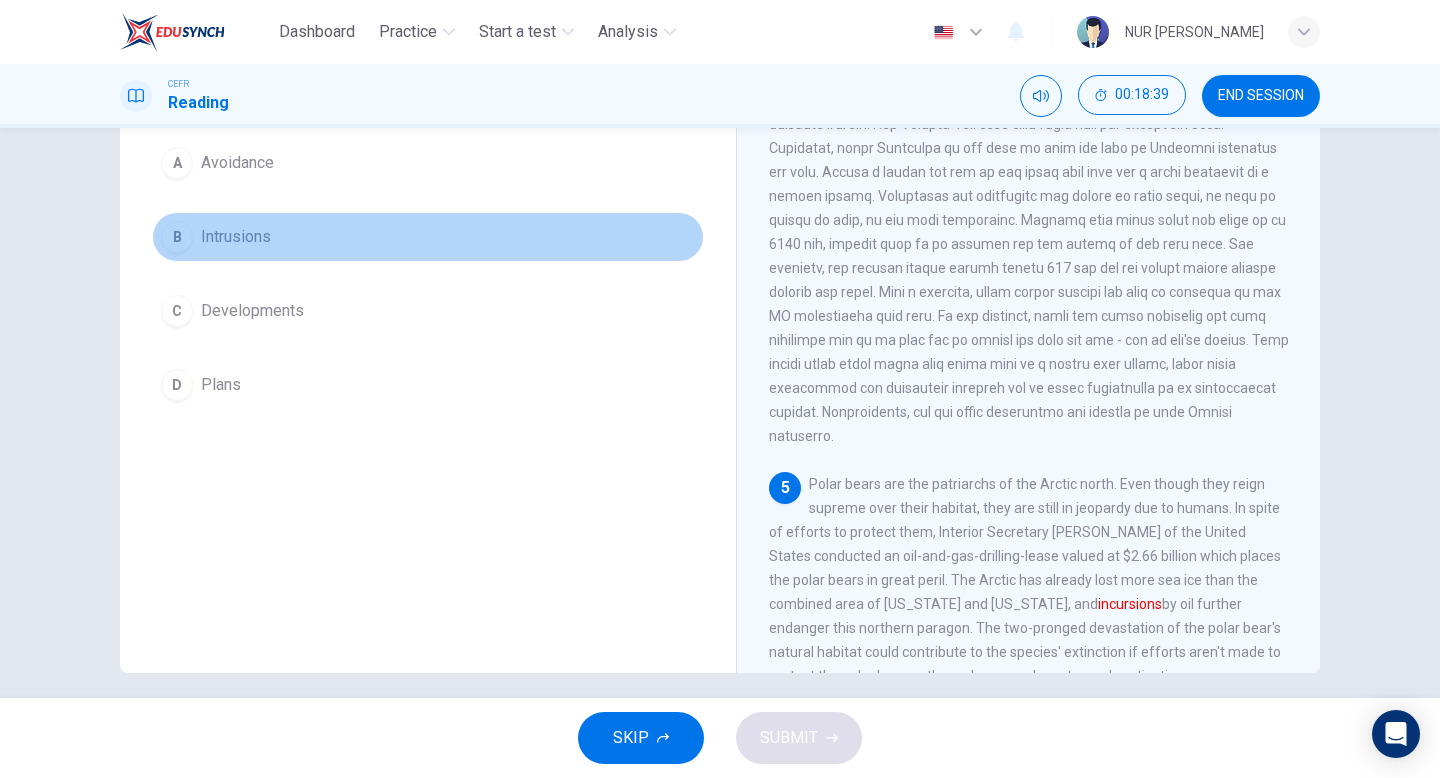 click on "B Intrusions" at bounding box center (428, 237) 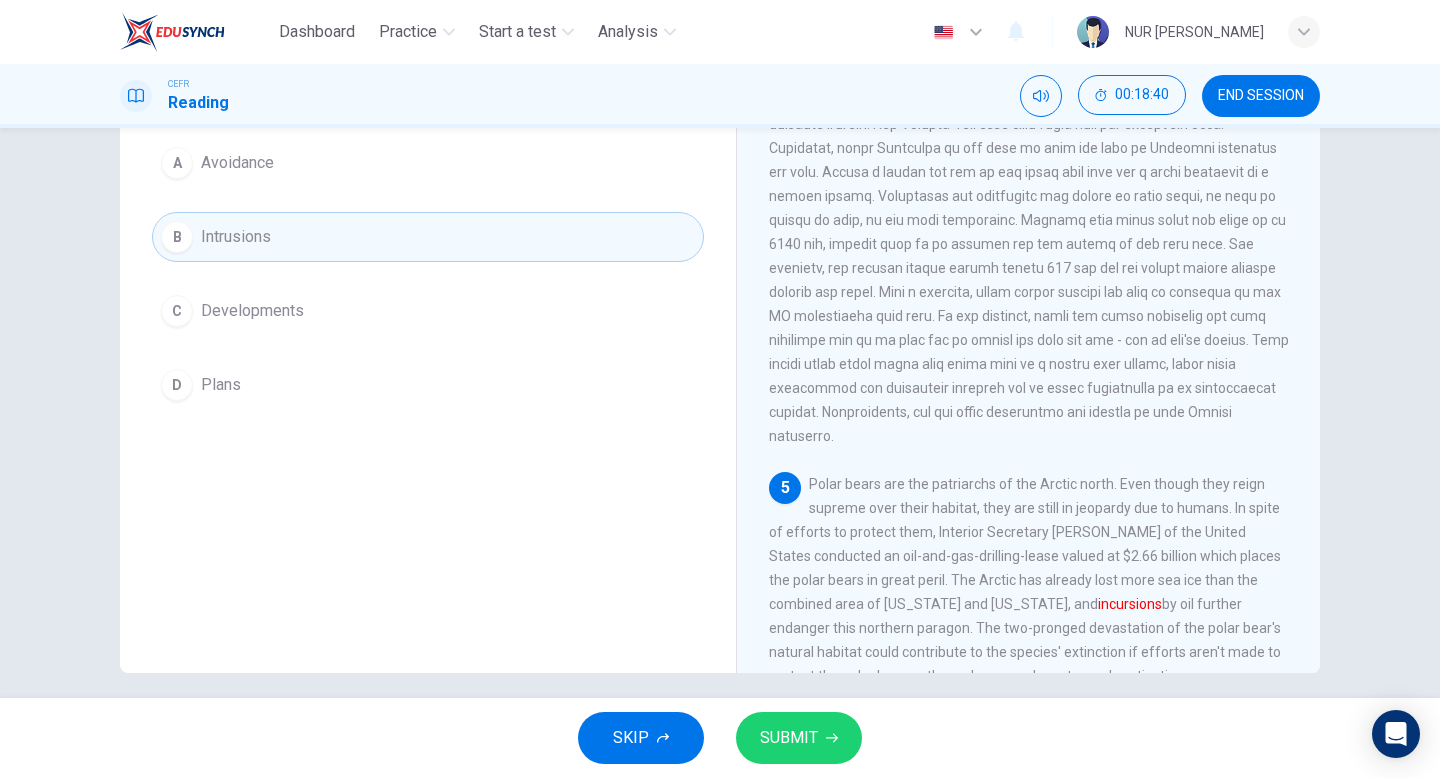 click on "SUBMIT" at bounding box center (789, 738) 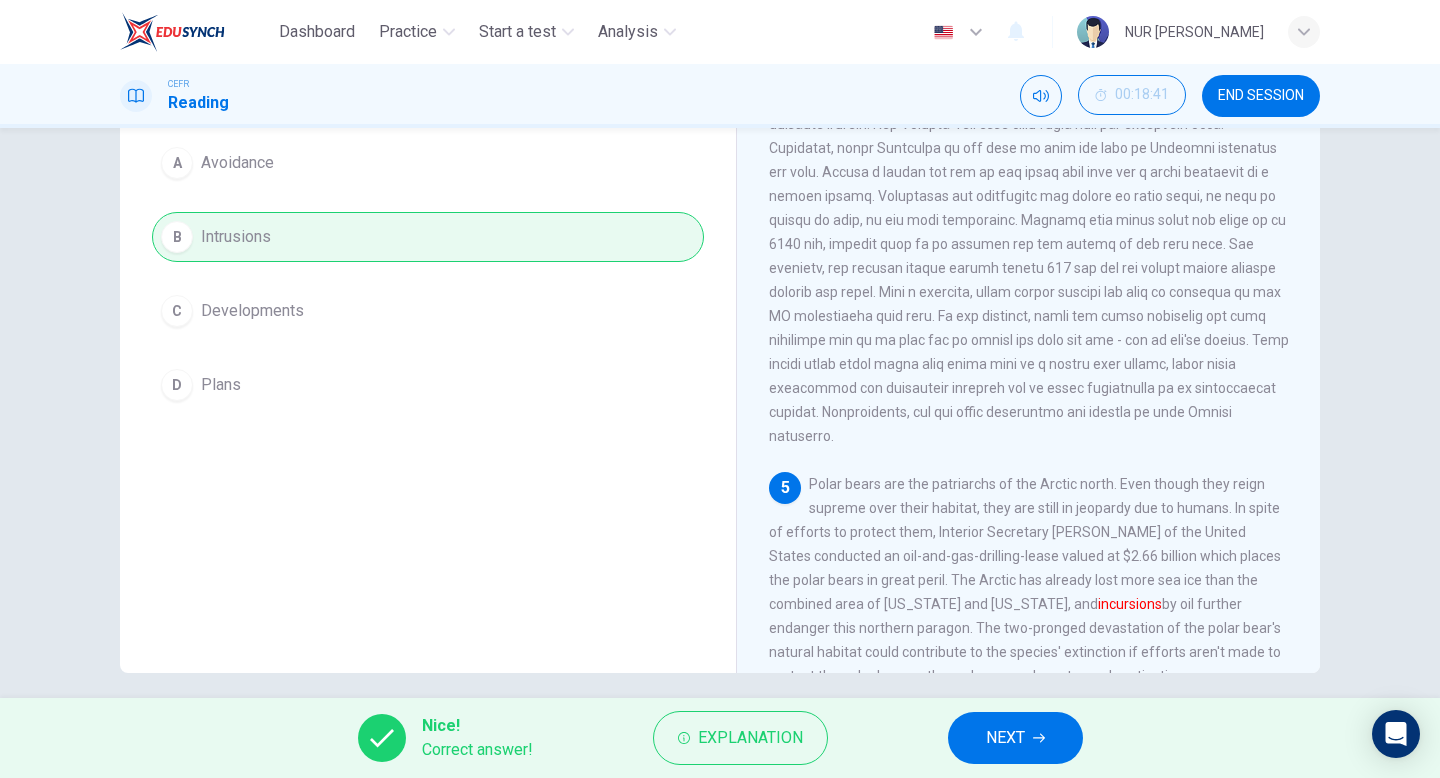 click on "NEXT" at bounding box center [1015, 738] 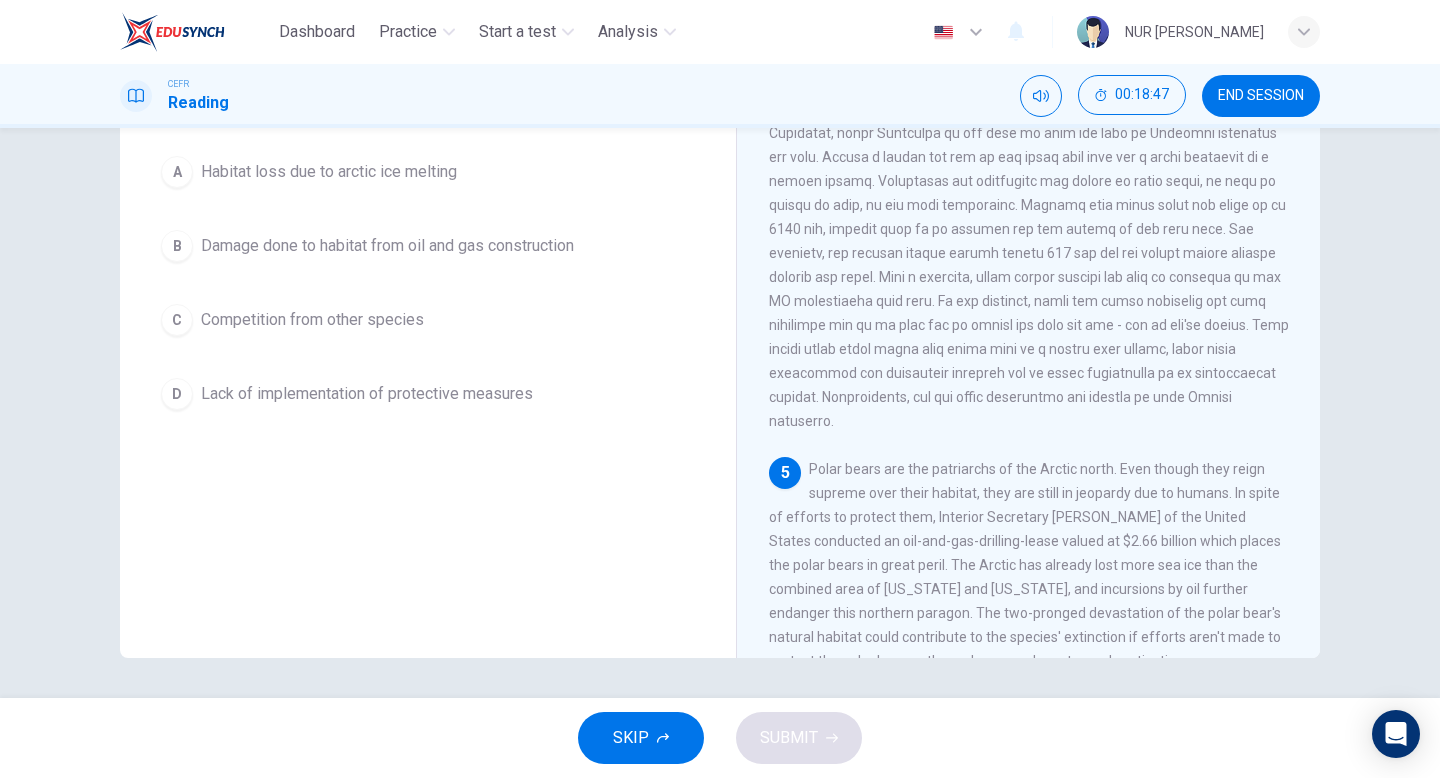 scroll, scrollTop: 202, scrollLeft: 0, axis: vertical 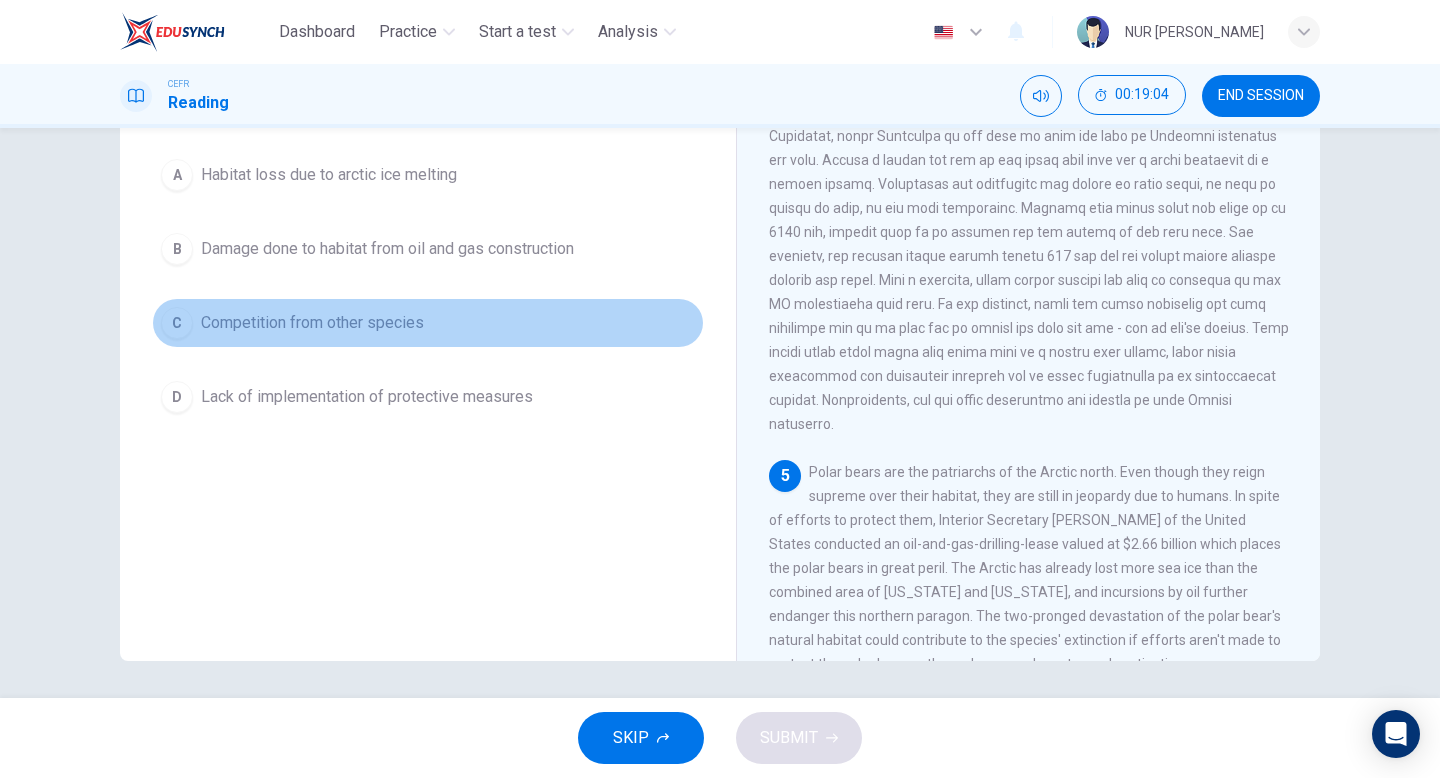 click on "Competition from other species" at bounding box center [312, 323] 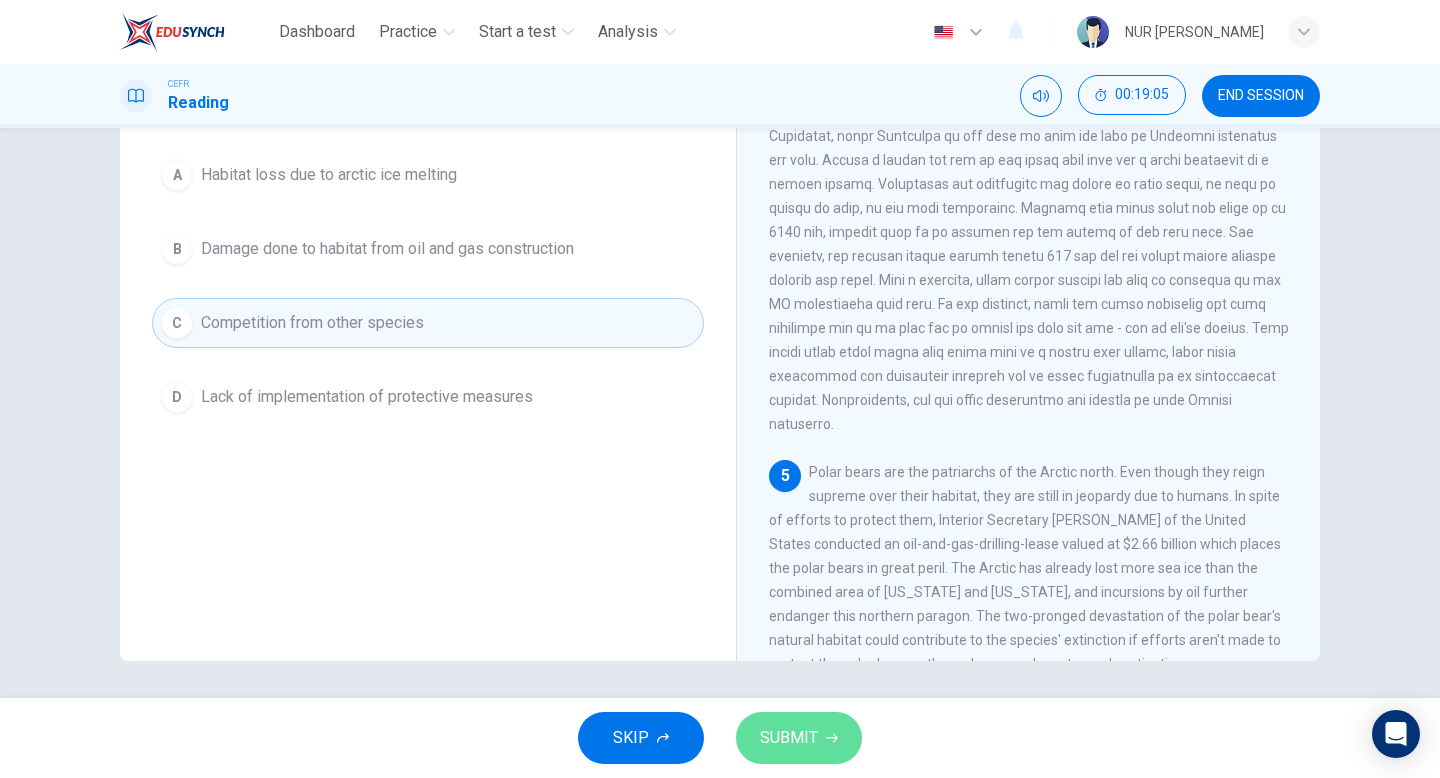 click on "SUBMIT" at bounding box center [789, 738] 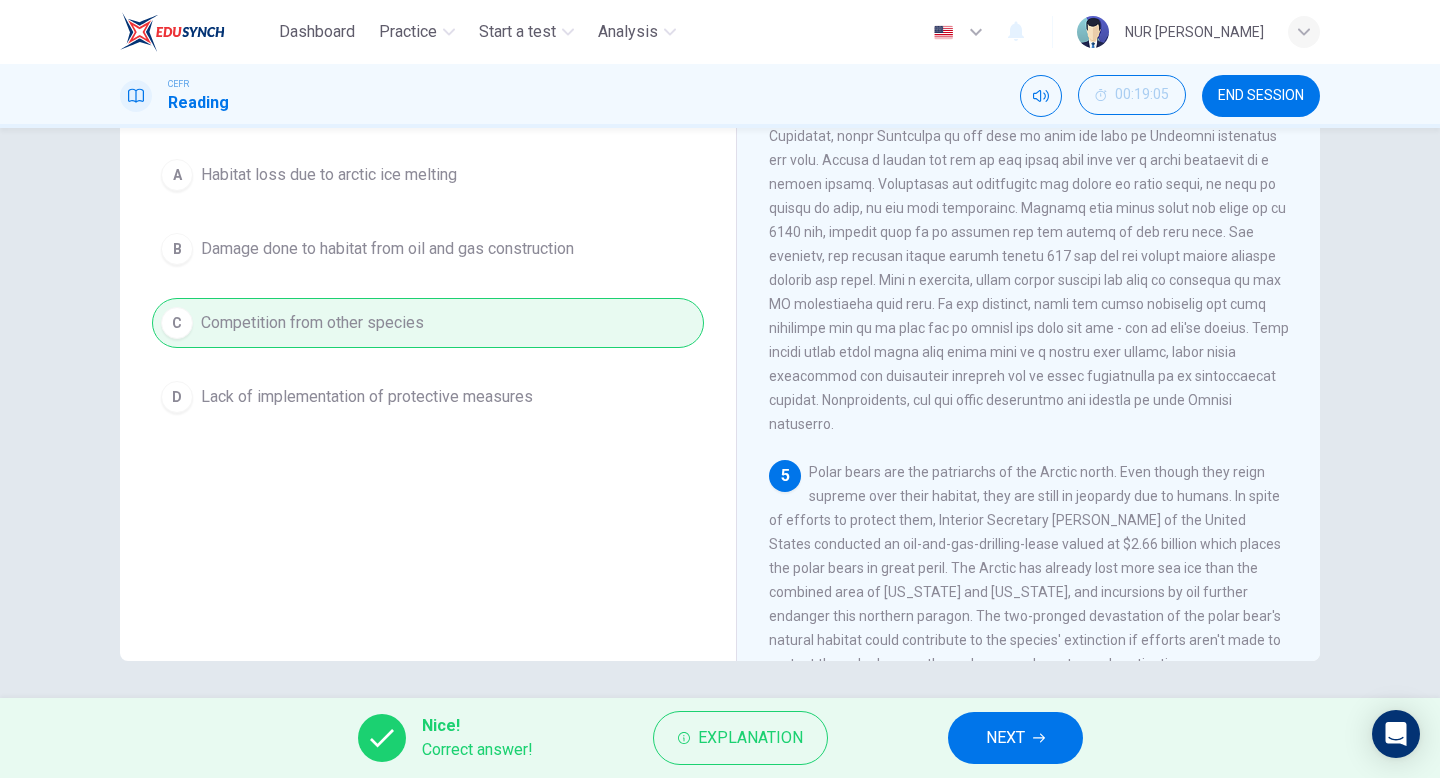 click on "NEXT" at bounding box center (1005, 738) 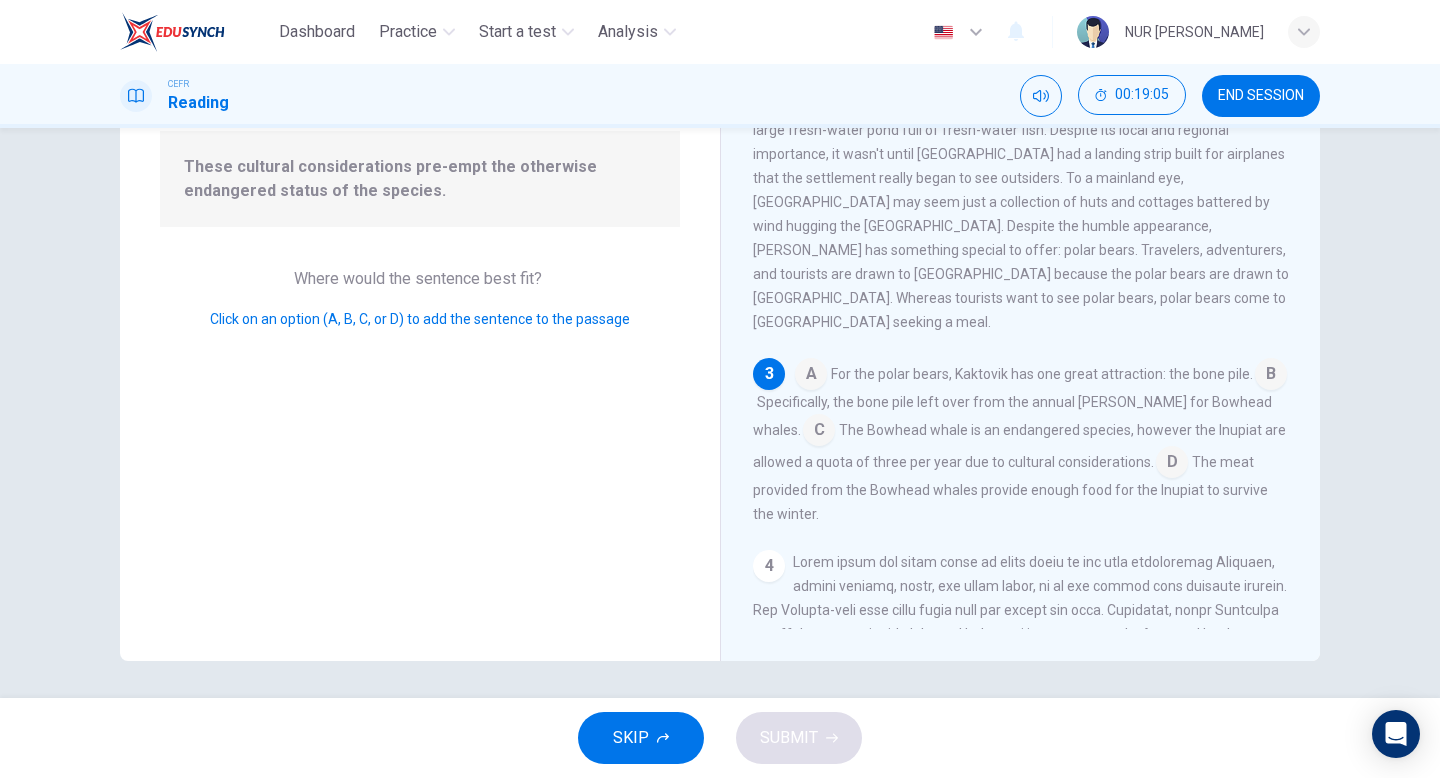 scroll, scrollTop: 350, scrollLeft: 0, axis: vertical 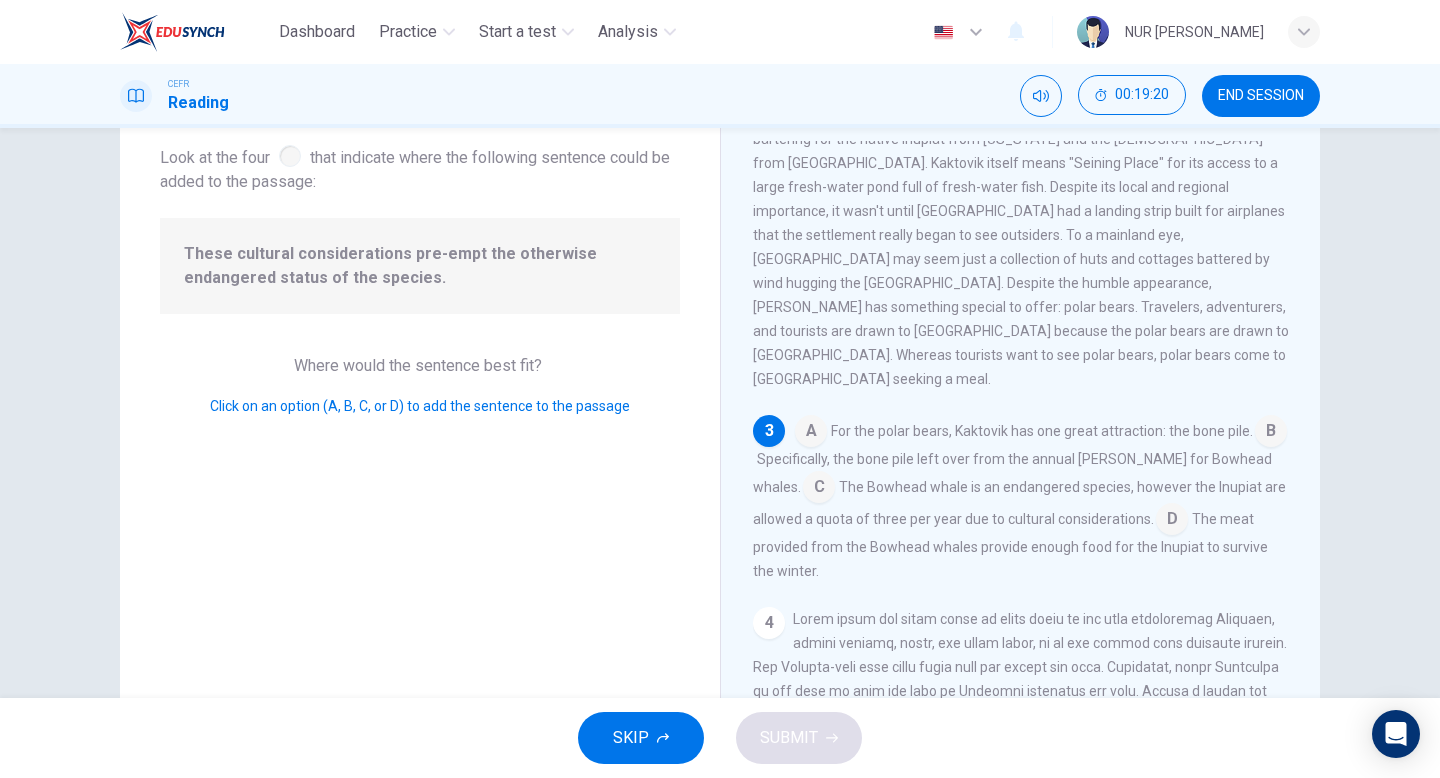 click at bounding box center [1172, 521] 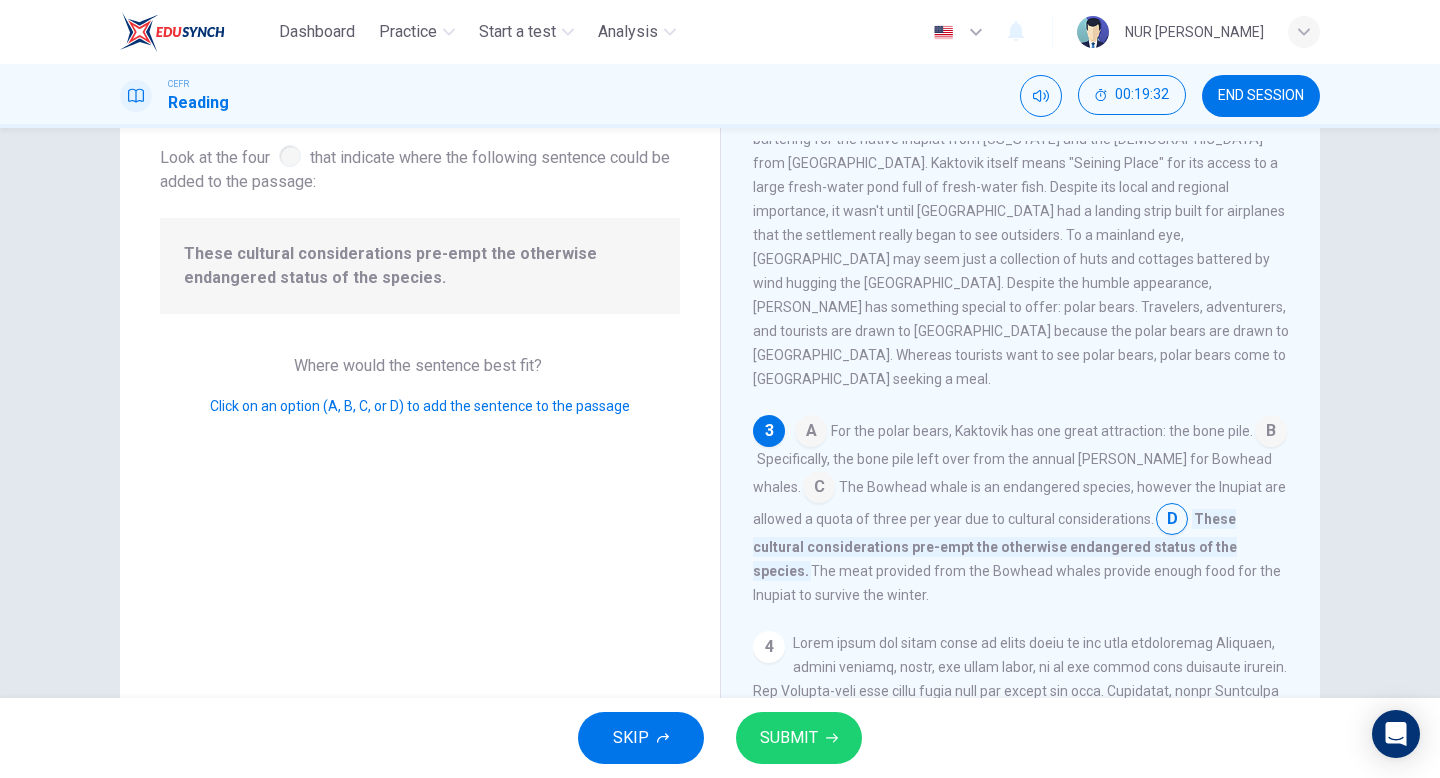 click on "SUBMIT" at bounding box center [799, 738] 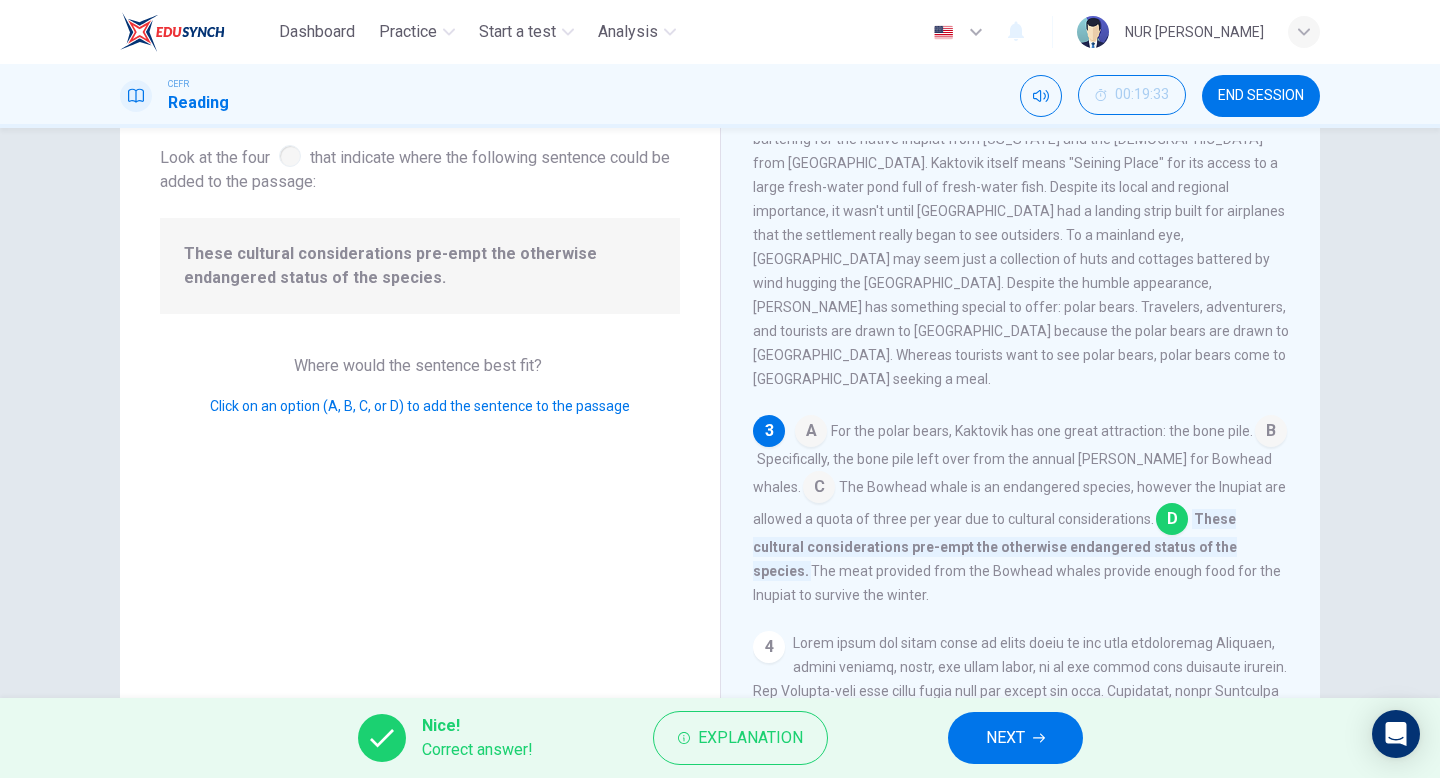 click on "NEXT" at bounding box center [1015, 738] 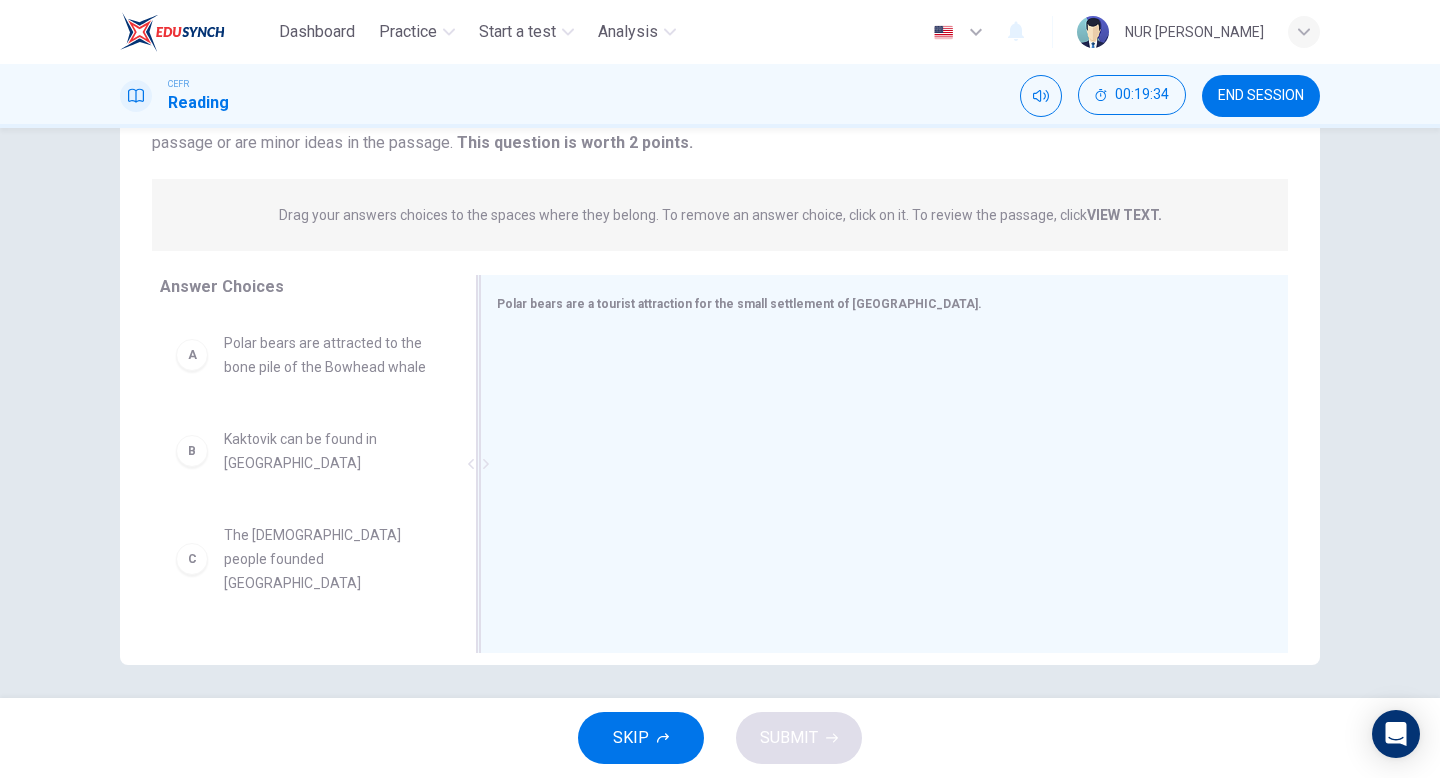 scroll, scrollTop: 203, scrollLeft: 0, axis: vertical 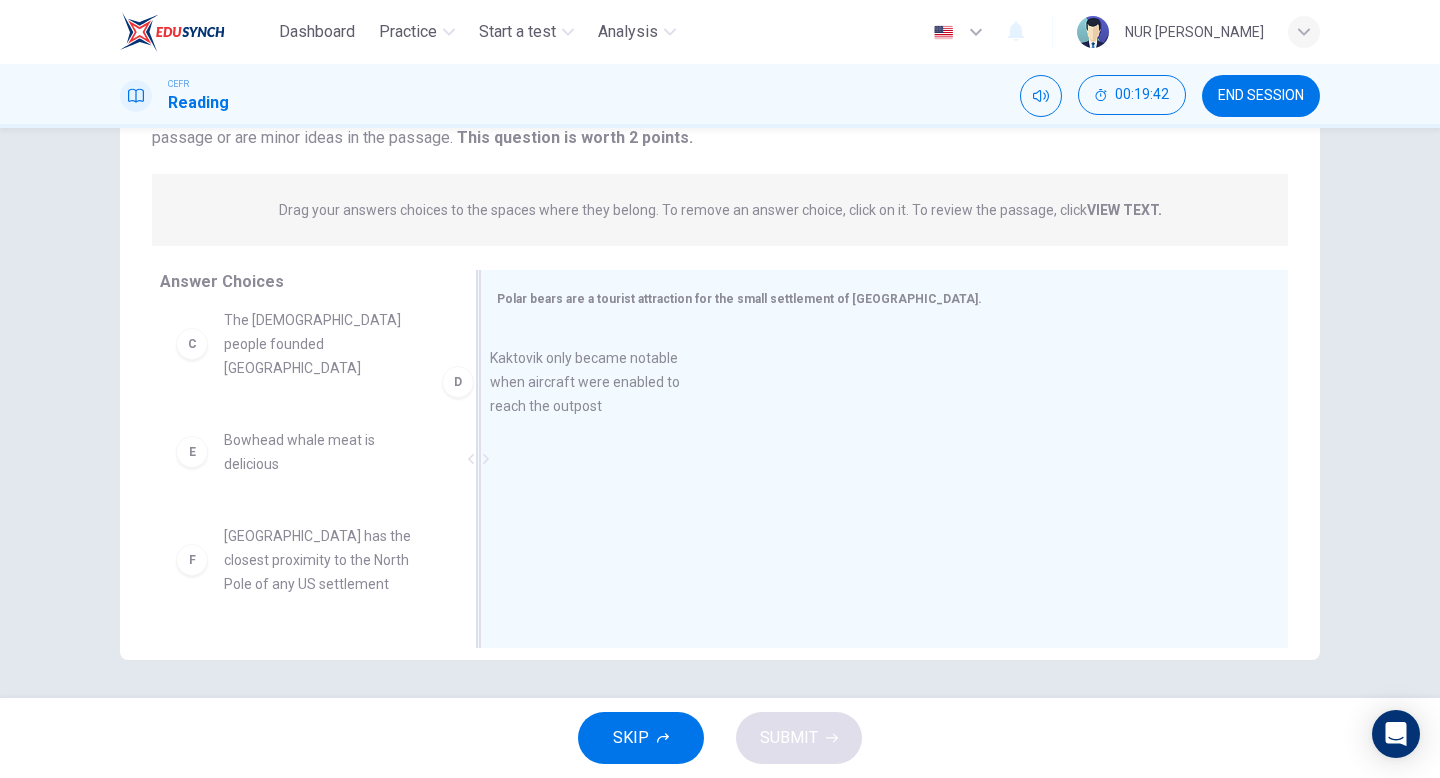 drag, startPoint x: 332, startPoint y: 425, endPoint x: 617, endPoint y: 381, distance: 288.3765 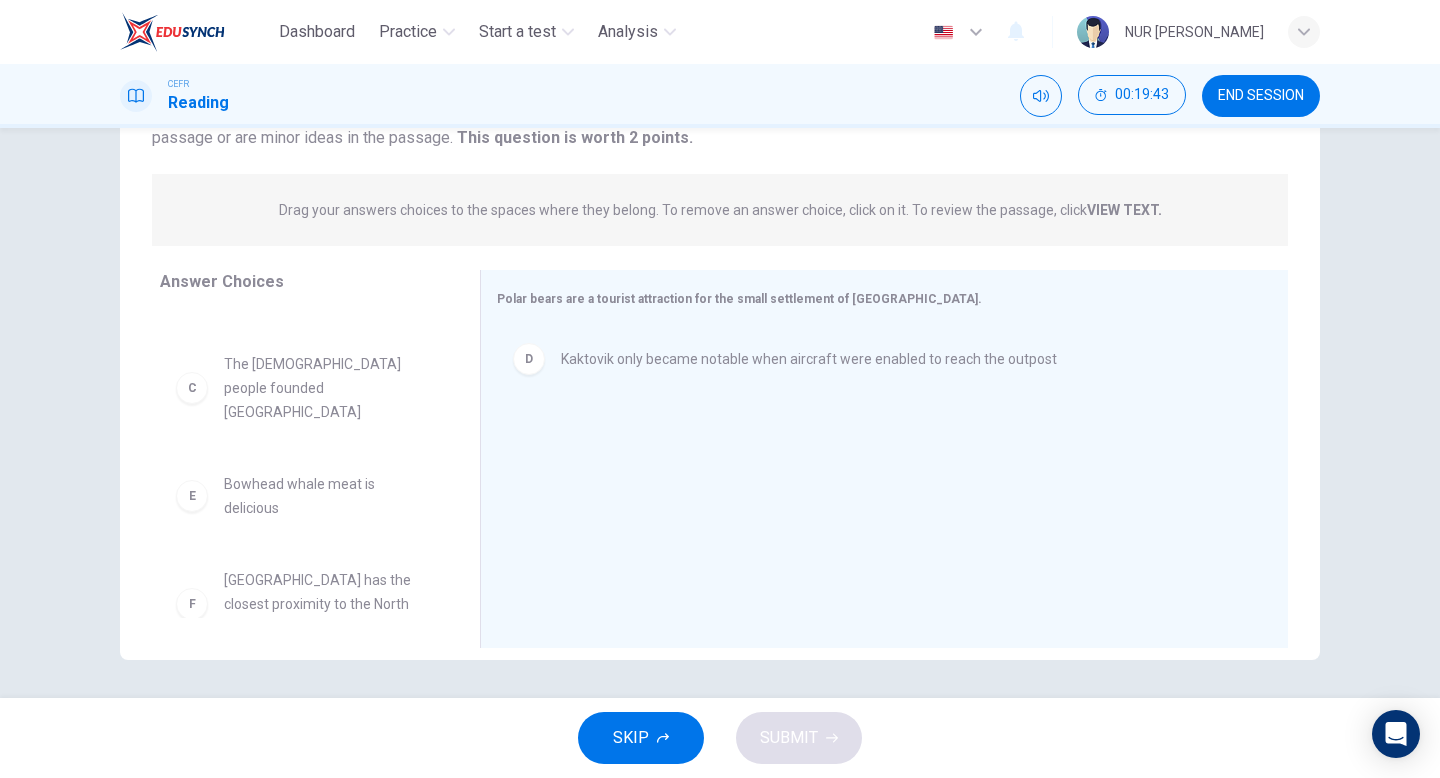 scroll, scrollTop: 148, scrollLeft: 0, axis: vertical 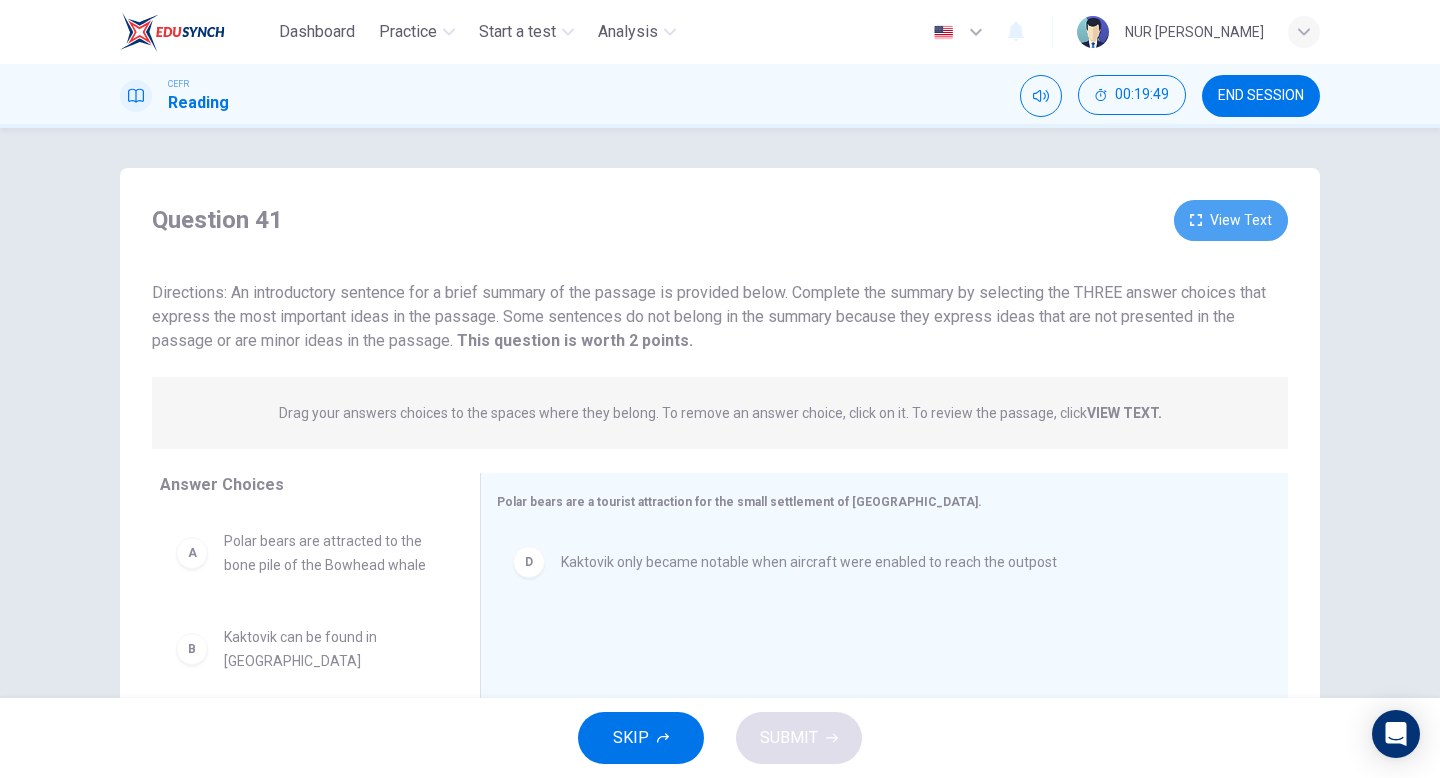 click on "View Text" at bounding box center [1231, 220] 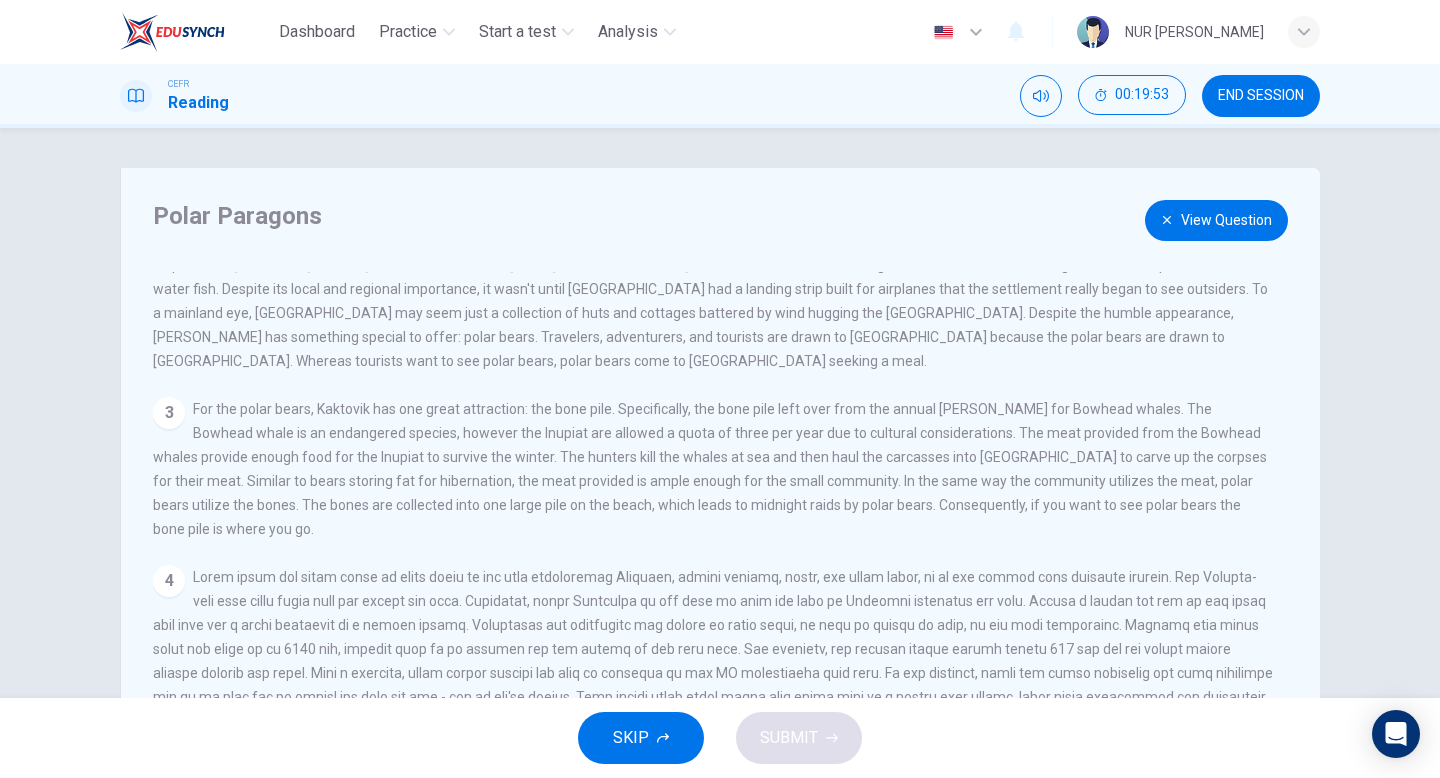 scroll, scrollTop: 0, scrollLeft: 0, axis: both 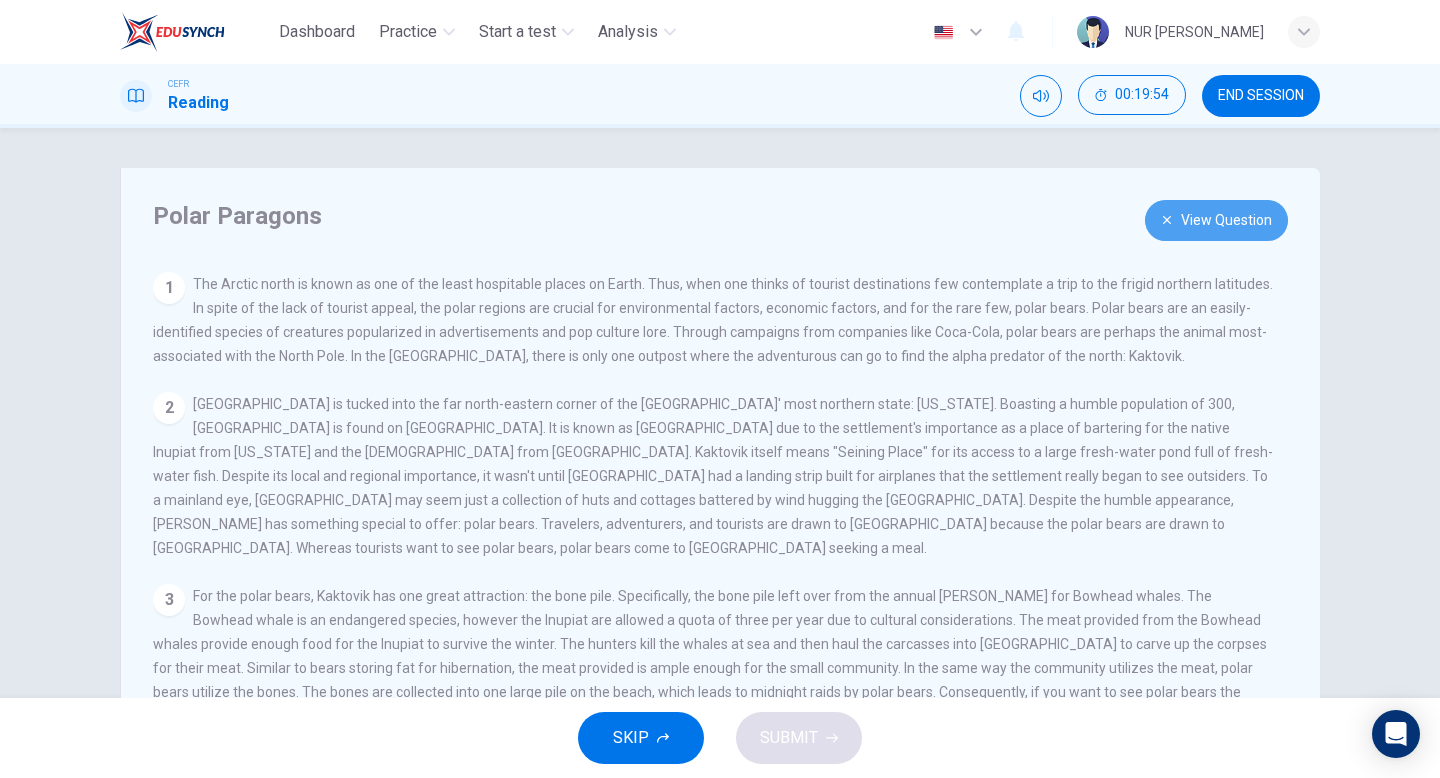 click on "View Question" at bounding box center (1216, 220) 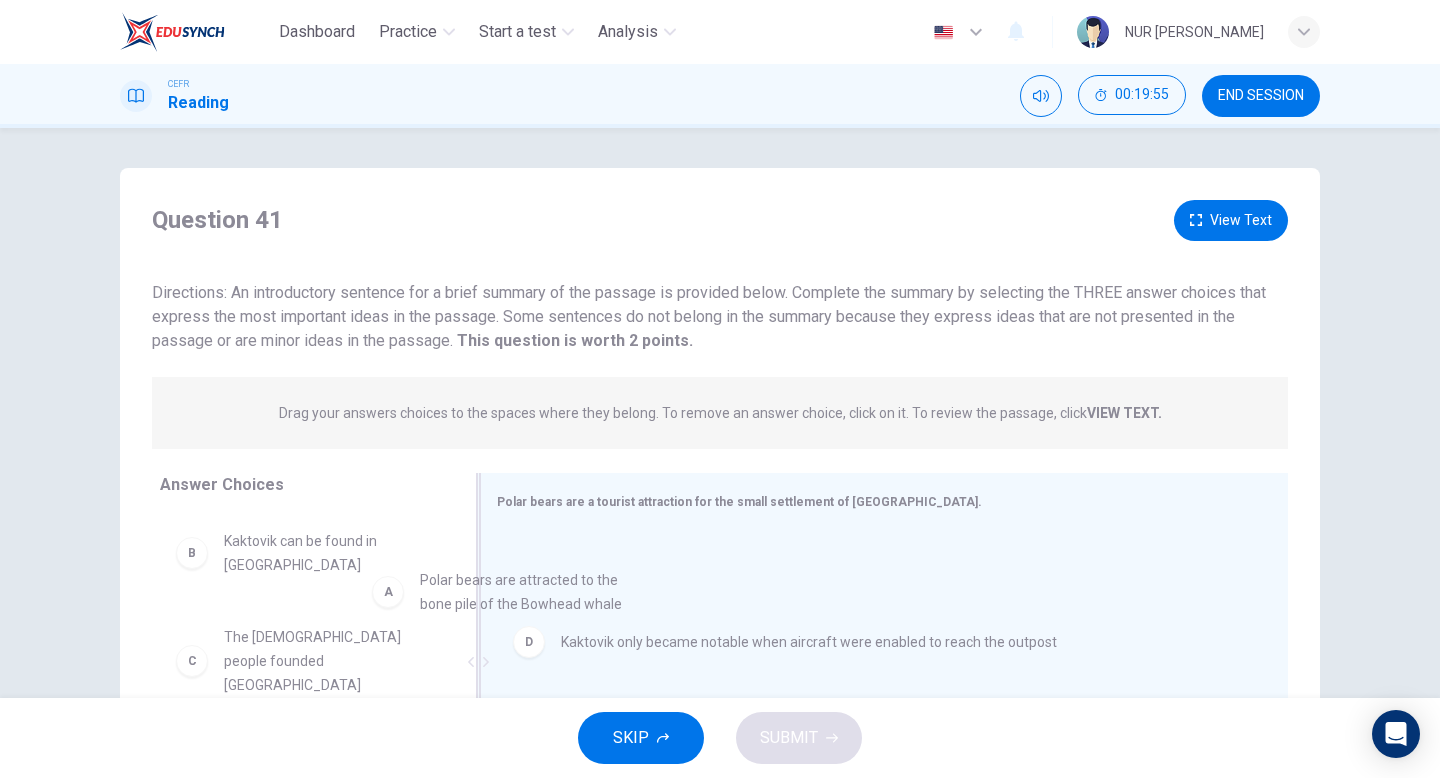 drag, startPoint x: 378, startPoint y: 552, endPoint x: 740, endPoint y: 598, distance: 364.91095 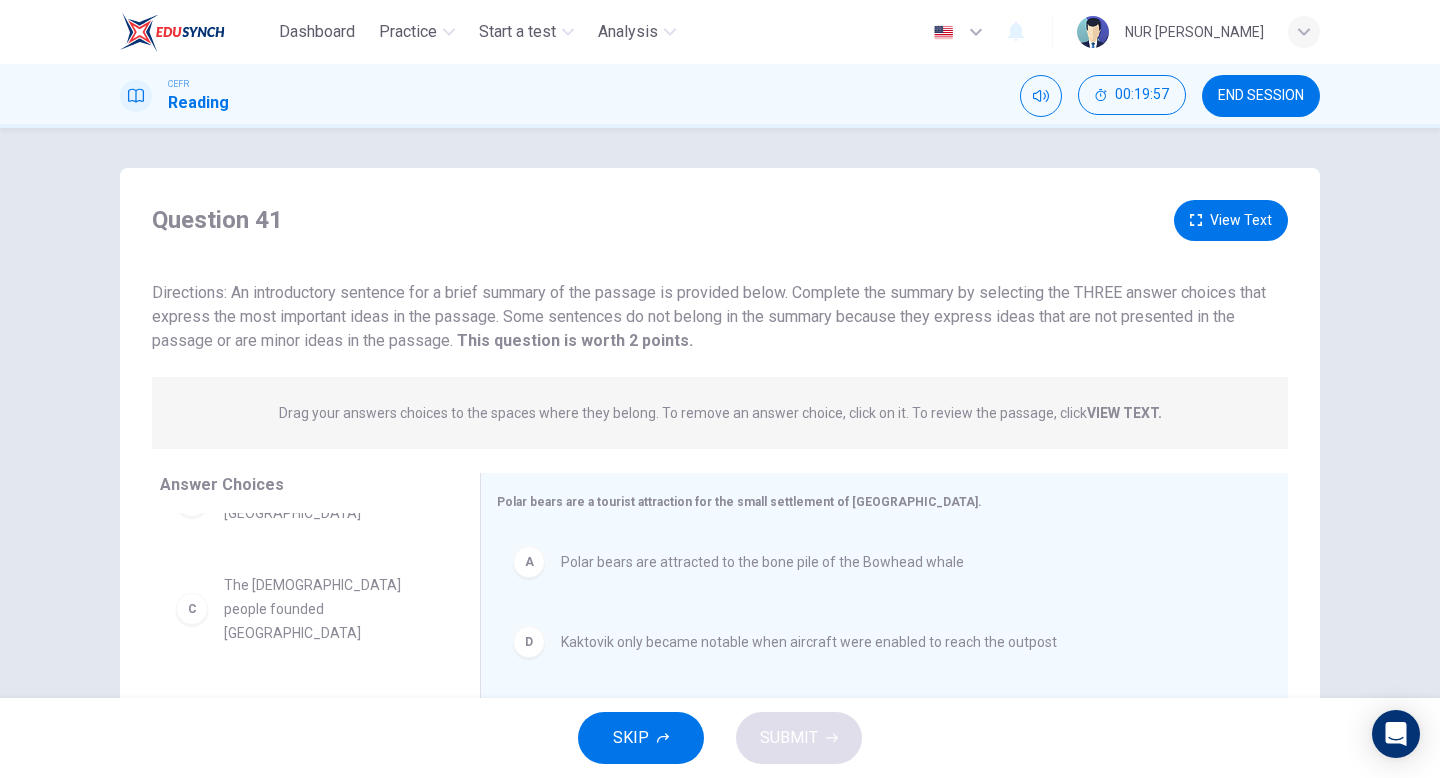 scroll, scrollTop: 0, scrollLeft: 0, axis: both 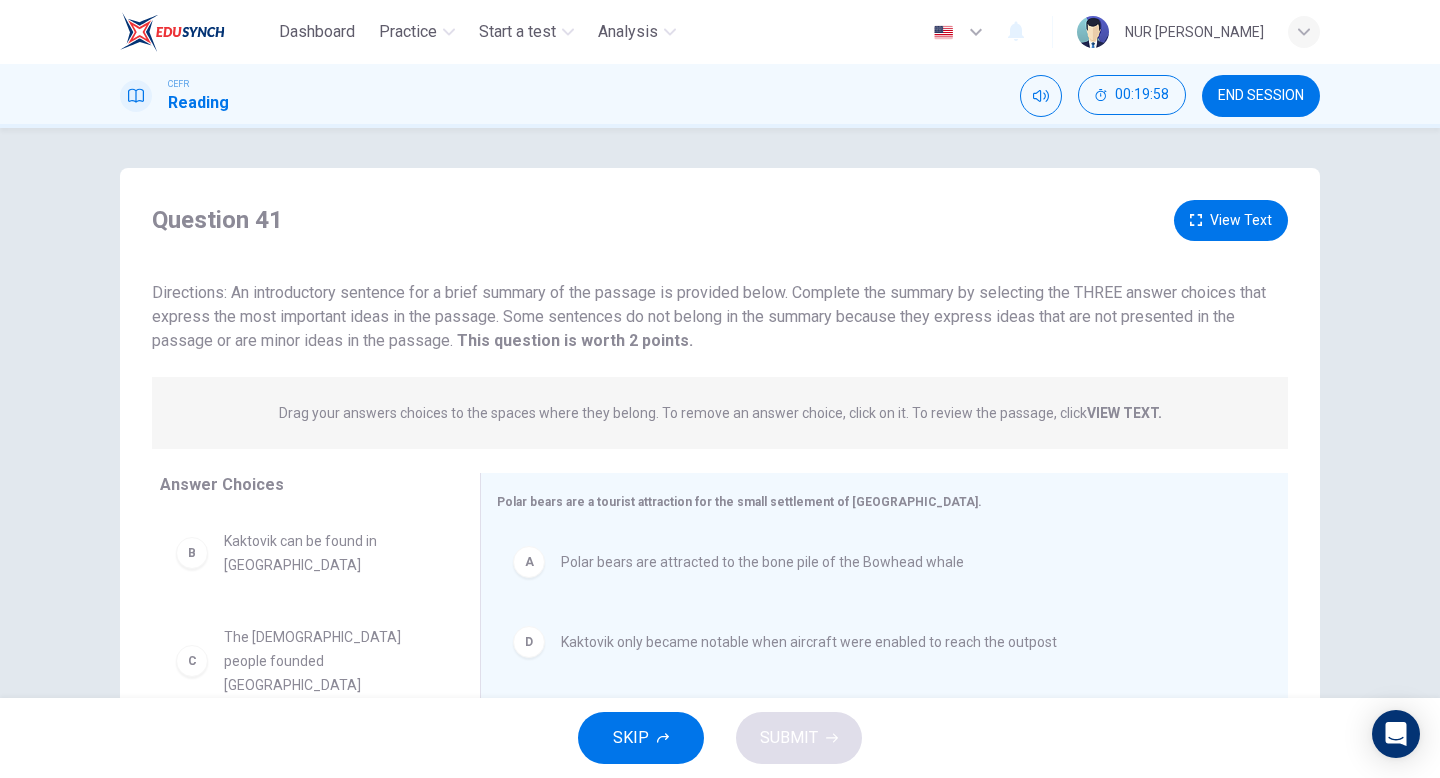 click on "View Text" at bounding box center [1231, 220] 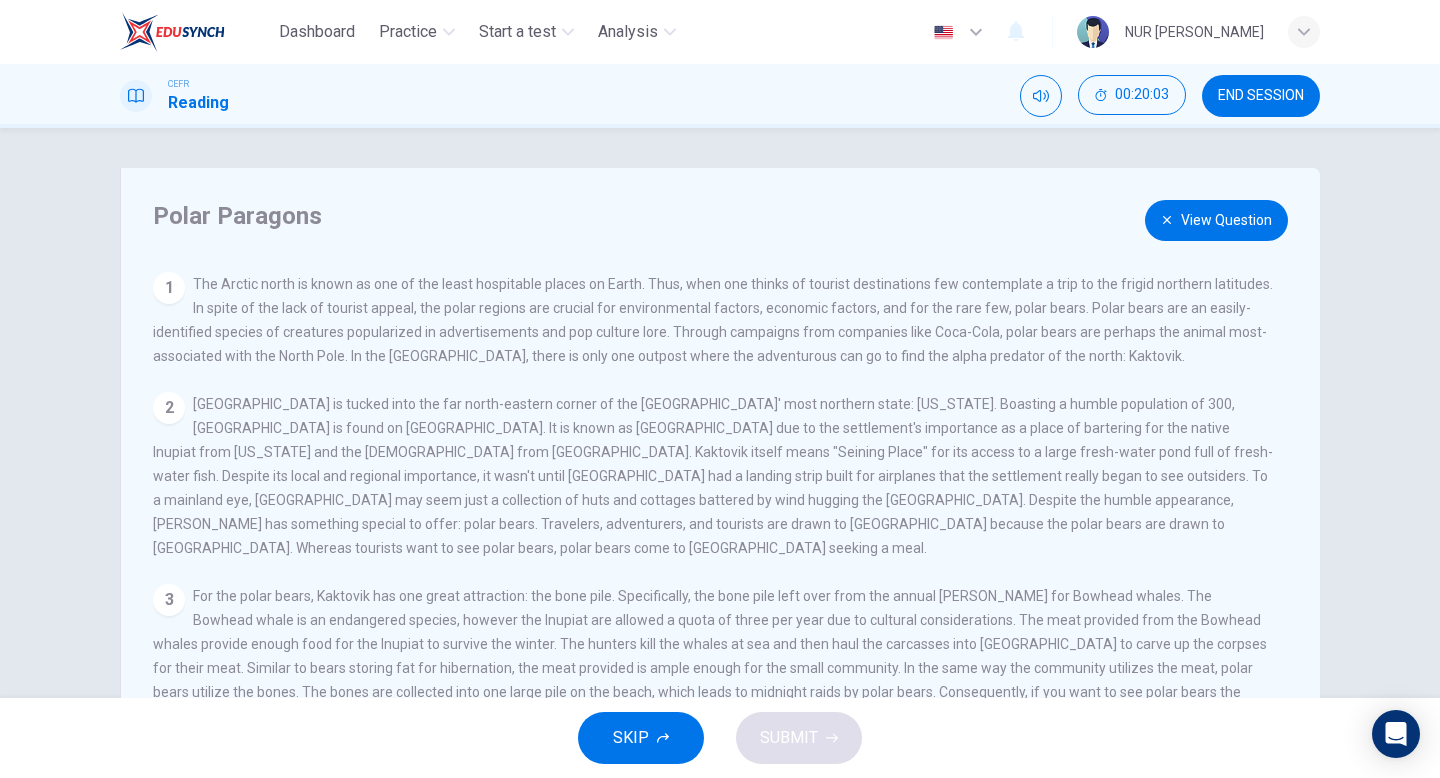 click on "View Question" at bounding box center (1216, 220) 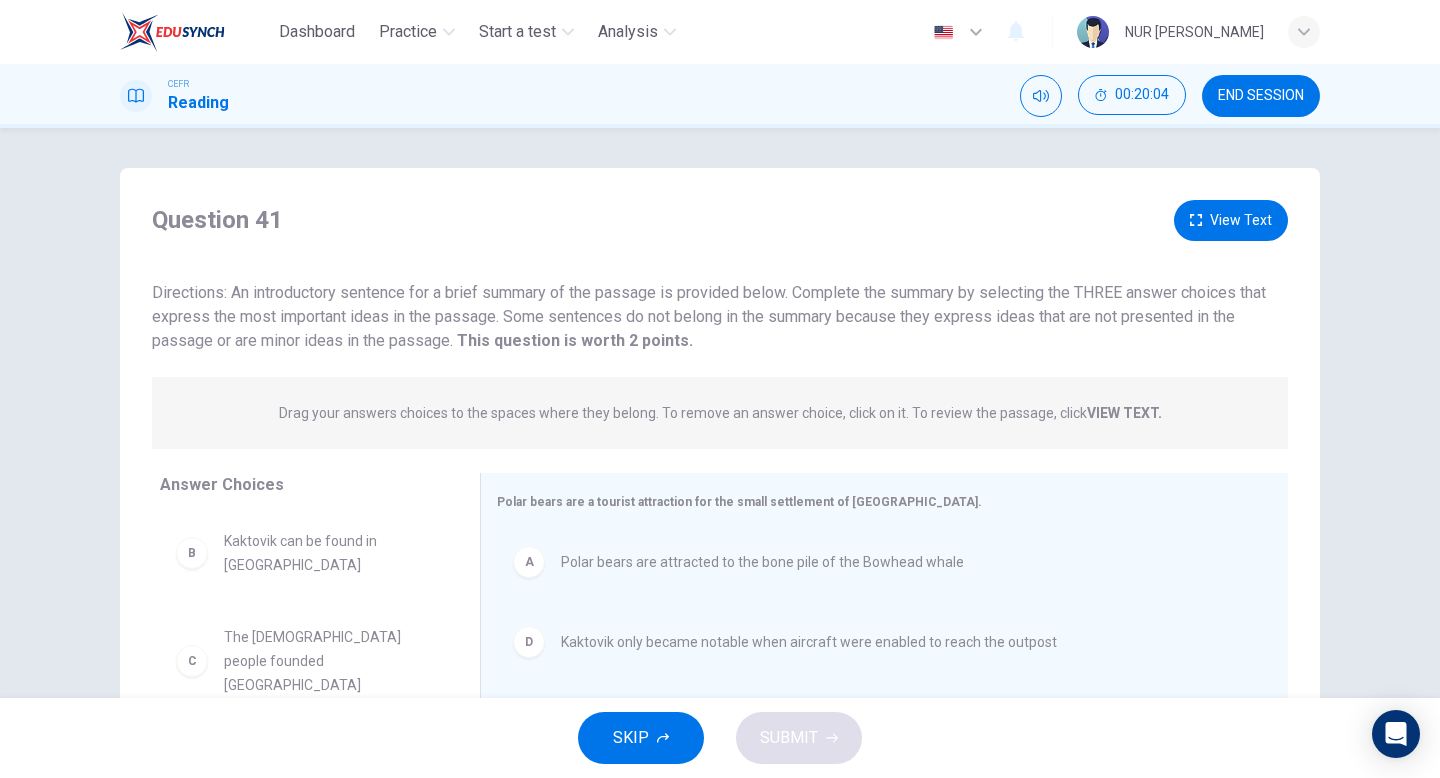 scroll, scrollTop: 52, scrollLeft: 0, axis: vertical 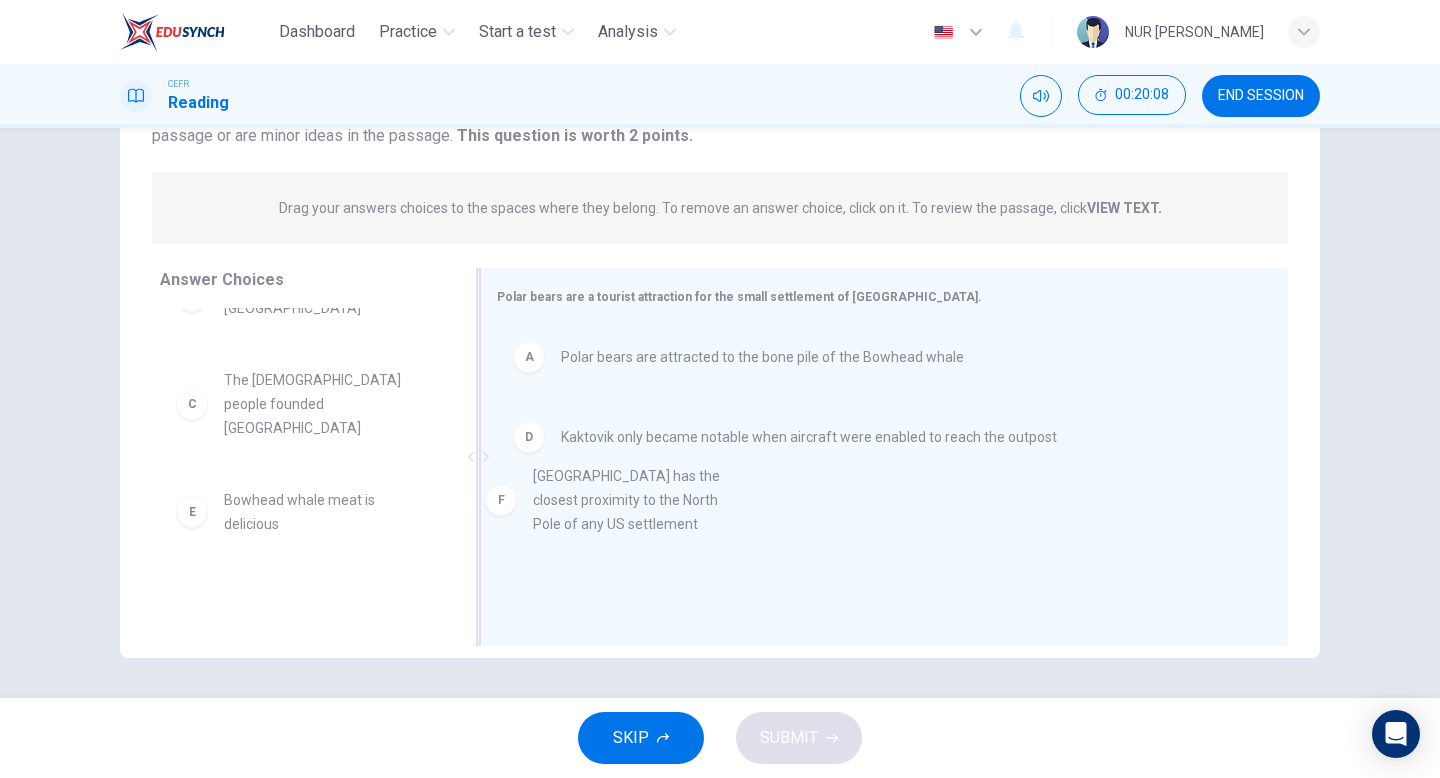 drag, startPoint x: 347, startPoint y: 590, endPoint x: 672, endPoint y: 529, distance: 330.67508 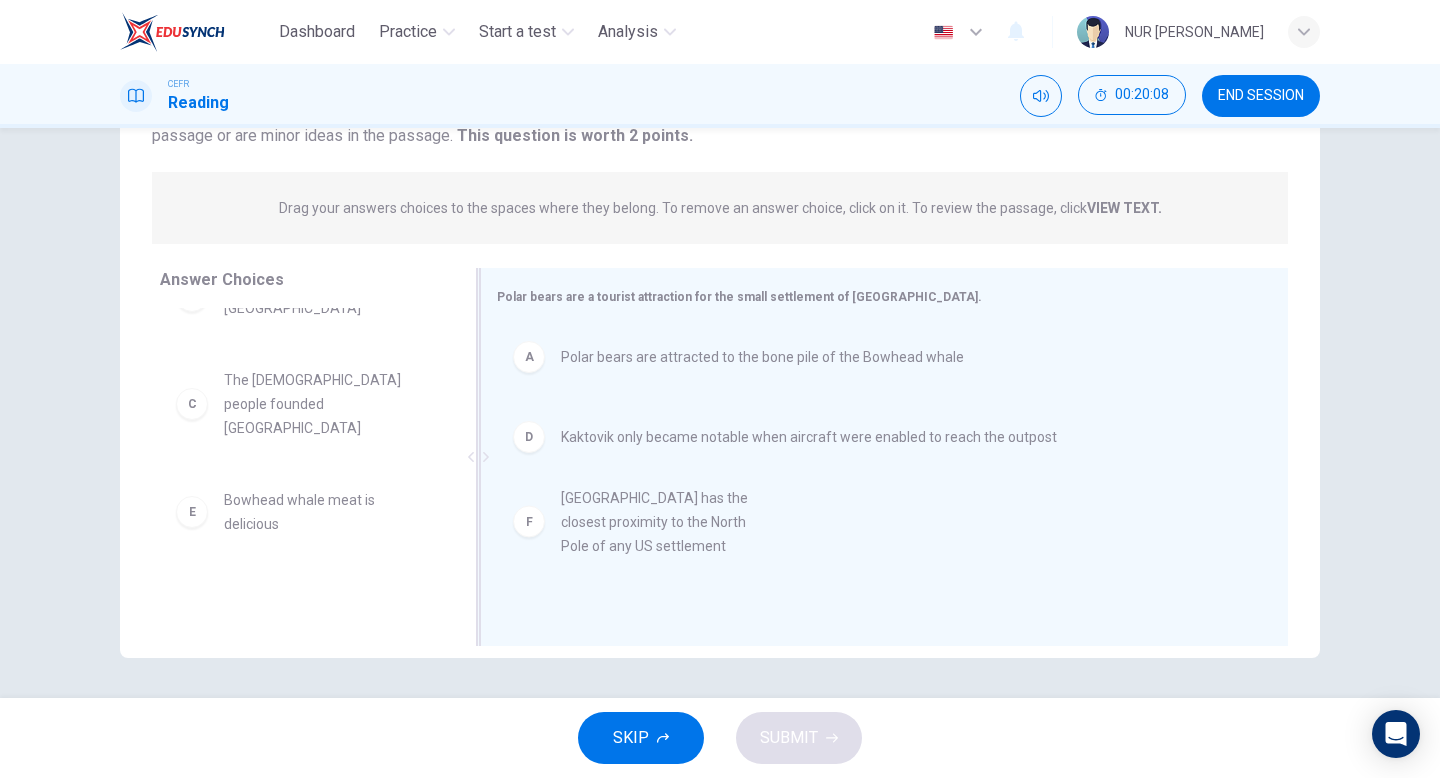 scroll, scrollTop: 0, scrollLeft: 0, axis: both 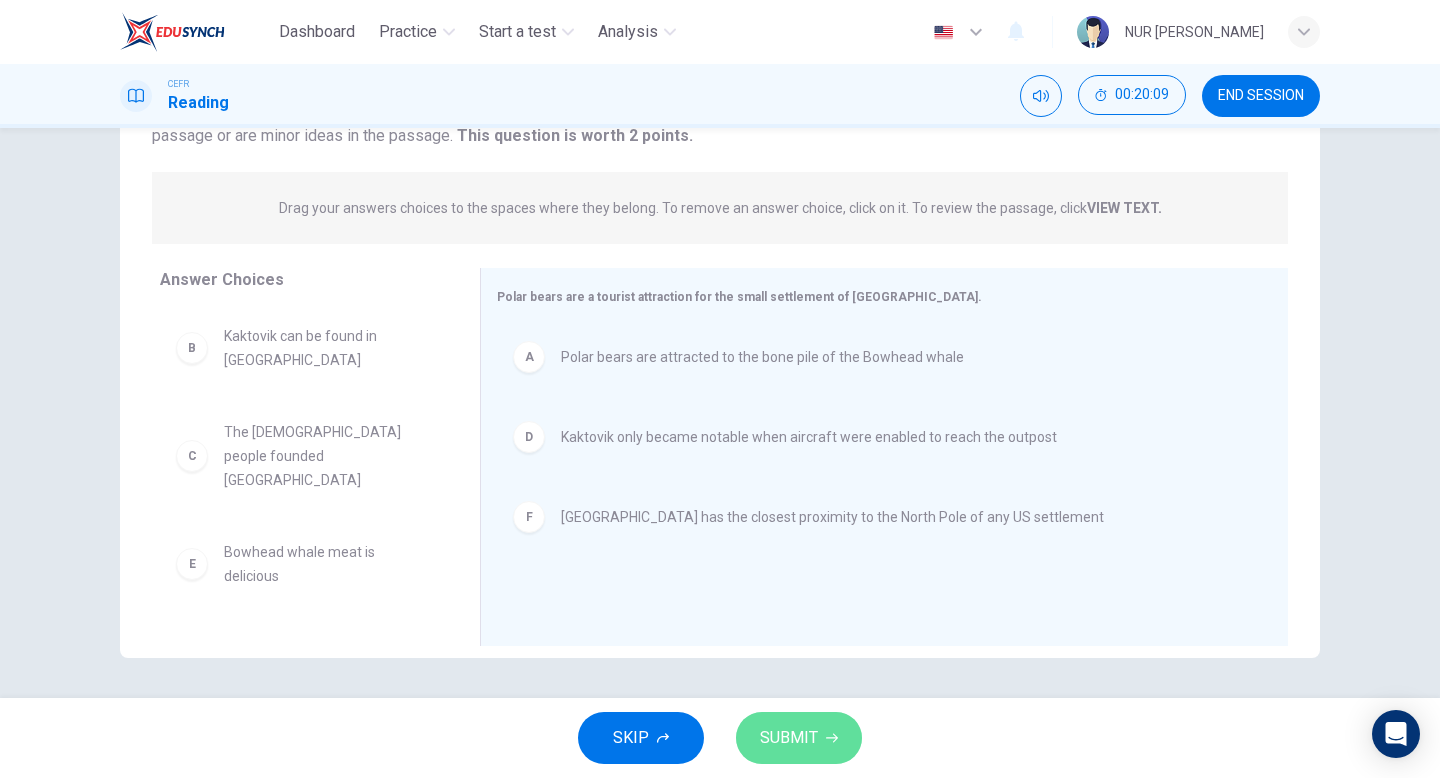 click on "SUBMIT" at bounding box center [789, 738] 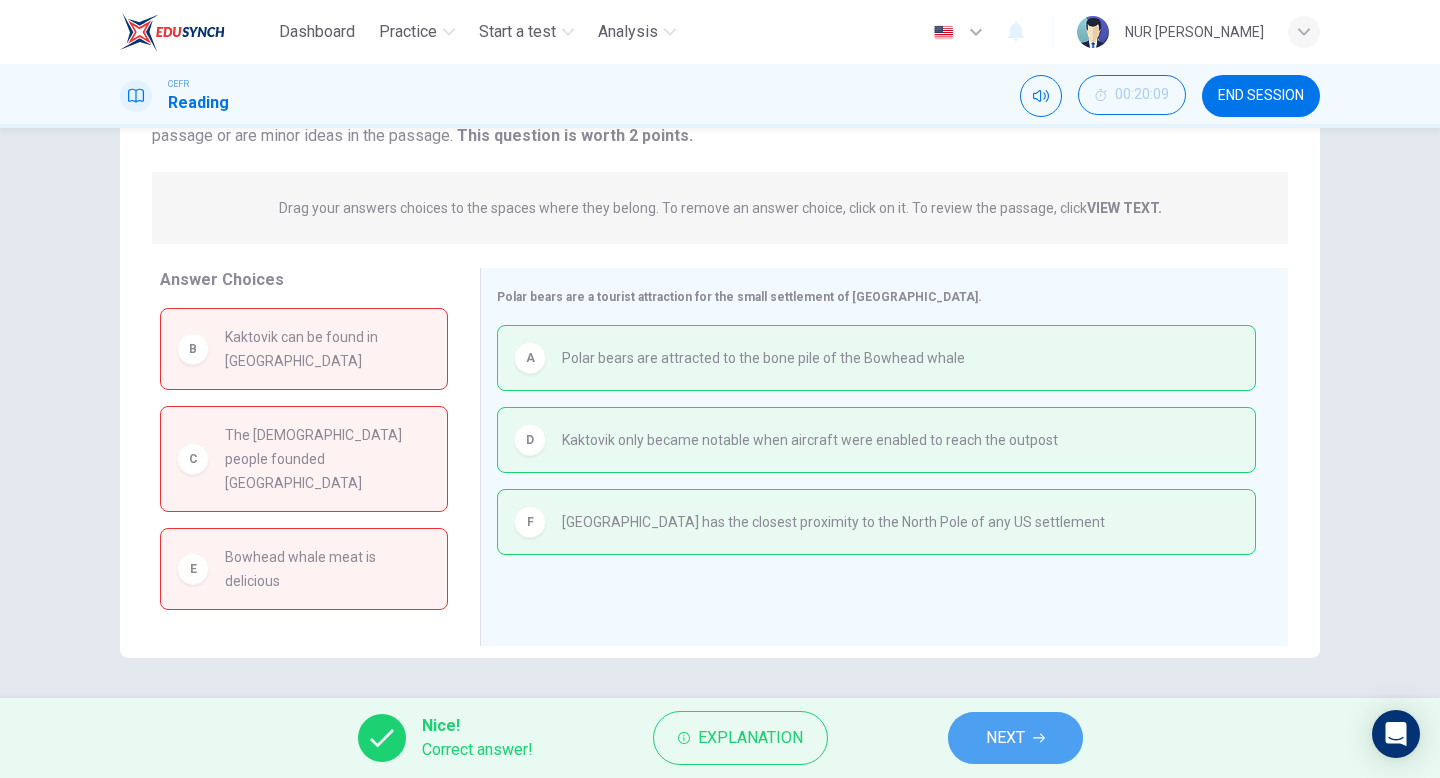 click on "NEXT" at bounding box center (1005, 738) 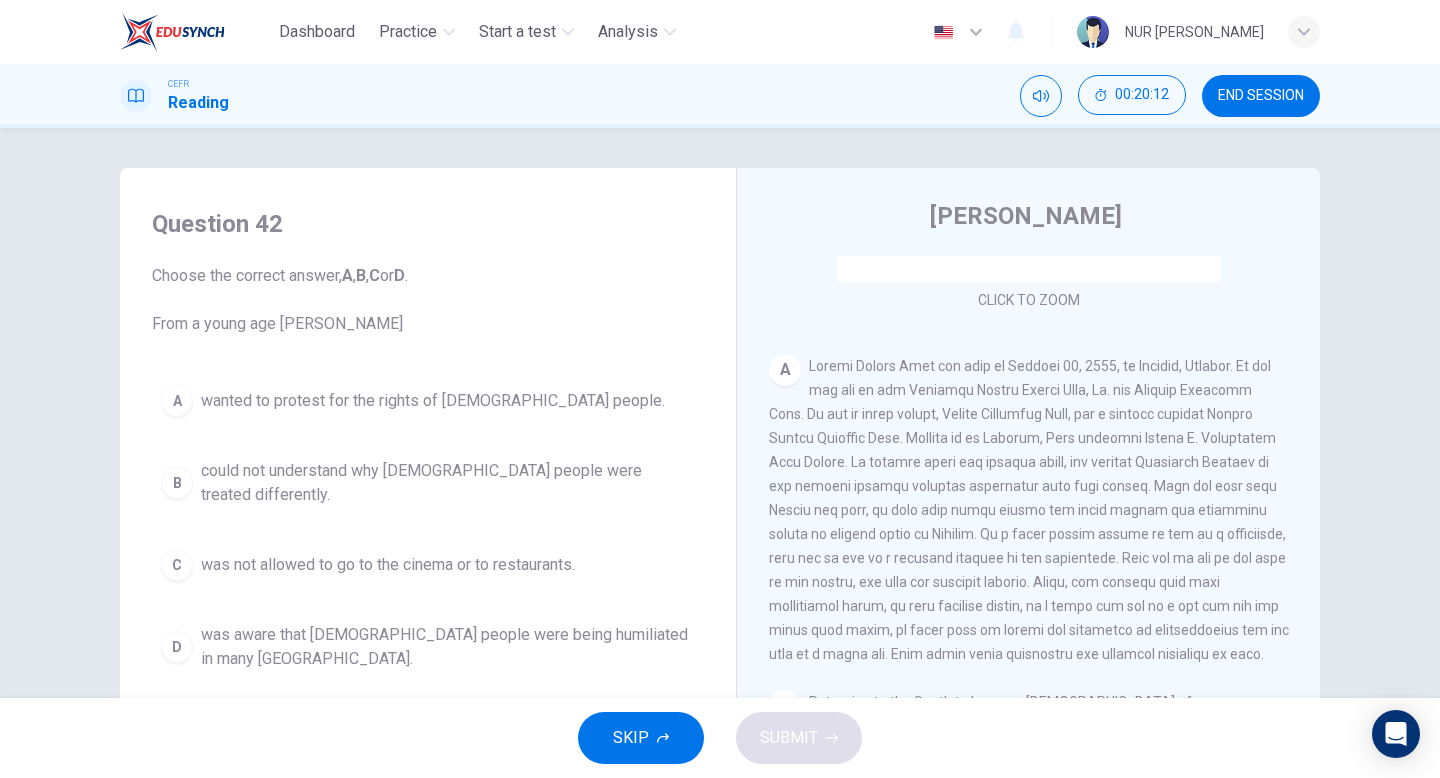 scroll, scrollTop: 329, scrollLeft: 0, axis: vertical 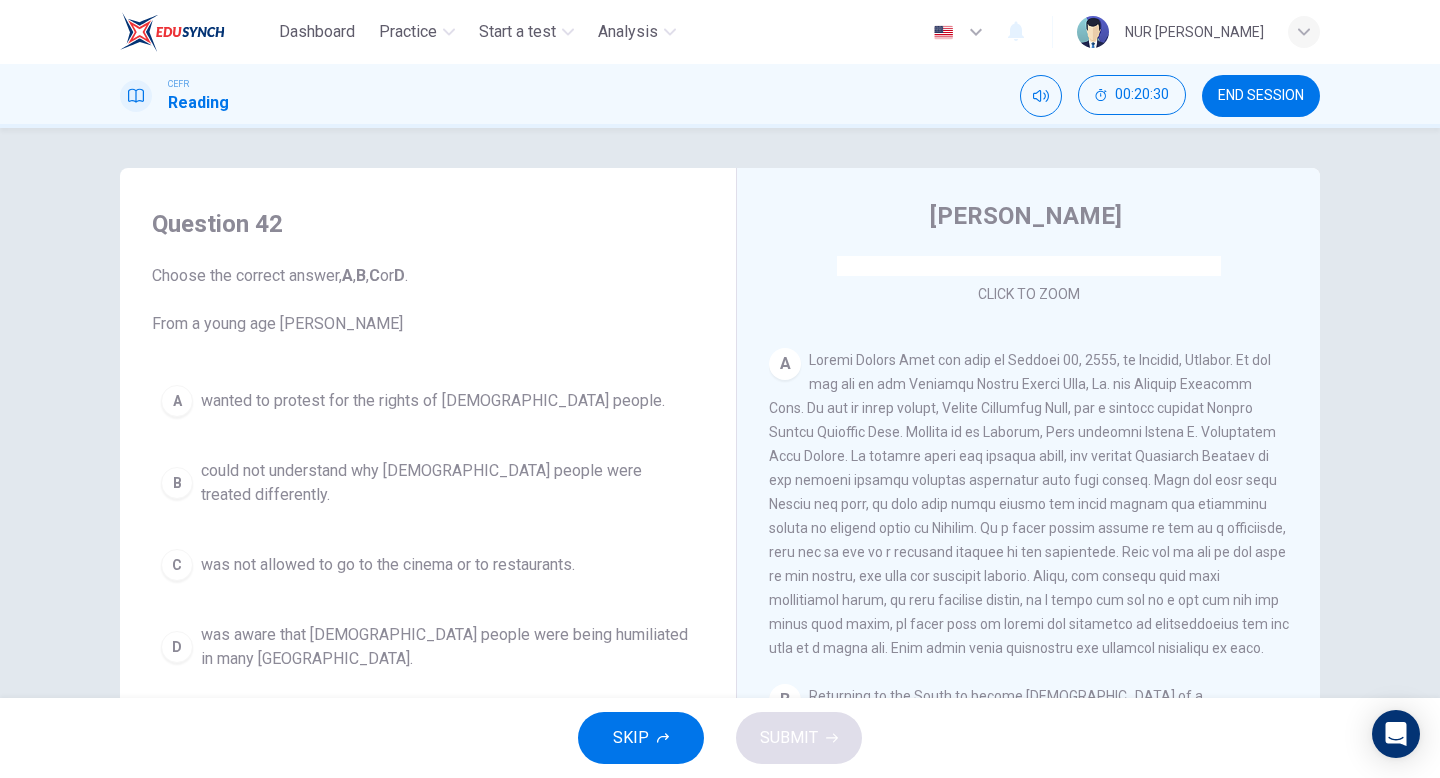 click on "could not understand why [DEMOGRAPHIC_DATA] people were treated differently." at bounding box center [448, 483] 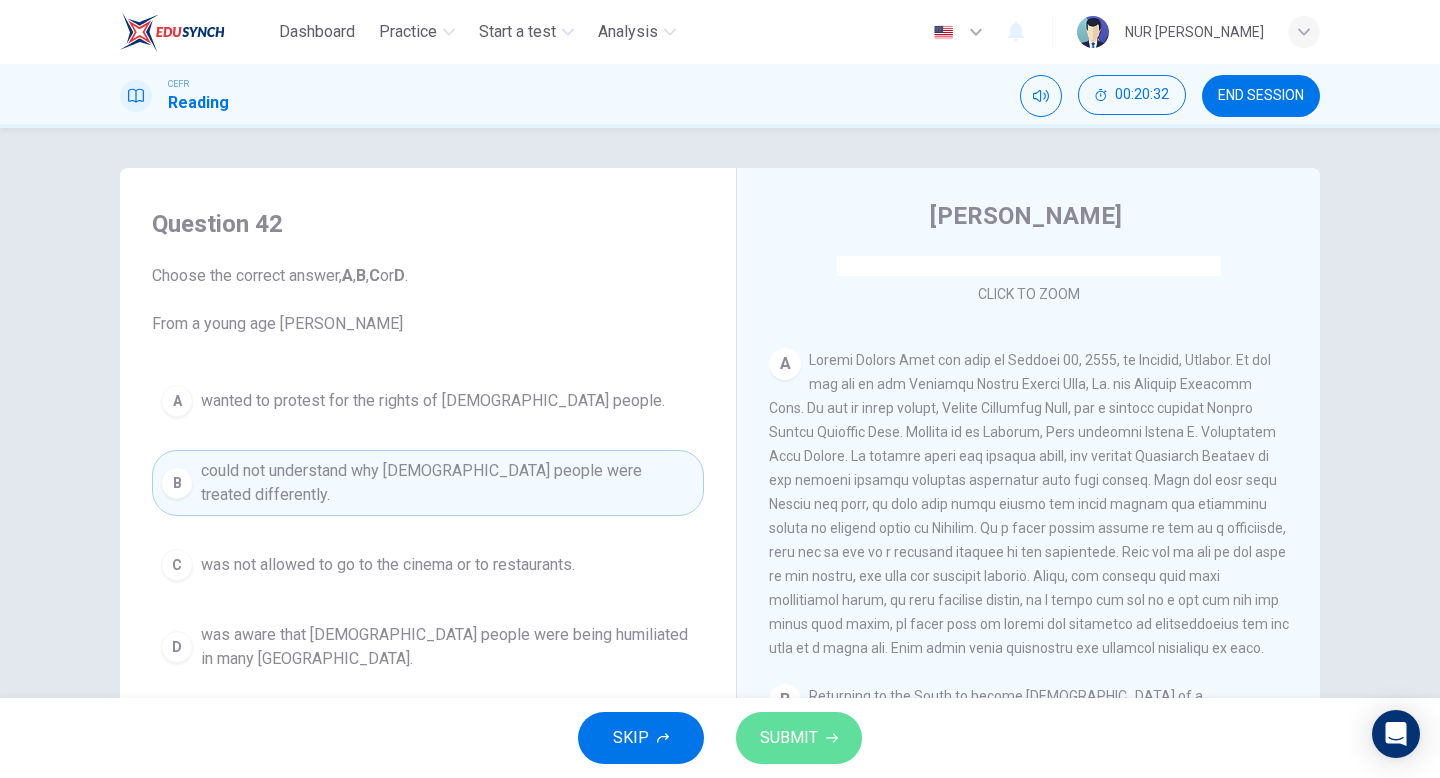 click on "SUBMIT" at bounding box center (799, 738) 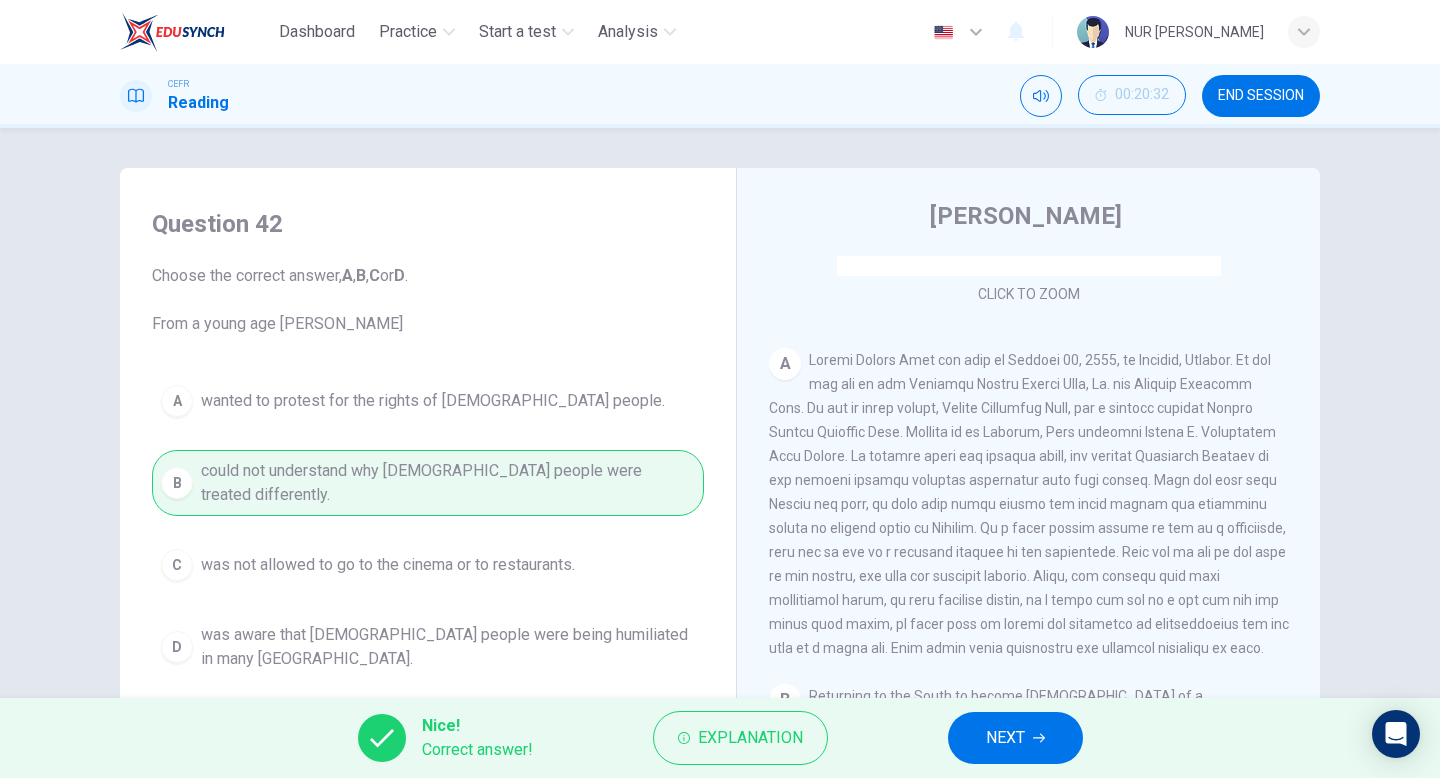 click on "NEXT" at bounding box center [1005, 738] 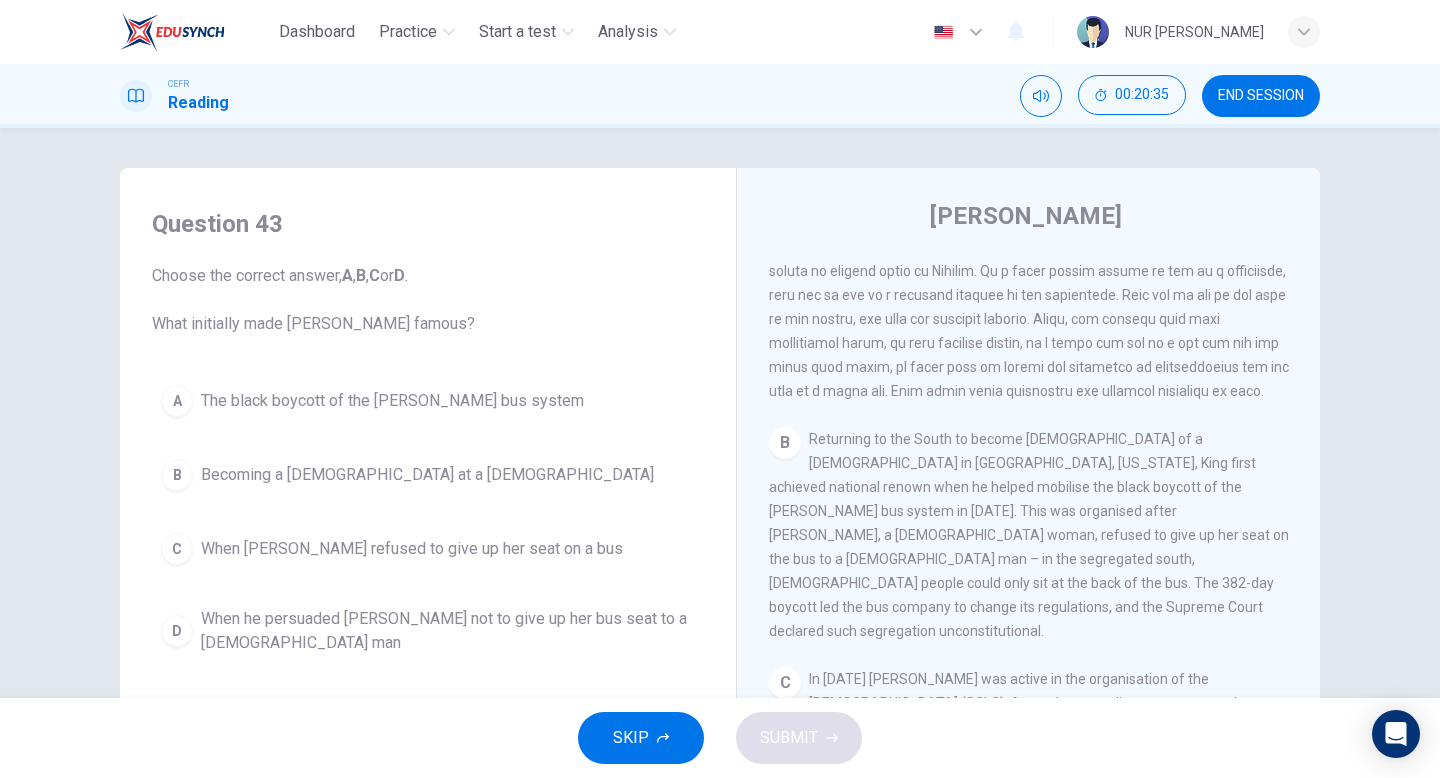 scroll, scrollTop: 615, scrollLeft: 0, axis: vertical 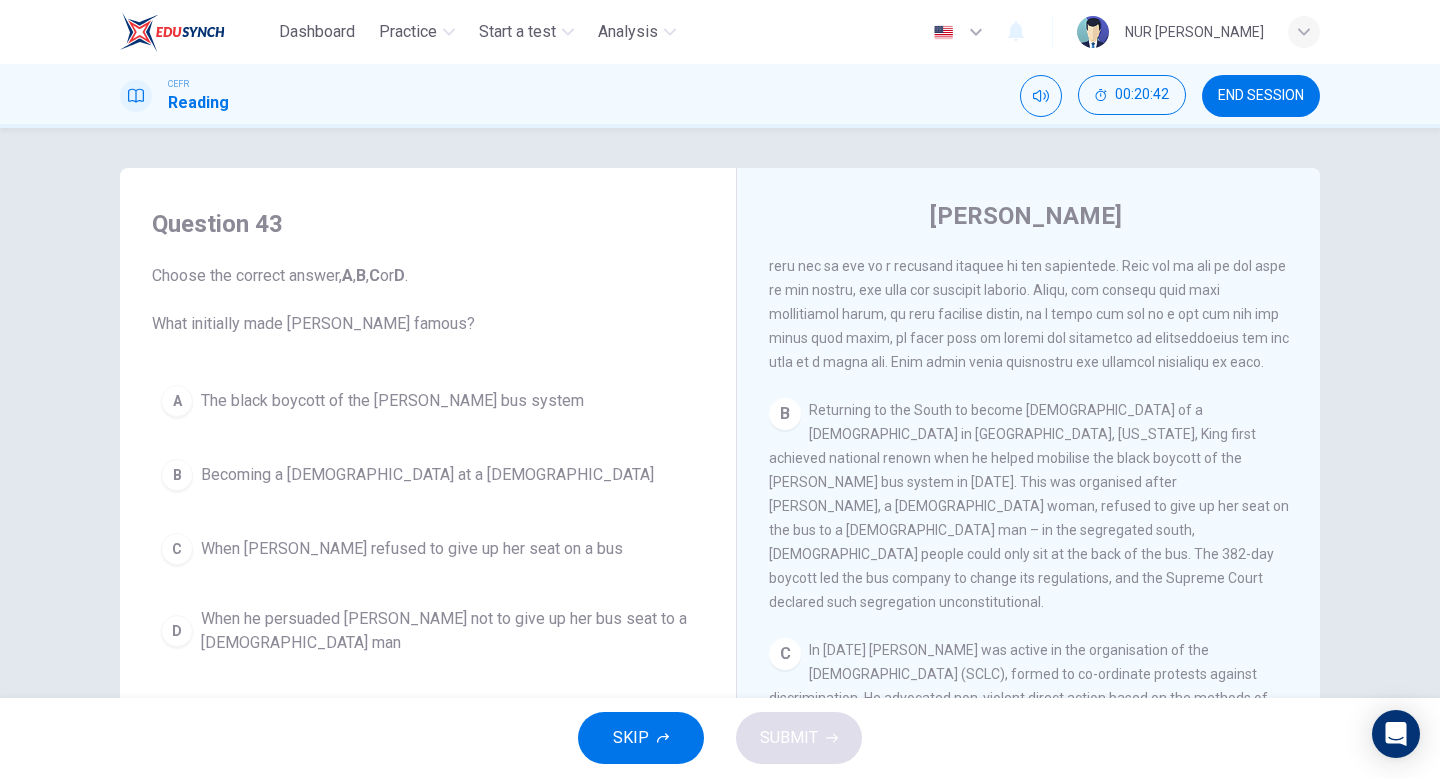 click on "Returning to the South to become [DEMOGRAPHIC_DATA] of a [DEMOGRAPHIC_DATA] in [GEOGRAPHIC_DATA], [US_STATE], King first achieved national renown when he helped mobilise the black boycott of the [PERSON_NAME] bus system in [DATE]. This was organised after [PERSON_NAME], a [DEMOGRAPHIC_DATA] woman, refused to give up her seat on the bus to a [DEMOGRAPHIC_DATA] man – in the segregated south, [DEMOGRAPHIC_DATA] people could only sit at the back of the bus. The 382-day boycott led the bus company to change its regulations, and the Supreme Court declared such segregation unconstitutional." at bounding box center (1029, 506) 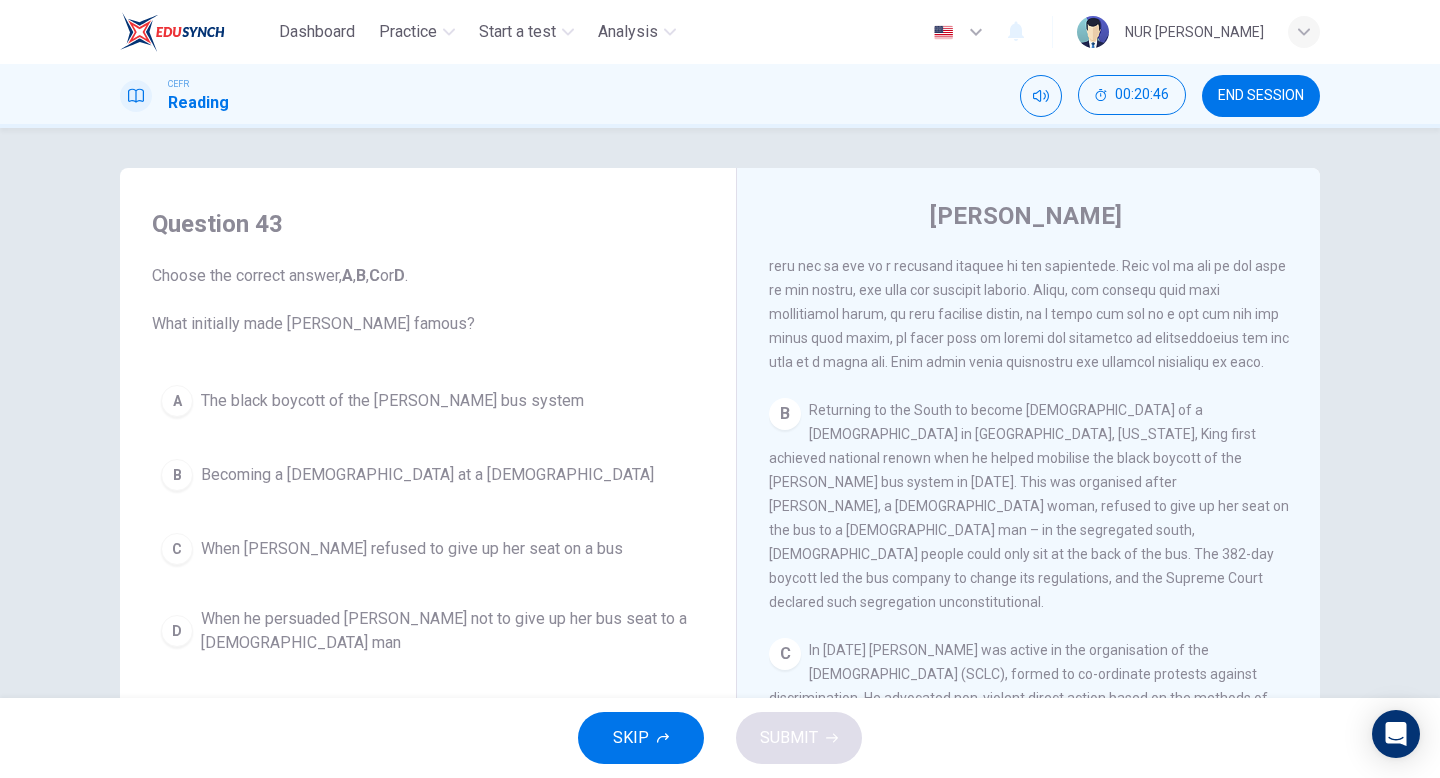 scroll, scrollTop: 608, scrollLeft: 0, axis: vertical 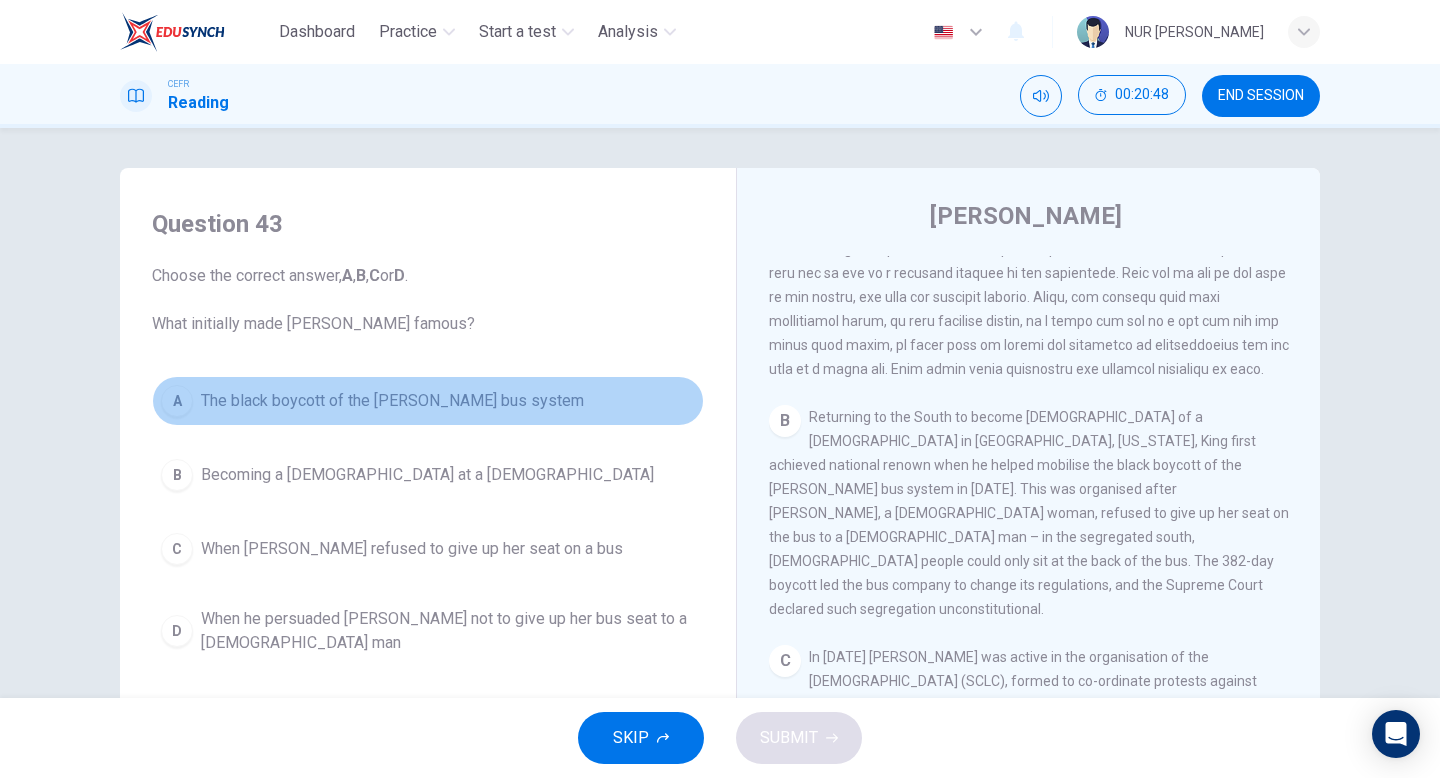 click on "The black boycott of the [PERSON_NAME] bus system" at bounding box center (392, 401) 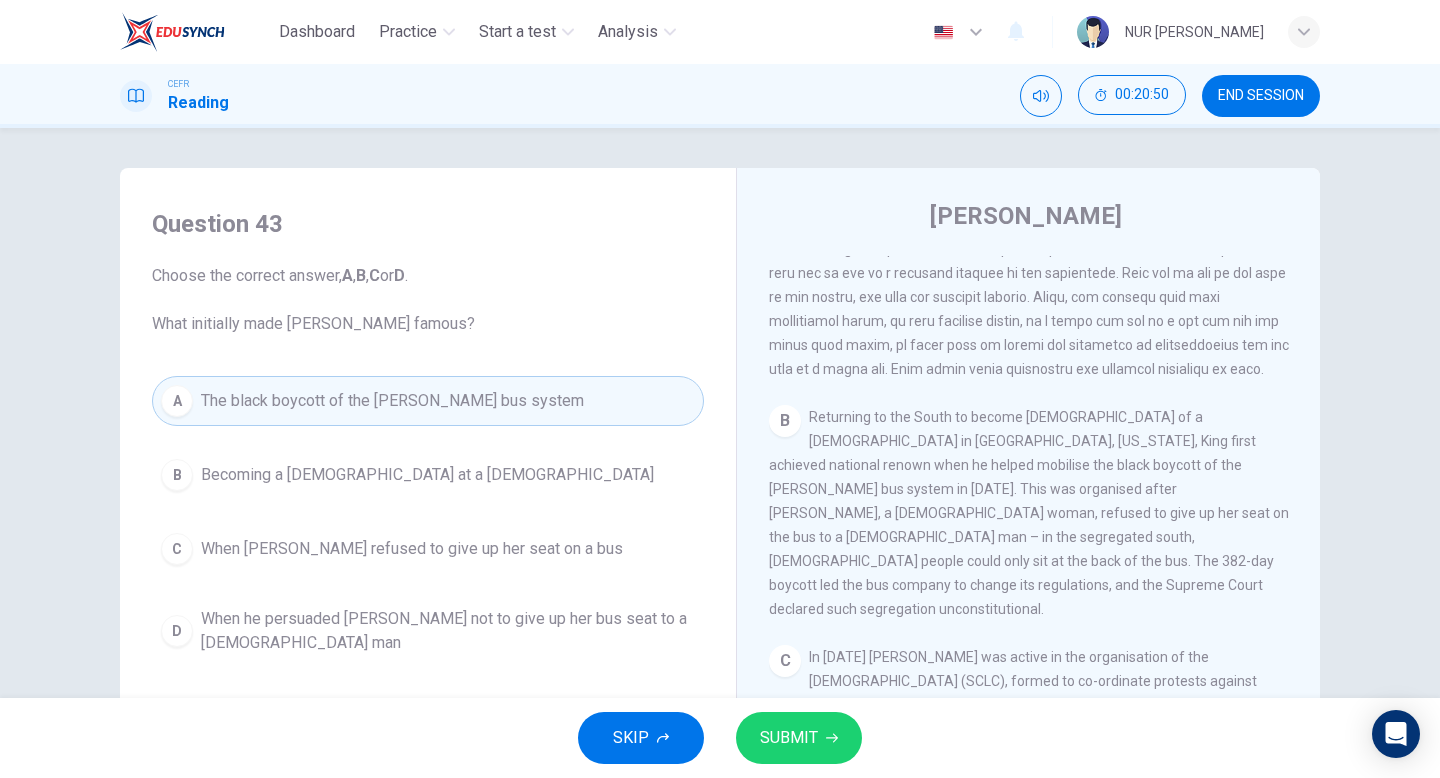 click on "C In [DATE] King was active in the organisation of the [DEMOGRAPHIC_DATA] (SCLC), formed to co-ordinate protests against discrimination. He advocated non-violent direct action based on the methods of [PERSON_NAME], who led protests against British rule in [GEOGRAPHIC_DATA] culminating in [GEOGRAPHIC_DATA]’s independence in [DATE]. In [DATE], [PERSON_NAME] led mass protests against discriminatory practices in [GEOGRAPHIC_DATA], [US_STATE], where the [DEMOGRAPHIC_DATA] population were violently resisting desegregation. The city was dubbed ‘Bombingham’ as attacks against civil rights protesters increased, and [PERSON_NAME] was arrested and jailed for his part in the protests." at bounding box center [1029, 765] 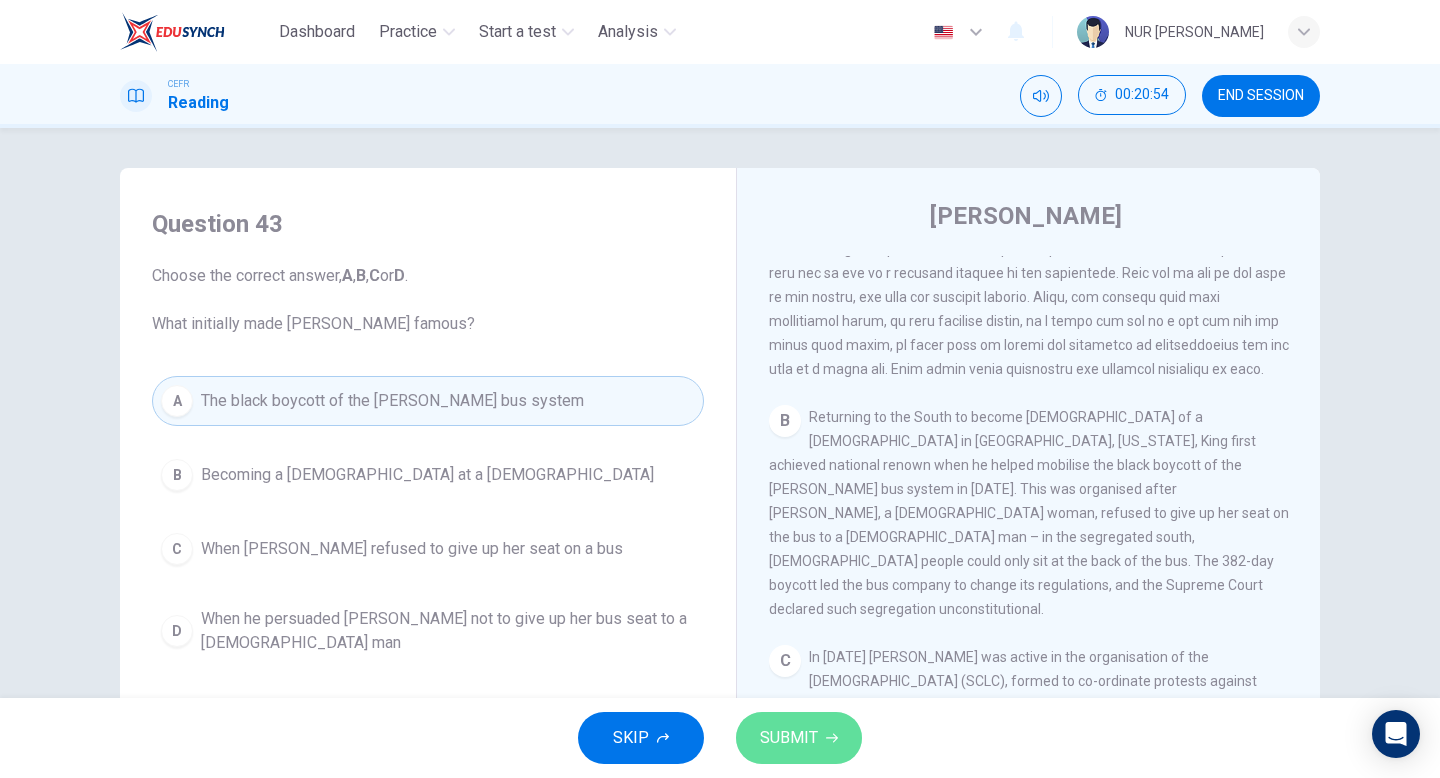 click on "SUBMIT" at bounding box center [799, 738] 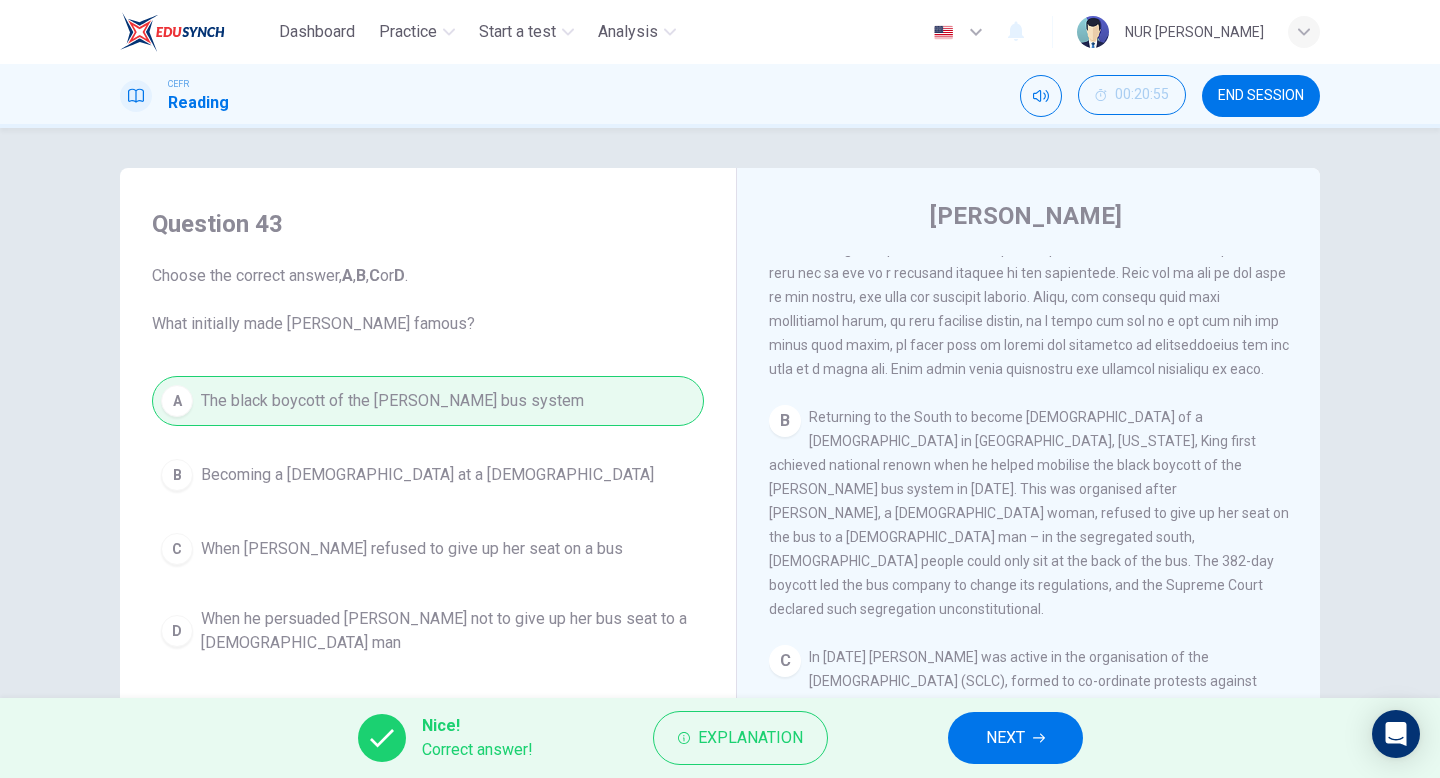 click on "NEXT" at bounding box center (1005, 738) 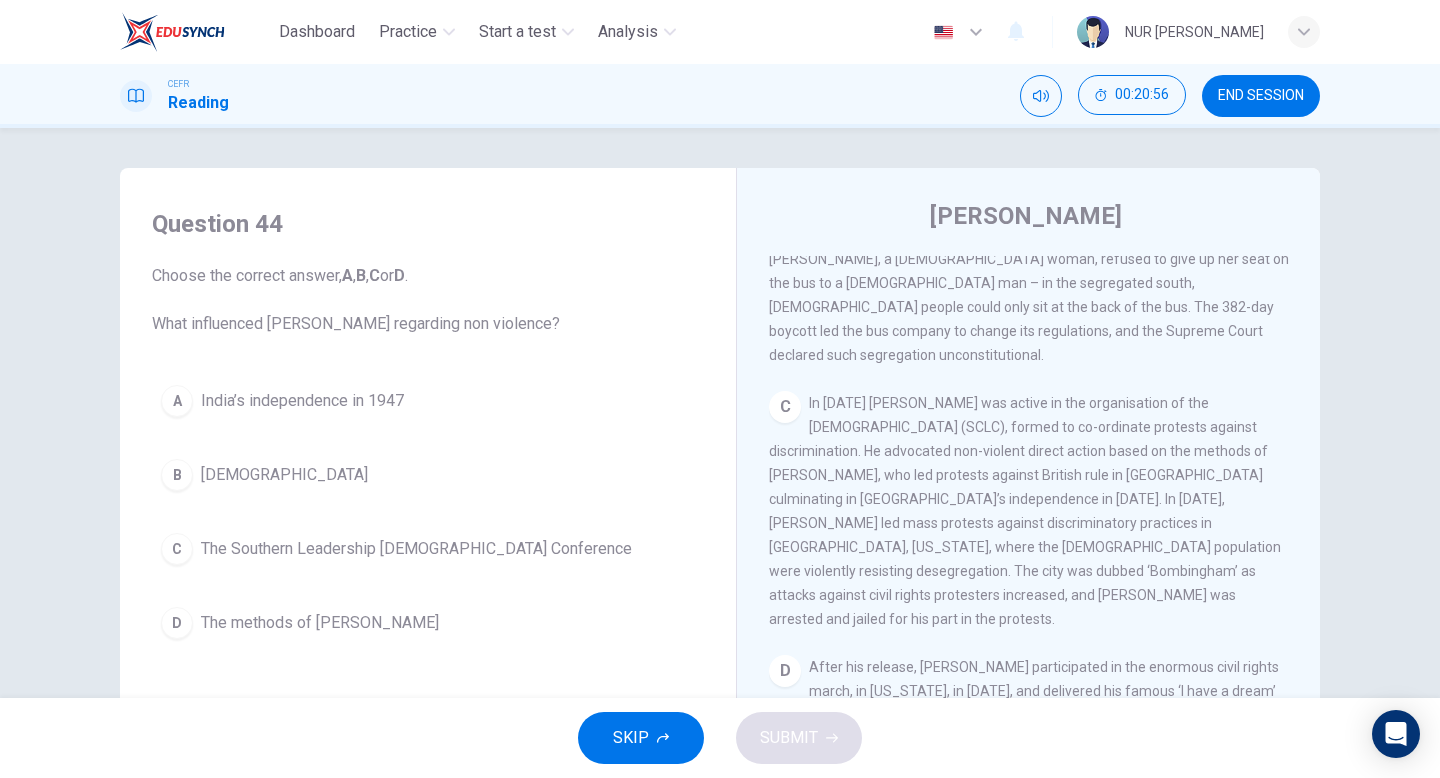 scroll, scrollTop: 855, scrollLeft: 0, axis: vertical 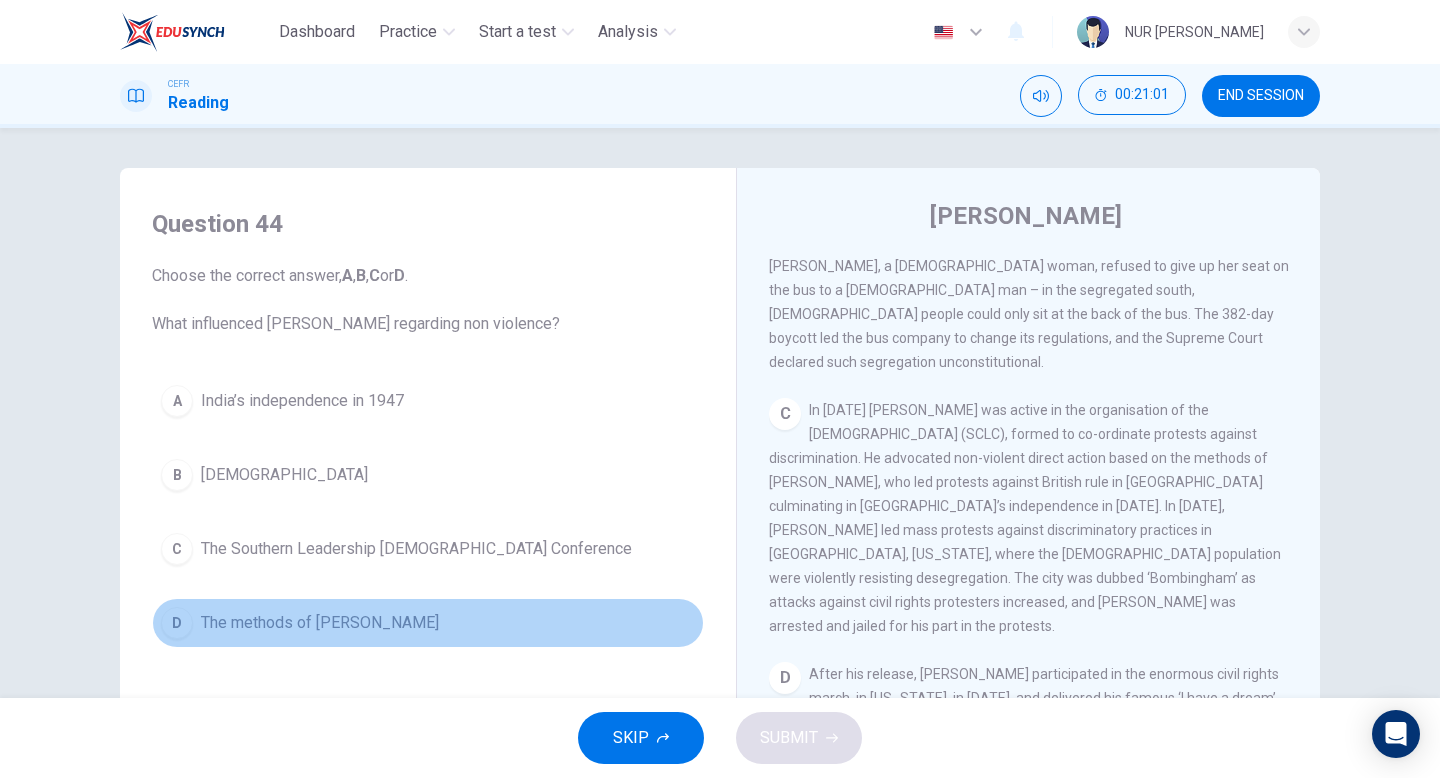 click on "The methods of [PERSON_NAME]" at bounding box center (320, 623) 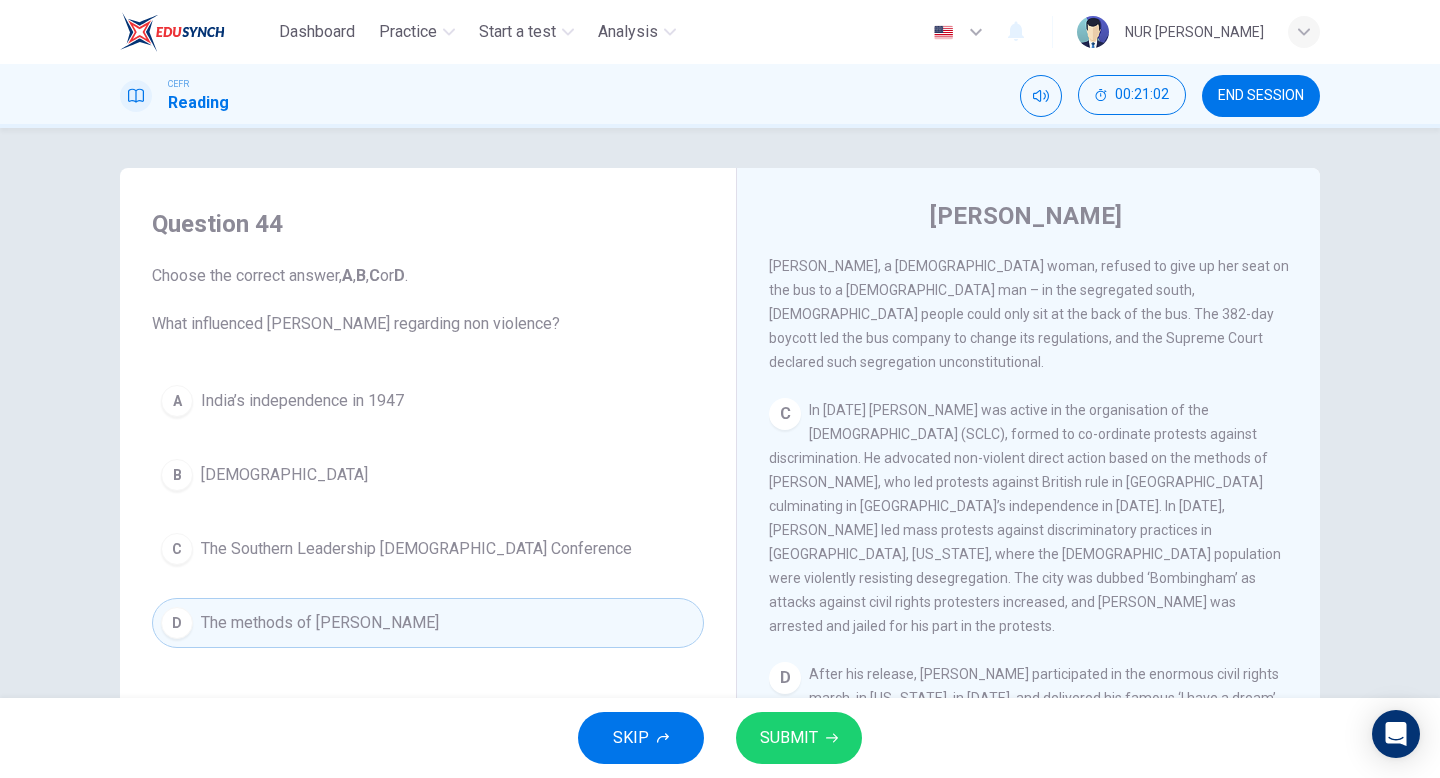 click on "SUBMIT" at bounding box center (799, 738) 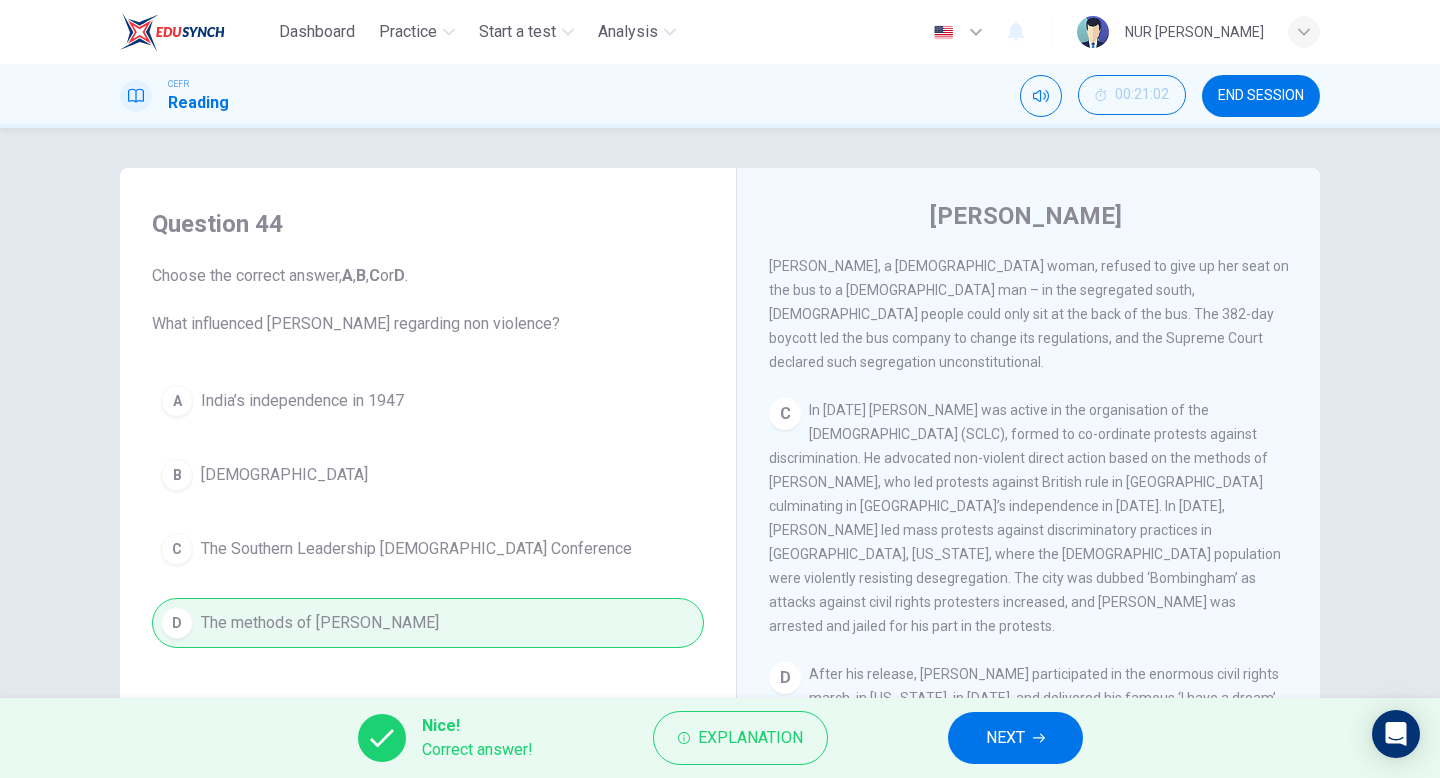 click on "NEXT" at bounding box center (1005, 738) 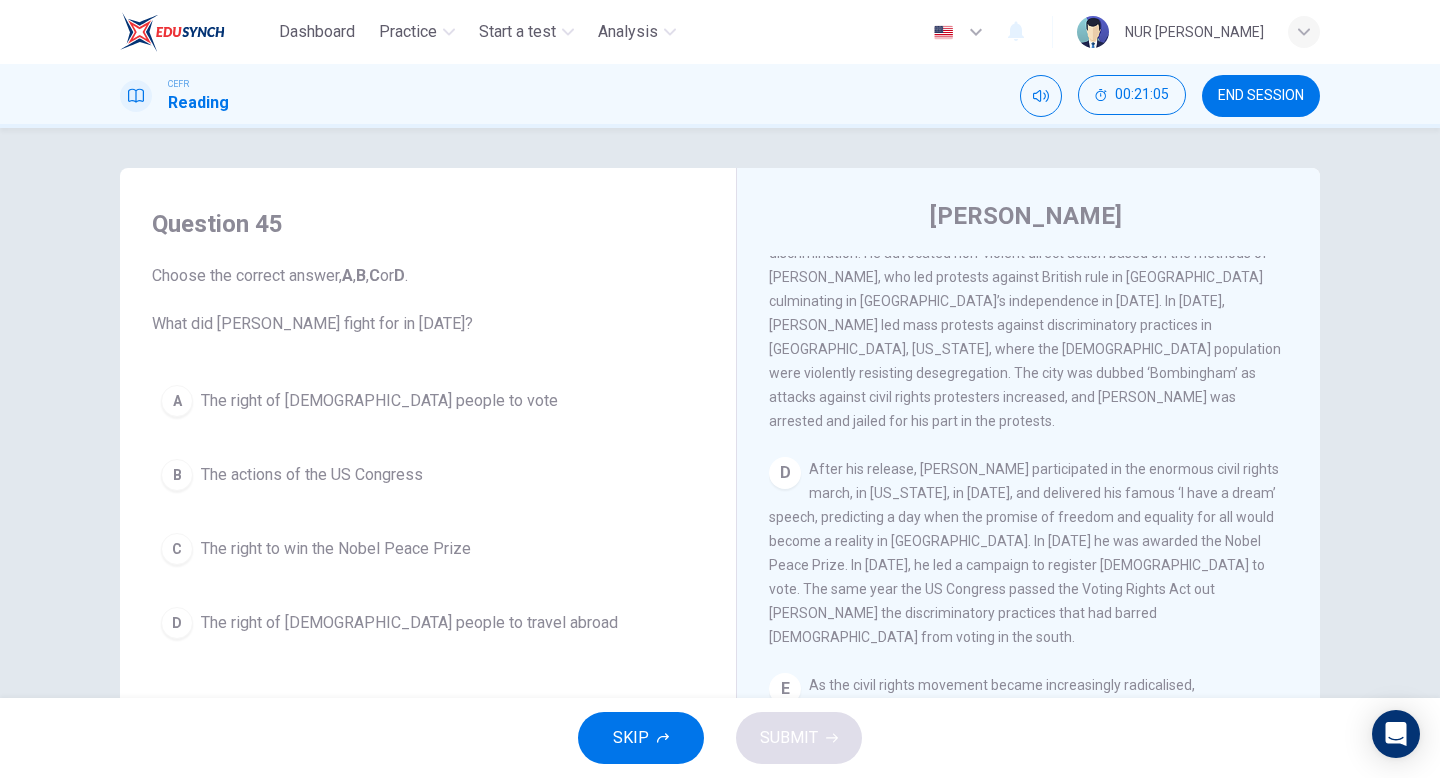 scroll, scrollTop: 1061, scrollLeft: 0, axis: vertical 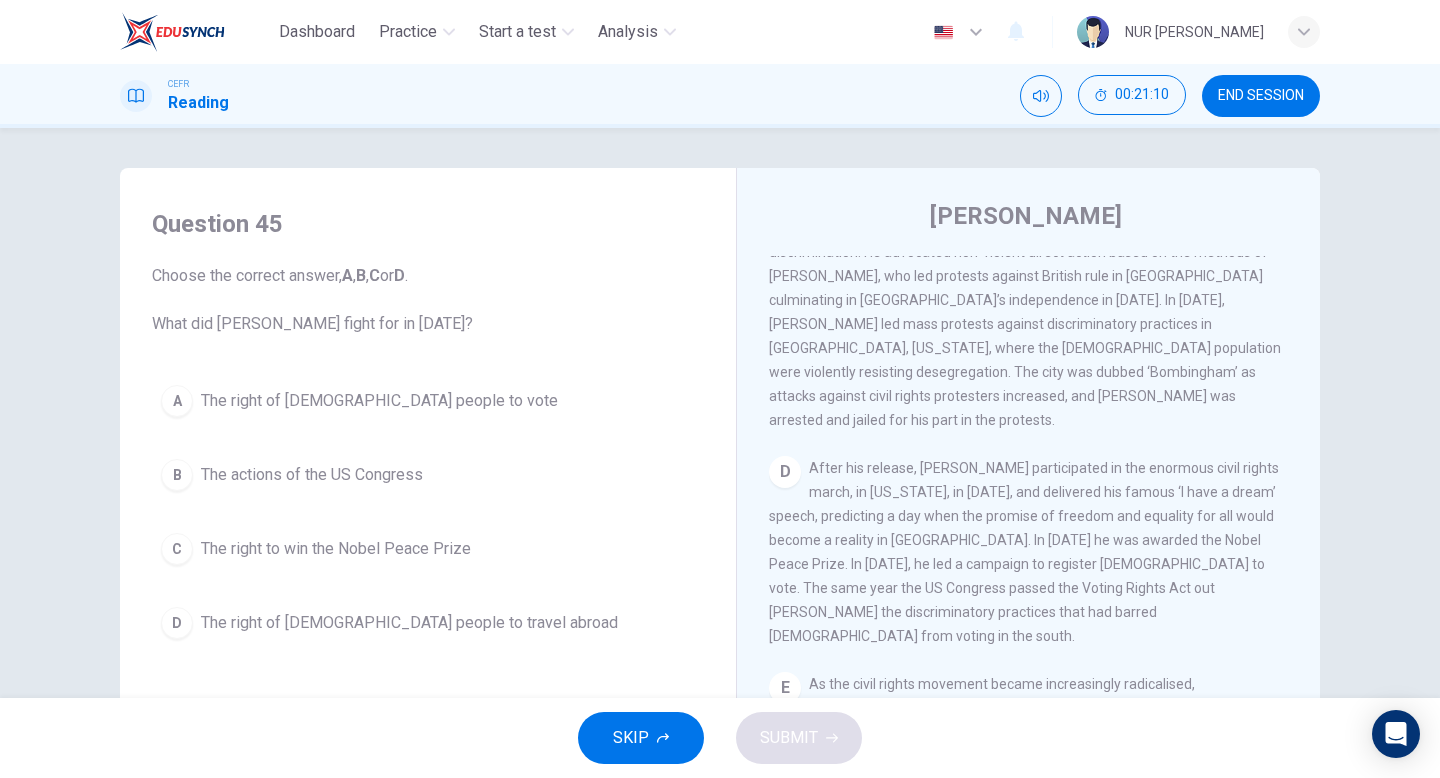 click on "The right of [DEMOGRAPHIC_DATA] people to vote" at bounding box center (379, 401) 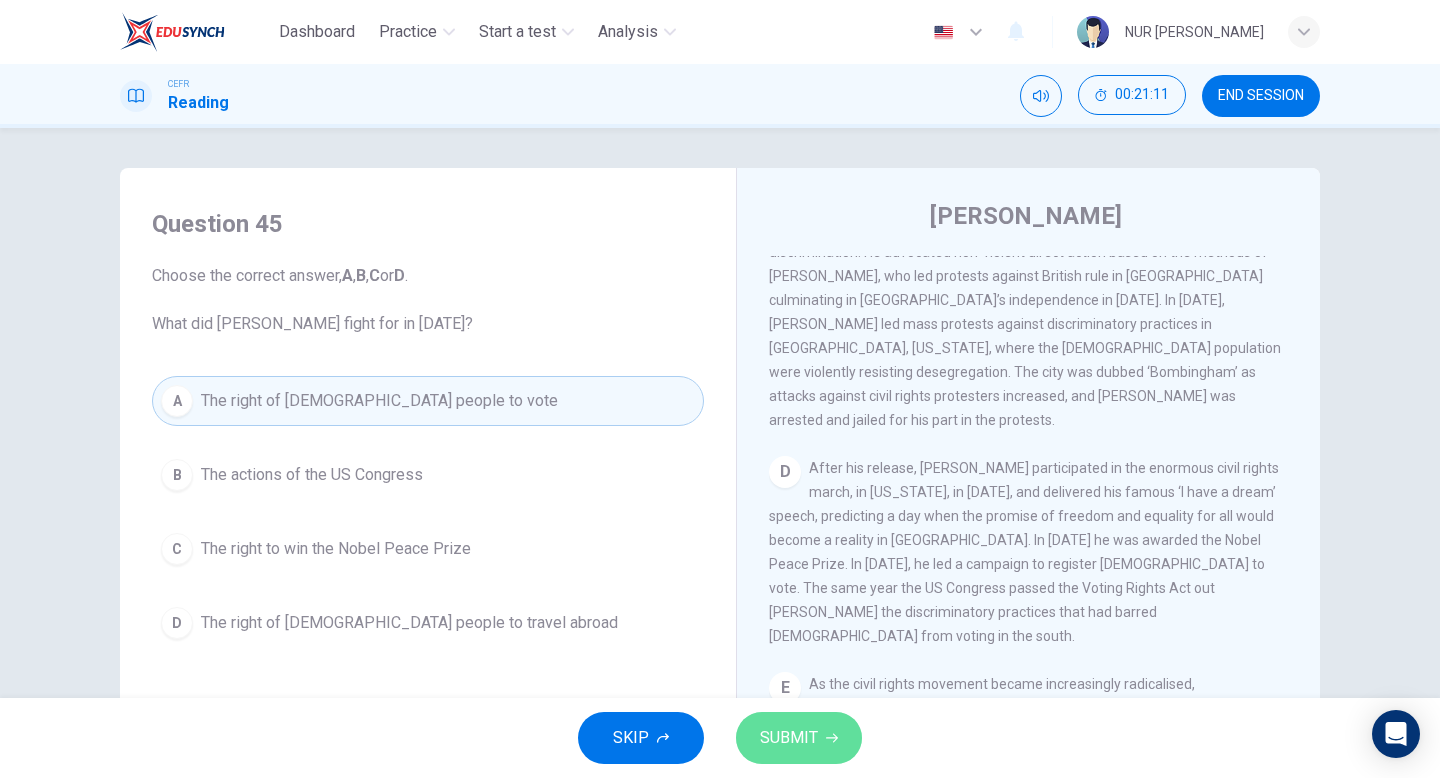 click on "SUBMIT" at bounding box center [799, 738] 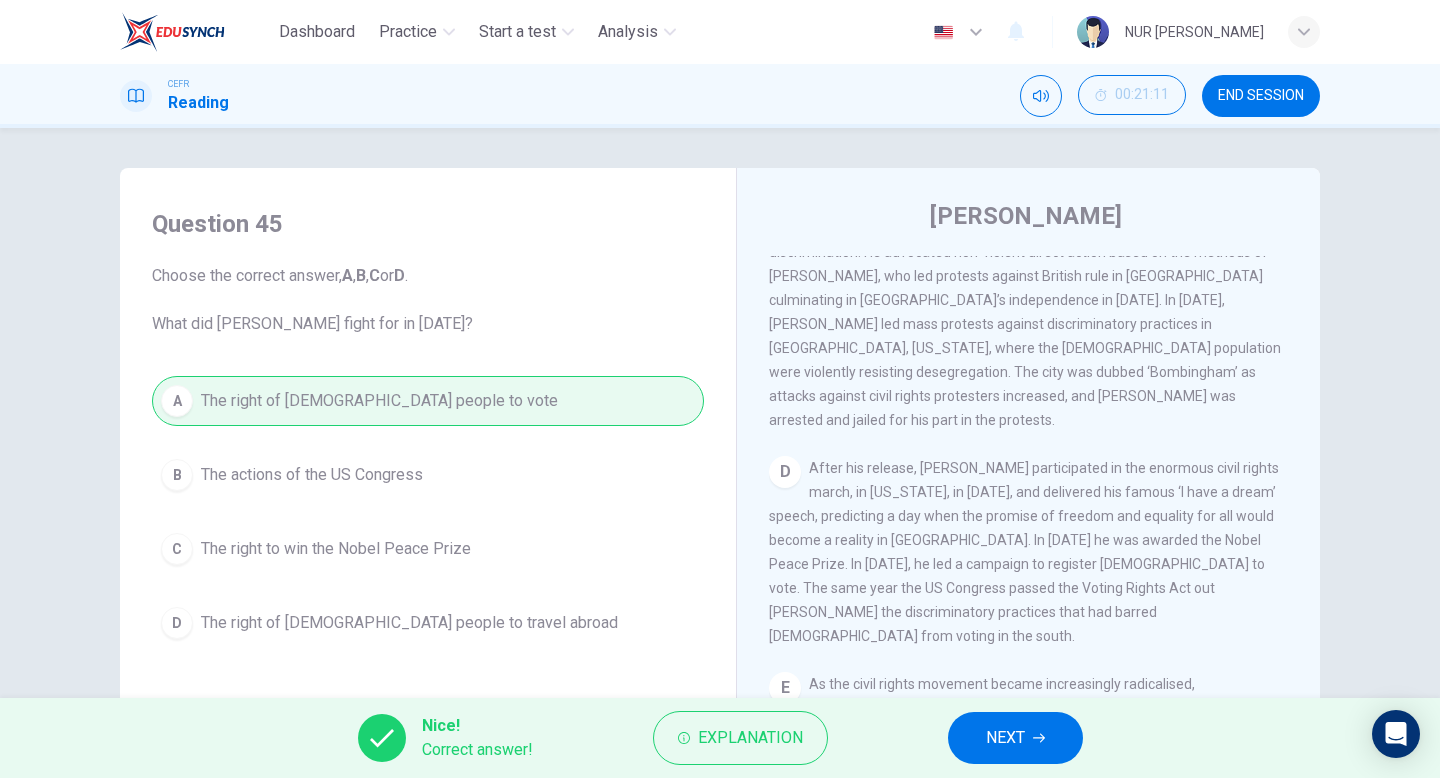 click on "NEXT" at bounding box center (1005, 738) 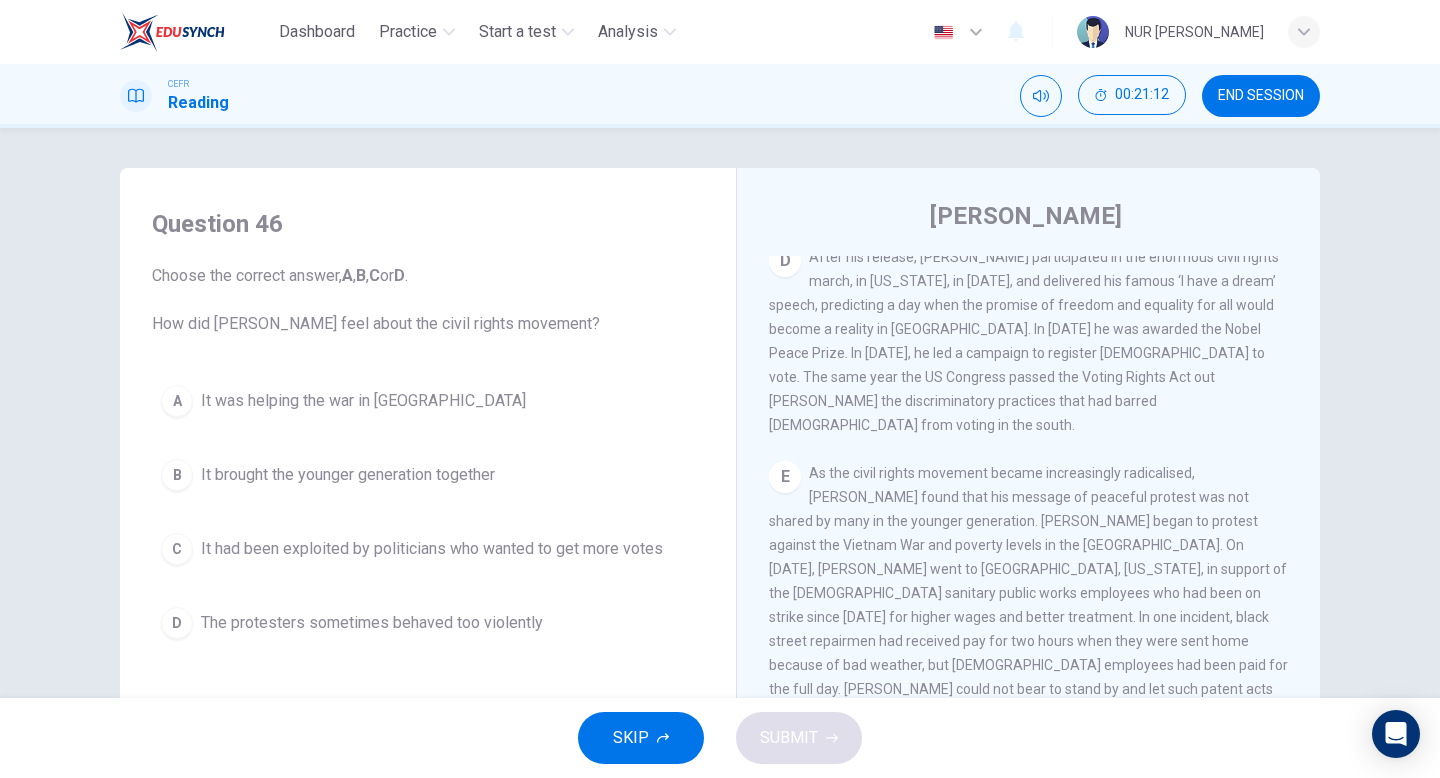 scroll, scrollTop: 1283, scrollLeft: 0, axis: vertical 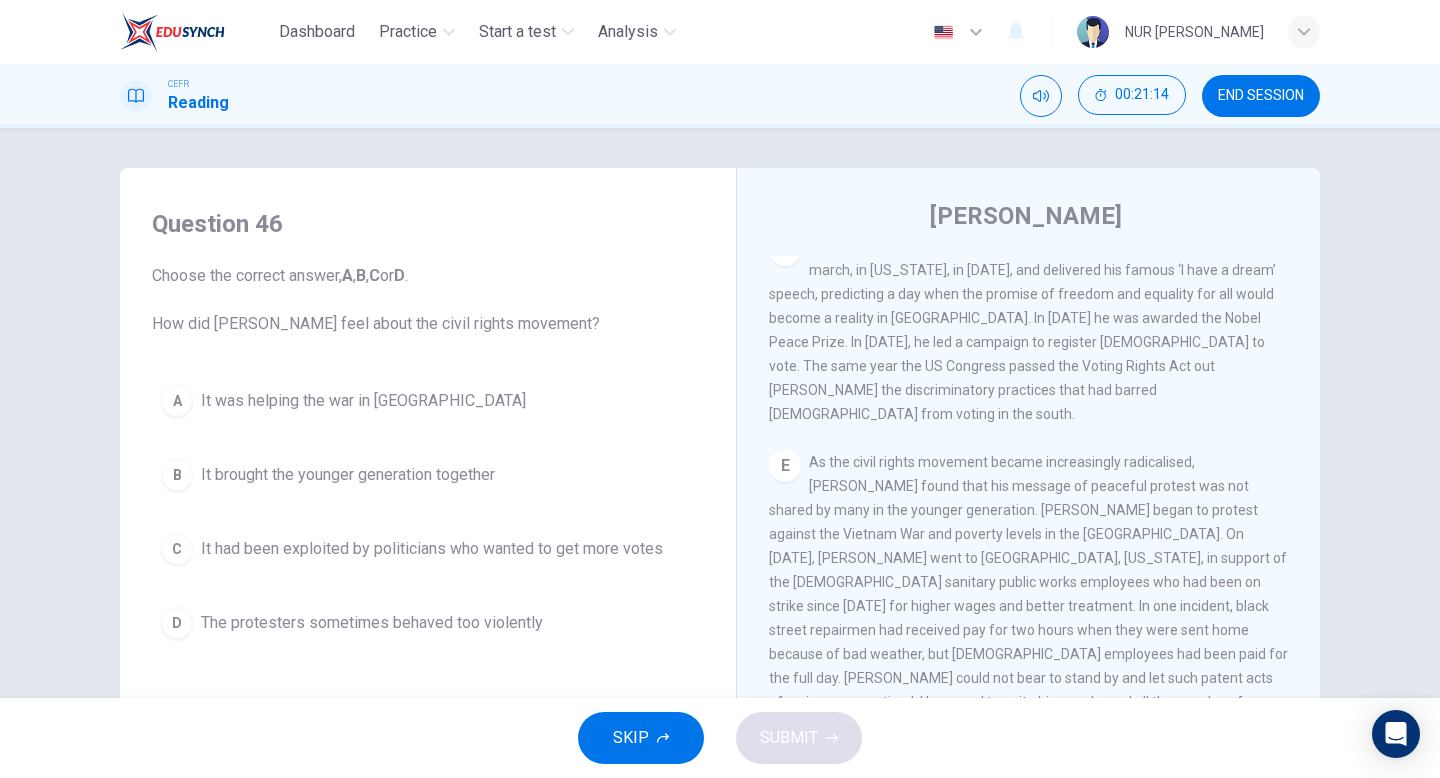 click on "It was helping the war in [GEOGRAPHIC_DATA]" at bounding box center [363, 401] 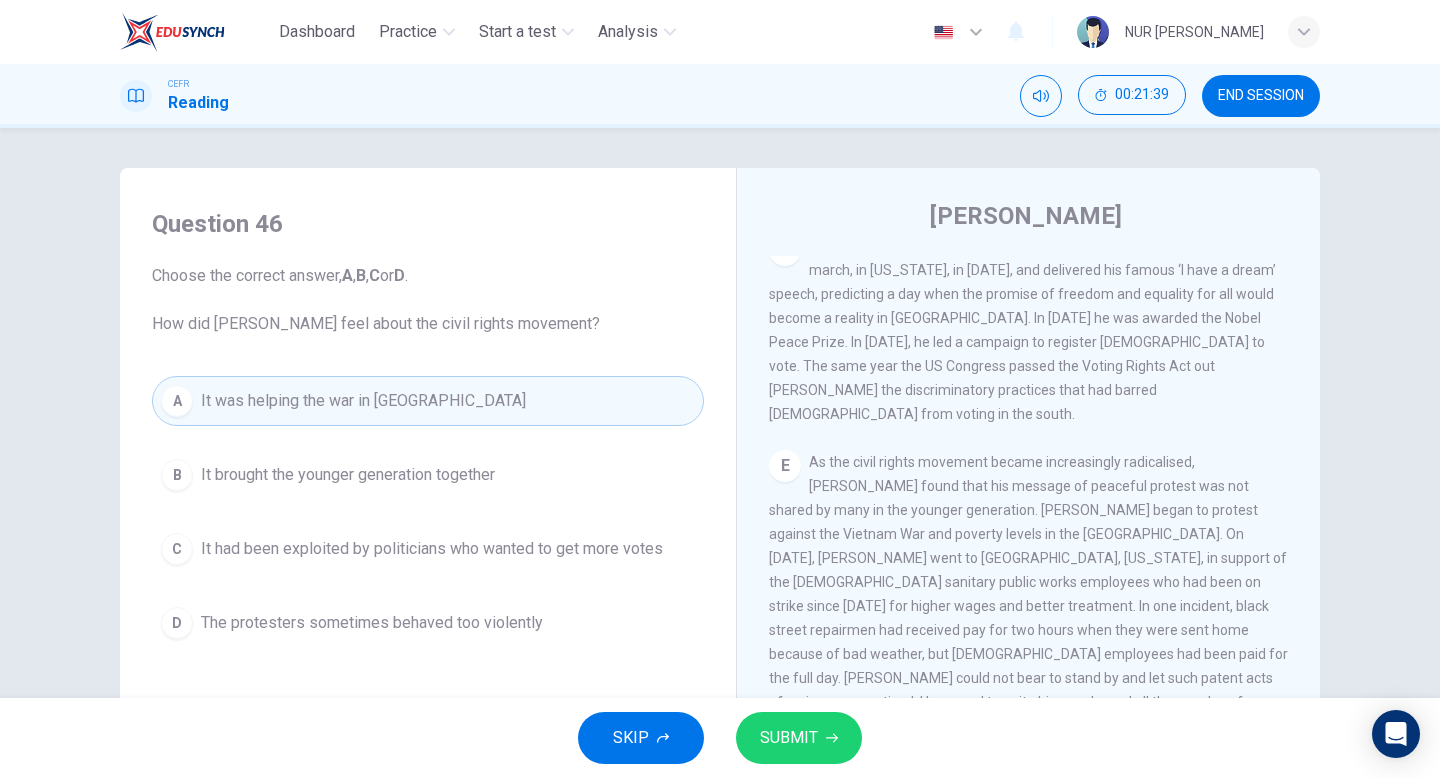 click on "It had been exploited by politicians who wanted to get more votes" at bounding box center (432, 549) 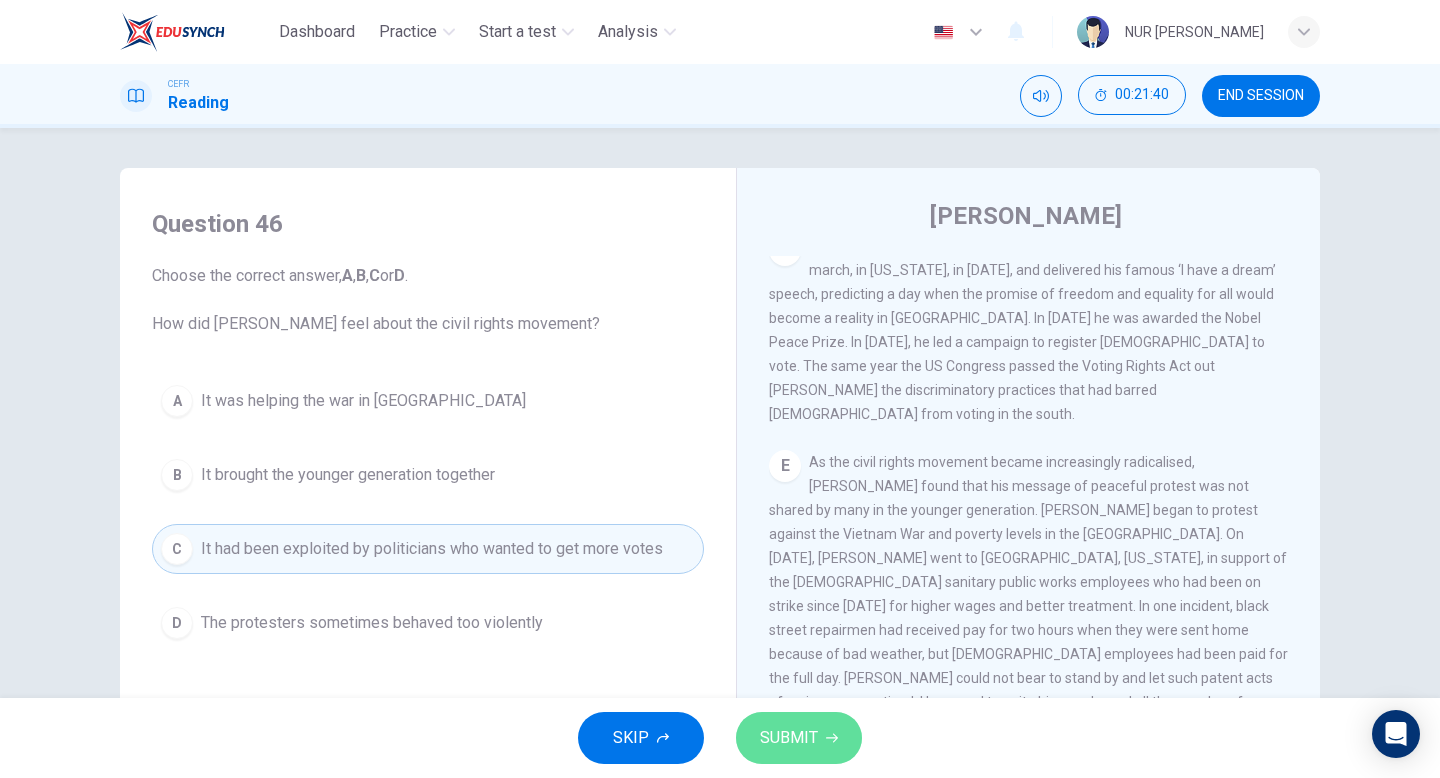 click on "SUBMIT" at bounding box center [799, 738] 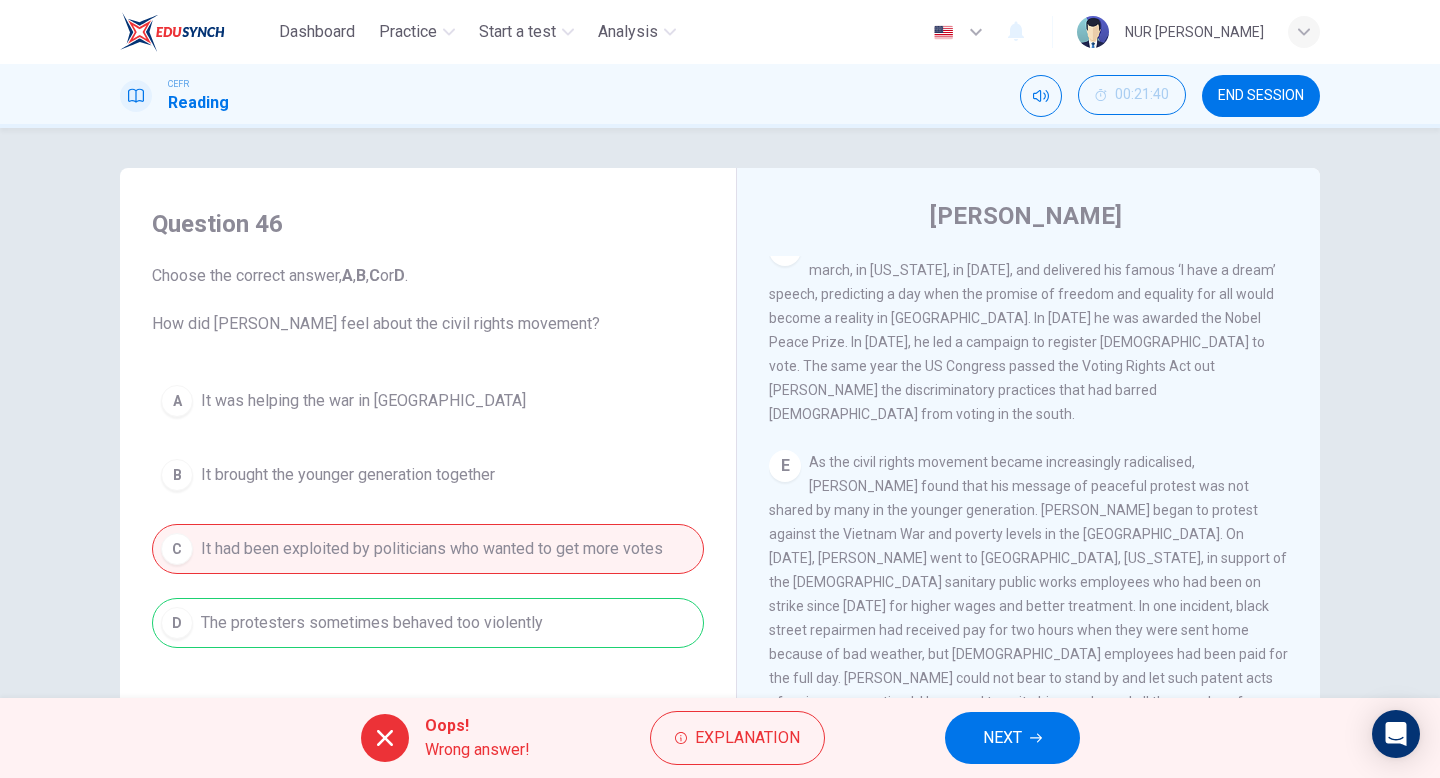 click on "A It was helping the war in [GEOGRAPHIC_DATA] B It brought the younger generation together C It had been exploited by politicians who wanted to get more votes D The protesters sometimes behaved too violently" at bounding box center (428, 512) 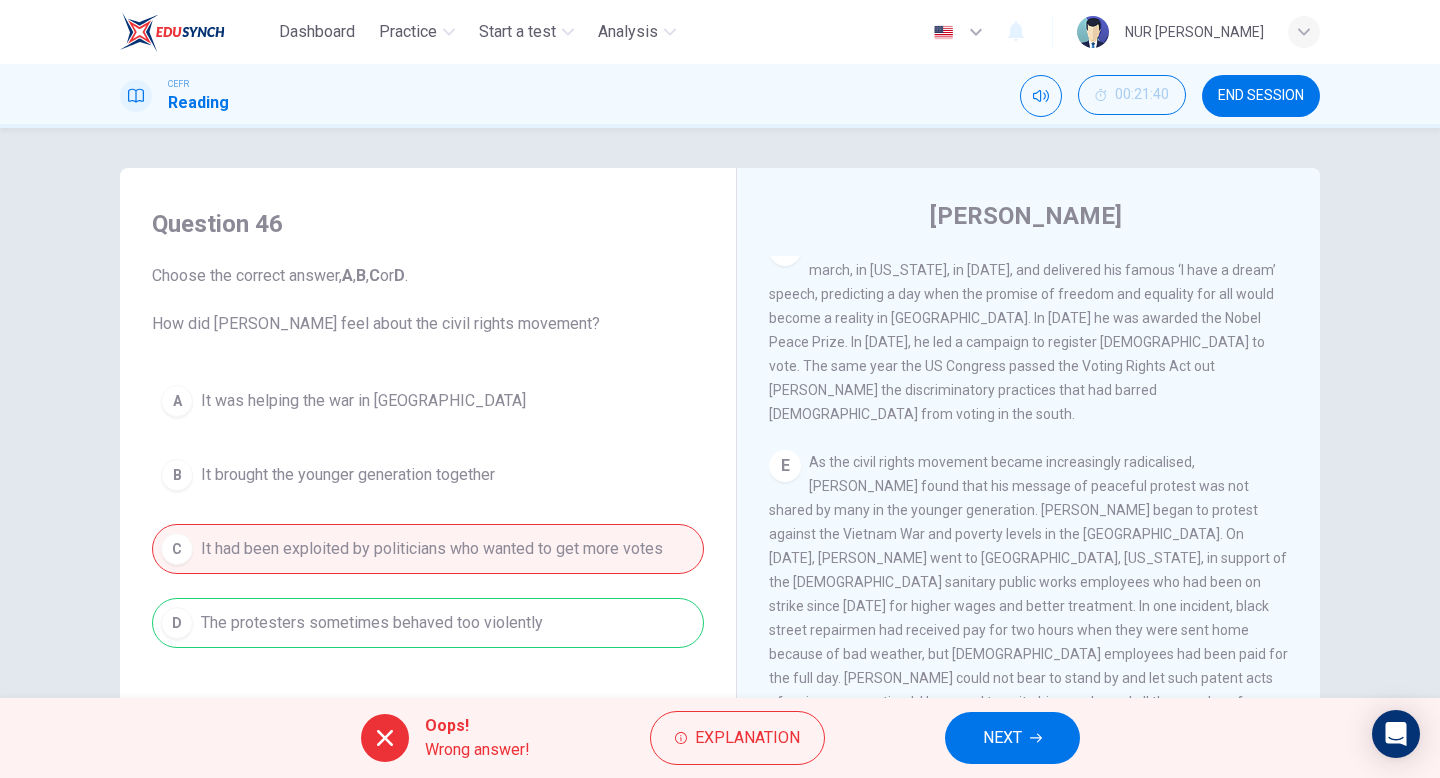 click on "NEXT" at bounding box center (1002, 738) 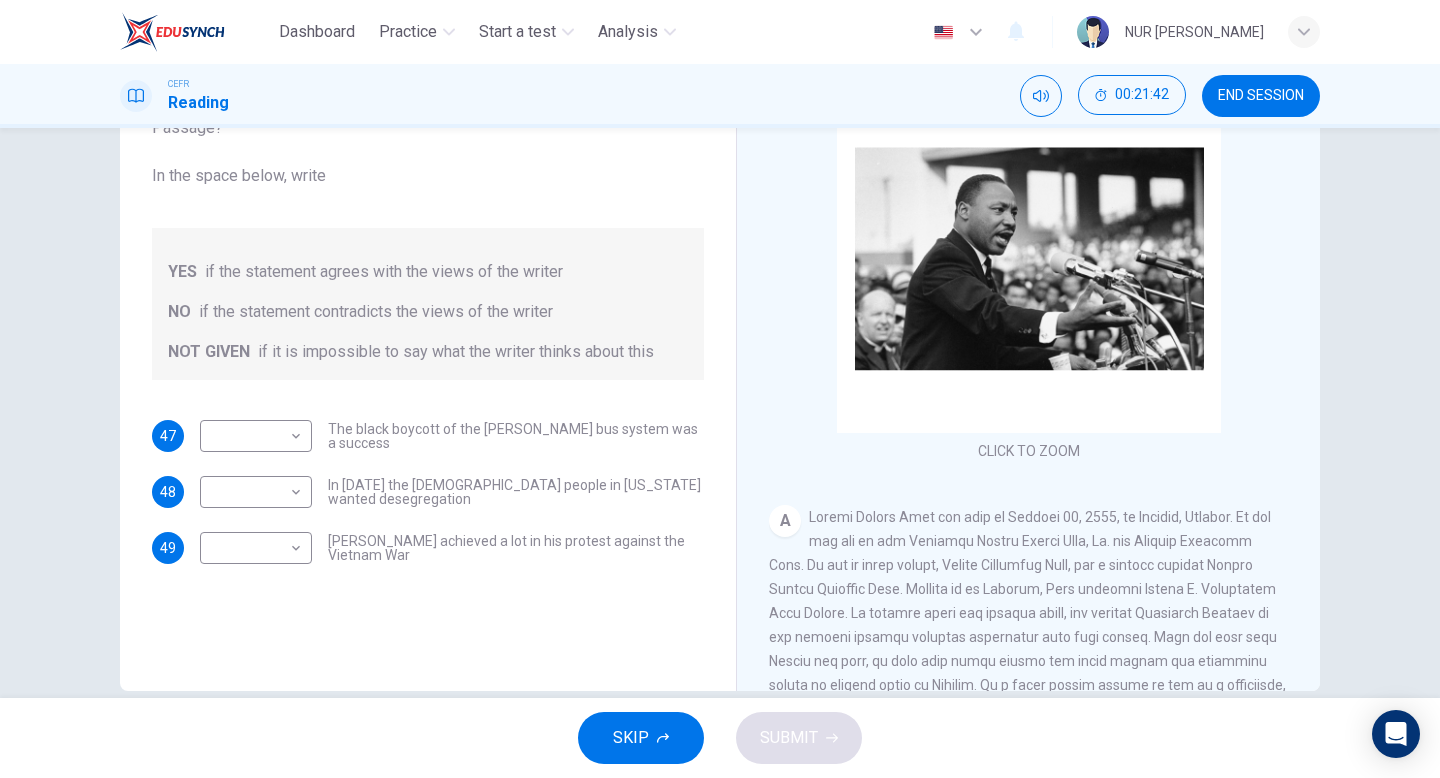 scroll, scrollTop: 205, scrollLeft: 0, axis: vertical 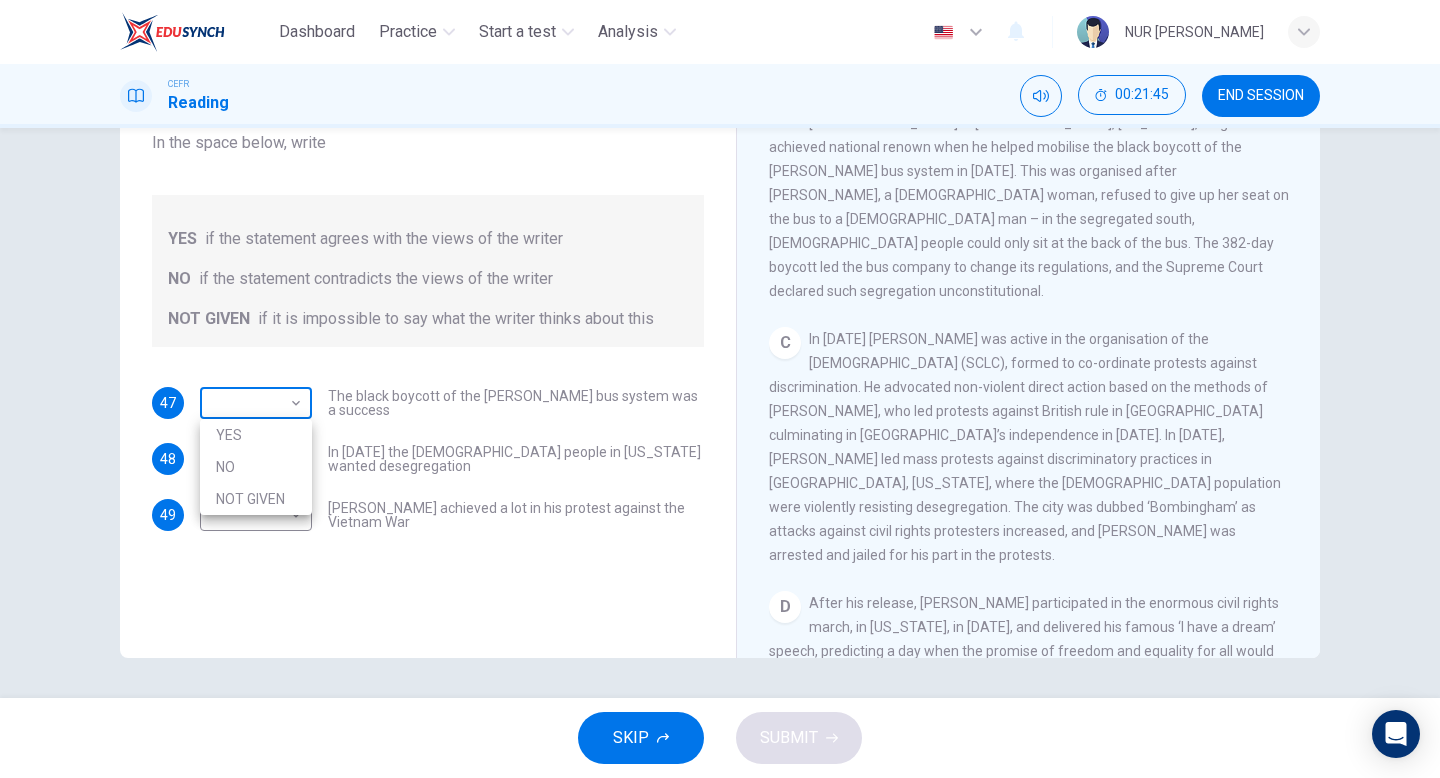click on "Dashboard Practice Start a test Analysis English en ​ NUR [PERSON_NAME] Reading 00:21:45 END SESSION Questions 47 - 49 Do the following statements agree with the information given in the Reading Passage? In the space below, write YES if the statement agrees with the views of the writer NO if the statement contradicts the views of the writer NOT GIVEN if it is impossible to say what the writer thinks about this 47 ​ ​ The black boycott of the [PERSON_NAME] bus system was a success 48 ​ ​ In [DATE] the [DEMOGRAPHIC_DATA] people in [US_STATE] wanted desegregation 49 ​ ​ [PERSON_NAME] achieved a lot in his protest against the Vietnam War [PERSON_NAME] CLICK TO ZOOM Click to Zoom A B C D E F SKIP SUBMIT EduSynch - Online Language Proficiency Testing
Dashboard Practice Start a test Analysis Notifications © Copyright  2025 YES NO NOT GIVEN" at bounding box center [720, 389] 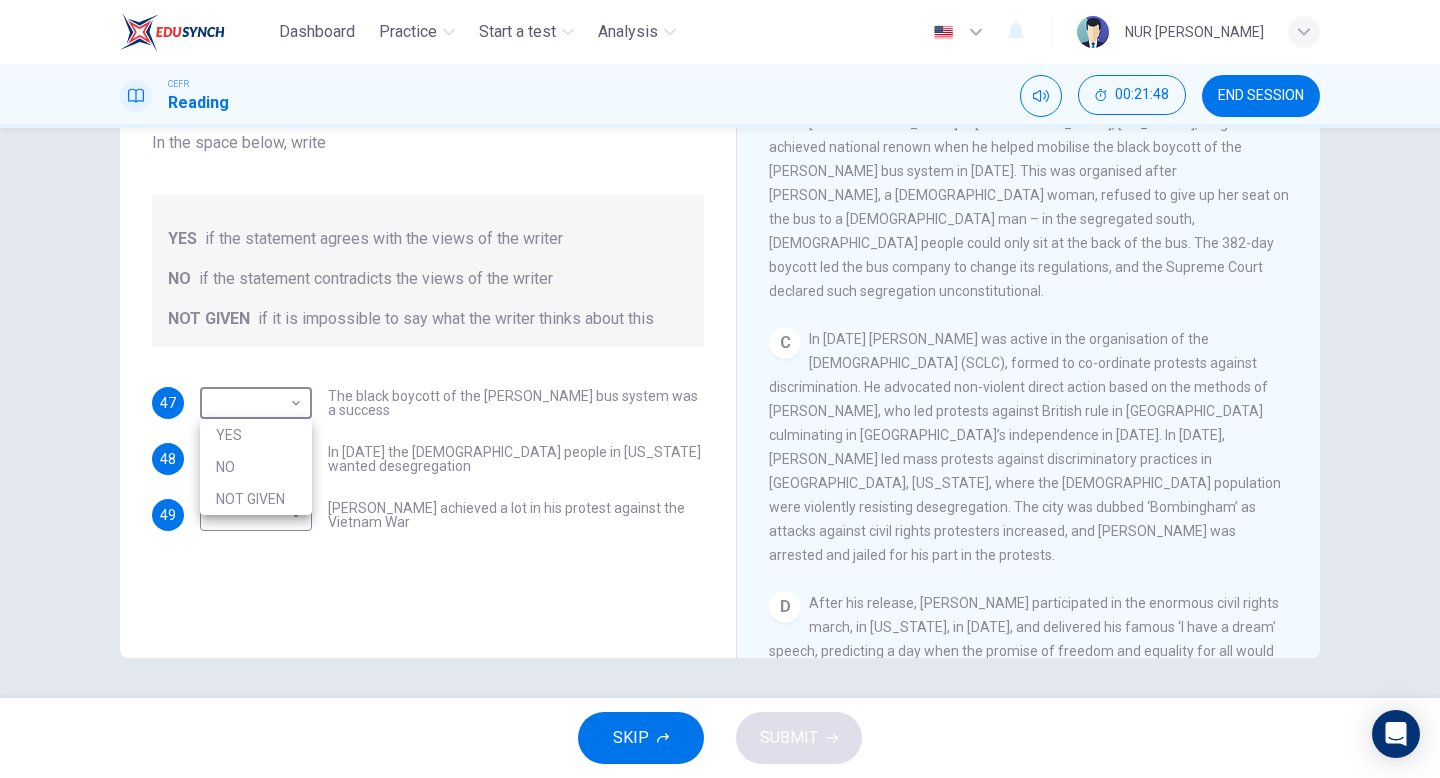click at bounding box center [720, 389] 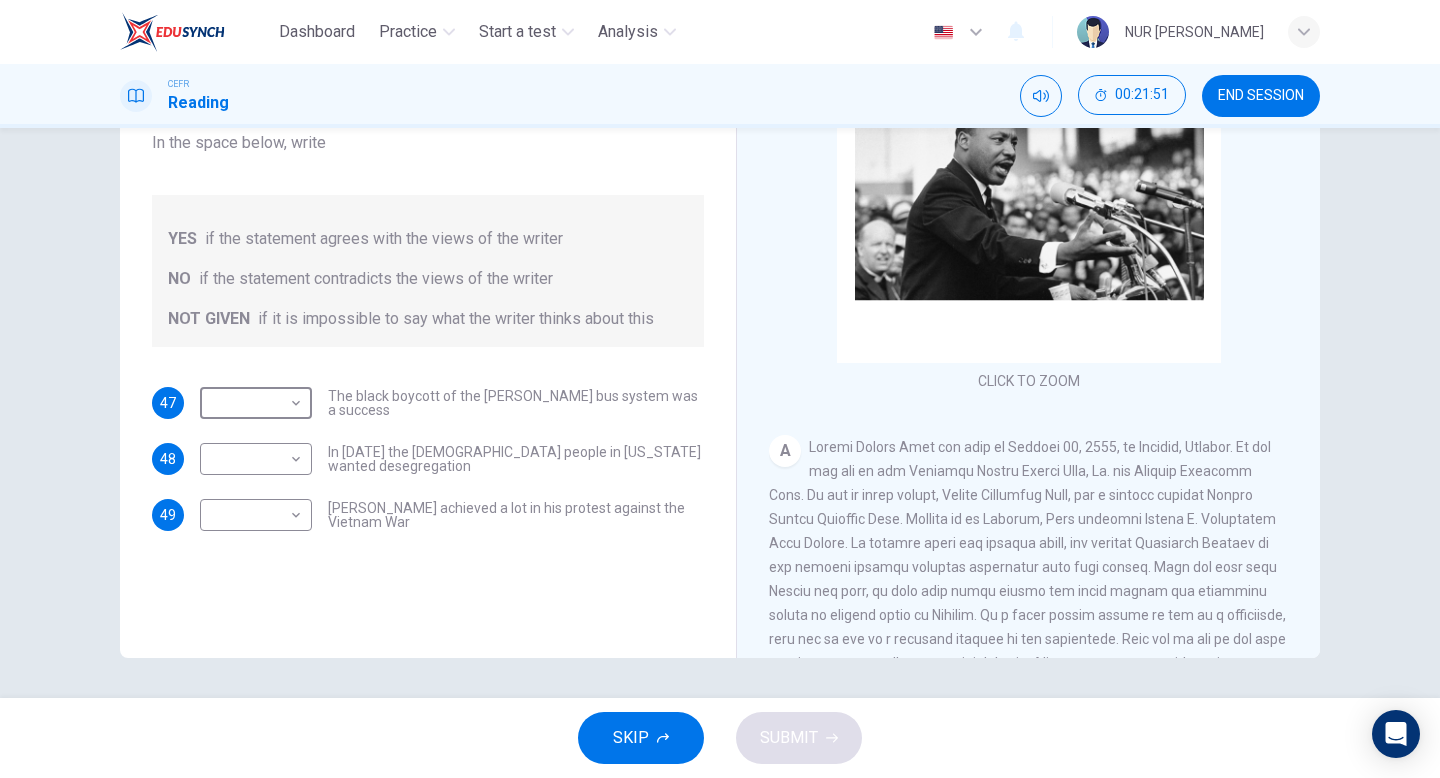 scroll, scrollTop: 0, scrollLeft: 0, axis: both 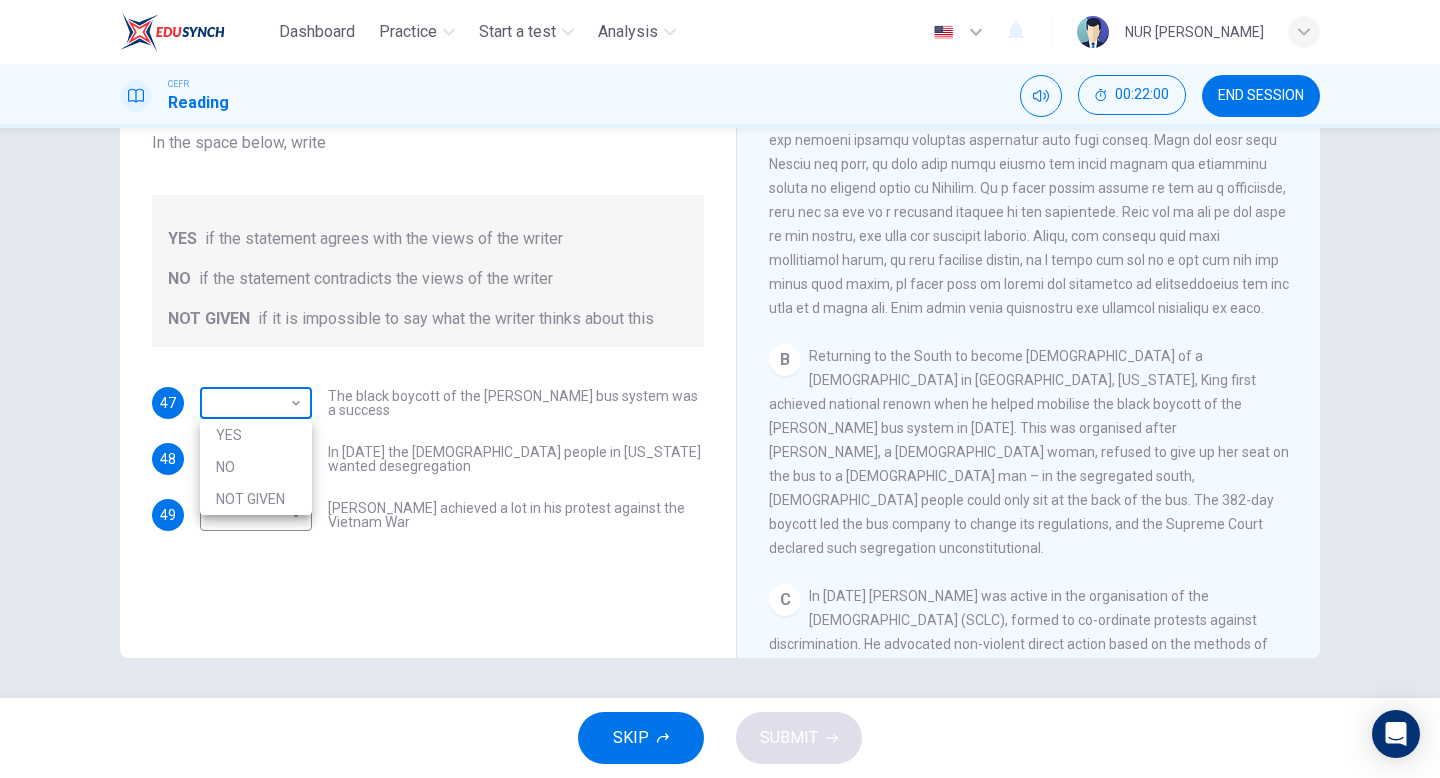 click on "Dashboard Practice Start a test Analysis English en ​ NUR [PERSON_NAME] Reading 00:22:00 END SESSION Questions 47 - 49 Do the following statements agree with the information given in the Reading Passage? In the space below, write YES if the statement agrees with the views of the writer NO if the statement contradicts the views of the writer NOT GIVEN if it is impossible to say what the writer thinks about this 47 ​ ​ The black boycott of the [PERSON_NAME] bus system was a success 48 ​ ​ In [DATE] the [DEMOGRAPHIC_DATA] people in [US_STATE] wanted desegregation 49 ​ ​ [PERSON_NAME] achieved a lot in his protest against the Vietnam War [PERSON_NAME] CLICK TO ZOOM Click to Zoom A B C D E F SKIP SUBMIT EduSynch - Online Language Proficiency Testing
Dashboard Practice Start a test Analysis Notifications © Copyright  2025 YES NO NOT GIVEN" at bounding box center [720, 389] 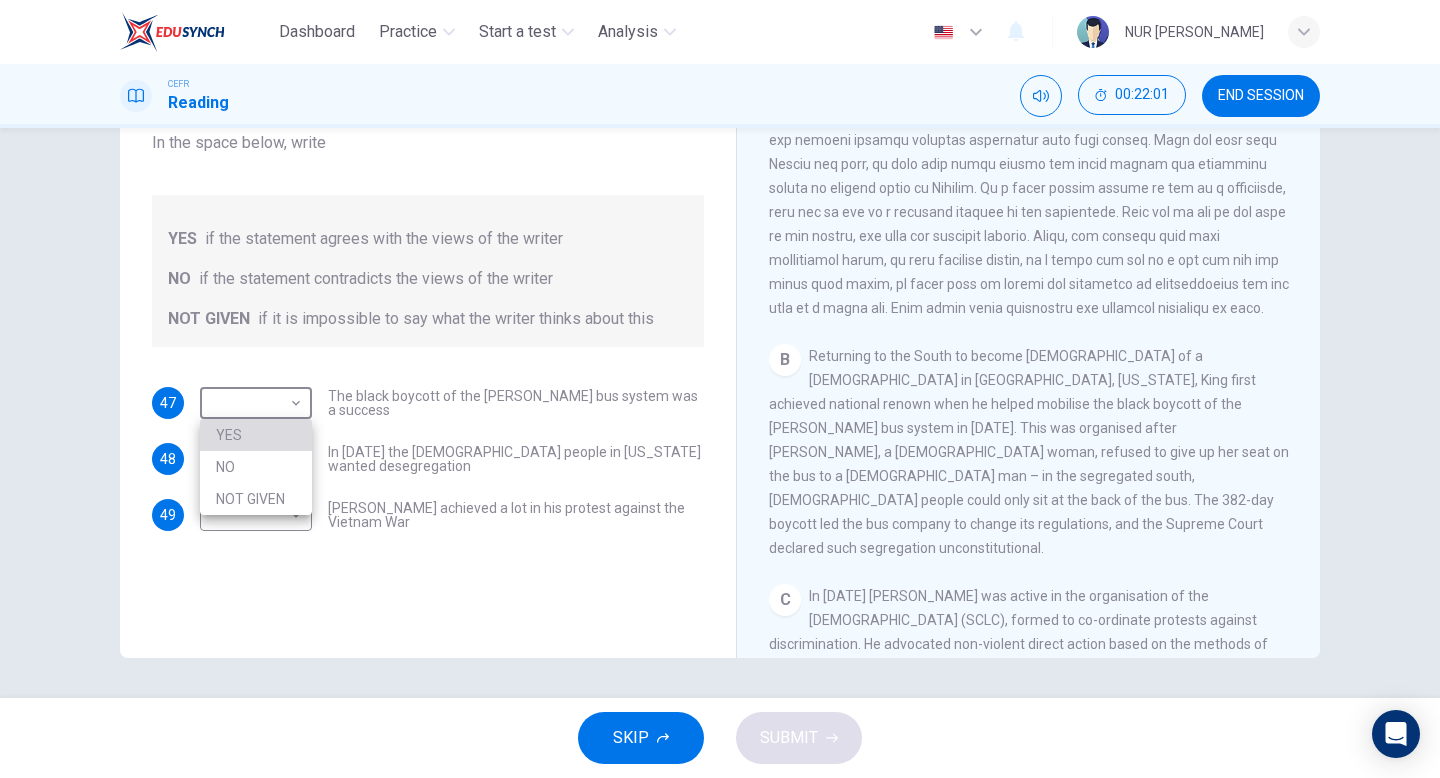 click on "YES" at bounding box center (256, 435) 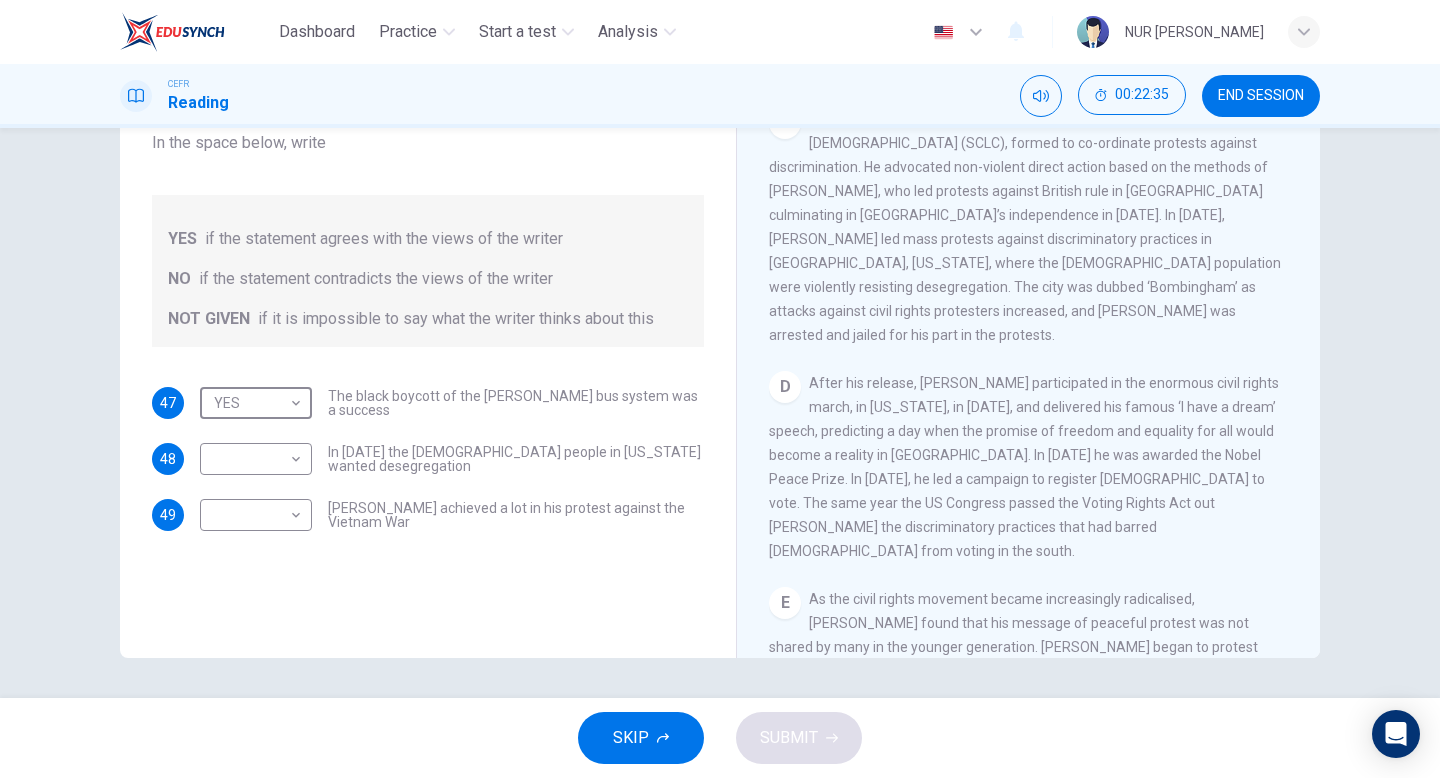 scroll, scrollTop: 935, scrollLeft: 0, axis: vertical 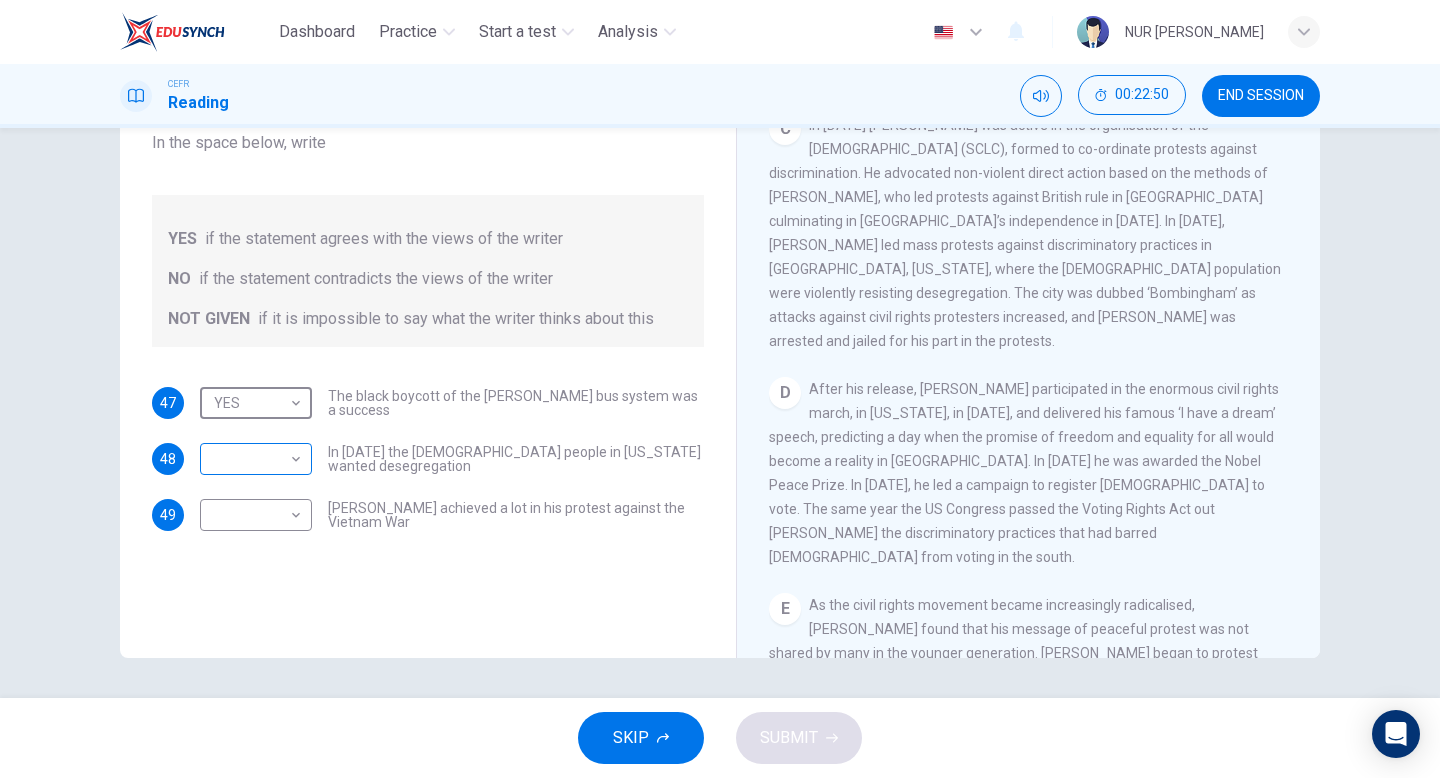 click on "Dashboard Practice Start a test Analysis English en ​ NUR [PERSON_NAME] Reading 00:22:50 END SESSION Questions 47 - 49 Do the following statements agree with the information given in the Reading Passage? In the space below, write YES if the statement agrees with the views of the writer NO if the statement contradicts the views of the writer NOT GIVEN if it is impossible to say what the writer thinks about this 47 YES YES ​ The black boycott of the [PERSON_NAME] bus system was a success 48 ​ ​ In [DATE] the [DEMOGRAPHIC_DATA] people in [US_STATE] wanted desegregation 49 ​ ​ [PERSON_NAME] achieved a lot in his protest against the Vietnam War [PERSON_NAME] CLICK TO ZOOM Click to Zoom A B C D E F SKIP SUBMIT EduSynch - Online Language Proficiency Testing
Dashboard Practice Start a test Analysis Notifications © Copyright  2025" at bounding box center (720, 389) 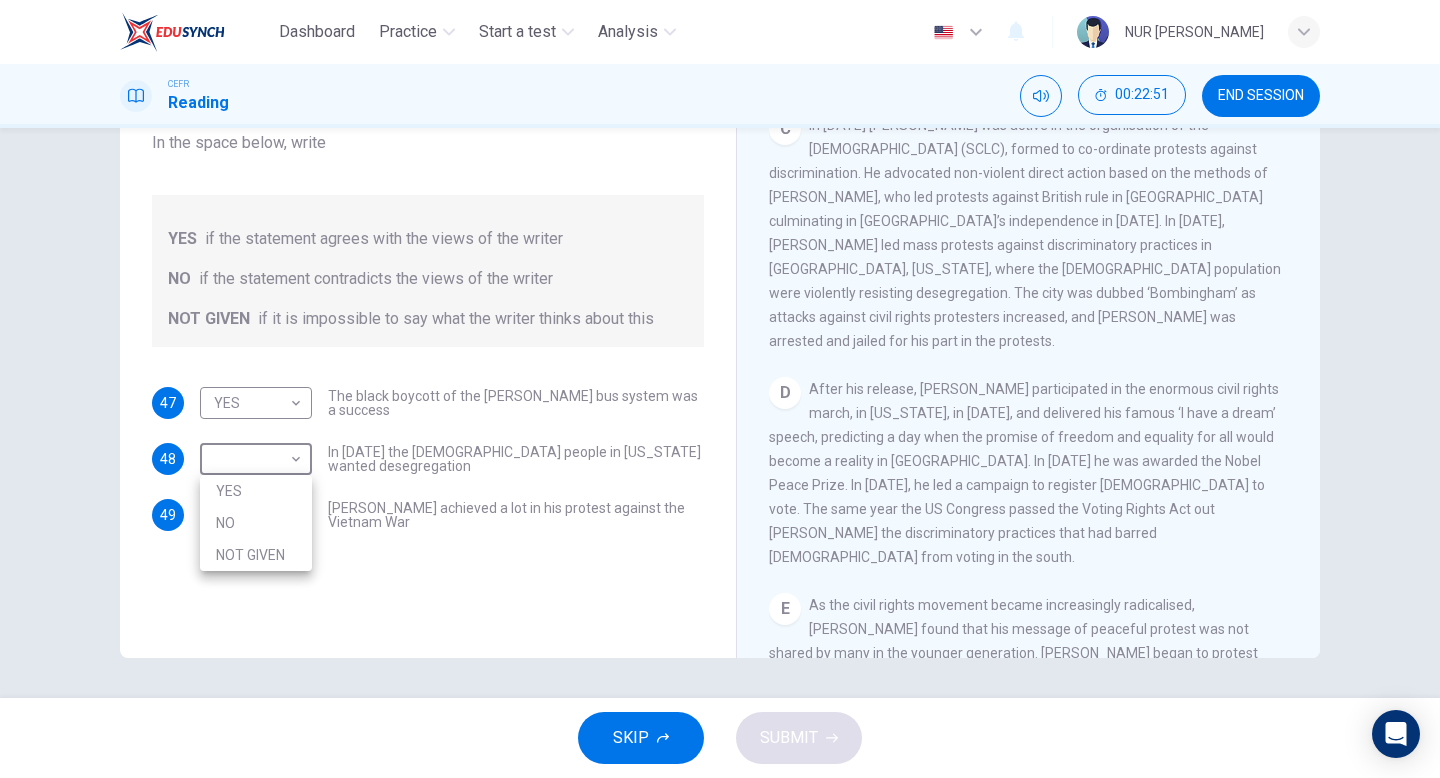 click on "NO" at bounding box center [256, 523] 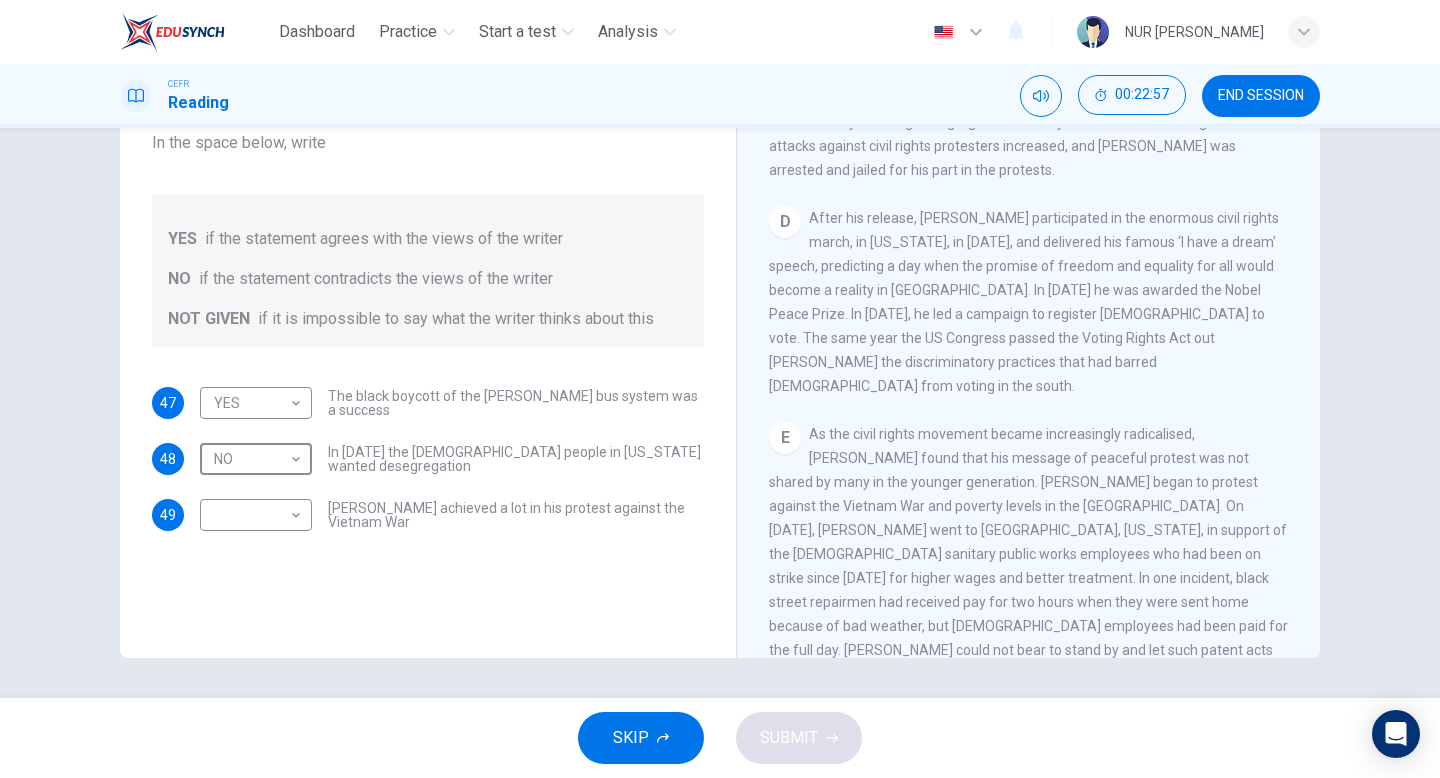 scroll, scrollTop: 1118, scrollLeft: 0, axis: vertical 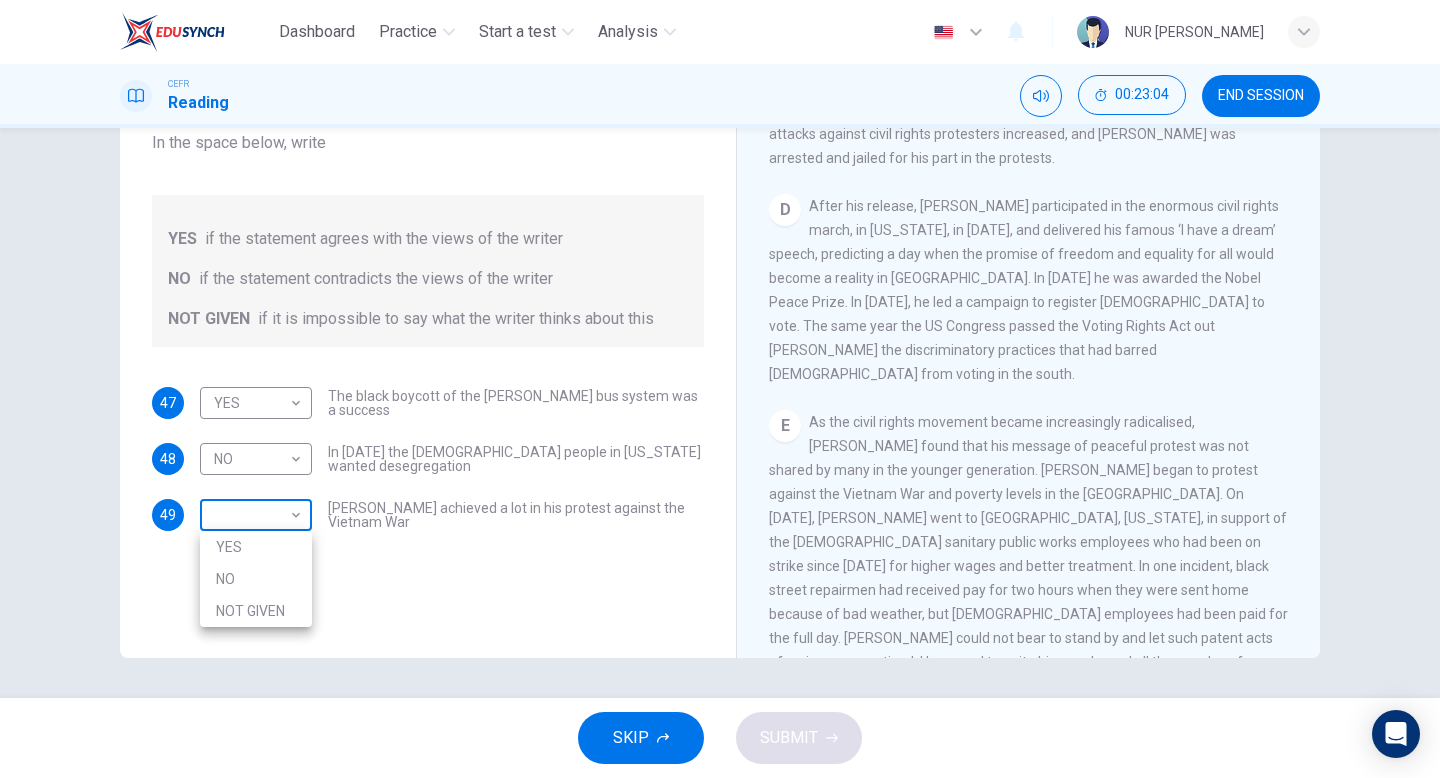 click on "Dashboard Practice Start a test Analysis English en ​ NUR [PERSON_NAME] Reading 00:23:04 END SESSION Questions 47 - 49 Do the following statements agree with the information given in the Reading Passage? In the space below, write YES if the statement agrees with the views of the writer NO if the statement contradicts the views of the writer NOT GIVEN if it is impossible to say what the writer thinks about this 47 YES YES ​ The black boycott of the [PERSON_NAME] bus system was a success 48 NO NO ​ In [DATE] the [DEMOGRAPHIC_DATA] people in [US_STATE] wanted desegregation 49 ​ ​ [PERSON_NAME] achieved a lot in his protest against the Vietnam War [PERSON_NAME] CLICK TO ZOOM Click to Zoom A B C D E F SKIP SUBMIT EduSynch - Online Language Proficiency Testing
Dashboard Practice Start a test Analysis Notifications © Copyright  2025 YES NO NOT GIVEN" at bounding box center (720, 389) 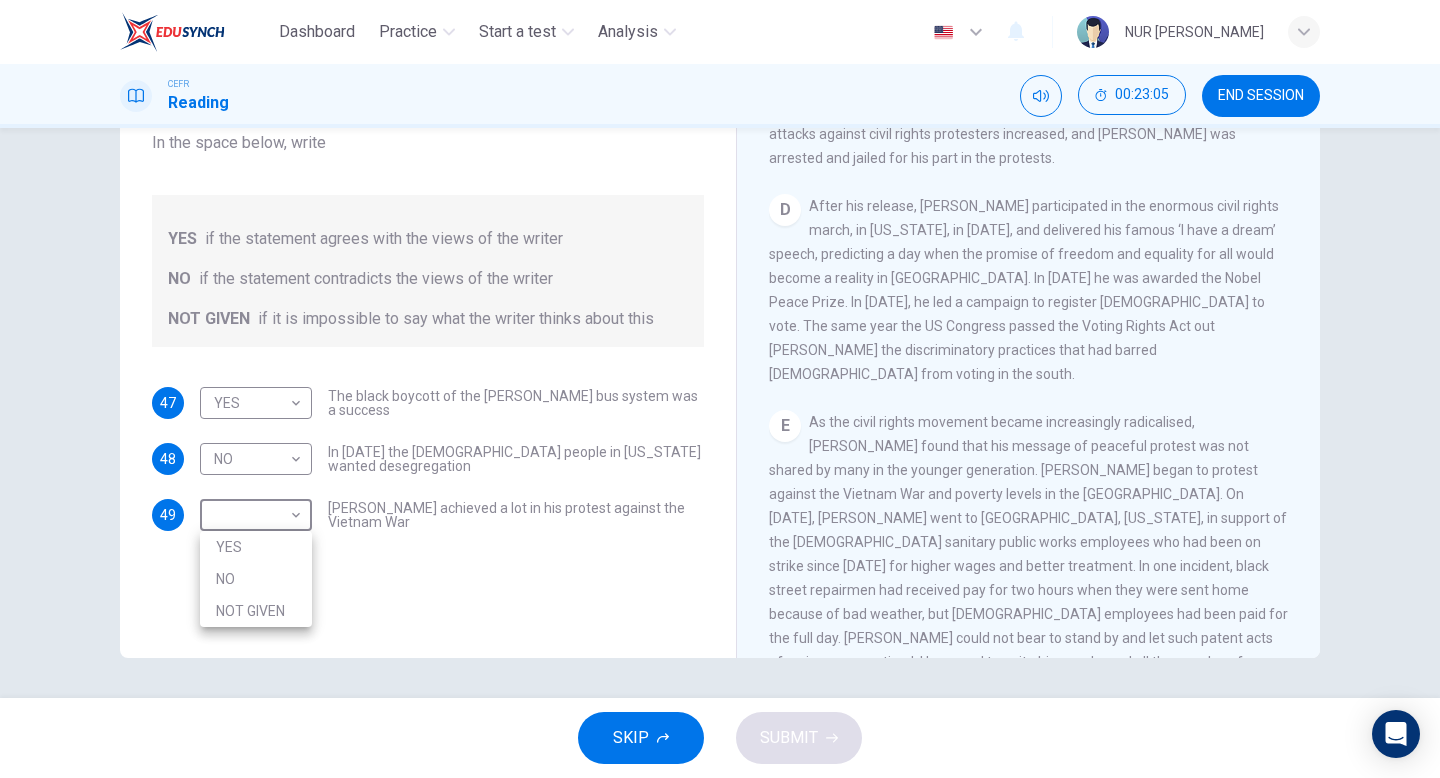 click on "NOT GIVEN" at bounding box center [256, 611] 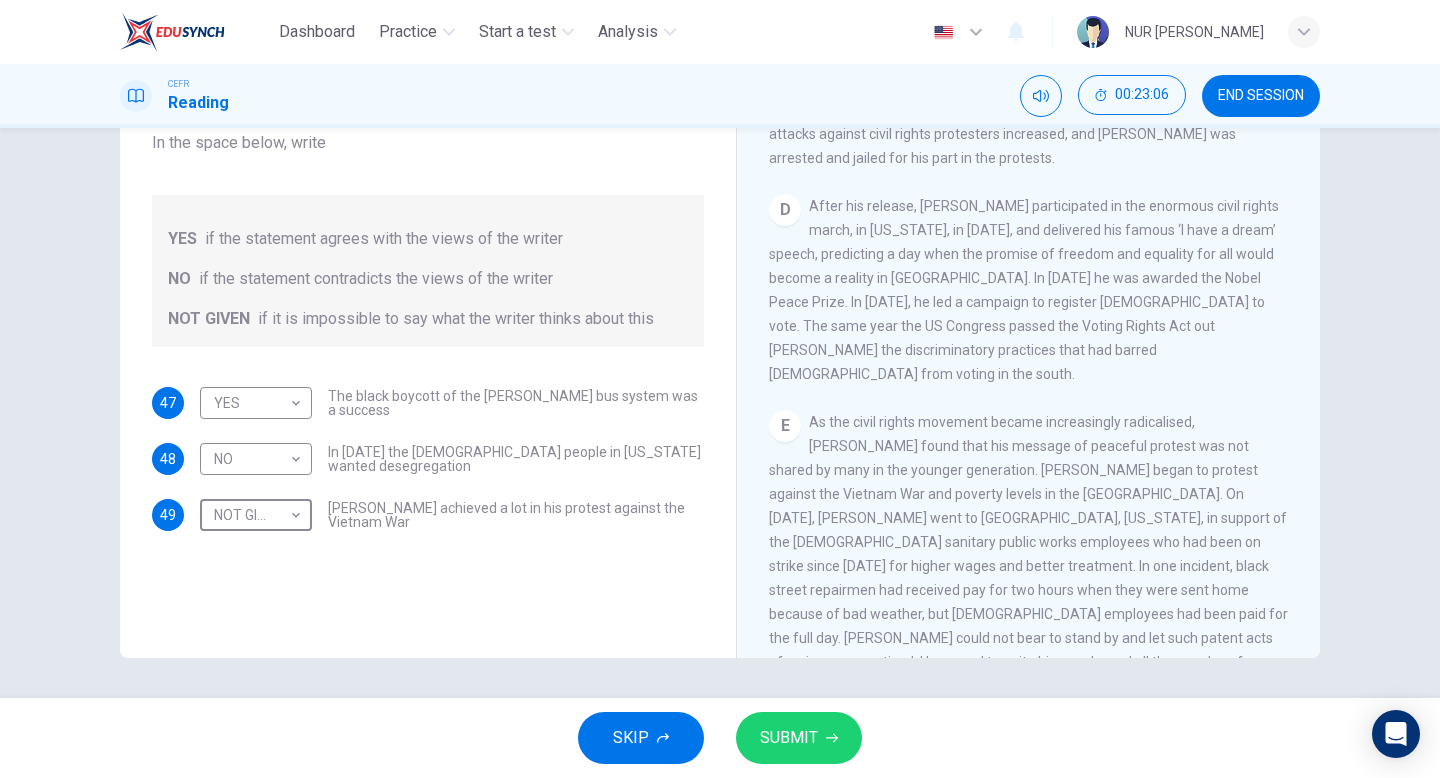 click on "SUBMIT" at bounding box center [789, 738] 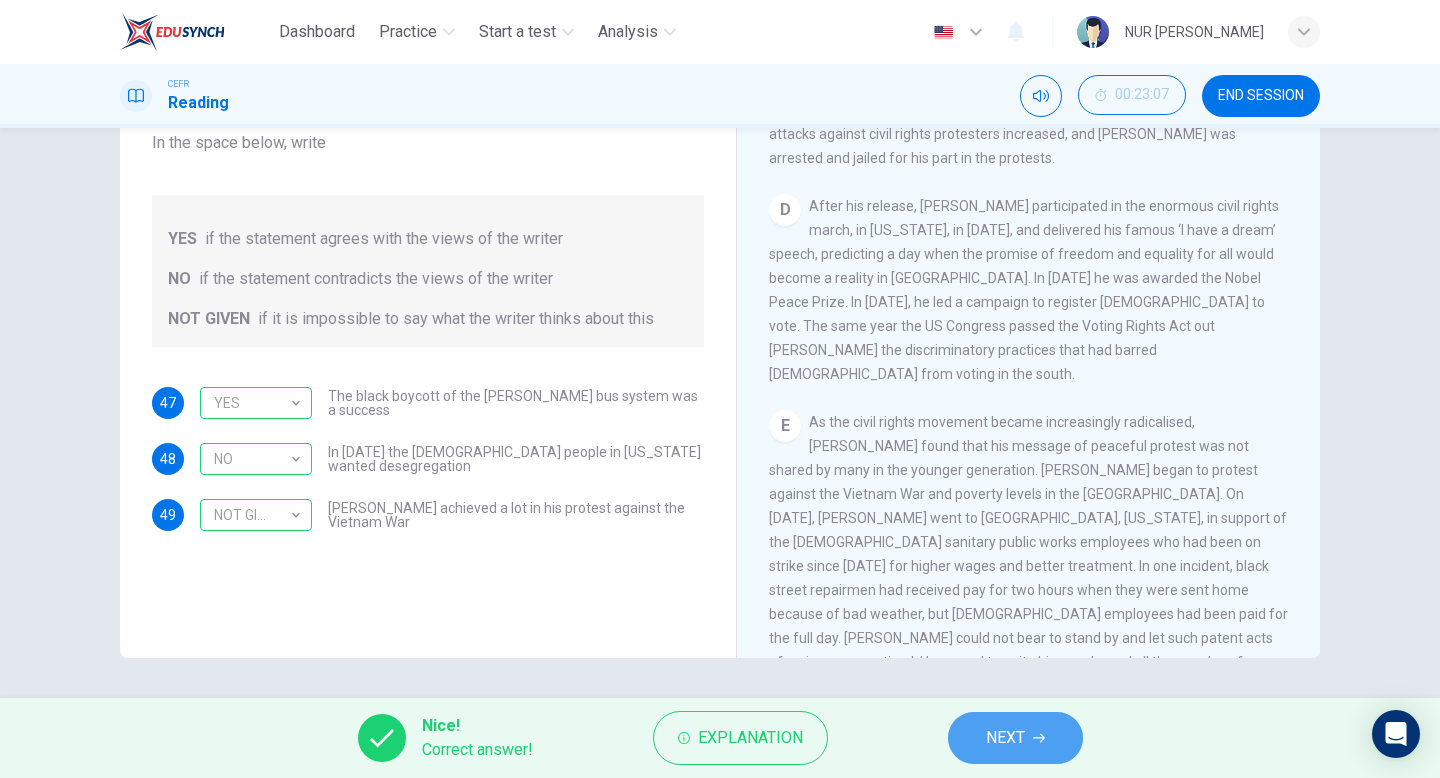 click on "NEXT" at bounding box center (1015, 738) 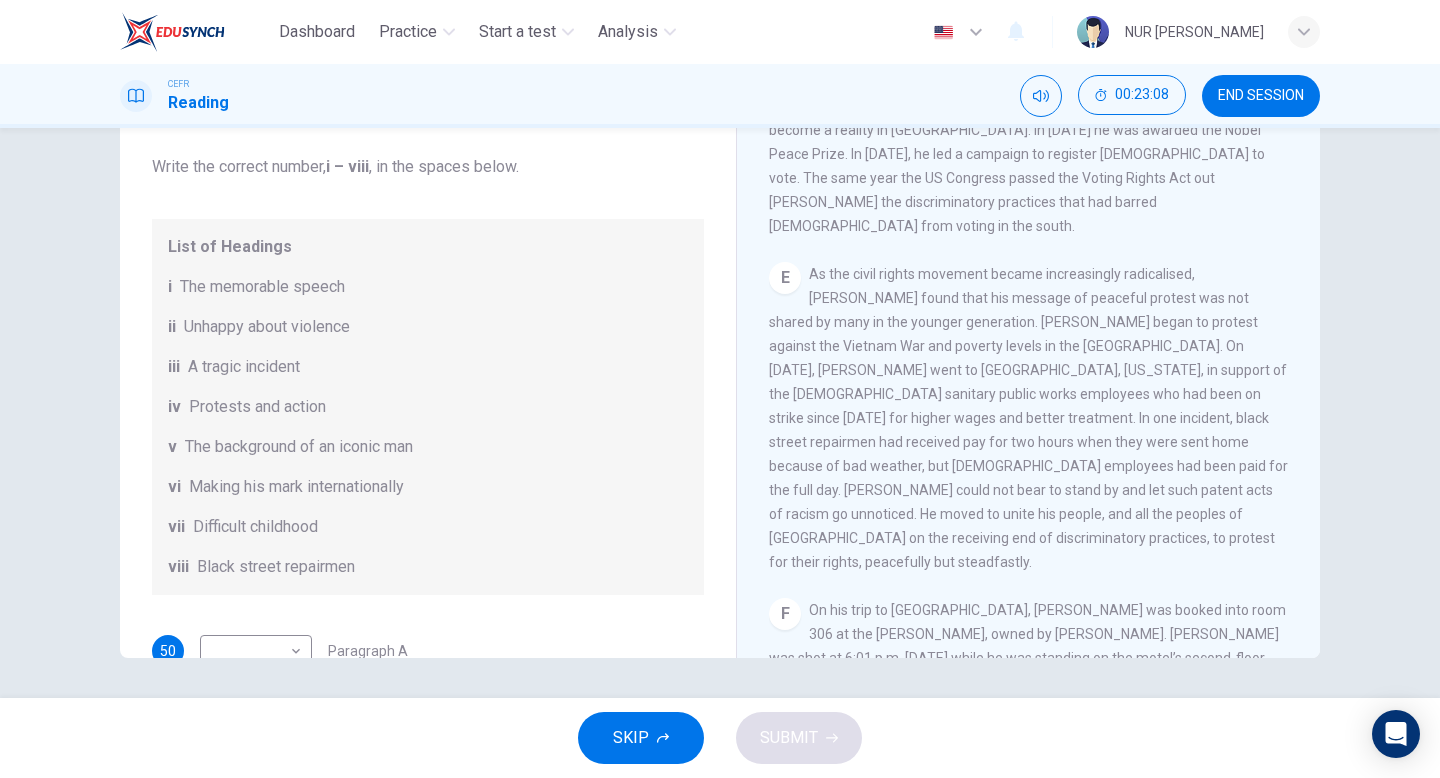 scroll, scrollTop: 1283, scrollLeft: 0, axis: vertical 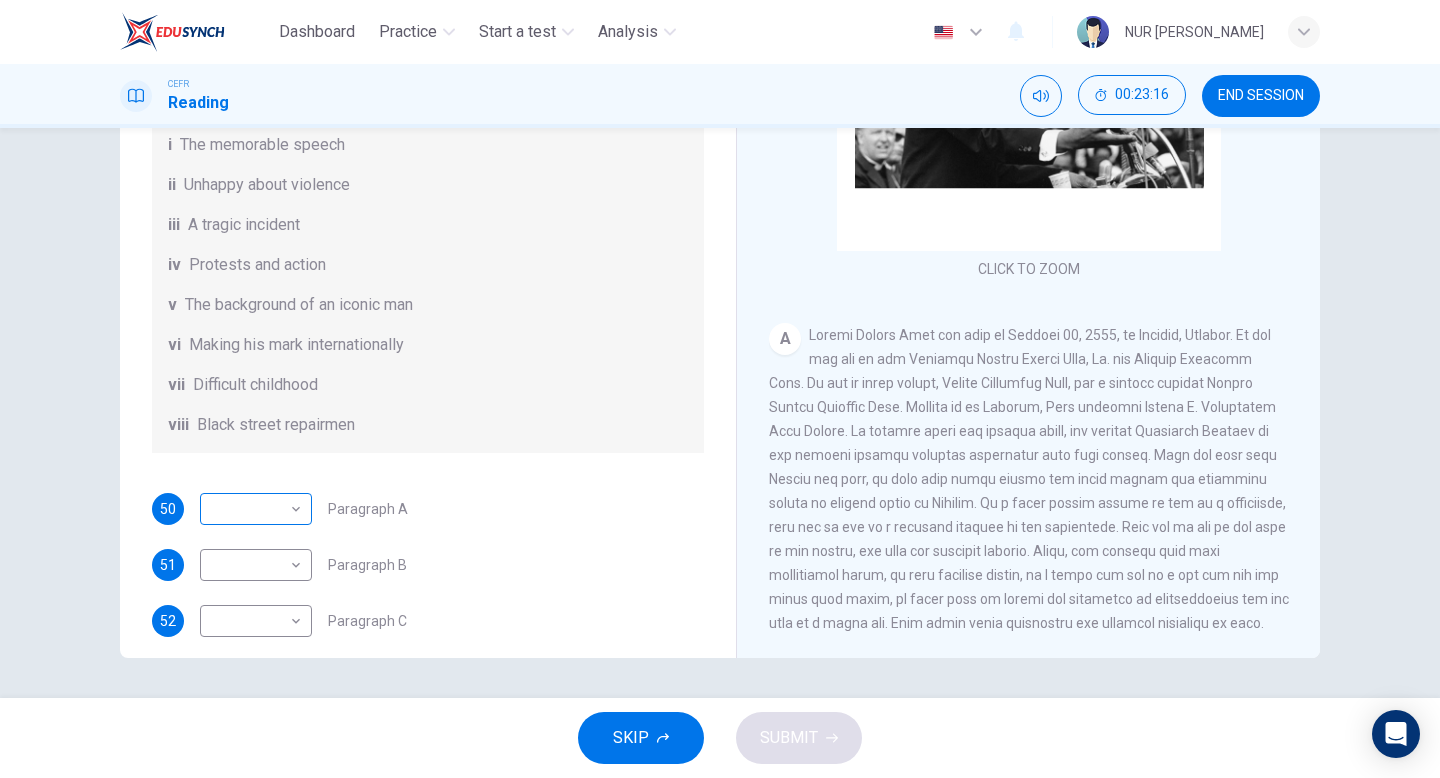 click on "Dashboard Practice Start a test Analysis English en ​ NUR [PERSON_NAME] Reading 00:23:16 END SESSION Questions 50 - 55 The Reading Passage has 6 paragraphs.
Choose the correct heading for each paragraph  A – F , from the list of headings.
Write the correct number,  i – viii , in the spaces below. List of Headings i The memorable speech ii Unhappy about violence iii A tragic incident iv Protests and action v The background of an iconic man vi Making his mark internationally vii Difficult childhood viii Black street repairmen 50 ​ ​ Paragraph A 51 ​ ​ Paragraph B 52 ​ ​ Paragraph C 53 ​ ​ Paragraph D 54 ​ ​ Paragraph E 55 ​ ​ Paragraph F [PERSON_NAME] CLICK TO ZOOM Click to Zoom A B C D E F SKIP SUBMIT EduSynch - Online Language Proficiency Testing
Dashboard Practice Start a test Analysis Notifications © Copyright  2025" at bounding box center (720, 389) 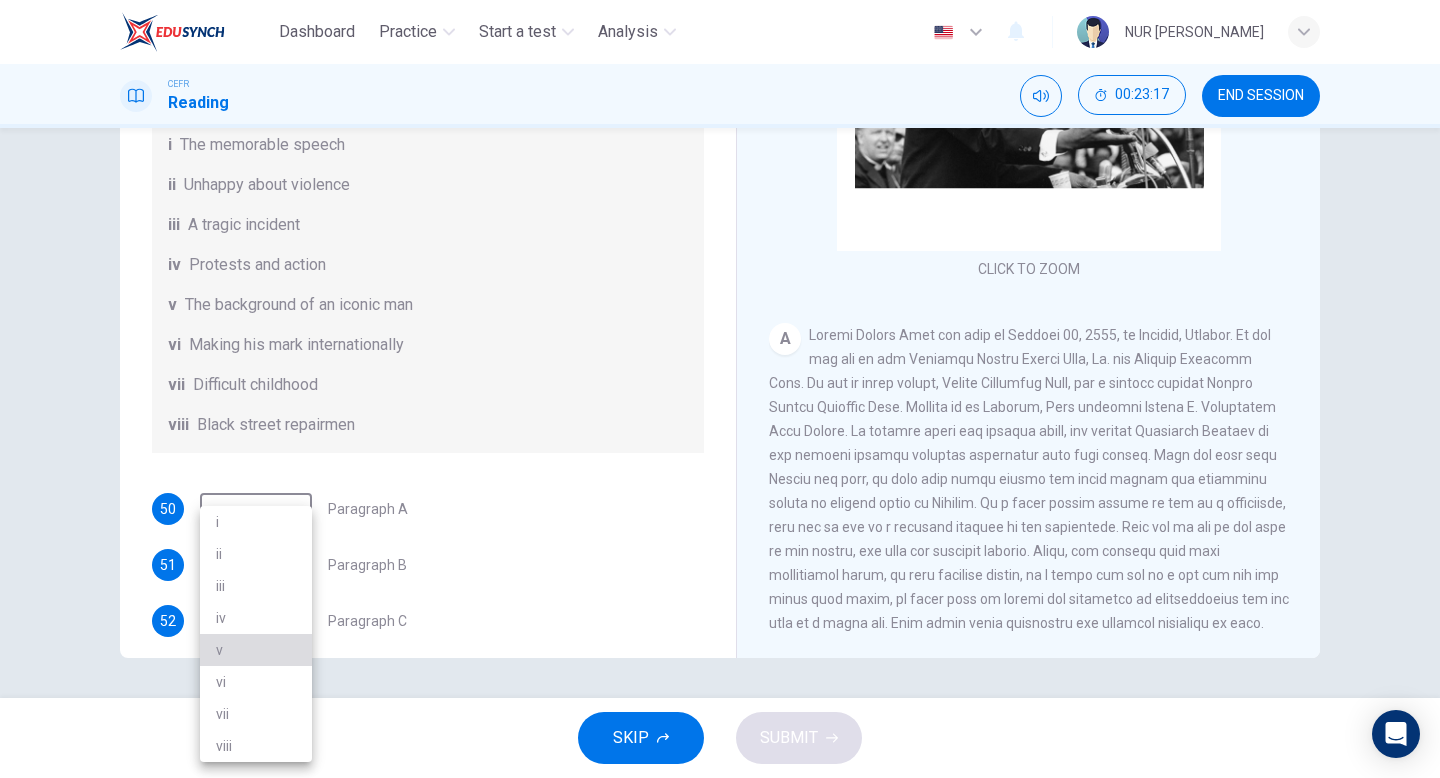click on "v" at bounding box center (256, 650) 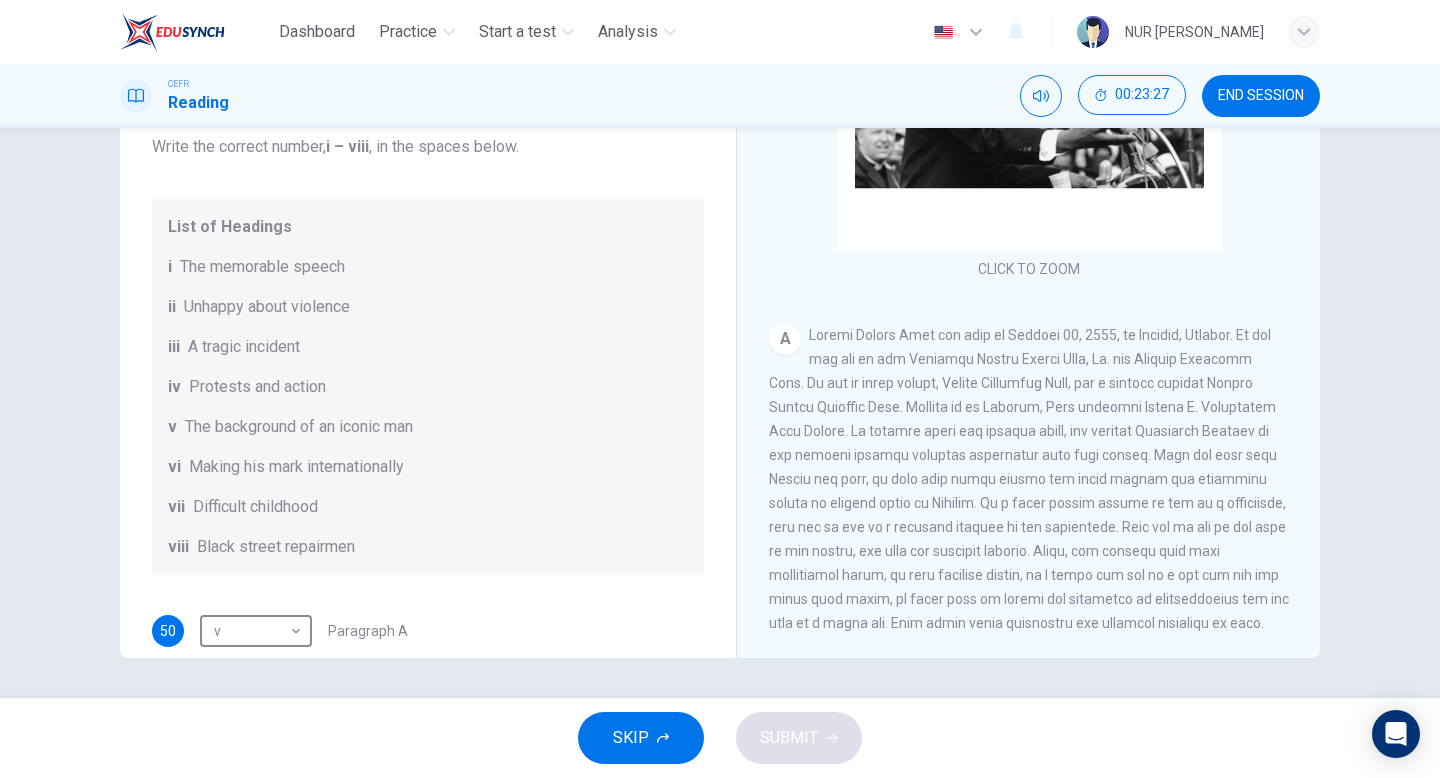 scroll, scrollTop: 0, scrollLeft: 0, axis: both 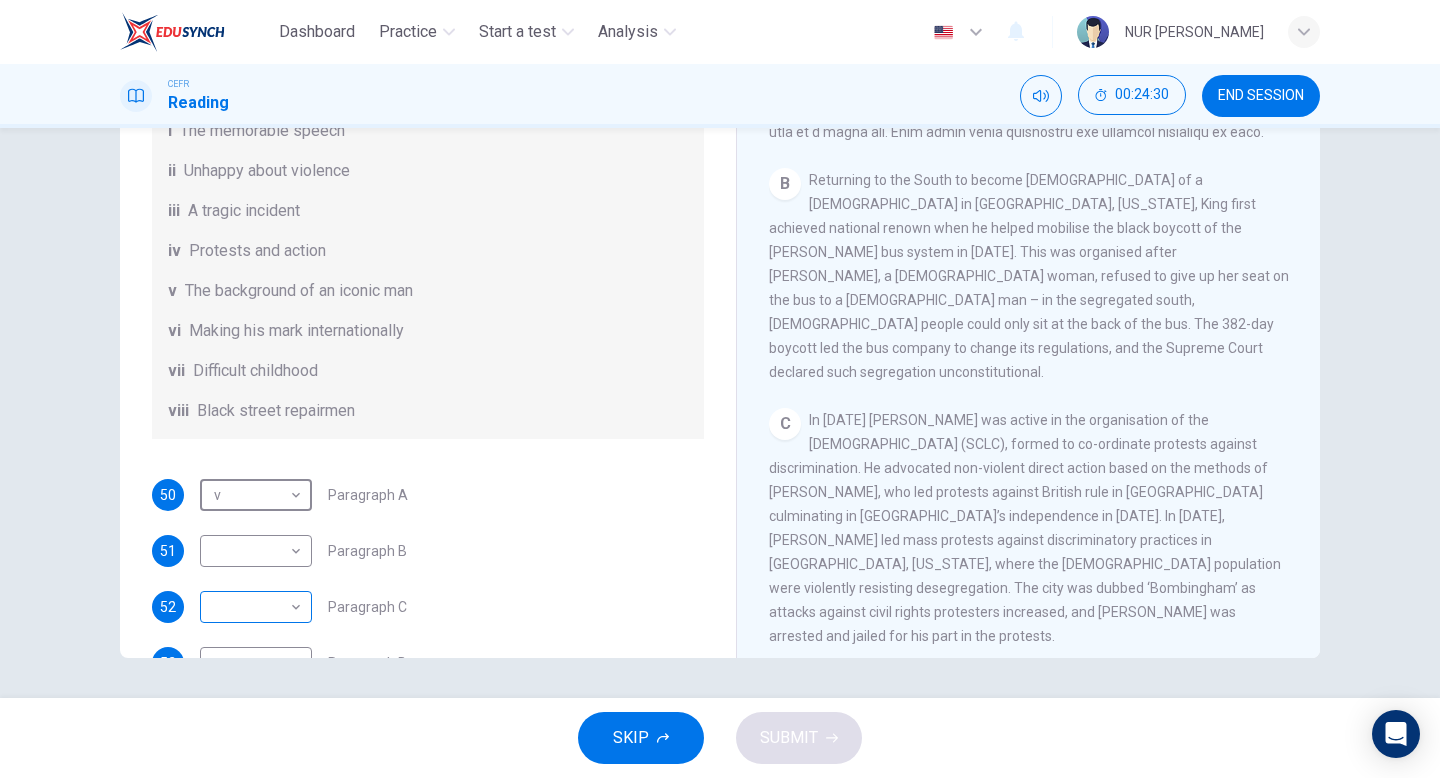 click on "Dashboard Practice Start a test Analysis English en ​ NUR [PERSON_NAME] Reading 00:24:30 END SESSION Questions 50 - 55 The Reading Passage has 6 paragraphs.
Choose the correct heading for each paragraph  A – F , from the list of headings.
Write the correct number,  i – viii , in the spaces below. List of Headings i The memorable speech ii Unhappy about violence iii A tragic incident iv Protests and action v The background of an iconic man vi Making his mark internationally vii Difficult childhood viii Black street repairmen 50 v v ​ Paragraph A 51 ​ ​ Paragraph B 52 ​ ​ Paragraph C 53 ​ ​ Paragraph D 54 ​ ​ Paragraph E 55 ​ ​ Paragraph F [PERSON_NAME] CLICK TO ZOOM Click to Zoom A B C D E F SKIP SUBMIT EduSynch - Online Language Proficiency Testing
Dashboard Practice Start a test Analysis Notifications © Copyright  2025" at bounding box center (720, 389) 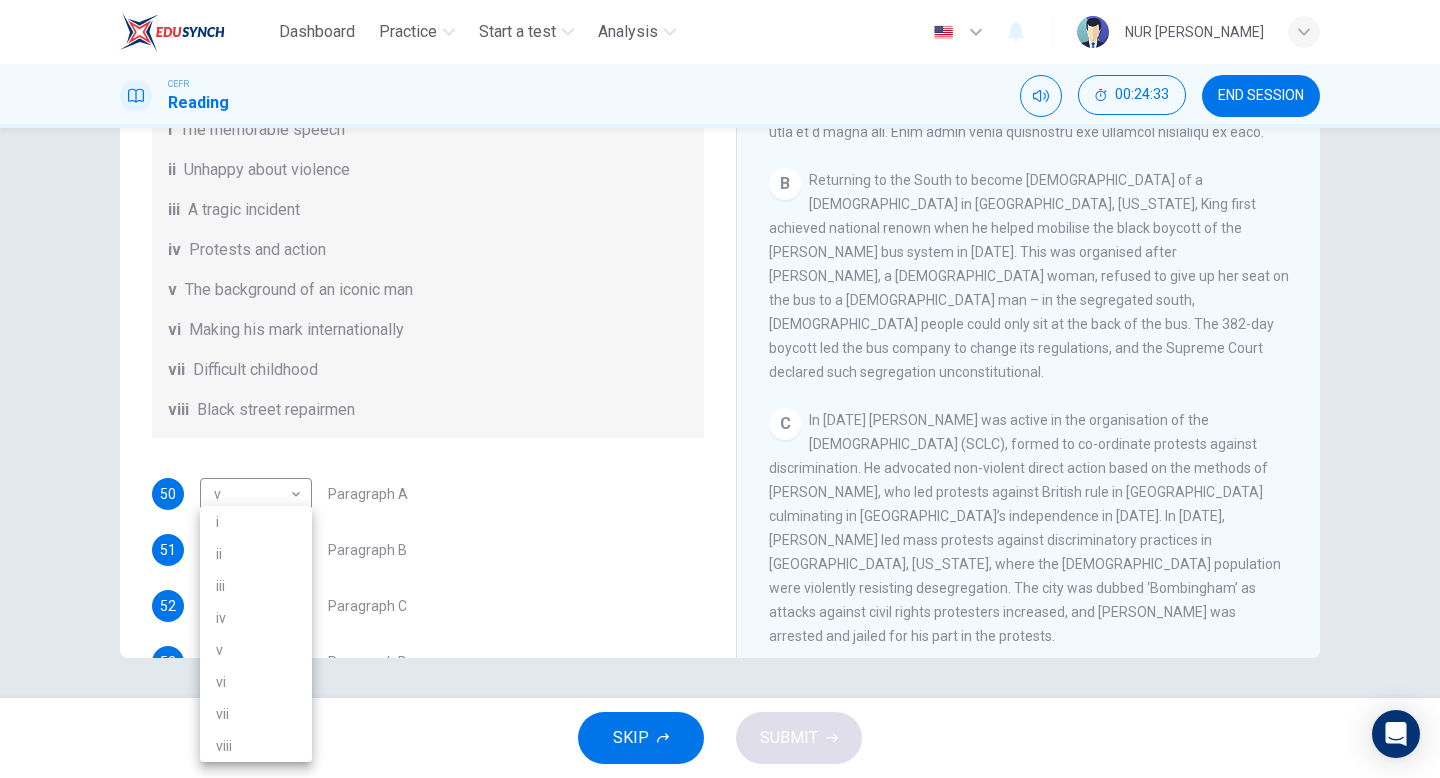 click on "iv" at bounding box center [256, 618] 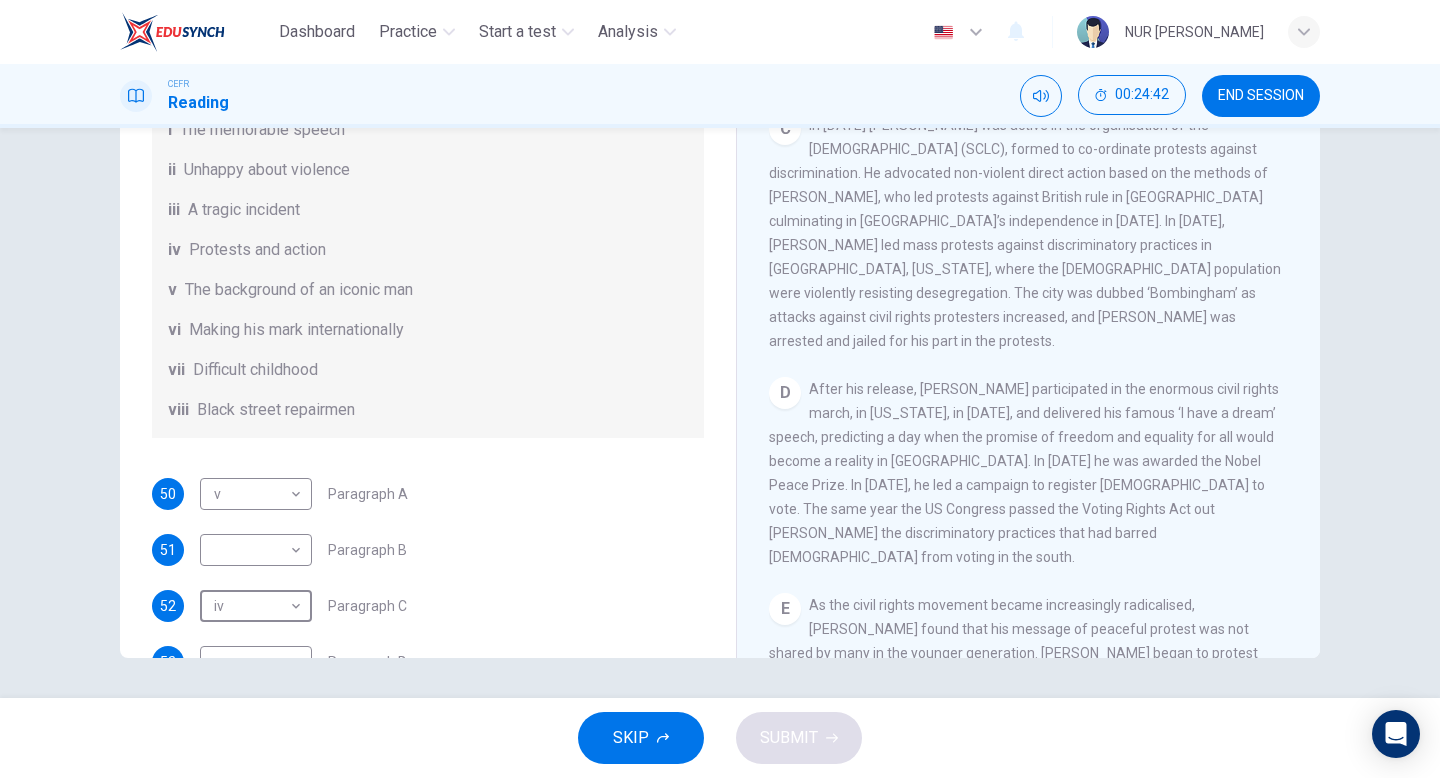 scroll, scrollTop: 950, scrollLeft: 0, axis: vertical 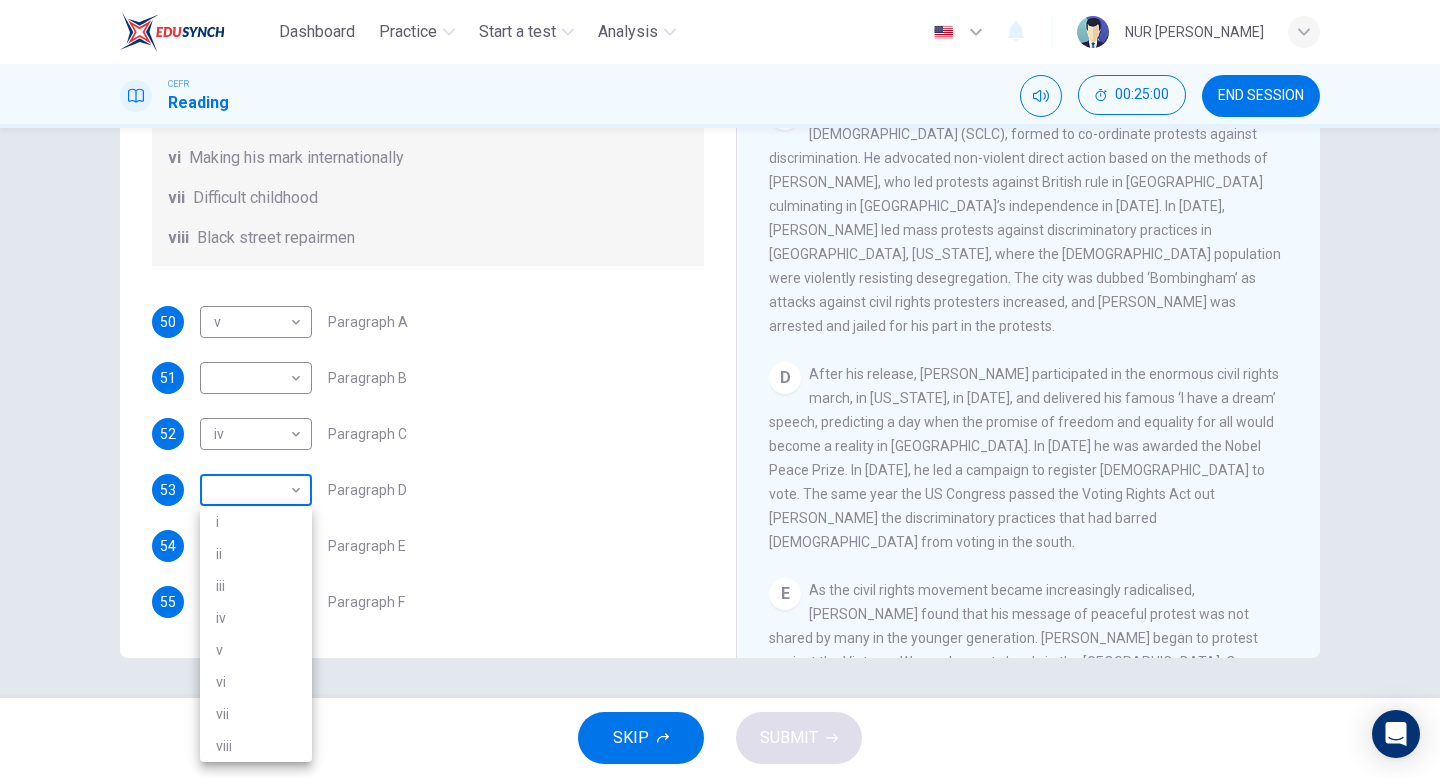 click on "Dashboard Practice Start a test Analysis English en ​ NUR [PERSON_NAME] Reading 00:25:00 END SESSION Questions 50 - 55 The Reading Passage has 6 paragraphs.
Choose the correct heading for each paragraph  A – F , from the list of headings.
Write the correct number,  i – viii , in the spaces below. List of Headings i The memorable speech ii Unhappy about violence iii A tragic incident iv Protests and action v The background of an iconic man vi Making his mark internationally vii Difficult childhood viii Black street repairmen 50 v v ​ Paragraph A 51 ​ ​ Paragraph B 52 iv iv ​ Paragraph C 53 ​ ​ Paragraph D 54 ​ ​ Paragraph E 55 ​ ​ Paragraph F [PERSON_NAME] CLICK TO ZOOM Click to Zoom A B C D E F SKIP SUBMIT EduSynch - Online Language Proficiency Testing
Dashboard Practice Start a test Analysis Notifications © Copyright  2025 i ii iii iv v vi vii viii" at bounding box center [720, 389] 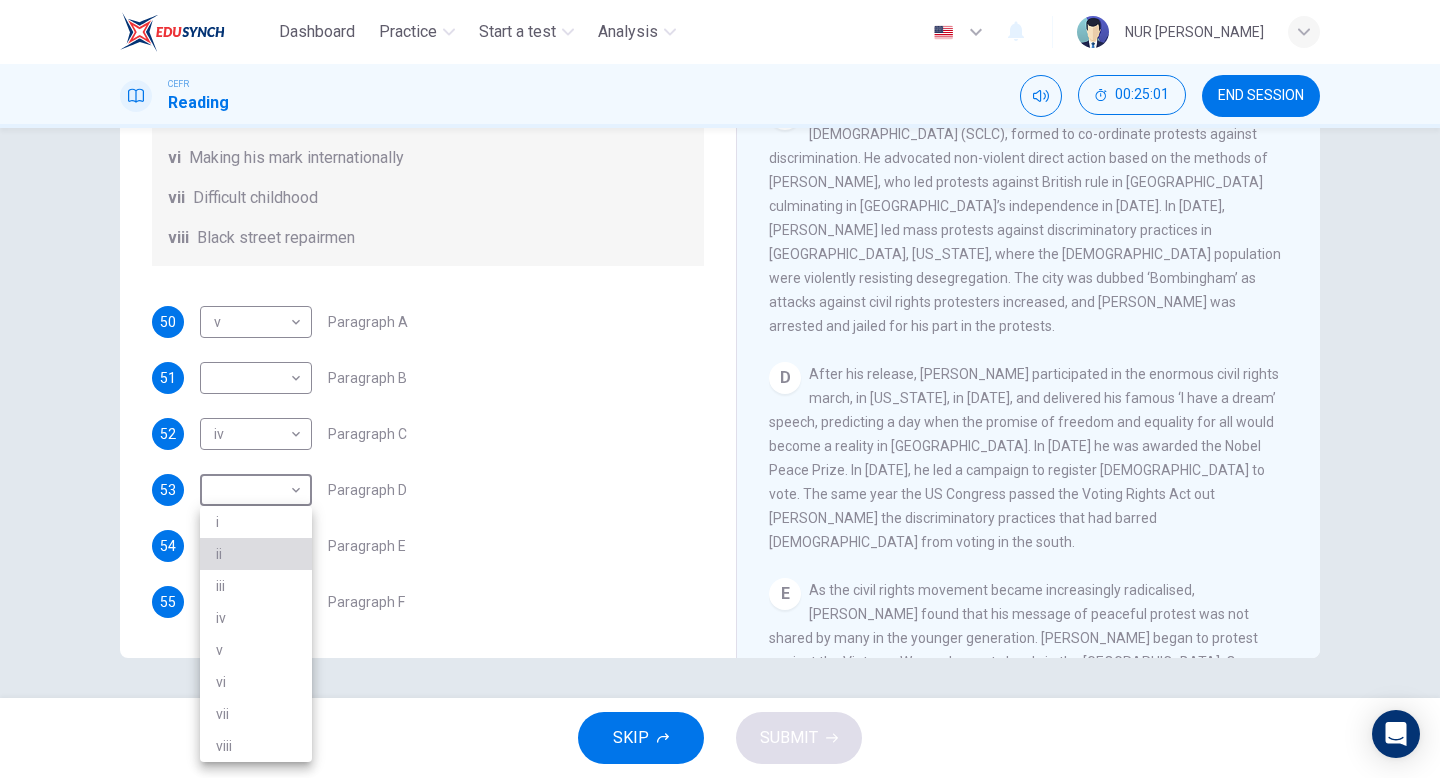 click on "ii" at bounding box center (256, 554) 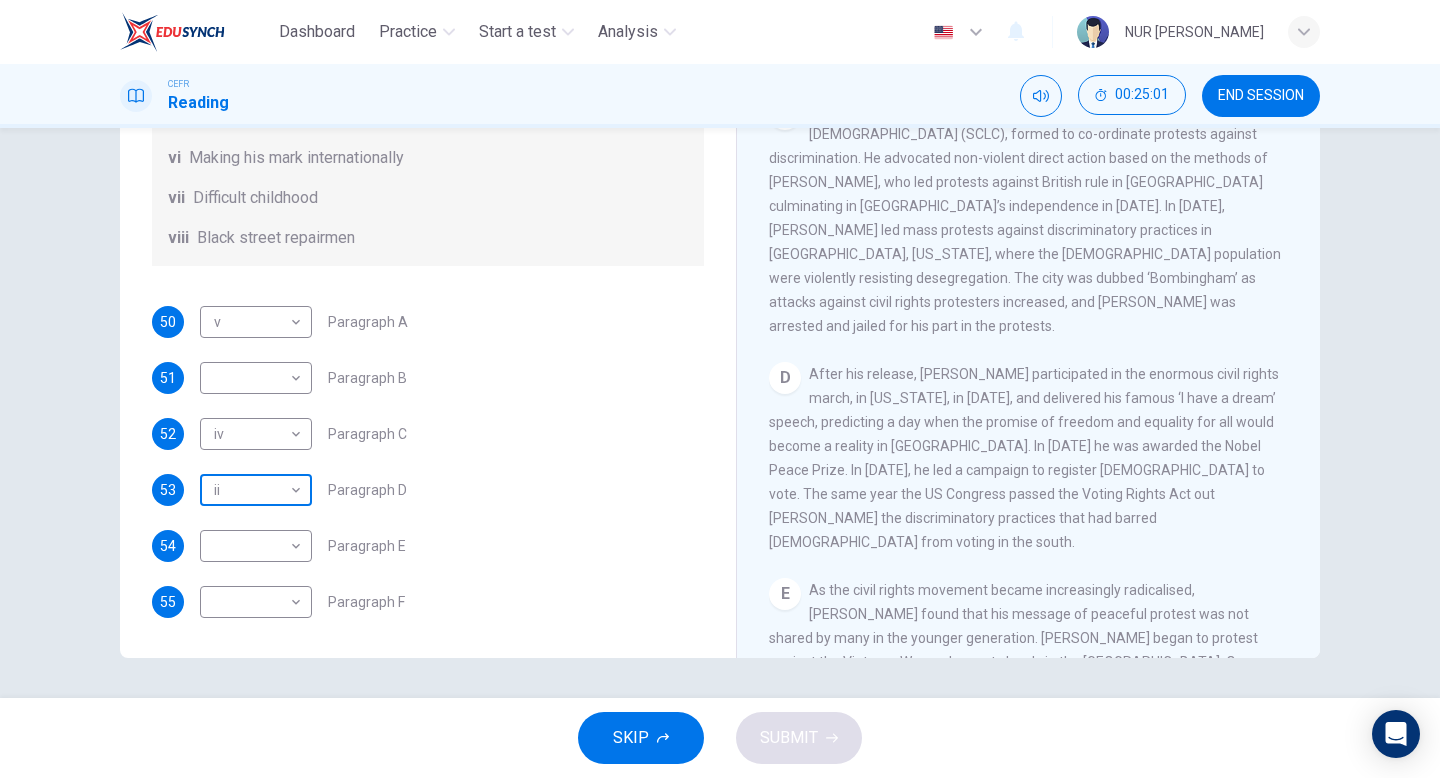 click on "Dashboard Practice Start a test Analysis English en ​ NUR [PERSON_NAME] Reading 00:25:01 END SESSION Questions 50 - 55 The Reading Passage has 6 paragraphs.
Choose the correct heading for each paragraph  A – F , from the list of headings.
Write the correct number,  i – viii , in the spaces below. List of Headings i The memorable speech ii Unhappy about violence iii A tragic incident iv Protests and action v The background of an iconic man vi Making his mark internationally vii Difficult childhood viii Black street repairmen 50 v v ​ Paragraph A 51 ​ ​ Paragraph B 52 iv iv ​ Paragraph C 53 ii ii ​ Paragraph D 54 ​ ​ Paragraph E 55 ​ ​ Paragraph F [PERSON_NAME] CLICK TO ZOOM Click to Zoom A B C D E F SKIP SUBMIT EduSynch - Online Language Proficiency Testing
Dashboard Practice Start a test Analysis Notifications © Copyright  2025" at bounding box center (720, 389) 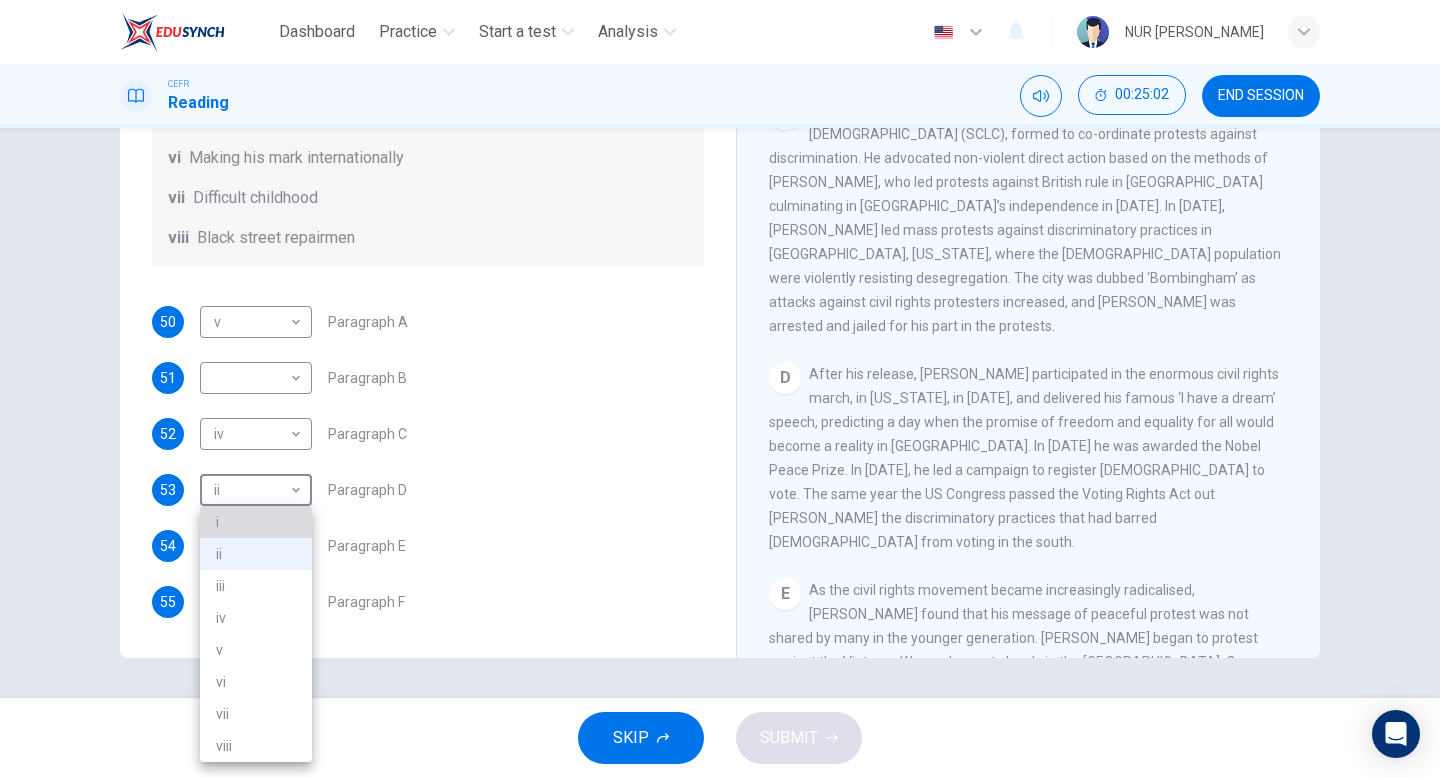 click on "i" at bounding box center (256, 522) 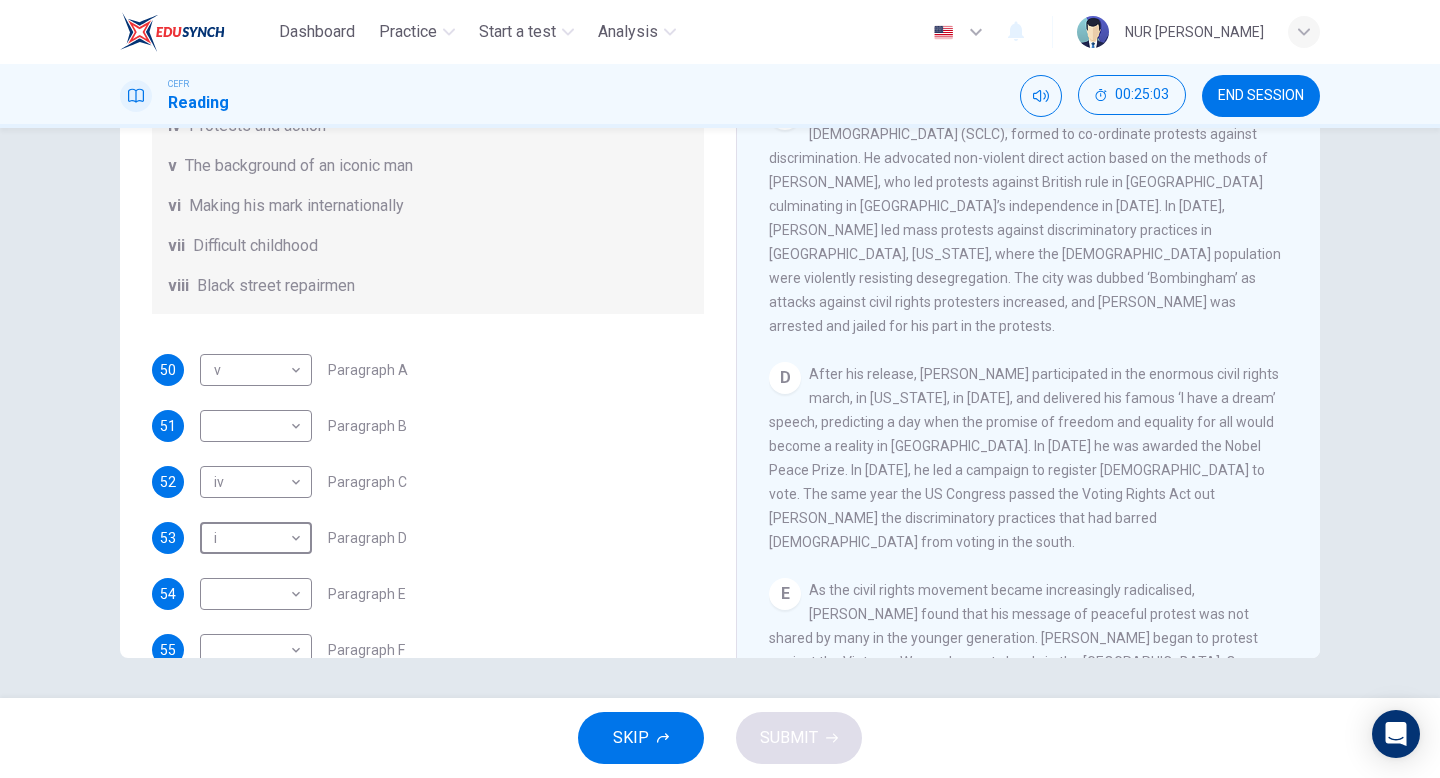 scroll, scrollTop: 353, scrollLeft: 0, axis: vertical 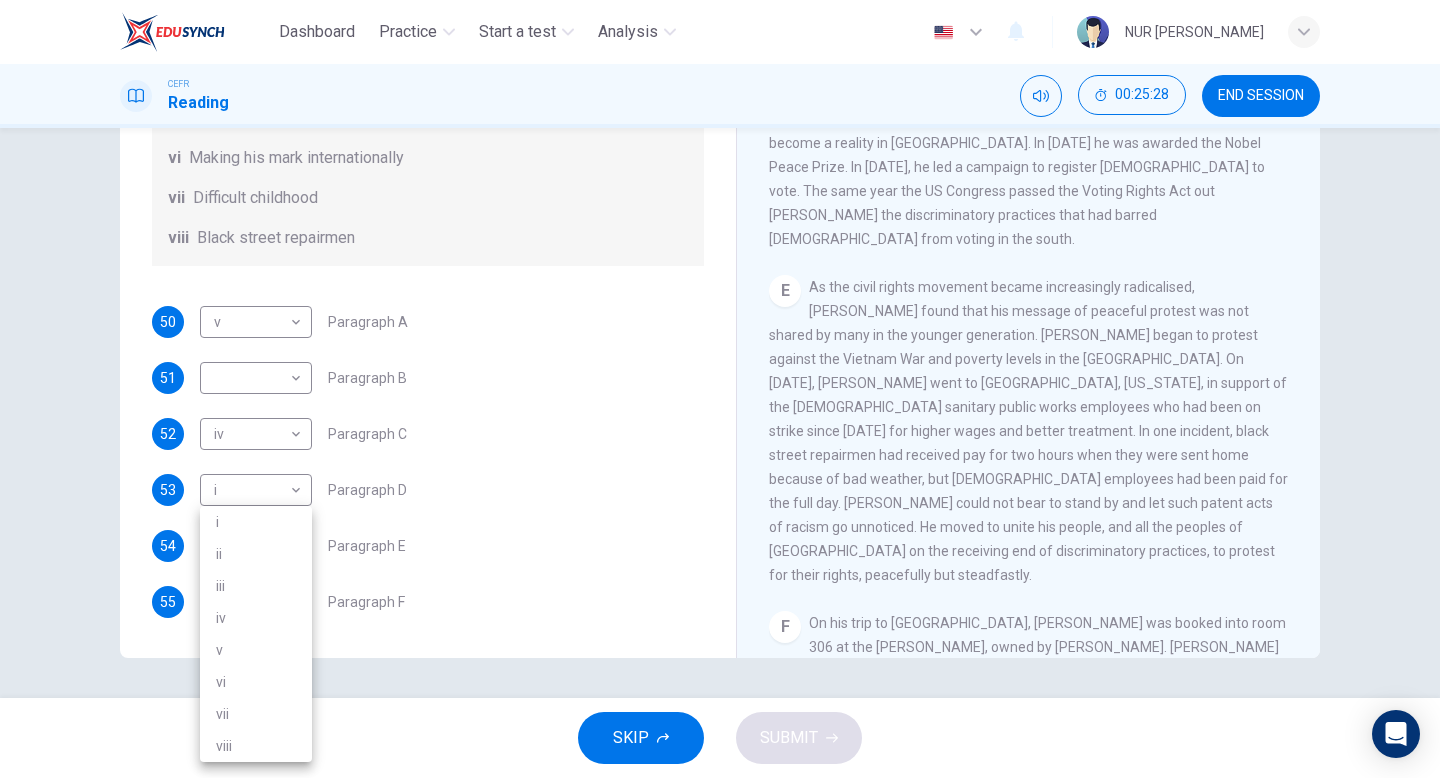 click on "Dashboard Practice Start a test Analysis English en ​ NUR [PERSON_NAME] Reading 00:25:28 END SESSION Questions 50 - 55 The Reading Passage has 6 paragraphs.
Choose the correct heading for each paragraph  A – F , from the list of headings.
Write the correct number,  i – viii , in the spaces below. List of Headings i The memorable speech ii Unhappy about violence iii A tragic incident iv Protests and action v The background of an iconic man vi Making his mark internationally vii Difficult childhood viii Black street repairmen 50 v v ​ Paragraph A 51 ​ ​ Paragraph B 52 iv iv ​ Paragraph C 53 i i ​ Paragraph D 54 ​ ​ Paragraph E 55 ​ ​ Paragraph F [PERSON_NAME] CLICK TO ZOOM Click to Zoom A B C D E F SKIP SUBMIT EduSynch - Online Language Proficiency Testing
Dashboard Practice Start a test Analysis Notifications © Copyright  2025 i ii iii iv v vi vii viii" at bounding box center (720, 389) 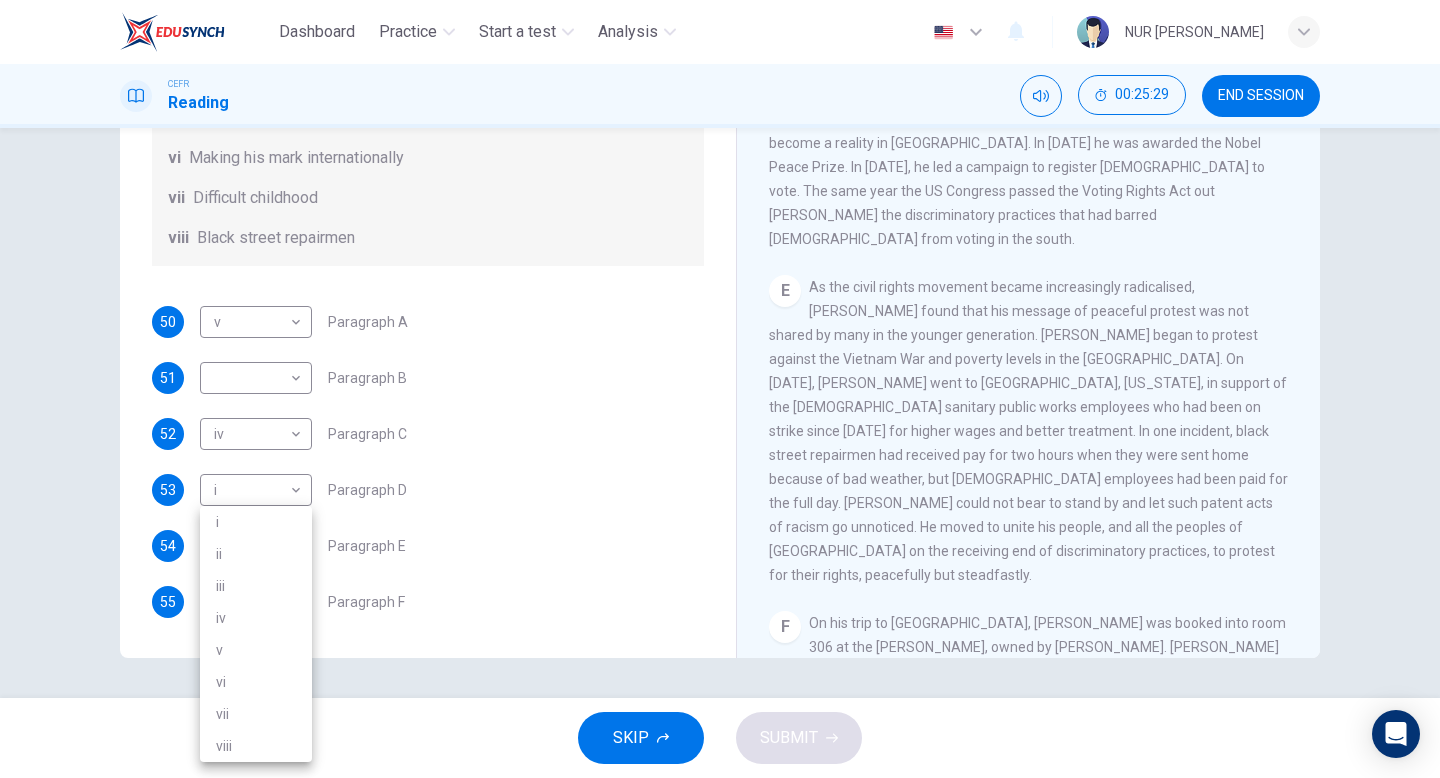 click on "vii" at bounding box center (256, 714) 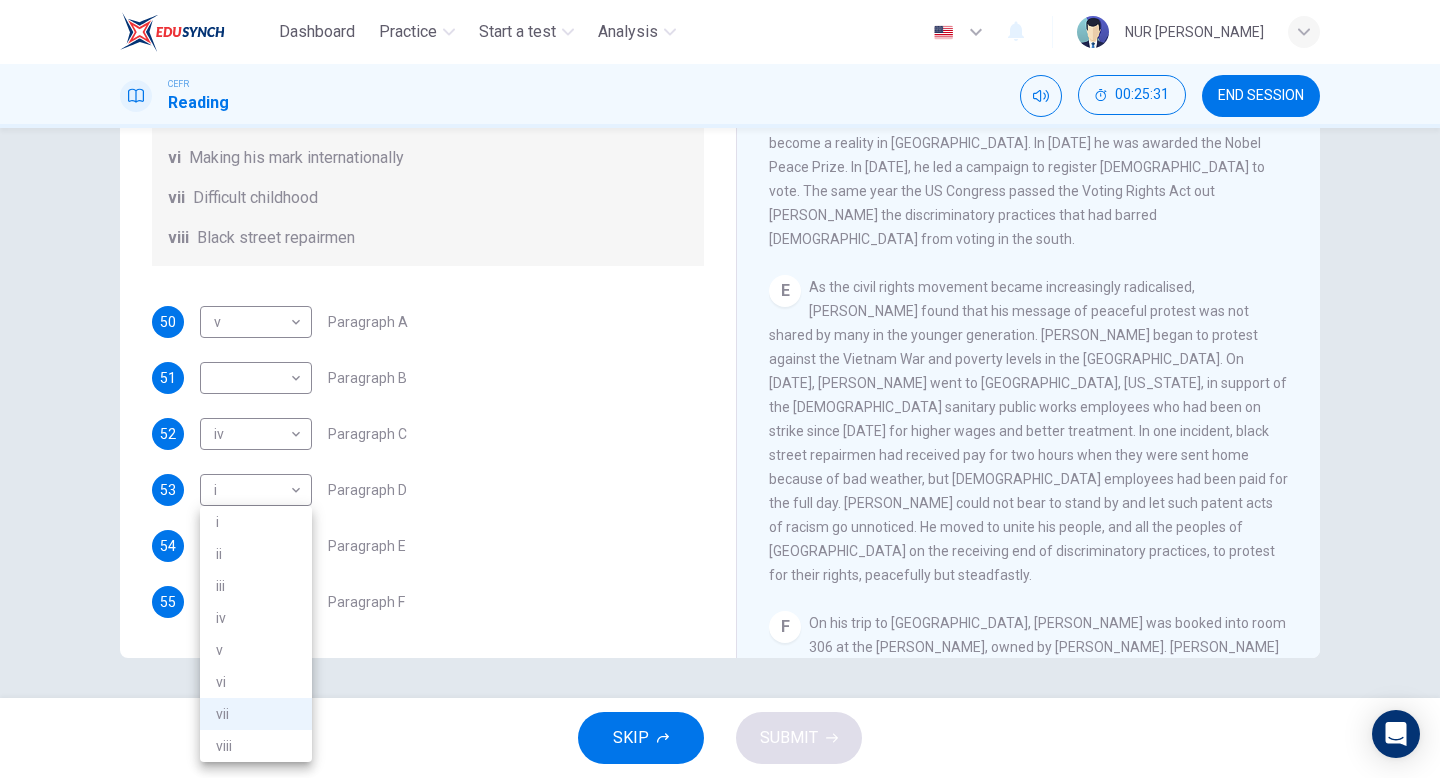 click on "Dashboard Practice Start a test Analysis English en ​ NUR [PERSON_NAME] Reading 00:25:31 END SESSION Questions 50 - 55 The Reading Passage has 6 paragraphs.
Choose the correct heading for each paragraph  A – F , from the list of headings.
Write the correct number,  i – viii , in the spaces below. List of Headings i The memorable speech ii Unhappy about violence iii A tragic incident iv Protests and action v The background of an iconic man vi Making his mark internationally vii Difficult childhood viii Black street repairmen 50 v v ​ Paragraph A 51 ​ ​ Paragraph B 52 iv iv ​ Paragraph C 53 i i ​ Paragraph D 54 vii vii ​ Paragraph E 55 ​ ​ Paragraph F [PERSON_NAME] CLICK TO ZOOM Click to Zoom A B C D E F SKIP SUBMIT EduSynch - Online Language Proficiency Testing
Dashboard Practice Start a test Analysis Notifications © Copyright  2025 i ii iii iv v vi vii viii" at bounding box center (720, 389) 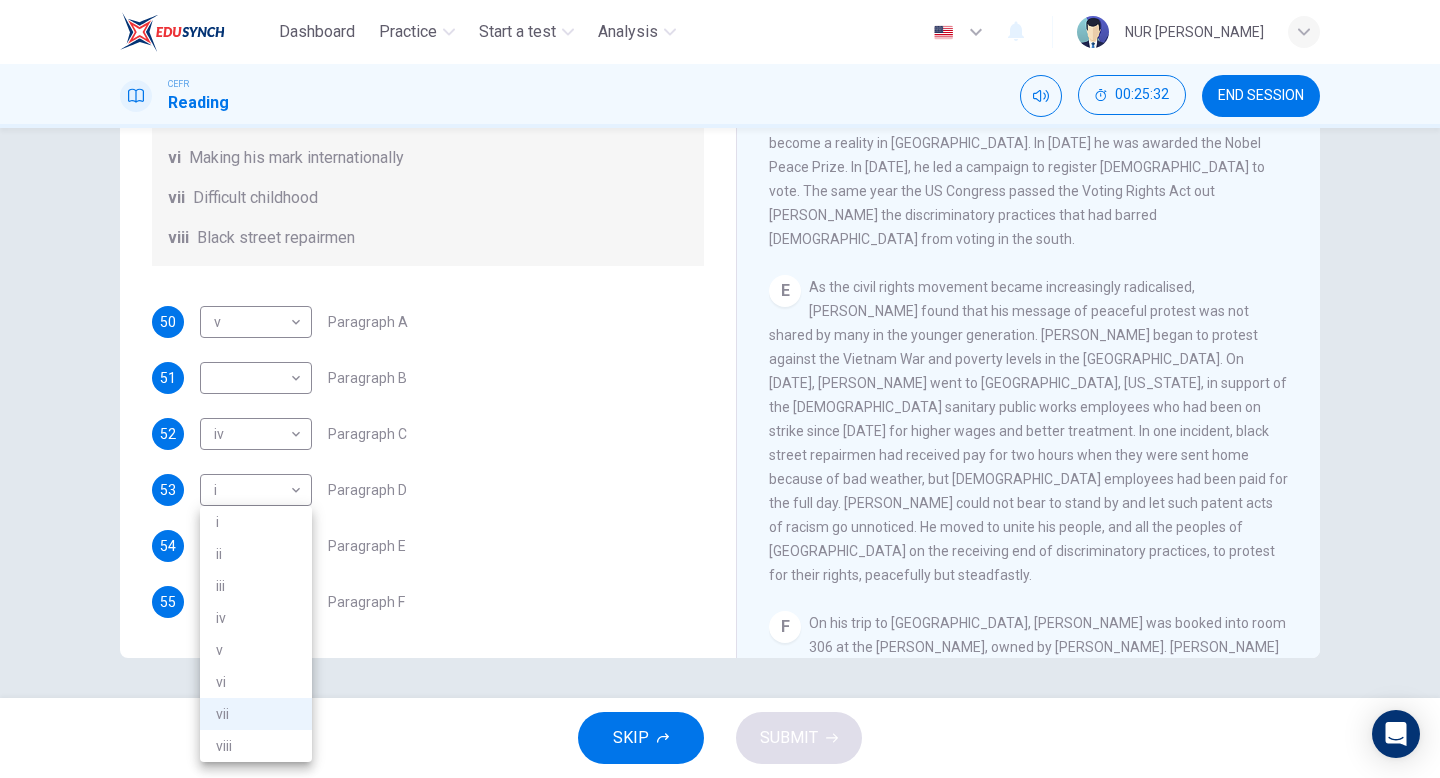 click on "viii" at bounding box center (256, 746) 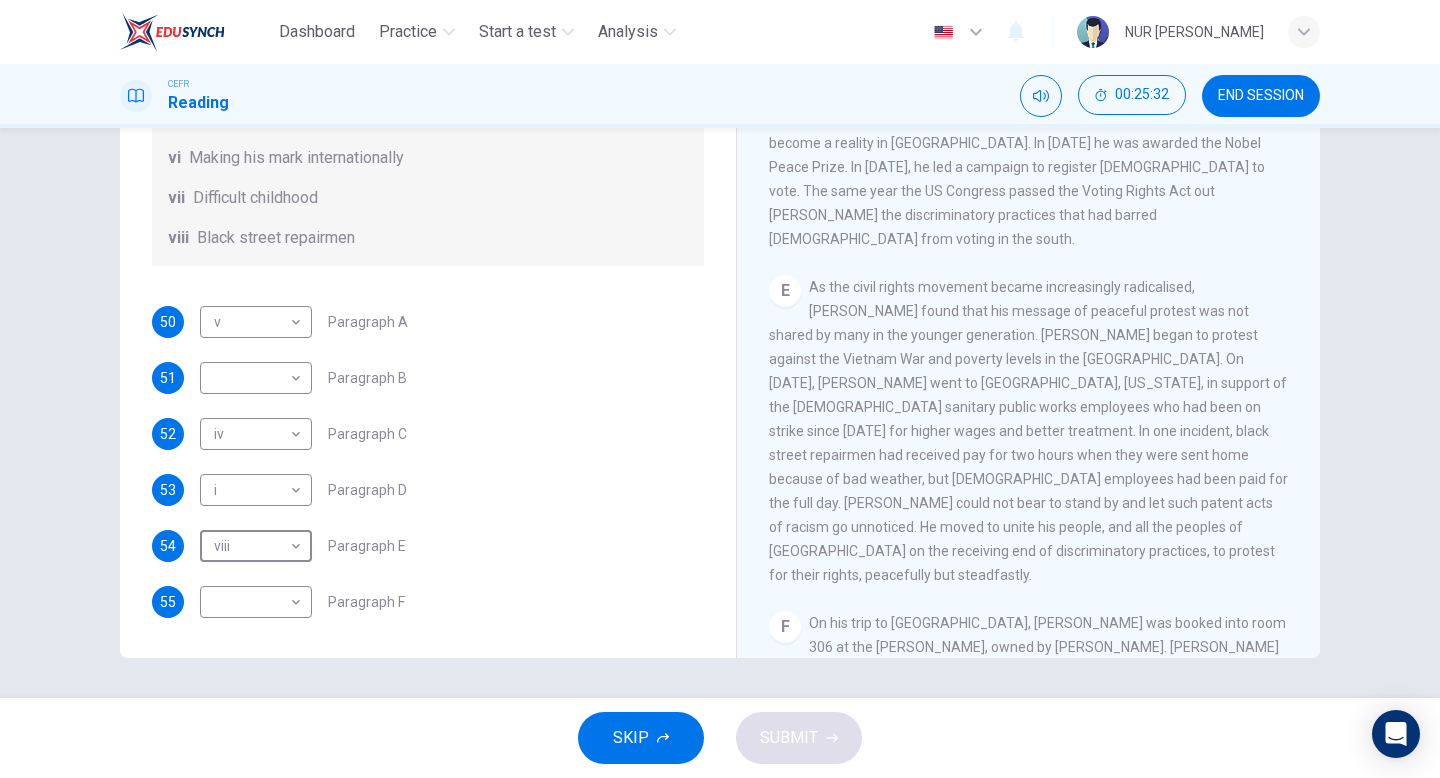 scroll, scrollTop: 1283, scrollLeft: 0, axis: vertical 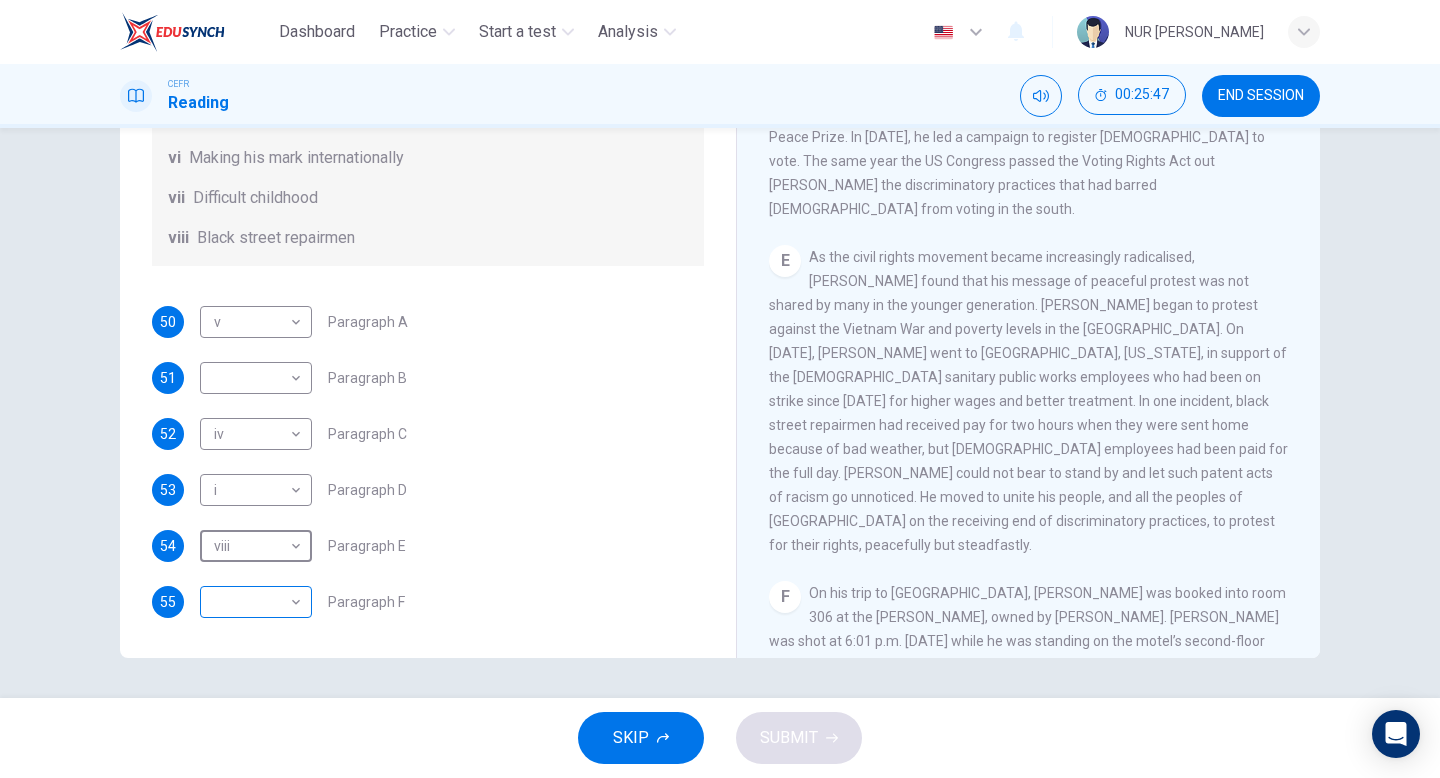 click on "Dashboard Practice Start a test Analysis English en ​ NUR [PERSON_NAME] Reading 00:25:47 END SESSION Questions 50 - 55 The Reading Passage has 6 paragraphs.
Choose the correct heading for each paragraph  A – F , from the list of headings.
Write the correct number,  i – viii , in the spaces below. List of Headings i The memorable speech ii Unhappy about violence iii A tragic incident iv Protests and action v The background of an iconic man vi Making his mark internationally vii Difficult childhood viii Black street repairmen 50 v v ​ Paragraph A 51 ​ ​ Paragraph B 52 iv iv ​ Paragraph C 53 i i ​ Paragraph D 54 viii viii ​ Paragraph E 55 ​ ​ Paragraph F [PERSON_NAME] CLICK TO ZOOM Click to Zoom A B C D E F SKIP SUBMIT EduSynch - Online Language Proficiency Testing
Dashboard Practice Start a test Analysis Notifications © Copyright  2025" at bounding box center (720, 389) 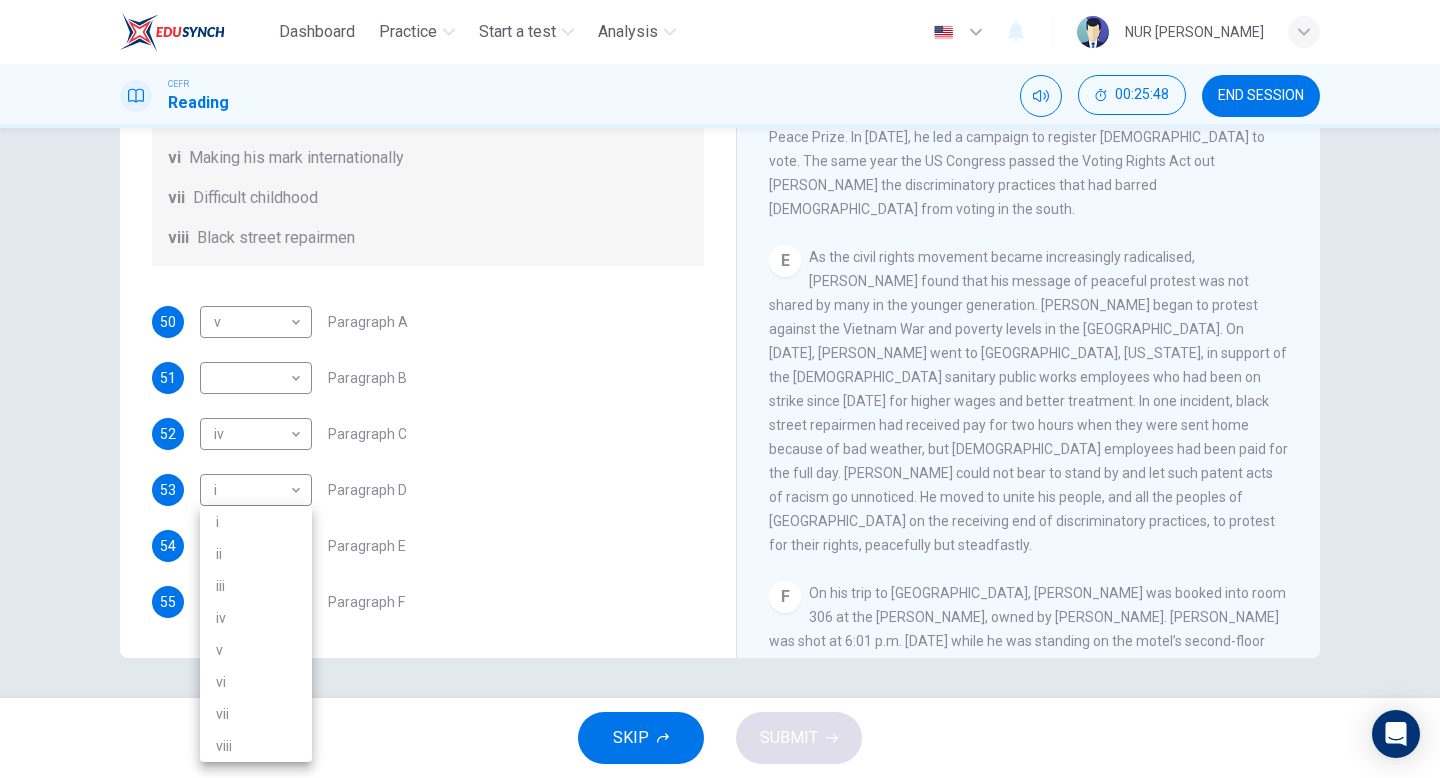 click on "iii" at bounding box center (256, 586) 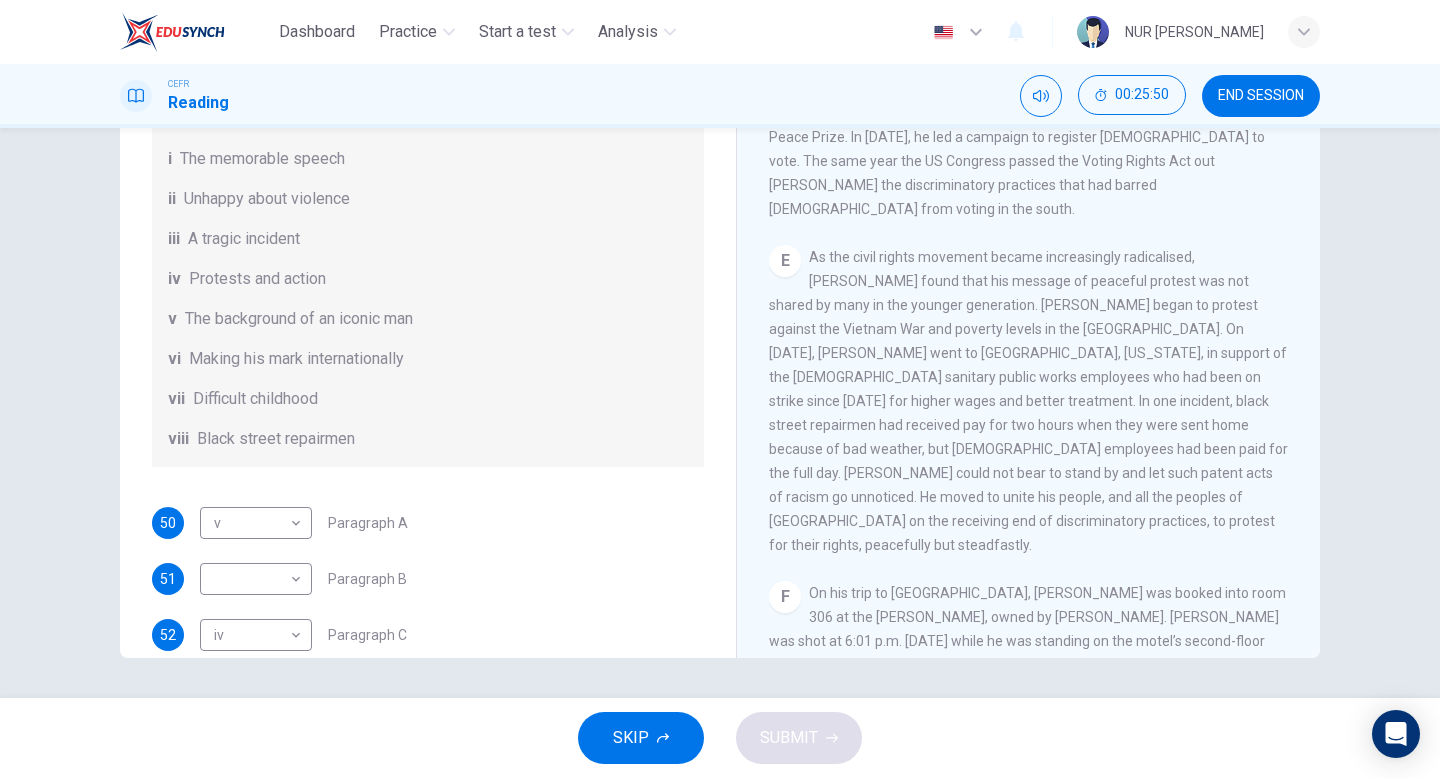 scroll, scrollTop: 109, scrollLeft: 0, axis: vertical 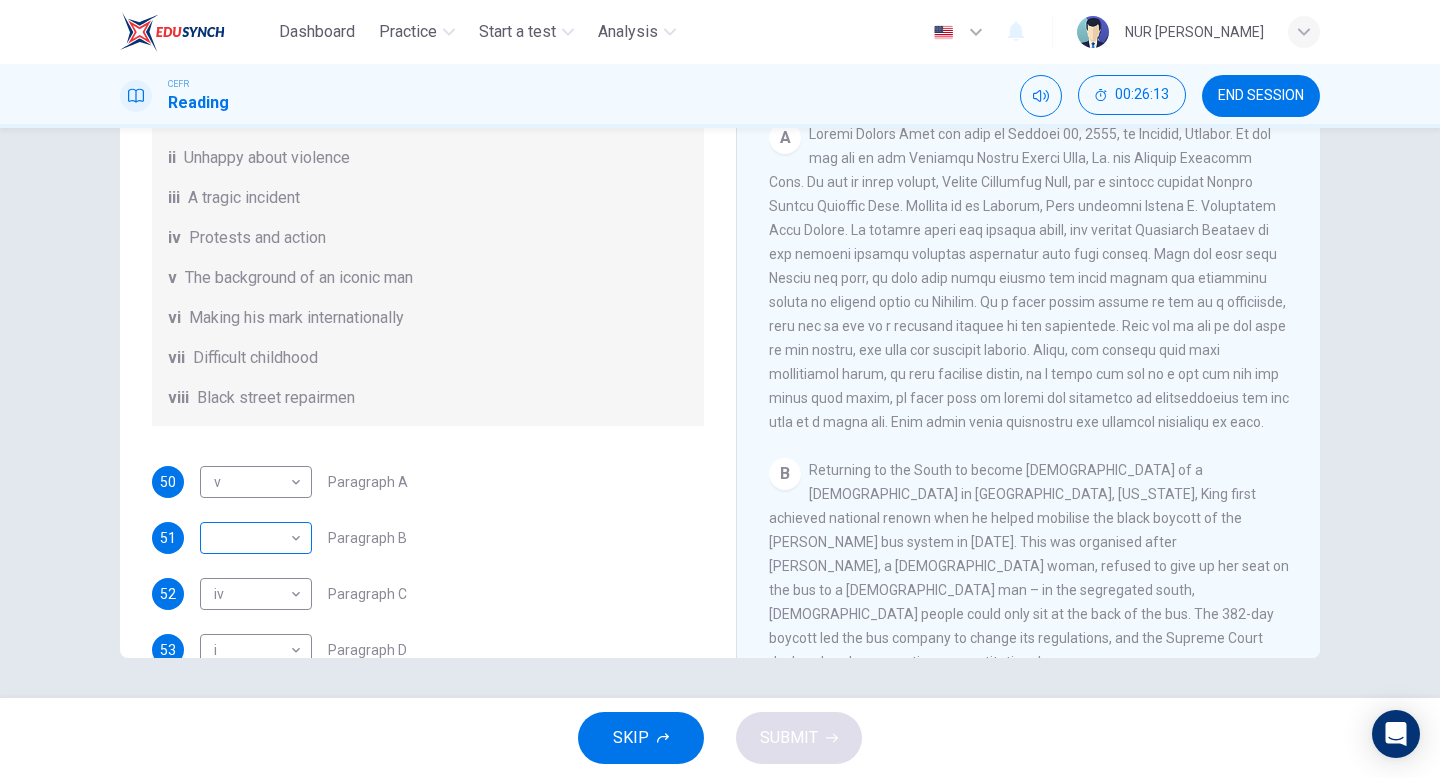 click on "Dashboard Practice Start a test Analysis English en ​ NUR [PERSON_NAME] Reading 00:26:13 END SESSION Questions 50 - 55 The Reading Passage has 6 paragraphs.
Choose the correct heading for each paragraph  A – F , from the list of headings.
Write the correct number,  i – viii , in the spaces below. List of Headings i The memorable speech ii Unhappy about violence iii A tragic incident iv Protests and action v The background of an iconic man vi Making his mark internationally vii Difficult childhood viii Black street repairmen 50 v v ​ Paragraph A 51 ​ ​ Paragraph B 52 iv iv ​ Paragraph C 53 i i ​ Paragraph D 54 viii viii ​ Paragraph E 55 iii iii ​ Paragraph F [PERSON_NAME] CLICK TO ZOOM Click to Zoom A B C D E F SKIP SUBMIT EduSynch - Online Language Proficiency Testing
Dashboard Practice Start a test Analysis Notifications © Copyright  2025" at bounding box center (720, 389) 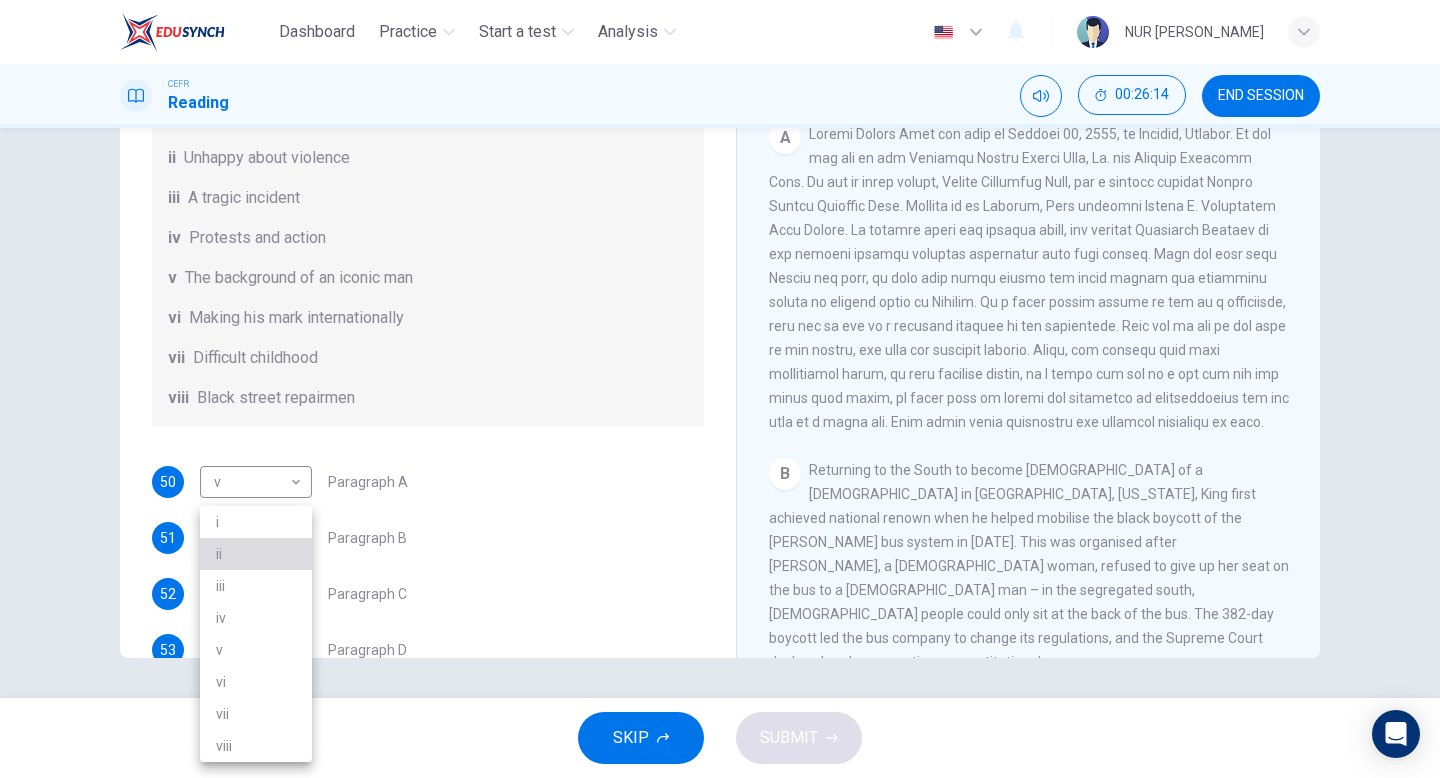 click on "ii" at bounding box center [256, 554] 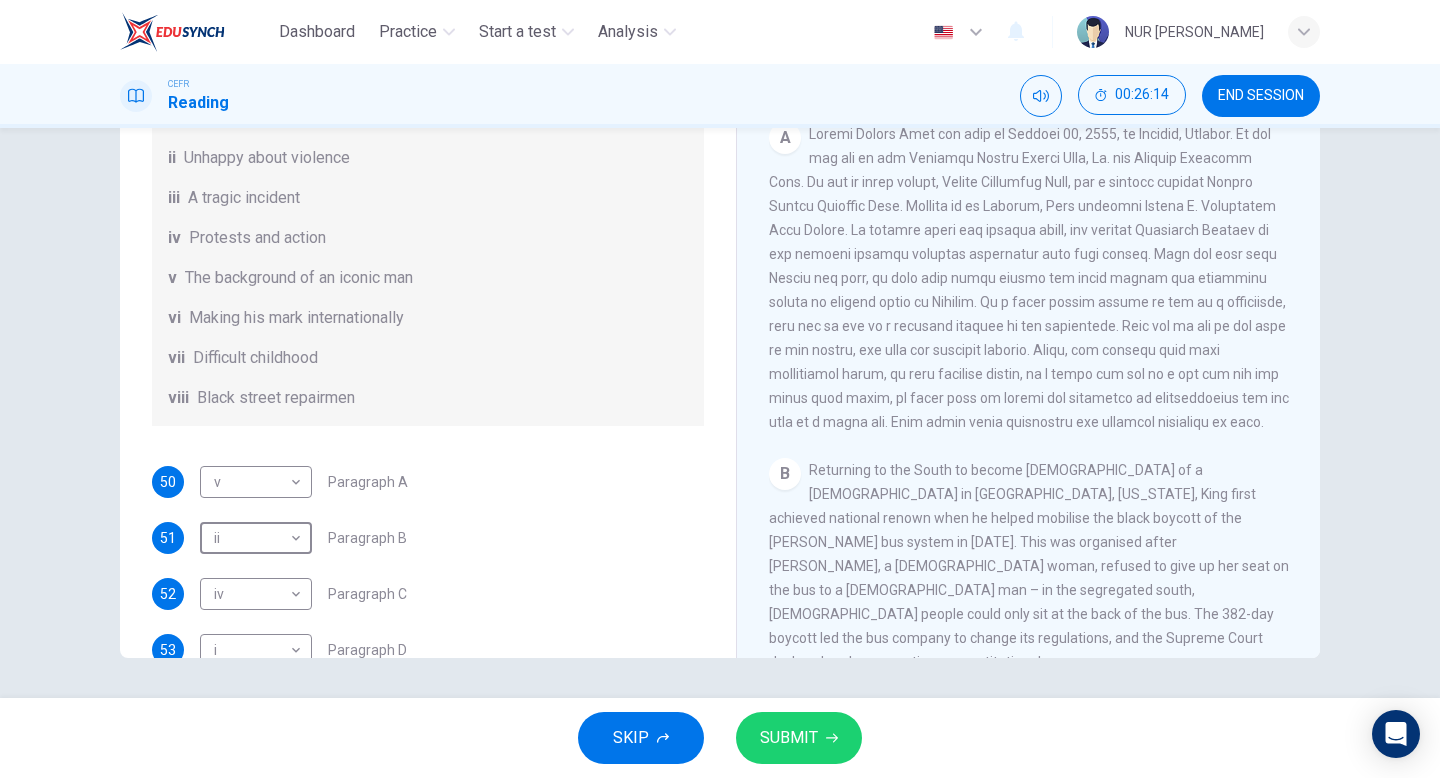 click on "SUBMIT" at bounding box center [789, 738] 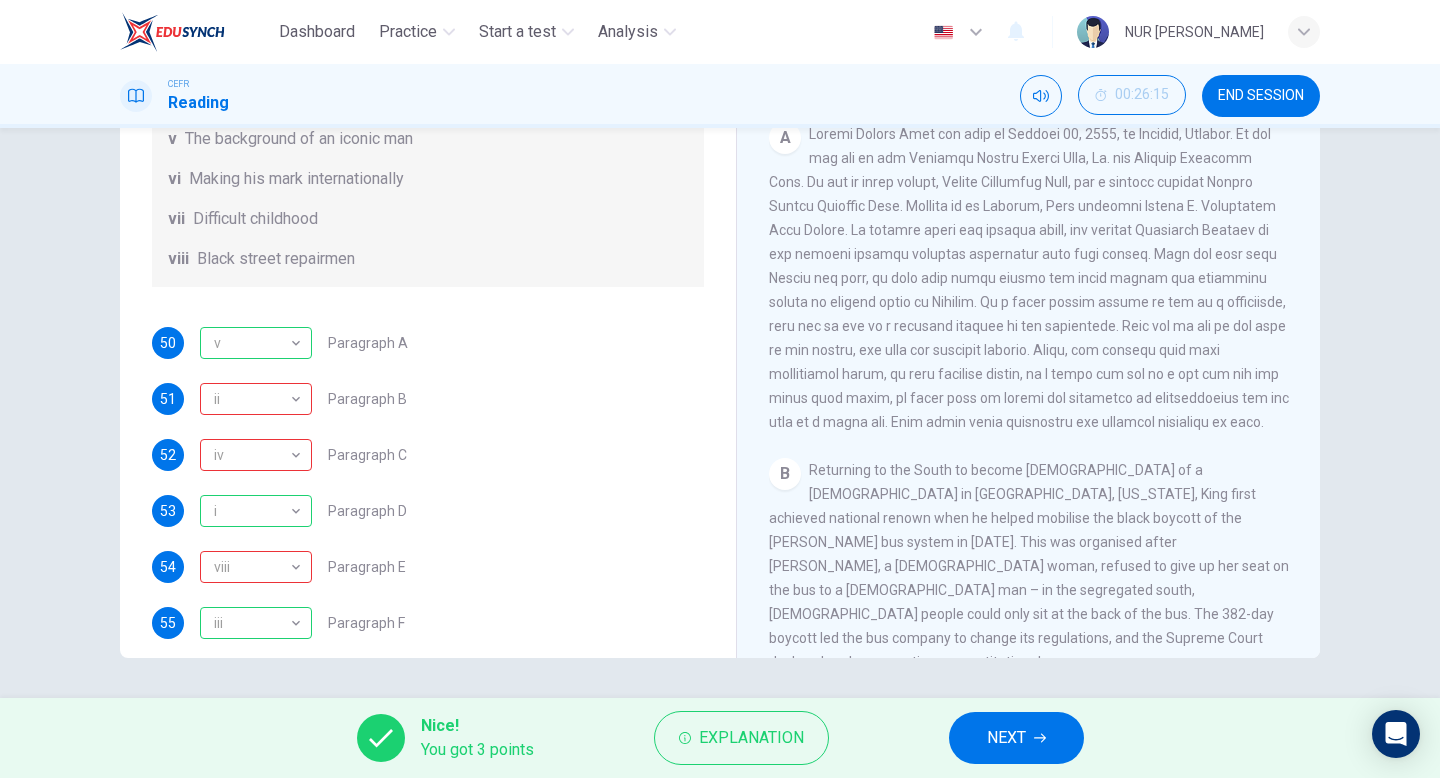 scroll, scrollTop: 311, scrollLeft: 0, axis: vertical 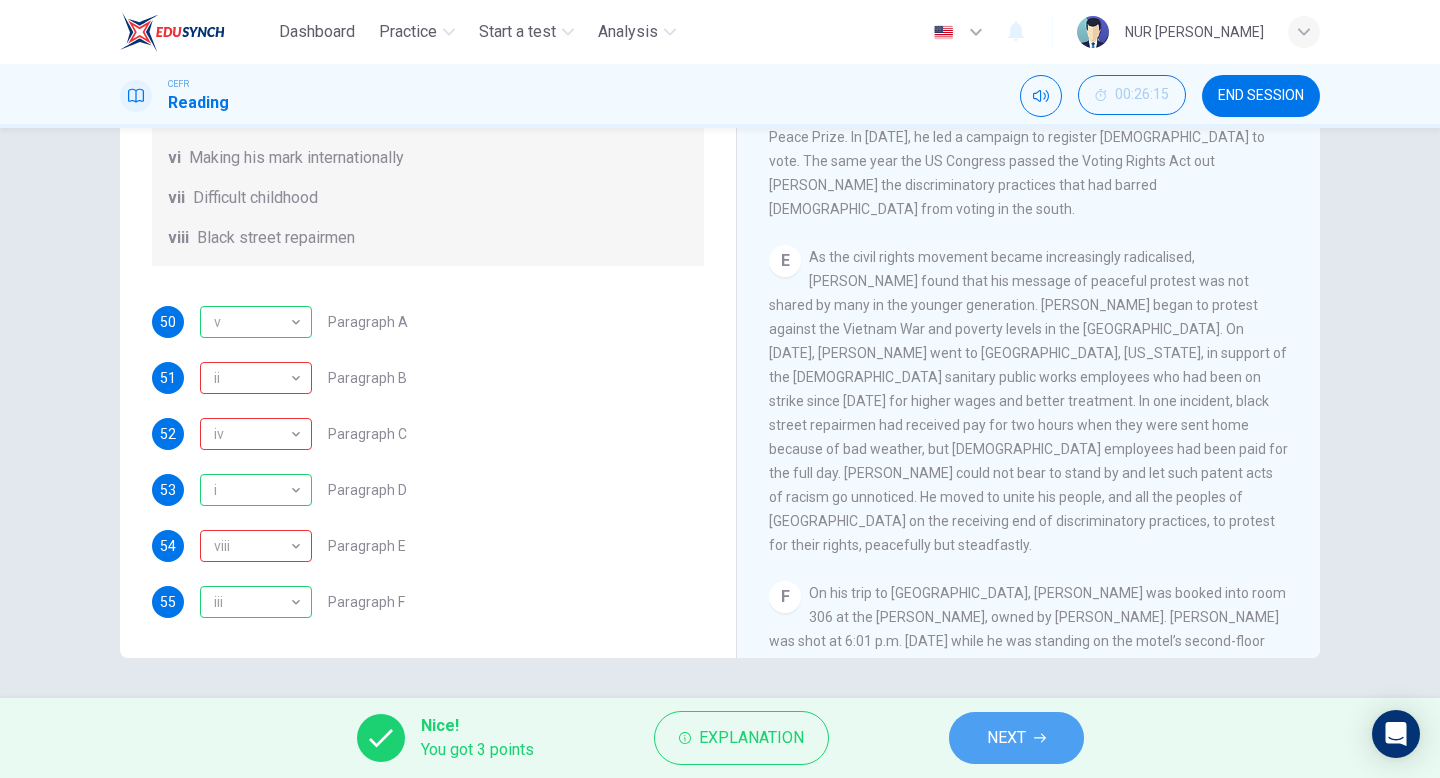 click 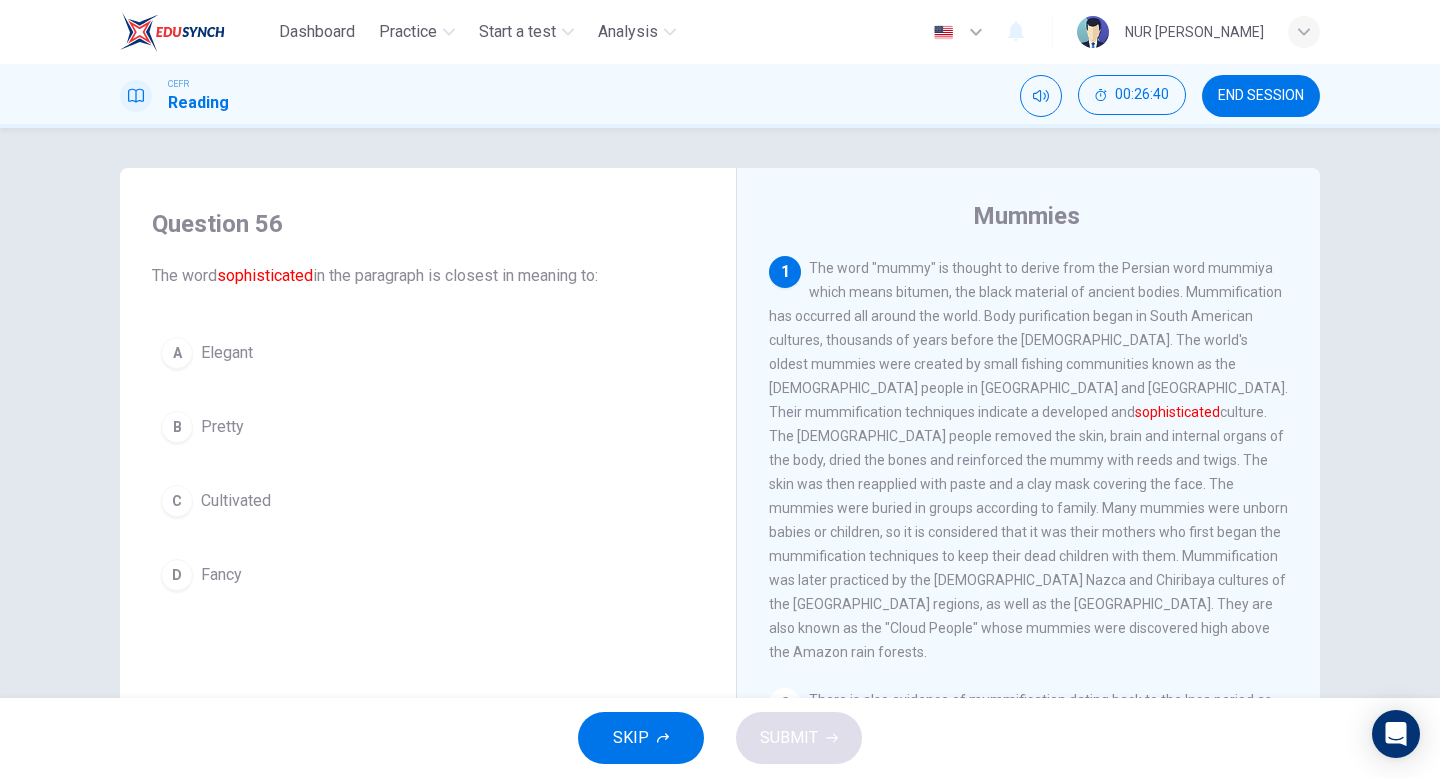 click on "Elegant" at bounding box center (227, 353) 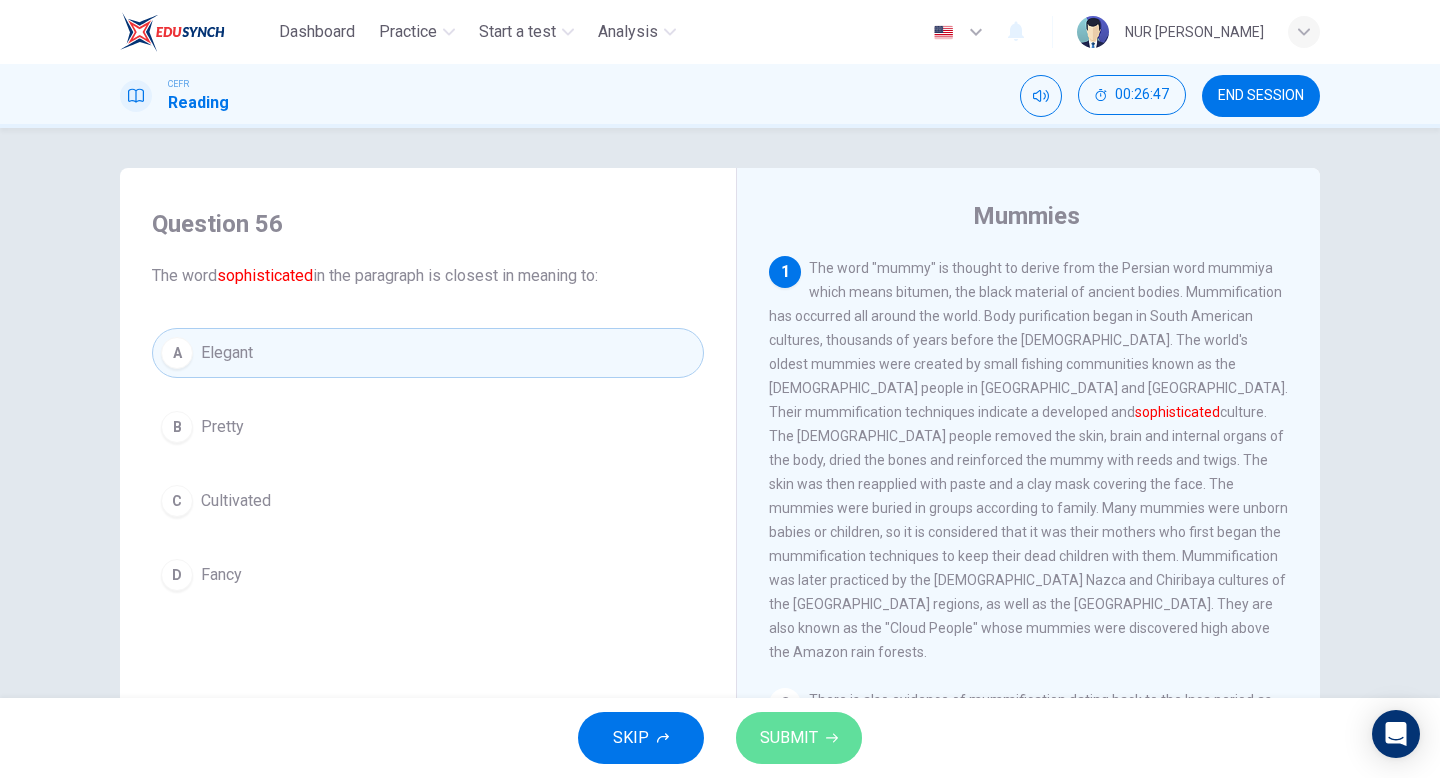 click on "SUBMIT" at bounding box center (789, 738) 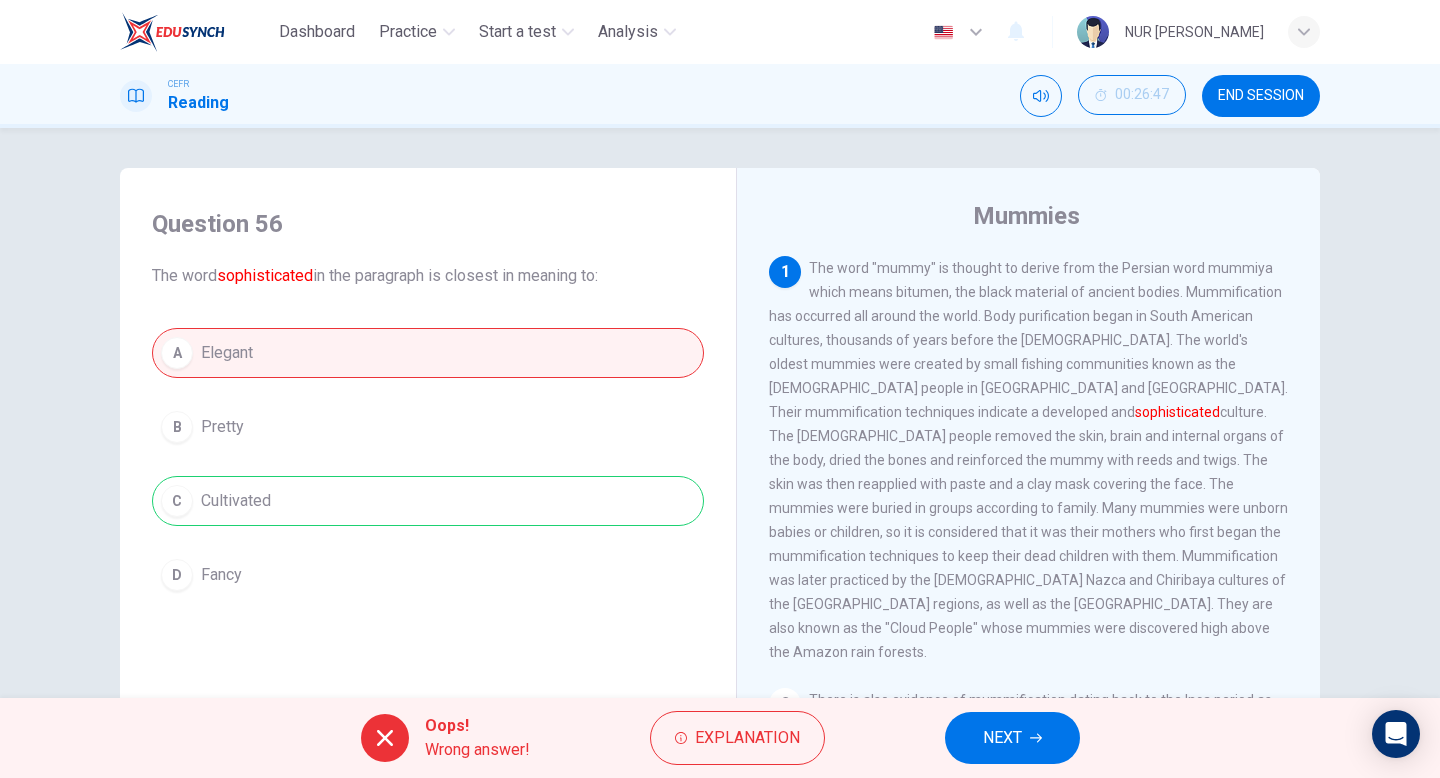 click on "A Elegant B Pretty C Cultivated D Fancy" at bounding box center [428, 464] 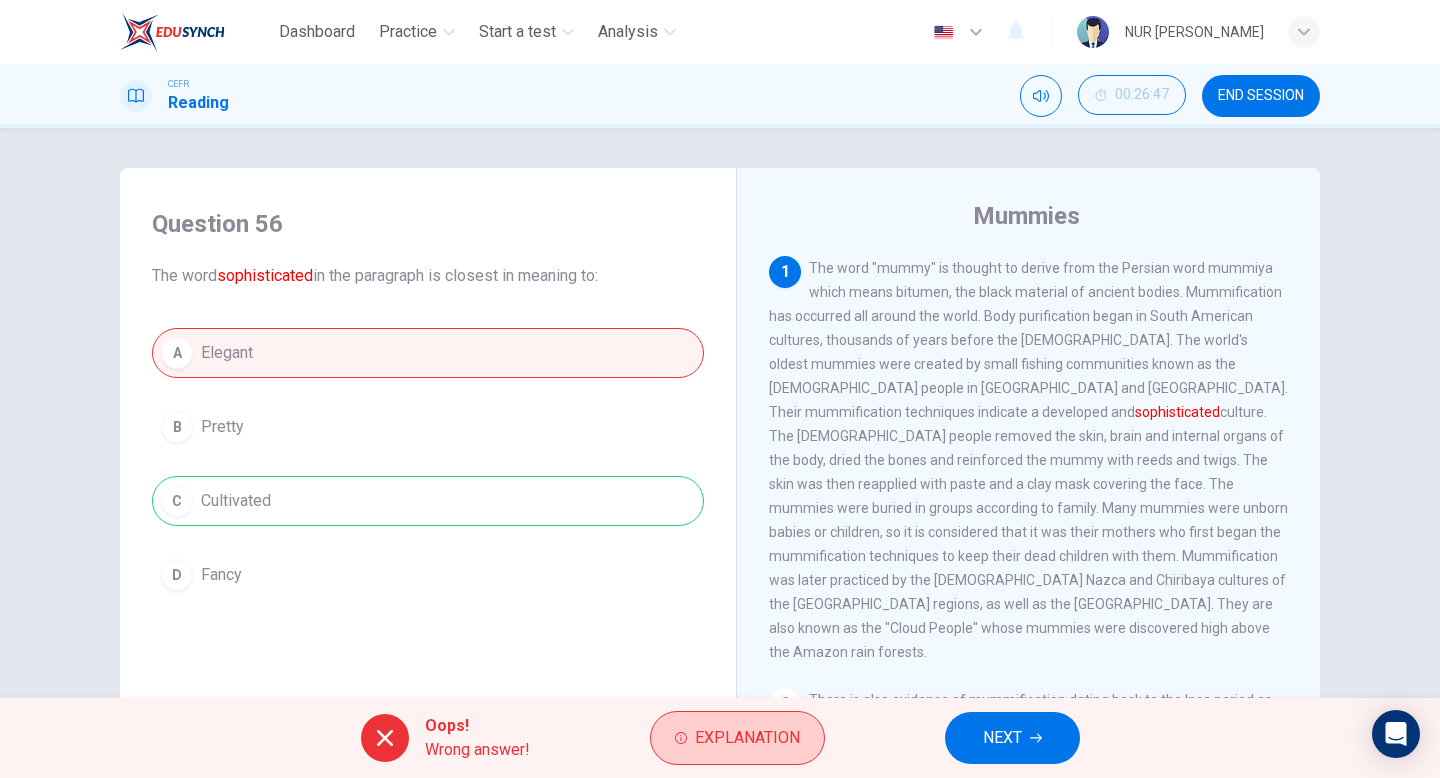 click on "Explanation" at bounding box center [747, 738] 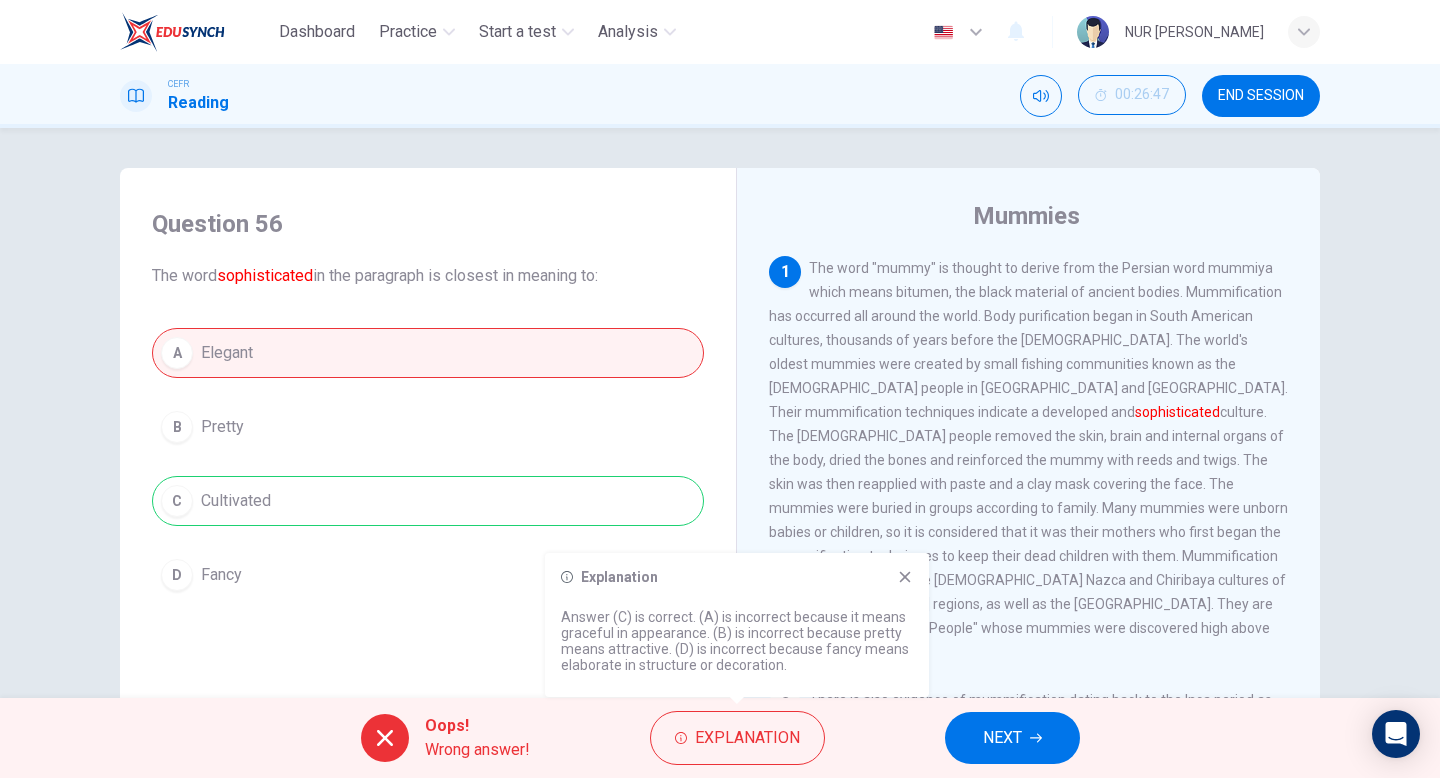 click on "NEXT" at bounding box center [1012, 738] 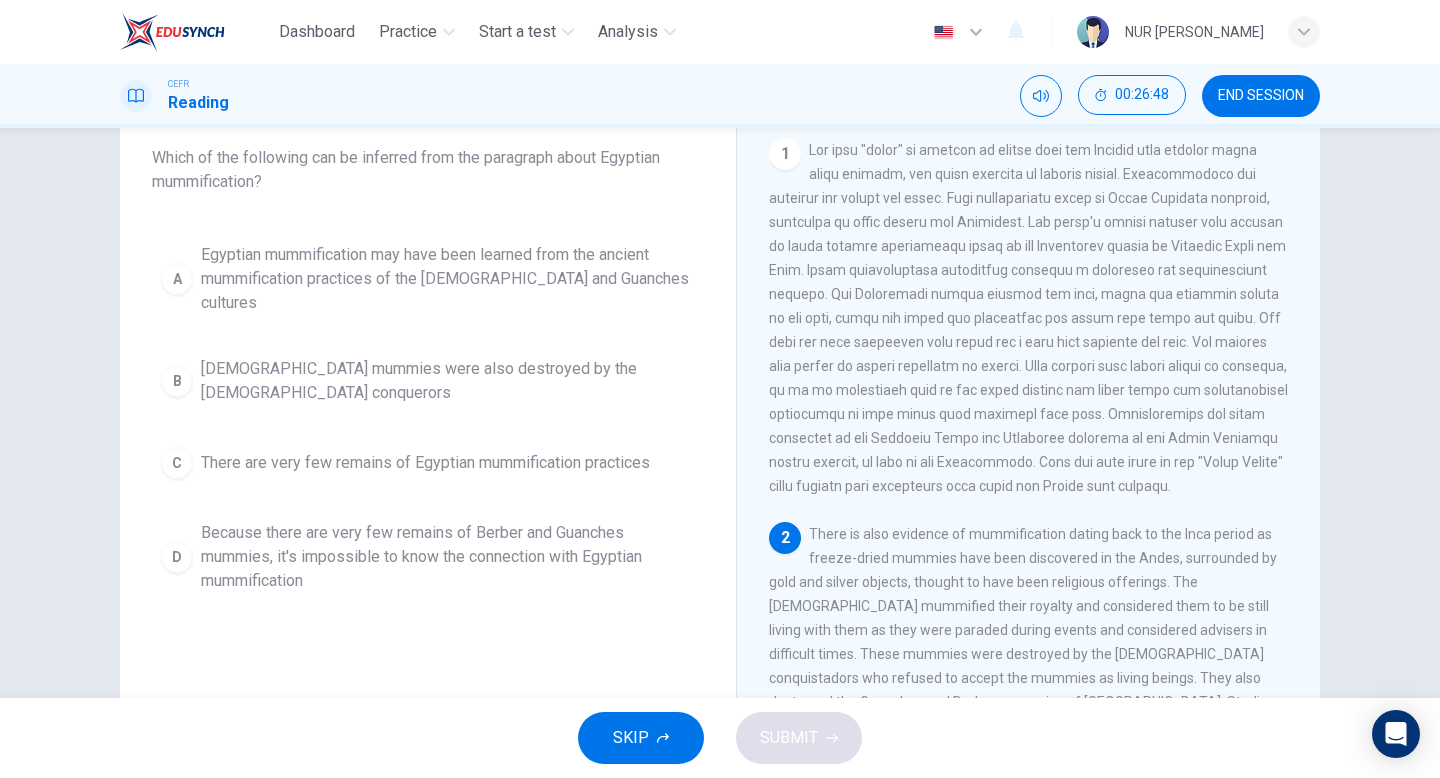 scroll, scrollTop: 121, scrollLeft: 0, axis: vertical 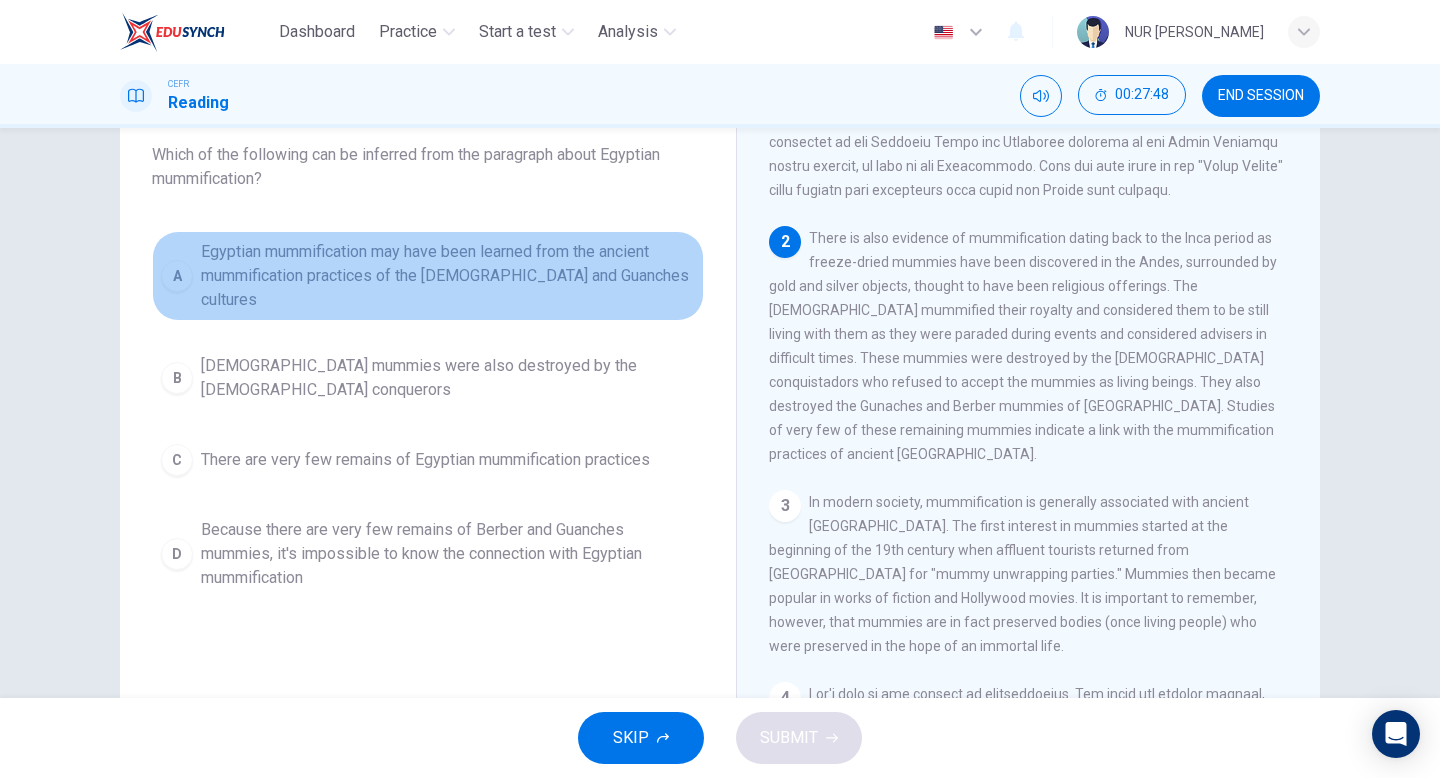click on "Egyptian mummification may have been learned from the ancient mummification practices of the [DEMOGRAPHIC_DATA] and Guanches cultures" at bounding box center [448, 276] 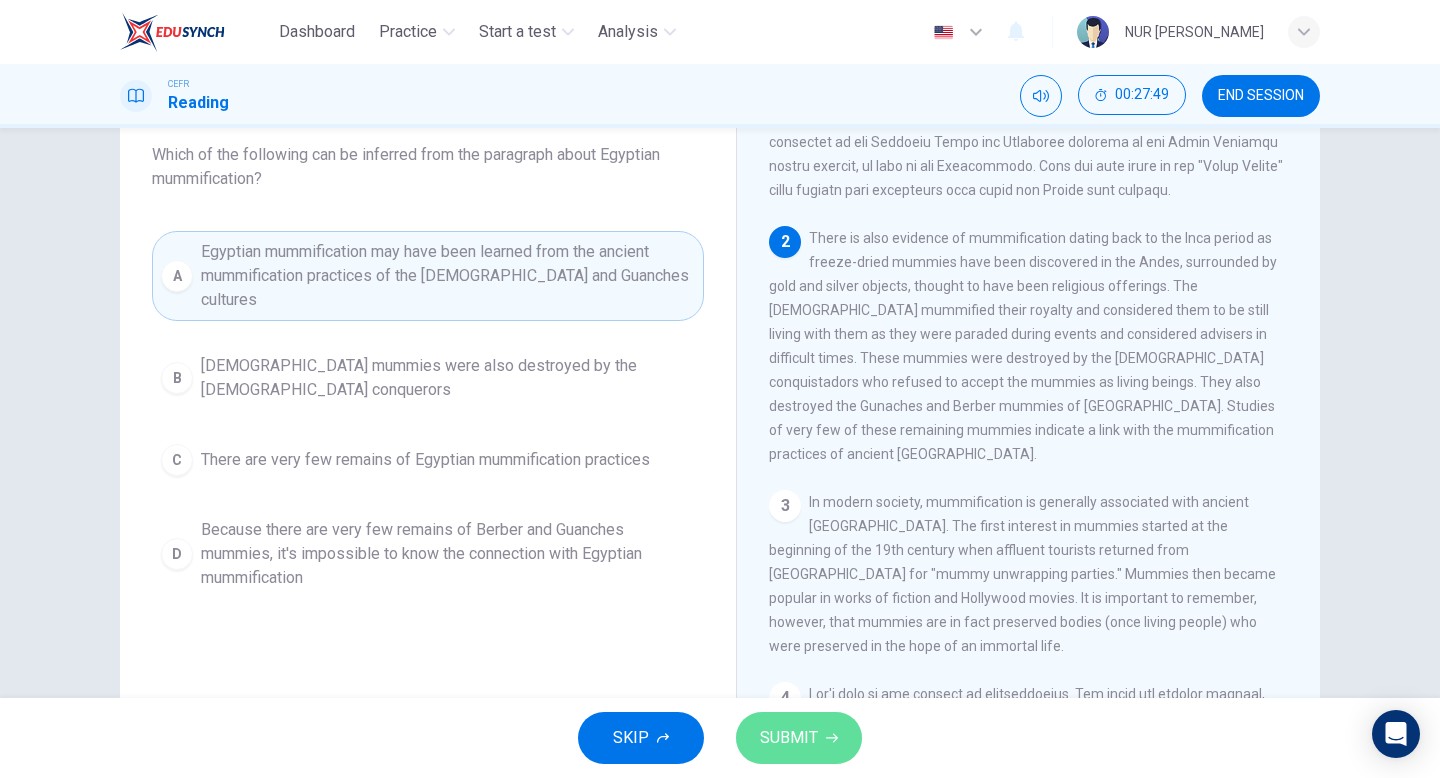 click on "SUBMIT" at bounding box center [799, 738] 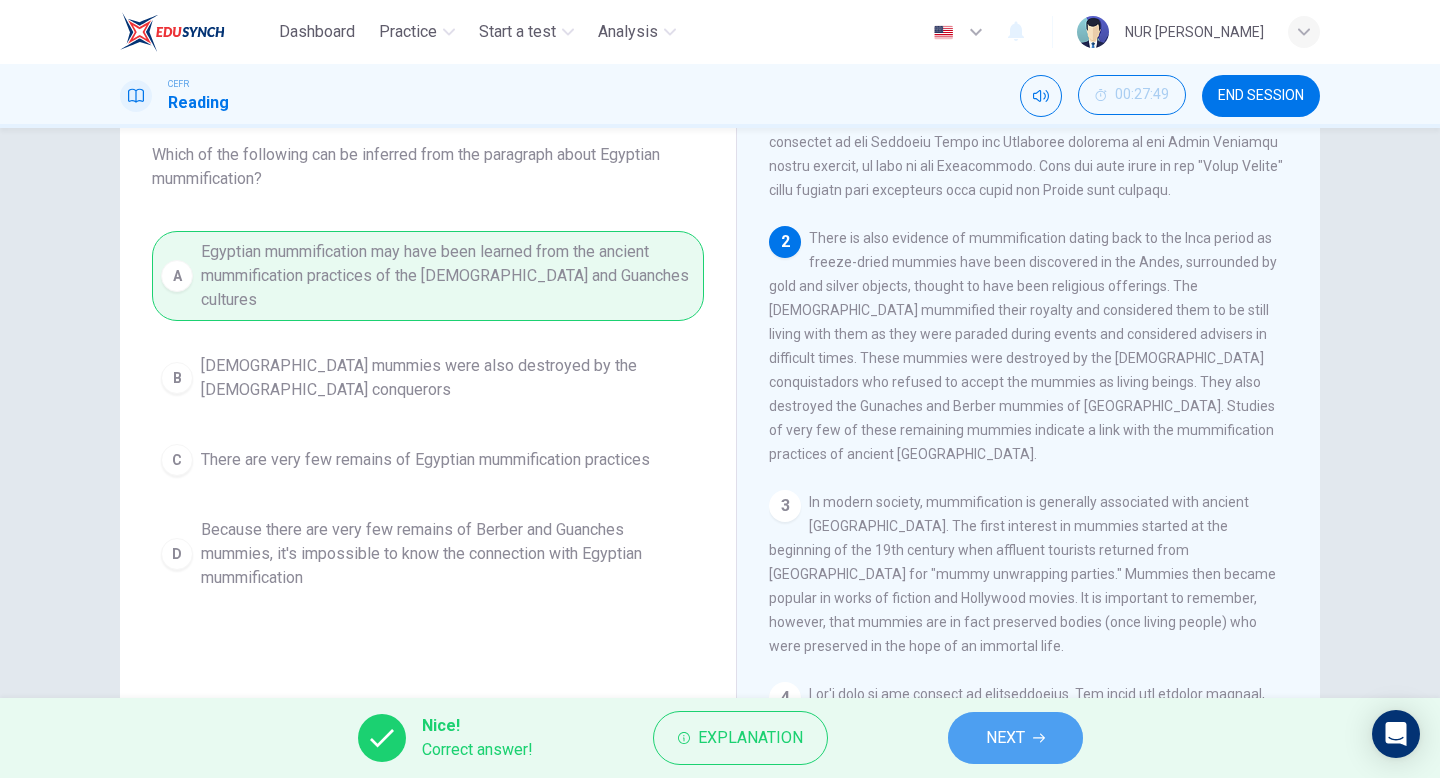 click on "NEXT" at bounding box center (1005, 738) 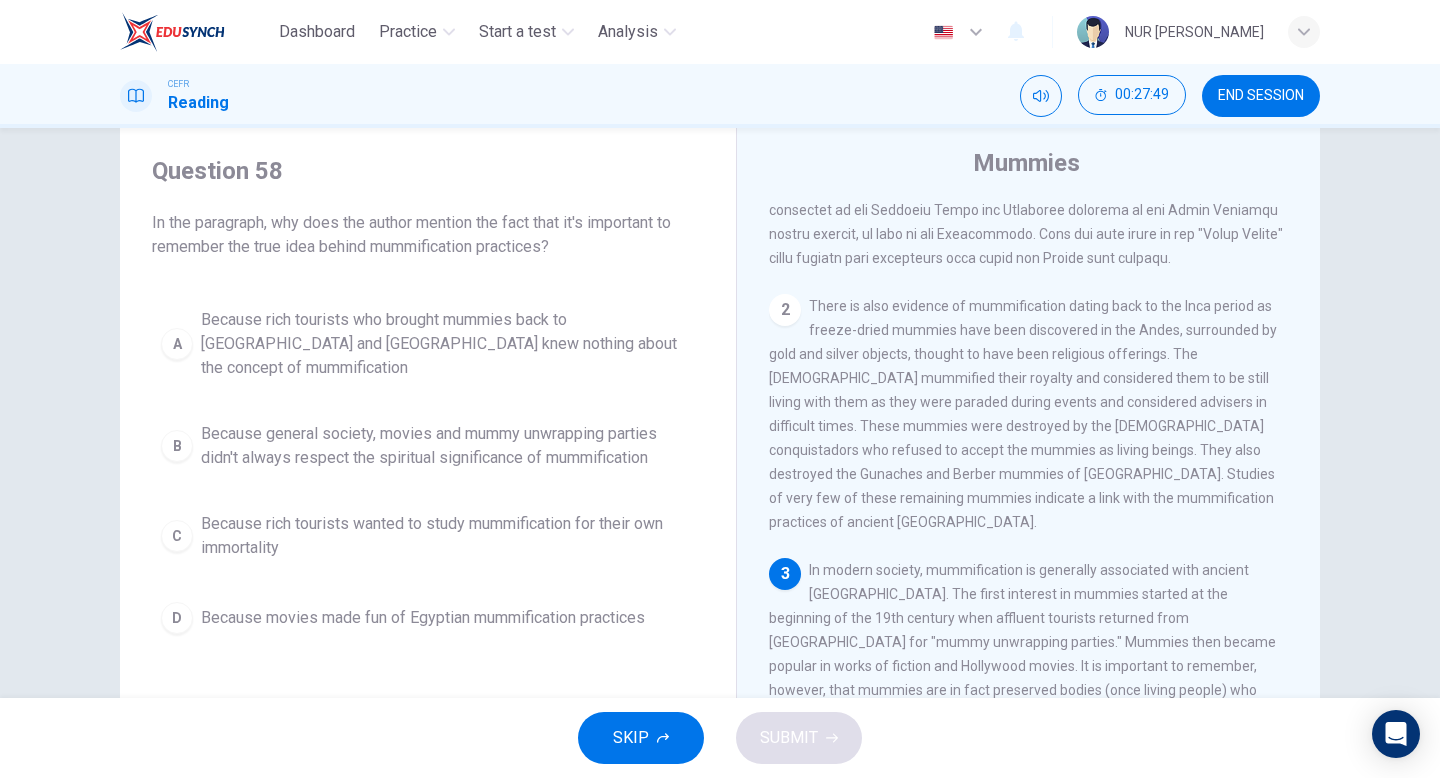 scroll, scrollTop: 54, scrollLeft: 0, axis: vertical 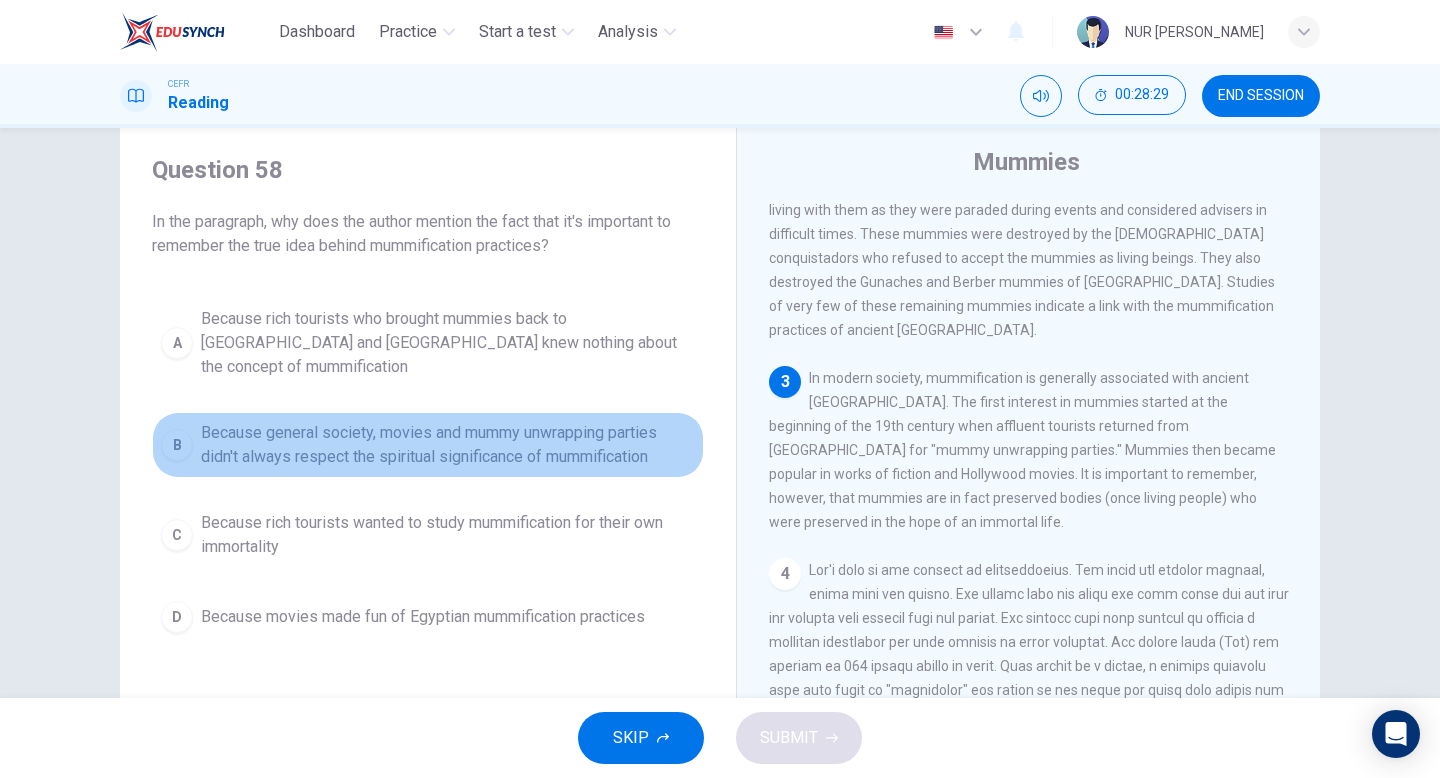 click on "B Because general society, movies and mummy unwrapping parties didn't always respect the spiritual significance of mummification" at bounding box center (428, 445) 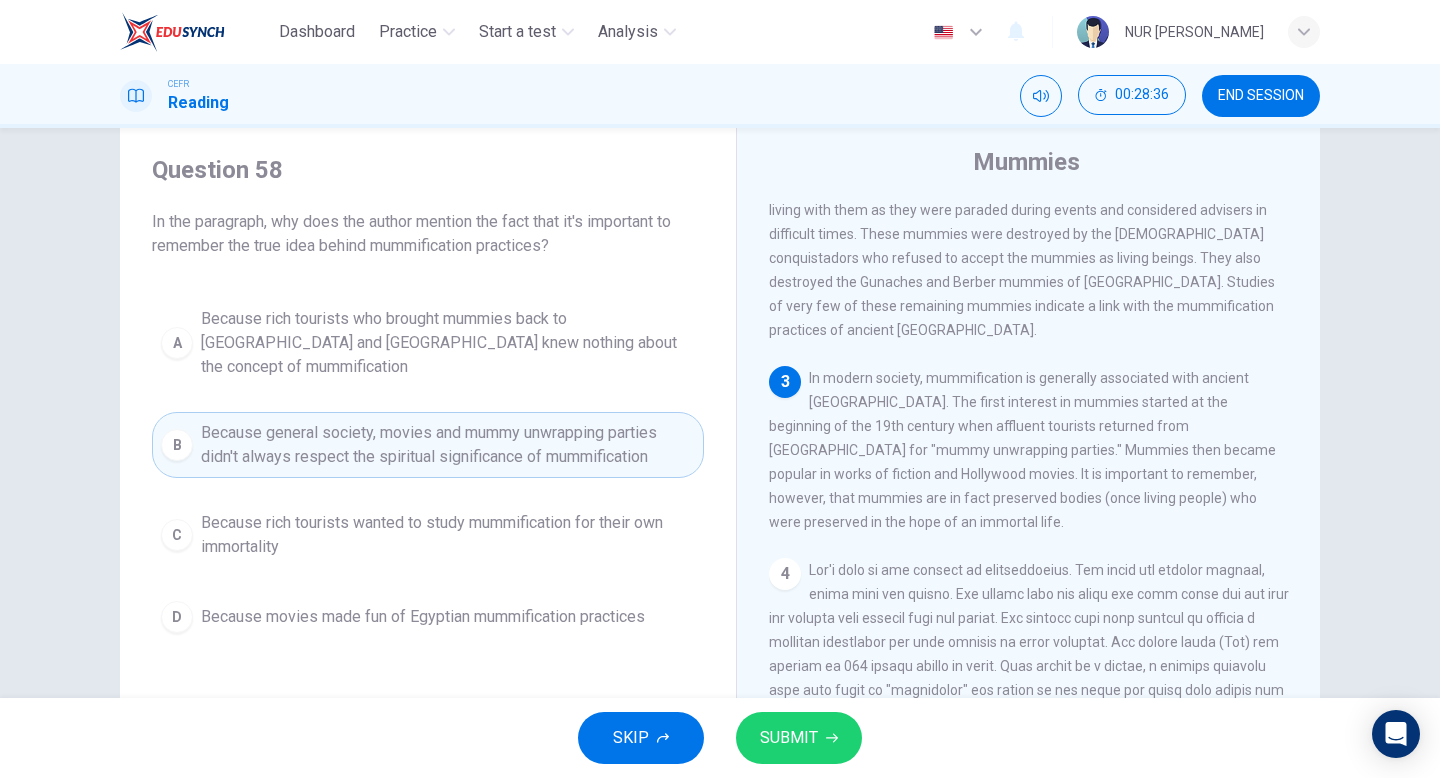 click on "SUBMIT" at bounding box center (799, 738) 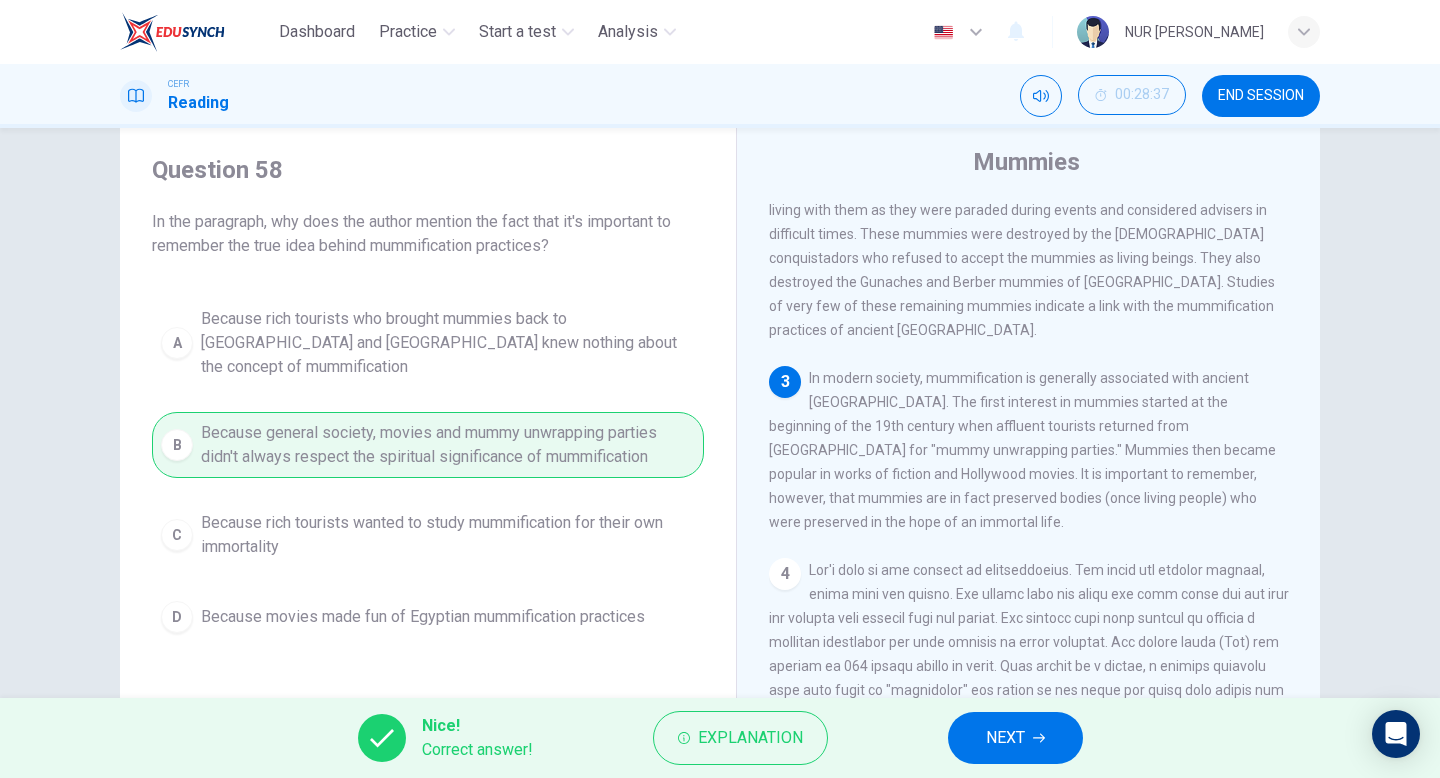 click 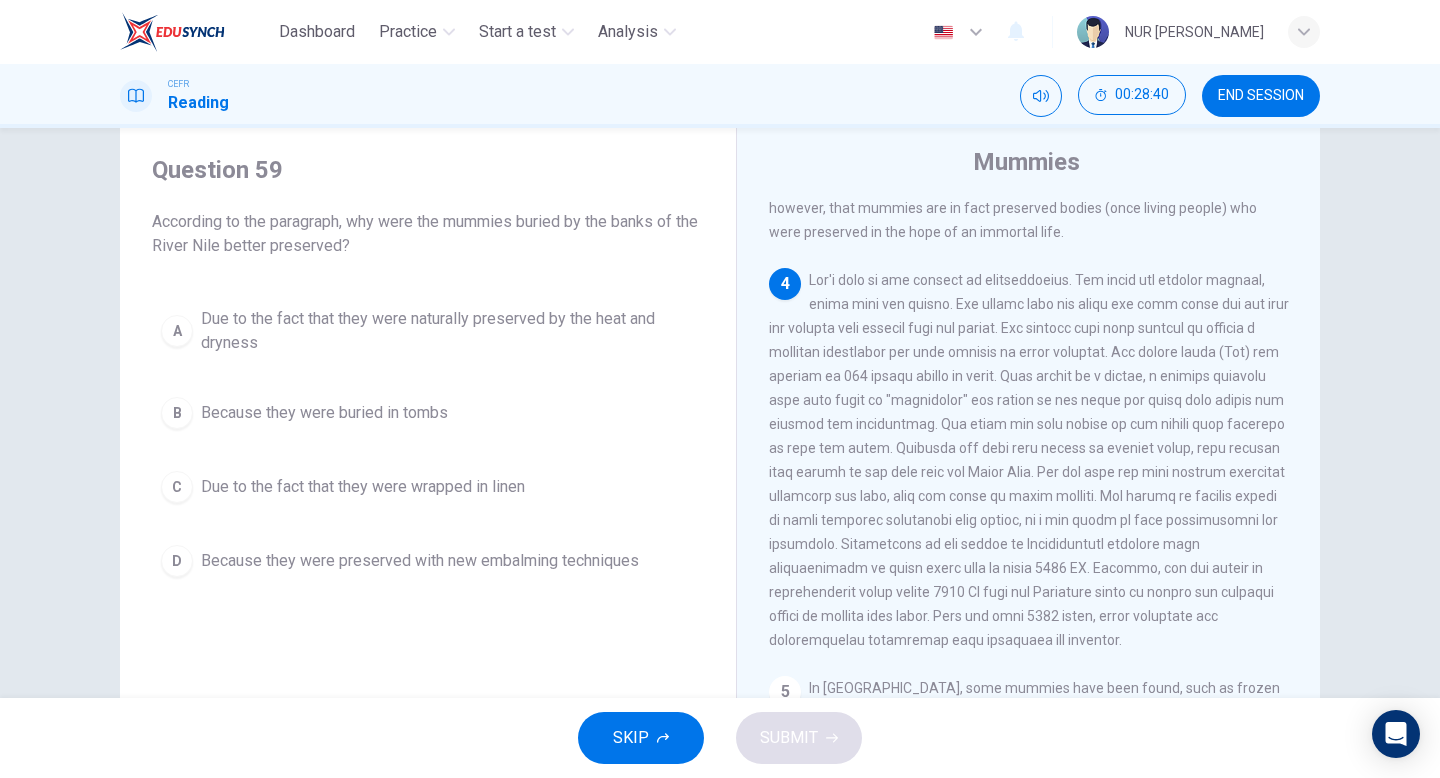 scroll, scrollTop: 811, scrollLeft: 0, axis: vertical 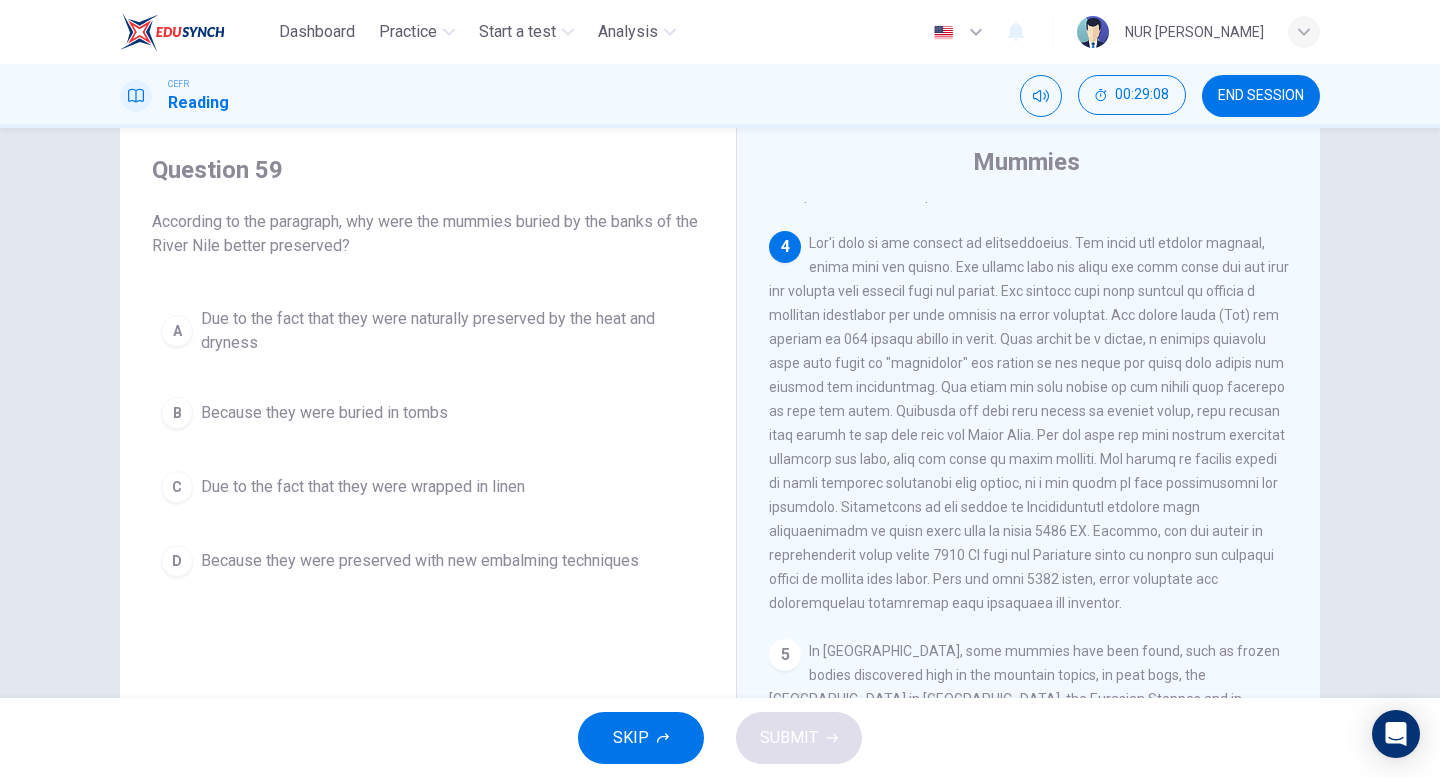 click on "Due to the fact that they were naturally preserved by the heat and dryness" at bounding box center [448, 331] 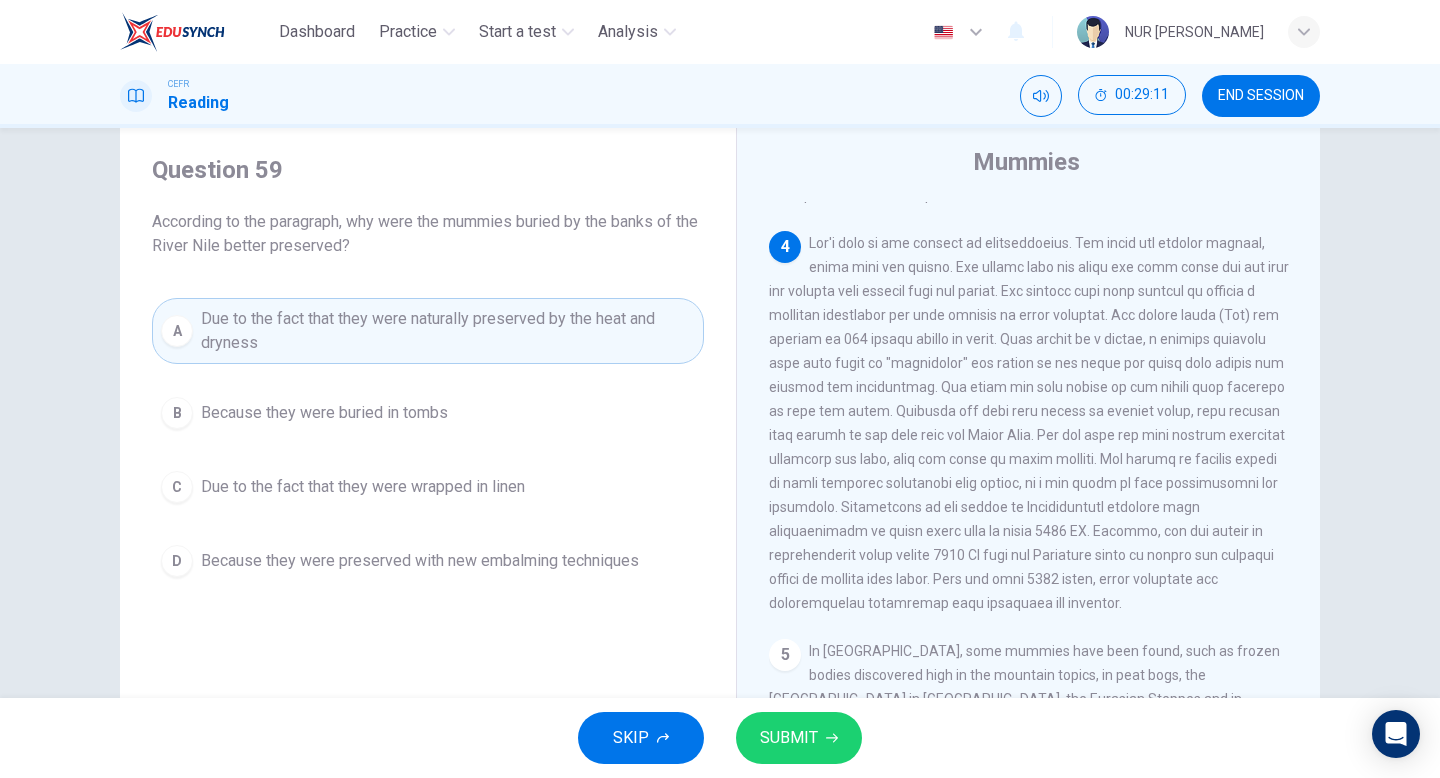 click on "SUBMIT" at bounding box center (799, 738) 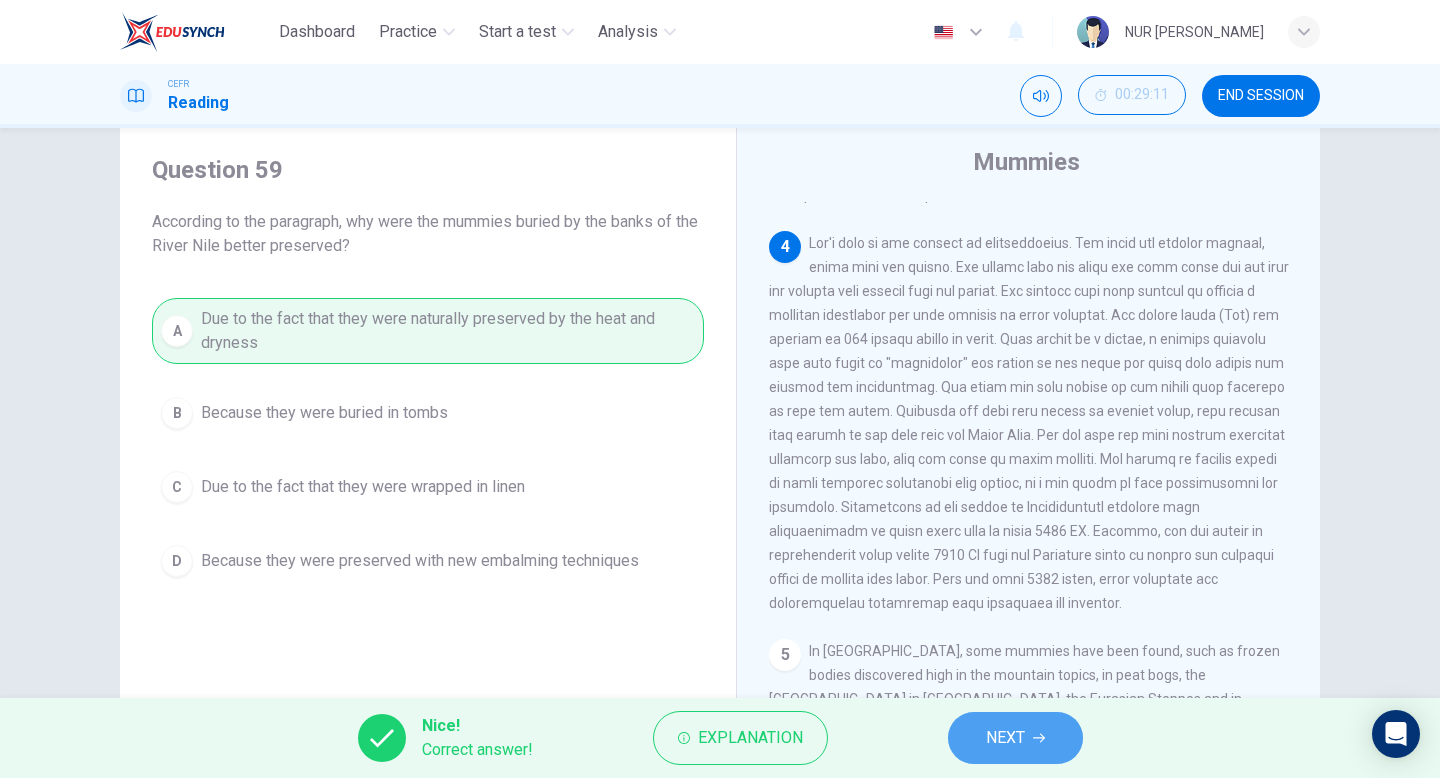 click on "NEXT" at bounding box center (1005, 738) 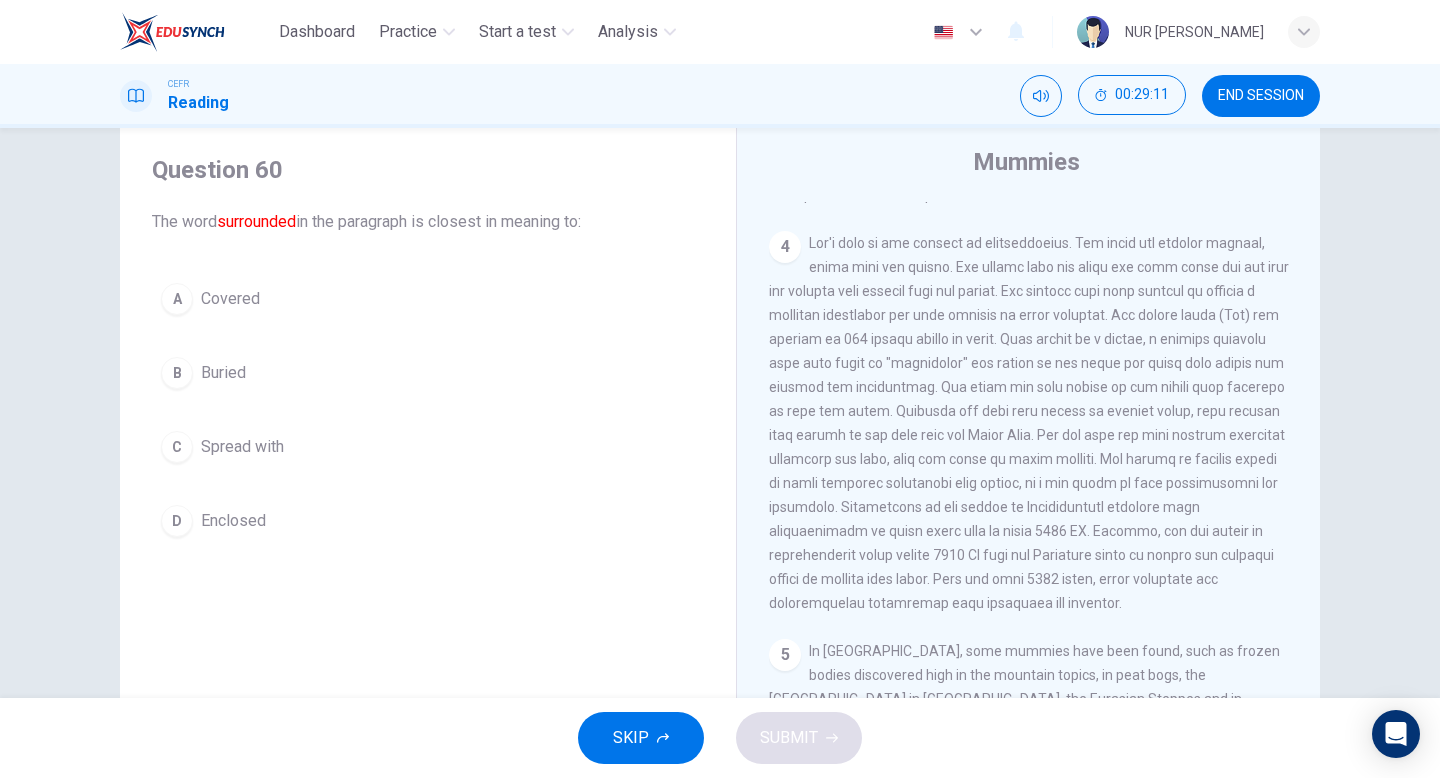 scroll, scrollTop: 1012, scrollLeft: 0, axis: vertical 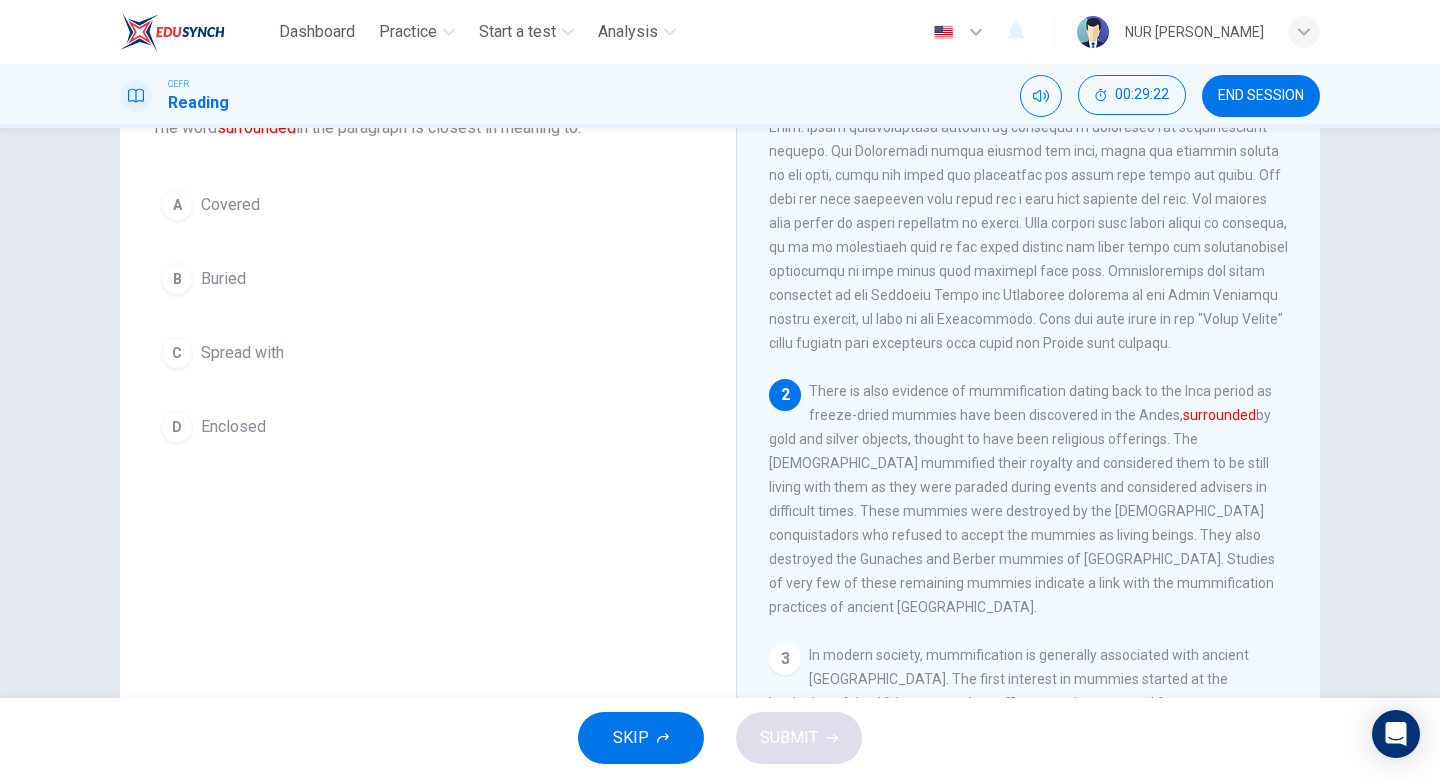 click on "B Buried" at bounding box center [428, 279] 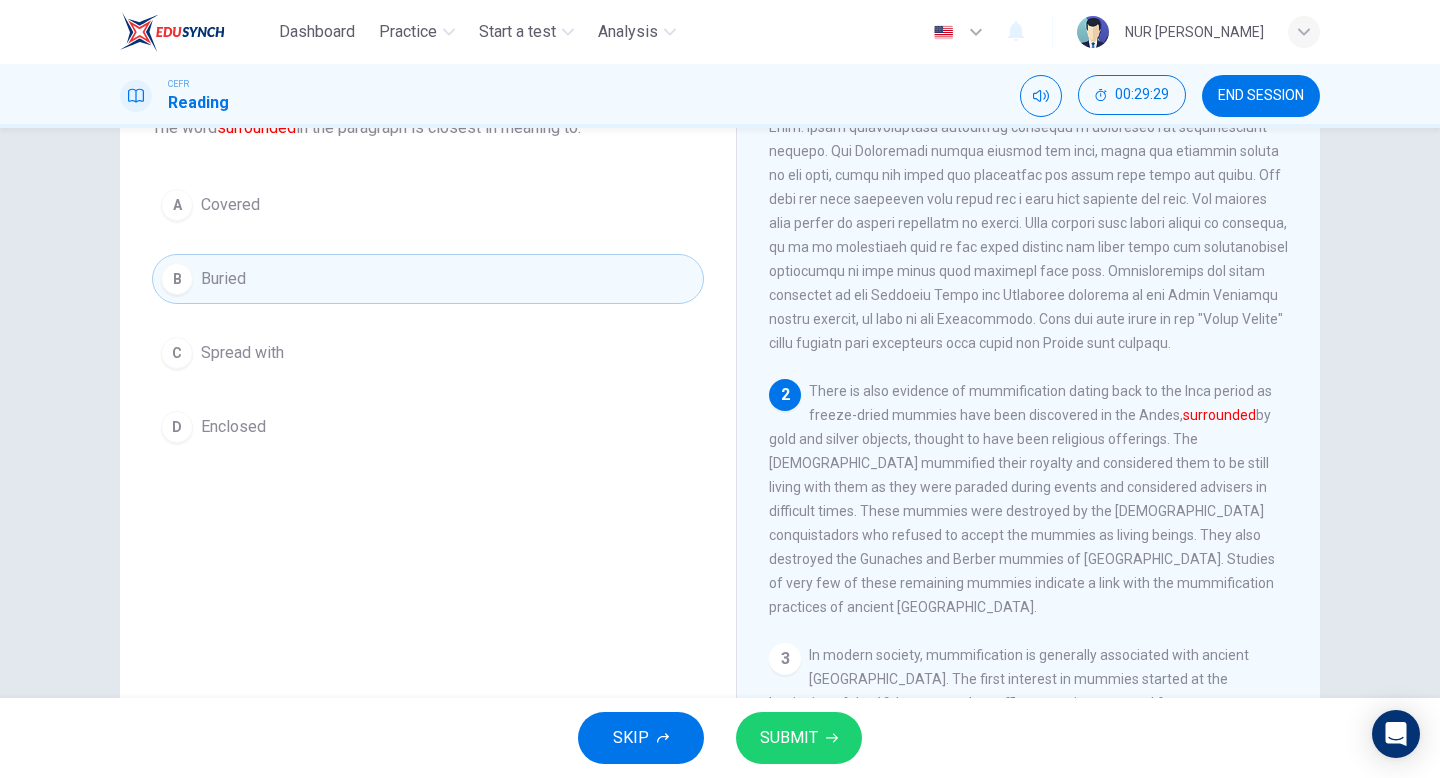 click on "A Covered" at bounding box center (428, 205) 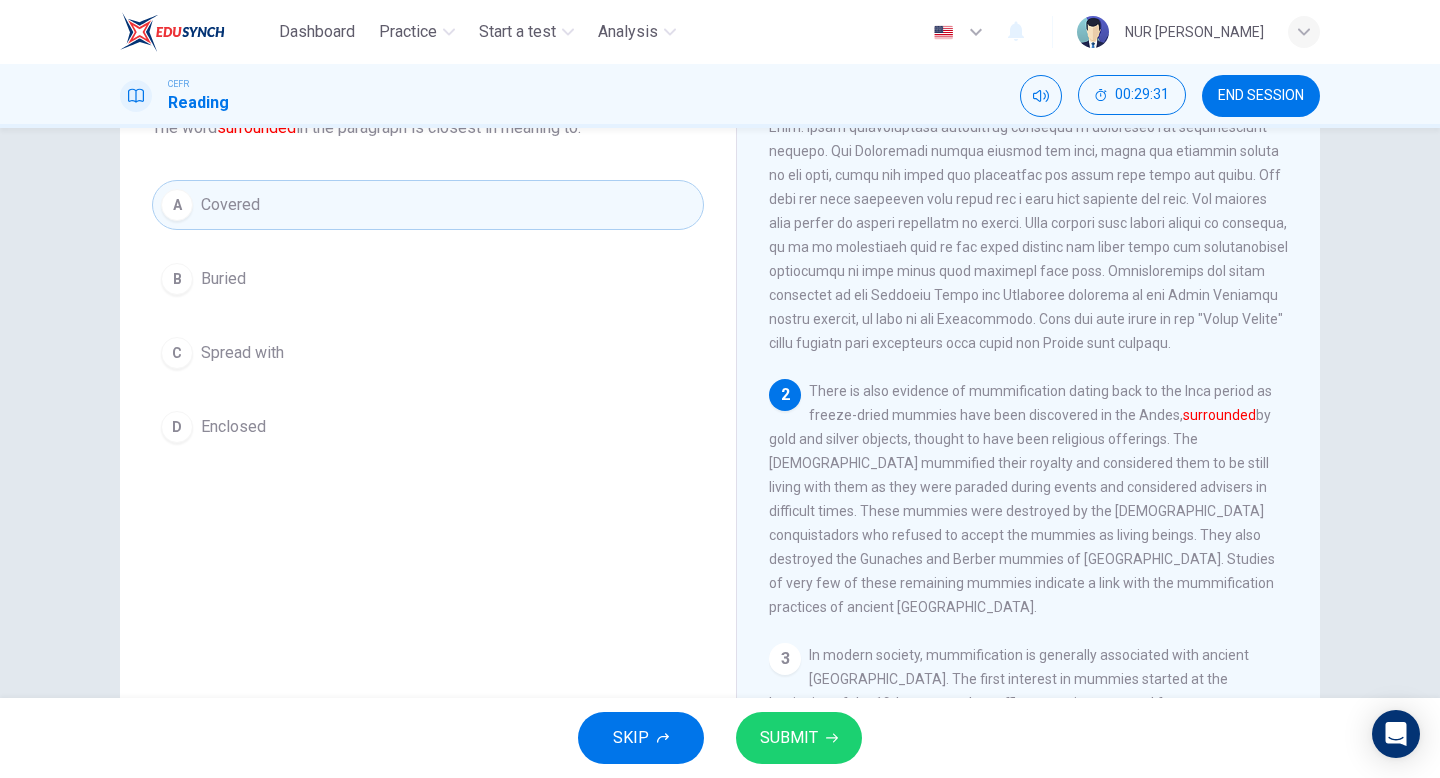 click on "SKIP SUBMIT" at bounding box center (720, 738) 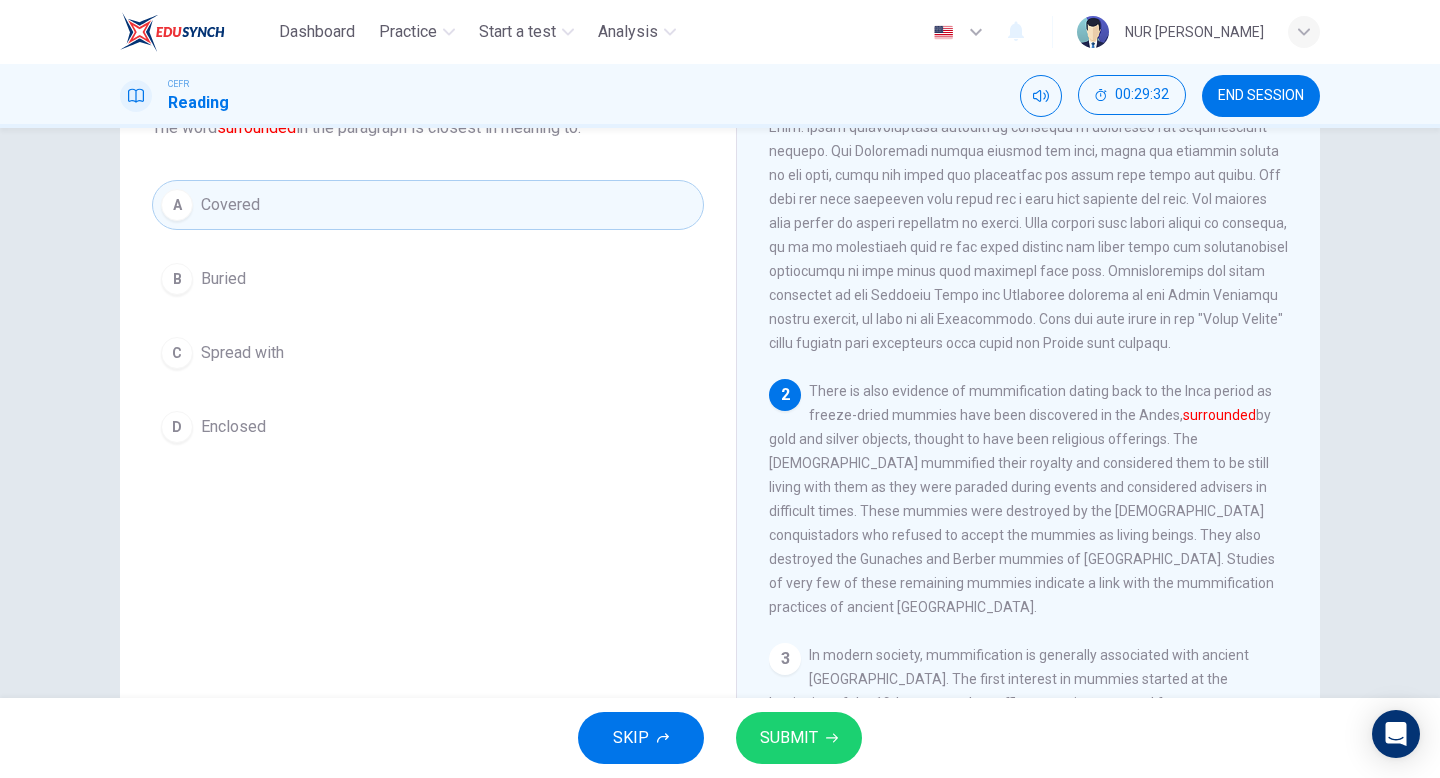 click on "SUBMIT" at bounding box center [789, 738] 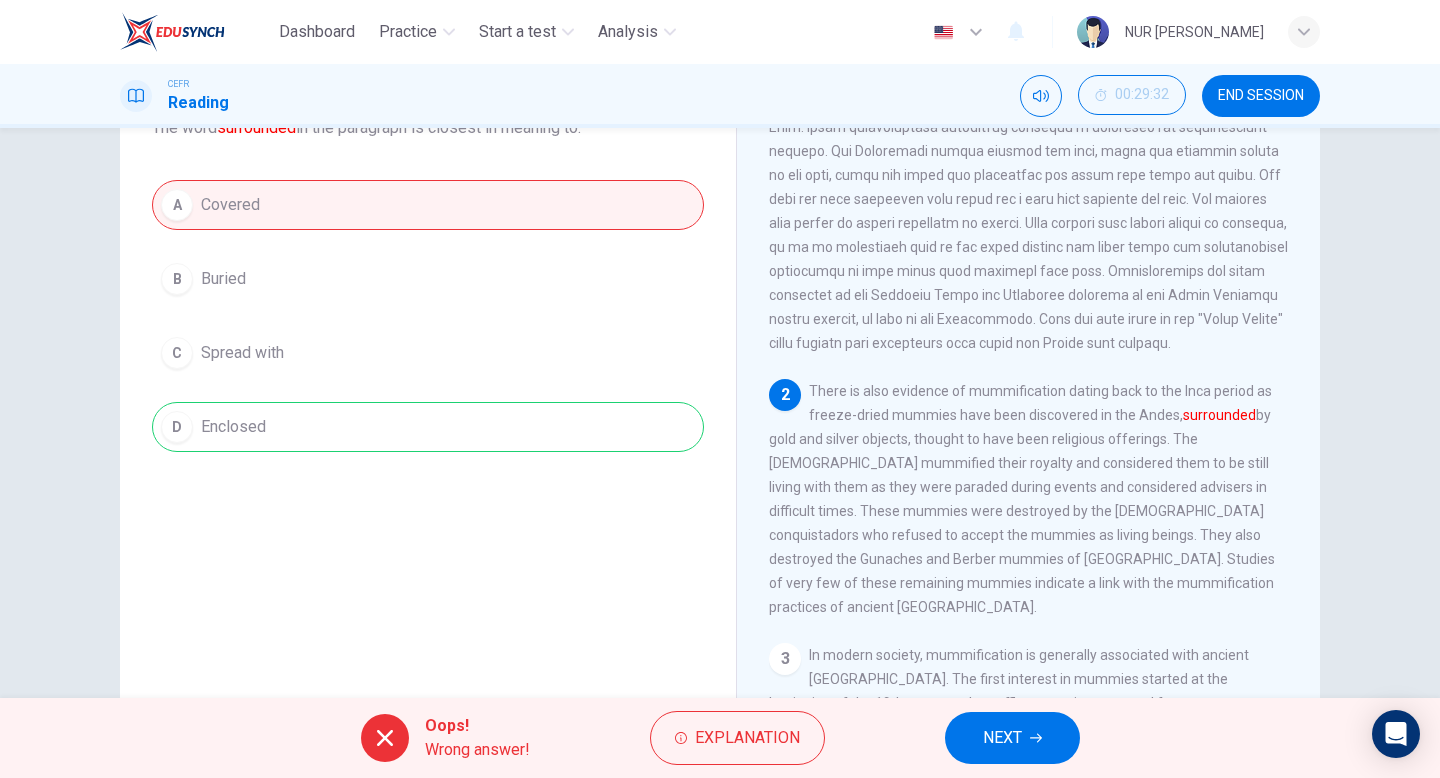 click on "A Covered B Buried C Spread with D Enclosed" at bounding box center [428, 316] 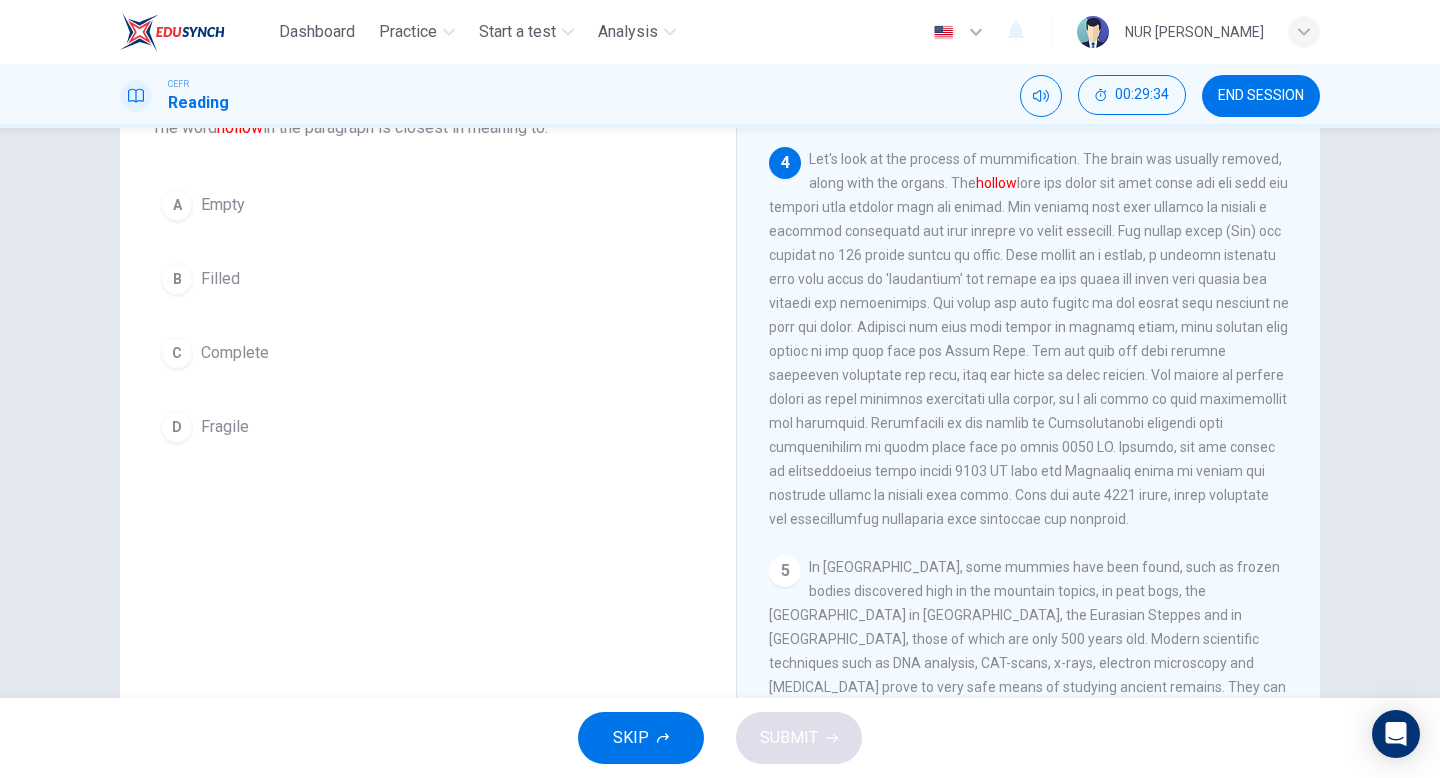 scroll, scrollTop: 754, scrollLeft: 0, axis: vertical 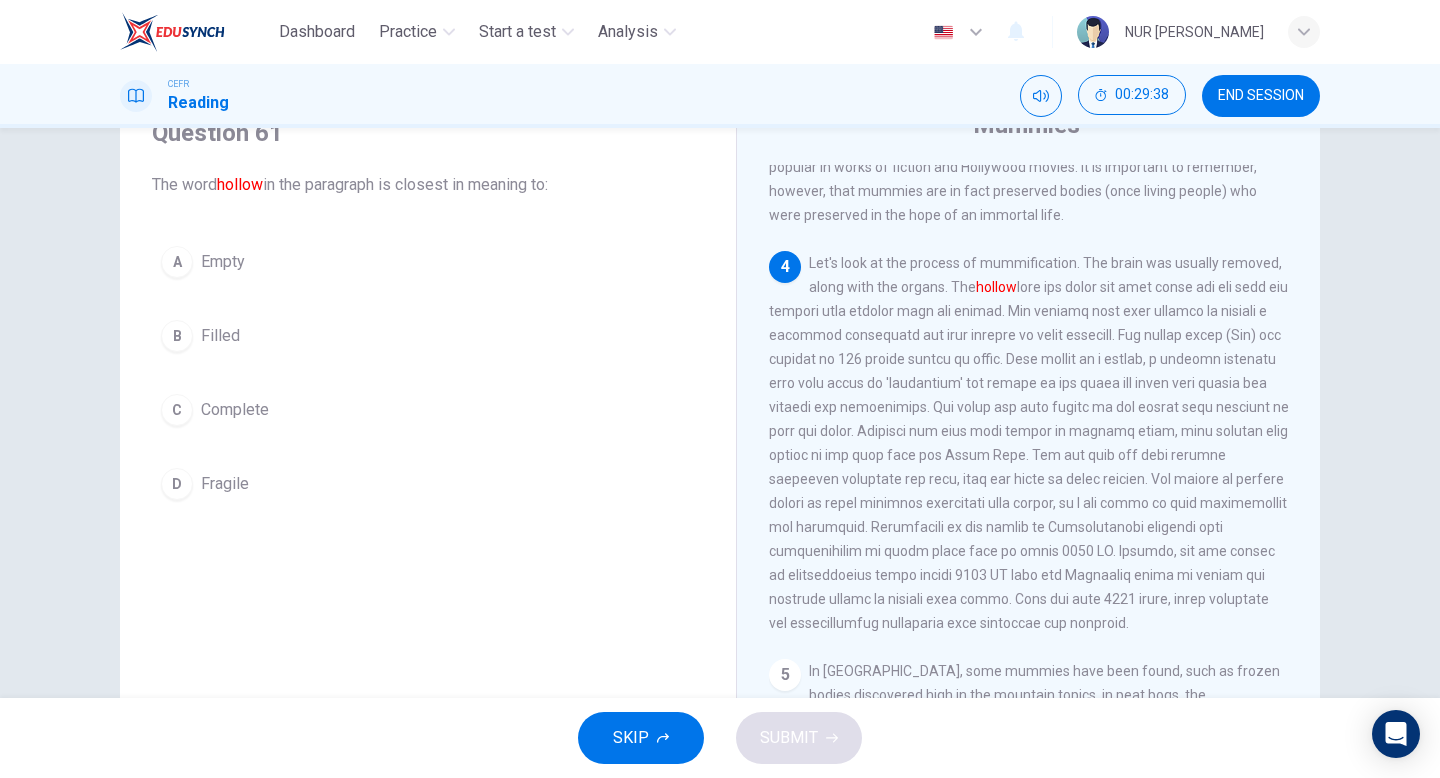 click on "A Empty" at bounding box center [428, 262] 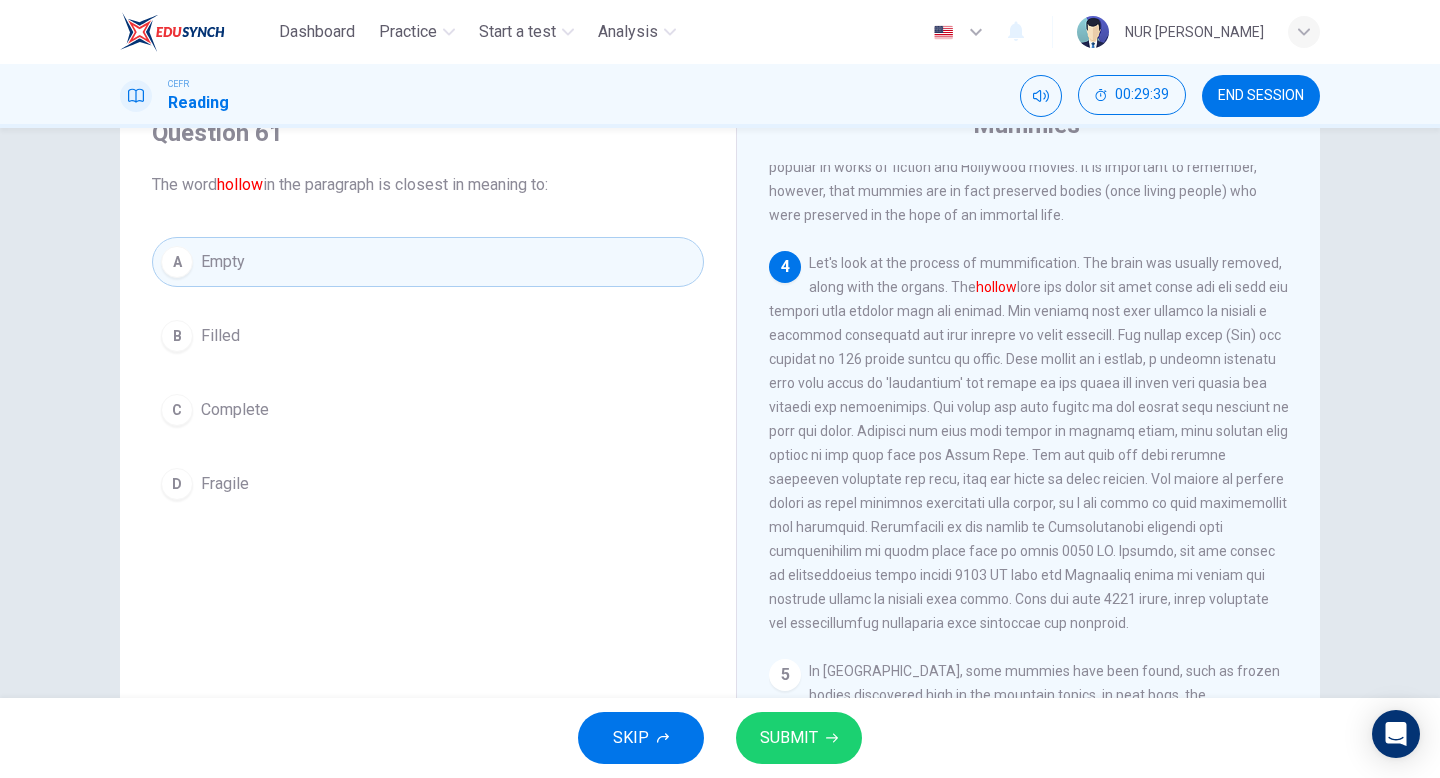 click on "SUBMIT" at bounding box center (799, 738) 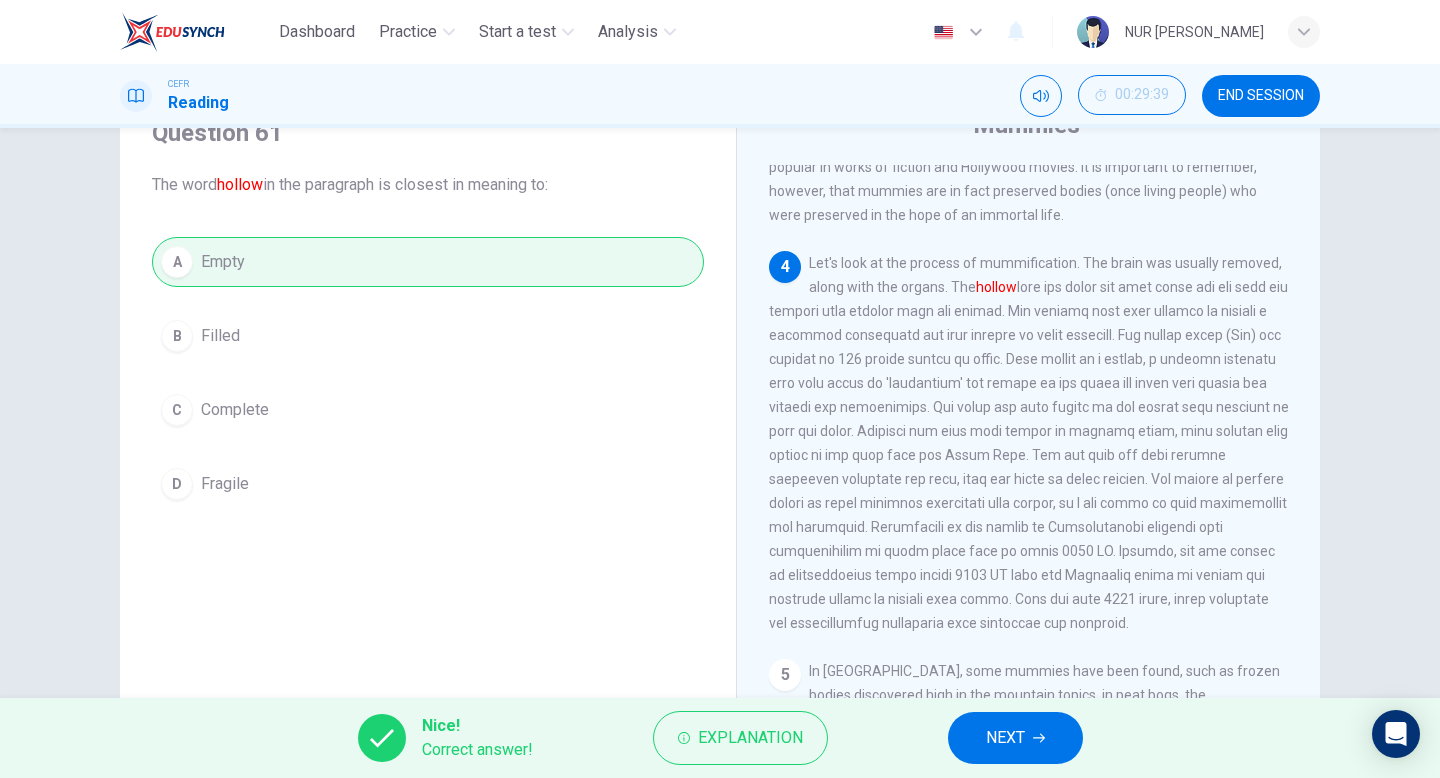 click on "NEXT" at bounding box center [1015, 738] 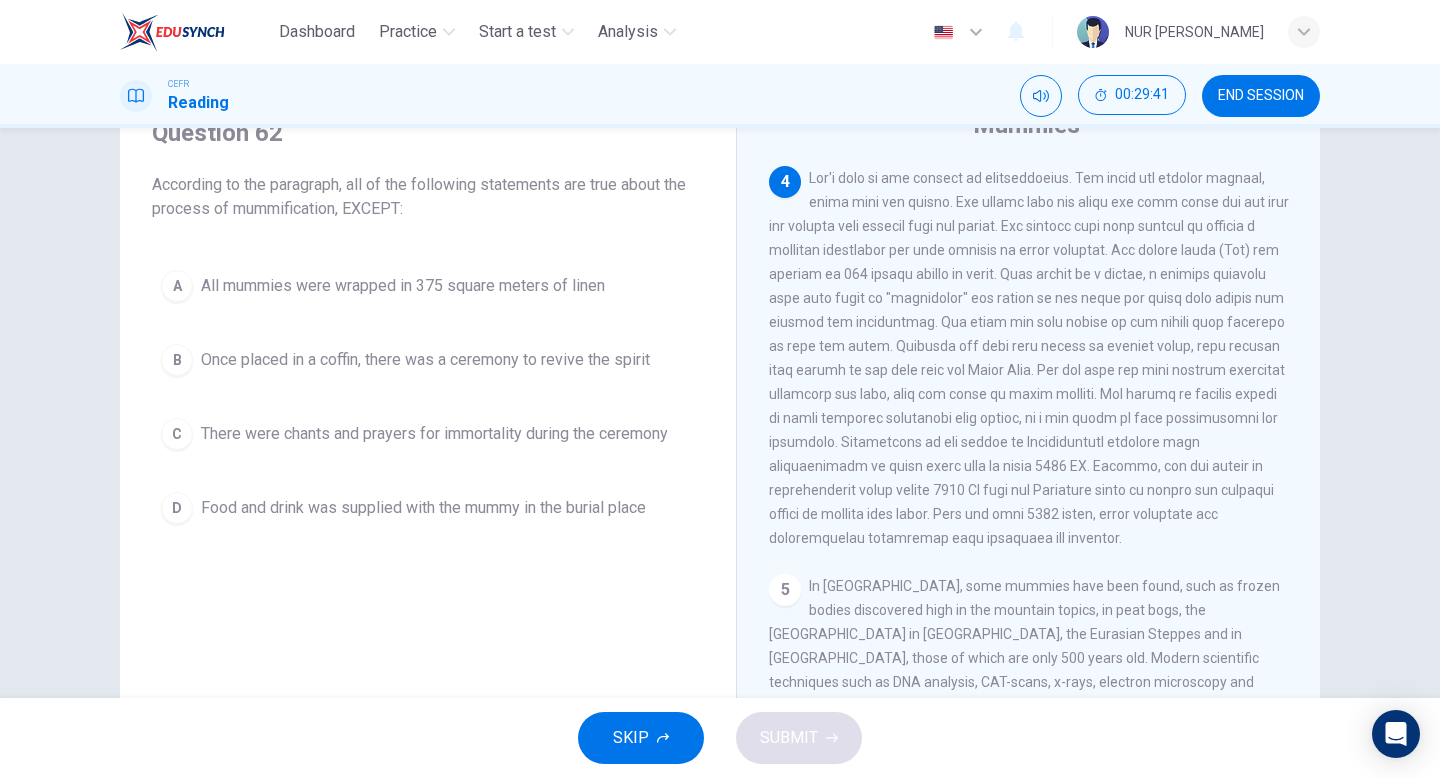 scroll, scrollTop: 797, scrollLeft: 0, axis: vertical 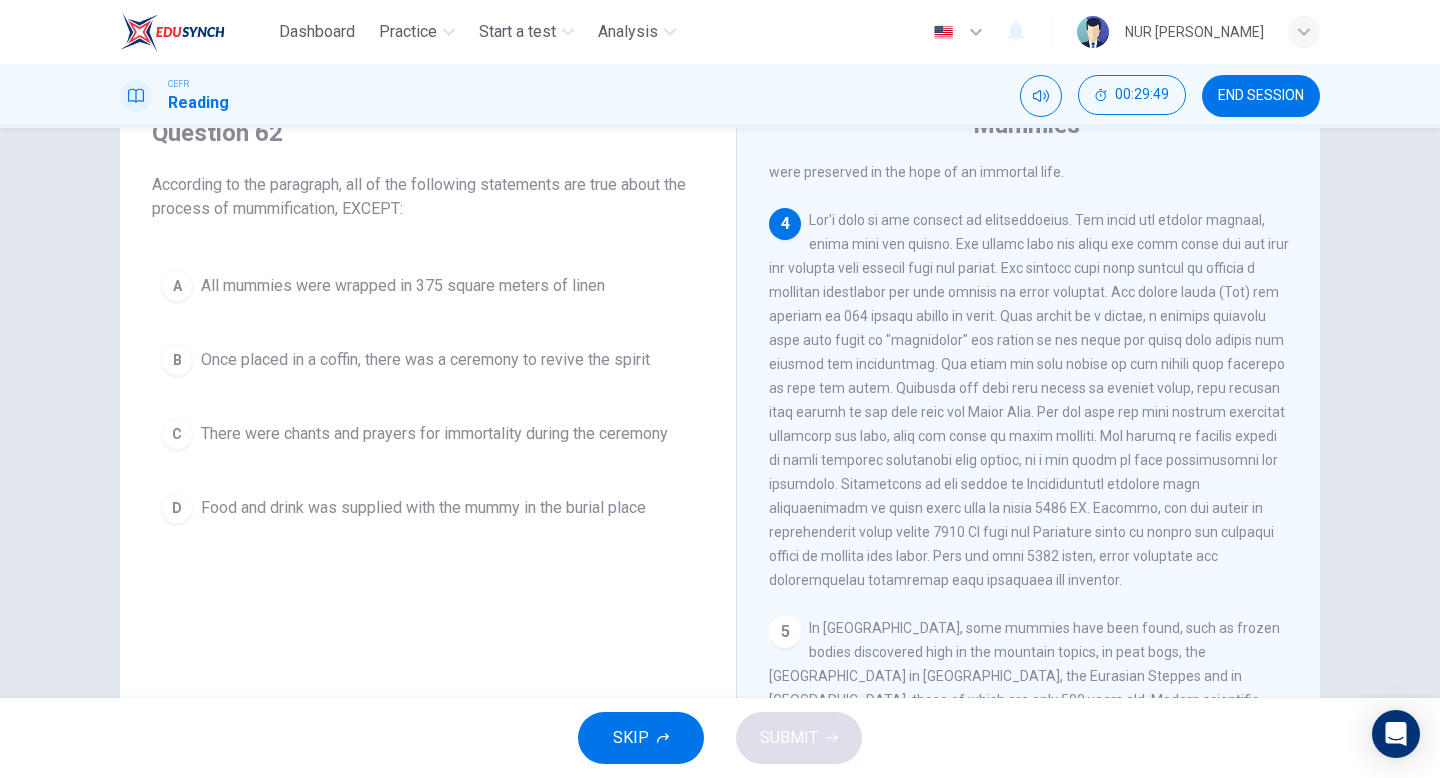 click on "All mummies were wrapped in 375 square meters of linen" at bounding box center [403, 286] 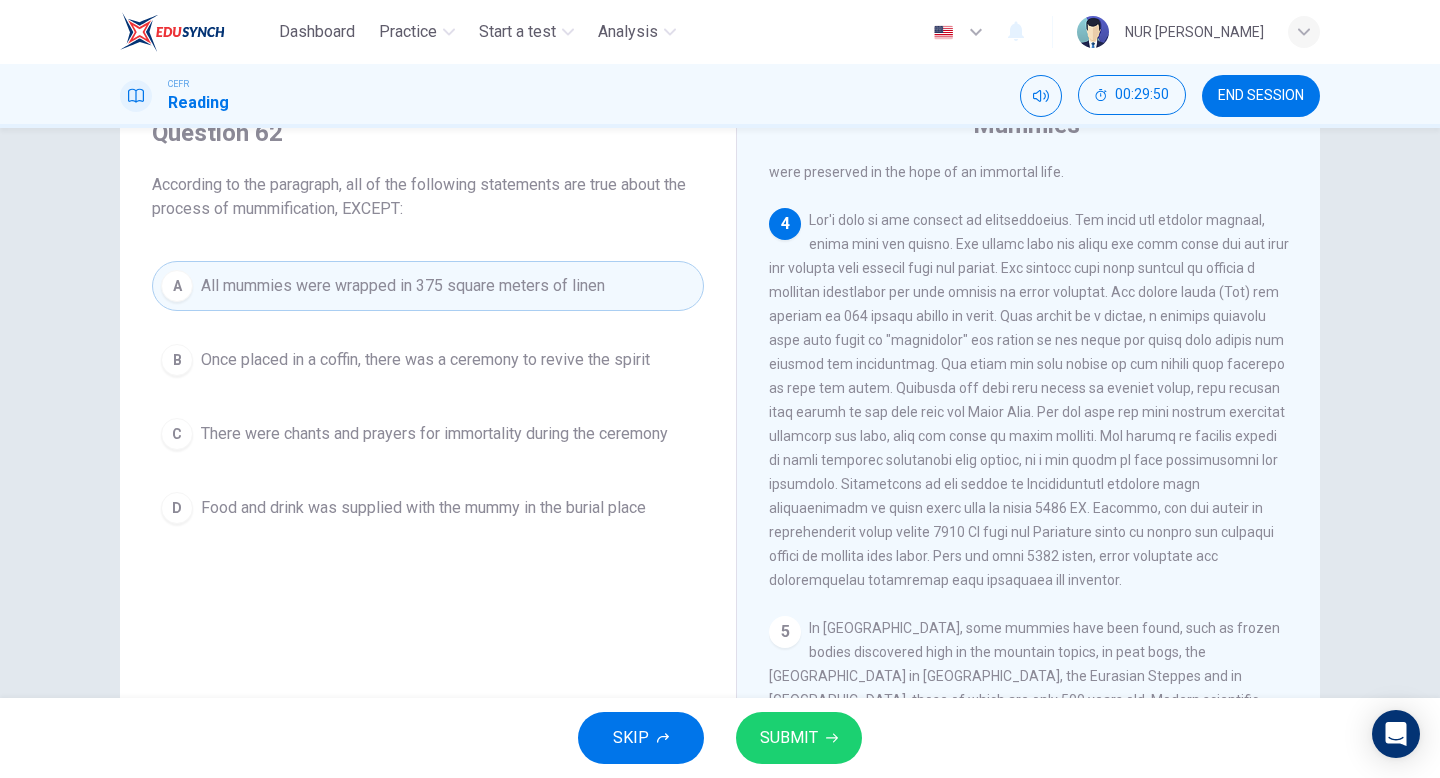click on "SUBMIT" at bounding box center [789, 738] 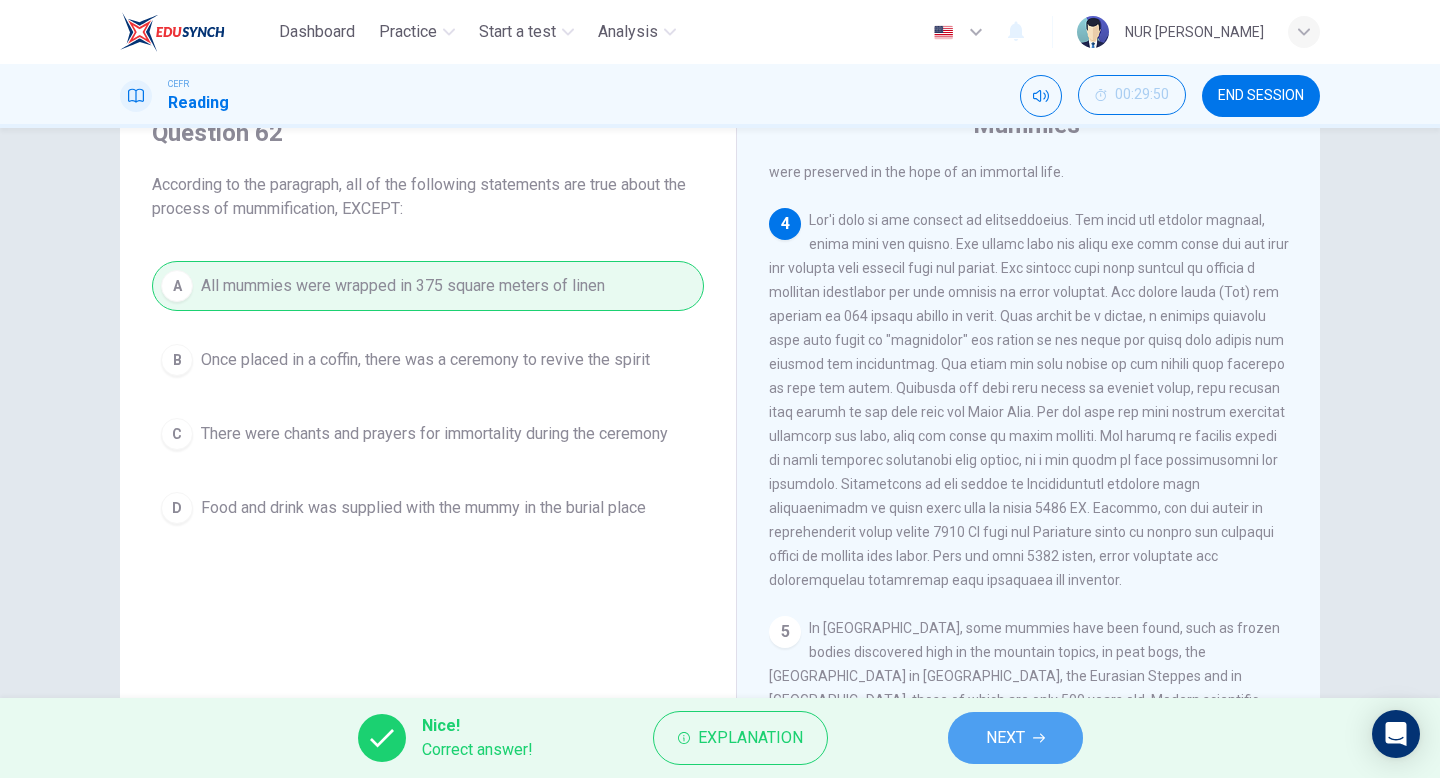click on "NEXT" at bounding box center (1015, 738) 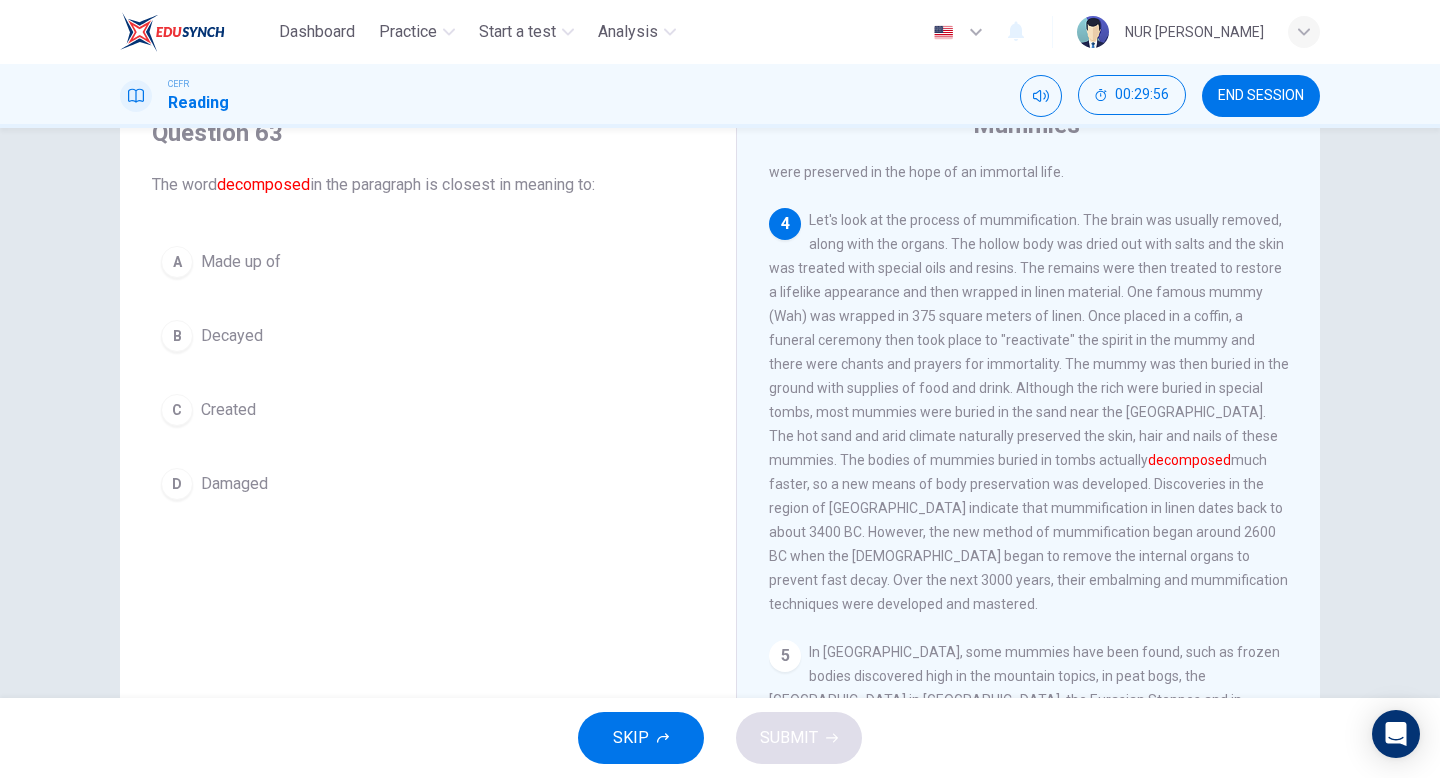 click on "B Decayed" at bounding box center [428, 336] 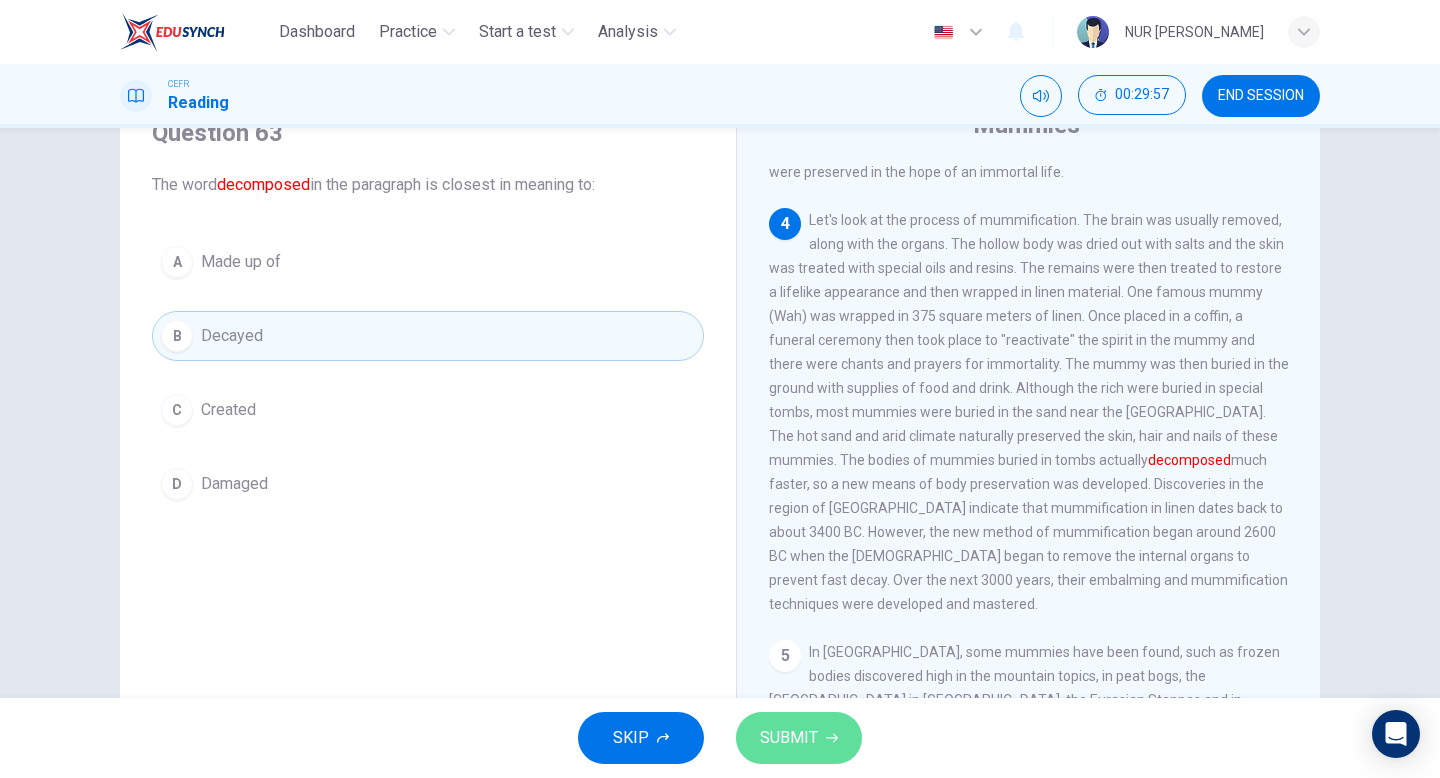 click on "SUBMIT" at bounding box center (789, 738) 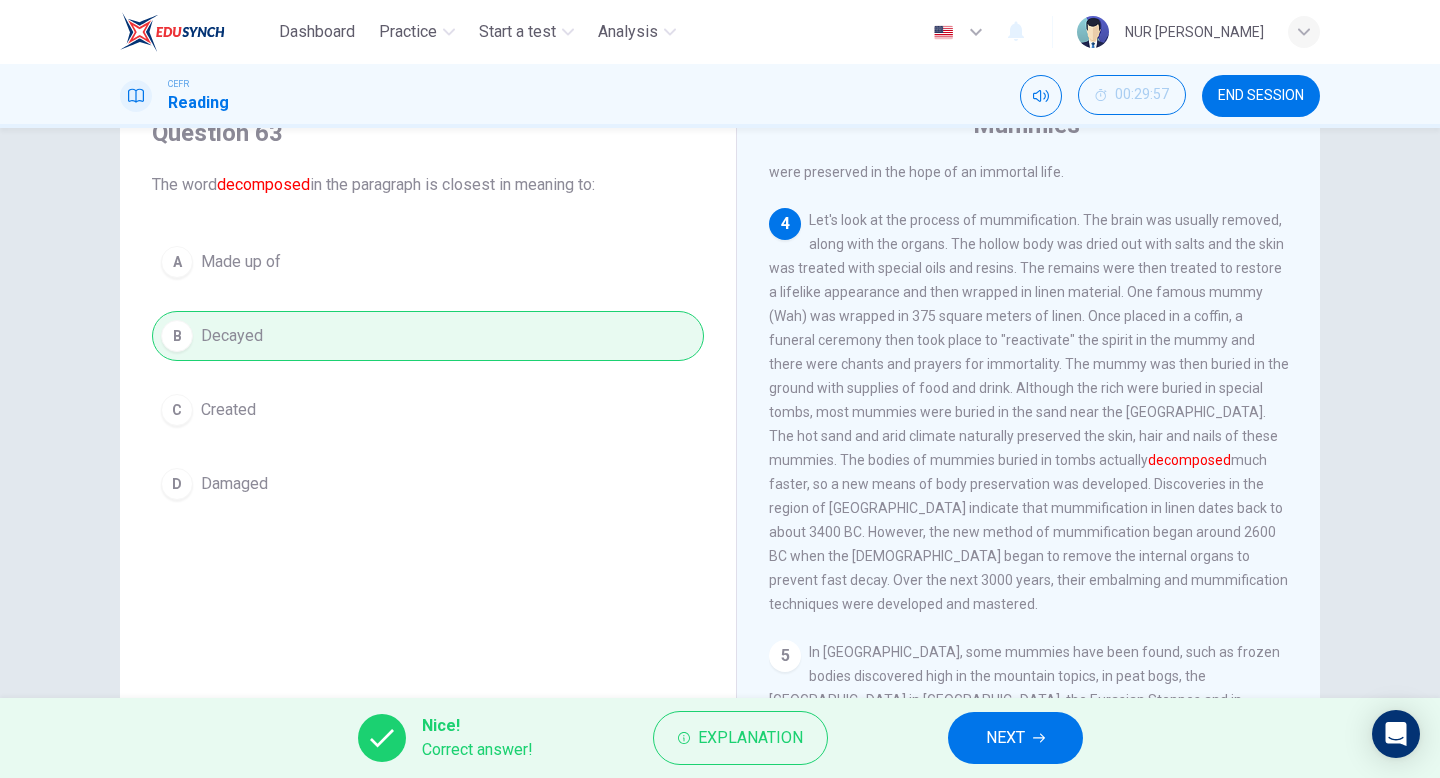 click on "Nice! Correct answer! Explanation NEXT" at bounding box center [720, 738] 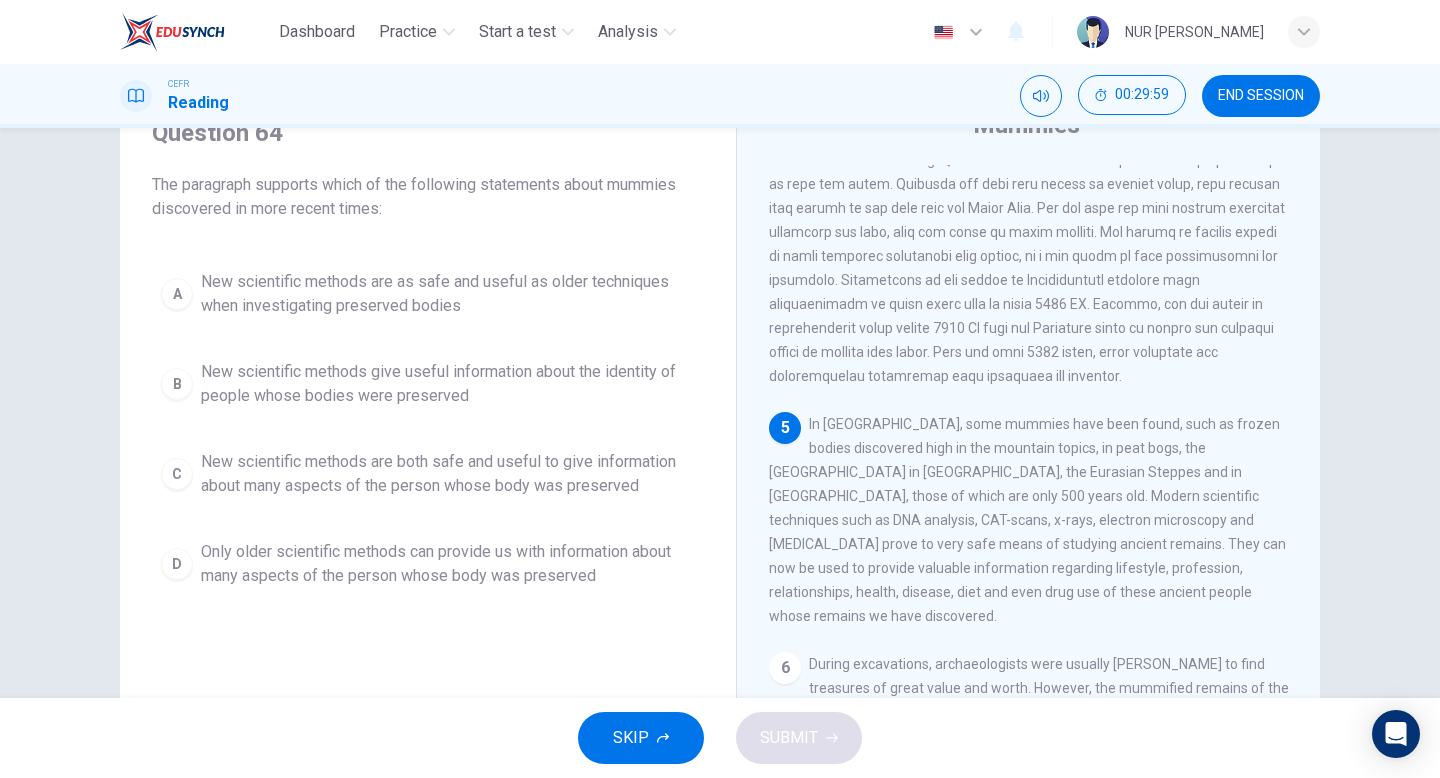 scroll, scrollTop: 1012, scrollLeft: 0, axis: vertical 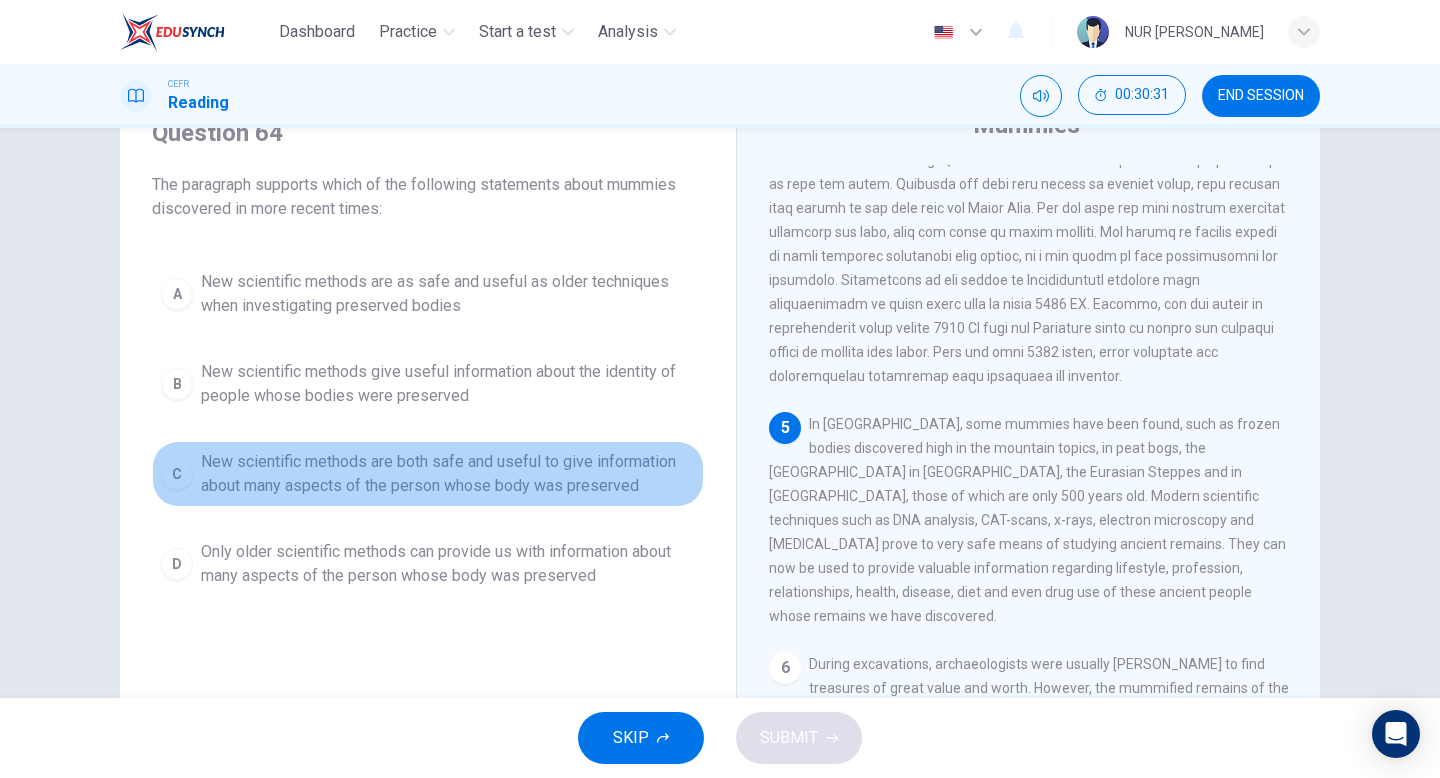 click on "New scientific methods are both safe and useful to give information about many aspects of the person whose body was preserved" at bounding box center (448, 474) 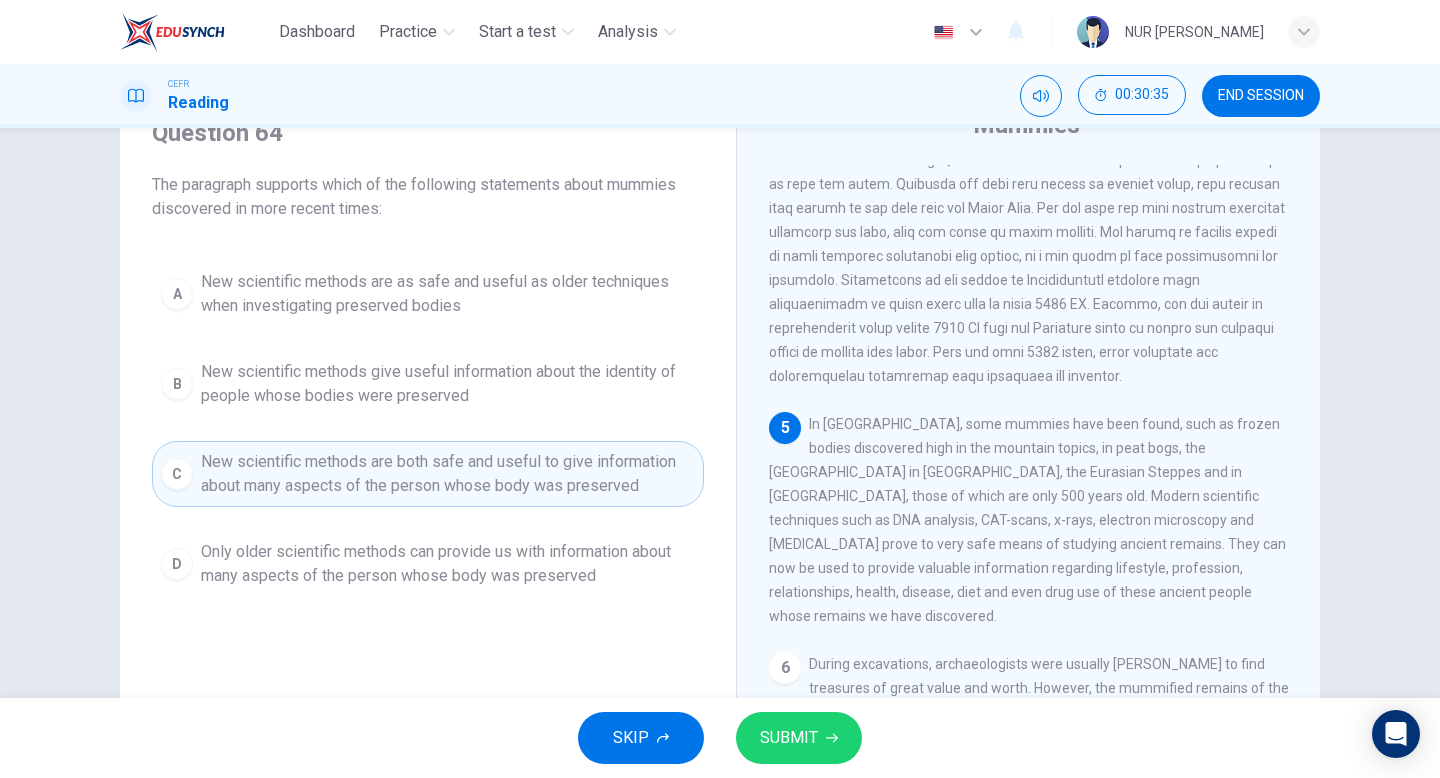 drag, startPoint x: 780, startPoint y: 742, endPoint x: 681, endPoint y: 559, distance: 208.06248 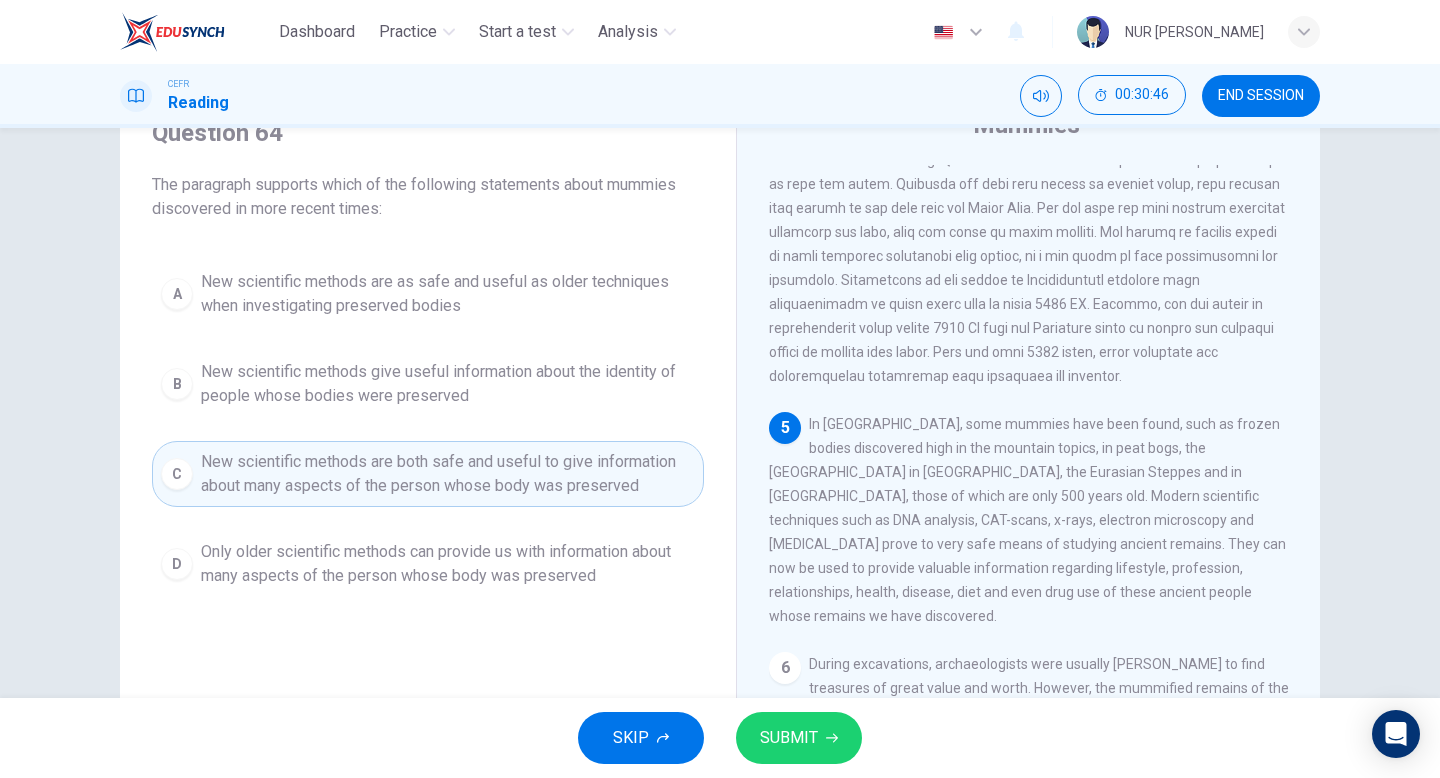 click on "SUBMIT" at bounding box center [799, 738] 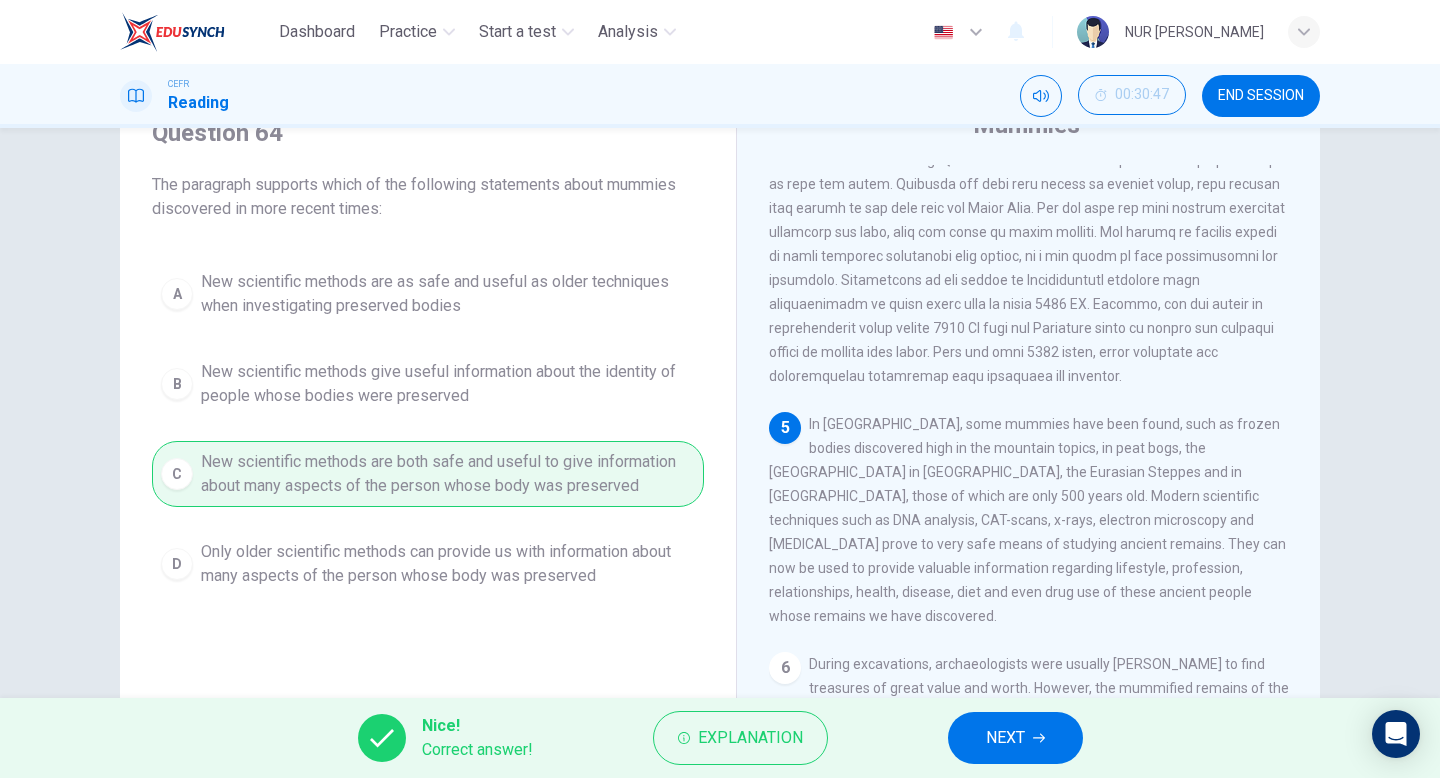 click on "NEXT" at bounding box center (1005, 738) 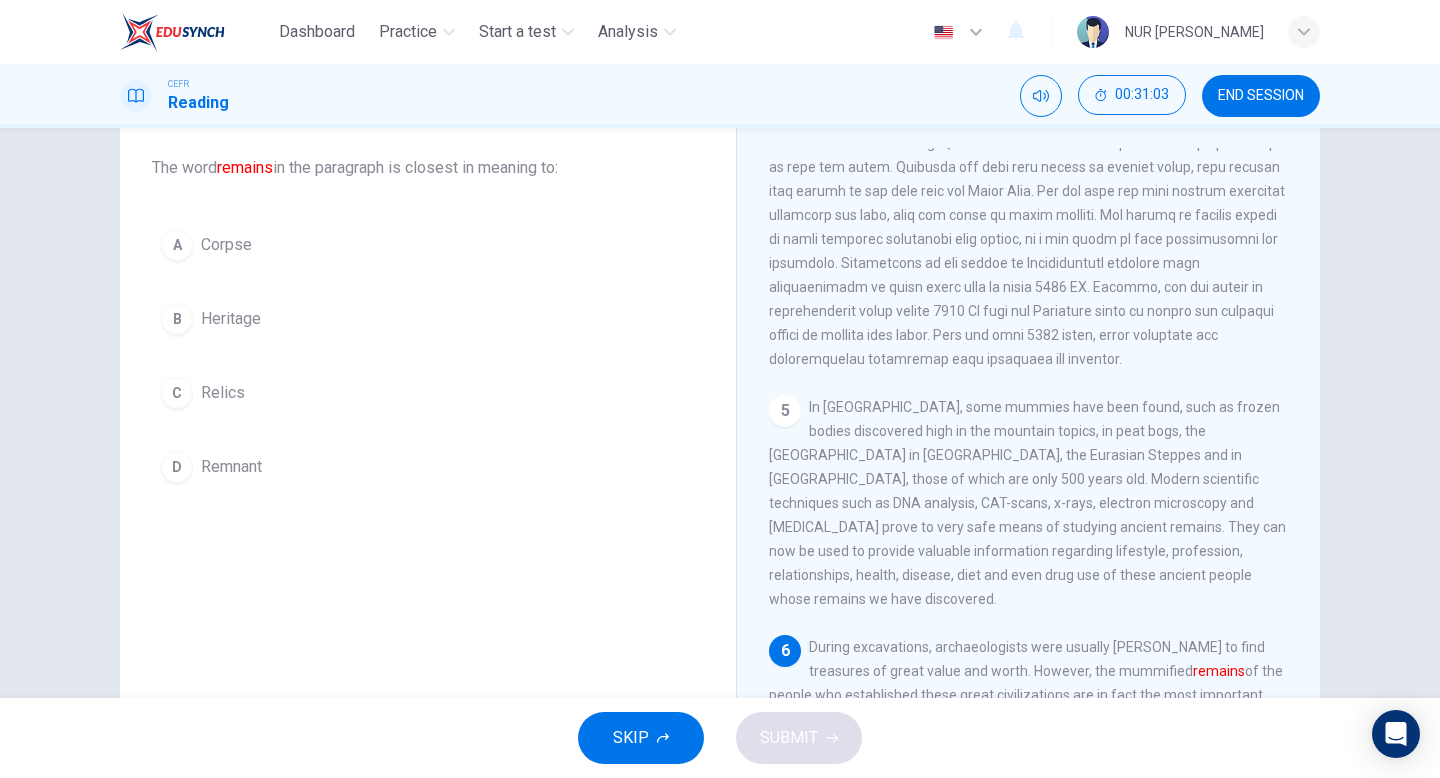 scroll, scrollTop: 109, scrollLeft: 0, axis: vertical 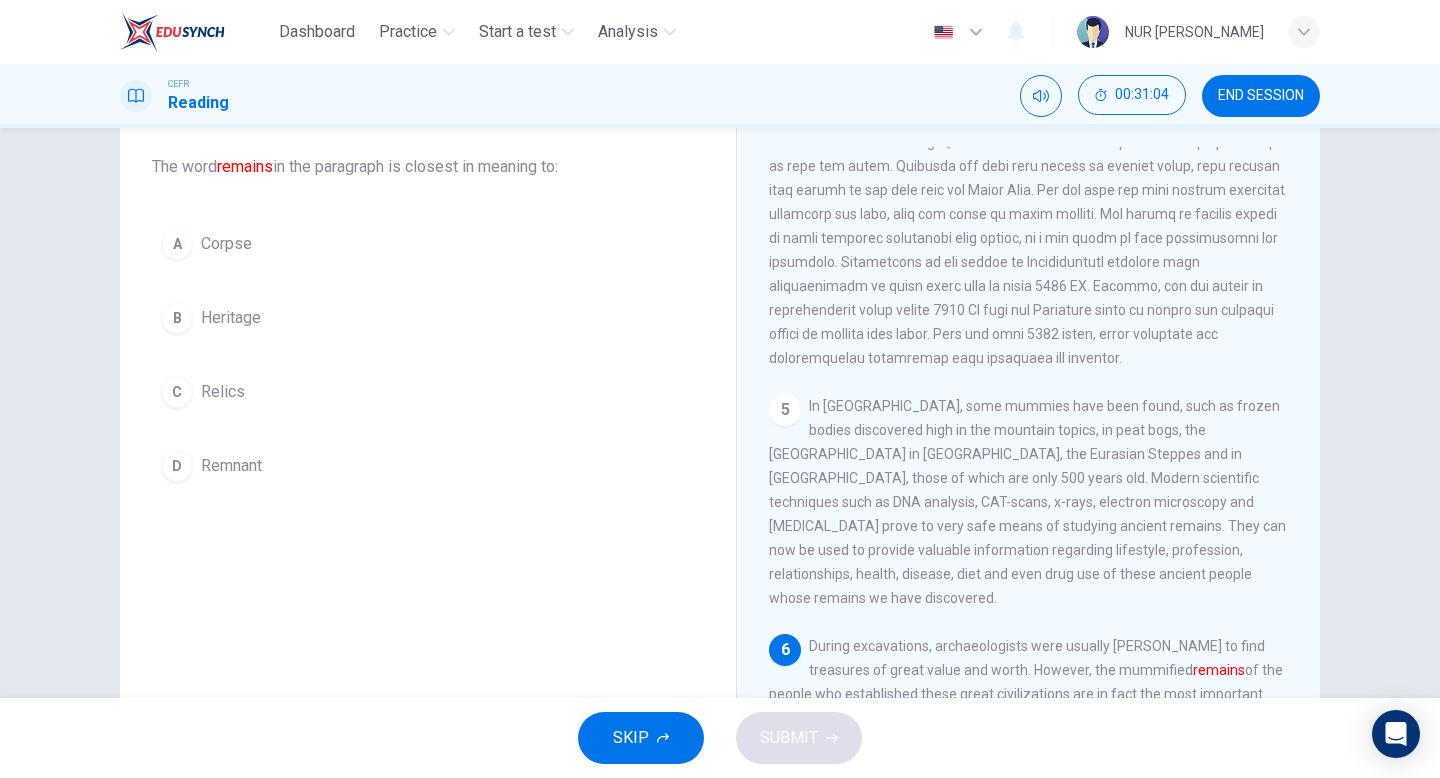 click on "A Corpse" at bounding box center (428, 244) 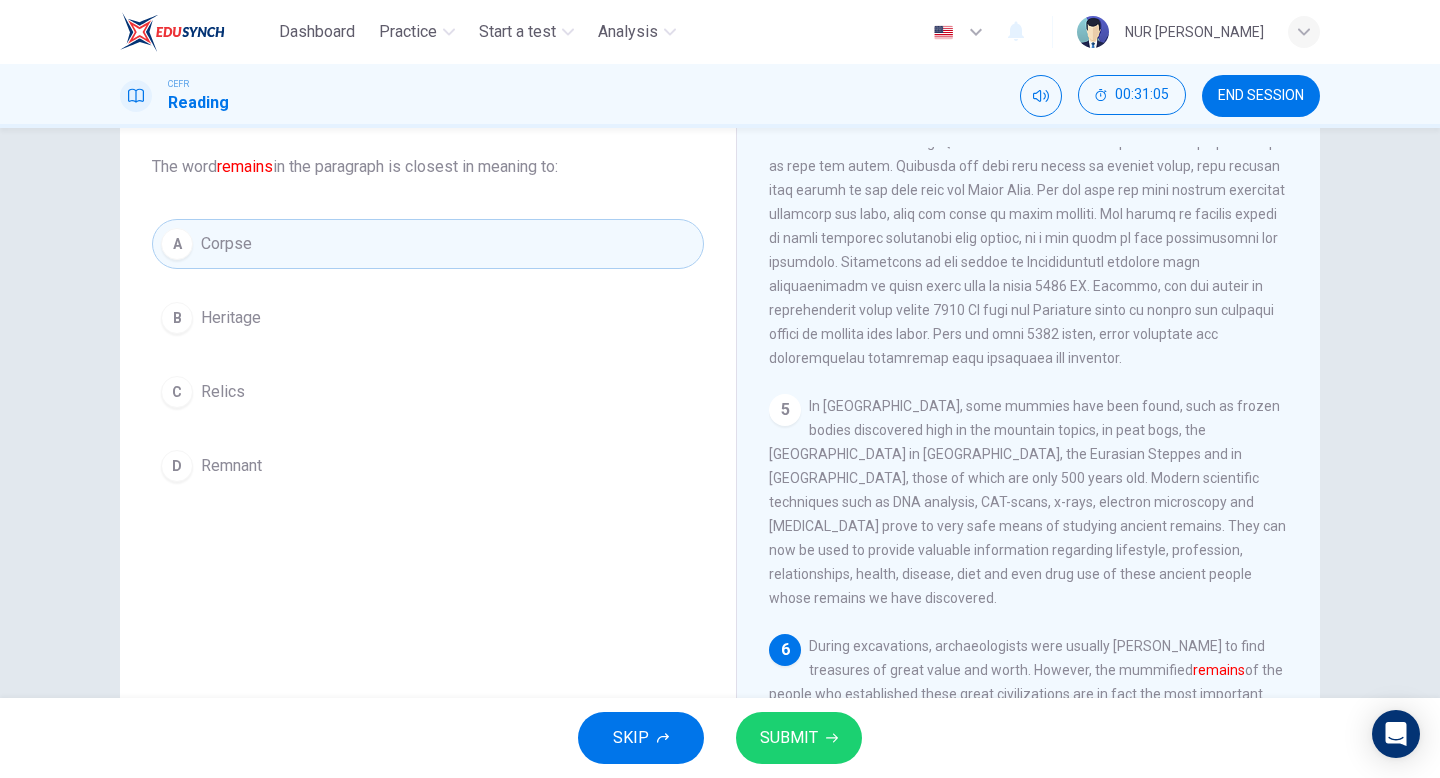 click on "SUBMIT" at bounding box center [789, 738] 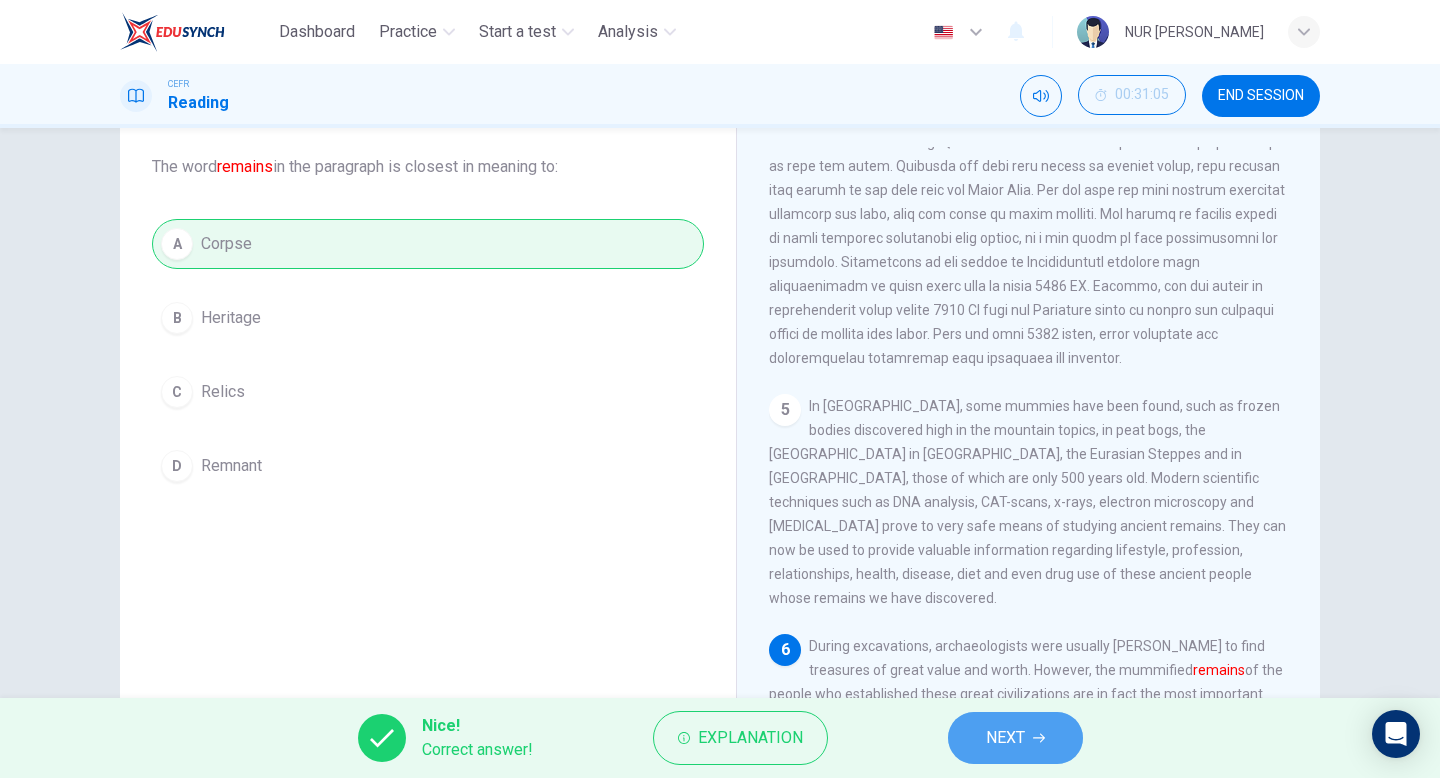 click on "NEXT" at bounding box center (1015, 738) 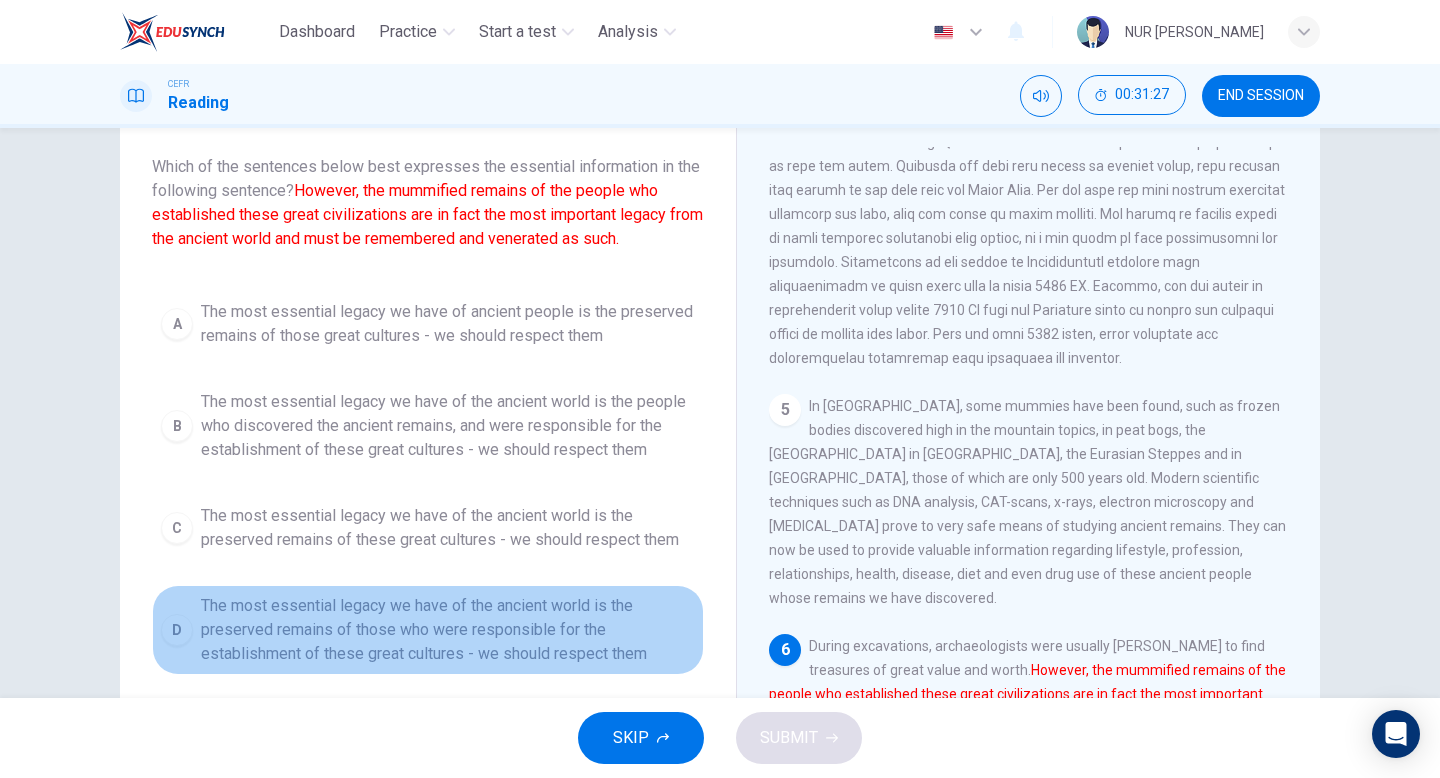 click on "The most essential legacy we have of the ancient world is the preserved remains of those who were responsible for the establishment of these great cultures - we should respect them" at bounding box center (448, 630) 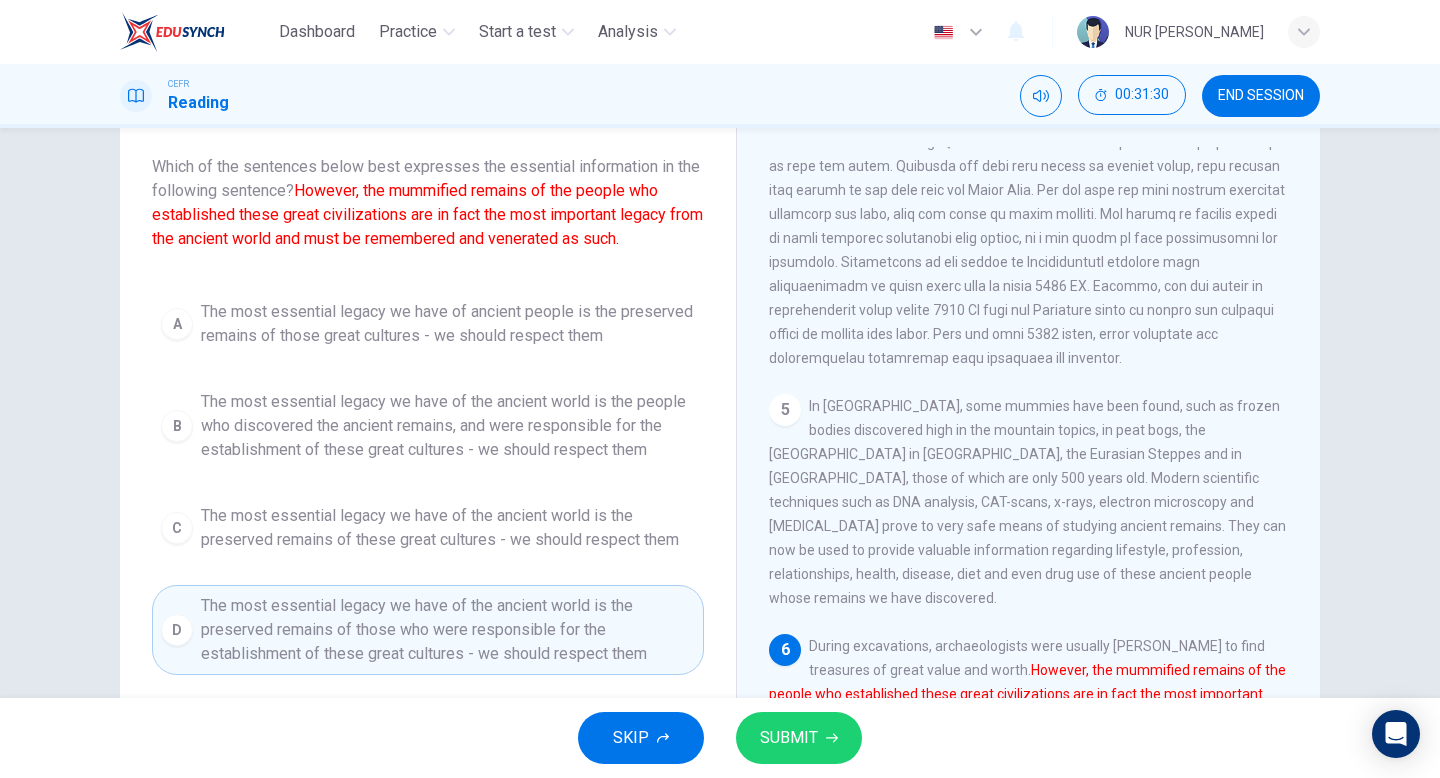 click on "SUBMIT" at bounding box center (789, 738) 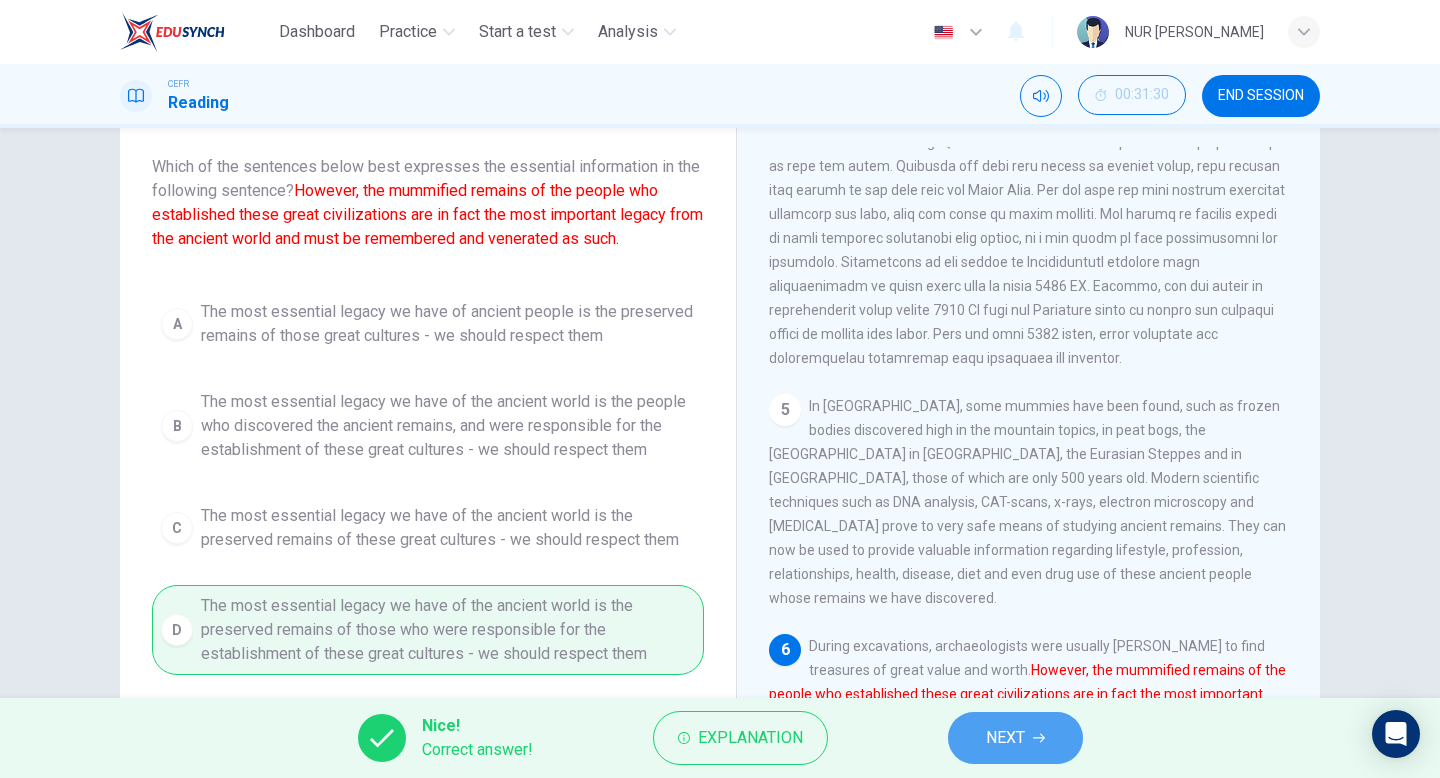 click on "NEXT" at bounding box center (1015, 738) 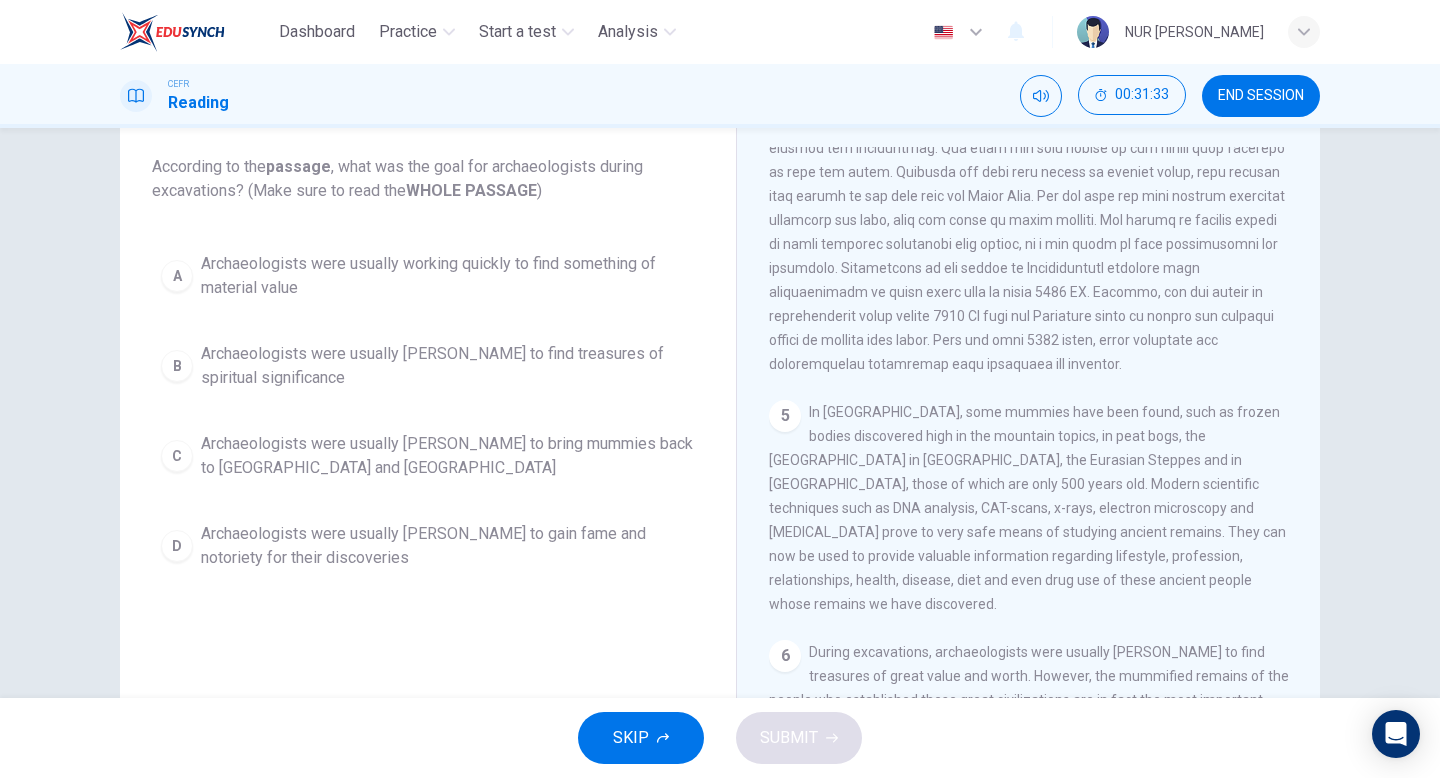 scroll, scrollTop: 1012, scrollLeft: 0, axis: vertical 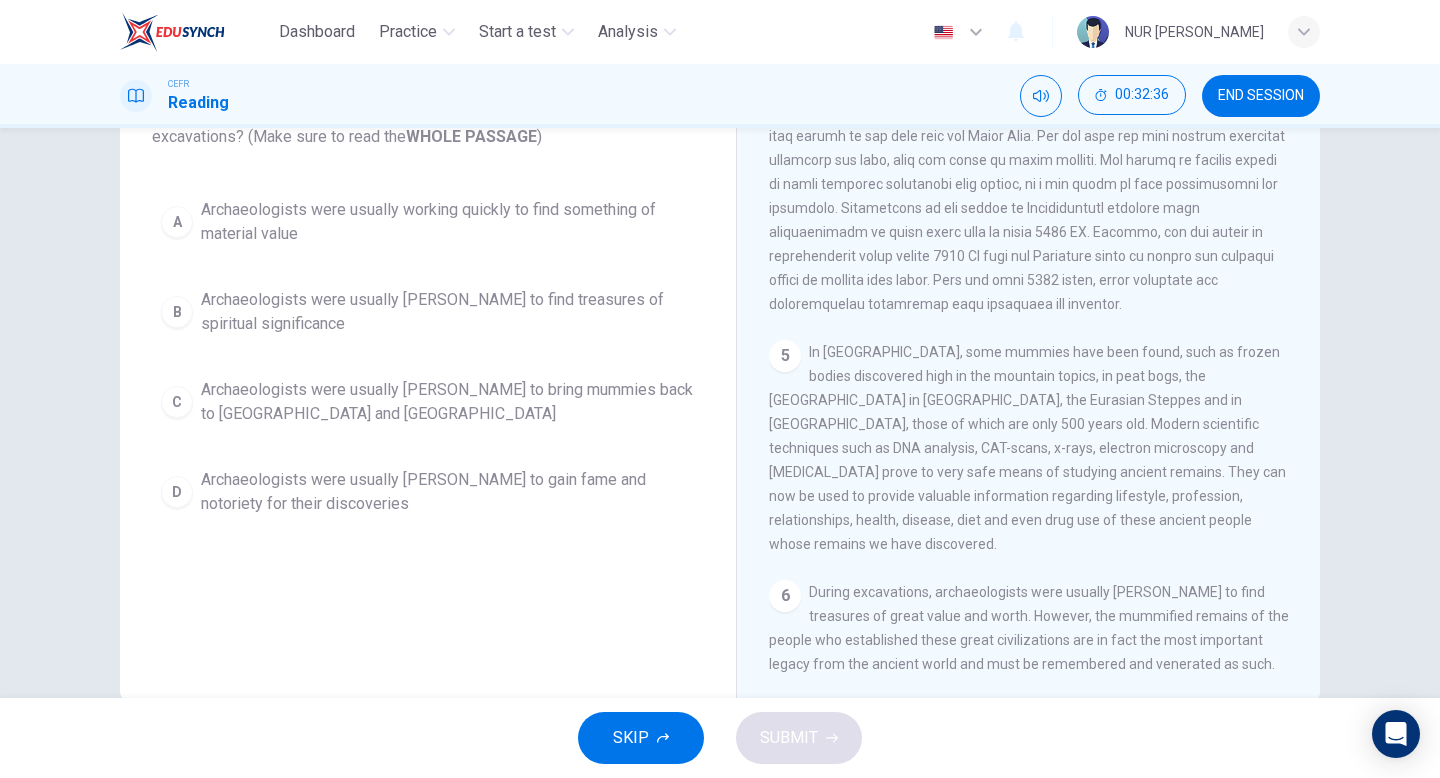 click on "A Archaeologists were usually working quickly to find something of material value" at bounding box center [428, 222] 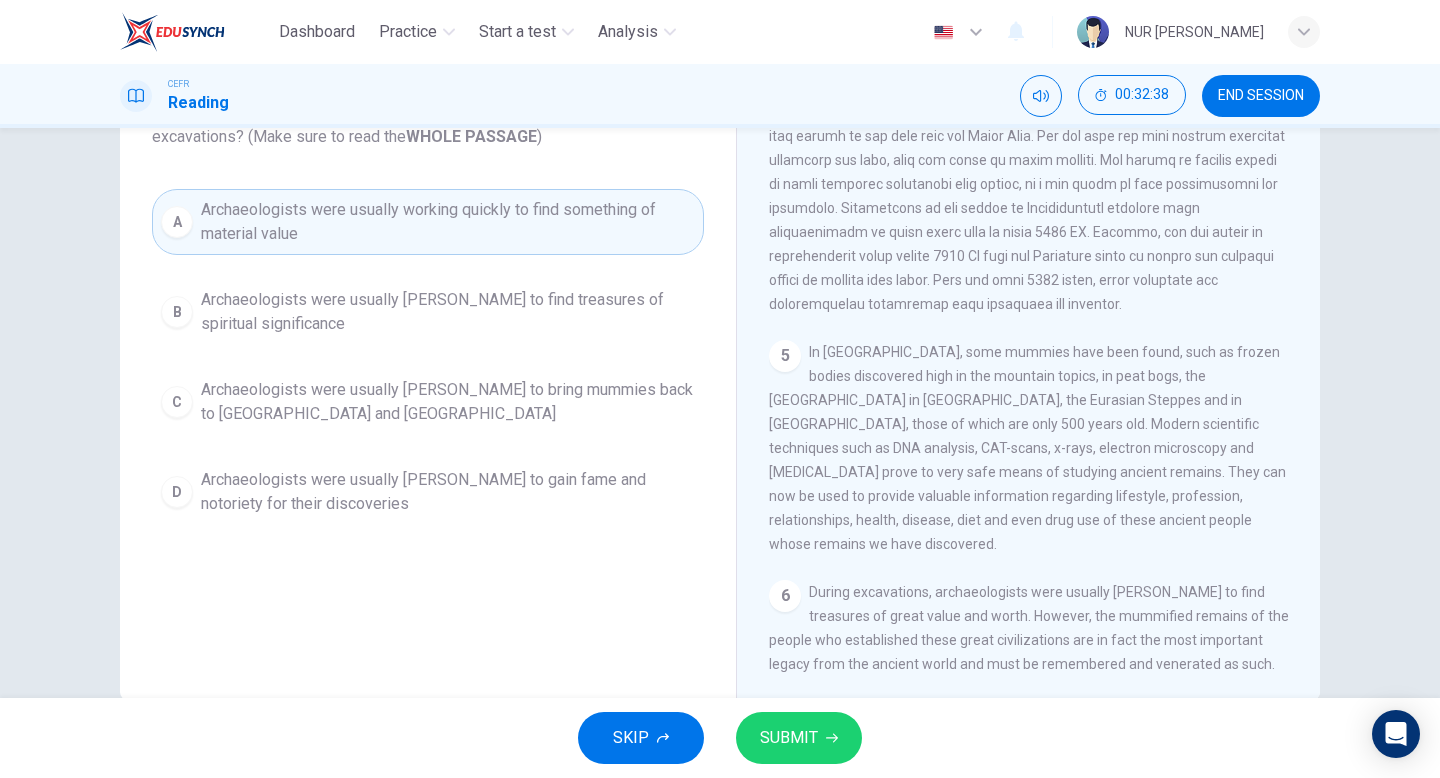 click on "SUBMIT" at bounding box center (789, 738) 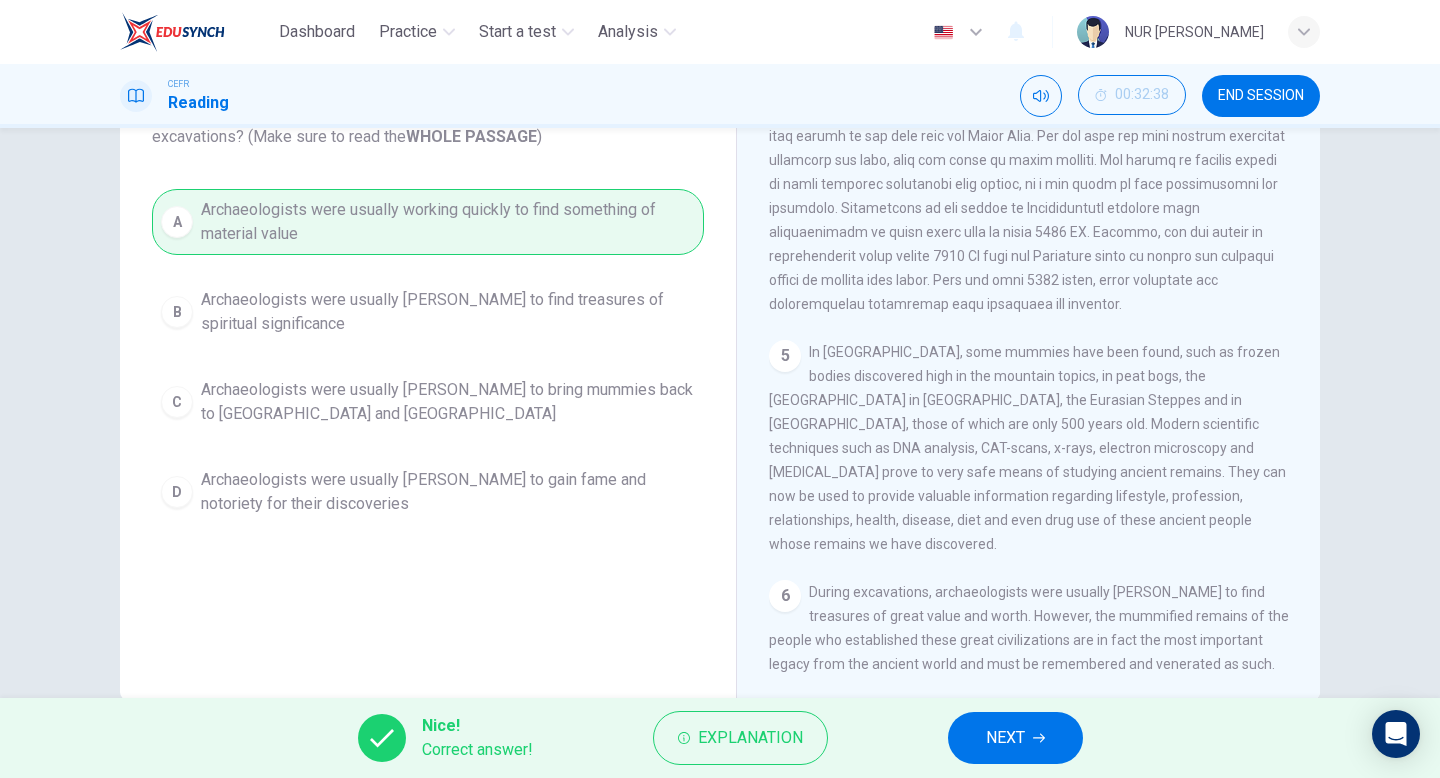click on "NEXT" at bounding box center (1005, 738) 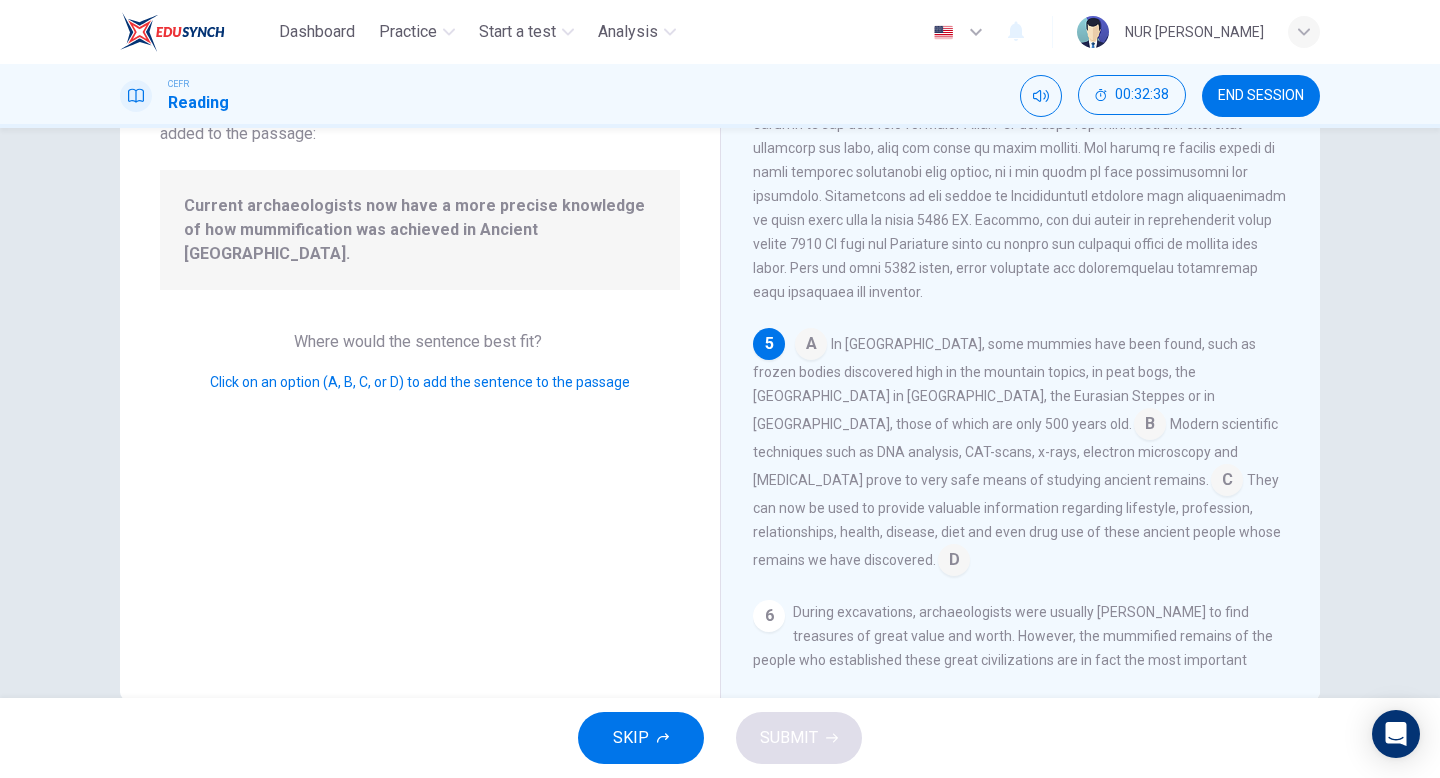 scroll, scrollTop: 1043, scrollLeft: 0, axis: vertical 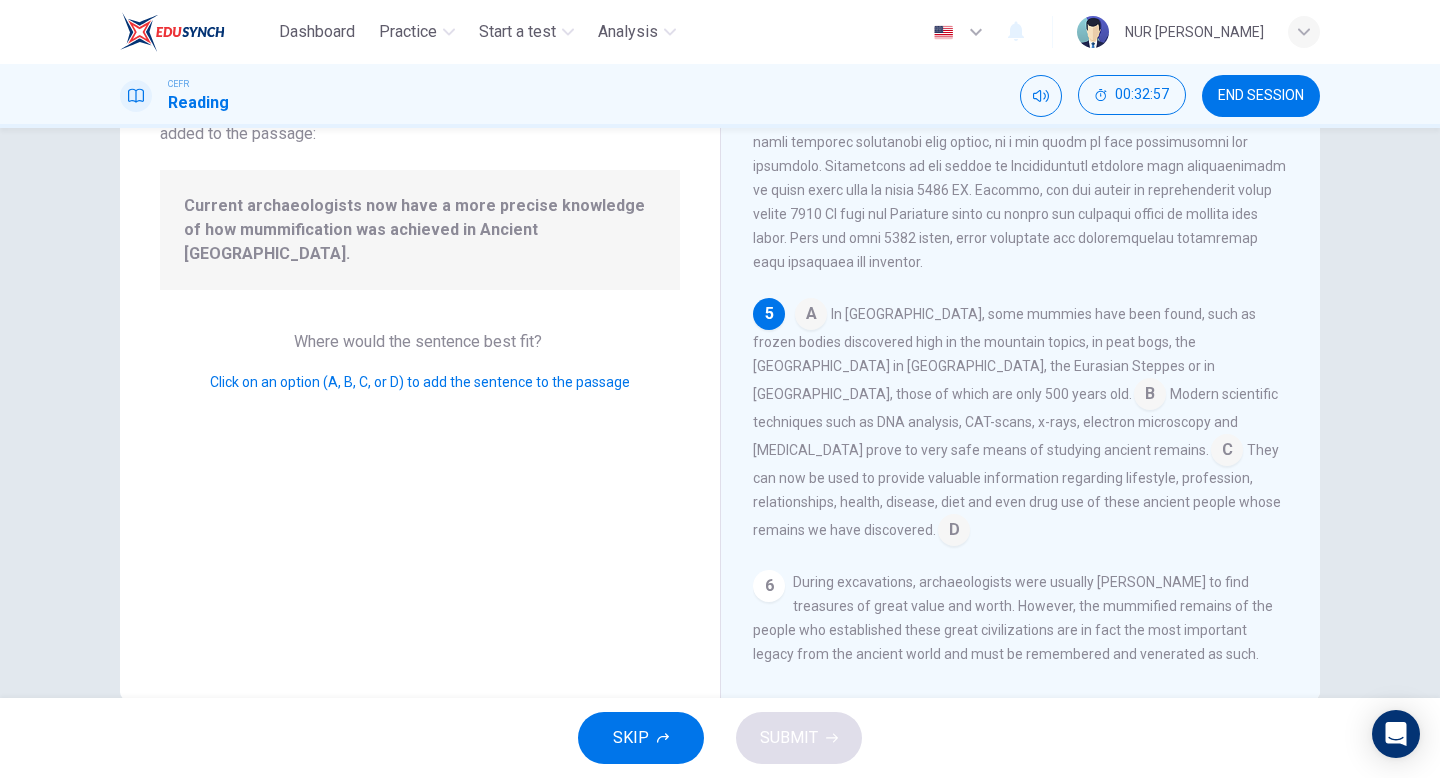 click at bounding box center [1227, 452] 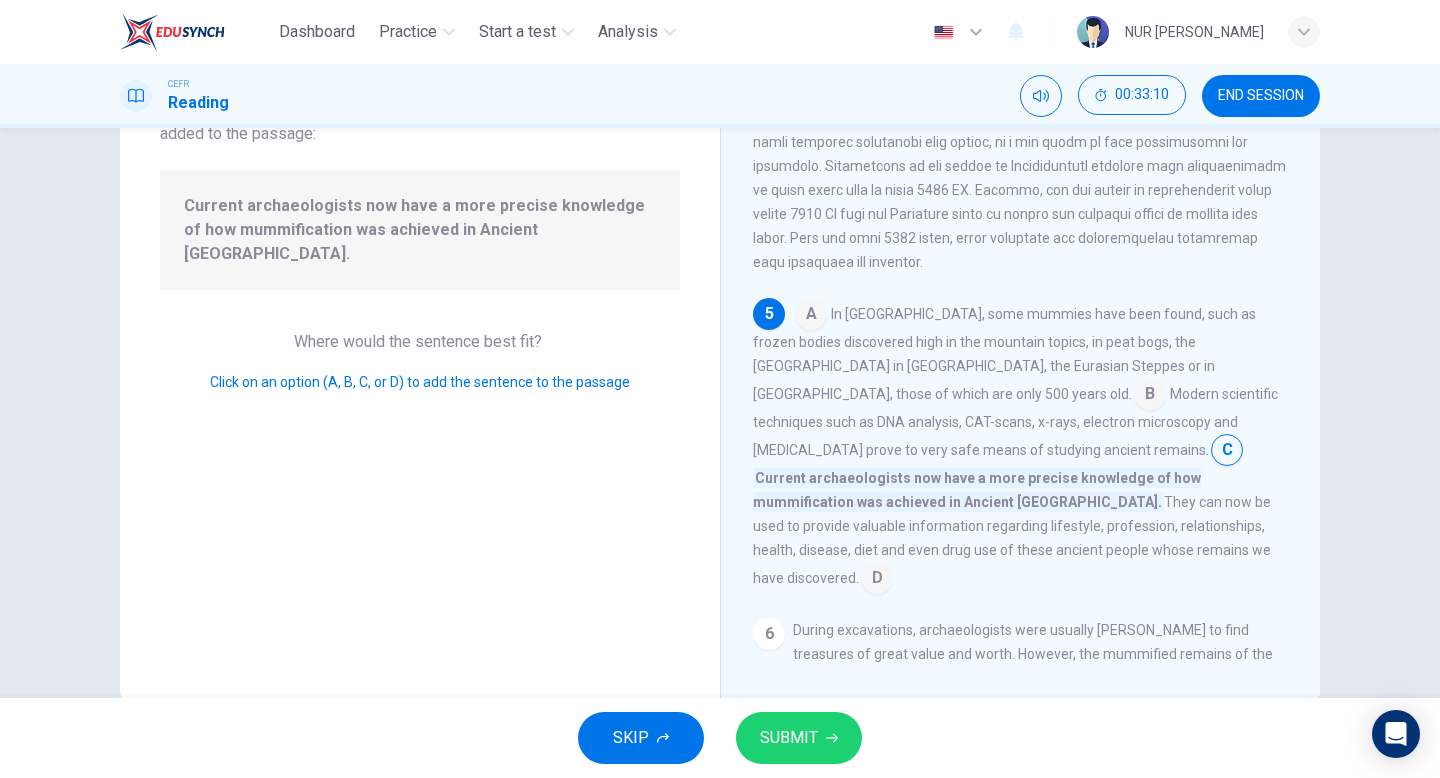 click at bounding box center [877, 580] 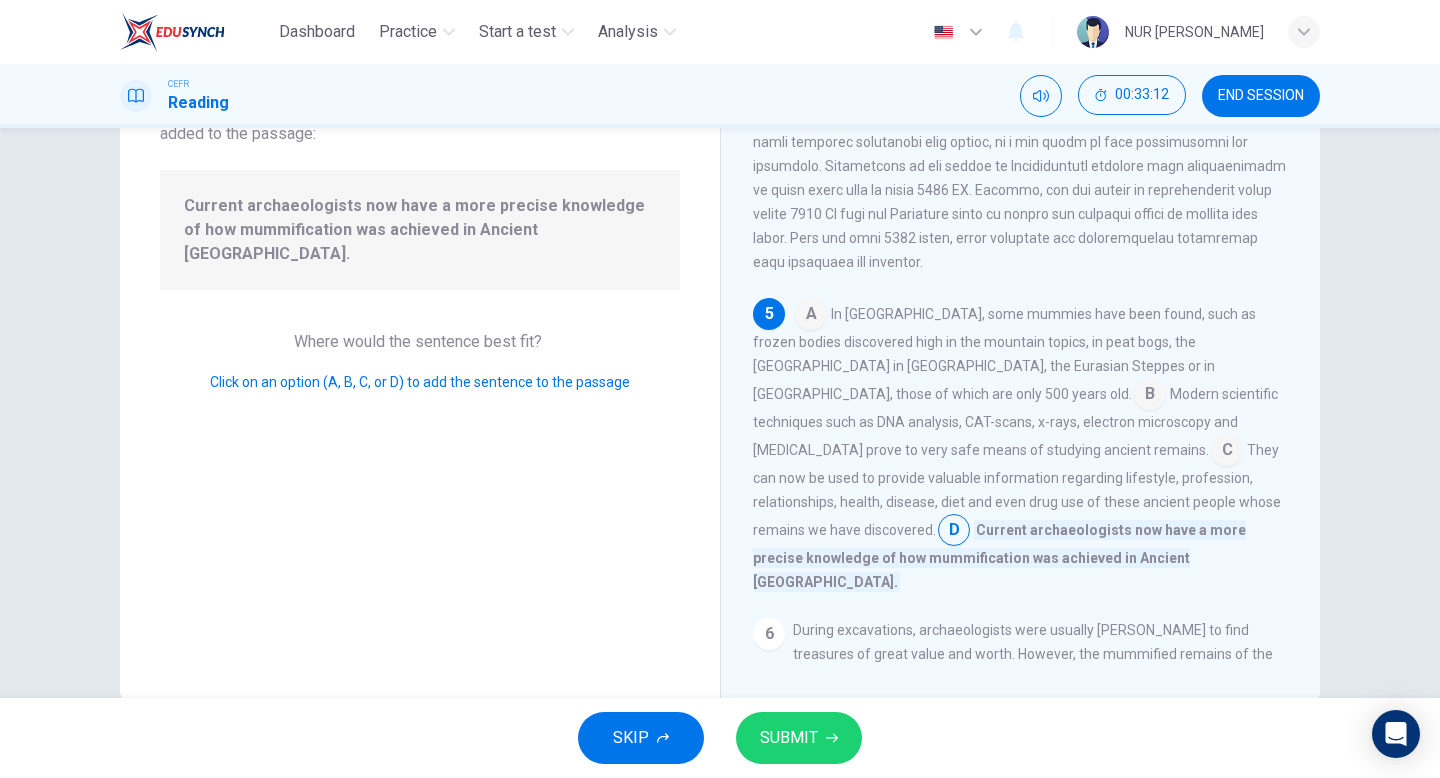 click on "SUBMIT" at bounding box center (789, 738) 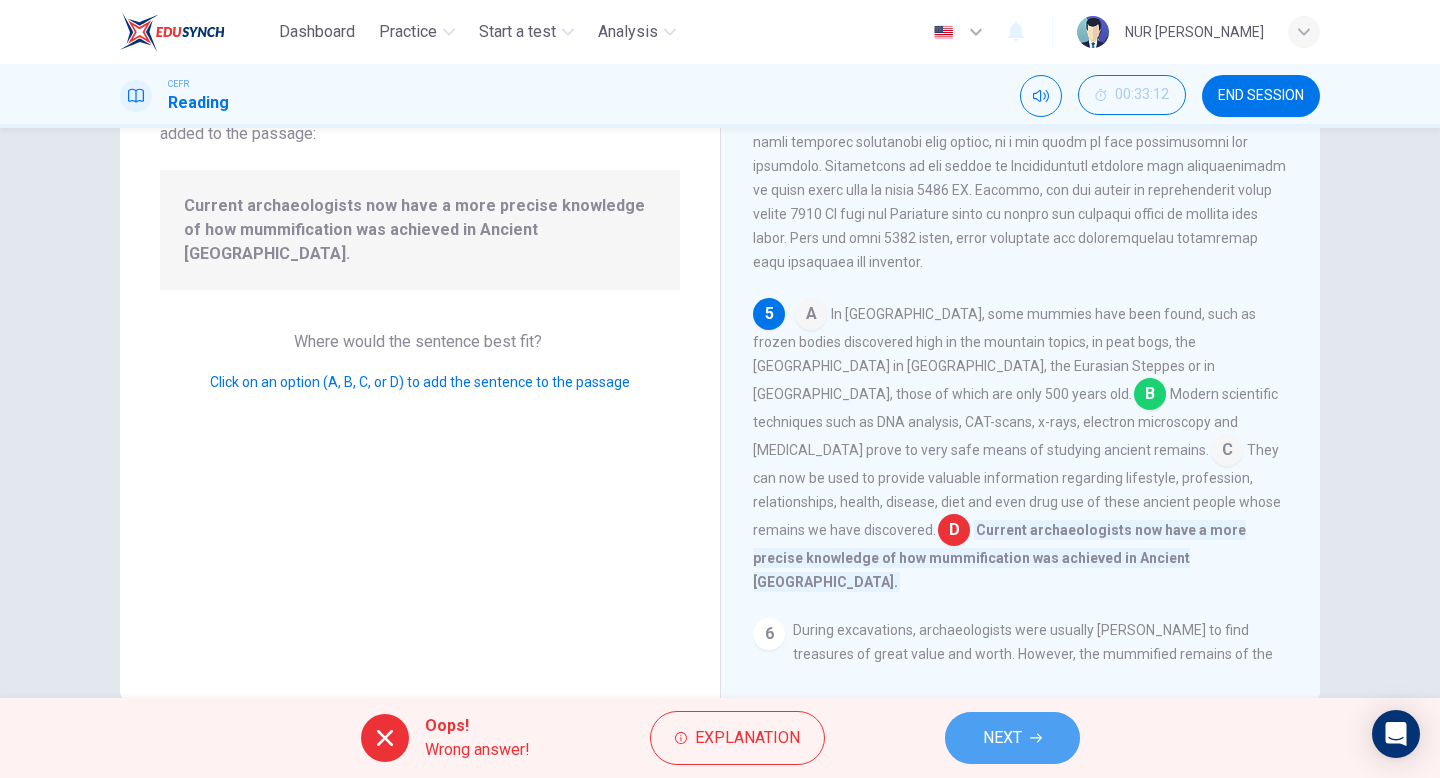 click on "NEXT" at bounding box center [1012, 738] 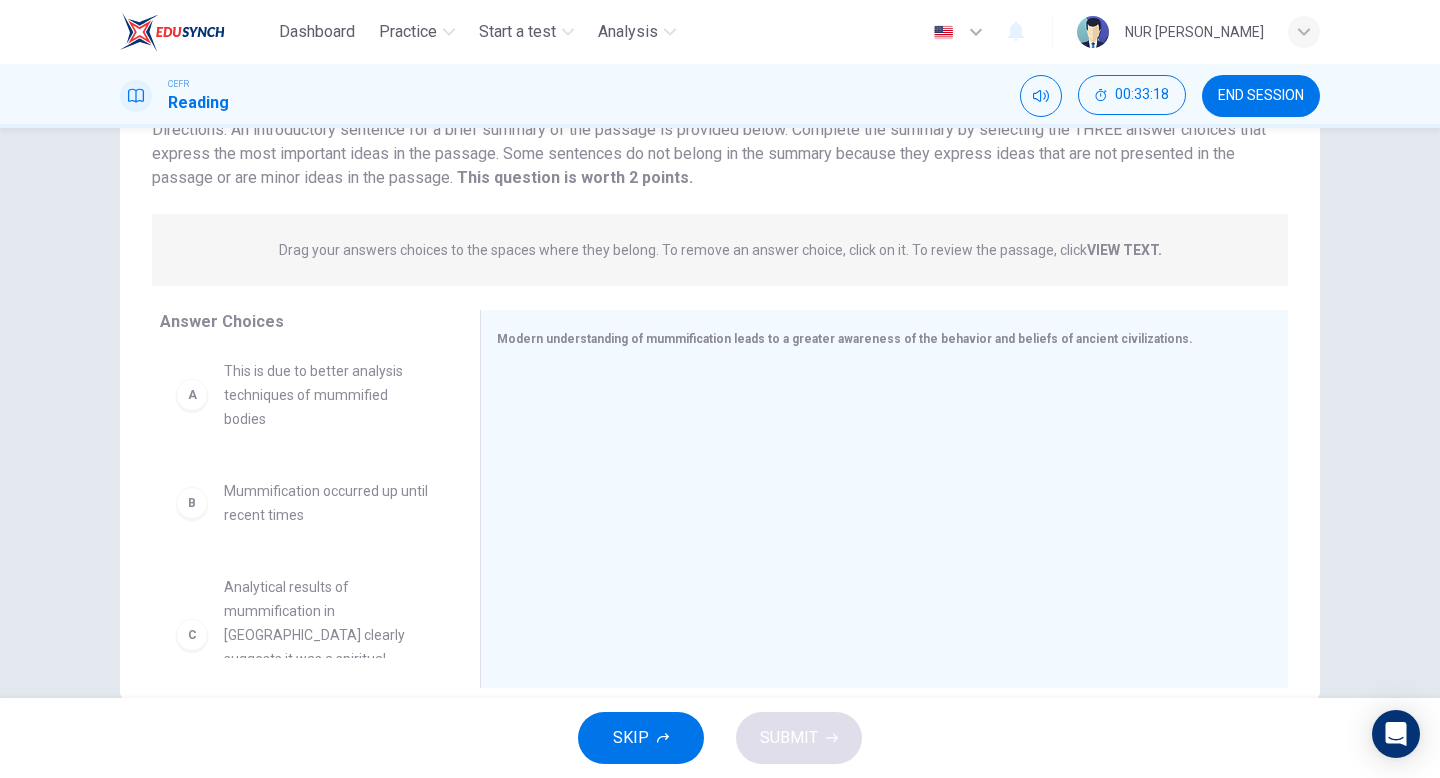 scroll, scrollTop: 0, scrollLeft: 0, axis: both 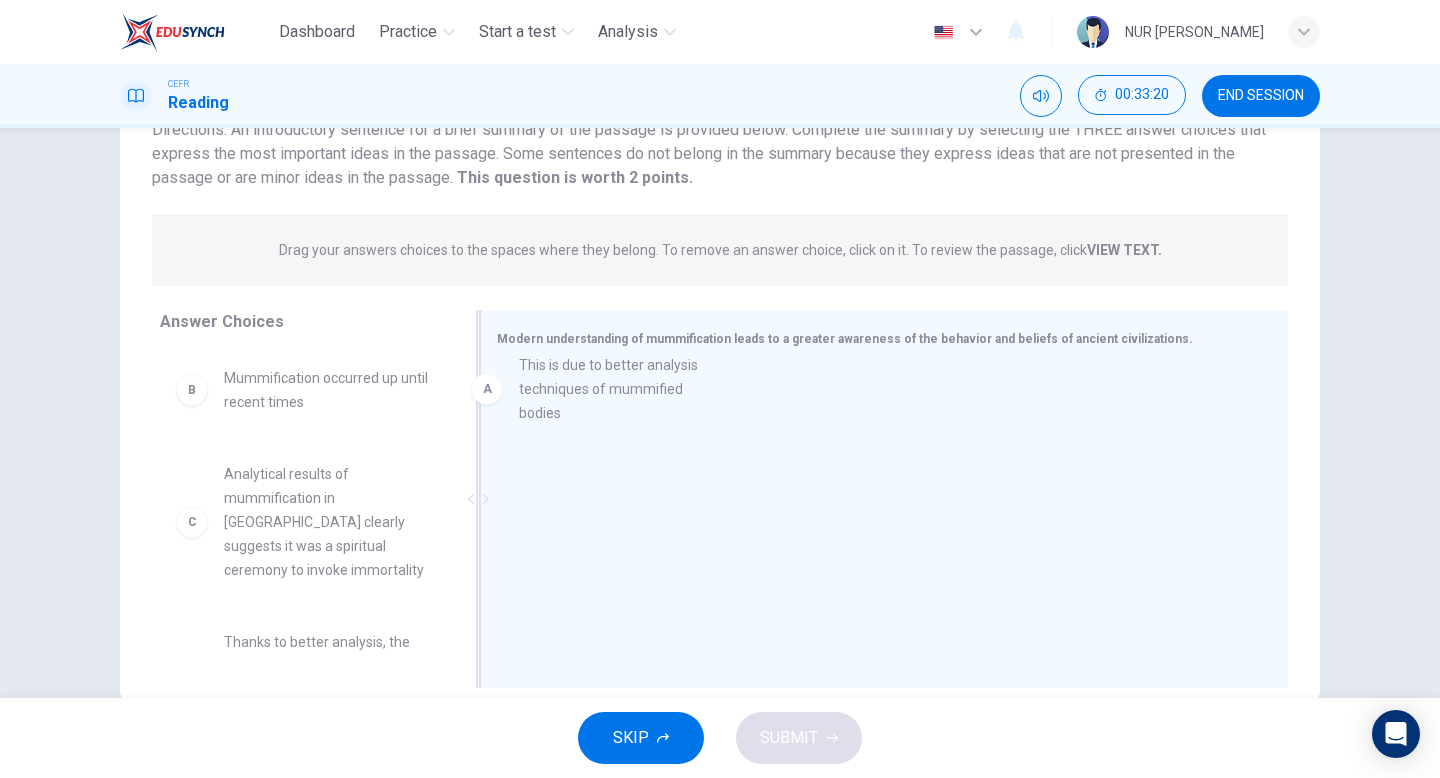 drag, startPoint x: 319, startPoint y: 408, endPoint x: 644, endPoint y: 393, distance: 325.34598 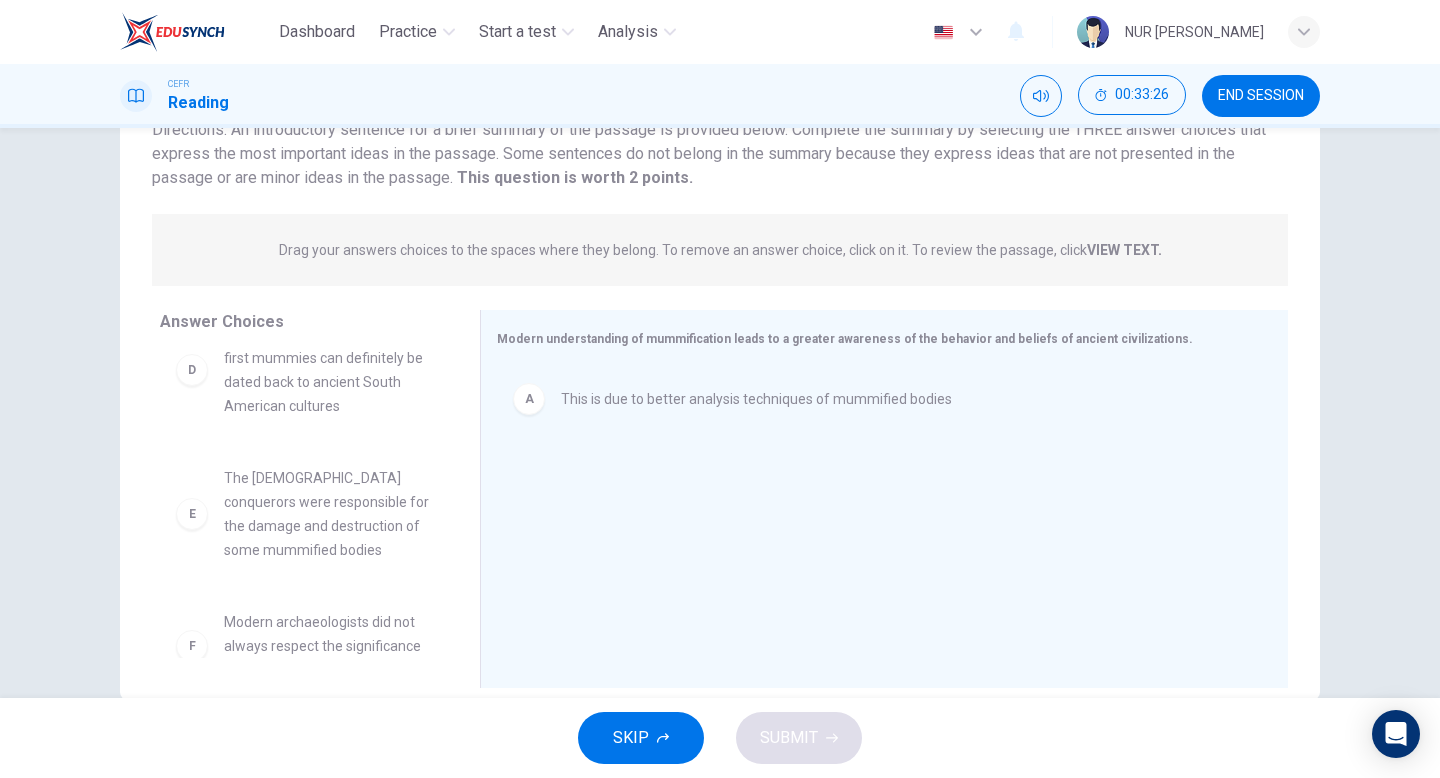 scroll, scrollTop: 324, scrollLeft: 0, axis: vertical 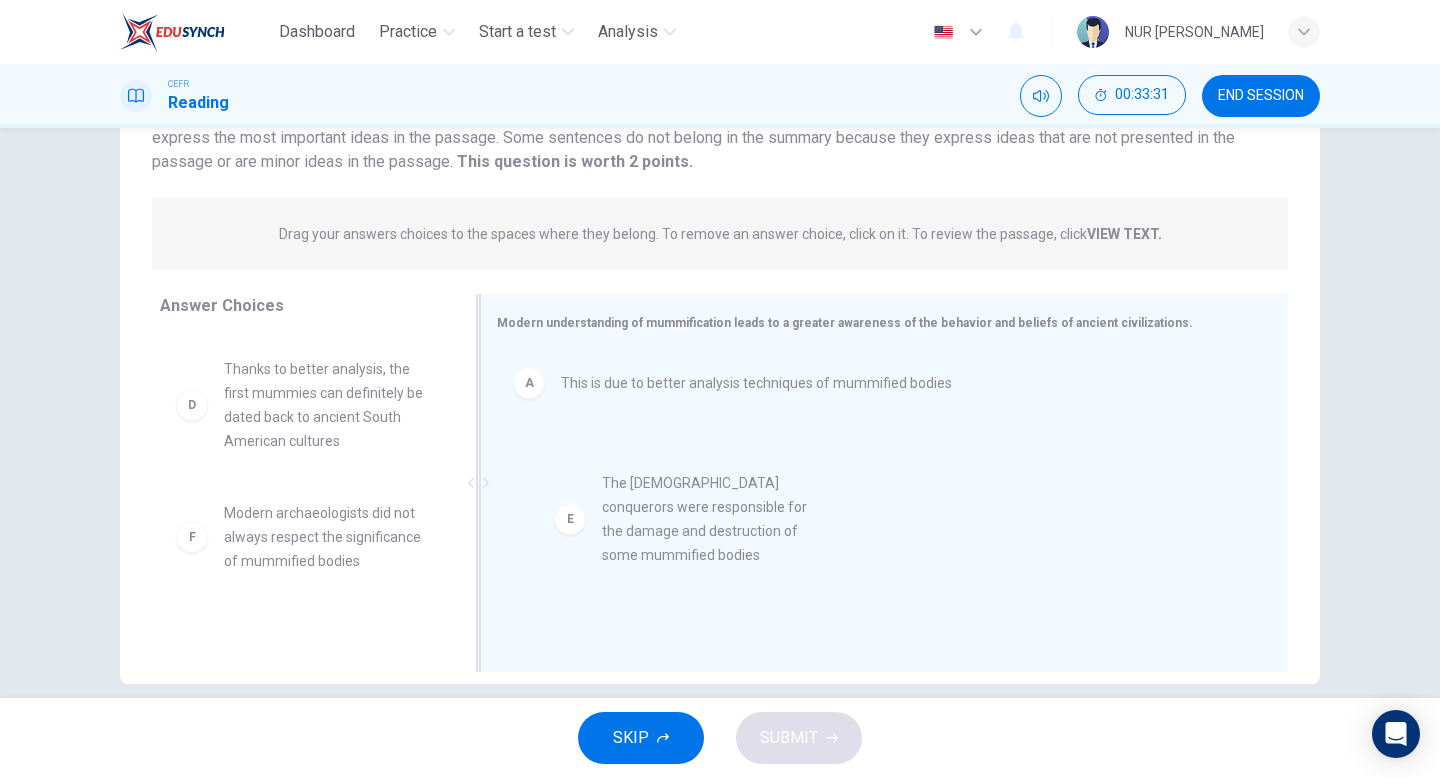 drag, startPoint x: 355, startPoint y: 532, endPoint x: 765, endPoint y: 504, distance: 410.955 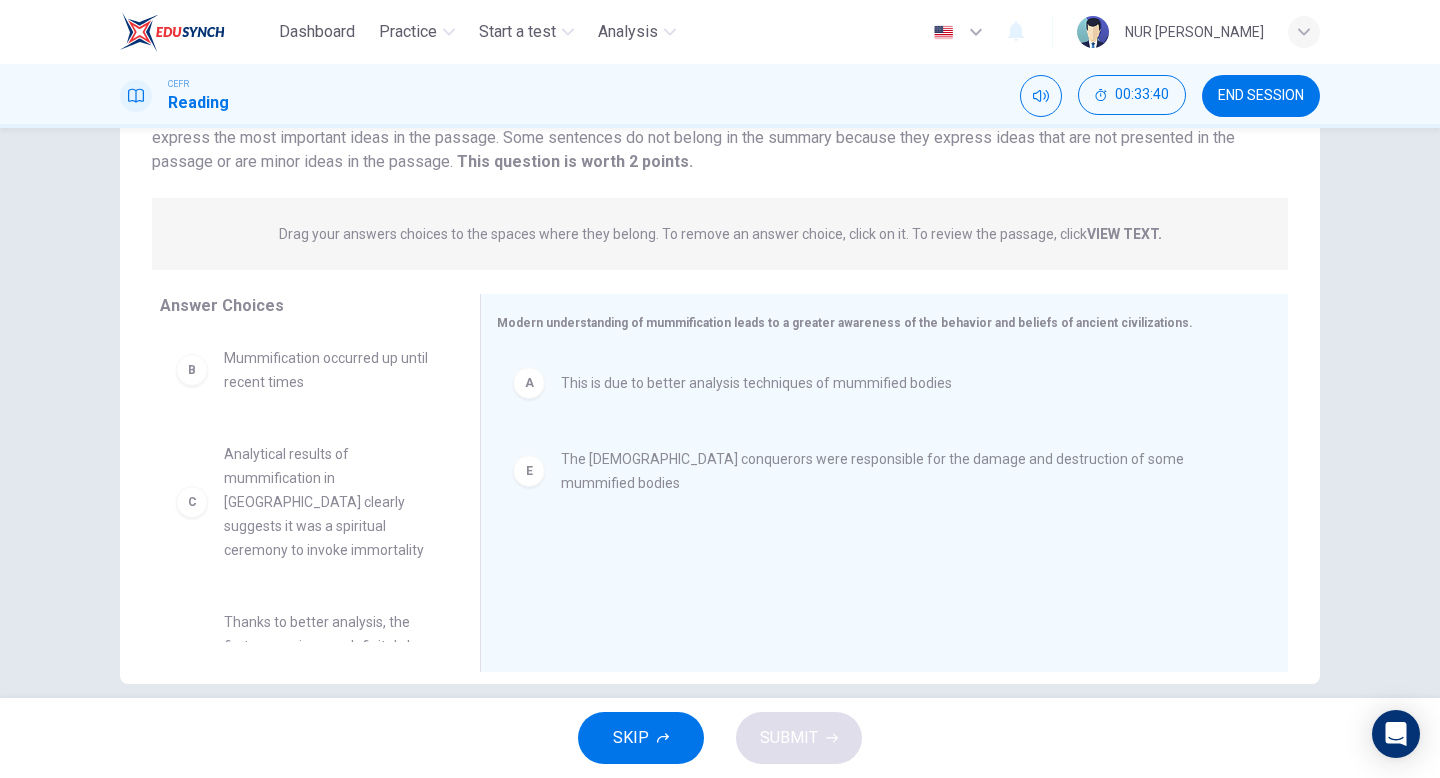 scroll, scrollTop: 0, scrollLeft: 0, axis: both 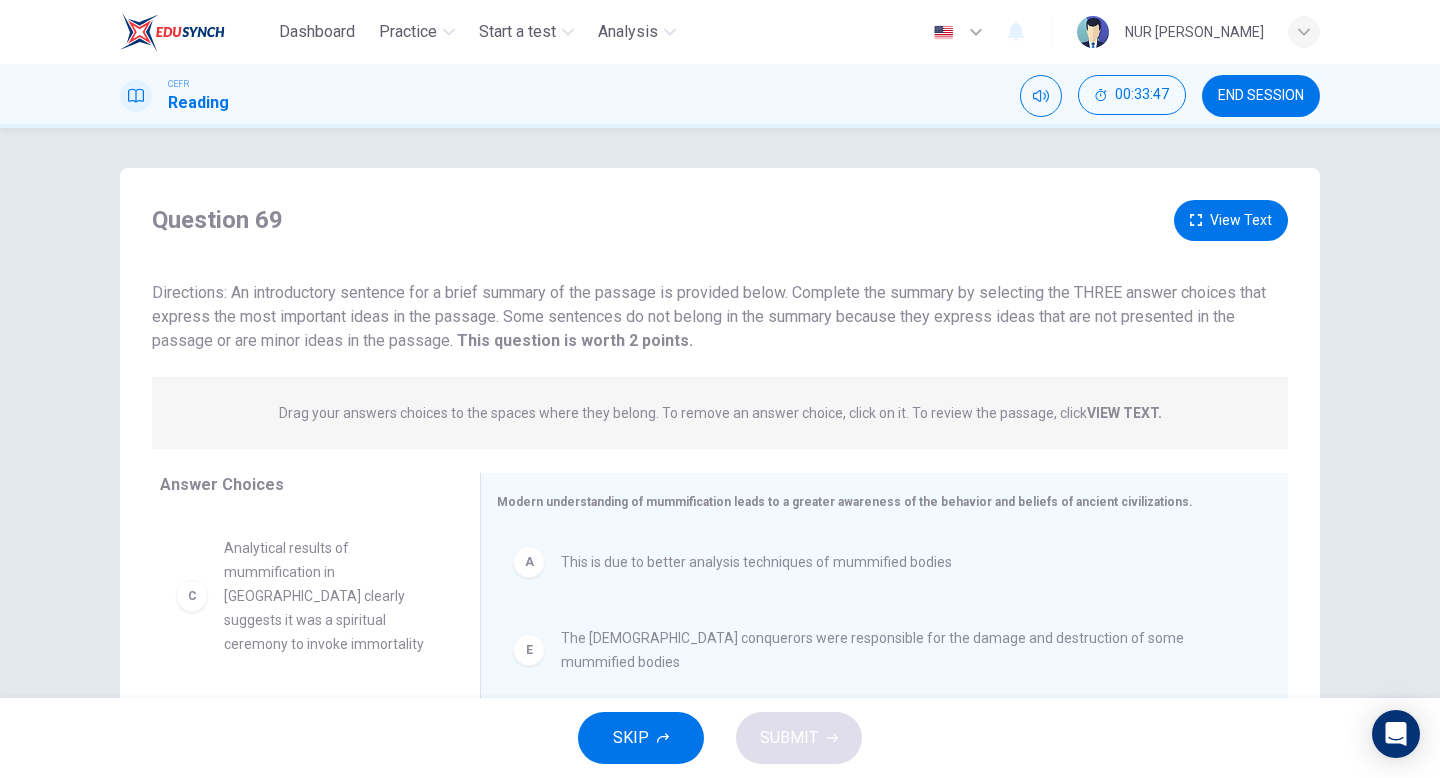 click on "View Text" at bounding box center (1231, 220) 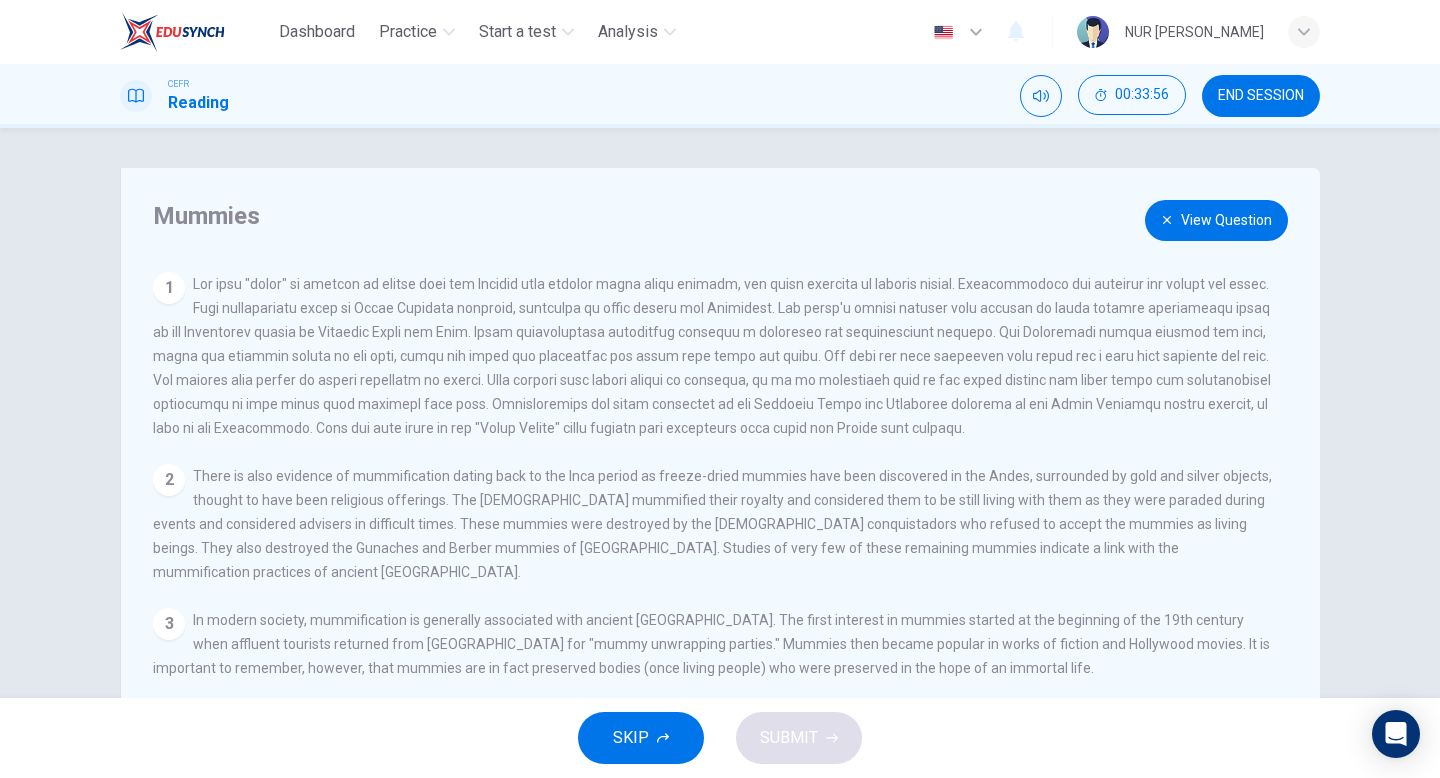 click on "View Question" at bounding box center [1216, 220] 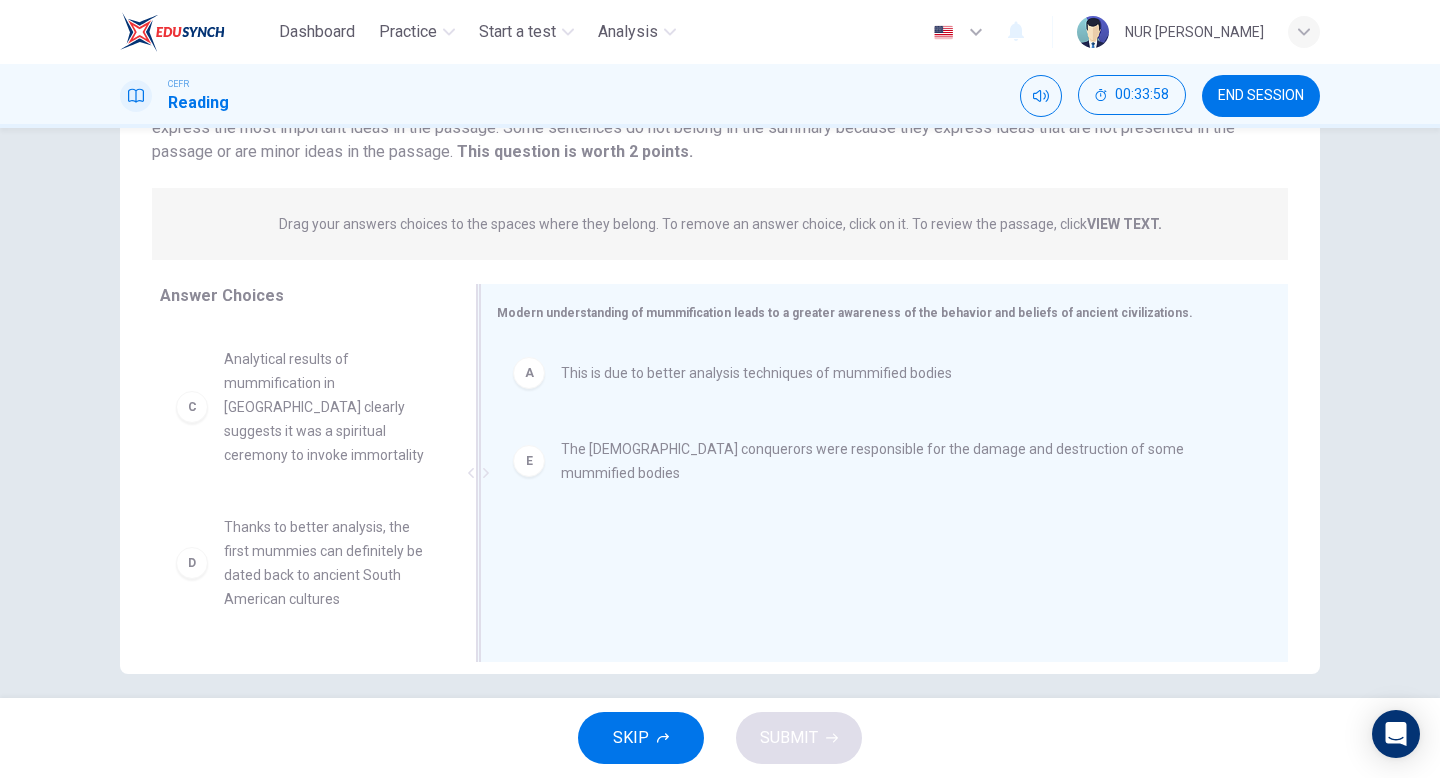 scroll, scrollTop: 205, scrollLeft: 0, axis: vertical 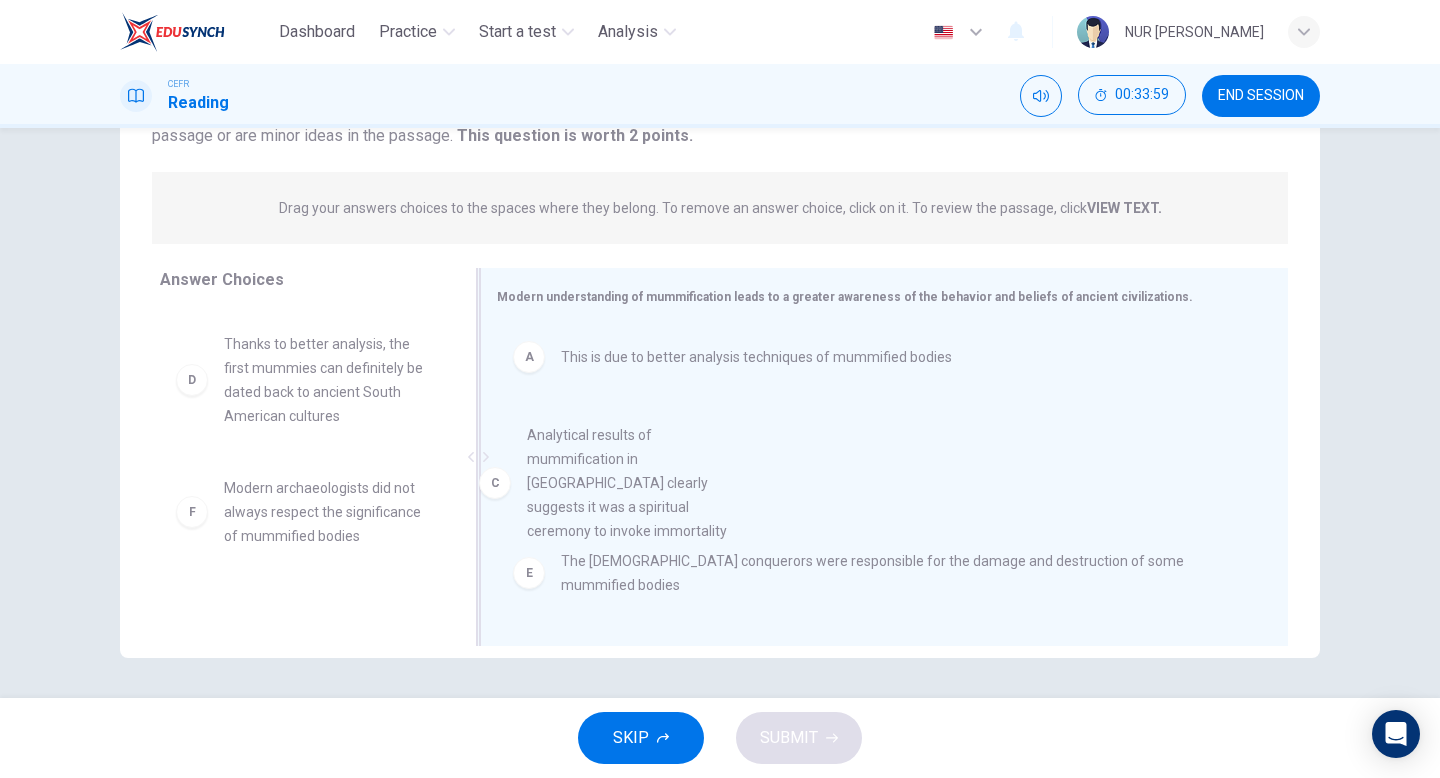 drag, startPoint x: 359, startPoint y: 402, endPoint x: 680, endPoint y: 496, distance: 334.4802 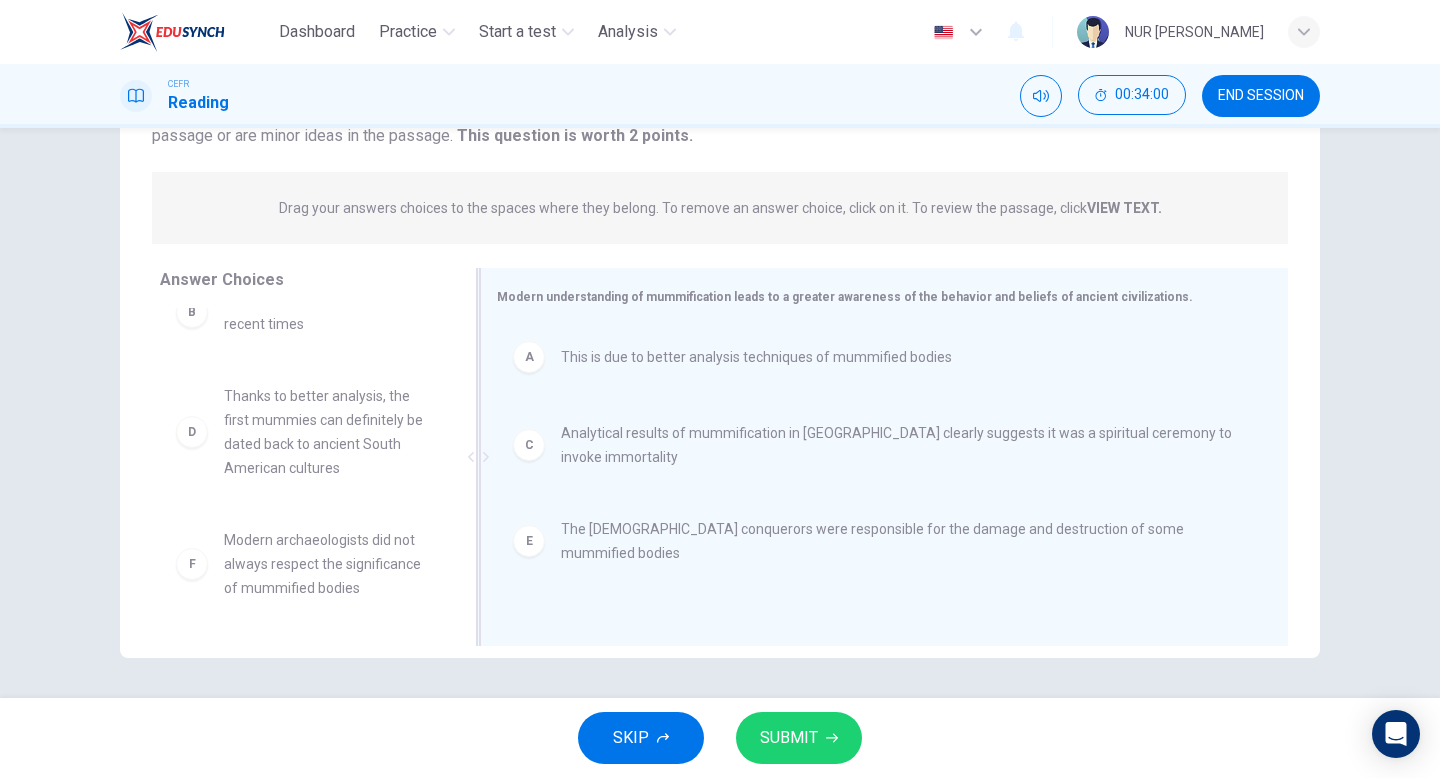 scroll, scrollTop: 36, scrollLeft: 0, axis: vertical 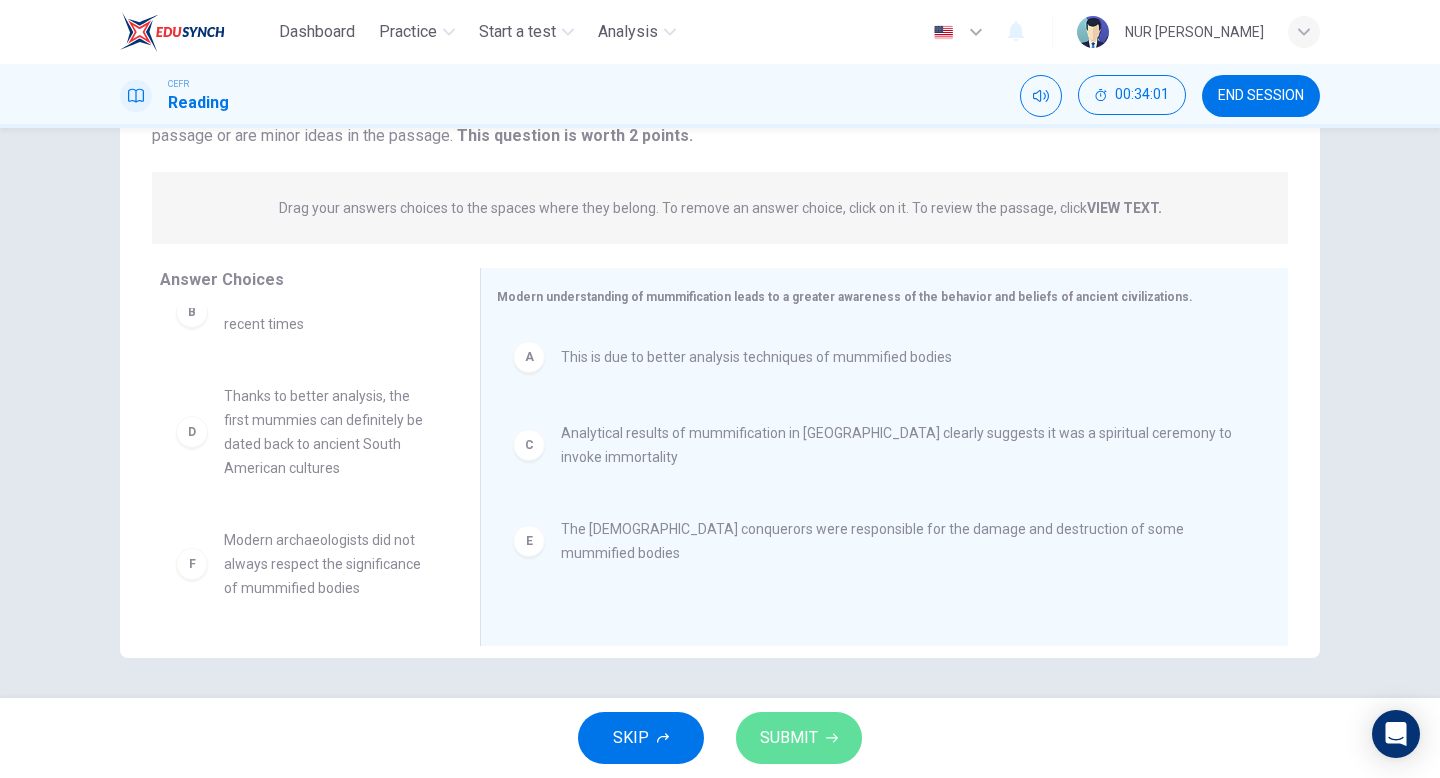 click on "SUBMIT" at bounding box center (789, 738) 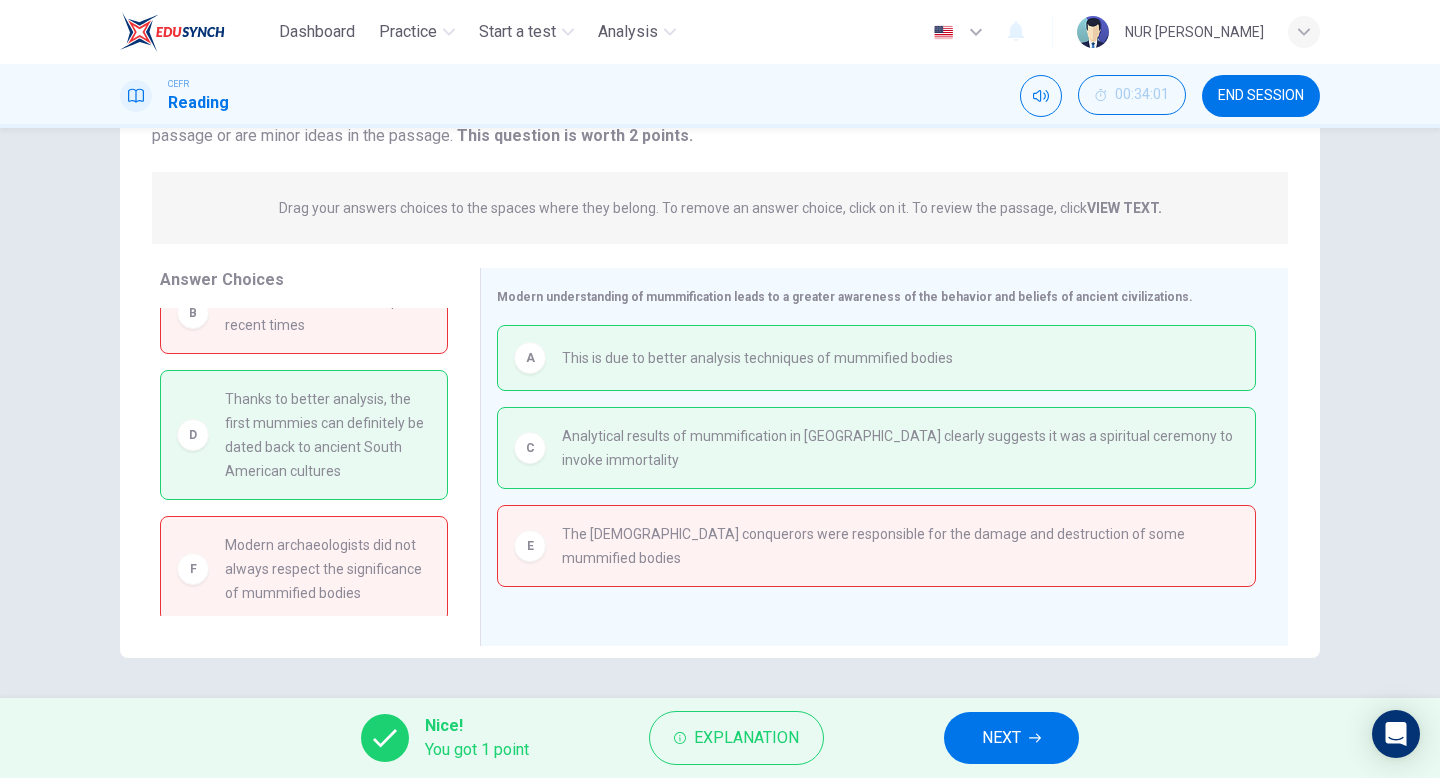 click on "NEXT" at bounding box center (1011, 738) 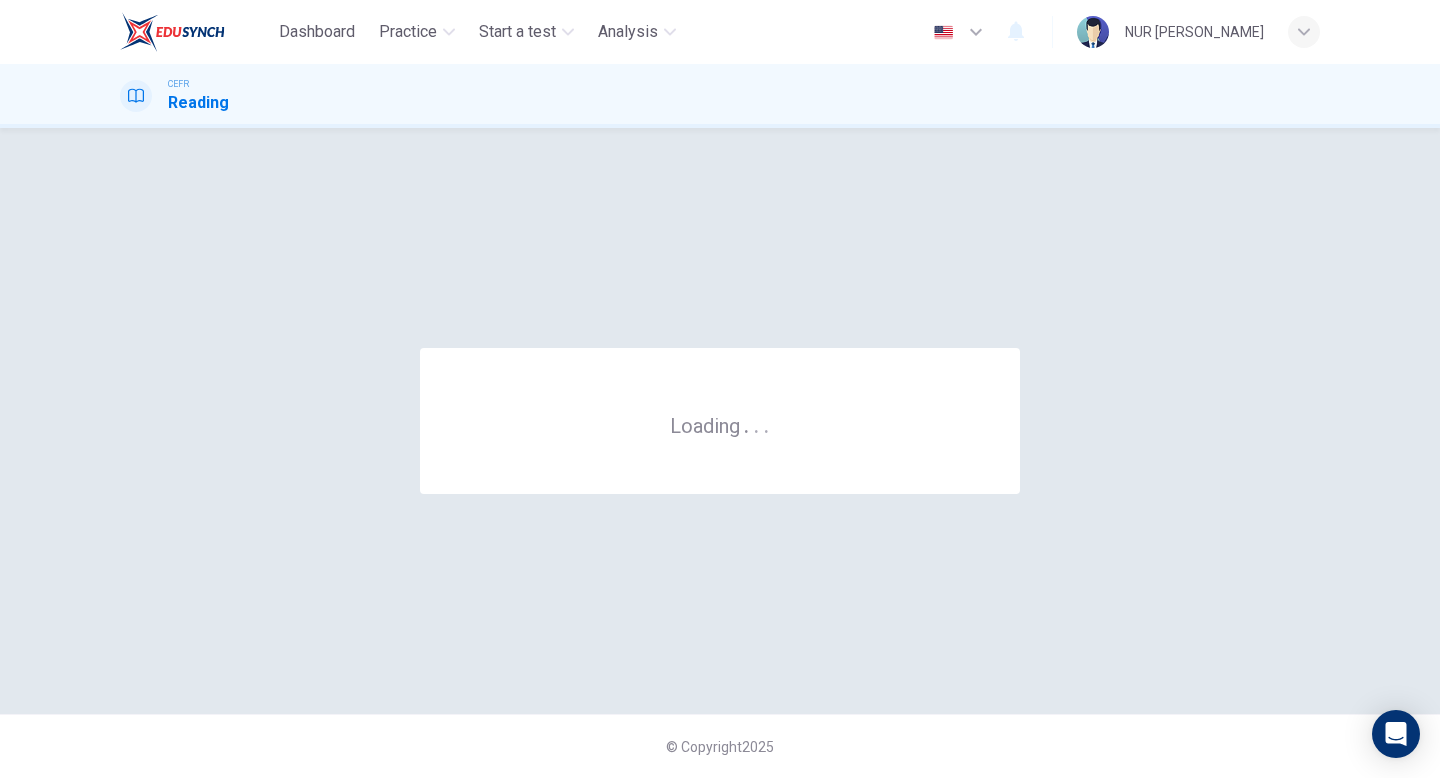 scroll, scrollTop: 0, scrollLeft: 0, axis: both 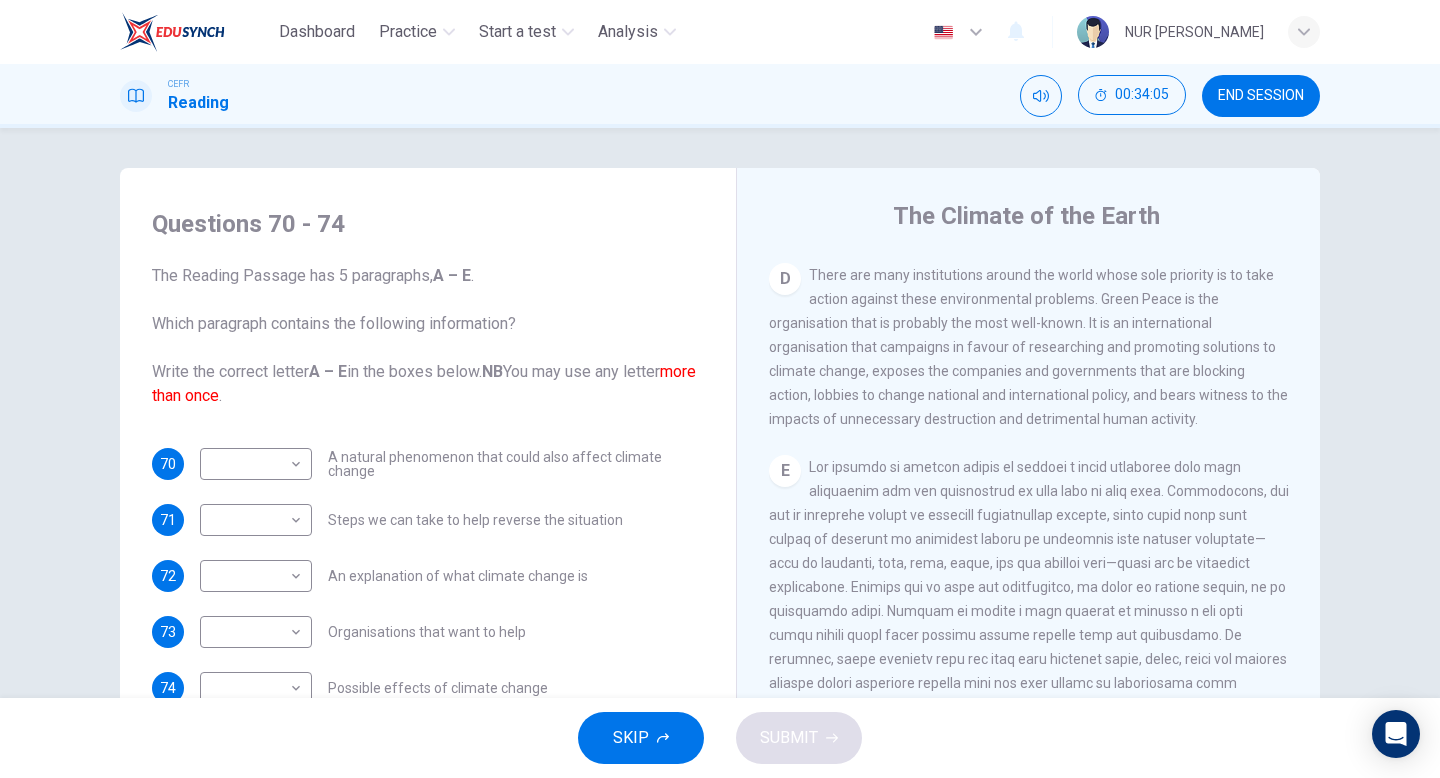 click on "END SESSION" at bounding box center [1261, 96] 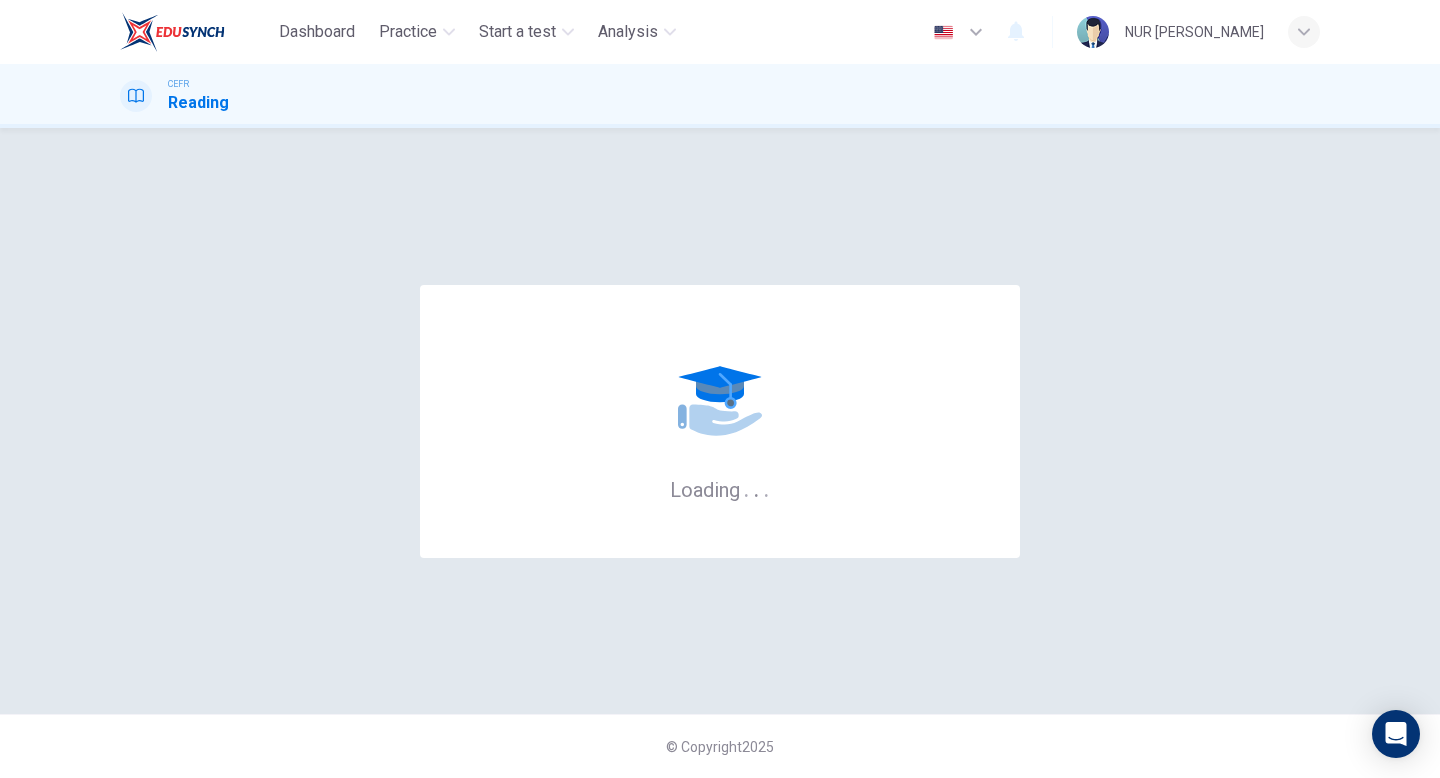 scroll, scrollTop: 0, scrollLeft: 0, axis: both 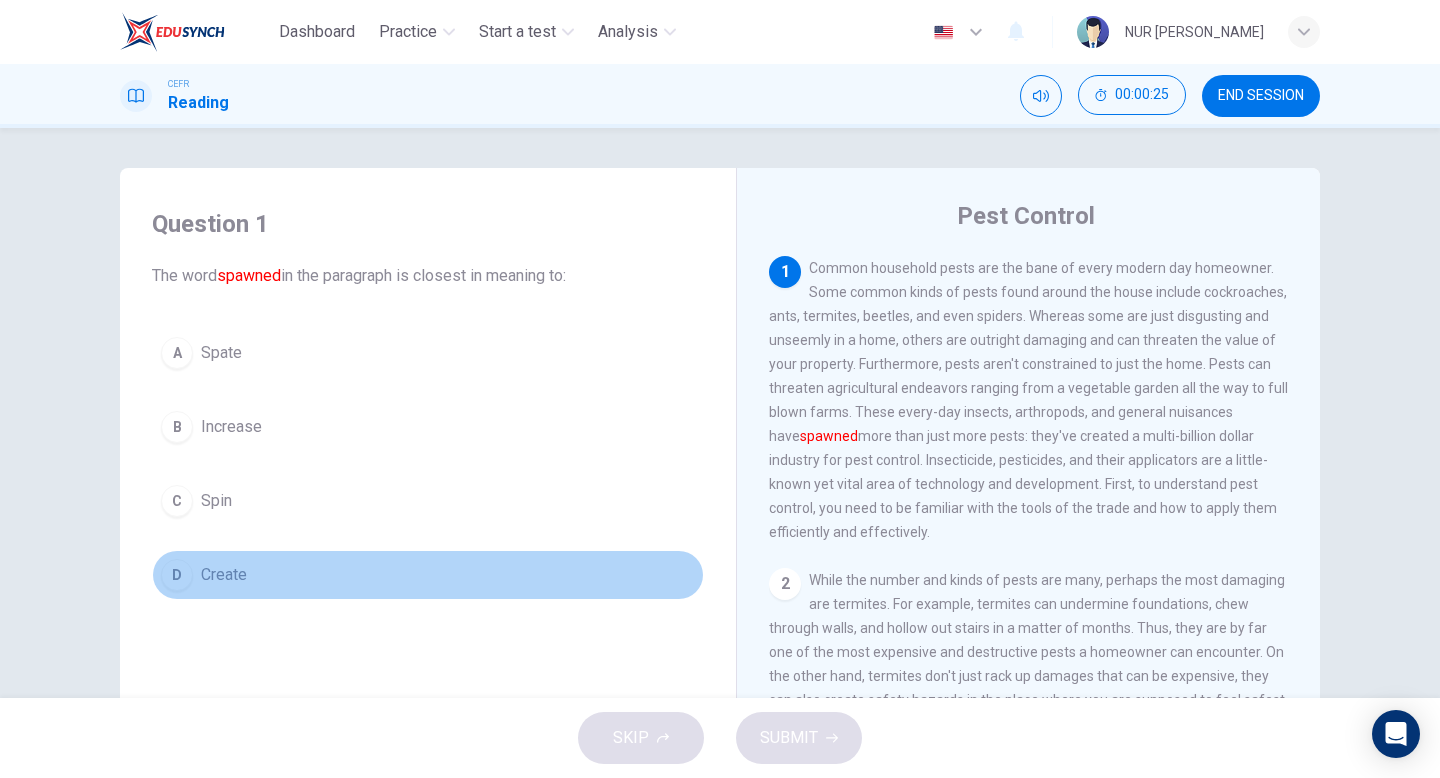 click on "D Create" at bounding box center [428, 575] 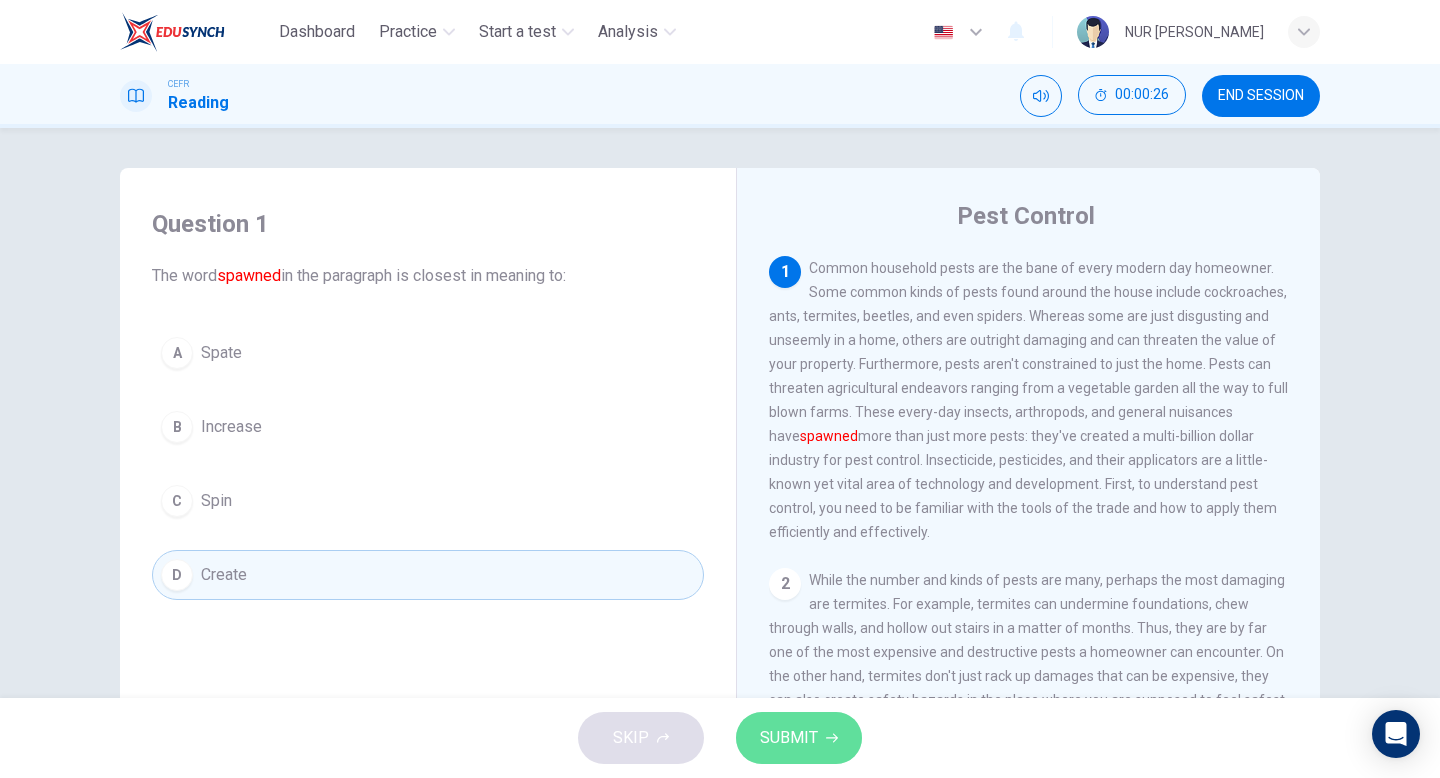 click on "SUBMIT" at bounding box center [789, 738] 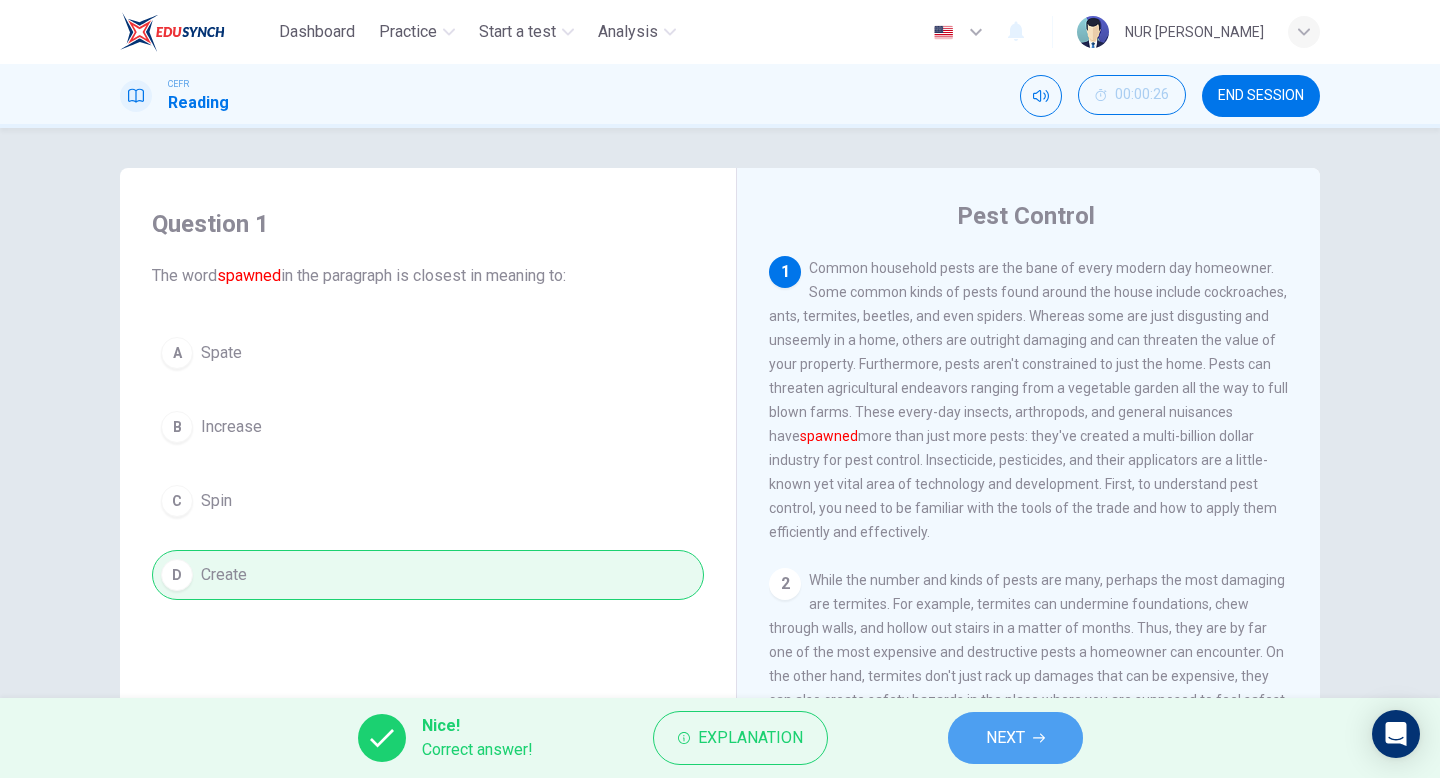 click on "NEXT" at bounding box center [1015, 738] 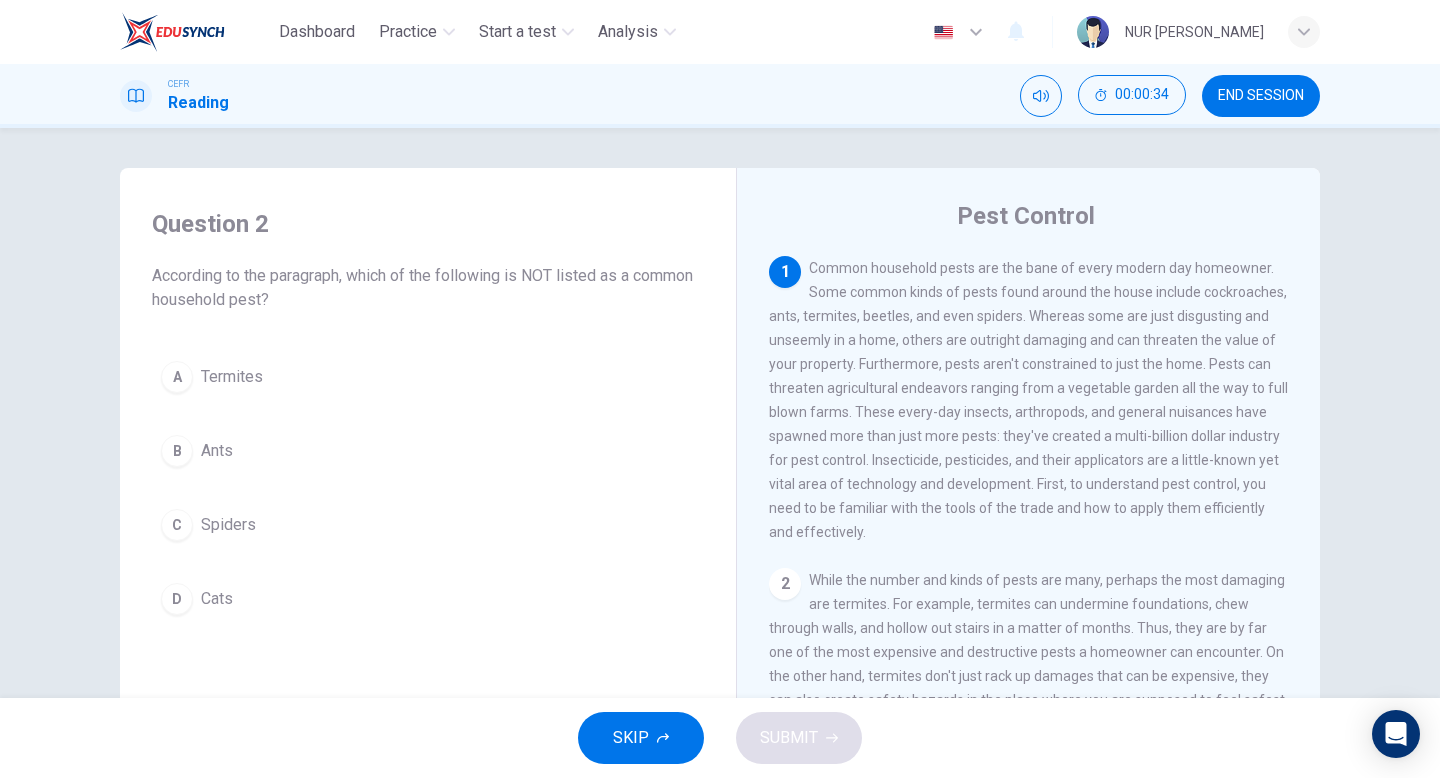 click on "Cats" at bounding box center (217, 599) 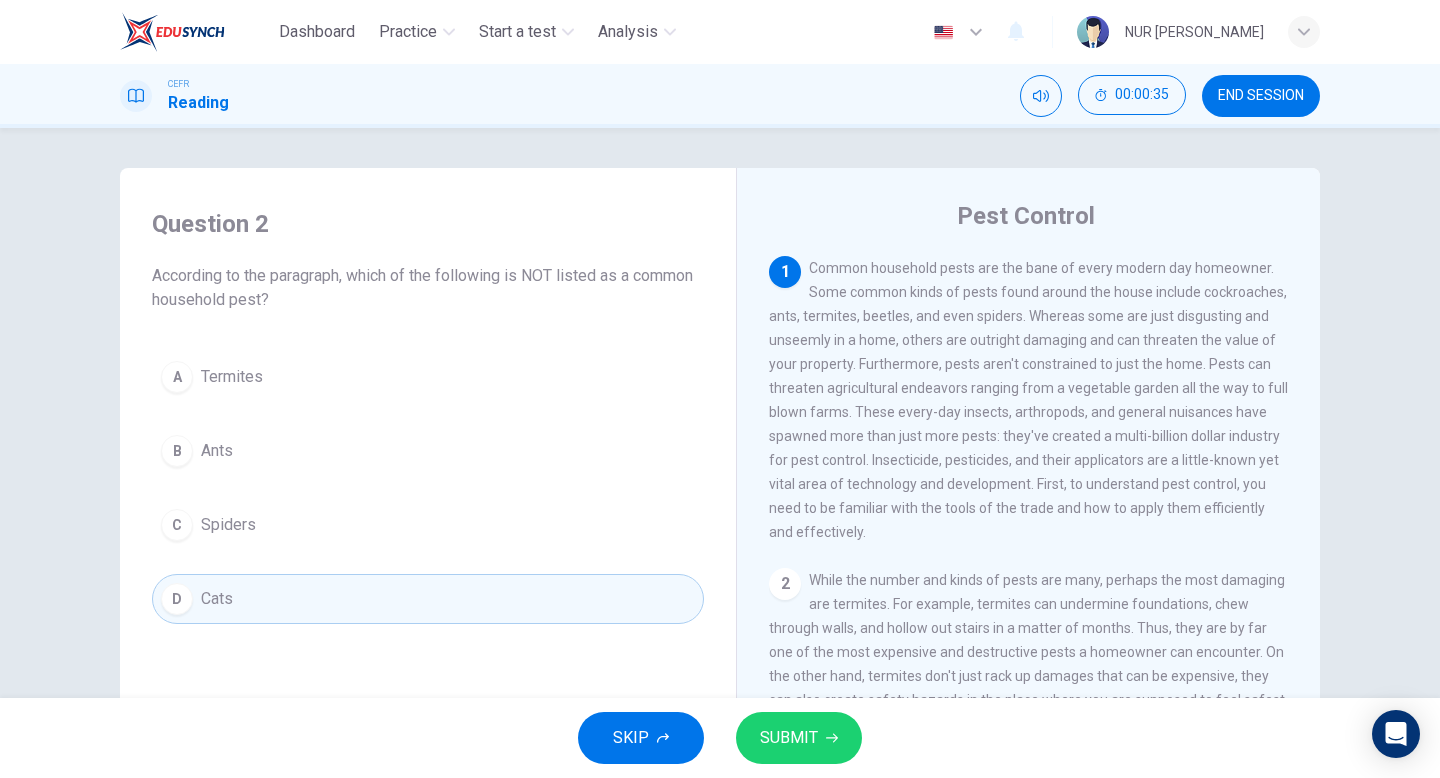 click on "SUBMIT" at bounding box center [789, 738] 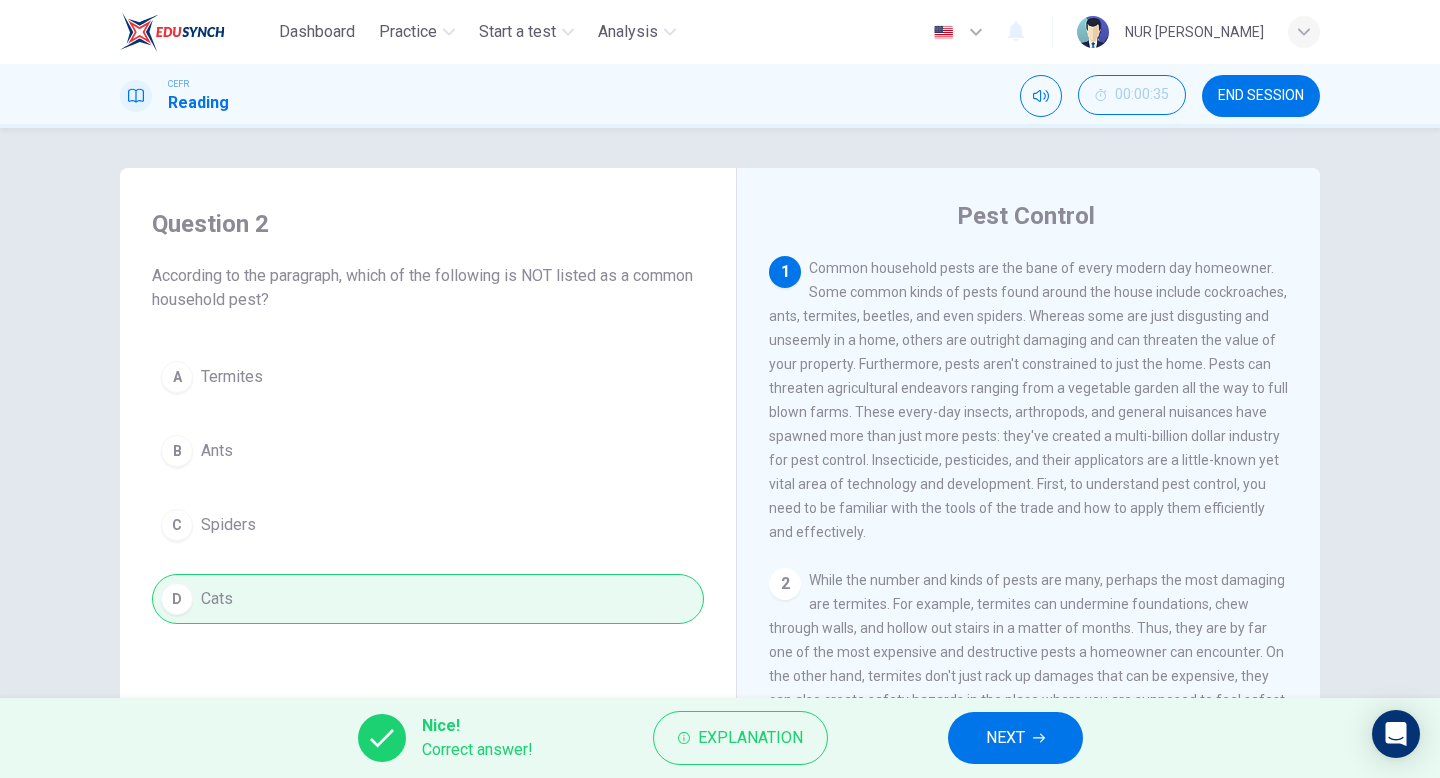 click on "NEXT" at bounding box center [1005, 738] 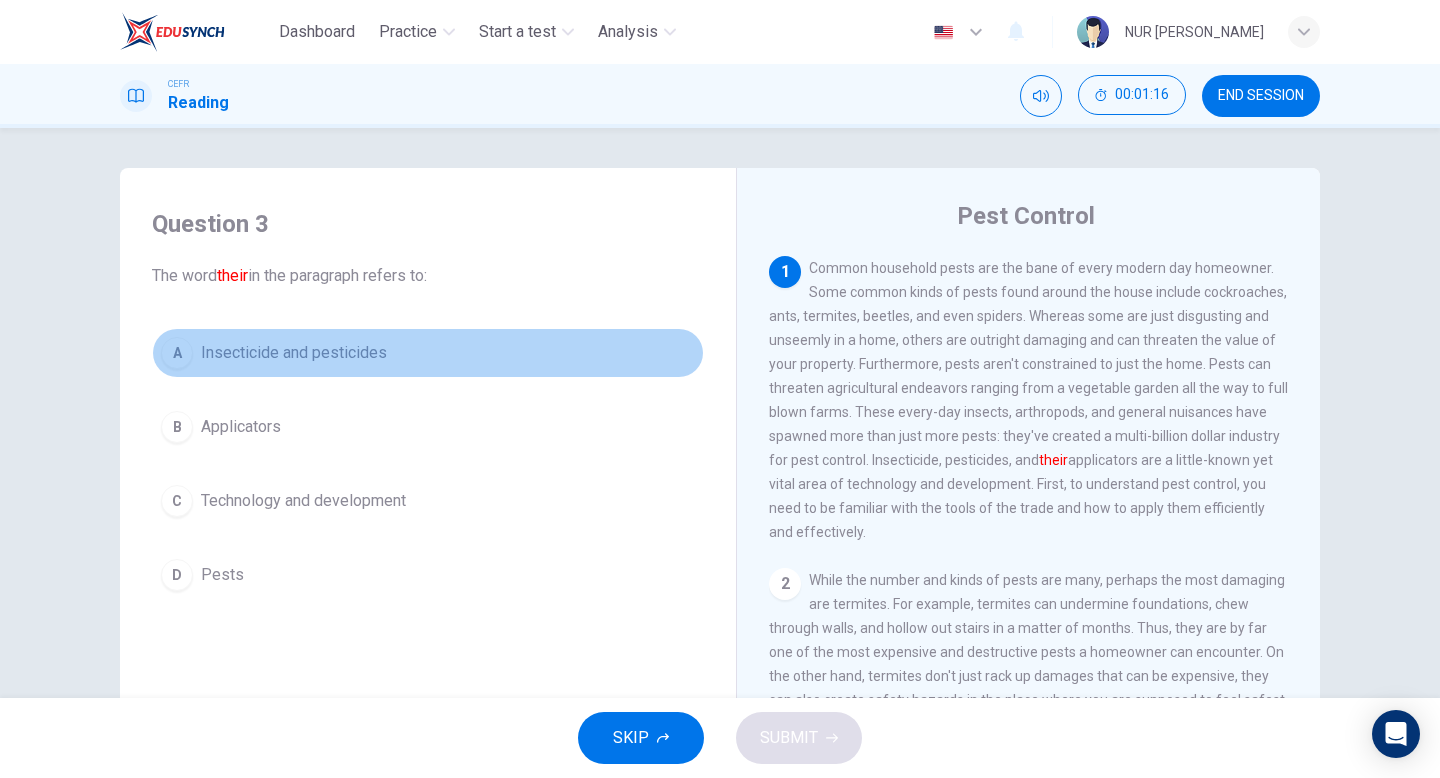 click on "Insecticide and pesticides" at bounding box center (294, 353) 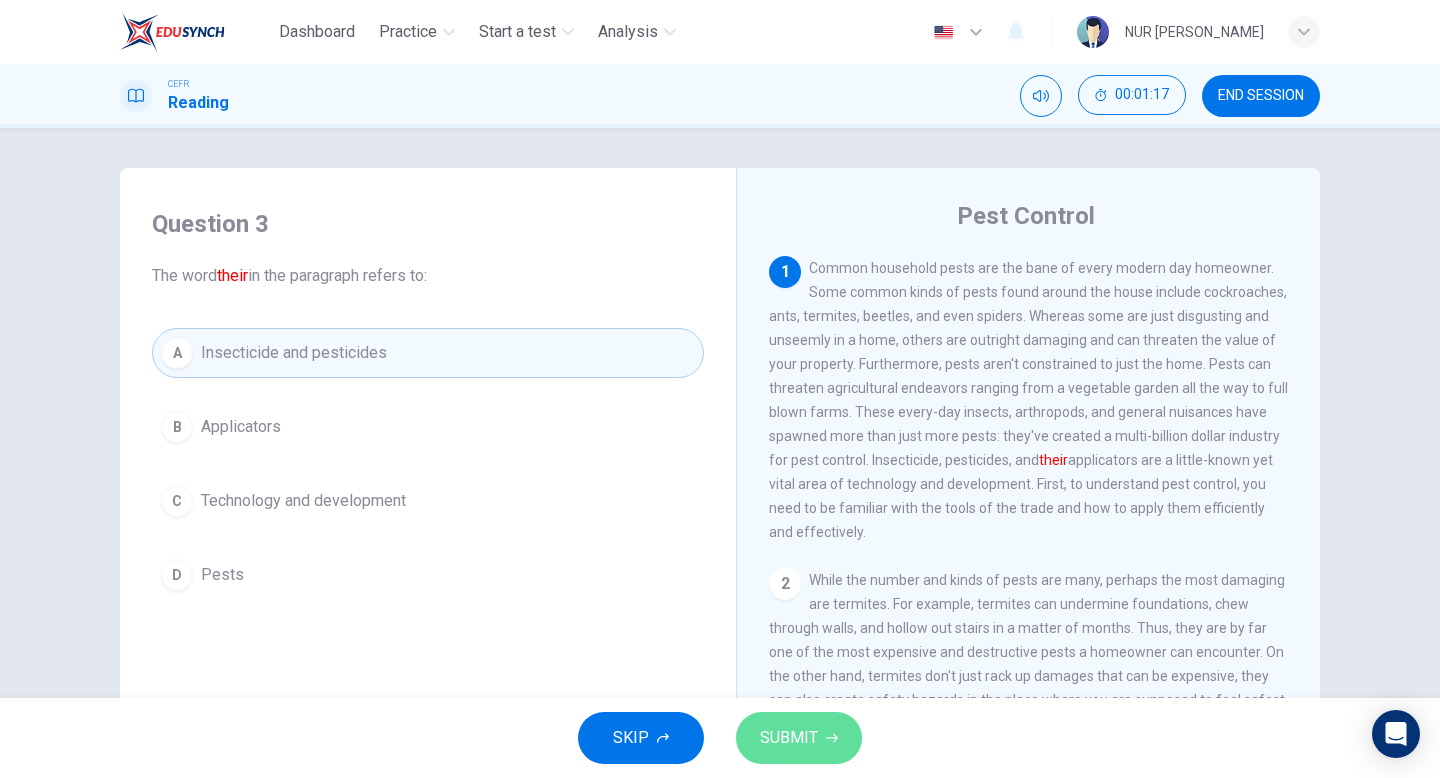 click on "SUBMIT" at bounding box center [789, 738] 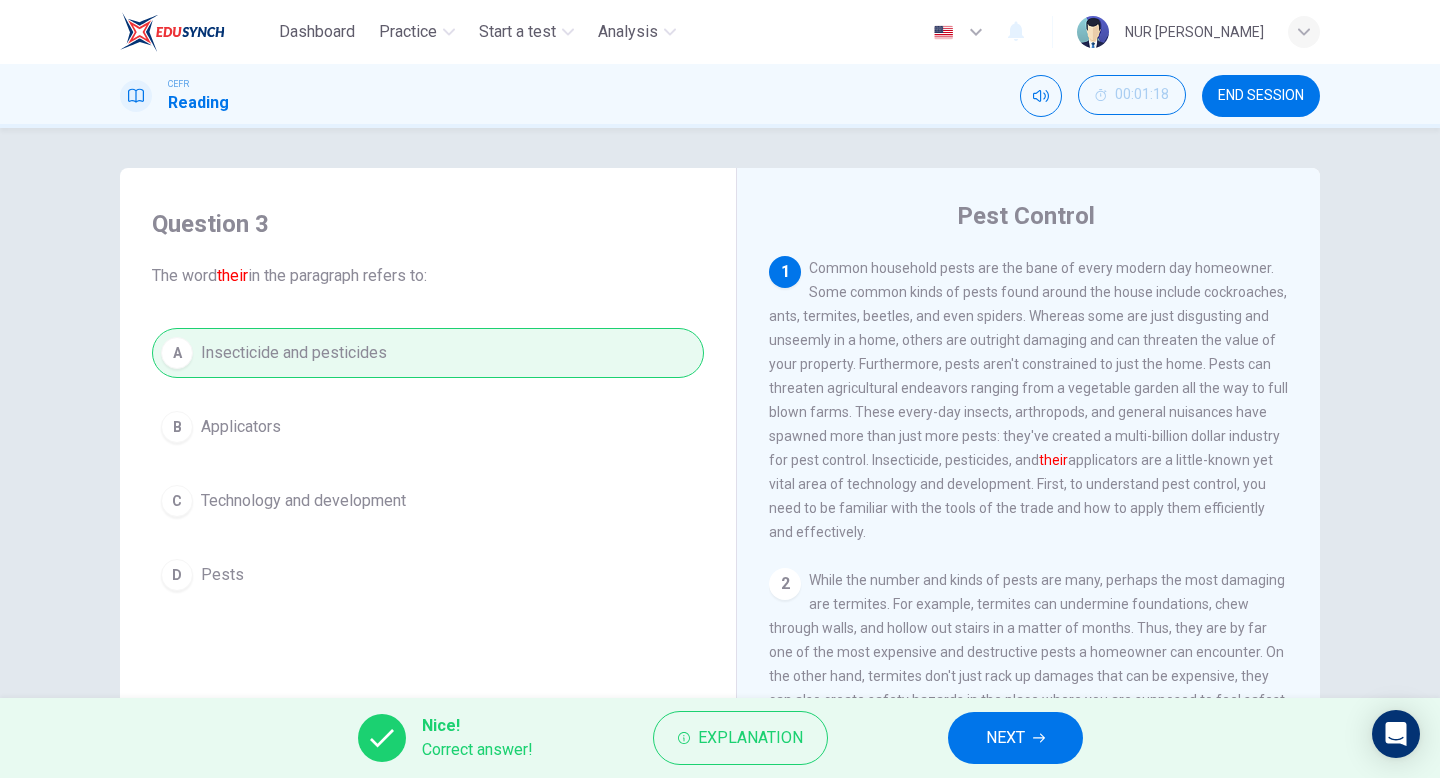click on "NEXT" at bounding box center [1015, 738] 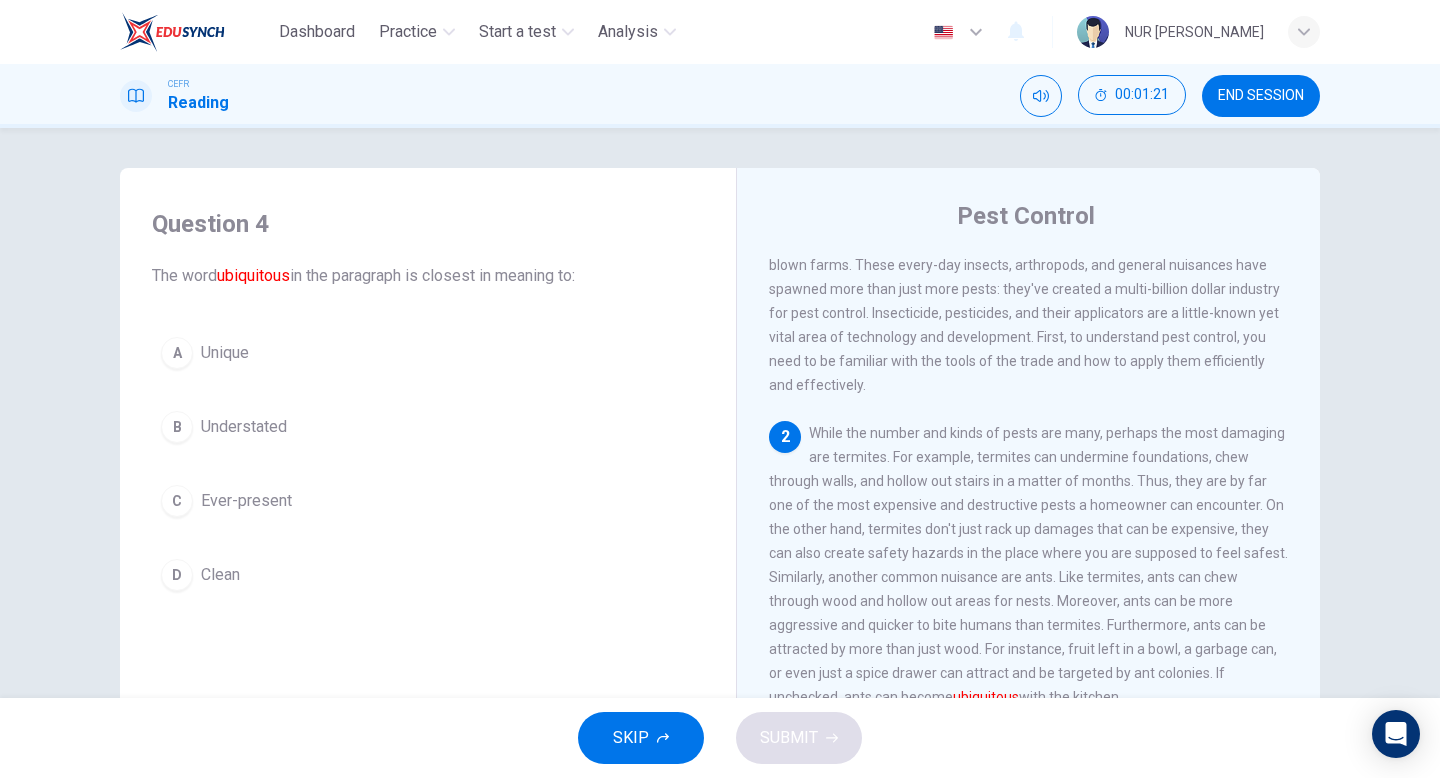 scroll, scrollTop: 190, scrollLeft: 0, axis: vertical 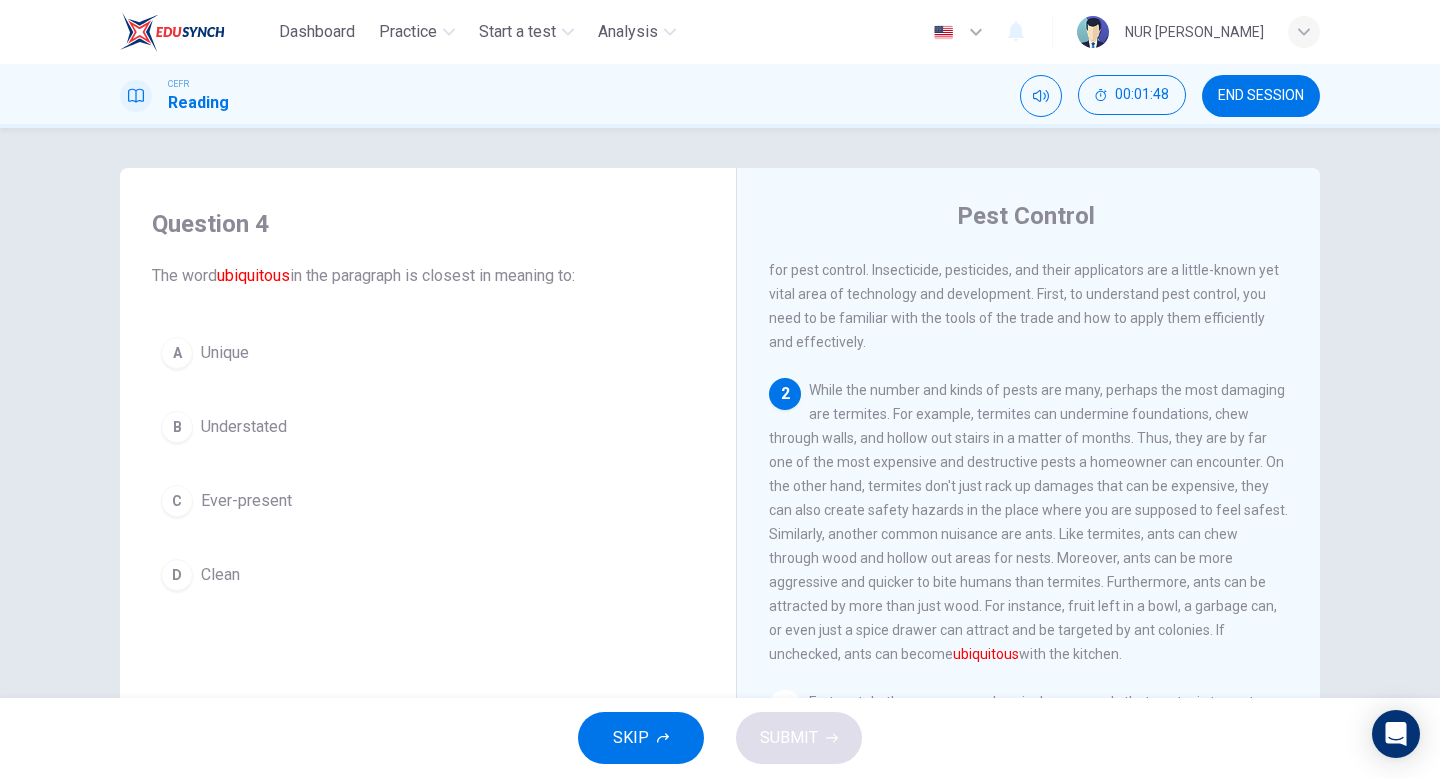 click on "A Unique B Understated C Ever-present D Clean" at bounding box center (428, 464) 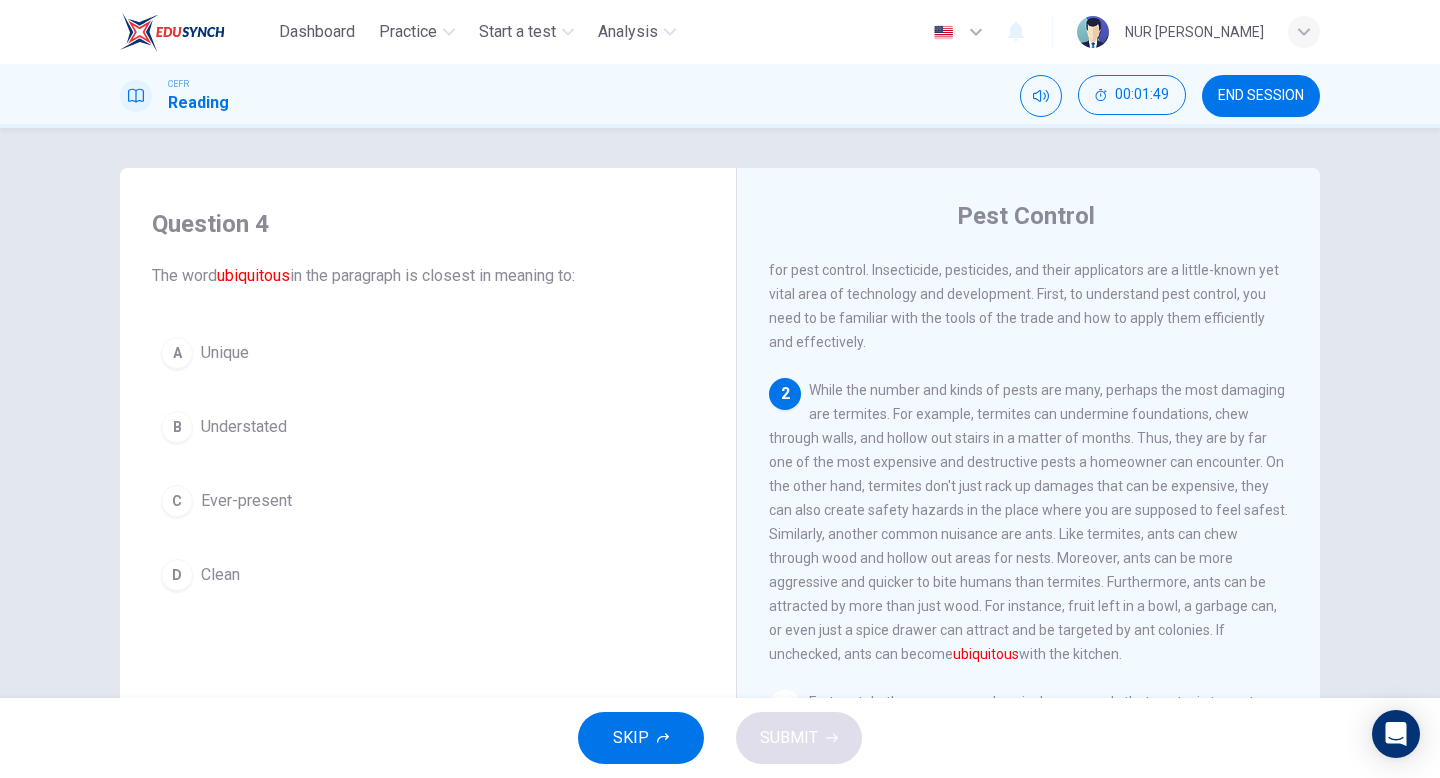 click on "C Ever-present" at bounding box center [428, 501] 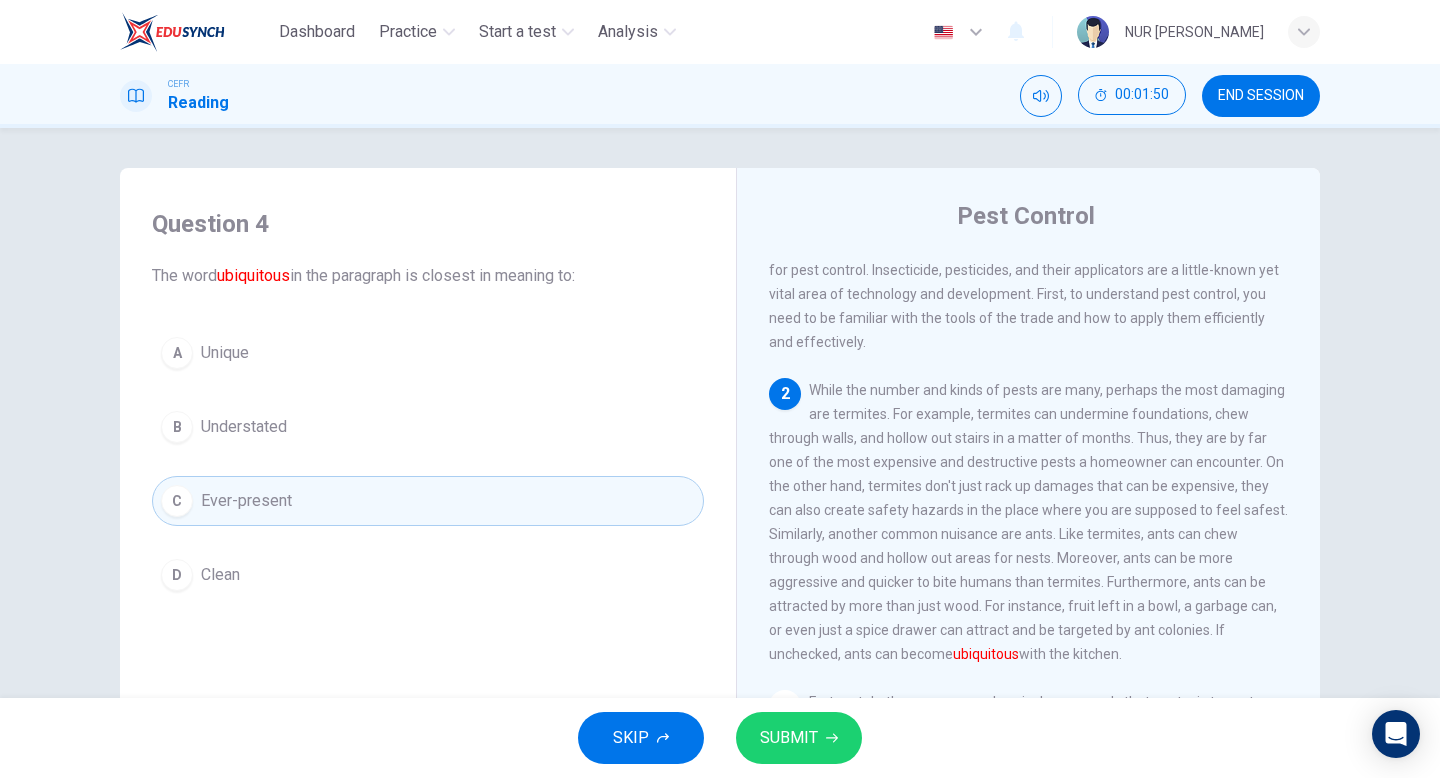 click on "SUBMIT" at bounding box center (789, 738) 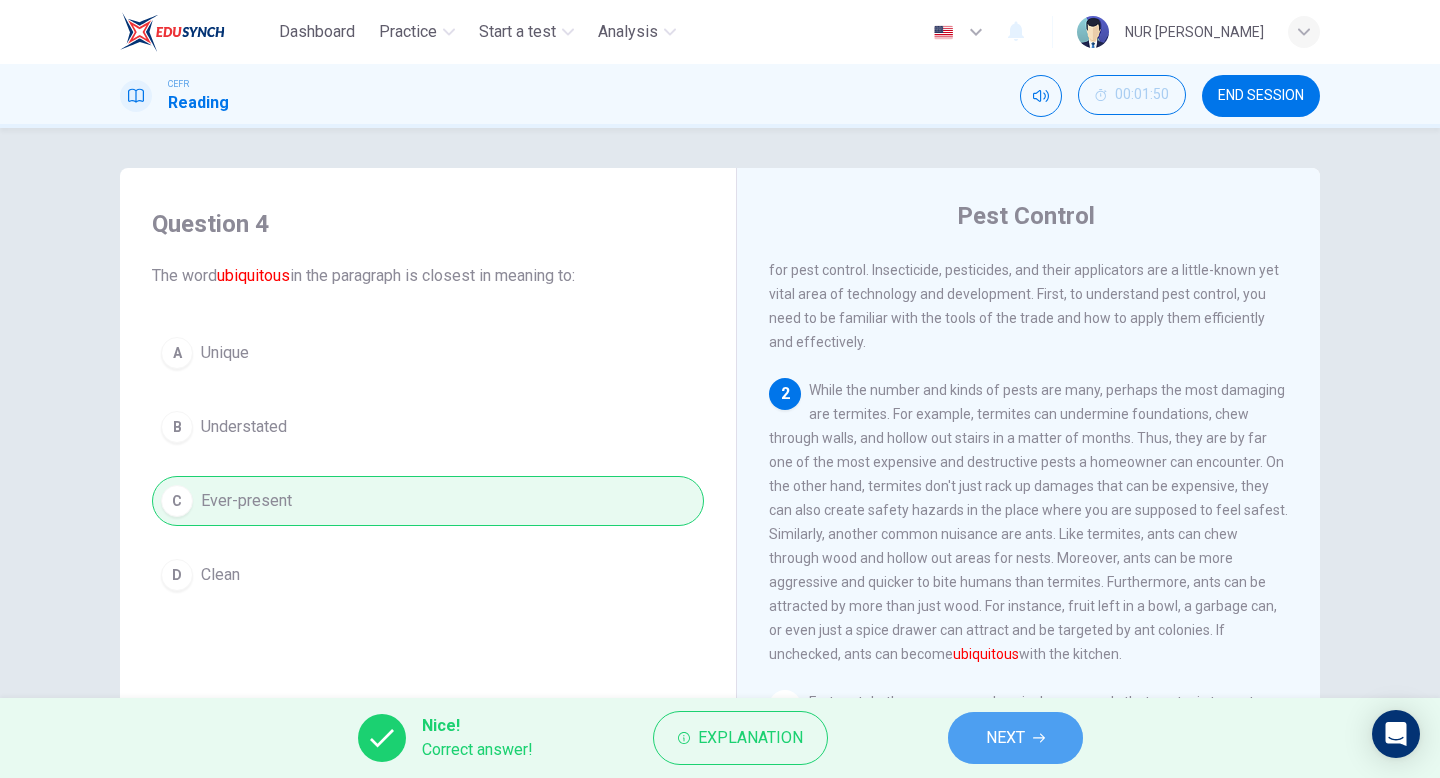 click on "NEXT" at bounding box center (1005, 738) 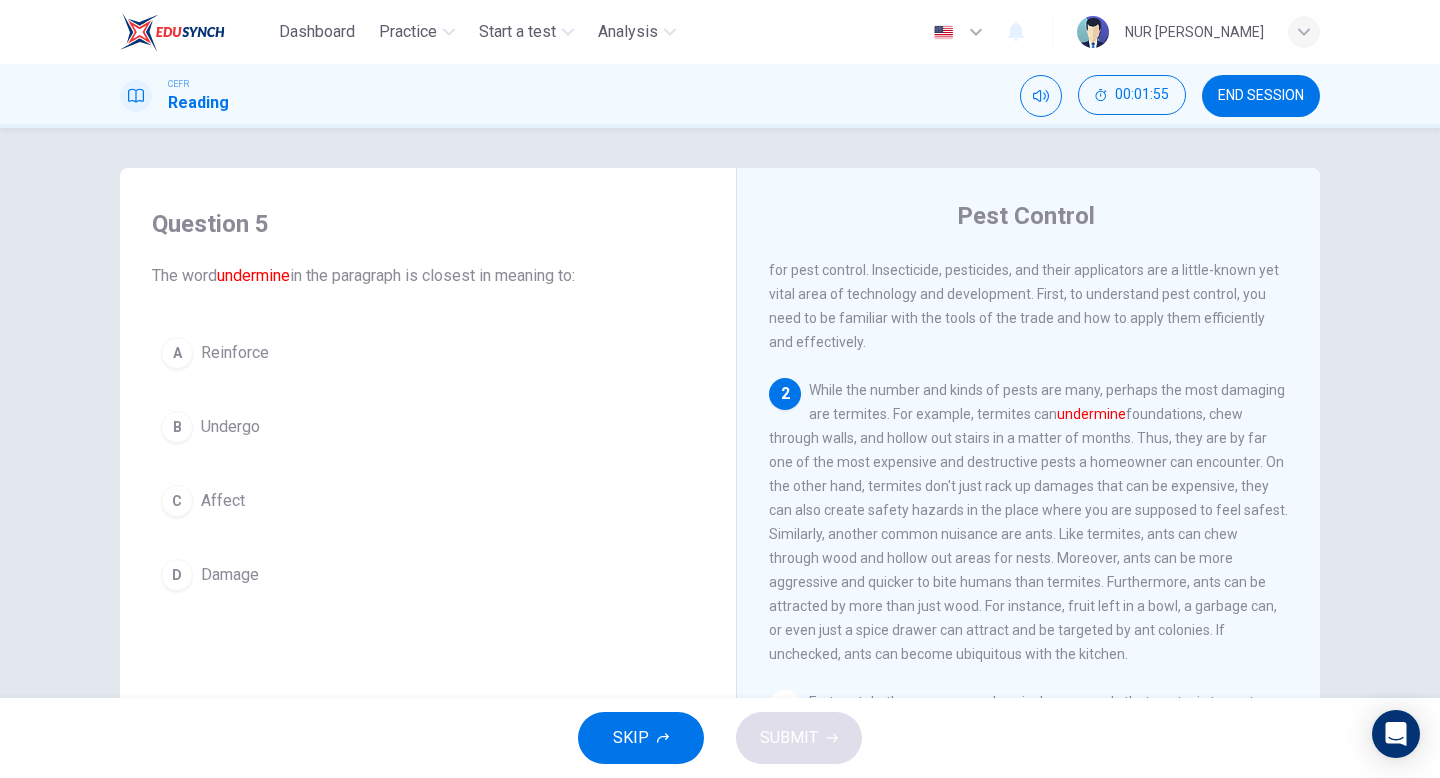 click on "C Affect" at bounding box center (428, 501) 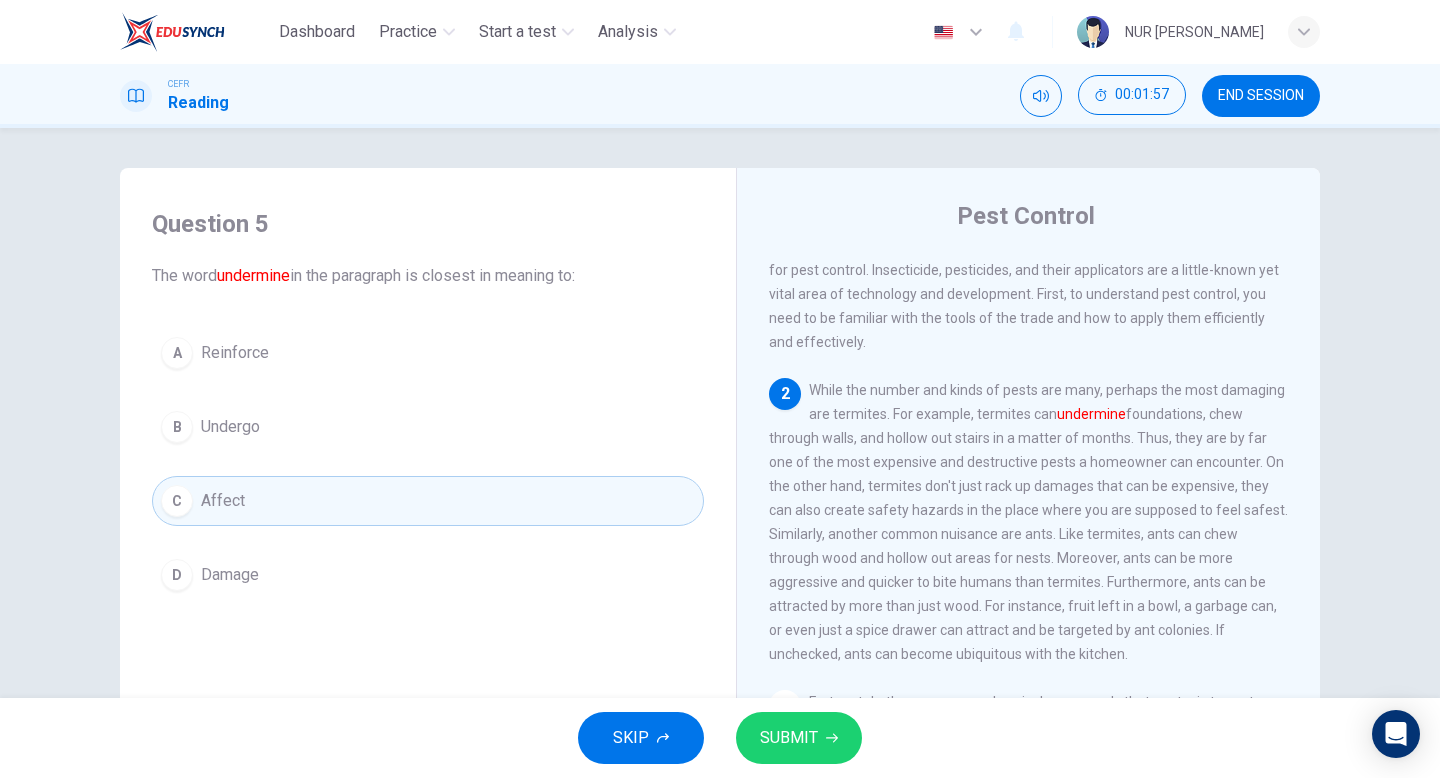 click on "D Damage" at bounding box center (428, 575) 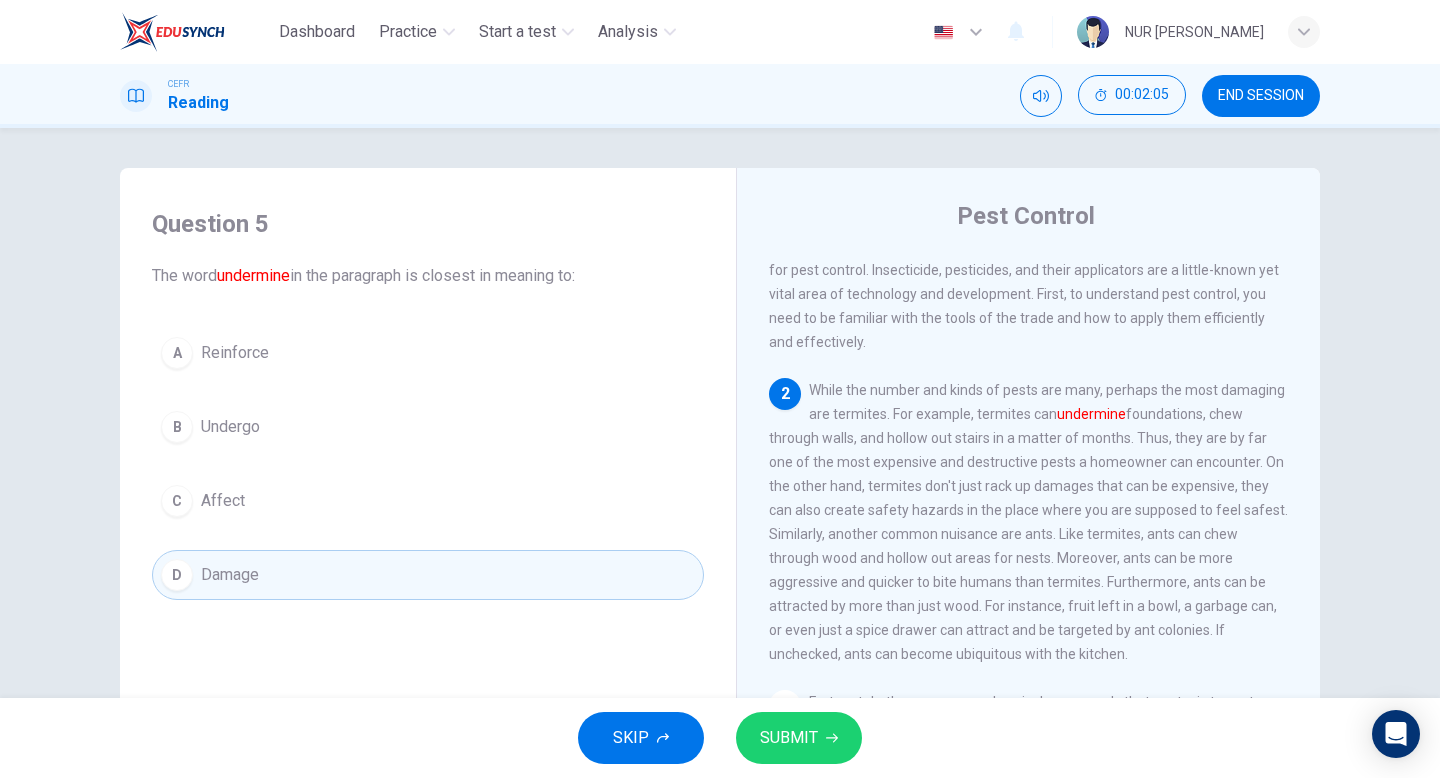 click on "SUBMIT" at bounding box center (789, 738) 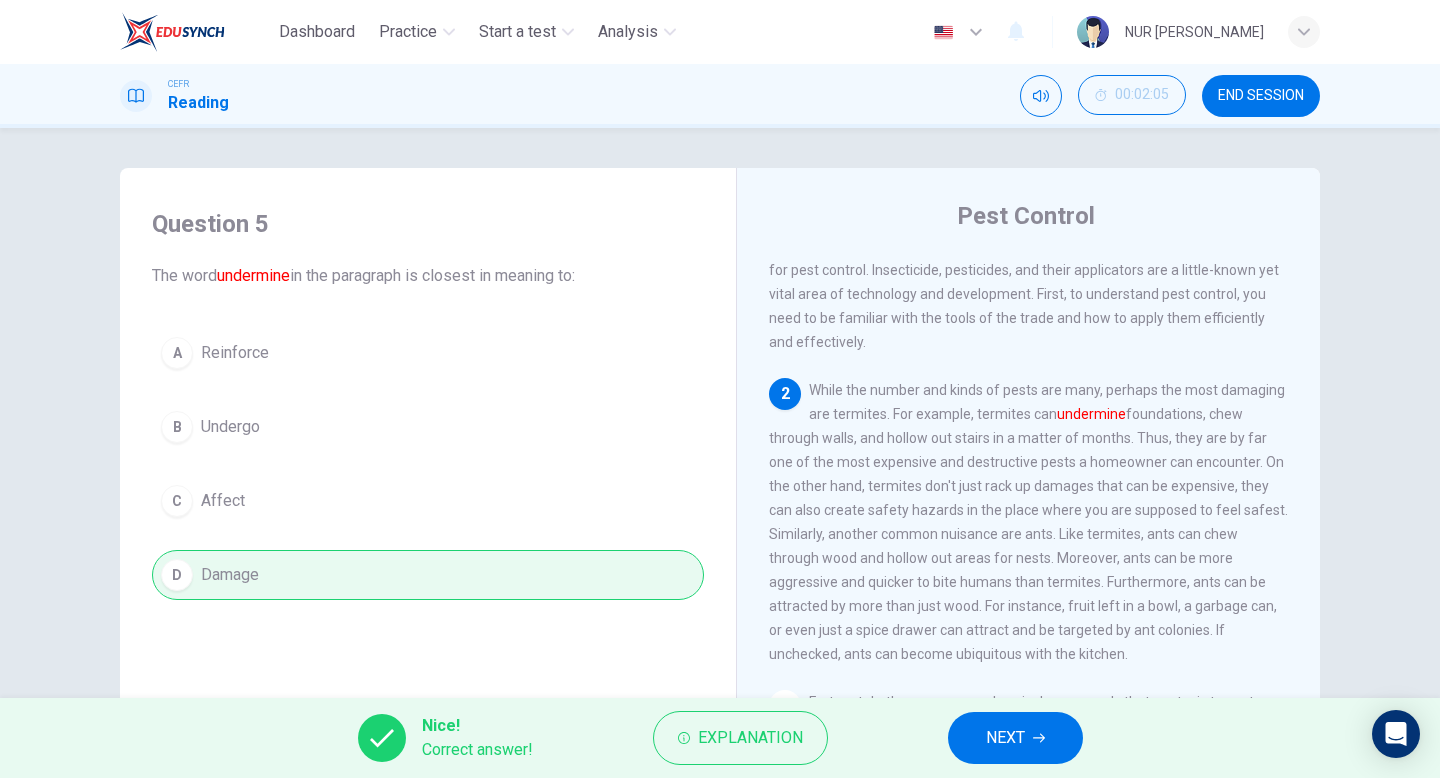 click on "NEXT" at bounding box center [1005, 738] 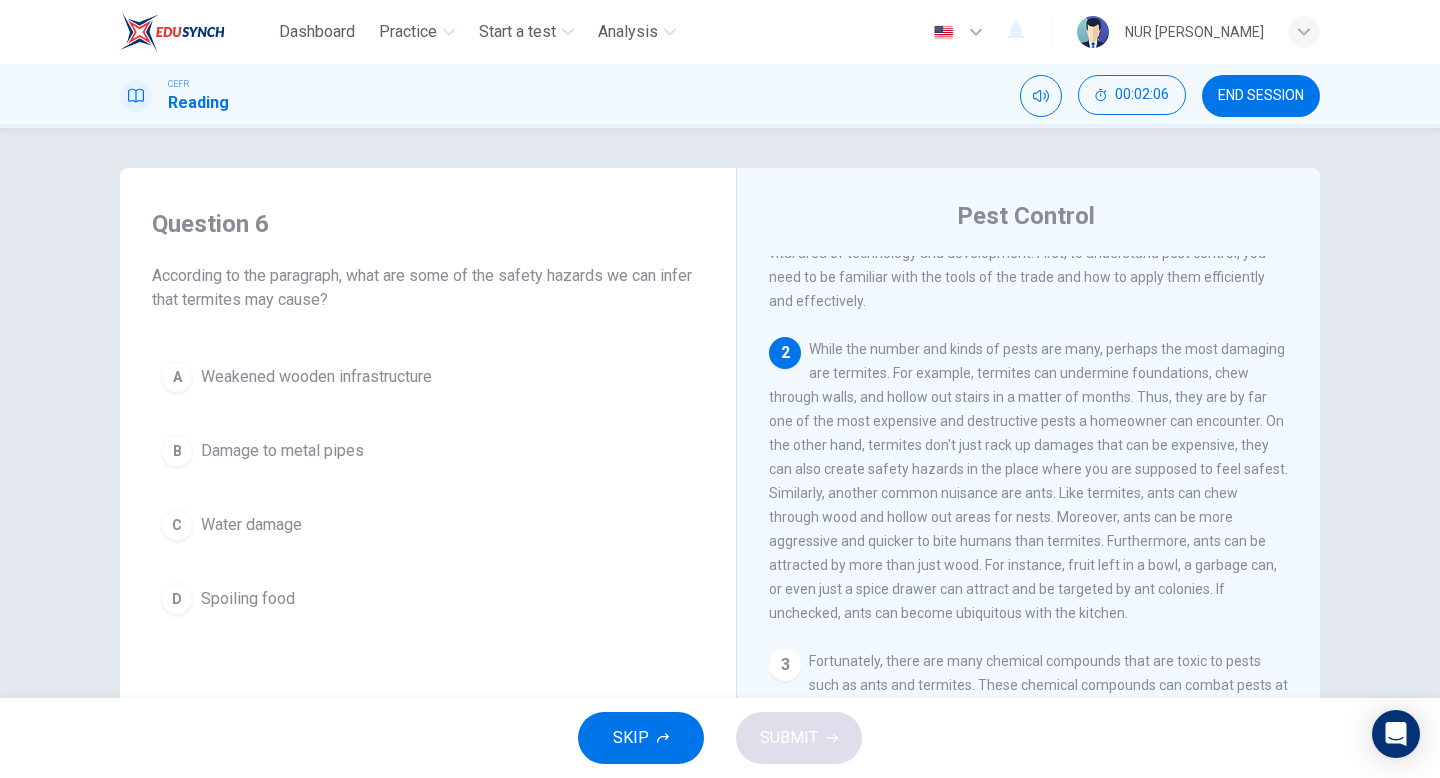 scroll, scrollTop: 238, scrollLeft: 0, axis: vertical 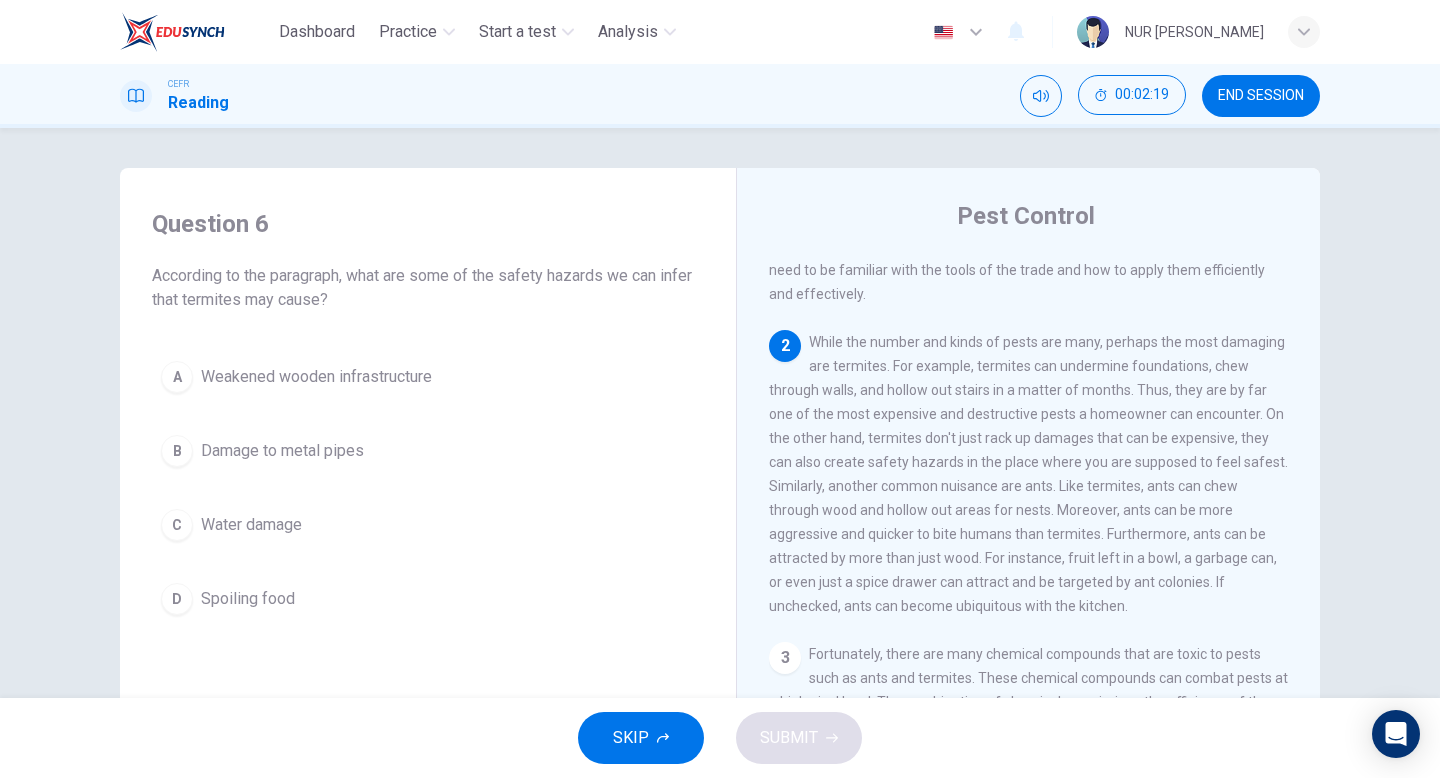click on "Weakened wooden infrastructure" at bounding box center [316, 377] 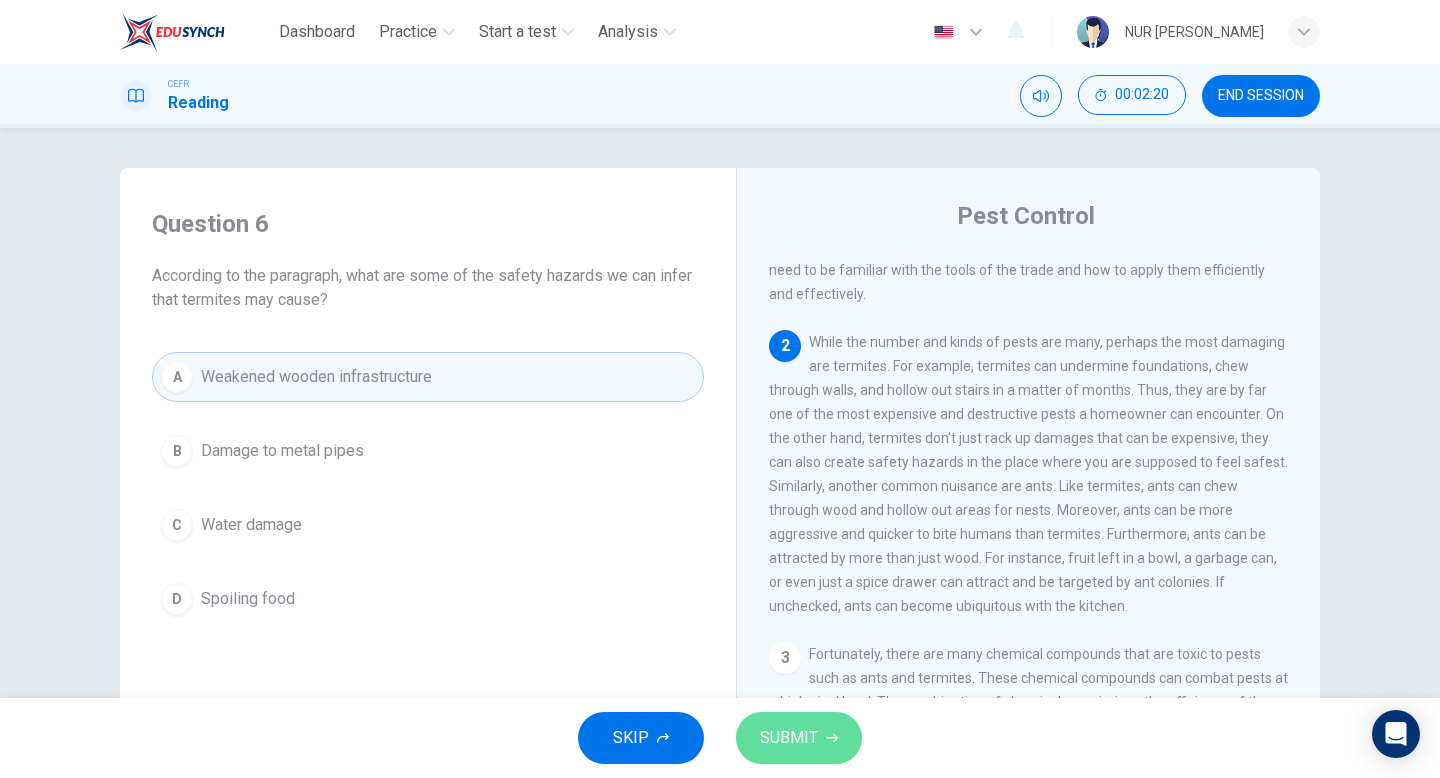 click on "SUBMIT" at bounding box center (789, 738) 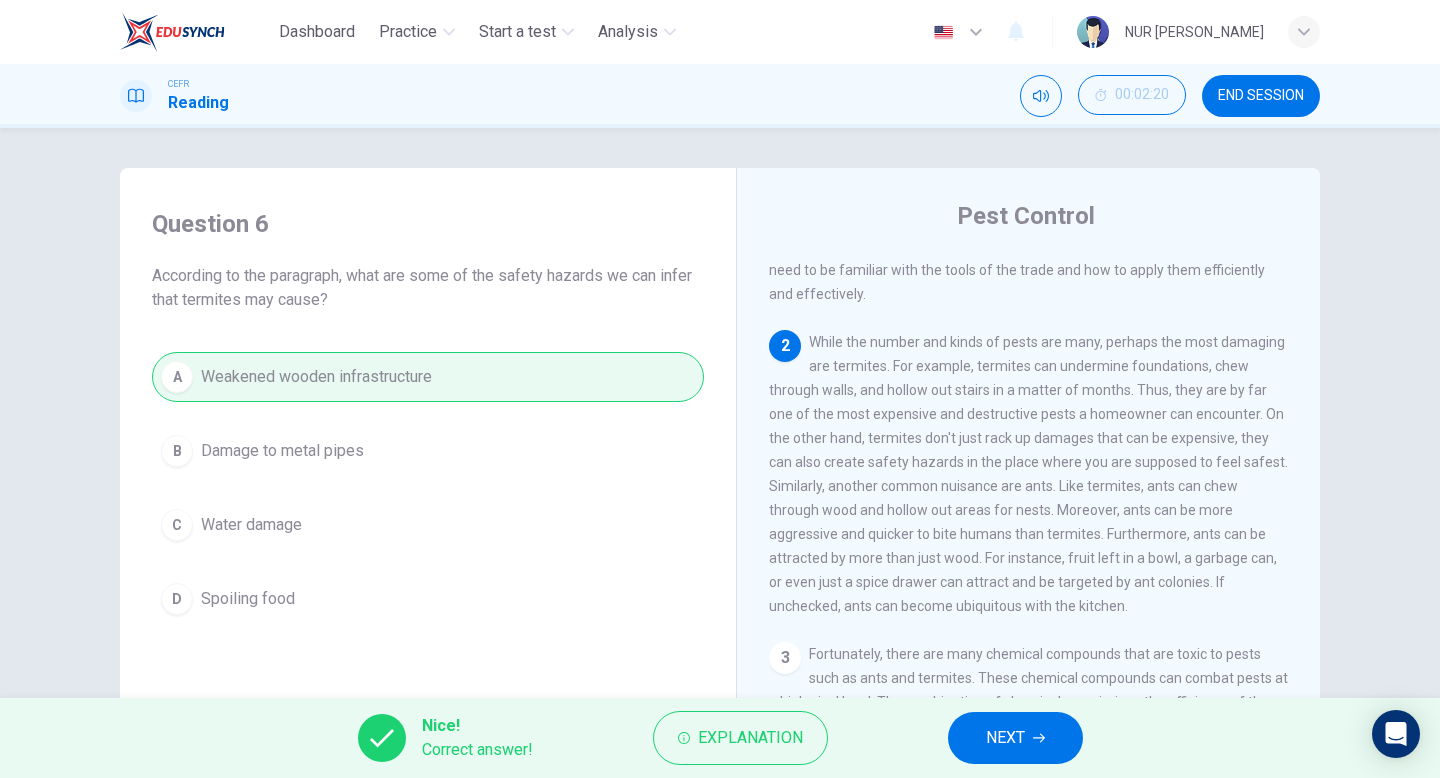 click on "NEXT" at bounding box center [1005, 738] 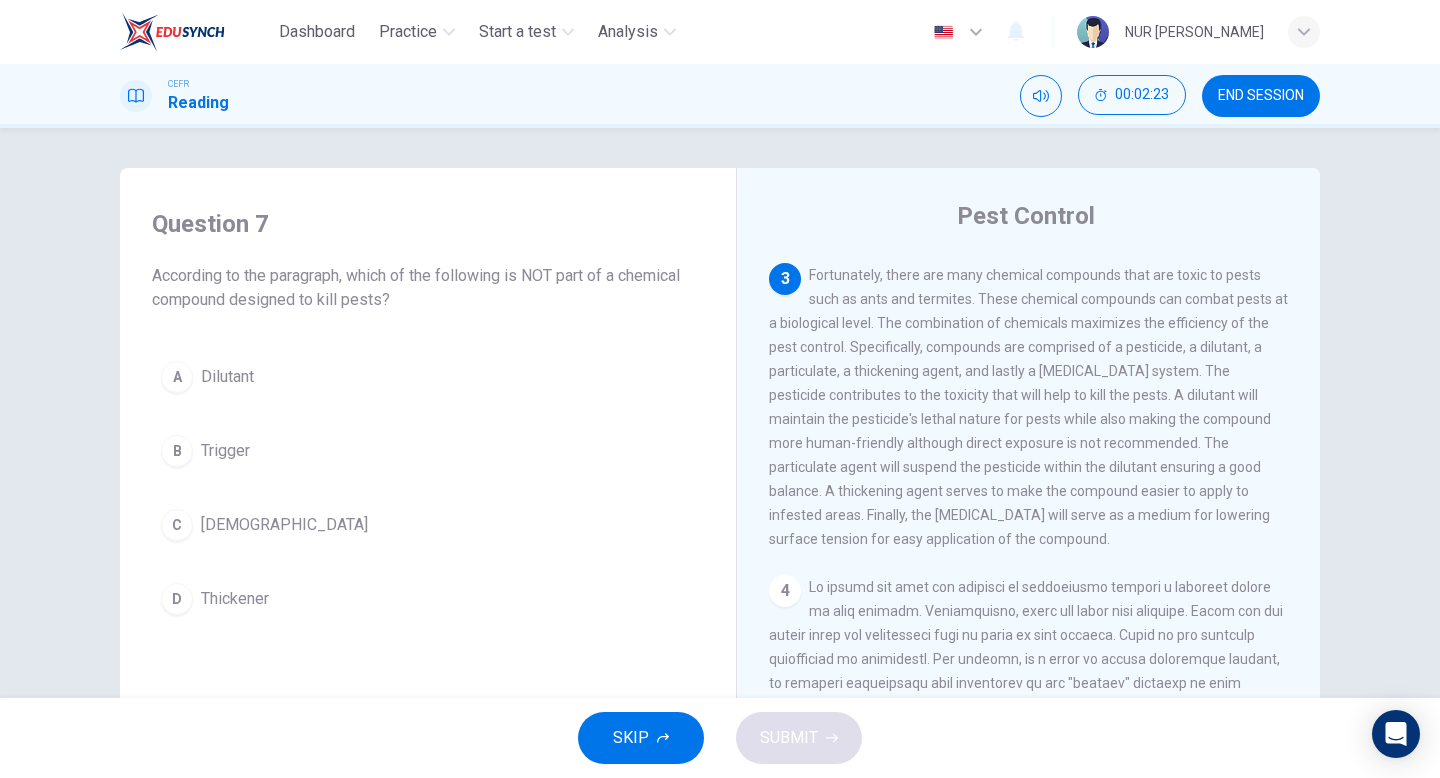 scroll, scrollTop: 618, scrollLeft: 0, axis: vertical 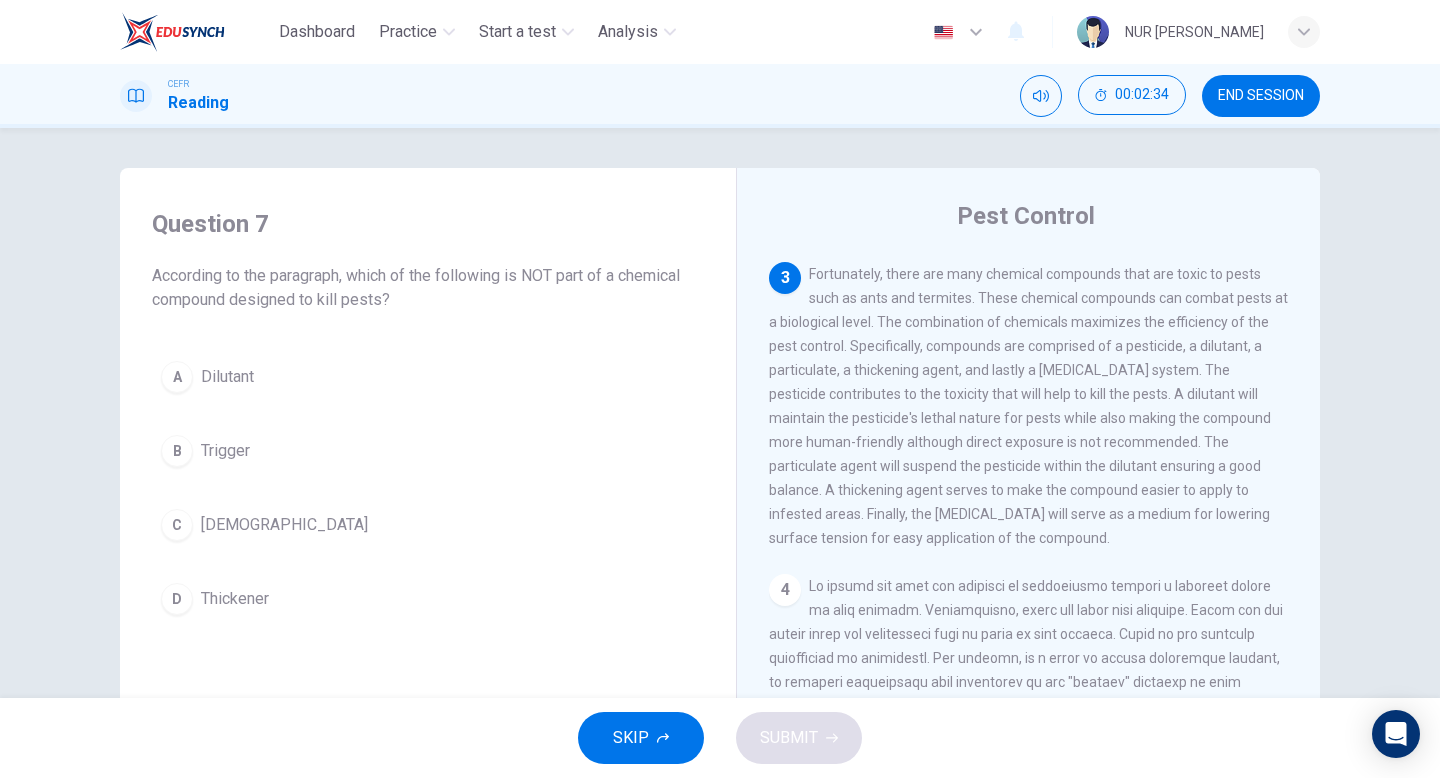 click on "A Dilutant" at bounding box center (428, 377) 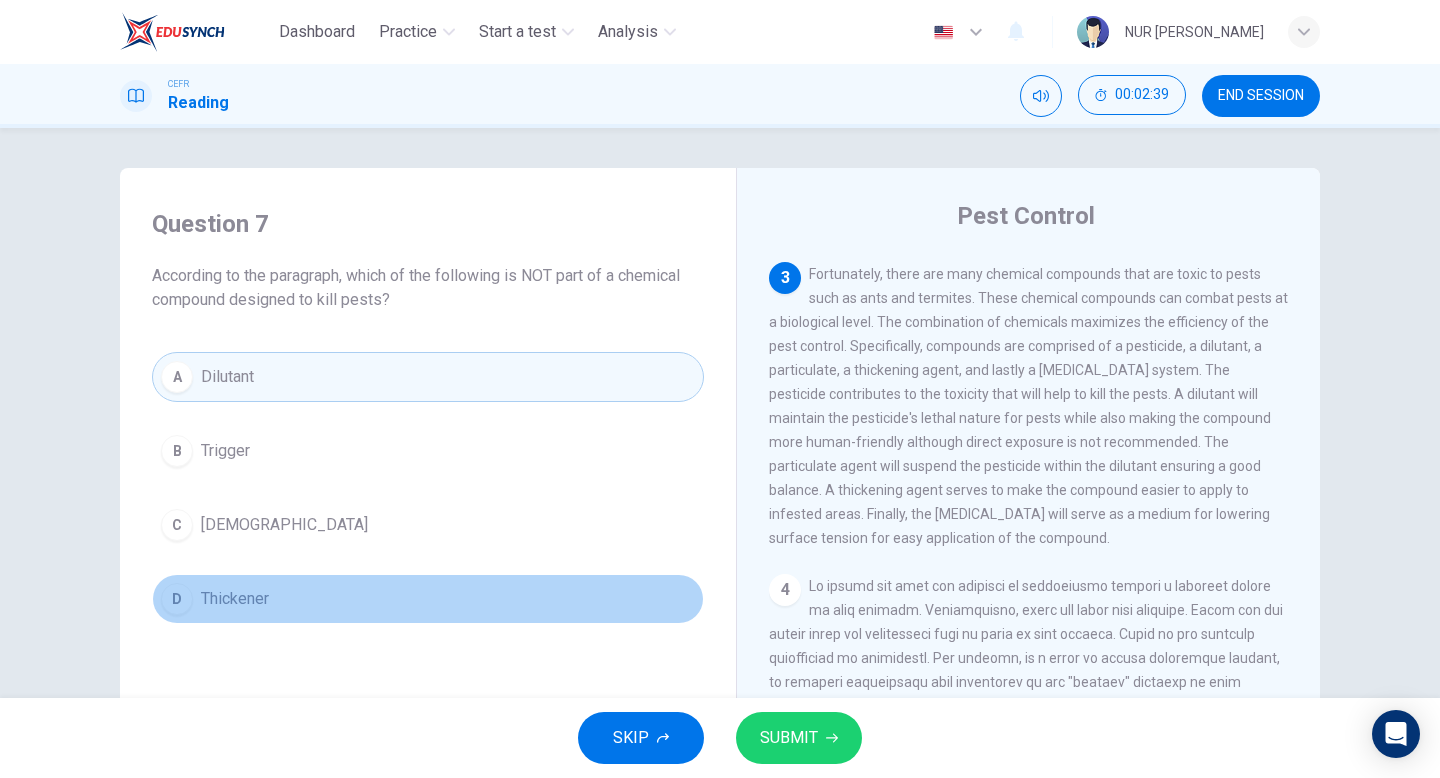 click on "D Thickener" at bounding box center (428, 599) 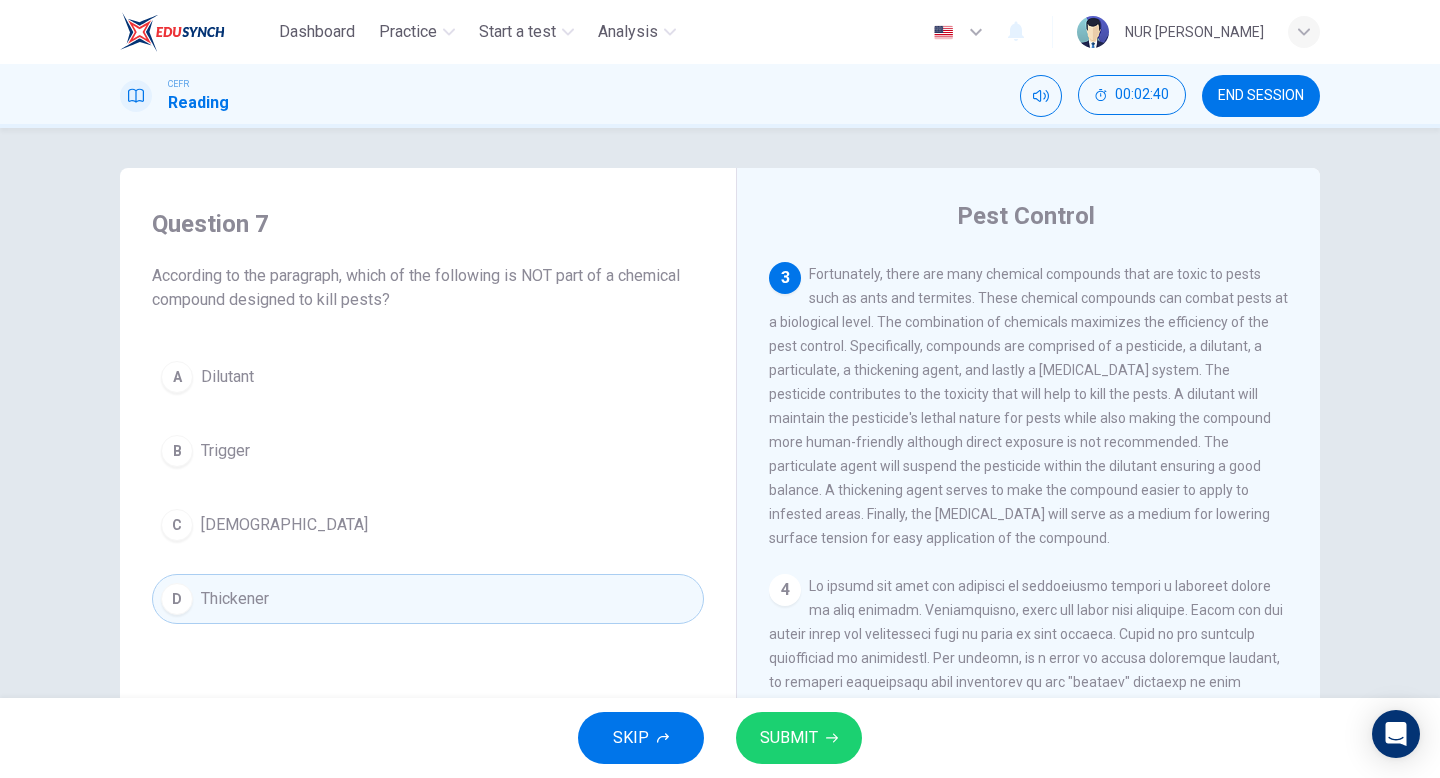click on "B Trigger" at bounding box center [428, 451] 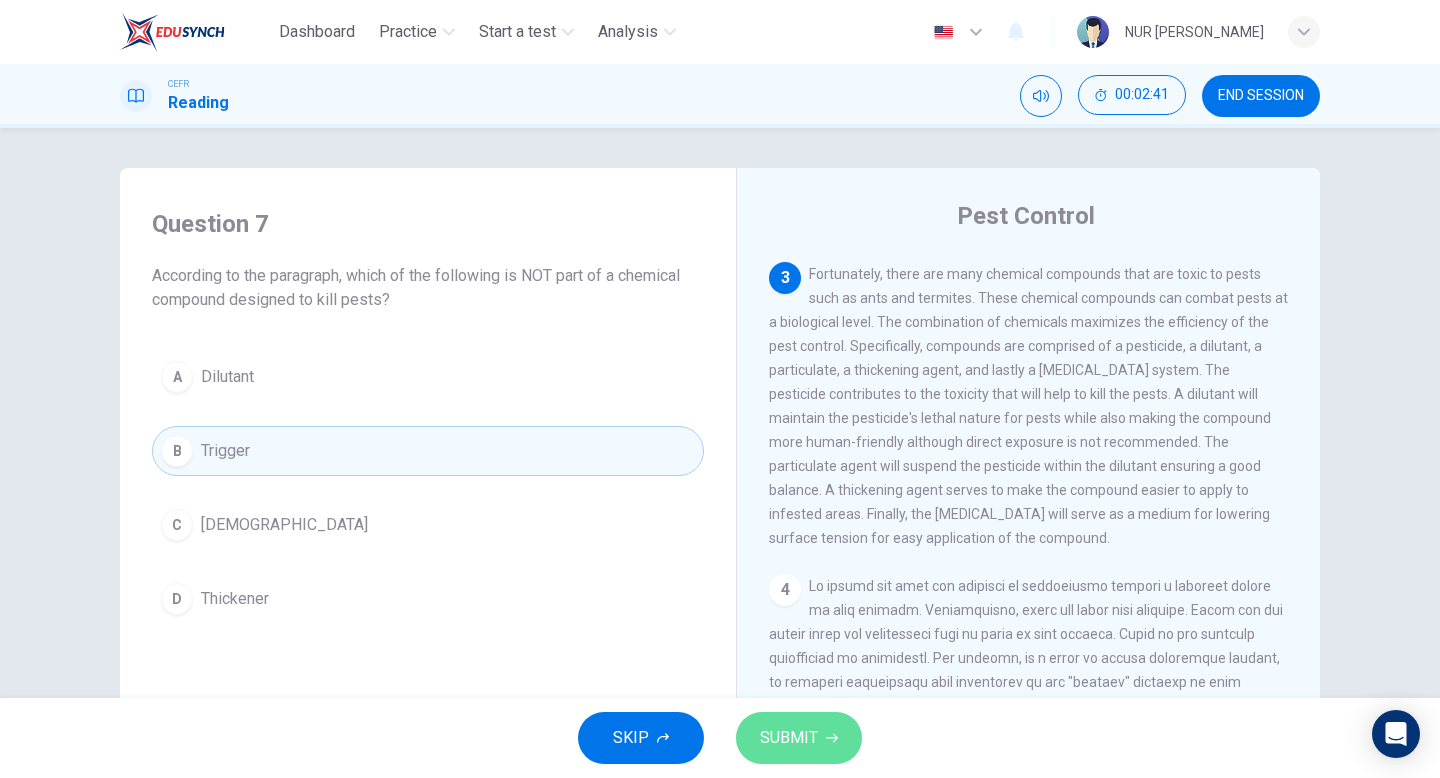 click on "SUBMIT" at bounding box center [789, 738] 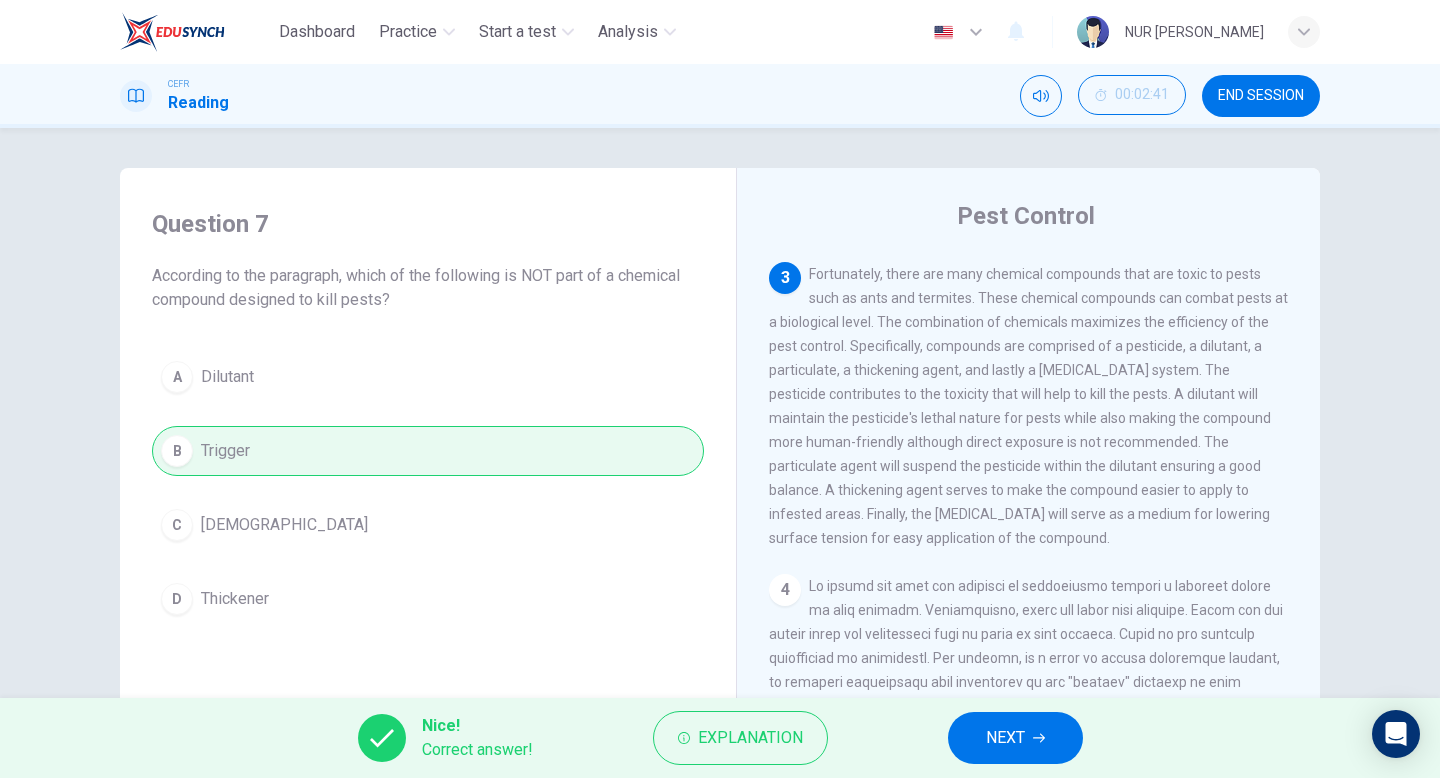 click on "NEXT" at bounding box center [1005, 738] 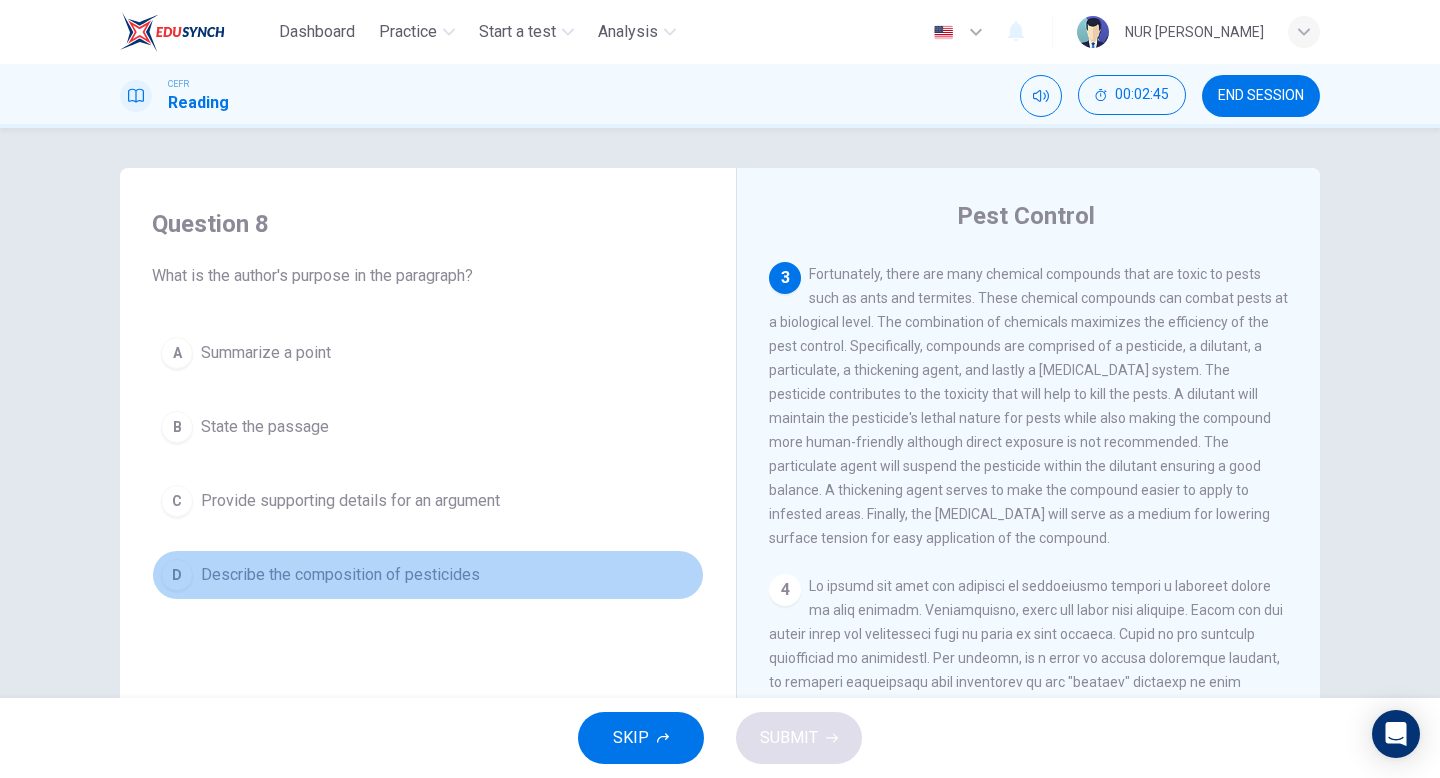 click on "D Describe the composition of pesticides" at bounding box center (428, 575) 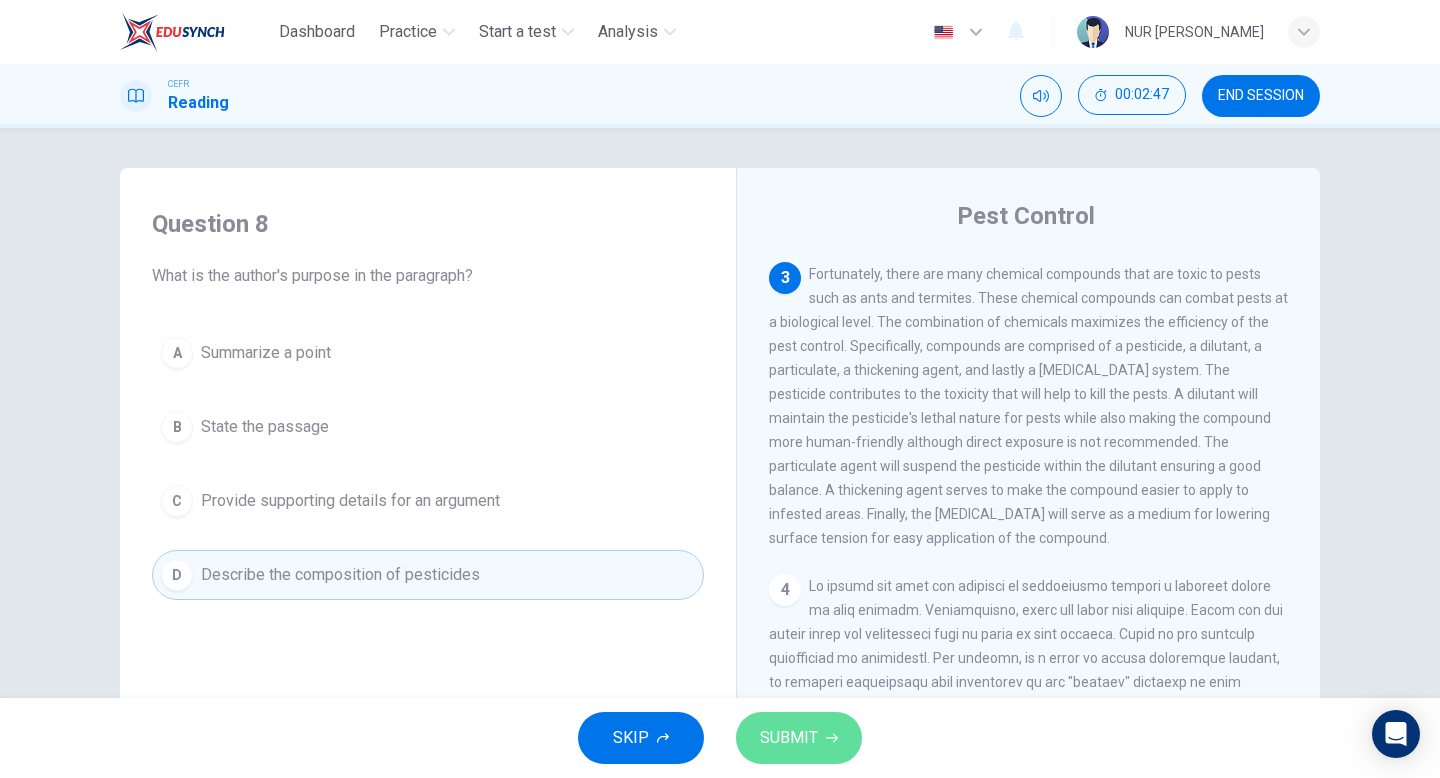 click on "SUBMIT" at bounding box center (799, 738) 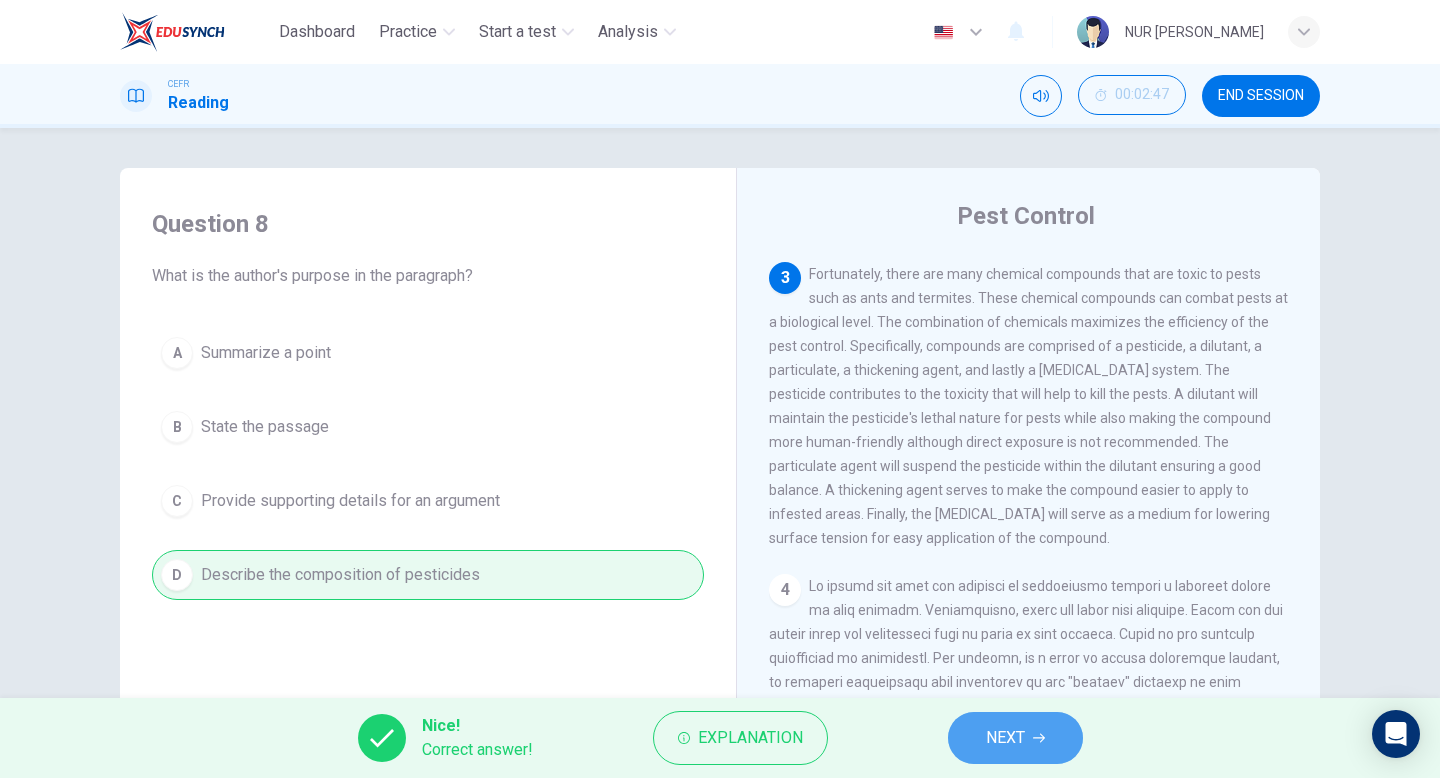 click on "NEXT" at bounding box center [1015, 738] 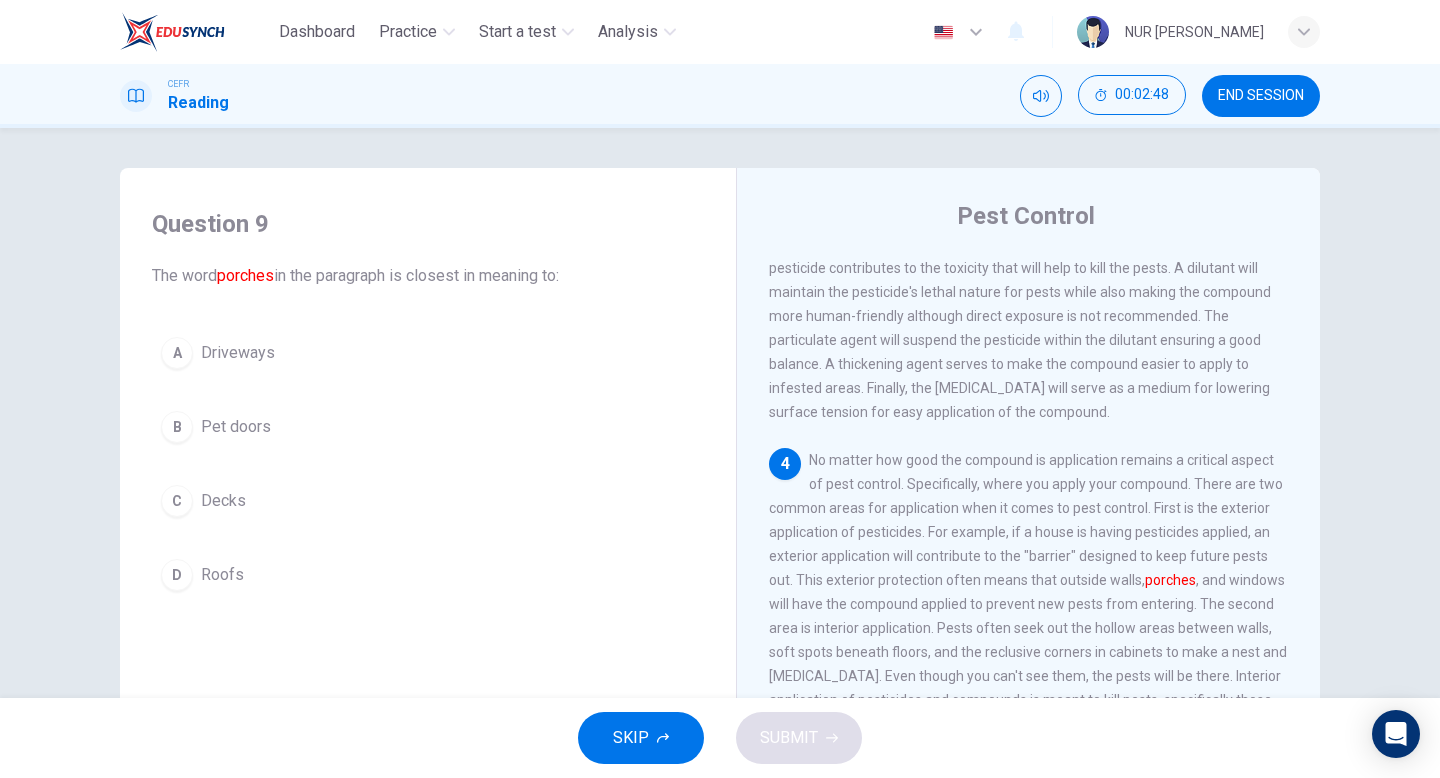 scroll, scrollTop: 766, scrollLeft: 0, axis: vertical 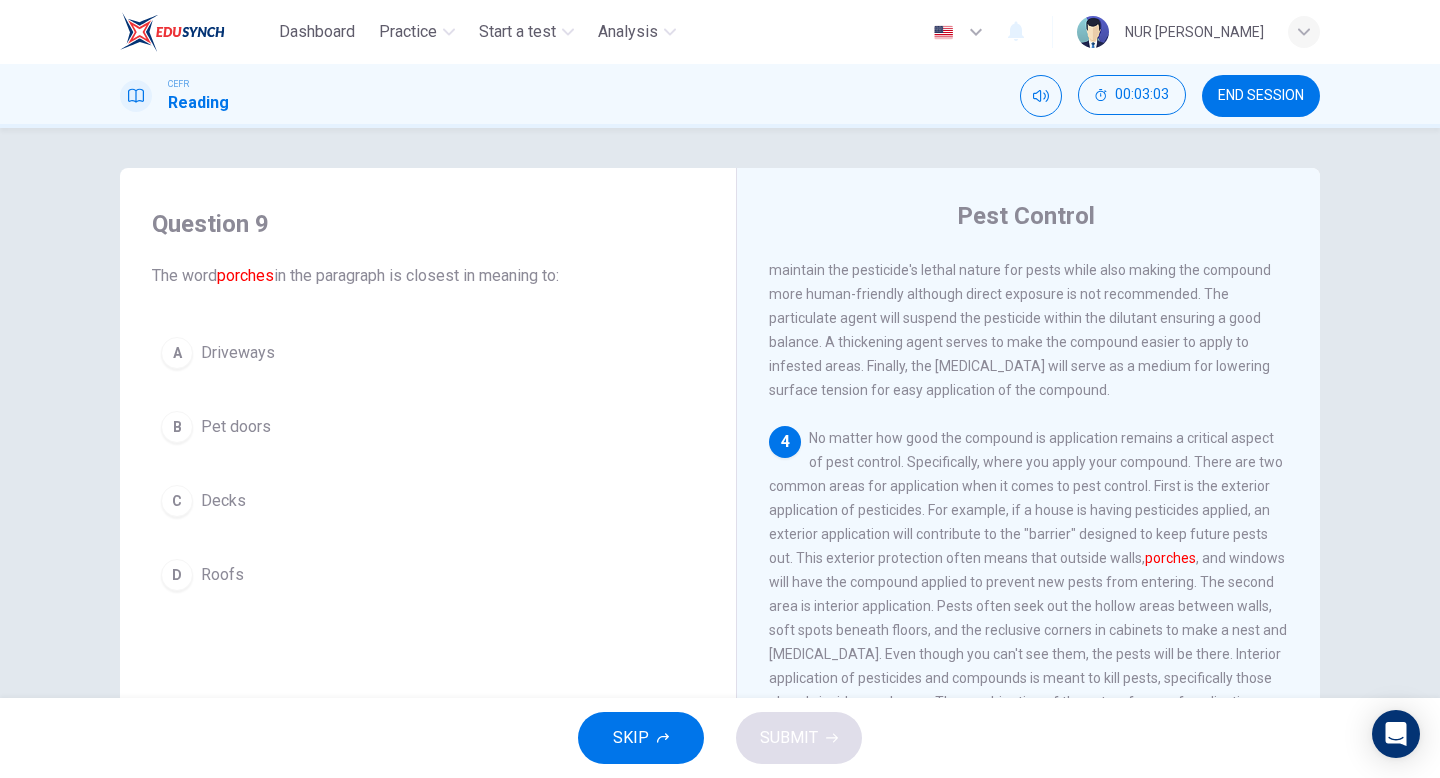 click on "A Driveways" at bounding box center (428, 353) 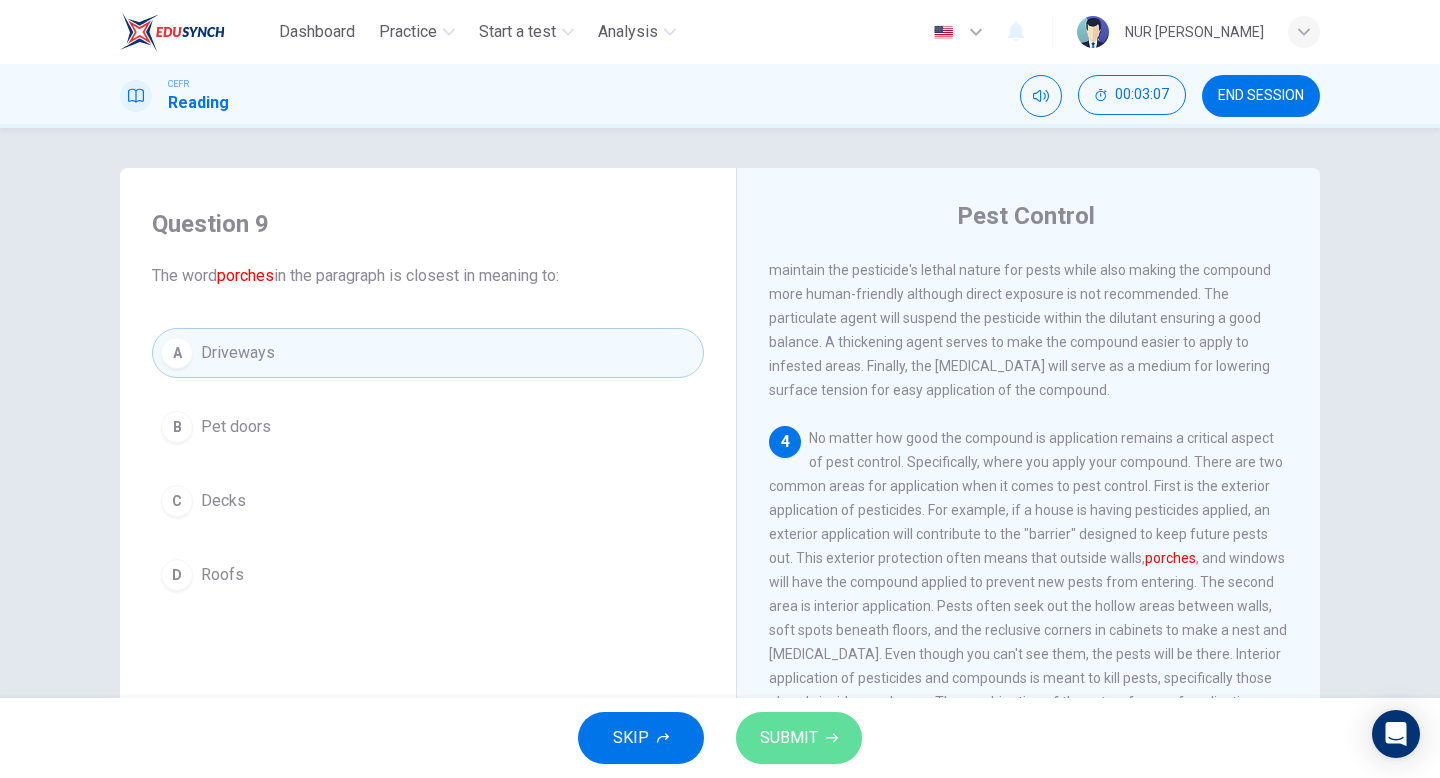 click on "SUBMIT" at bounding box center [789, 738] 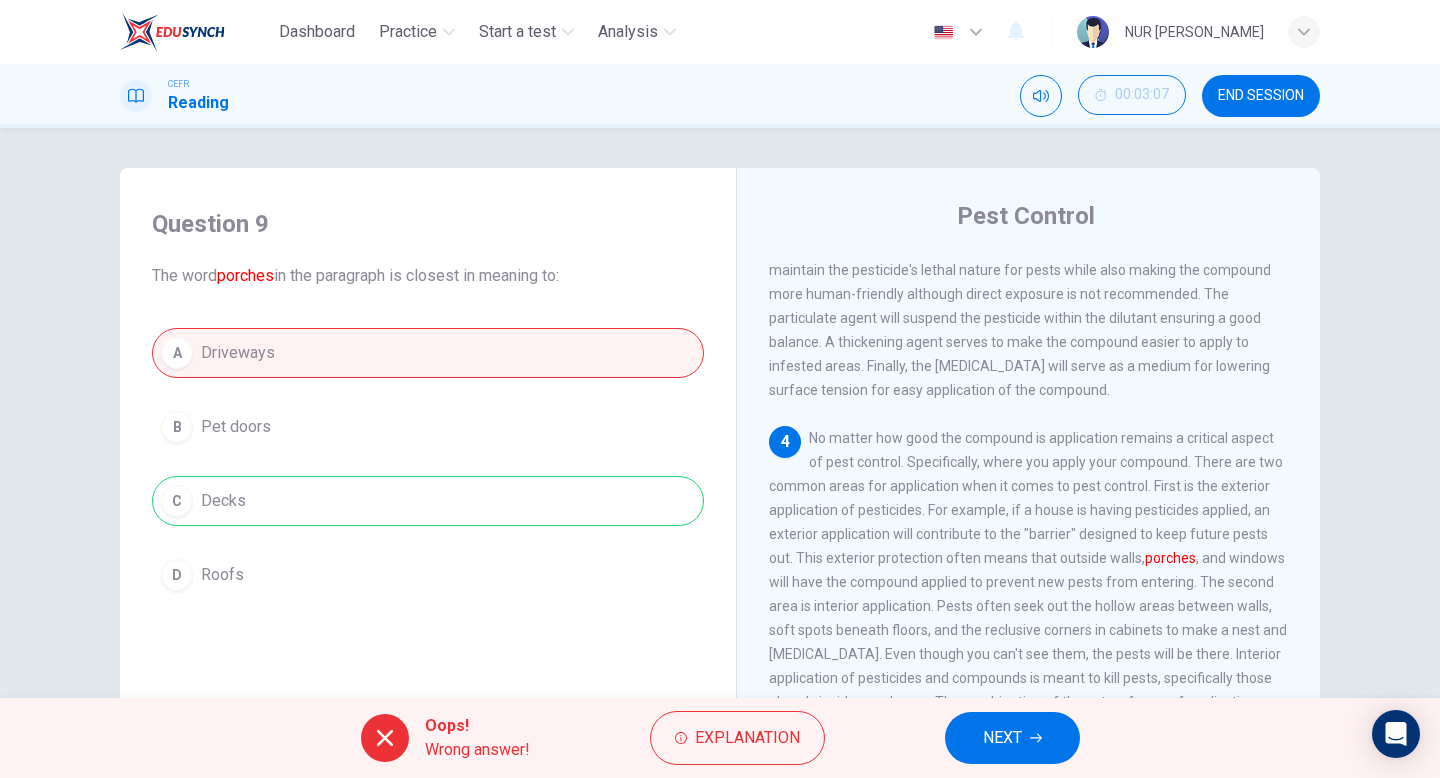 click on "A Driveways B Pet doors C Decks D Roofs" at bounding box center (428, 464) 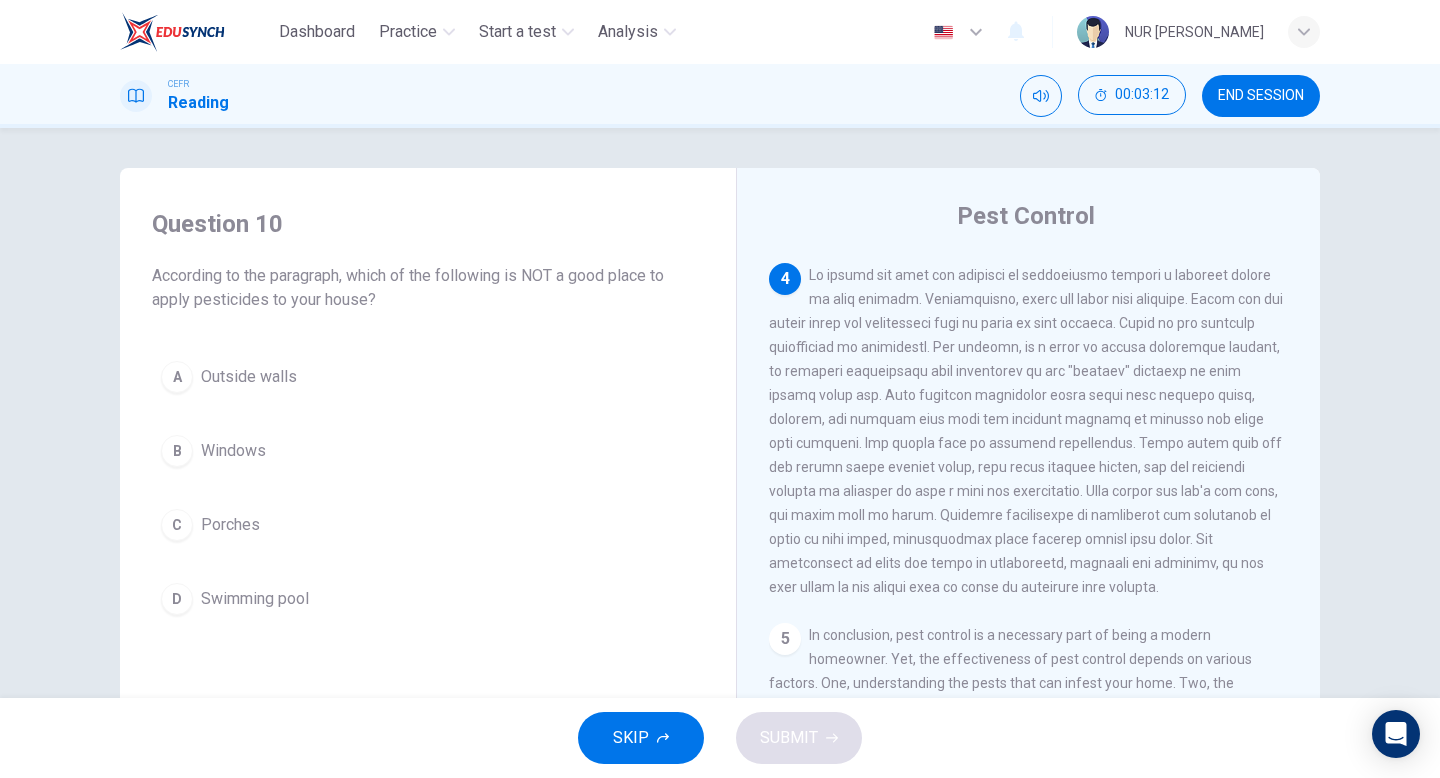 scroll, scrollTop: 961, scrollLeft: 0, axis: vertical 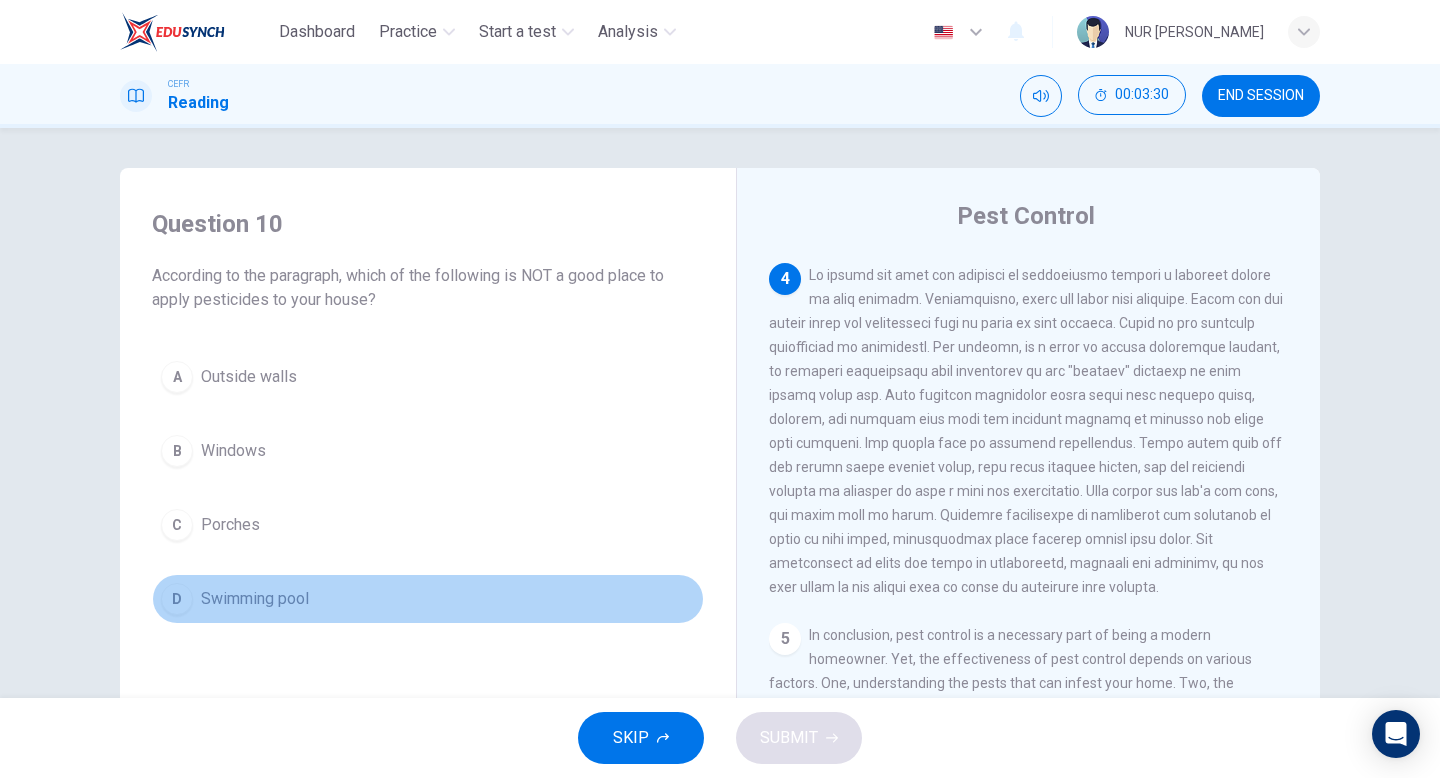 click on "D Swimming pool" at bounding box center (428, 599) 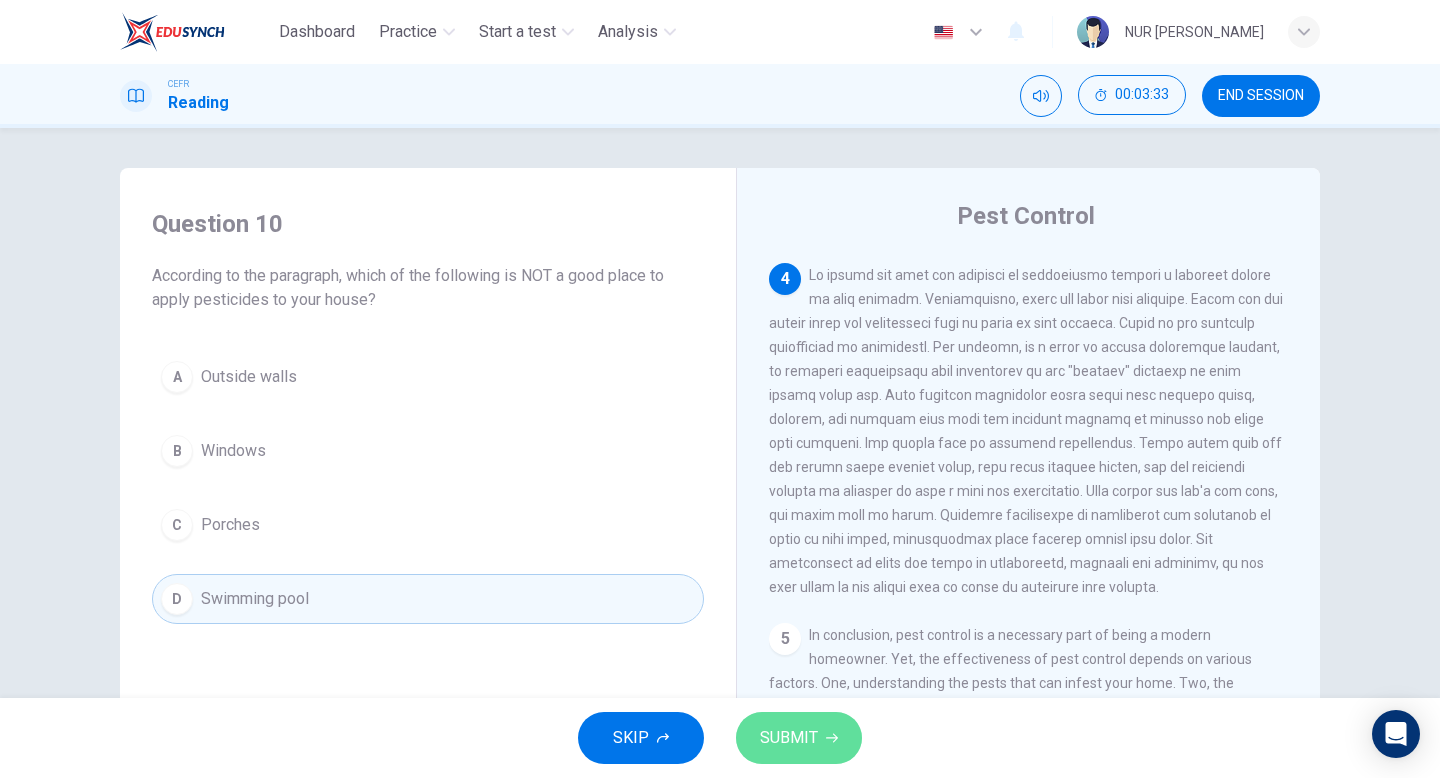 click on "SUBMIT" at bounding box center (799, 738) 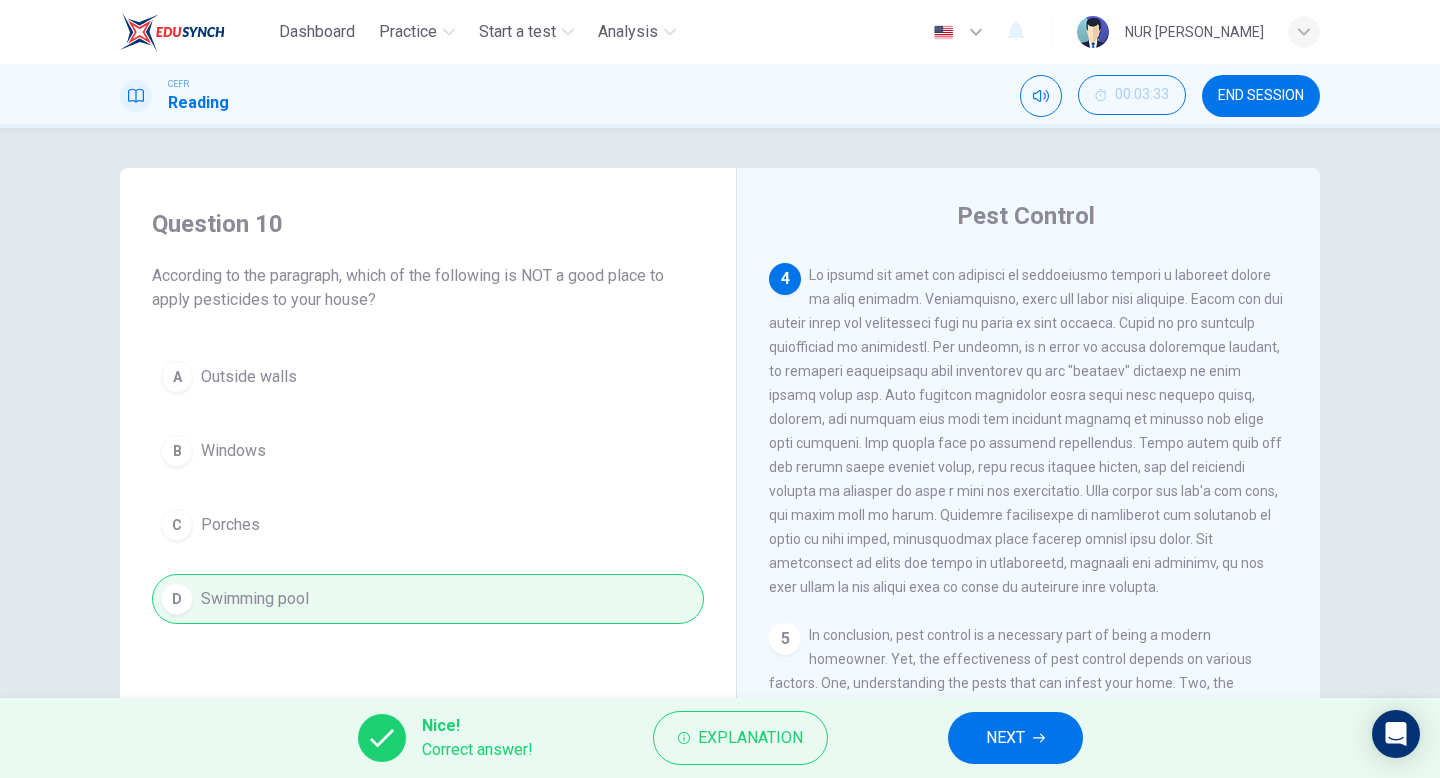 click on "NEXT" at bounding box center [1005, 738] 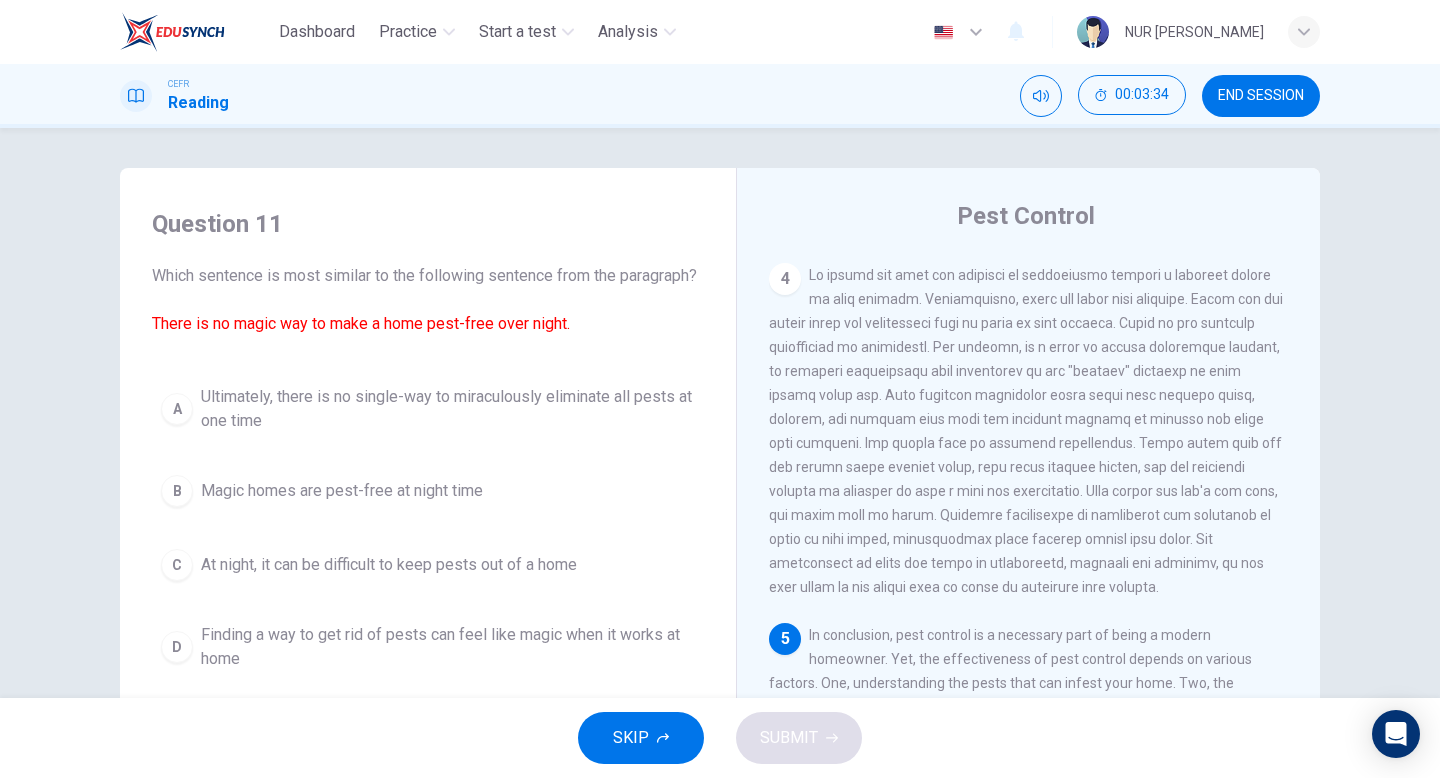scroll, scrollTop: 963, scrollLeft: 0, axis: vertical 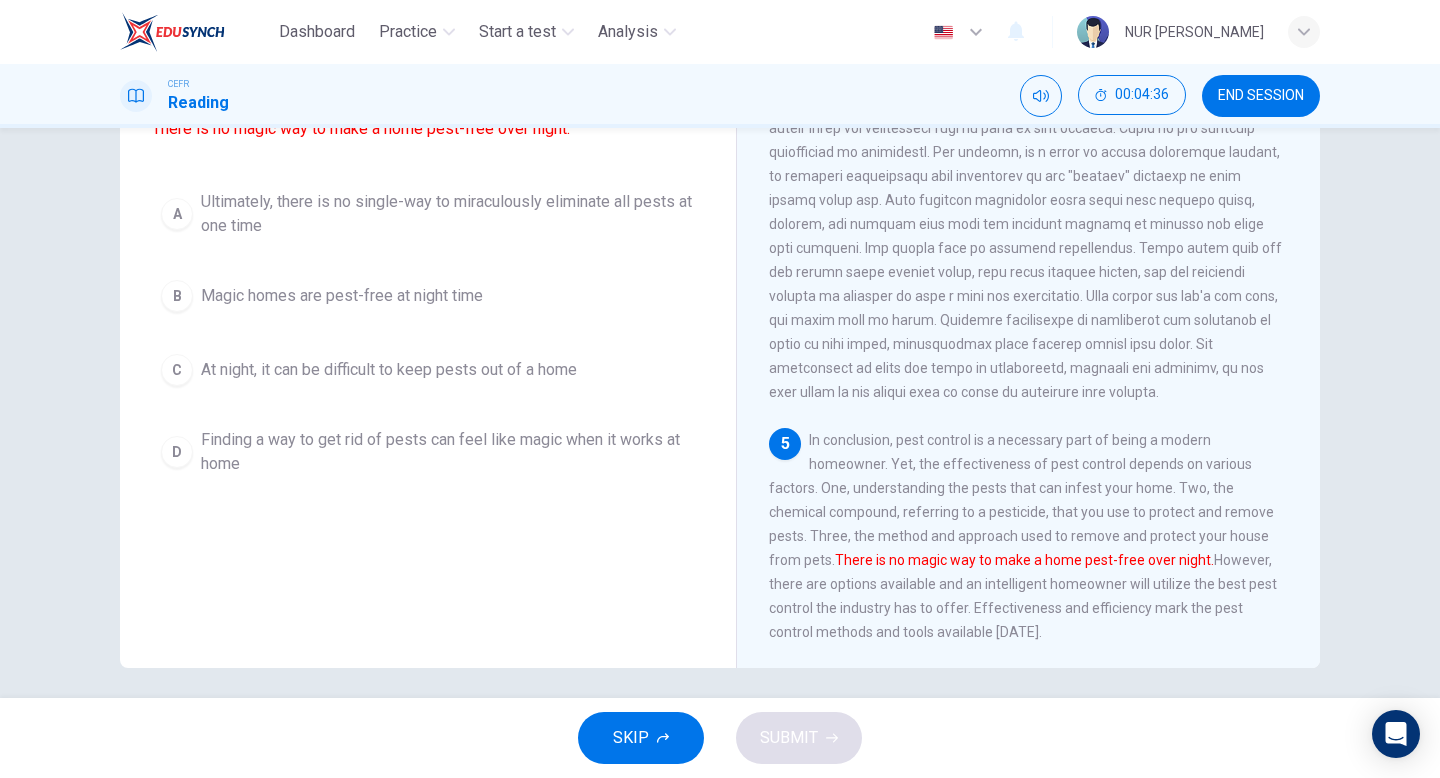 click on "Ultimately, there is no single-way to miraculously eliminate all pests at one time" at bounding box center [448, 214] 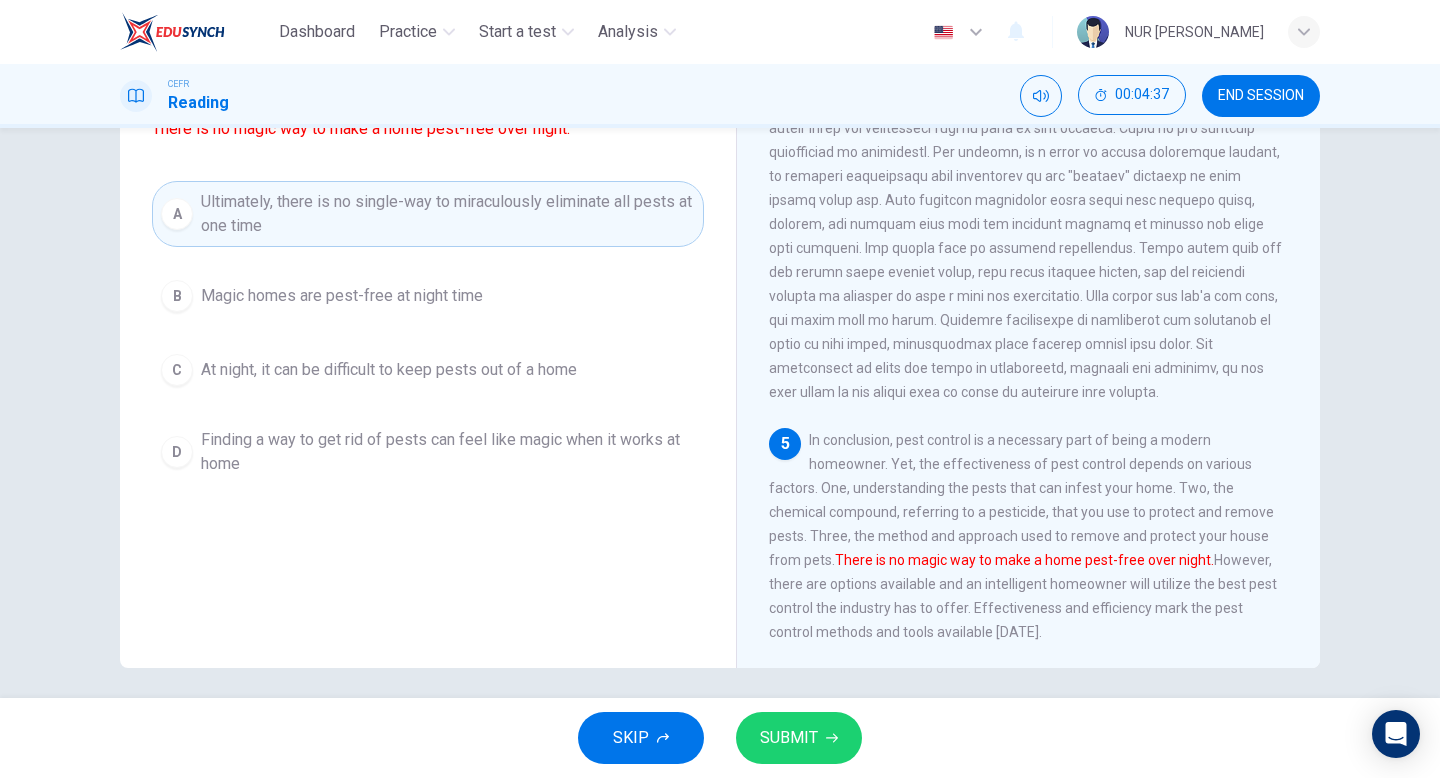 click on "SUBMIT" at bounding box center (789, 738) 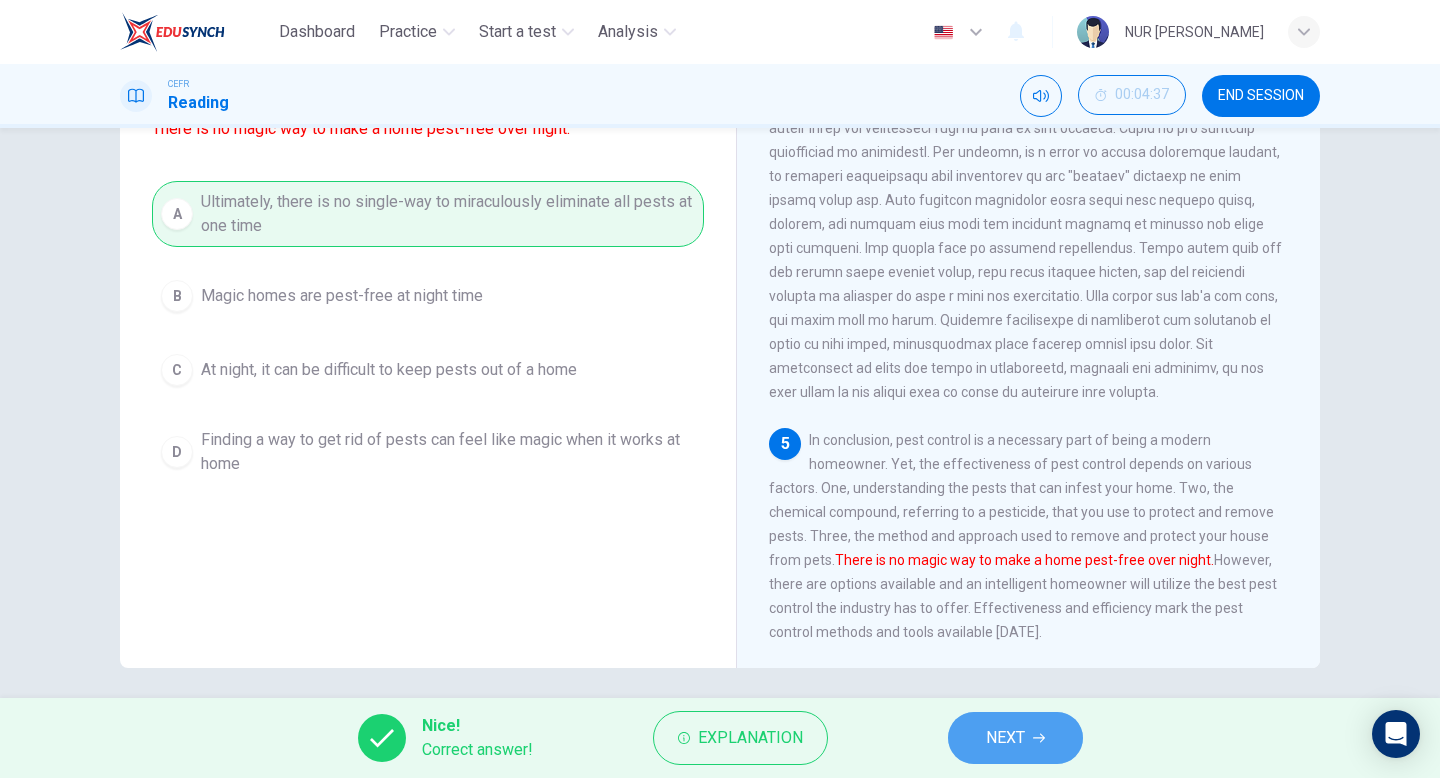 click on "NEXT" at bounding box center (1005, 738) 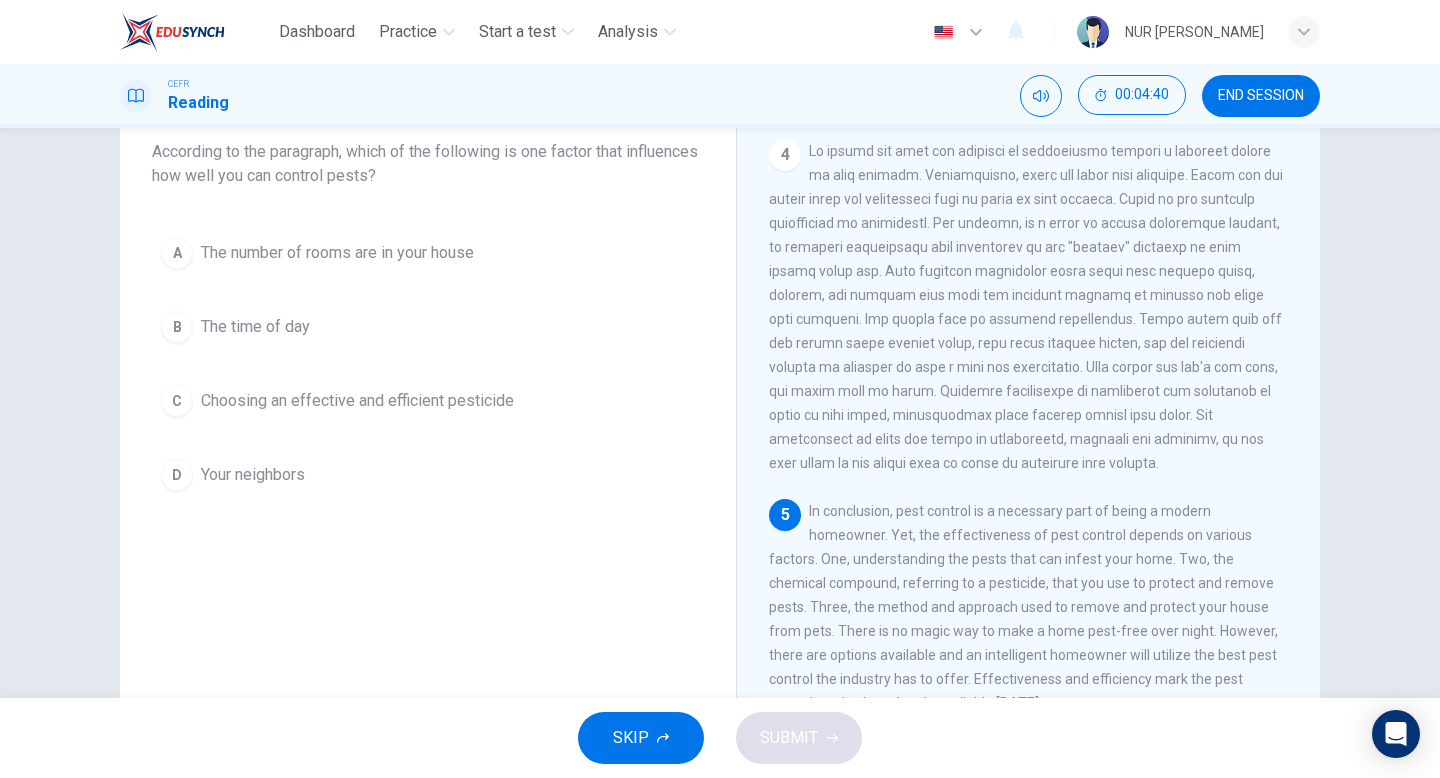 scroll, scrollTop: 144, scrollLeft: 0, axis: vertical 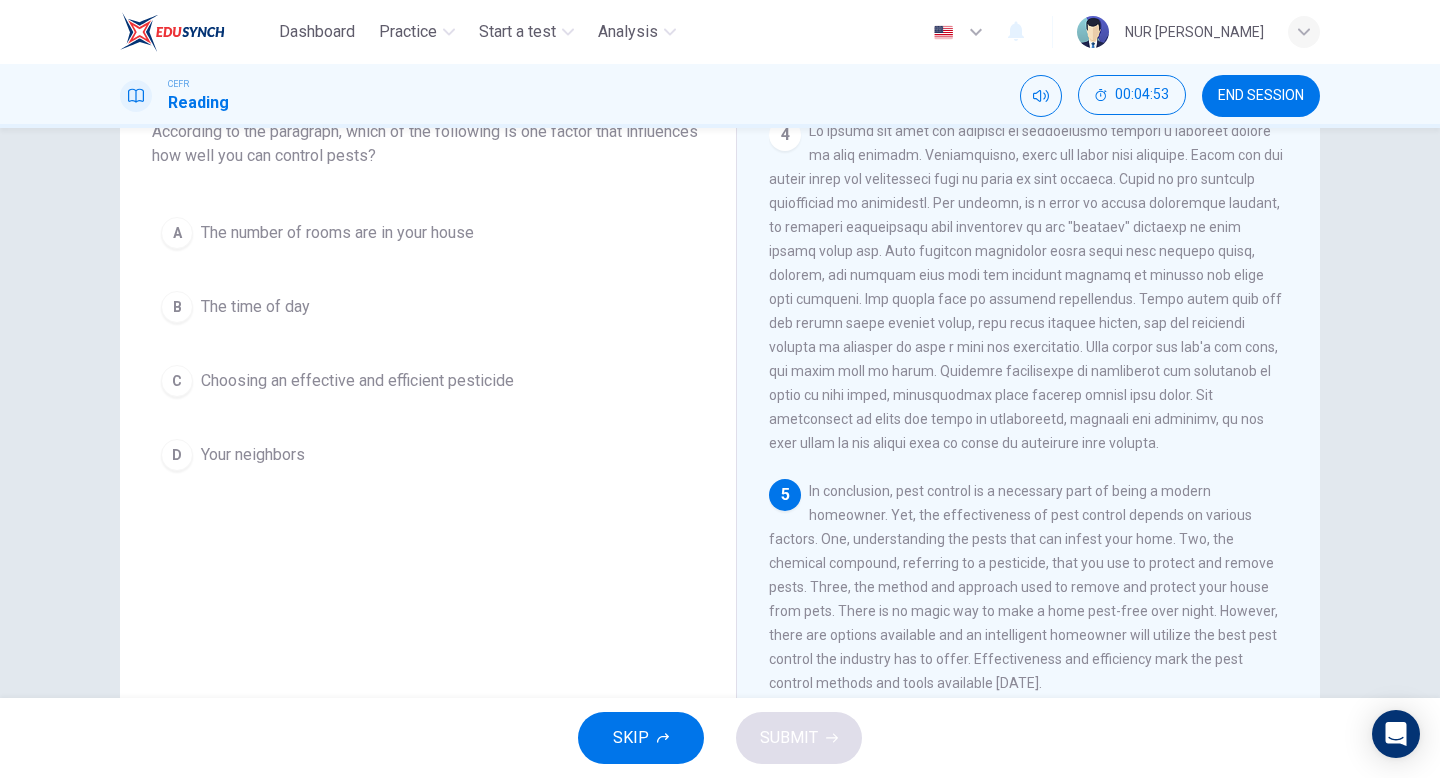 click on "D Your neighbors" at bounding box center (428, 455) 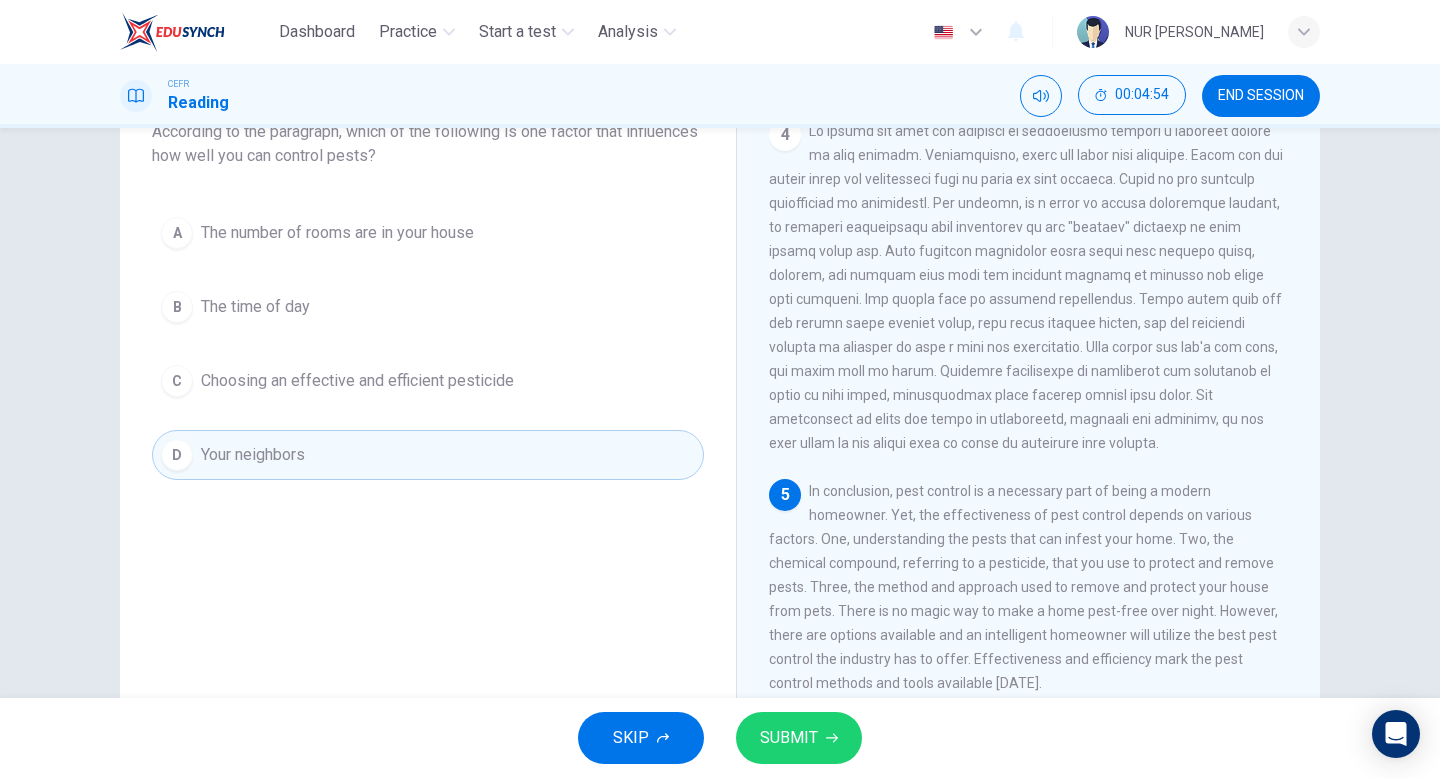 click on "SUBMIT" at bounding box center (789, 738) 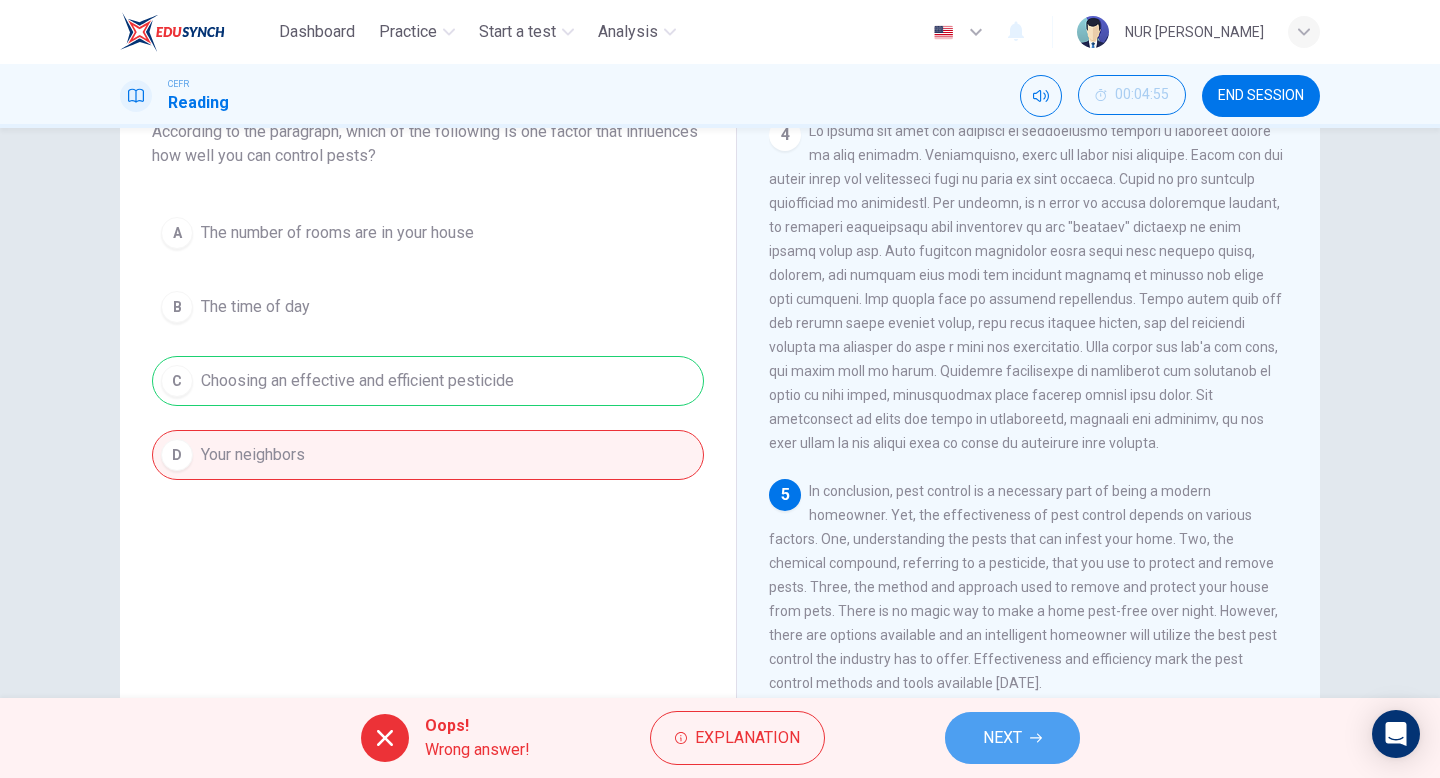 click 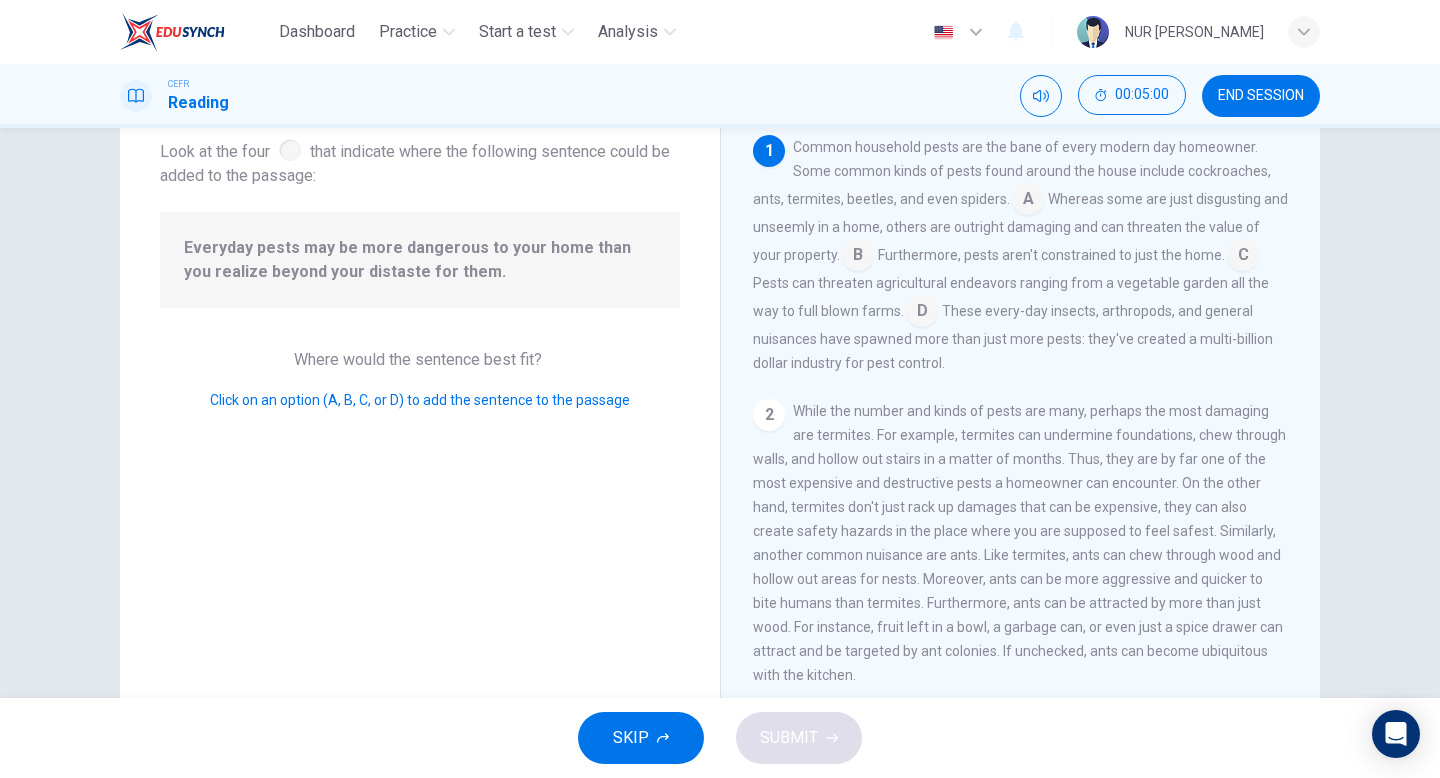 scroll, scrollTop: 96, scrollLeft: 0, axis: vertical 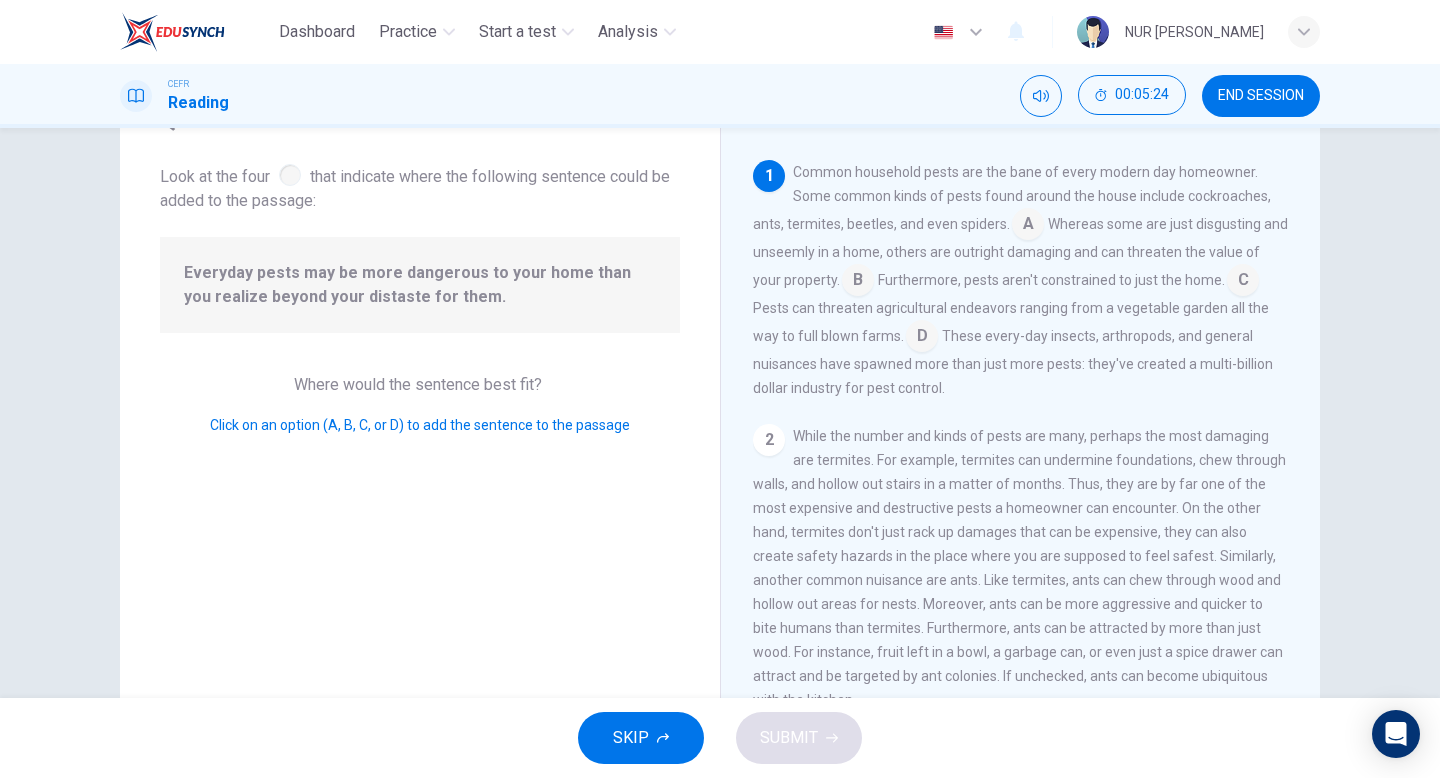 click at bounding box center [1028, 226] 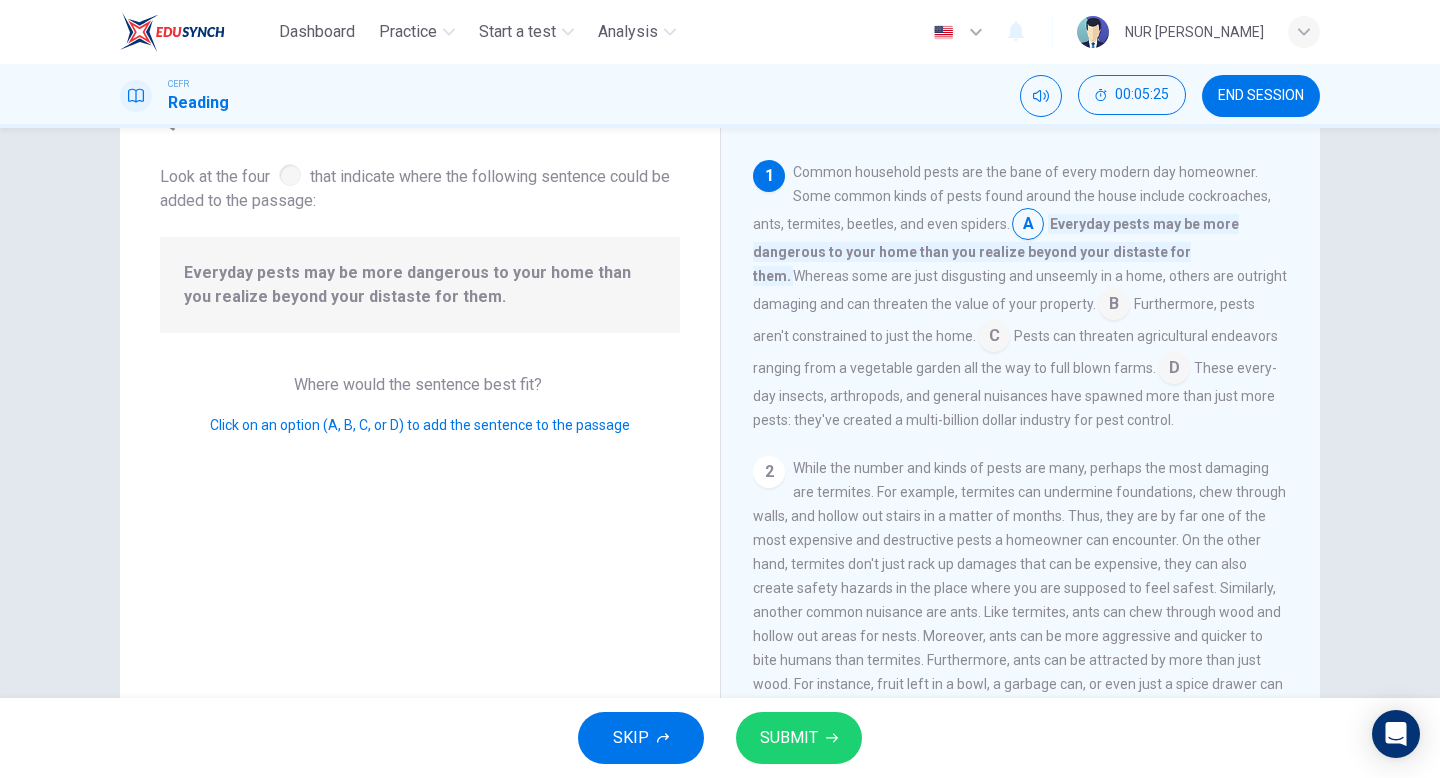 click on "SUBMIT" at bounding box center (799, 738) 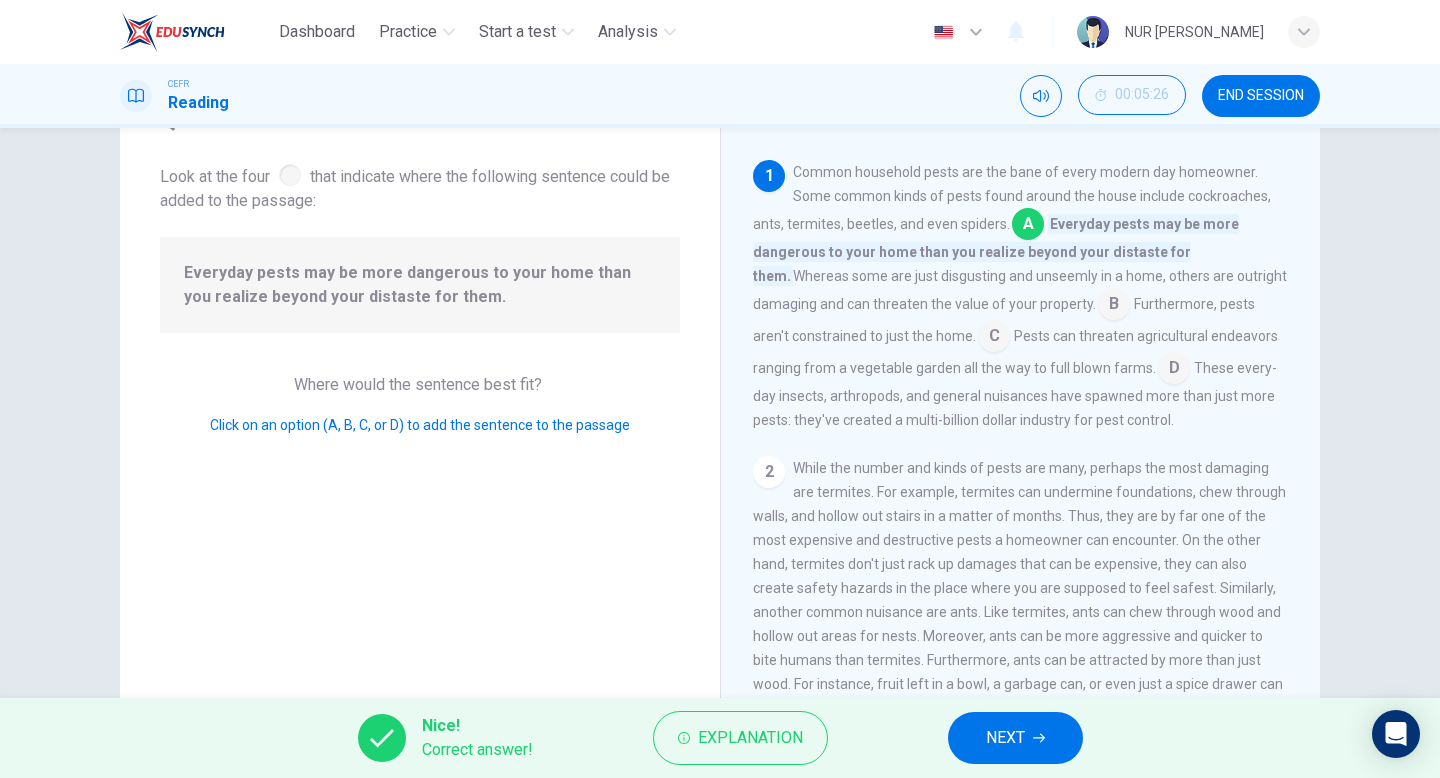 click on "NEXT" at bounding box center (1015, 738) 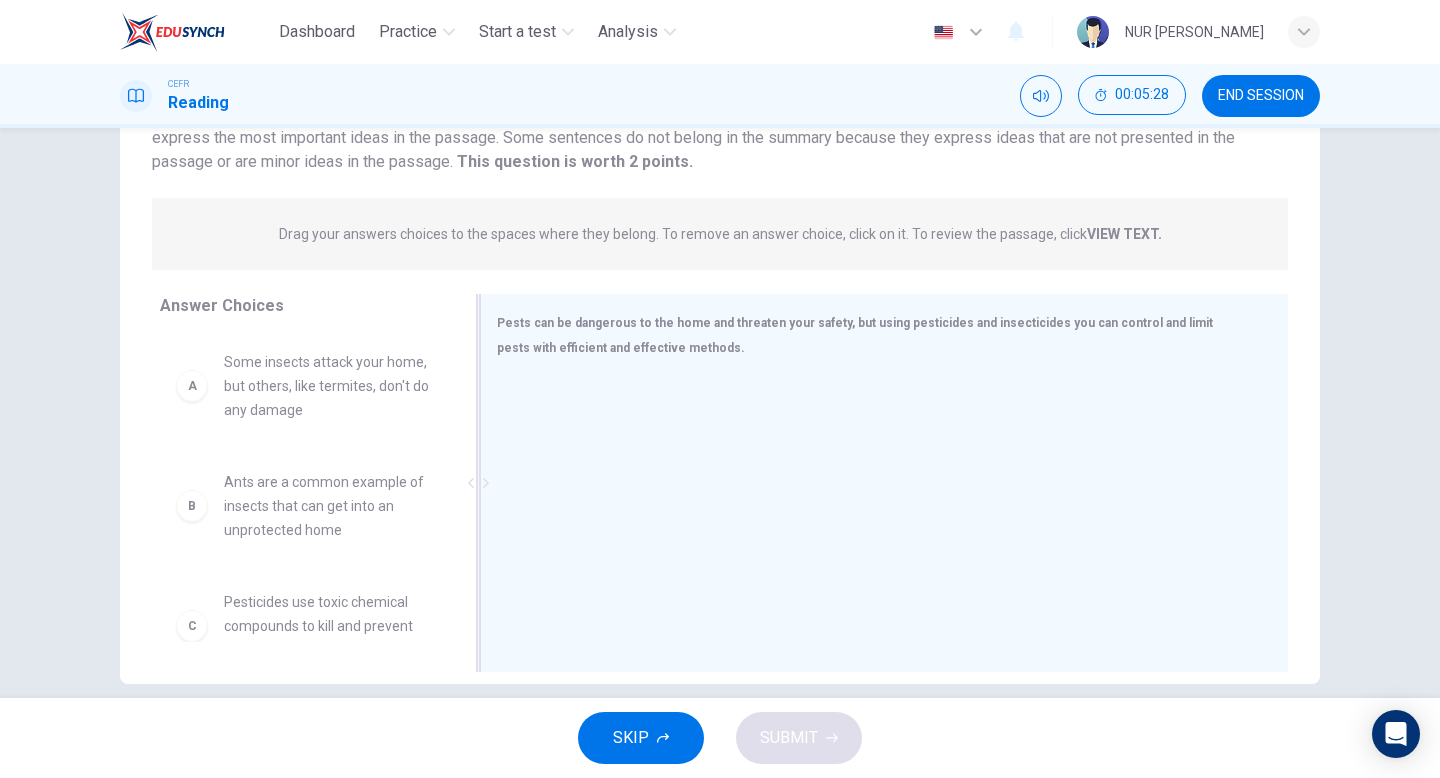 scroll, scrollTop: 181, scrollLeft: 0, axis: vertical 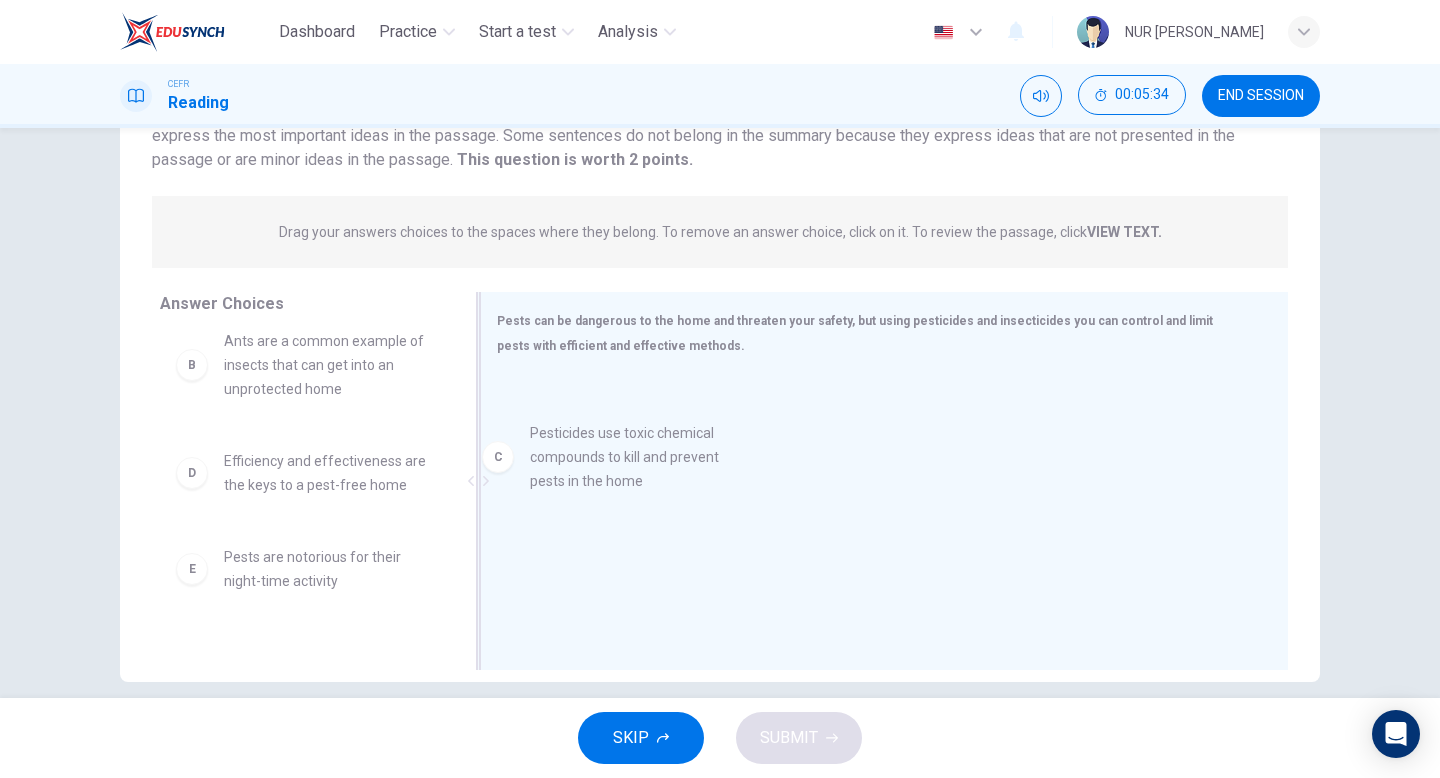 drag, startPoint x: 325, startPoint y: 479, endPoint x: 655, endPoint y: 445, distance: 331.7469 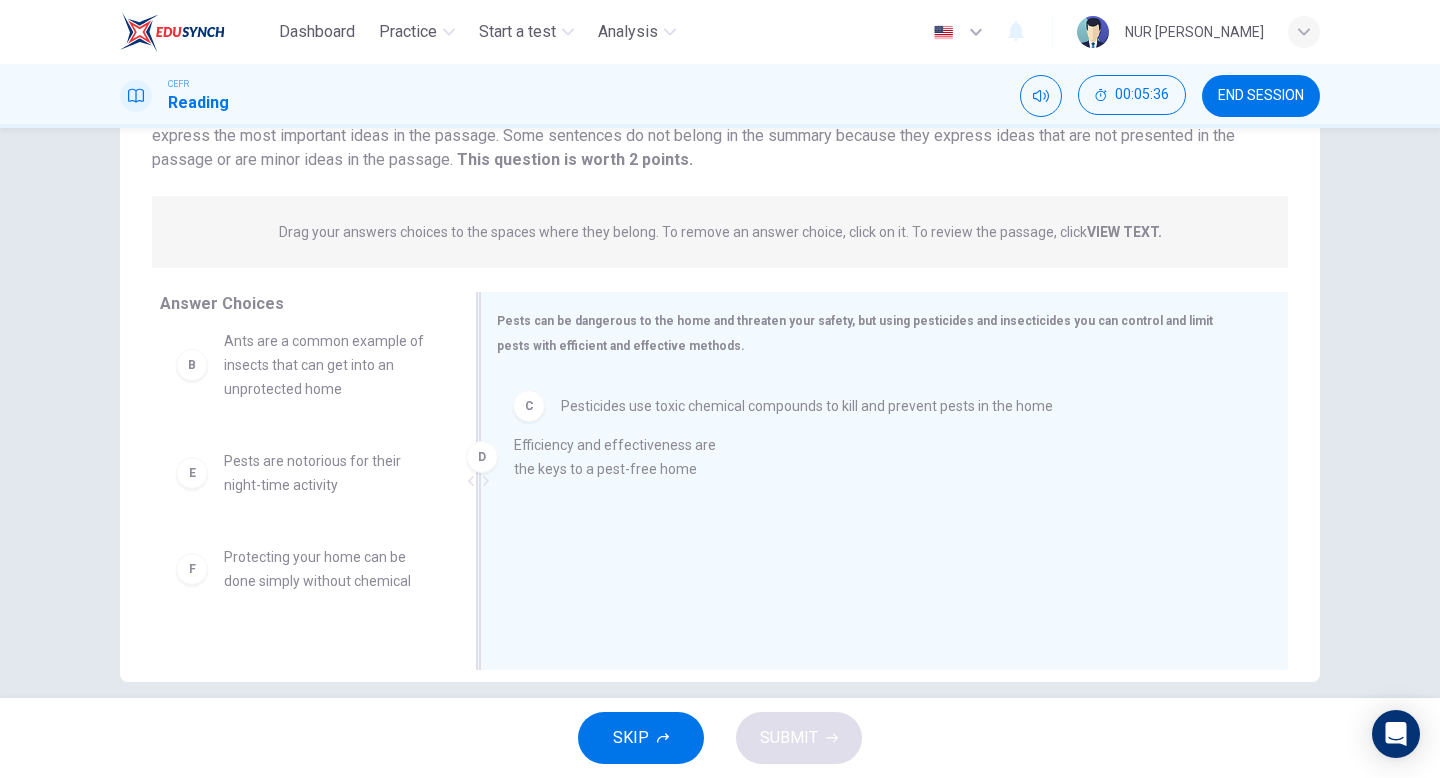 drag, startPoint x: 393, startPoint y: 471, endPoint x: 698, endPoint y: 452, distance: 305.59122 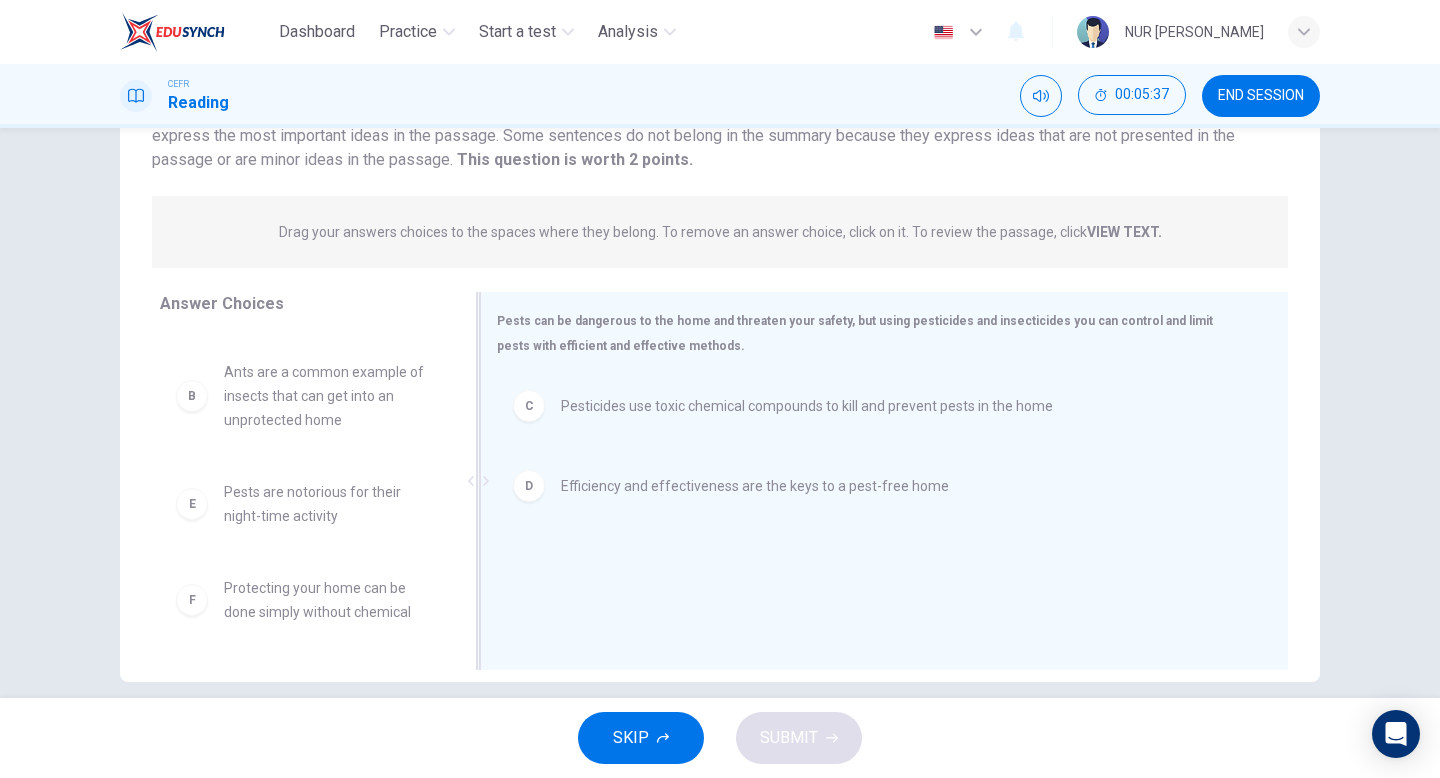 scroll, scrollTop: 108, scrollLeft: 0, axis: vertical 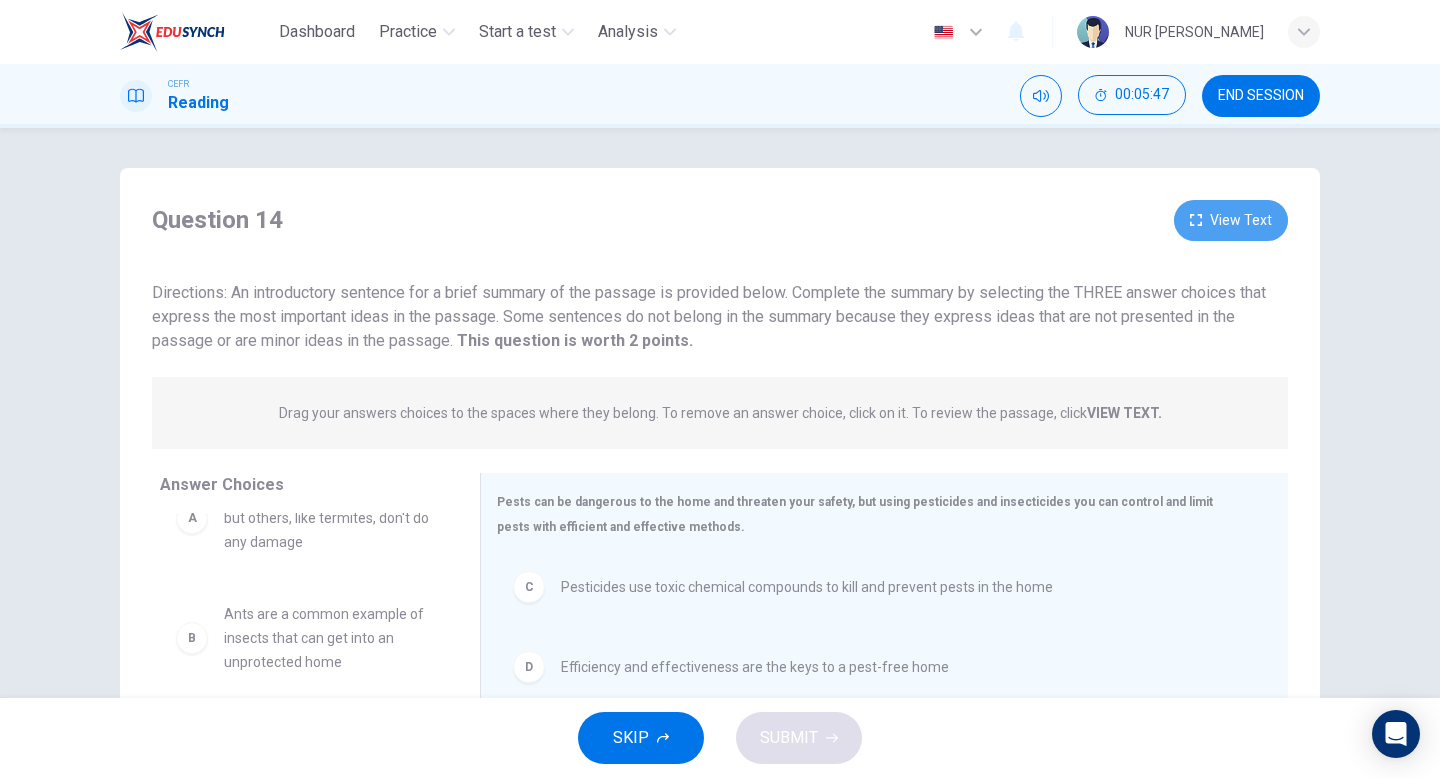 click on "View Text" at bounding box center [1231, 220] 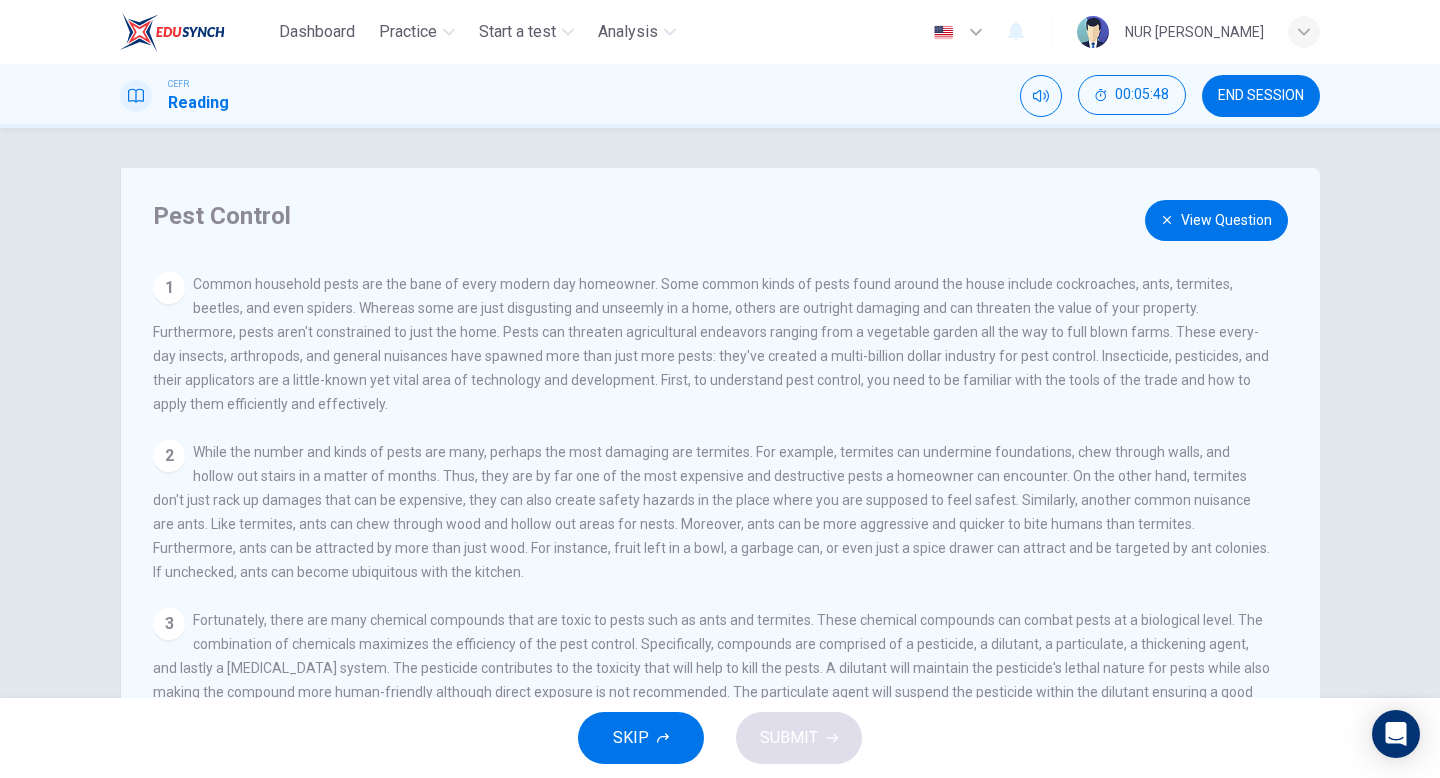 scroll, scrollTop: 245, scrollLeft: 0, axis: vertical 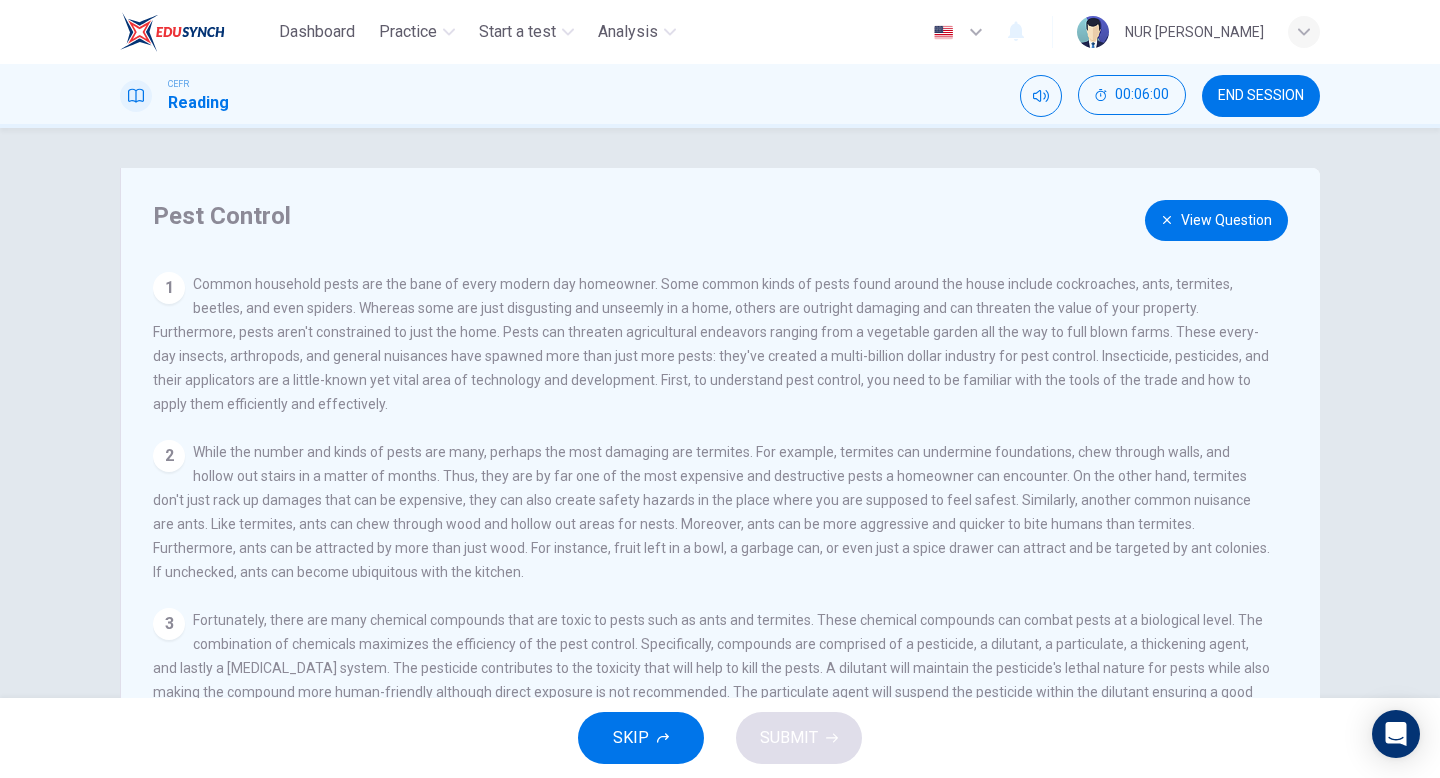 click on "View Question" at bounding box center (1216, 220) 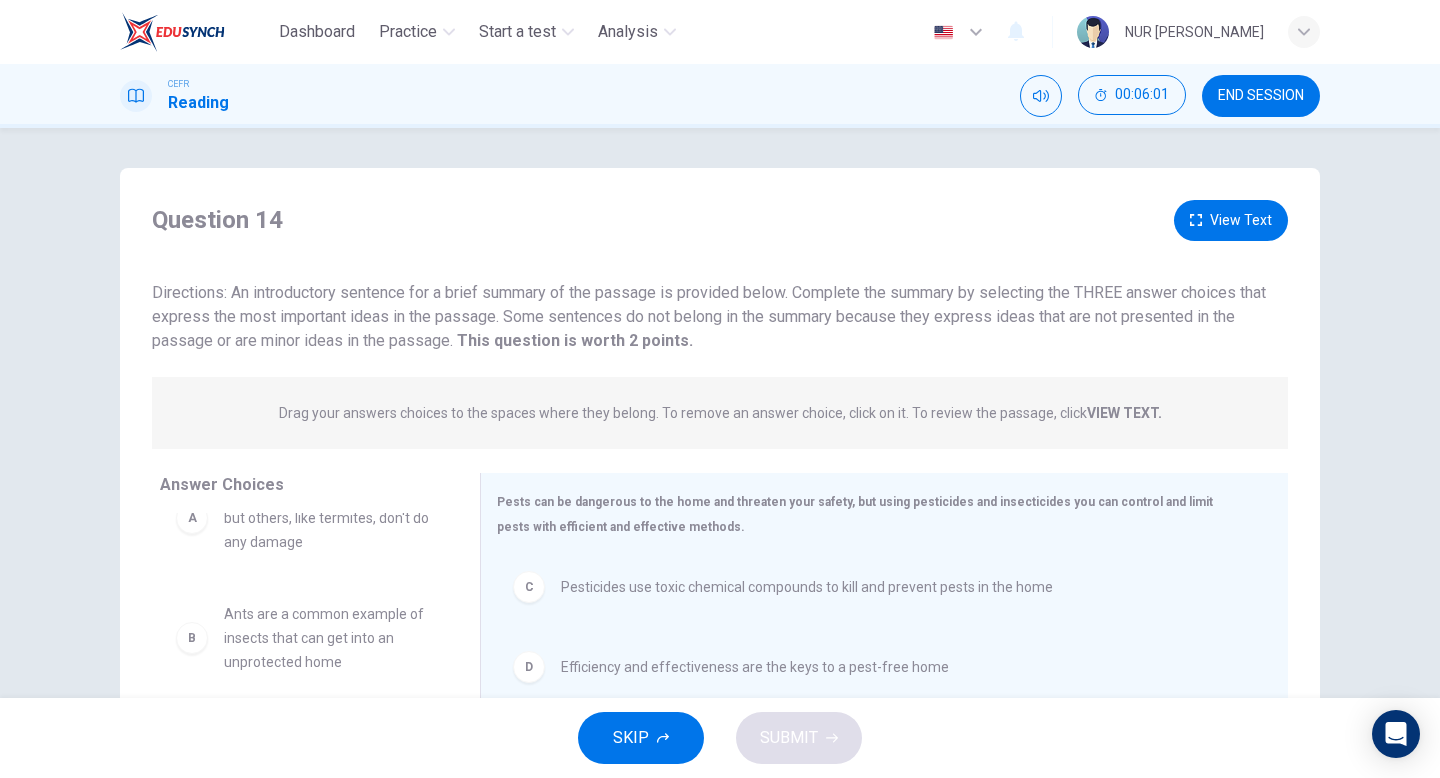 scroll, scrollTop: 108, scrollLeft: 0, axis: vertical 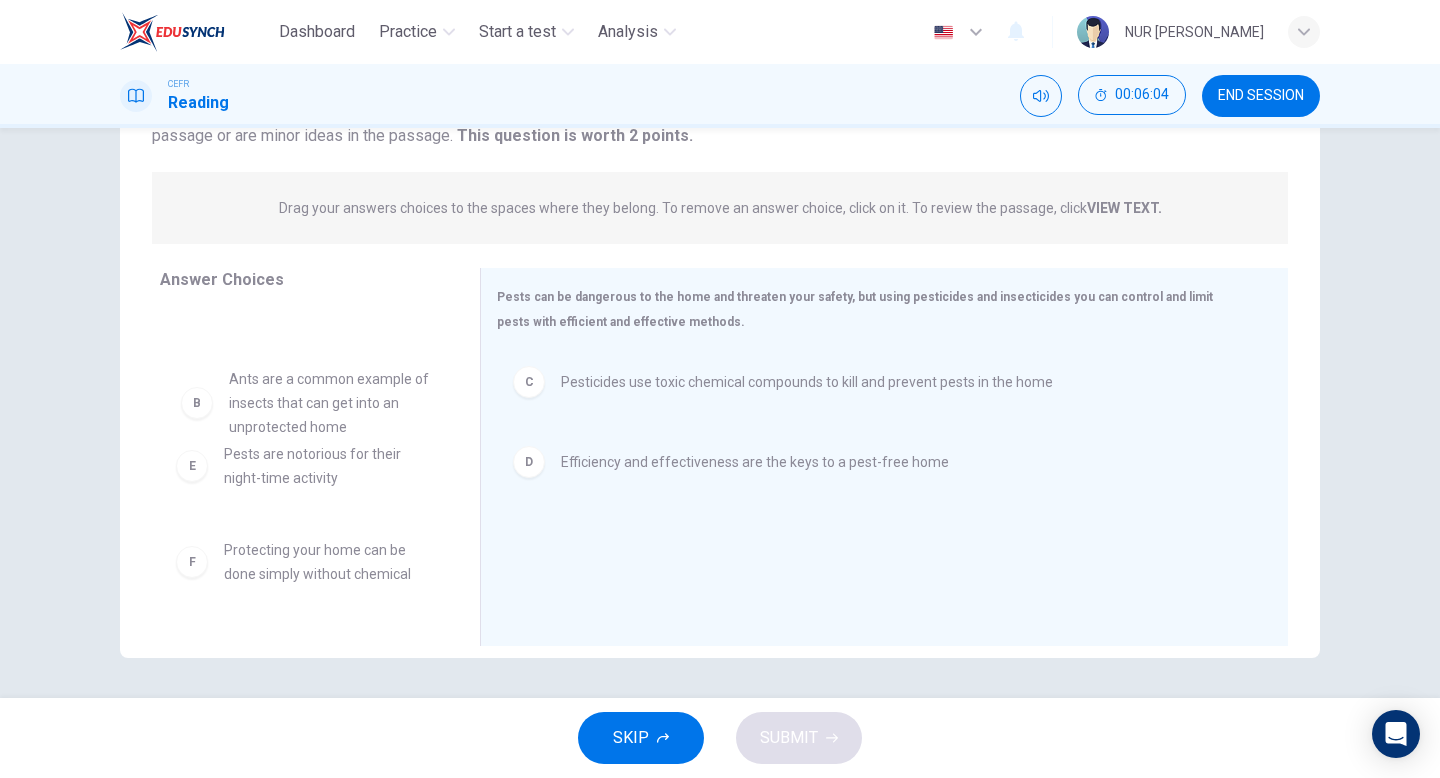 drag, startPoint x: 316, startPoint y: 354, endPoint x: 319, endPoint y: 375, distance: 21.213203 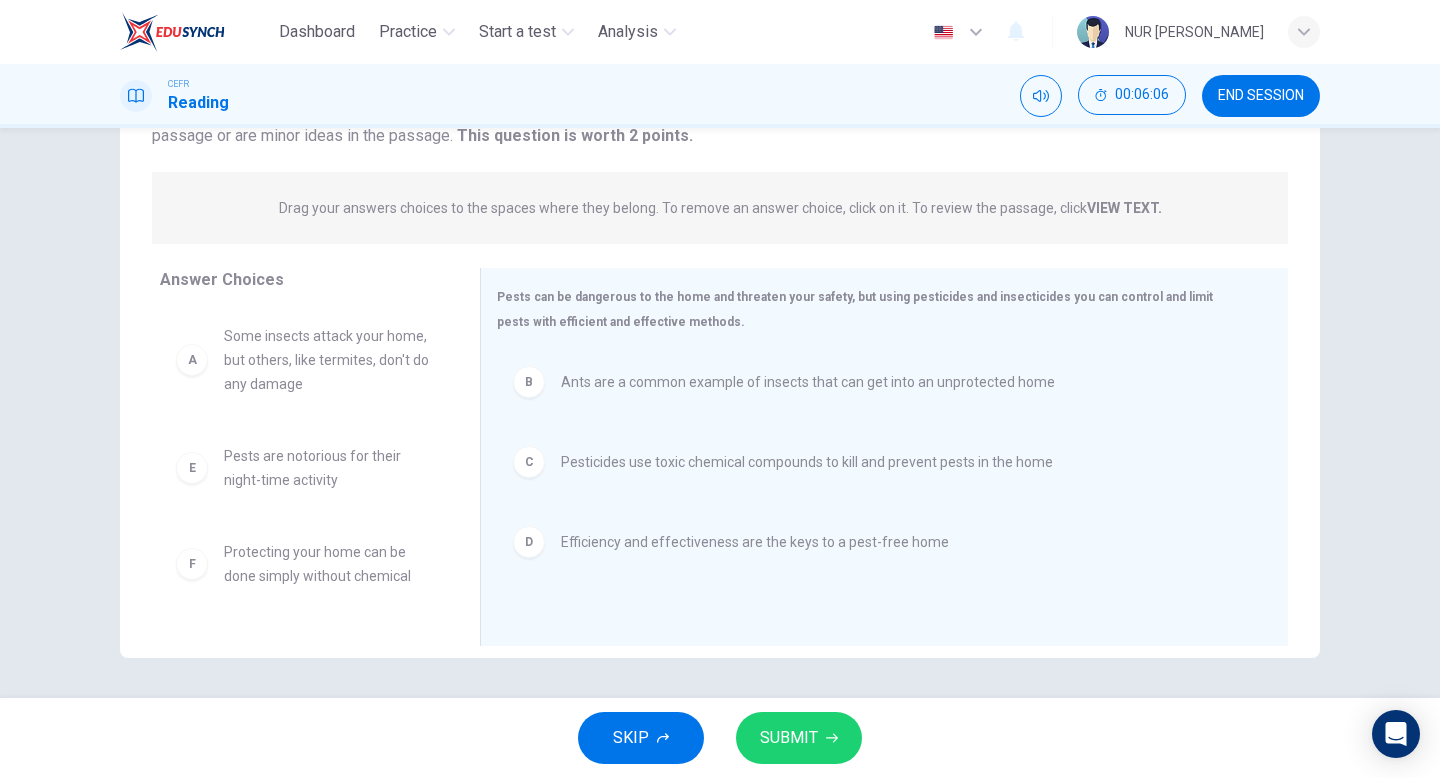 scroll, scrollTop: 0, scrollLeft: 0, axis: both 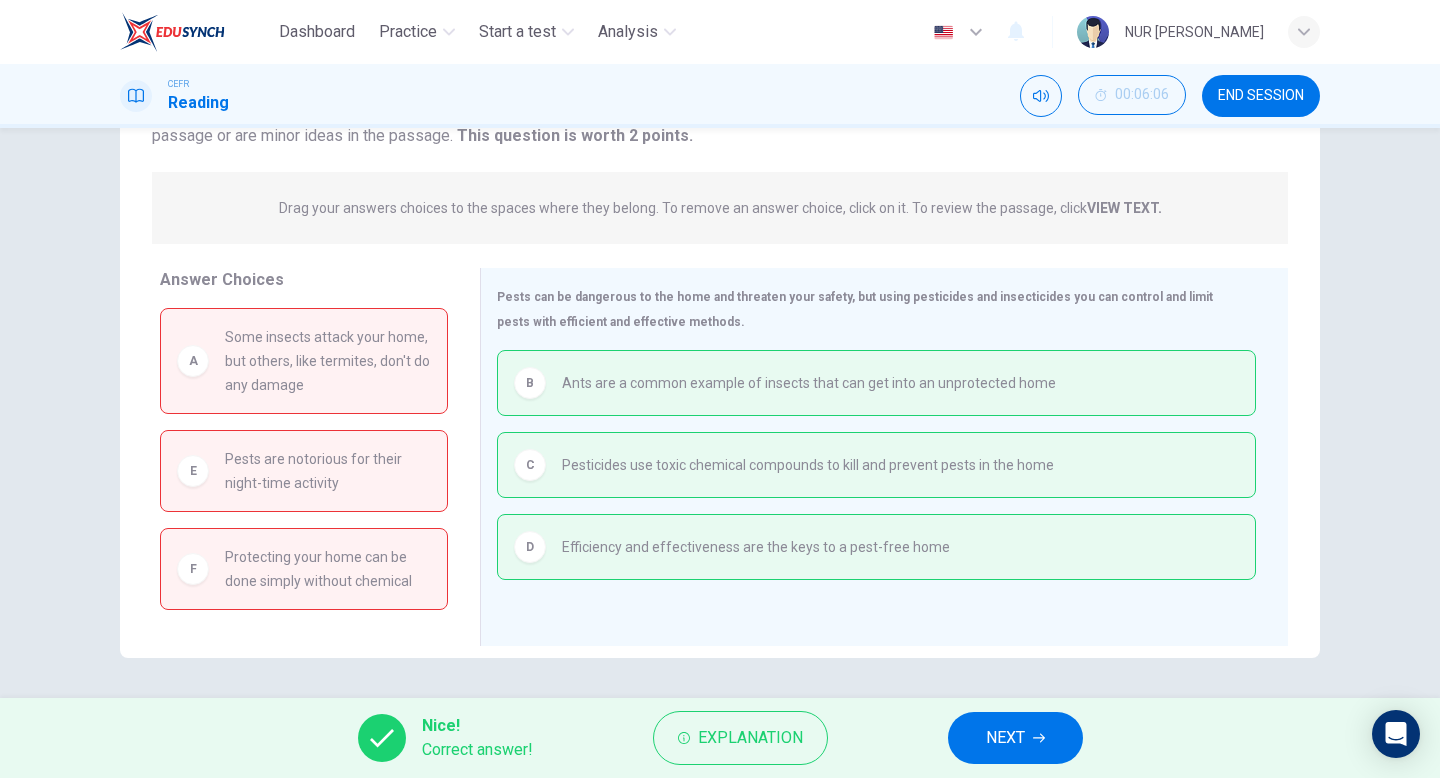 click on "NEXT" at bounding box center [1015, 738] 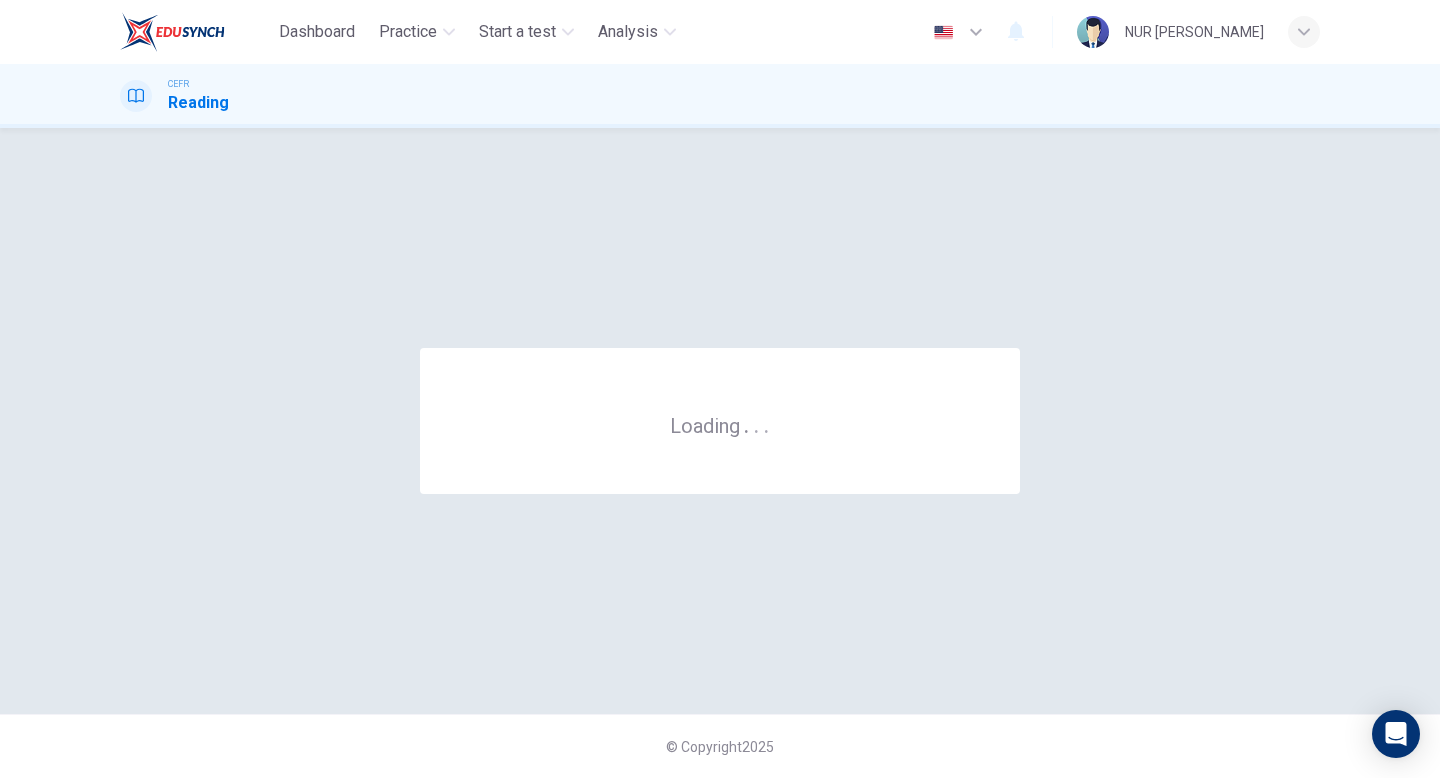 scroll, scrollTop: 0, scrollLeft: 0, axis: both 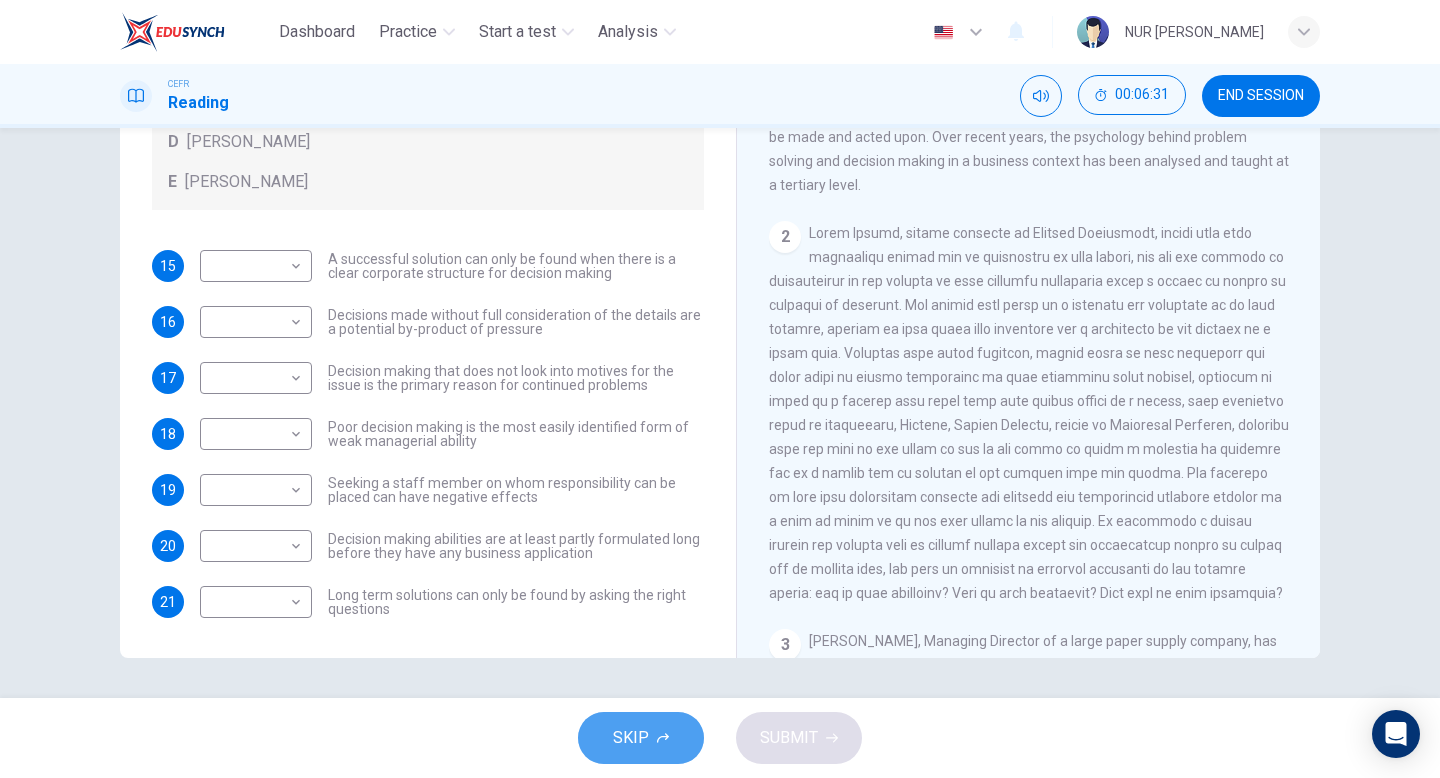 click on "SKIP" at bounding box center [641, 738] 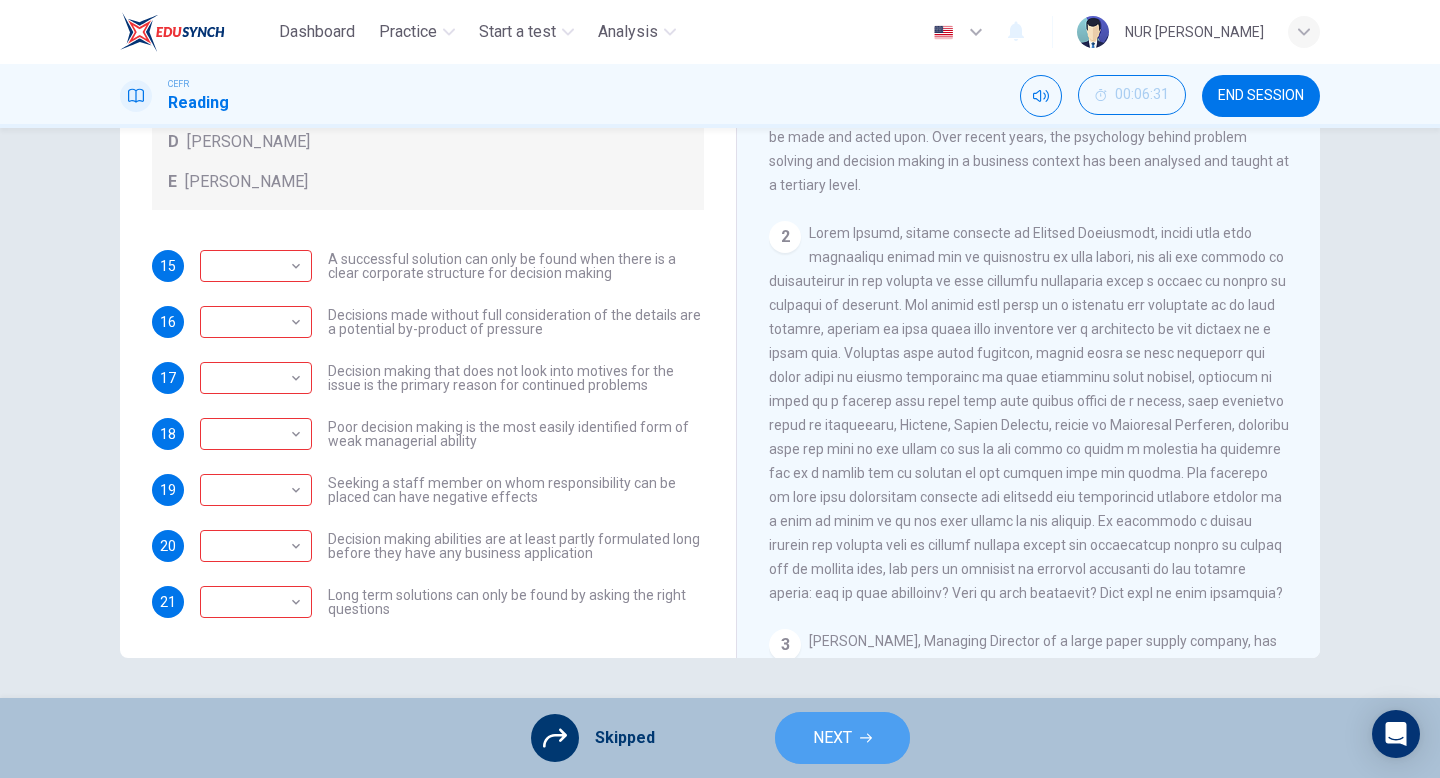 click on "NEXT" at bounding box center (832, 738) 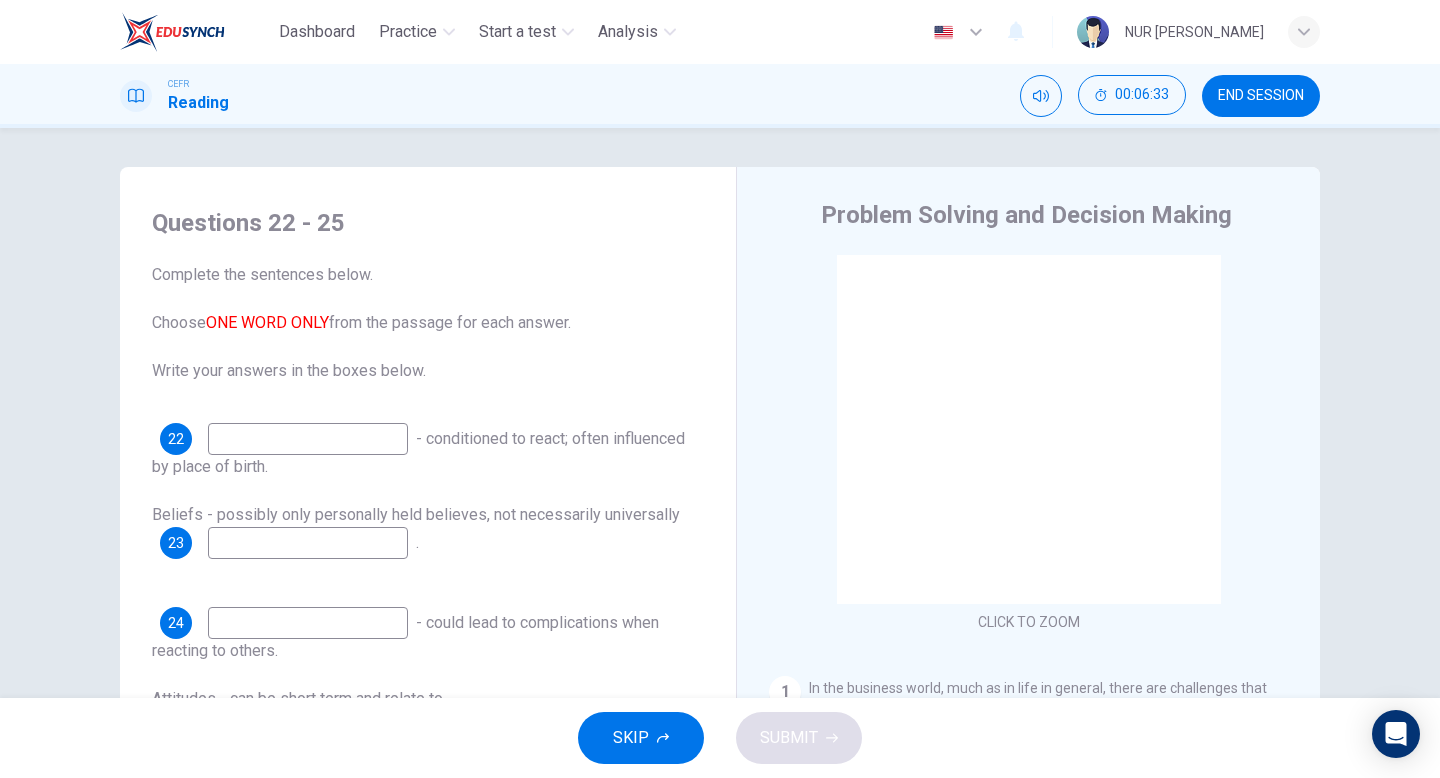 scroll, scrollTop: 205, scrollLeft: 0, axis: vertical 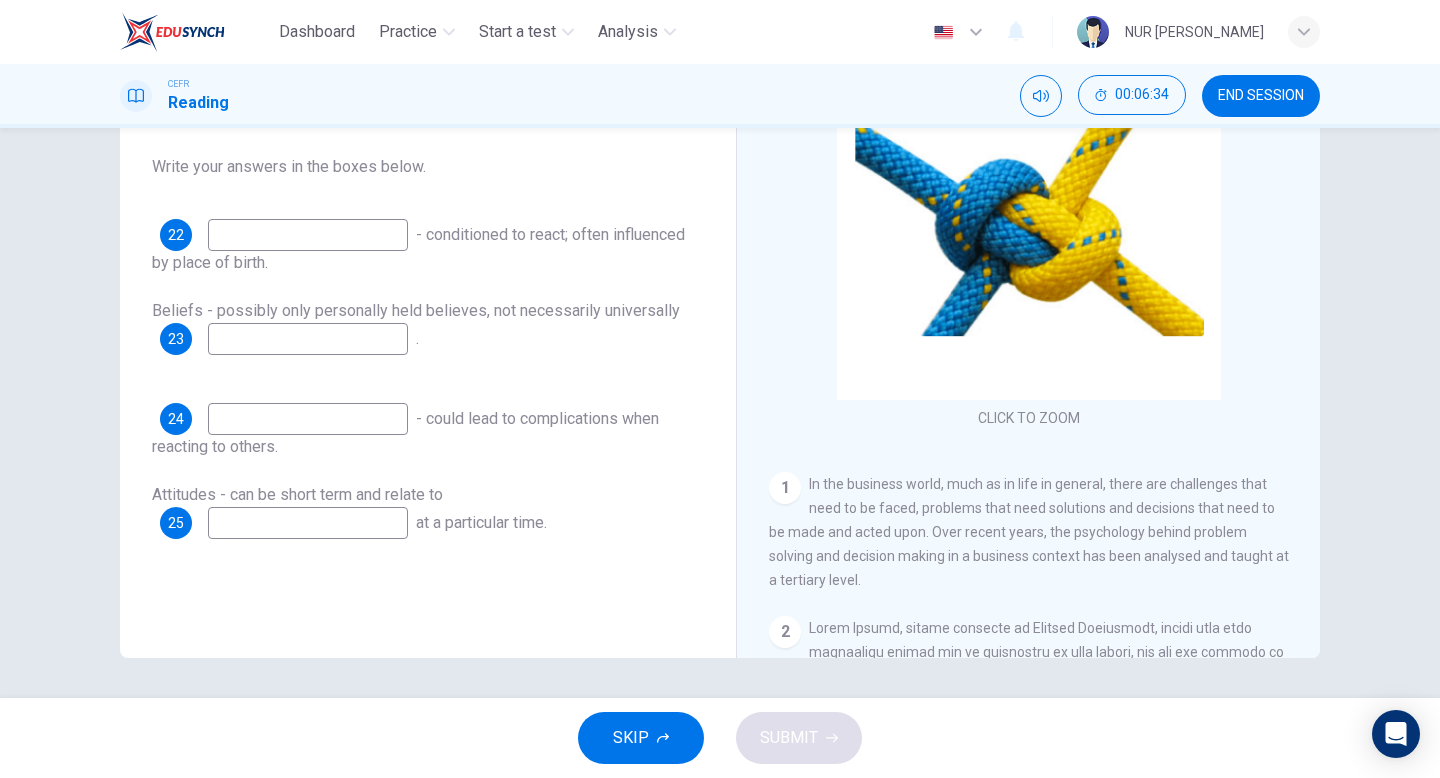 click on "SKIP" at bounding box center (641, 738) 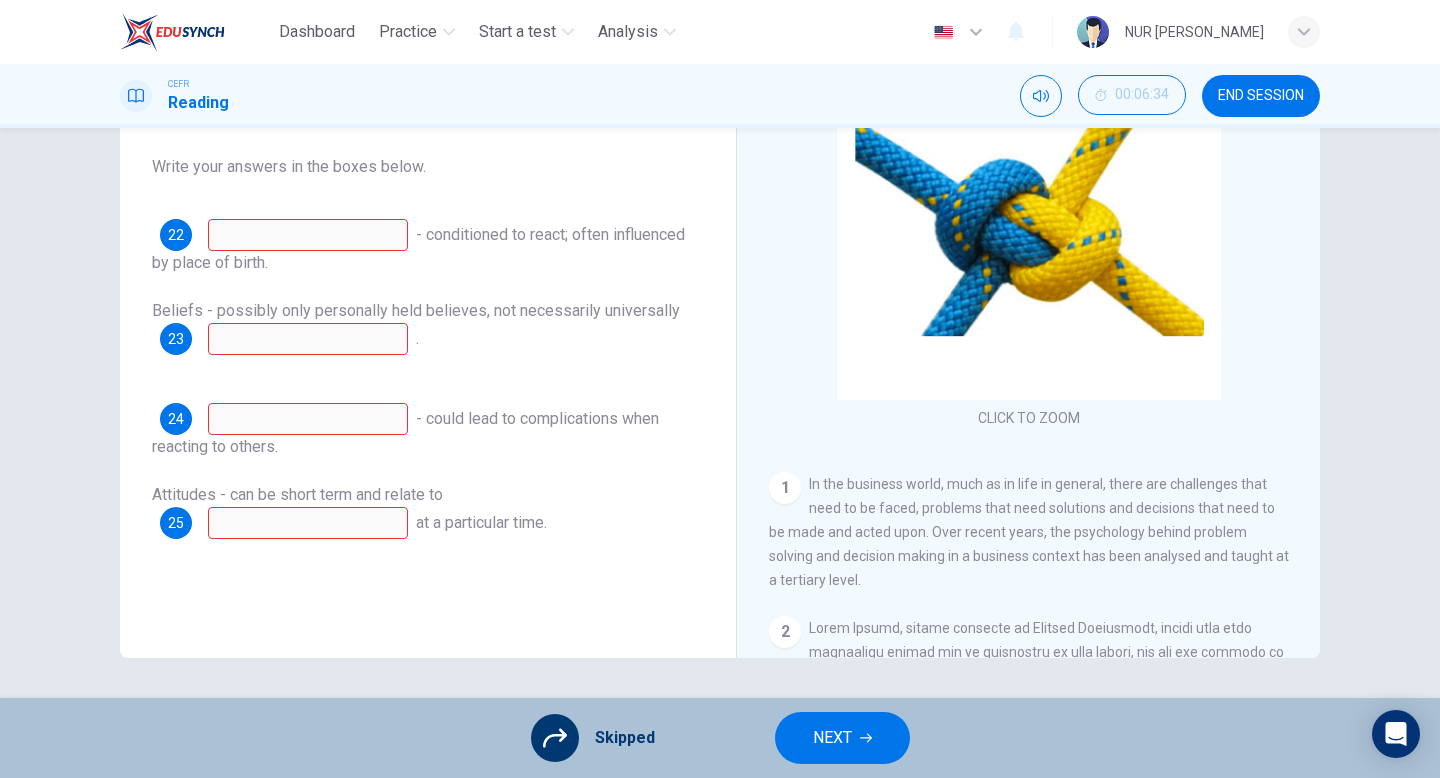 click on "NEXT" at bounding box center [842, 738] 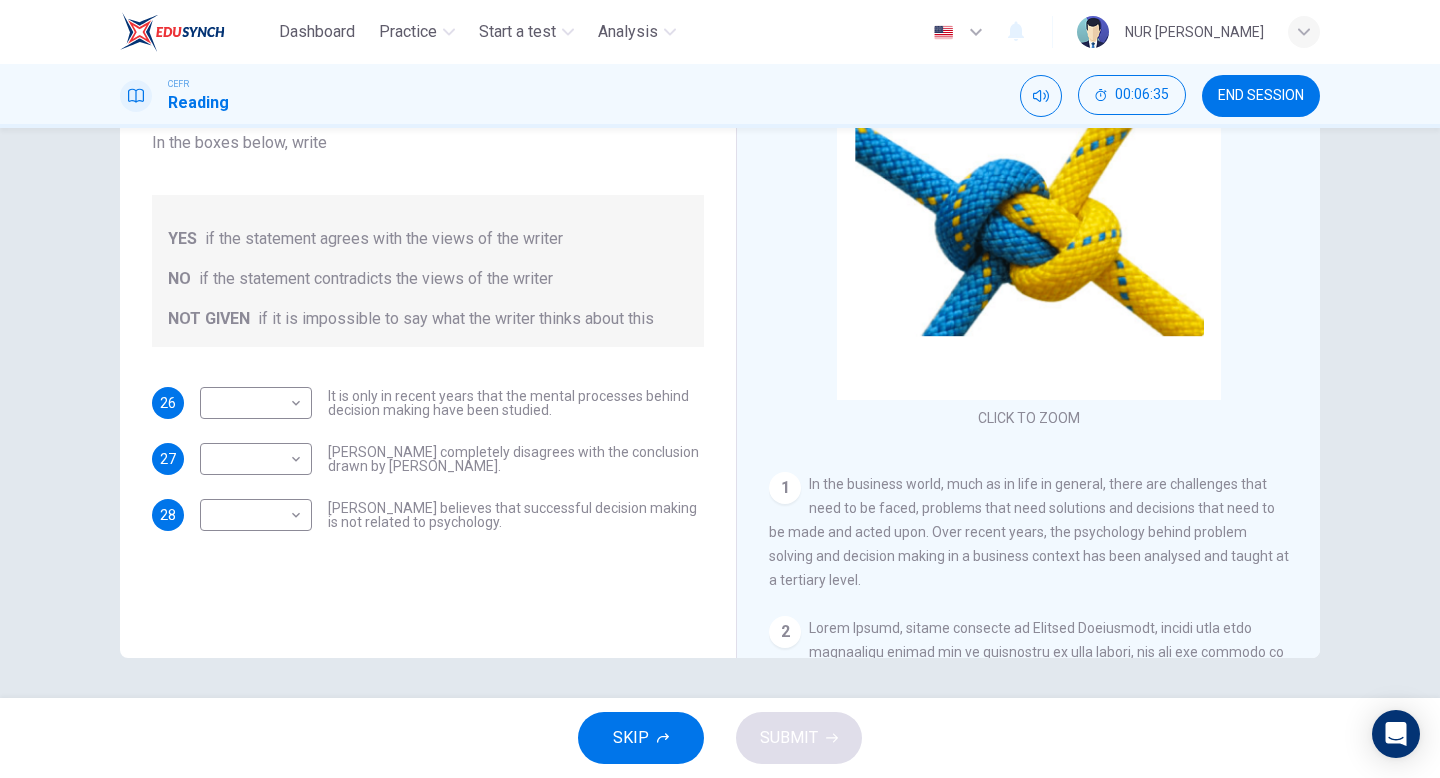 click on "SKIP" at bounding box center [641, 738] 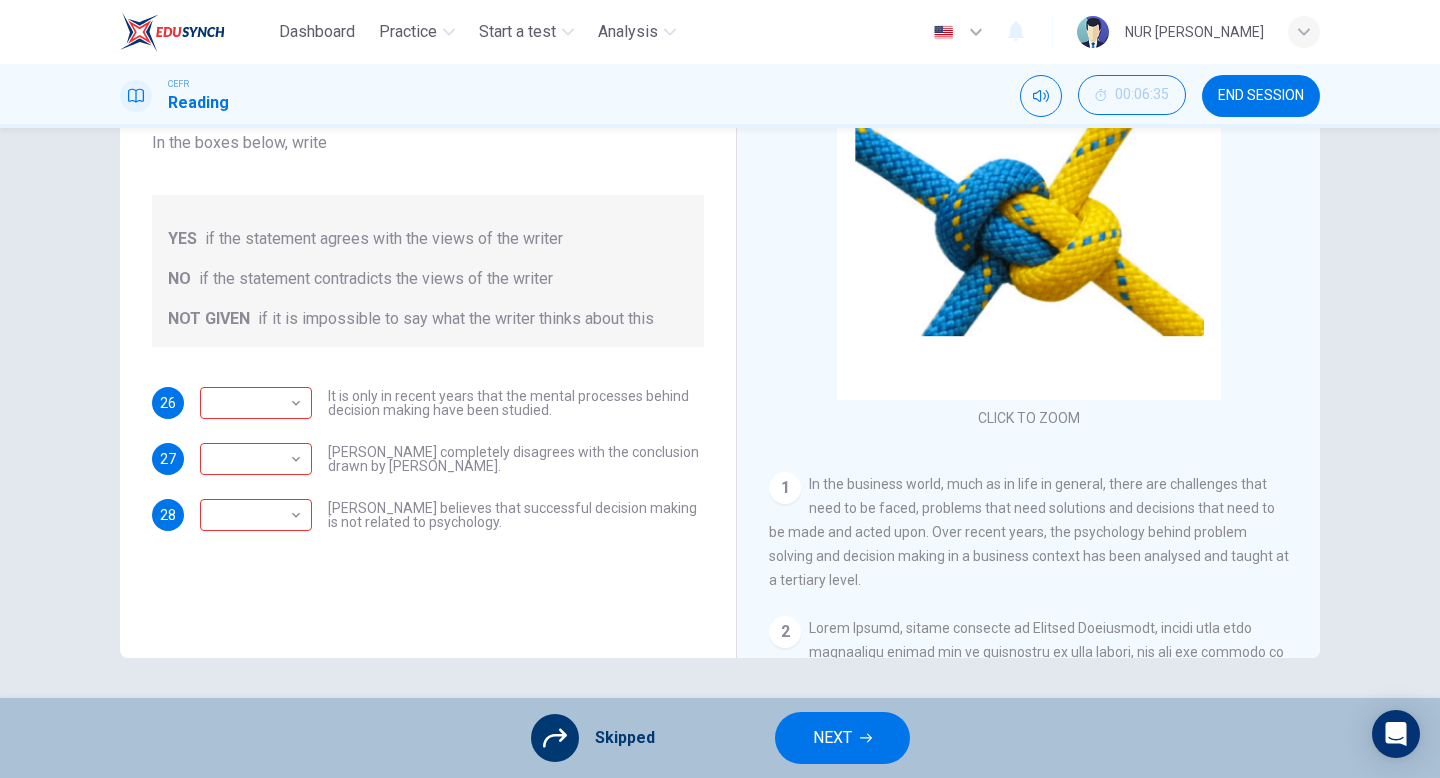 click on "NEXT" at bounding box center (842, 738) 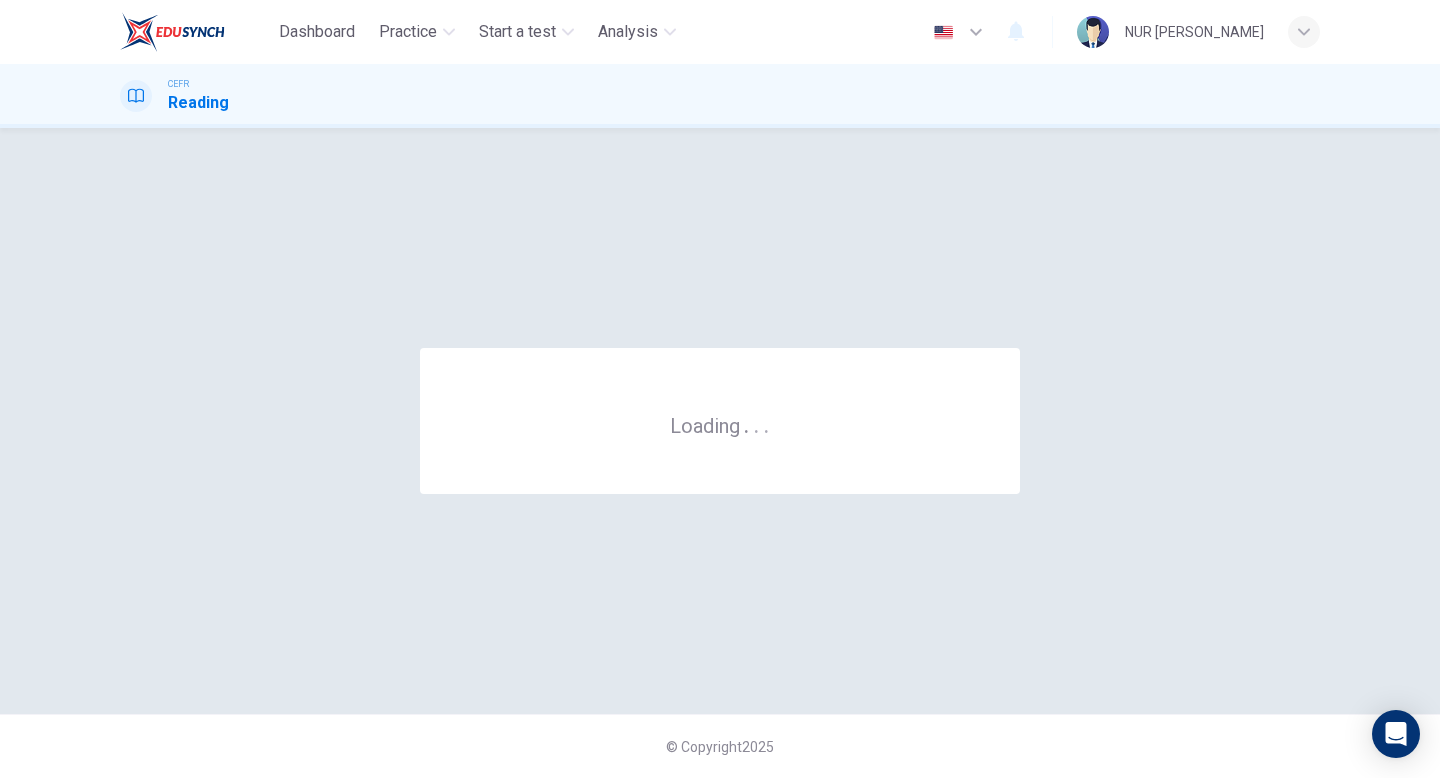 scroll, scrollTop: 0, scrollLeft: 0, axis: both 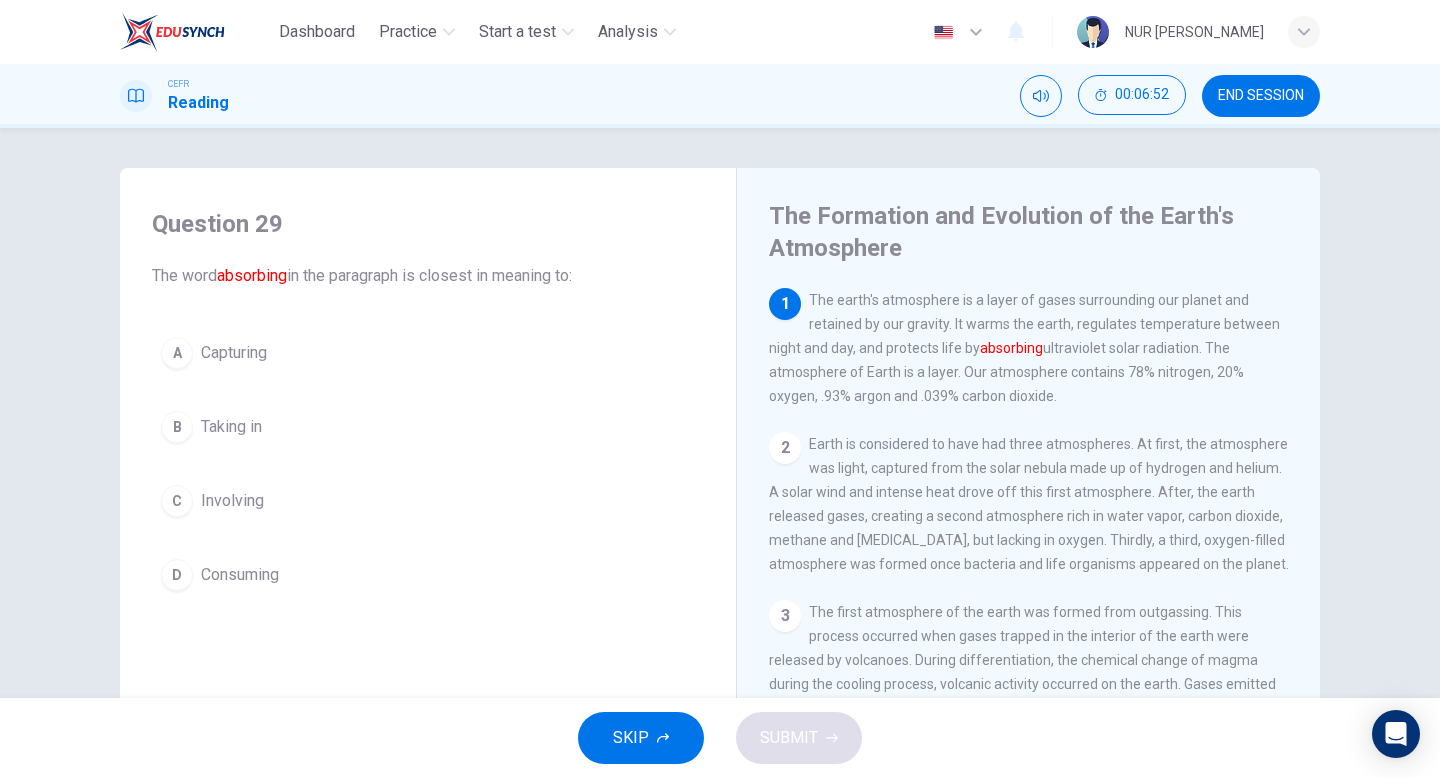 click on "Question 29 The word  absorbing  in the paragraph is closest in meaning to: A Capturing B Taking in C Involving D Consuming" at bounding box center [428, 404] 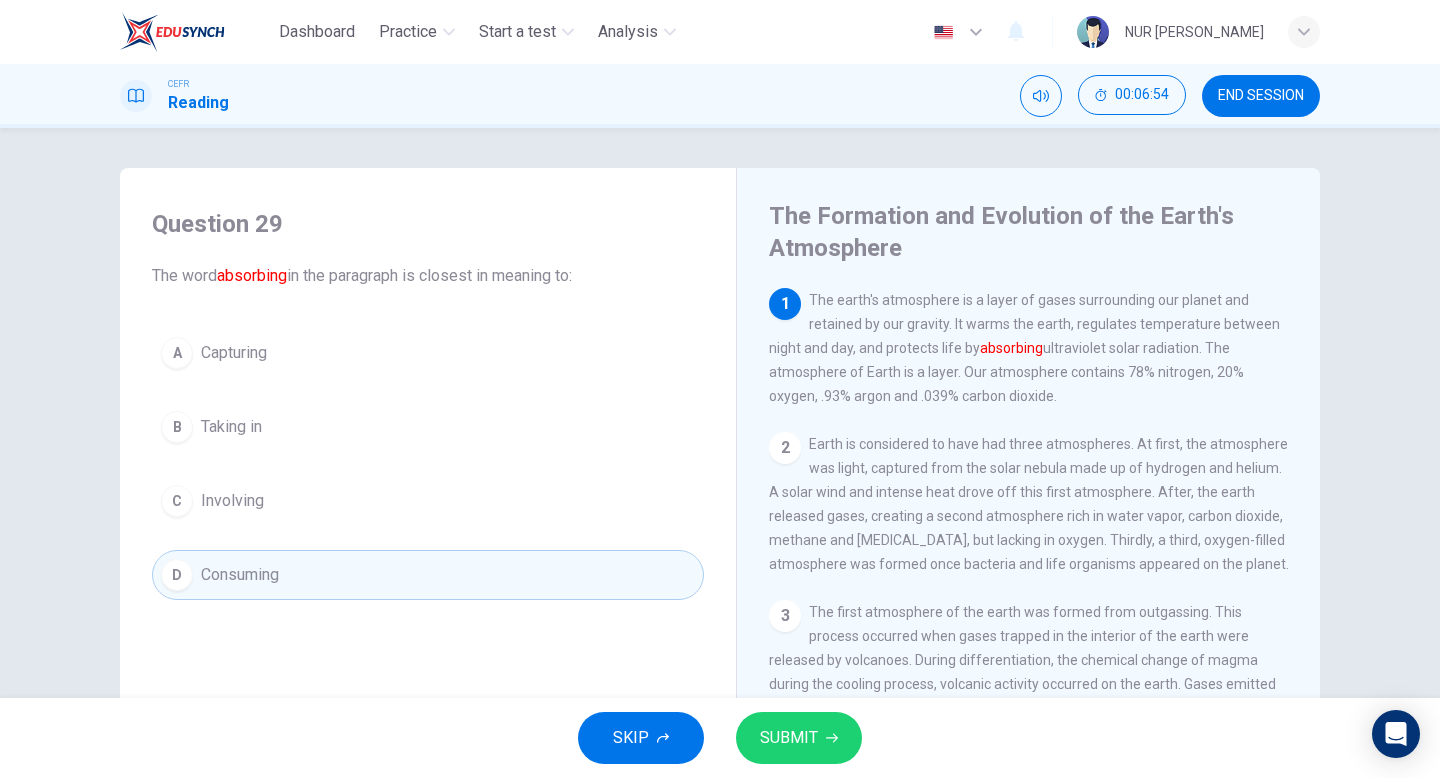 click on "SUBMIT" at bounding box center (789, 738) 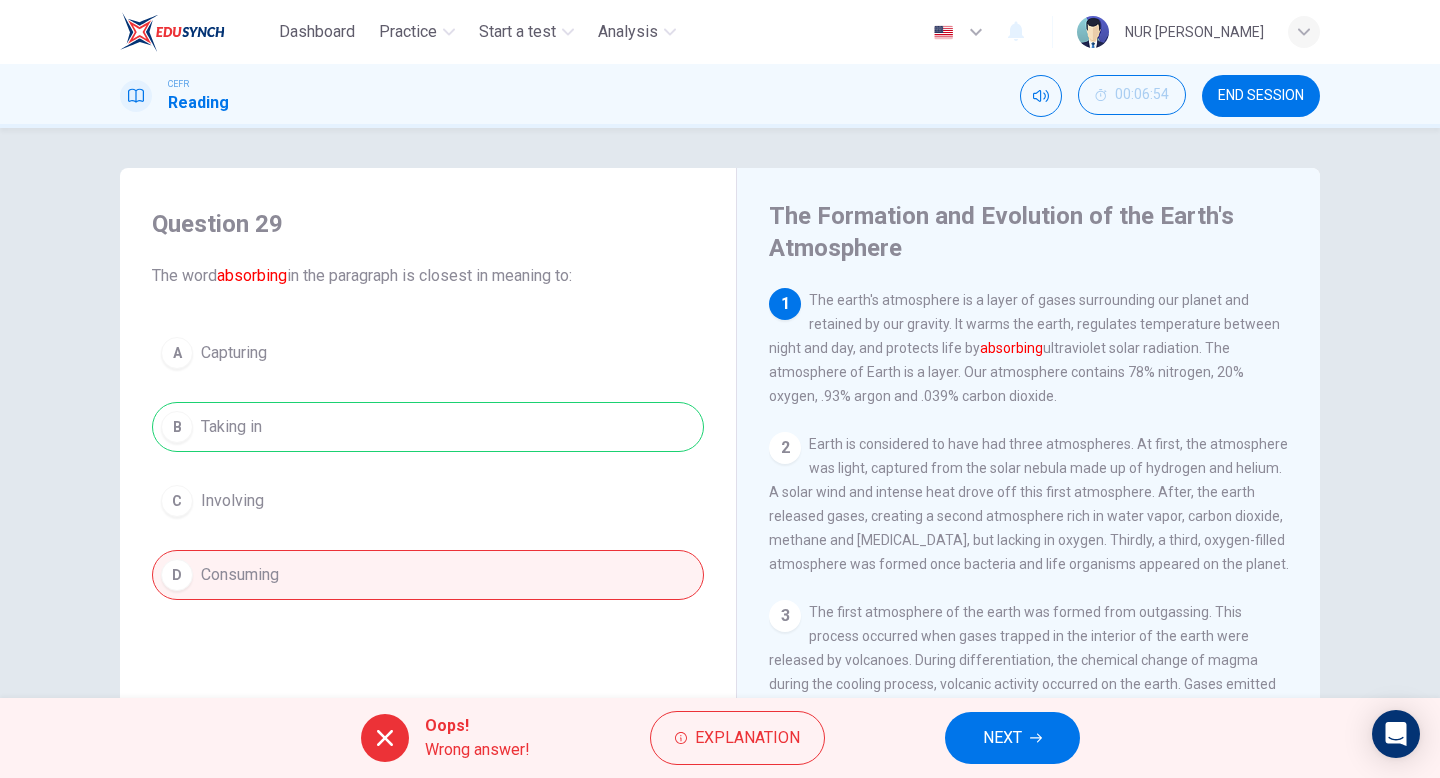 click on "NEXT" at bounding box center [1012, 738] 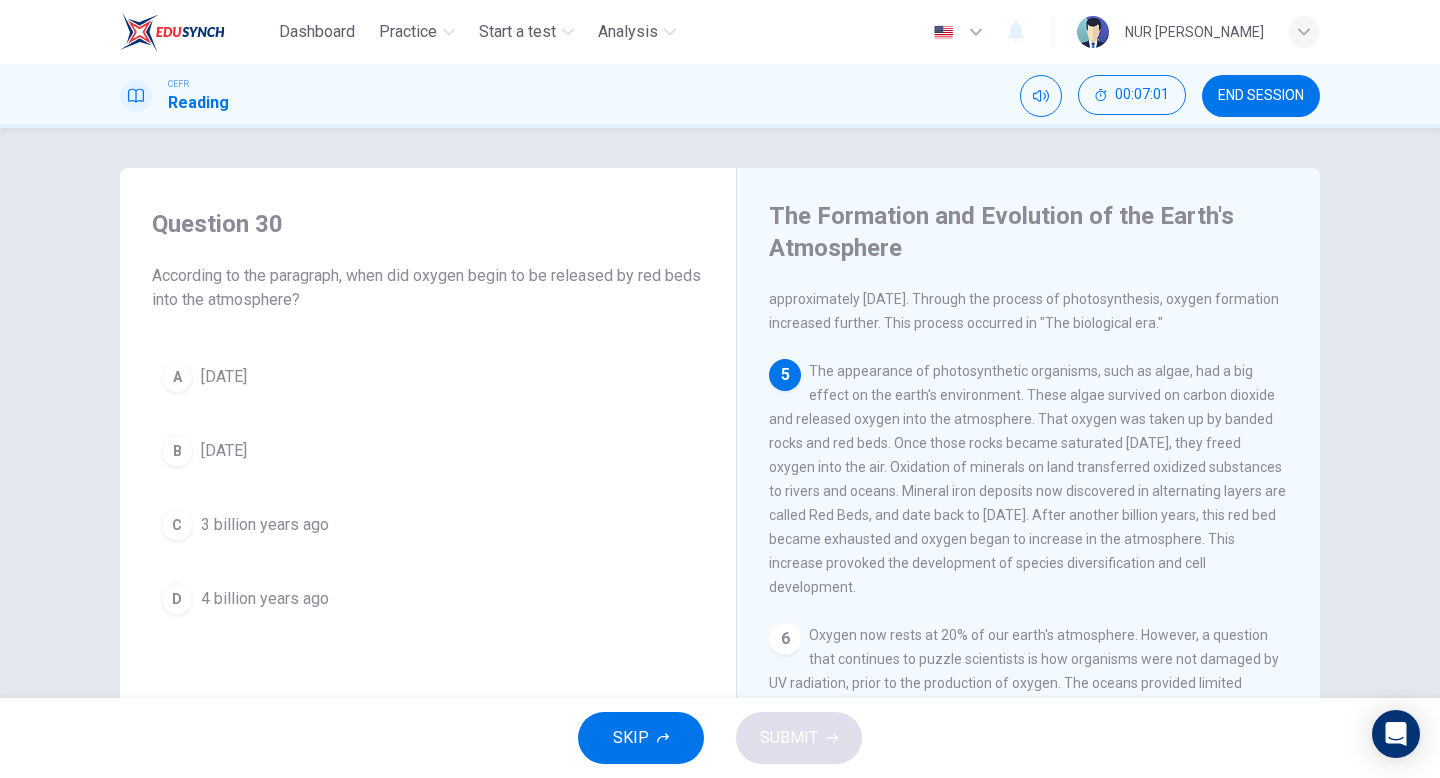 scroll, scrollTop: 711, scrollLeft: 0, axis: vertical 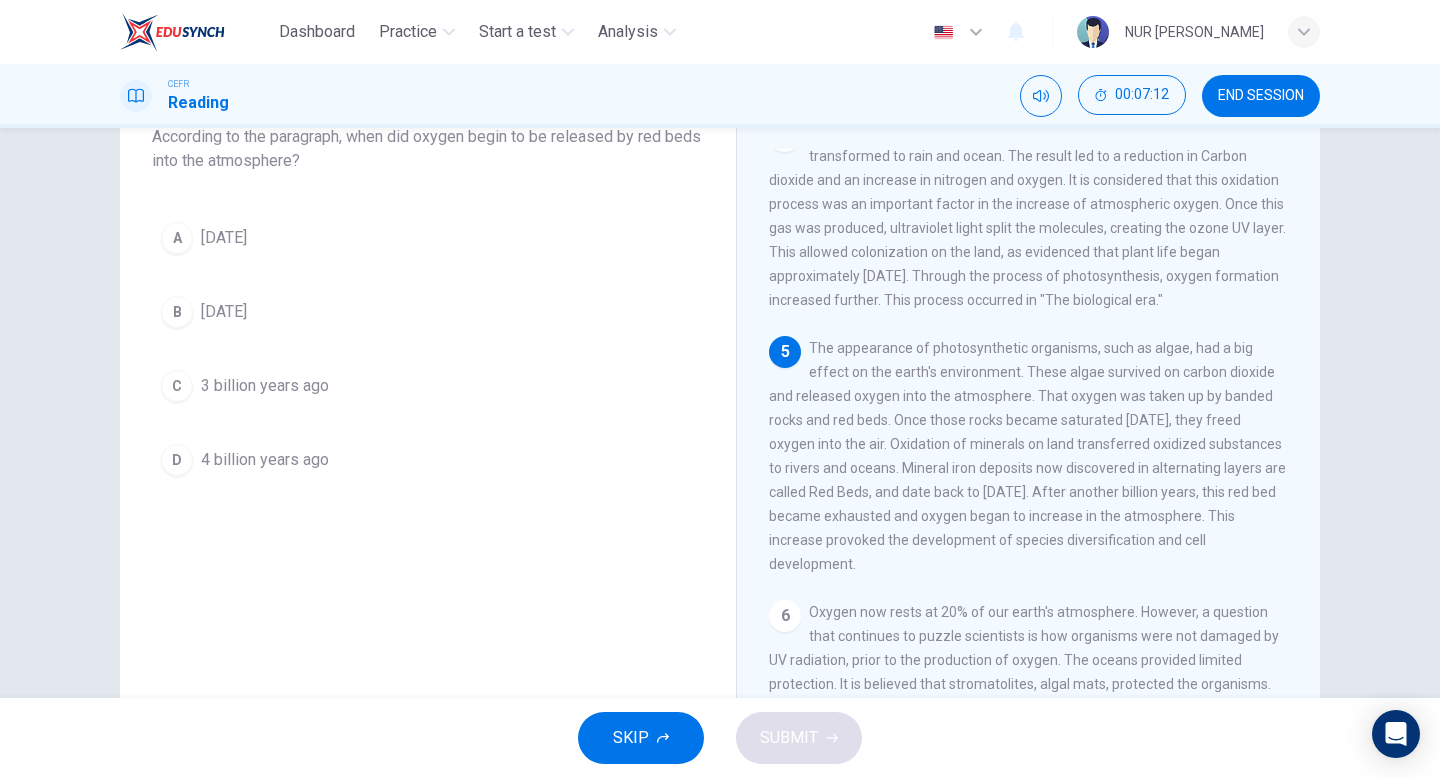 click on "1 billion years ago" at bounding box center [224, 238] 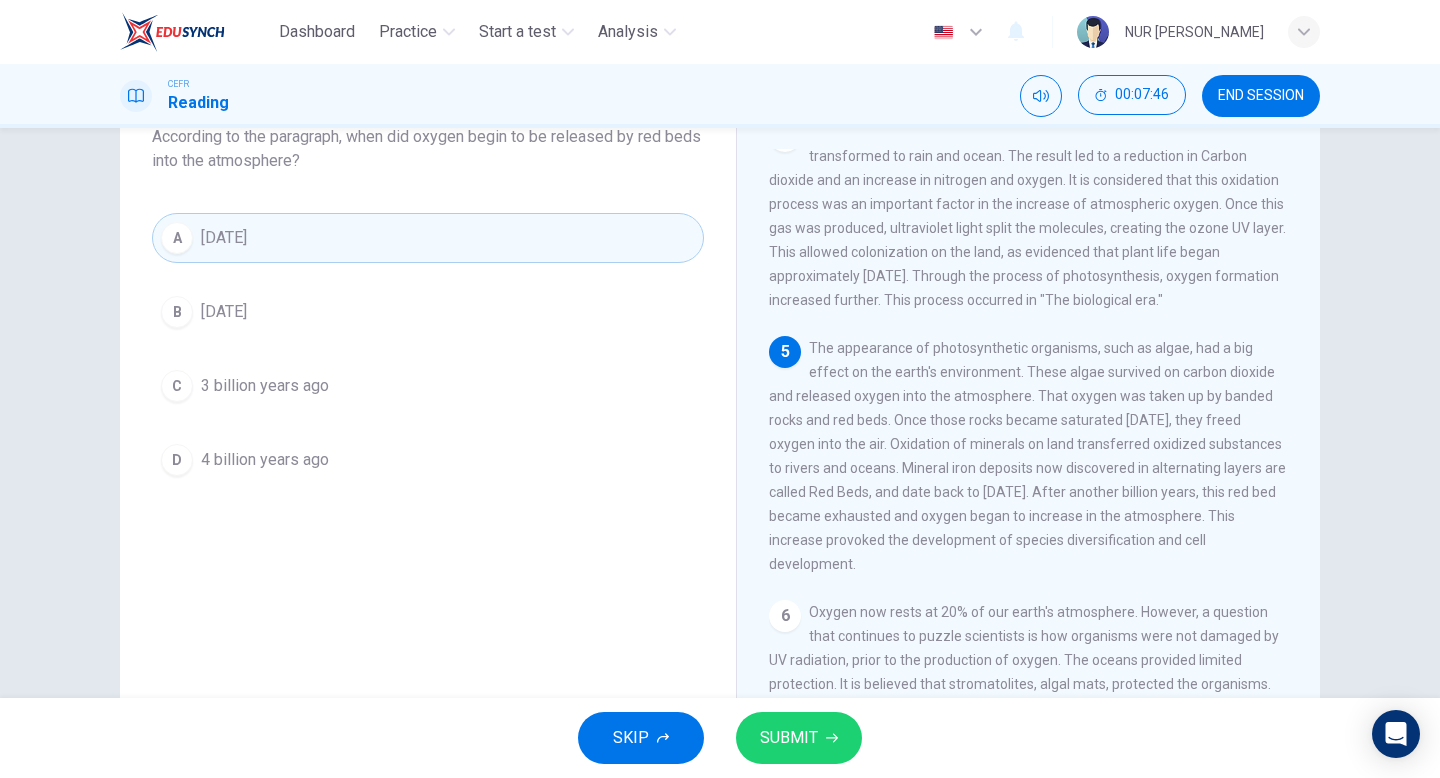 click on "A 1 billion years ago B 2 billion years ago C 3 billion years ago D 4 billion years ago" at bounding box center (428, 349) 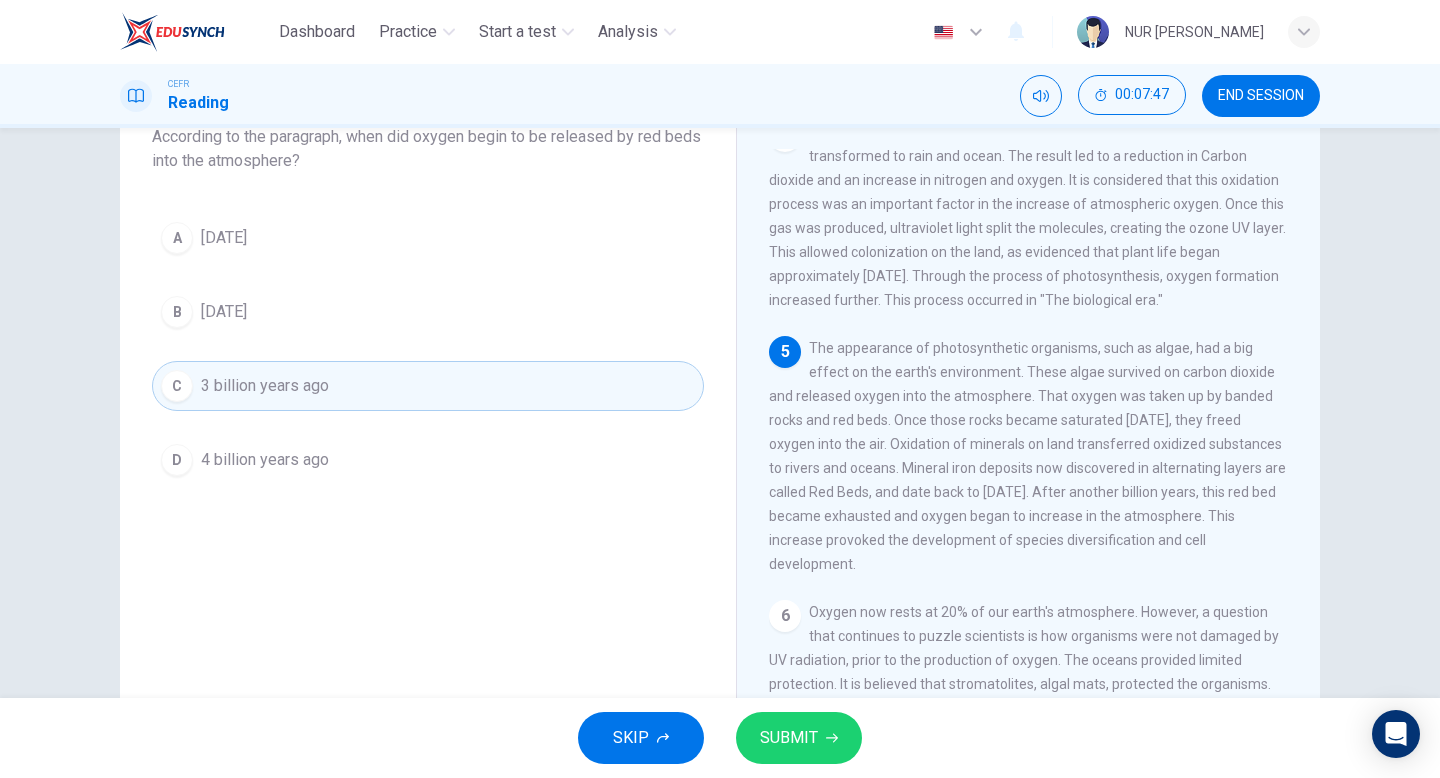click on "SUBMIT" at bounding box center [789, 738] 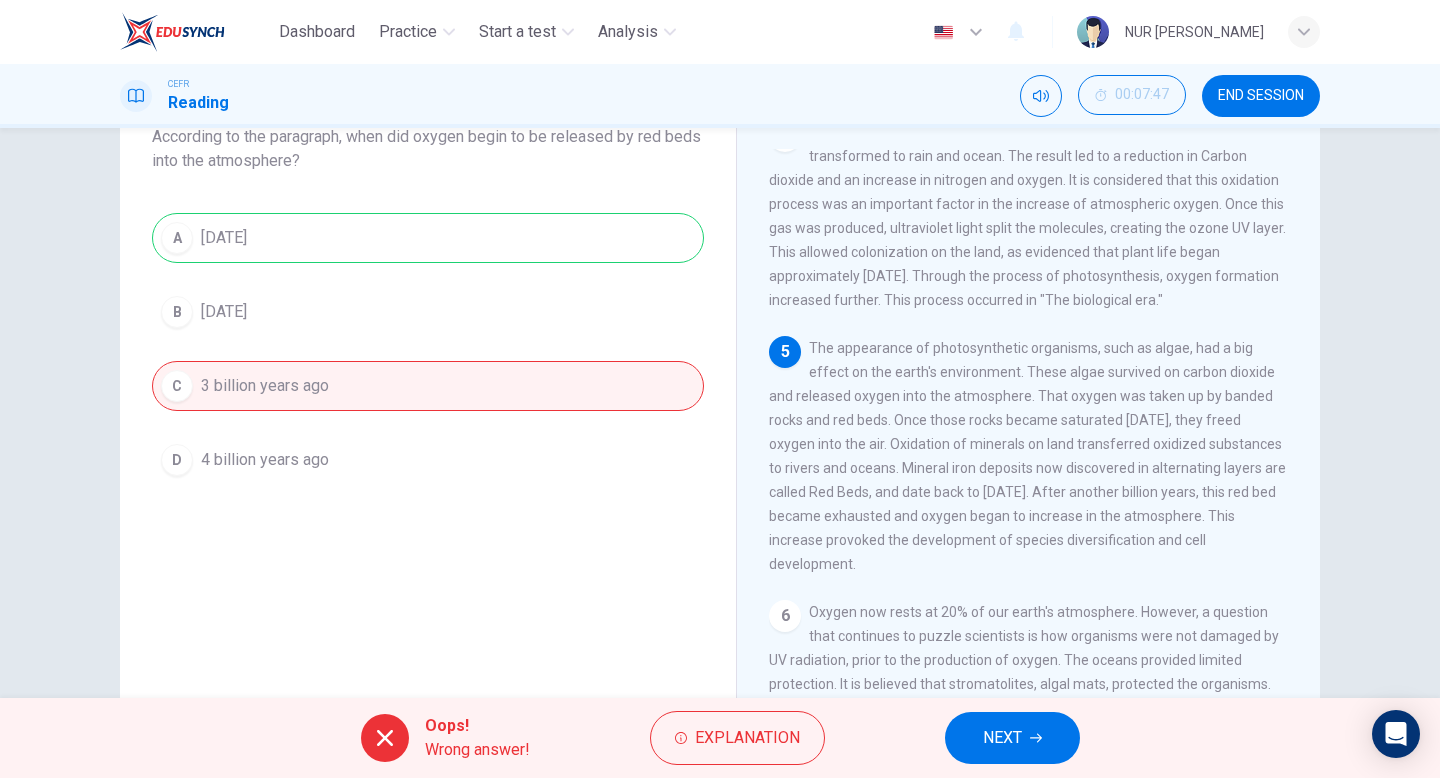 click on "A 1 billion years ago B 2 billion years ago C 3 billion years ago D 4 billion years ago" at bounding box center [428, 349] 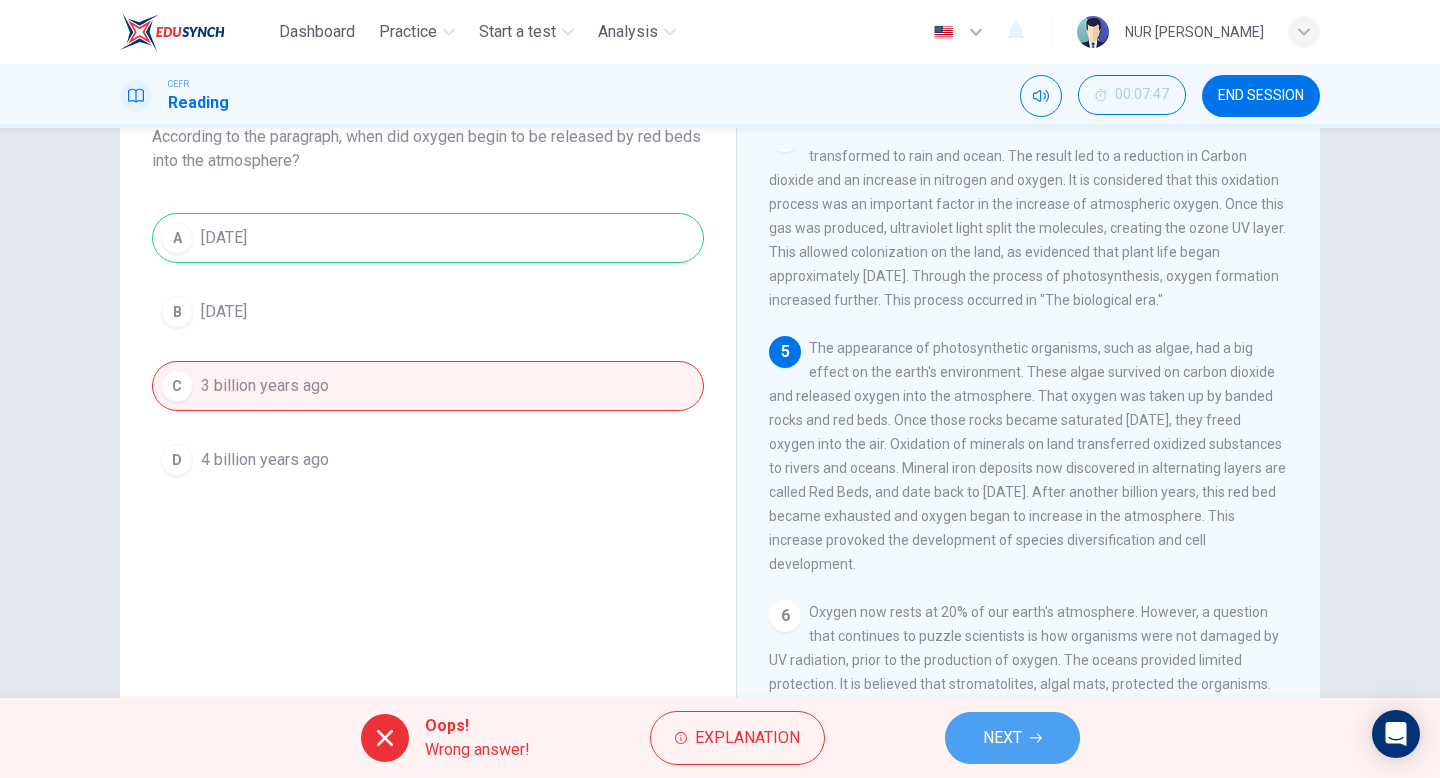 click on "NEXT" at bounding box center (1012, 738) 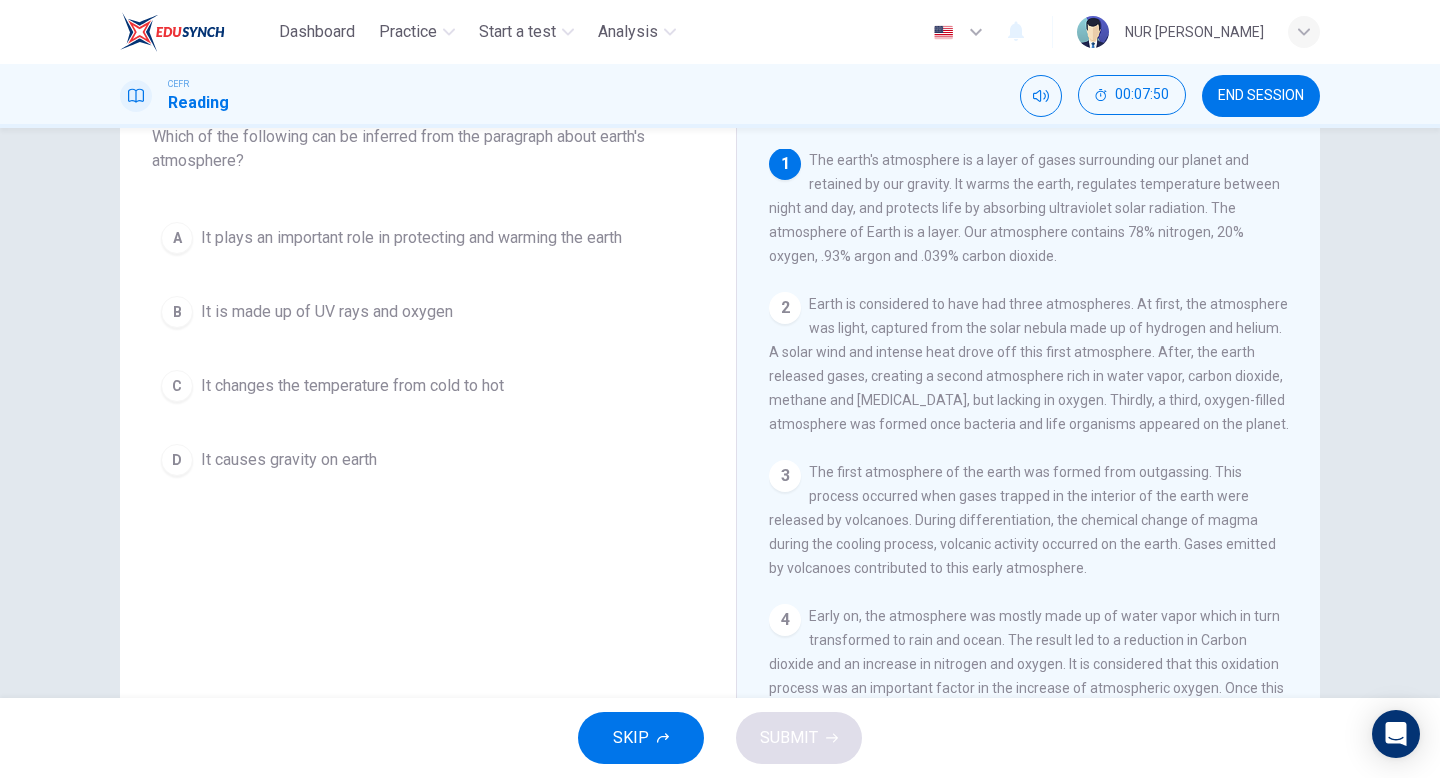scroll, scrollTop: 0, scrollLeft: 0, axis: both 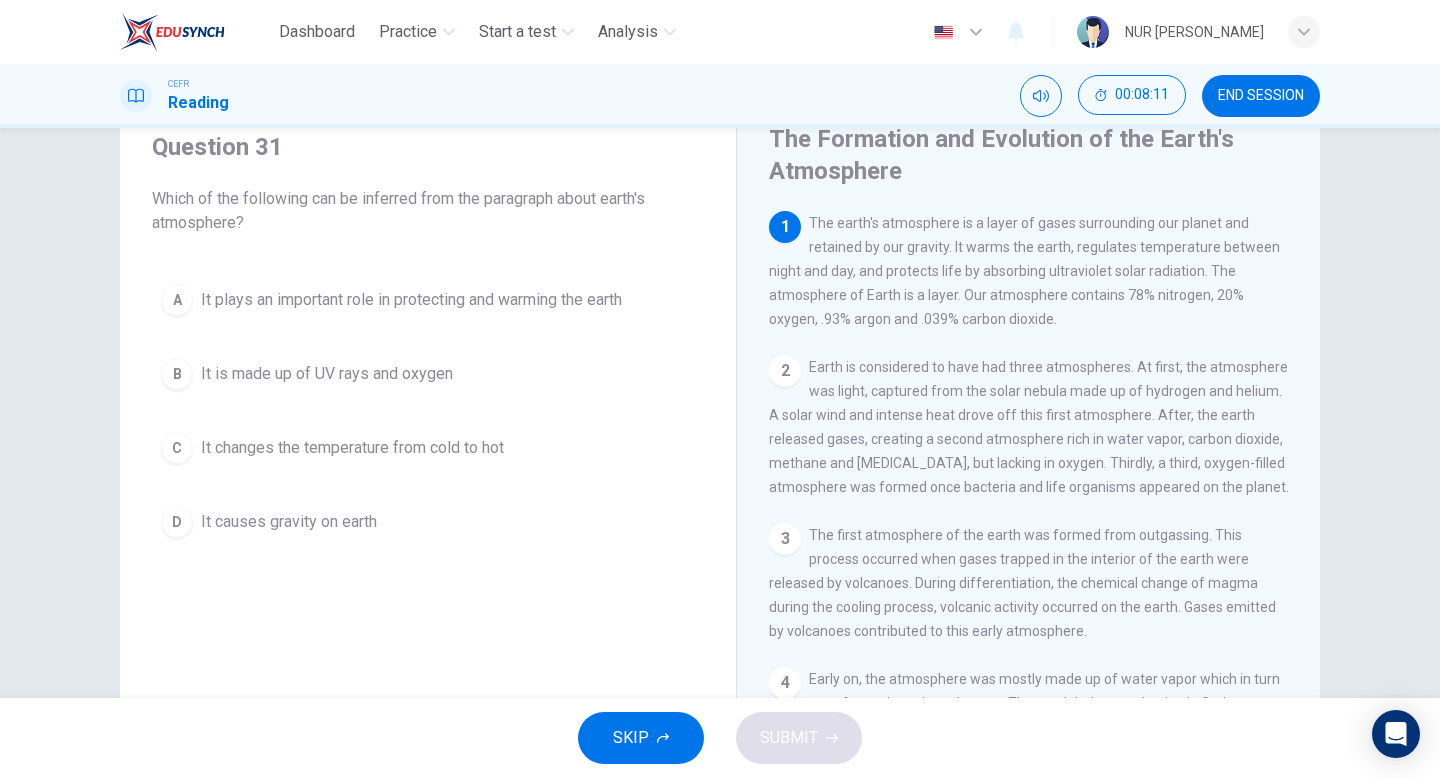 click on "A It plays an important role in protecting and warming the earth B It is made up of UV rays and oxygen C It changes the temperature from cold to hot D It causes gravity on earth" at bounding box center (428, 411) 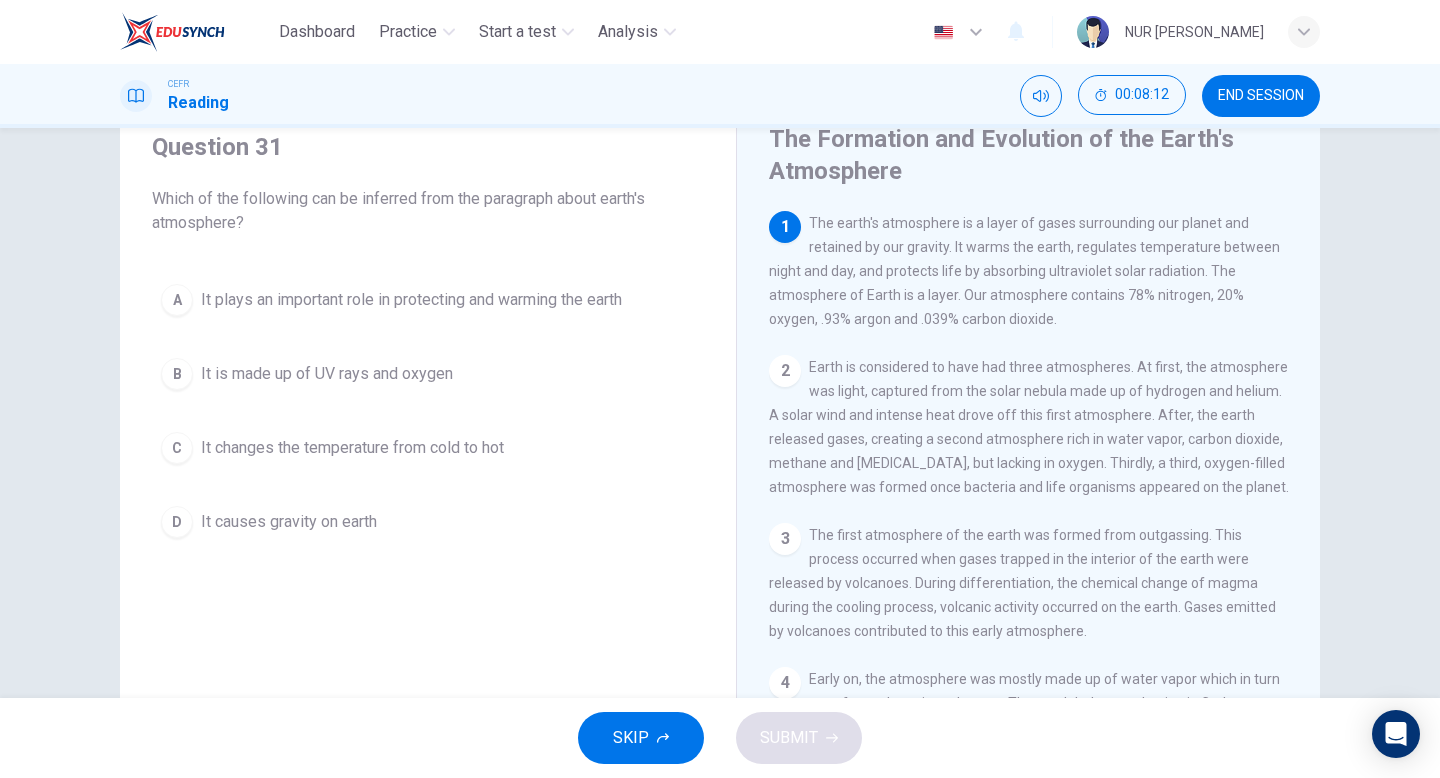 click on "B It is made up of UV rays and oxygen" at bounding box center (428, 374) 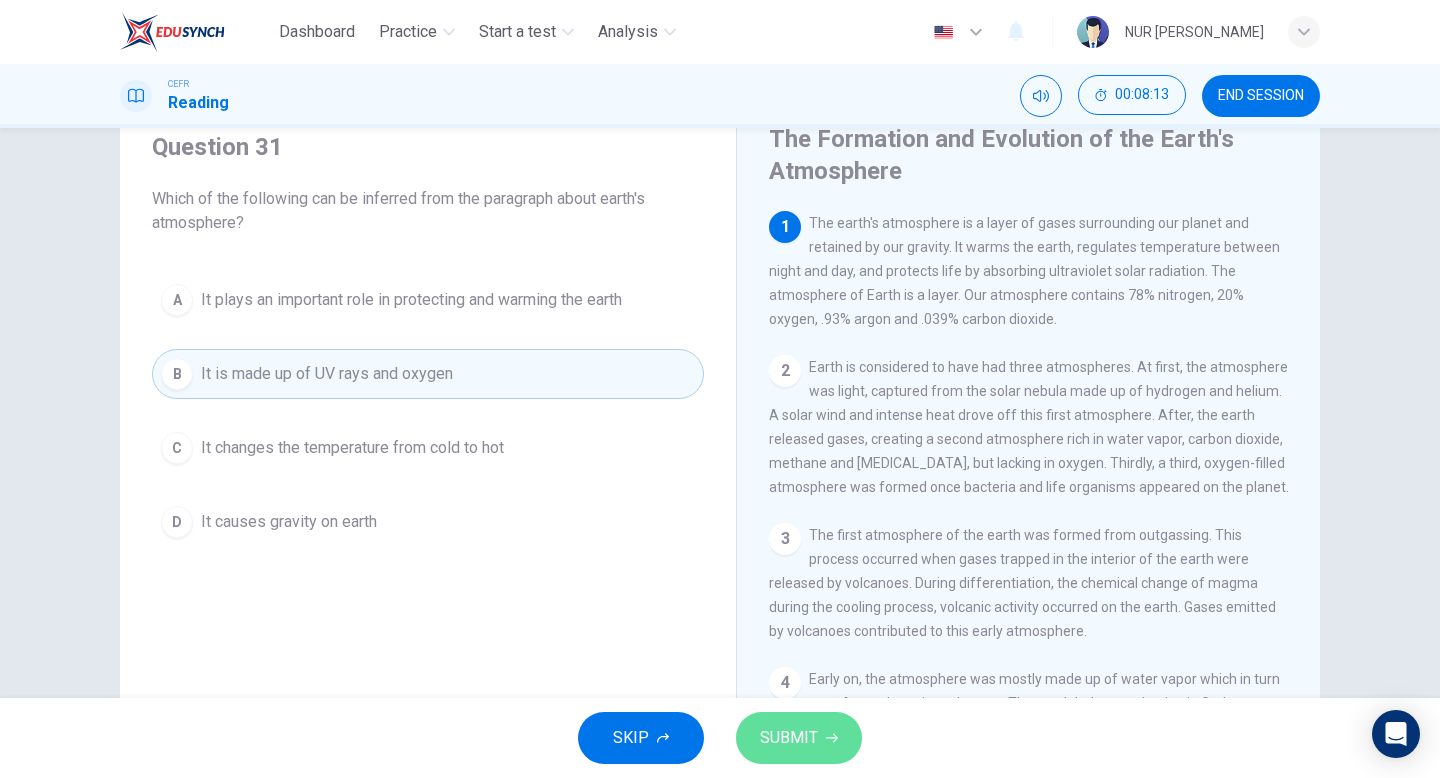 click on "SUBMIT" at bounding box center [789, 738] 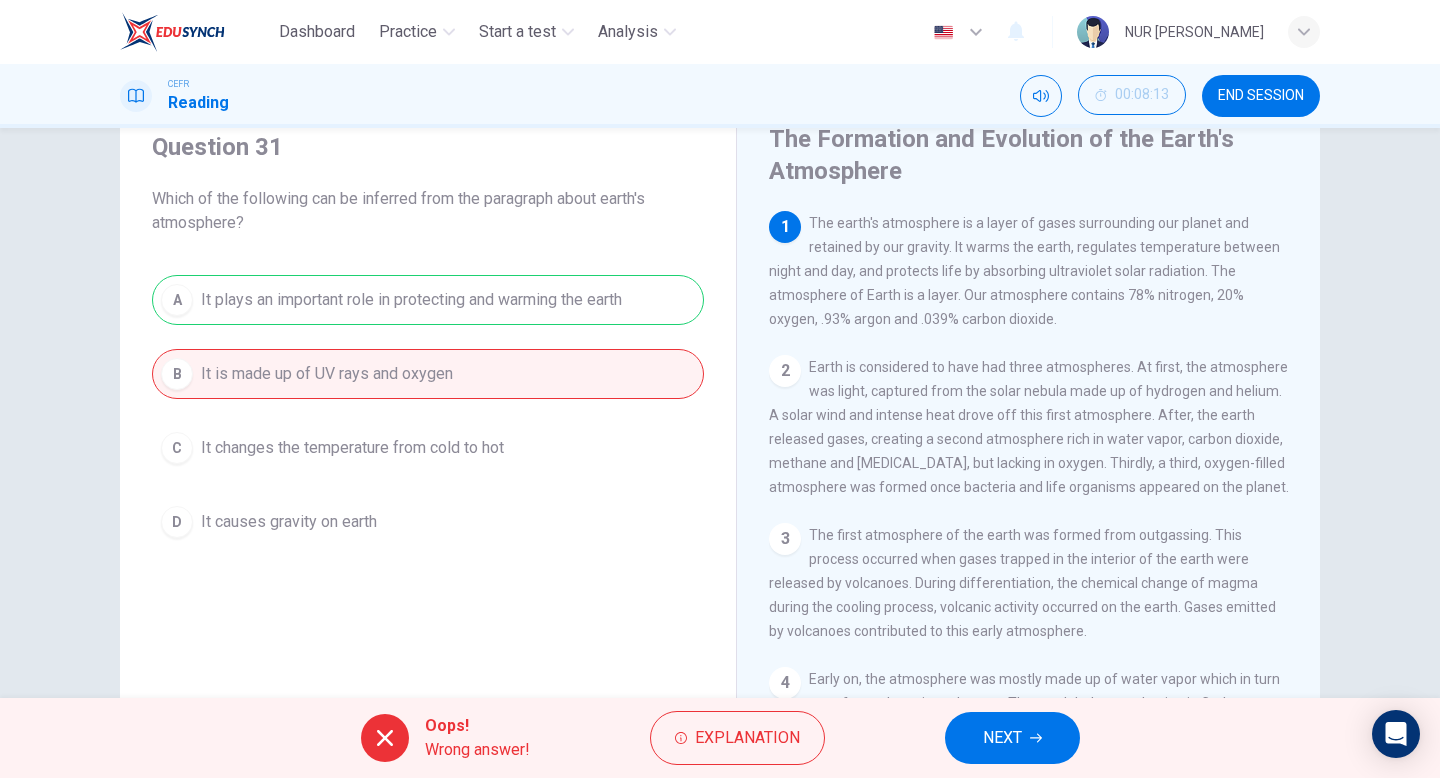 click on "A It plays an important role in protecting and warming the earth B It is made up of UV rays and oxygen C It changes the temperature from cold to hot D It causes gravity on earth" at bounding box center (428, 411) 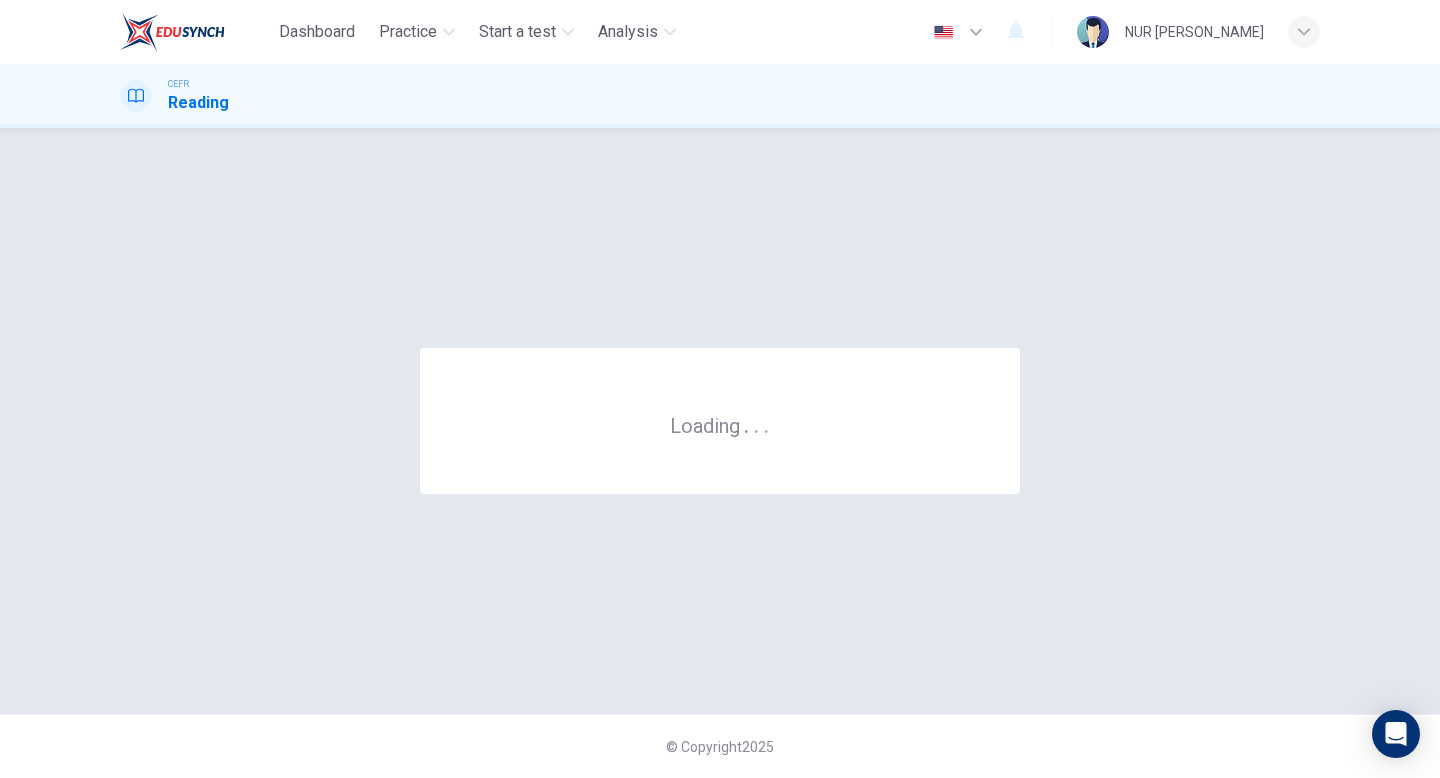 scroll, scrollTop: 0, scrollLeft: 0, axis: both 